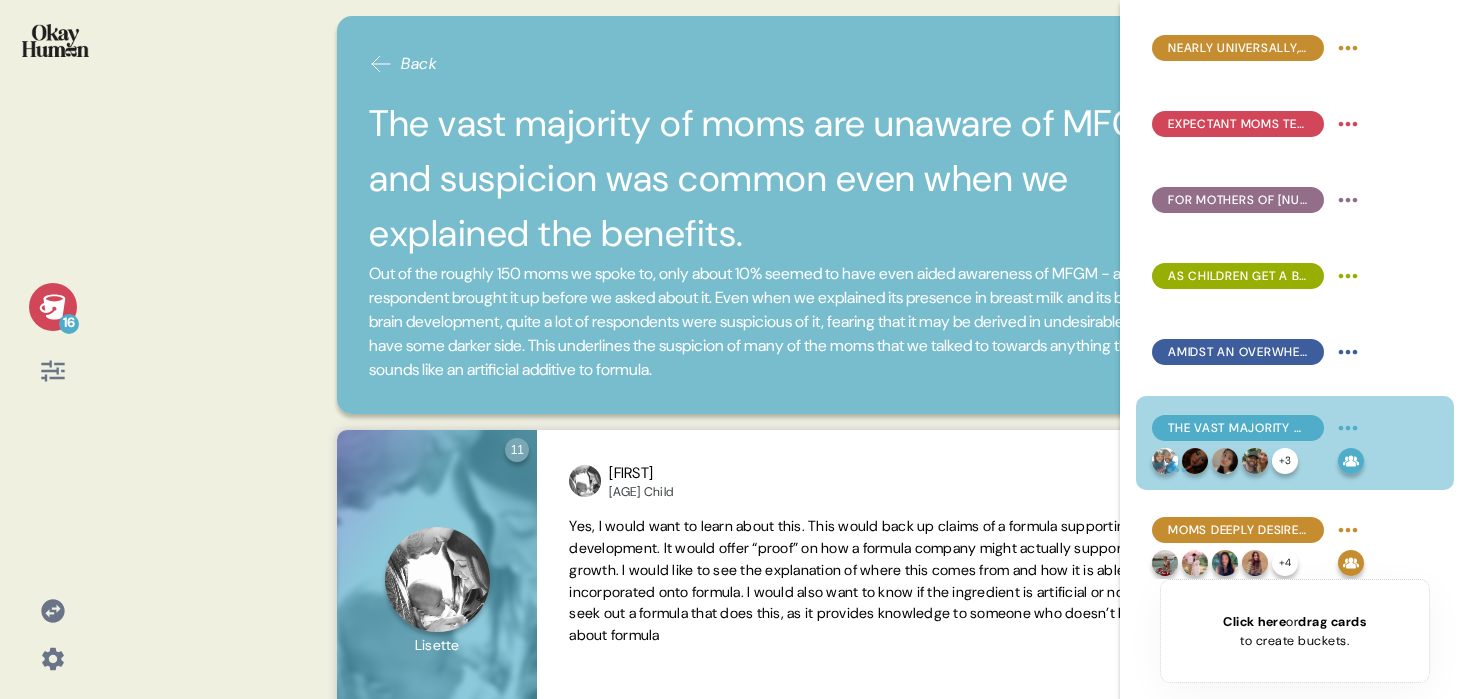 scroll, scrollTop: 0, scrollLeft: 0, axis: both 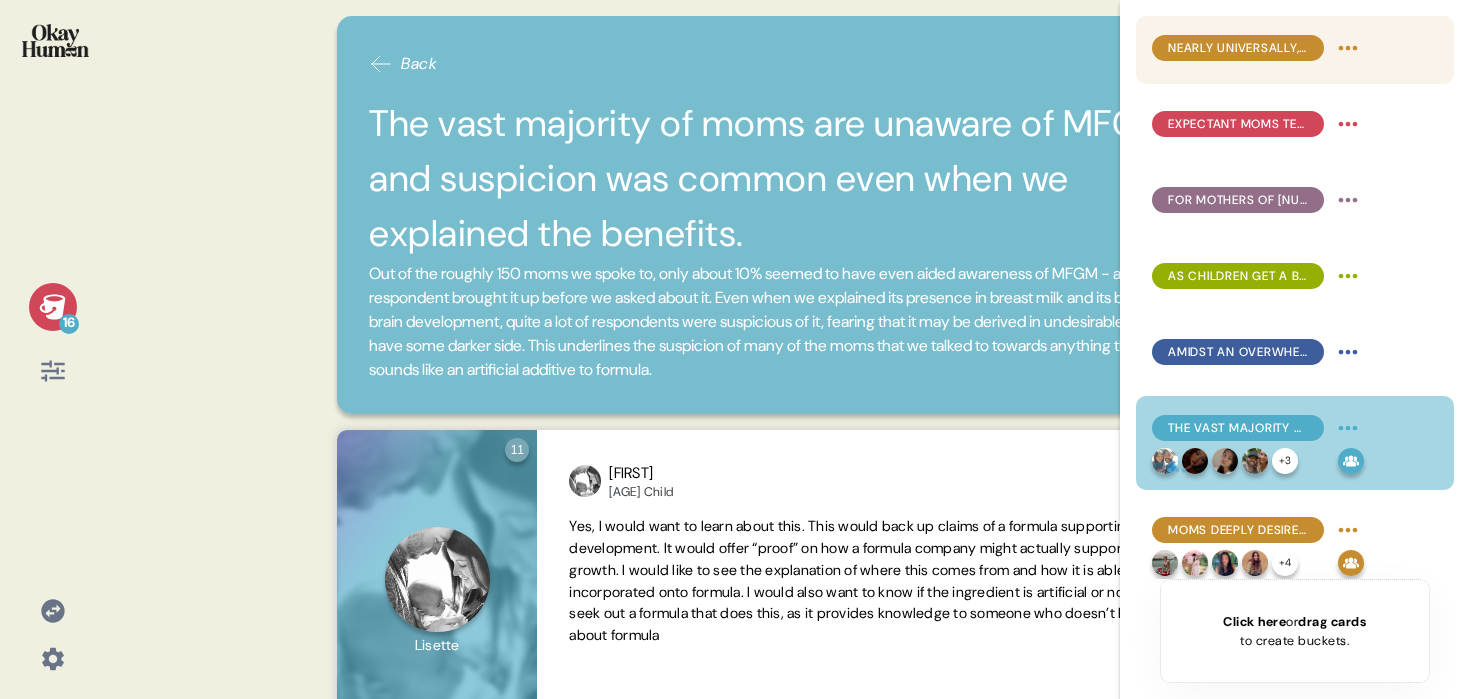 click on "Nearly universally, moms aspire to (near-)exclusive breastfeeding, with formula being a life raft when reality hits." at bounding box center [1258, 48] 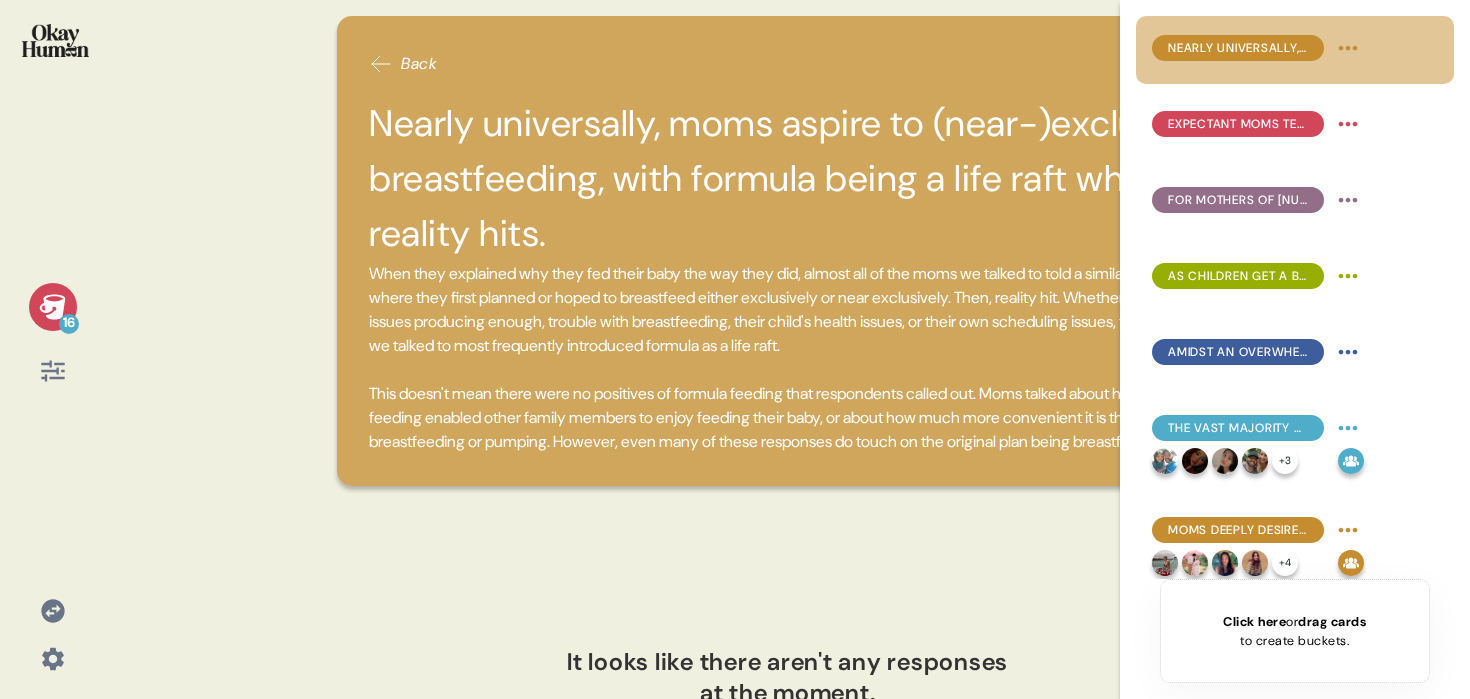 click 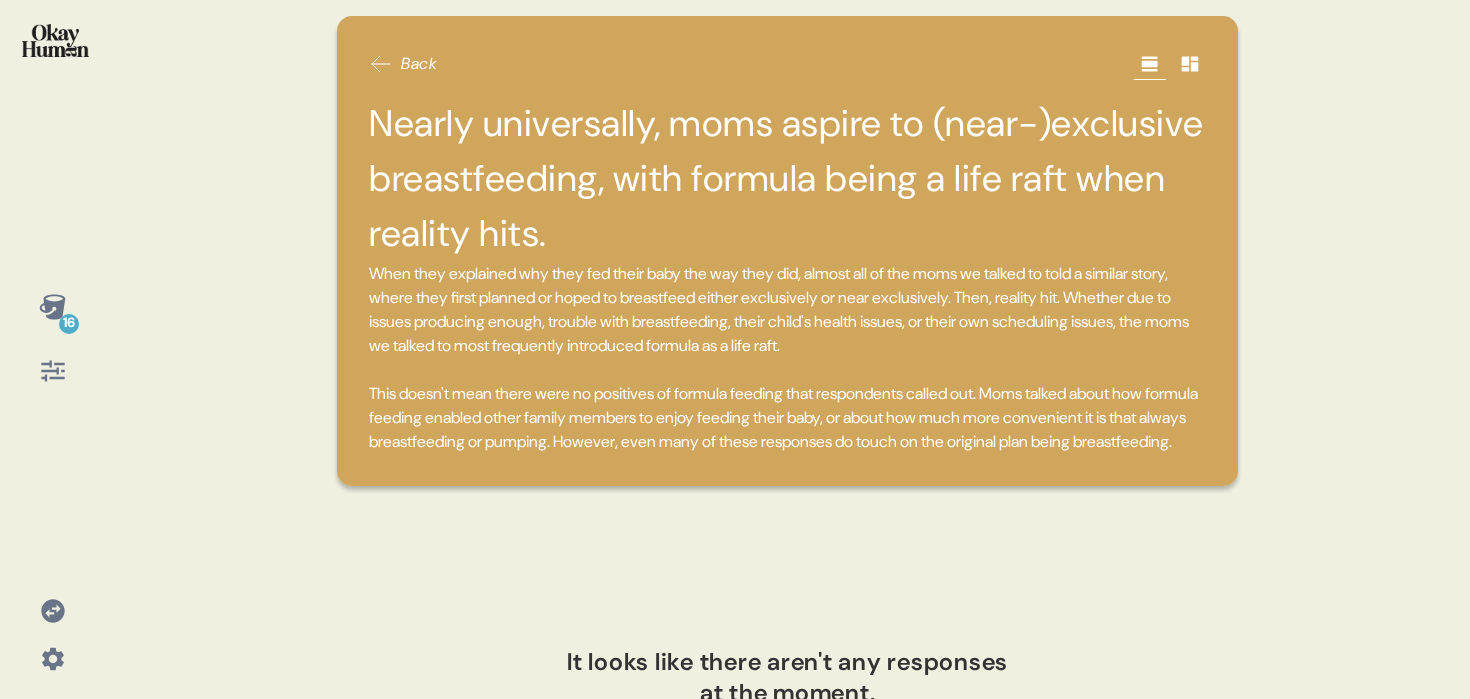 click 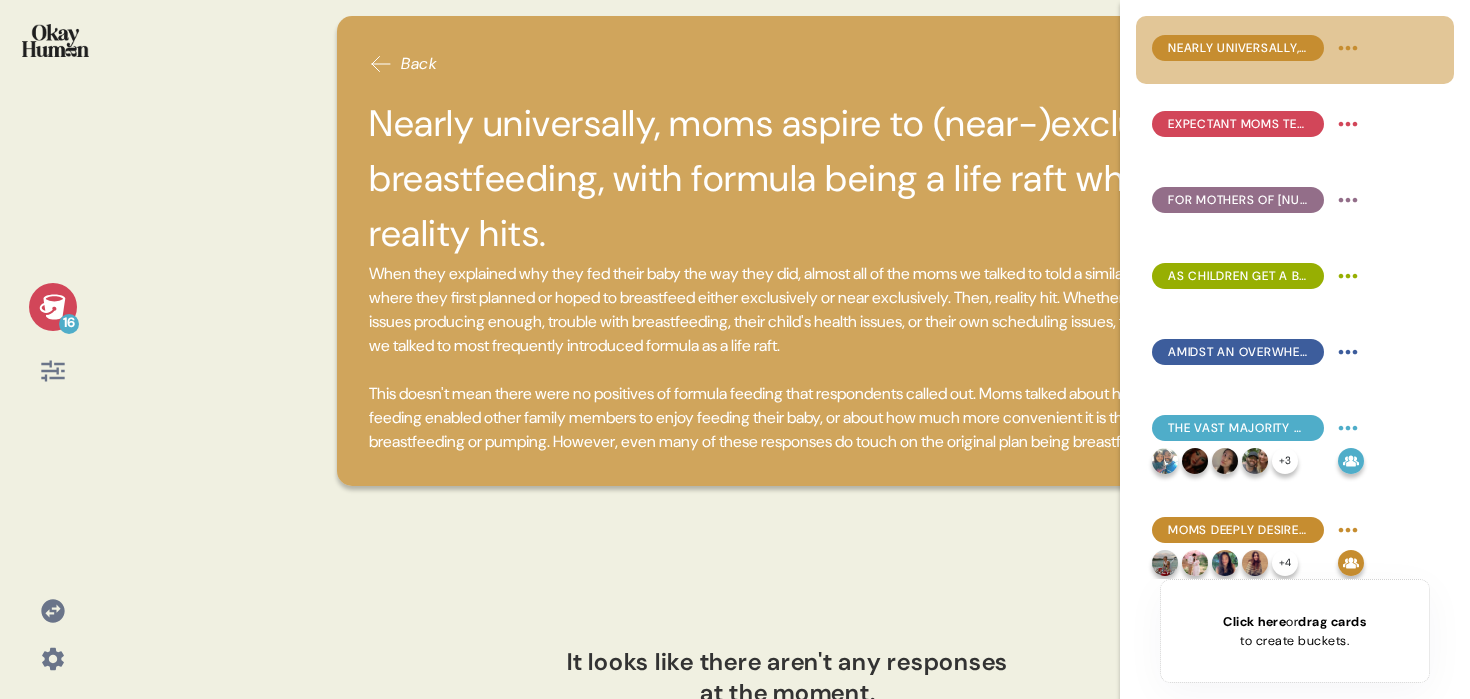 click 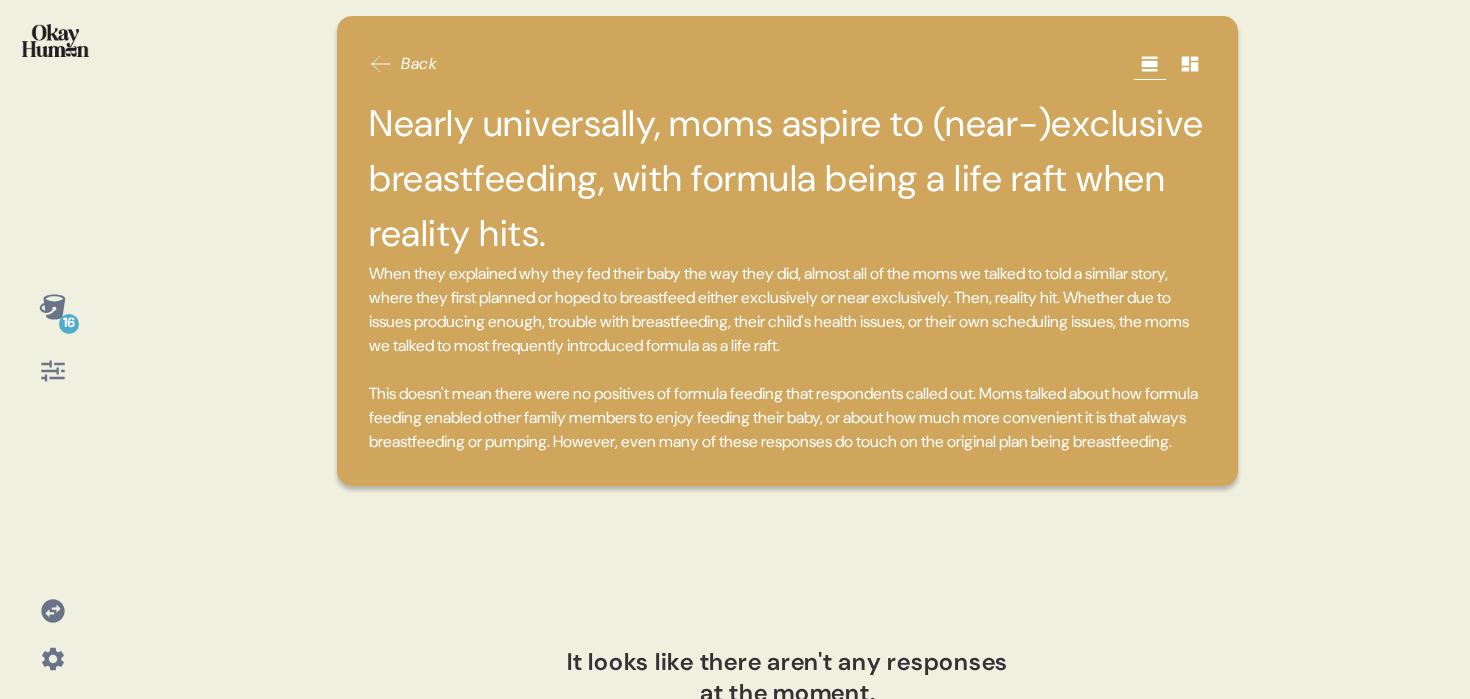 click at bounding box center (55, 40) 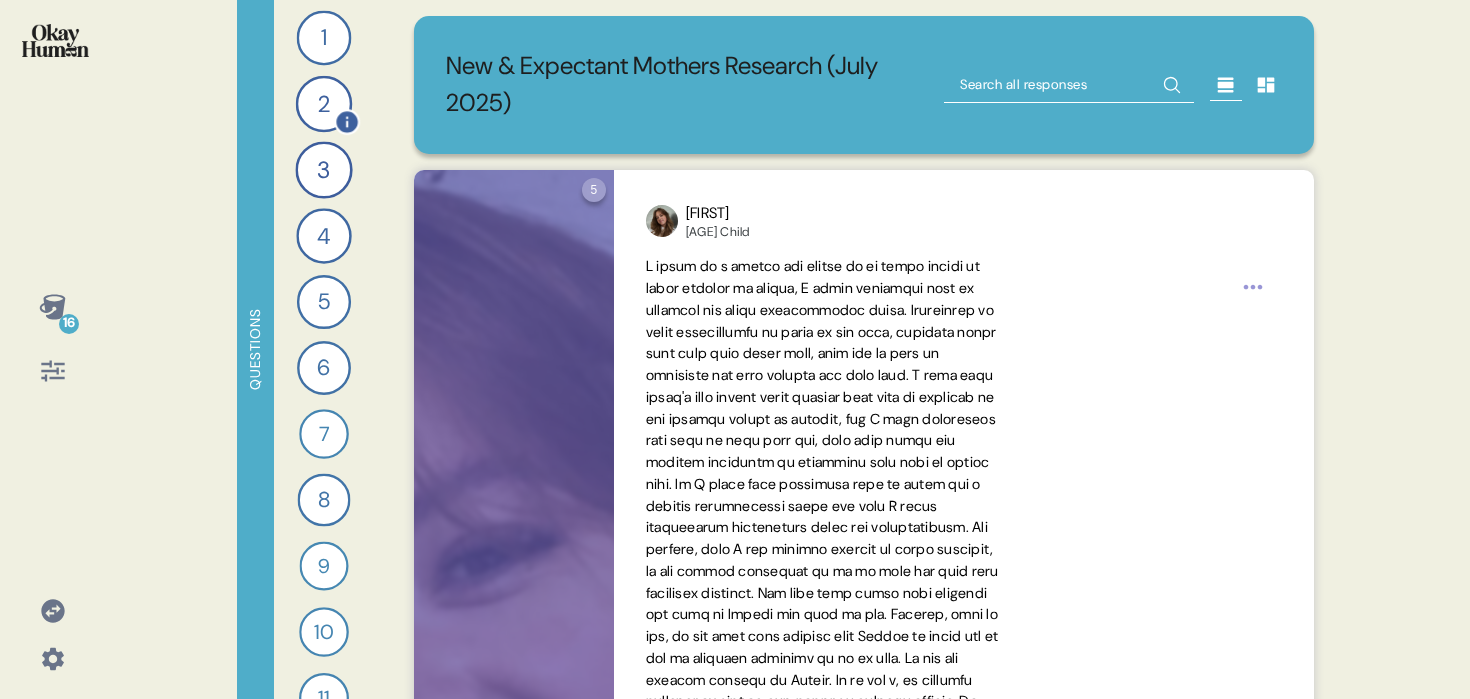 click on "2" at bounding box center [324, 104] 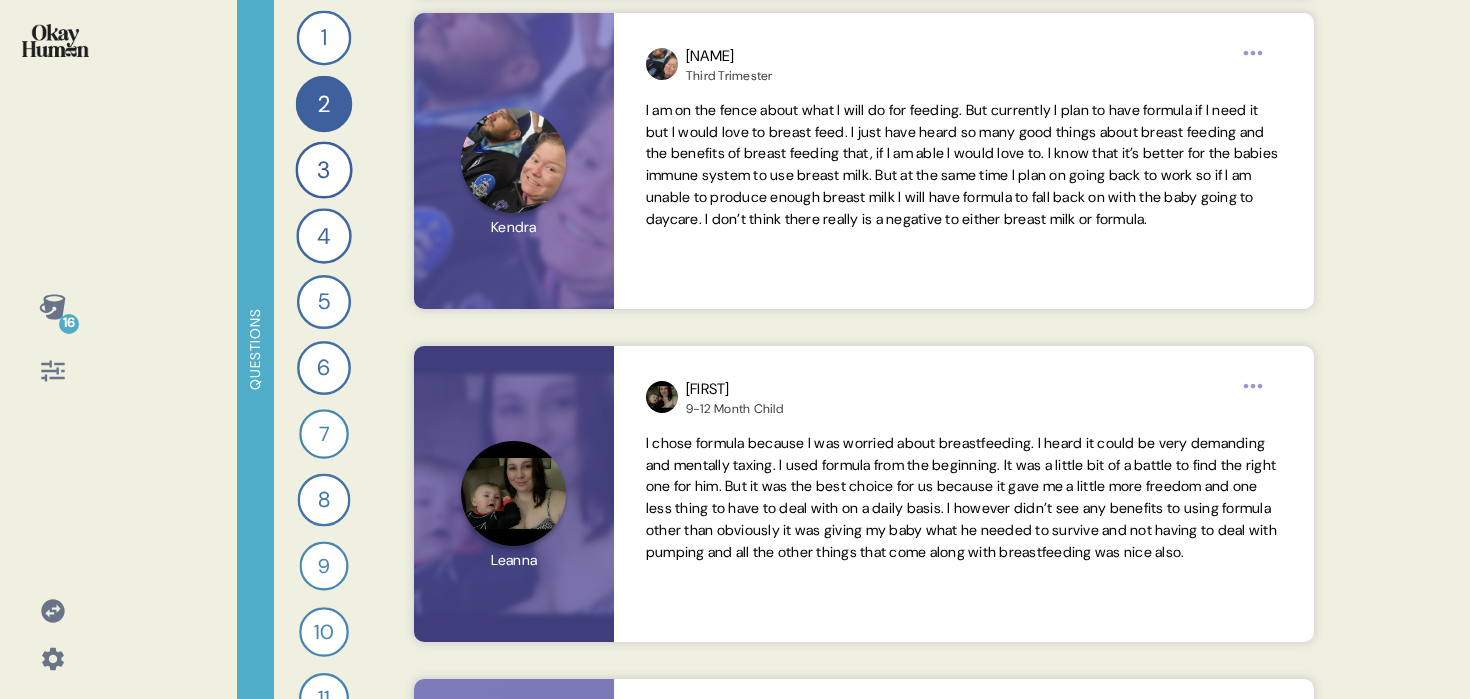 scroll, scrollTop: 9403, scrollLeft: 0, axis: vertical 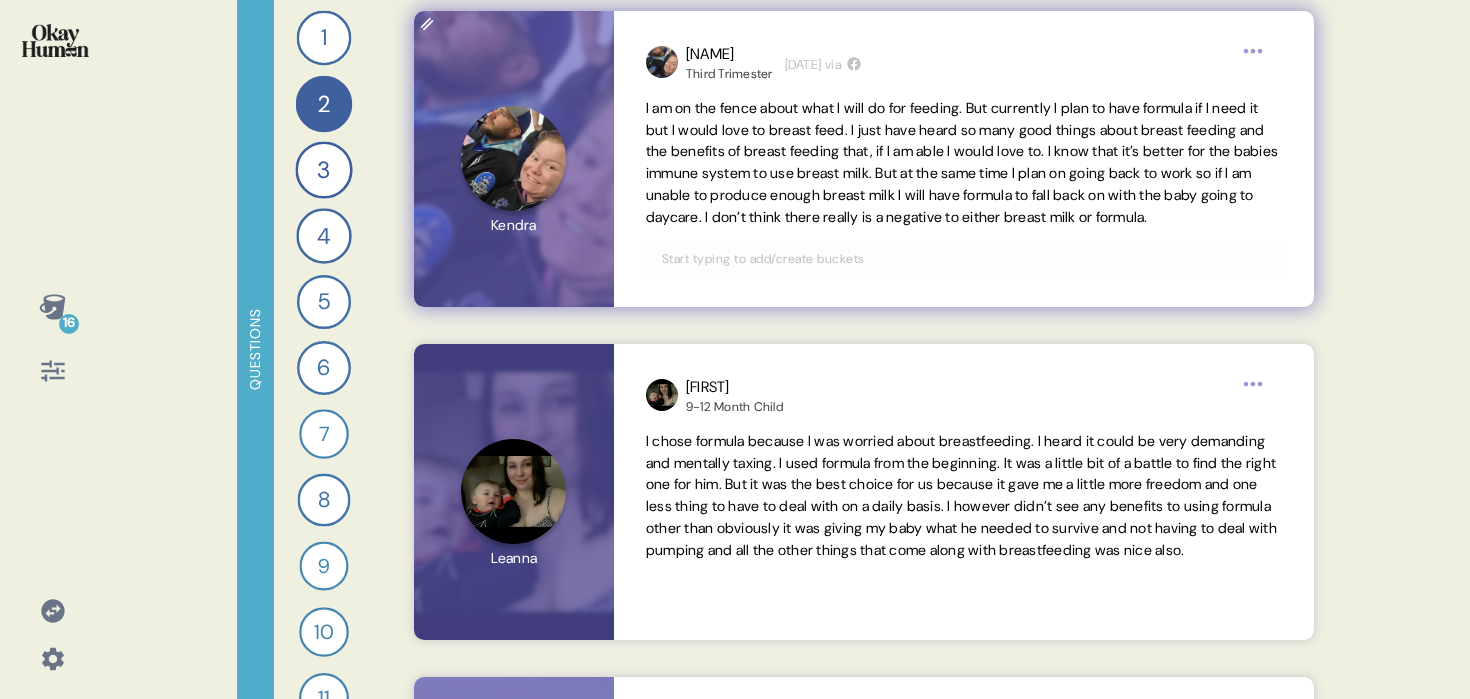 click at bounding box center (964, 259) 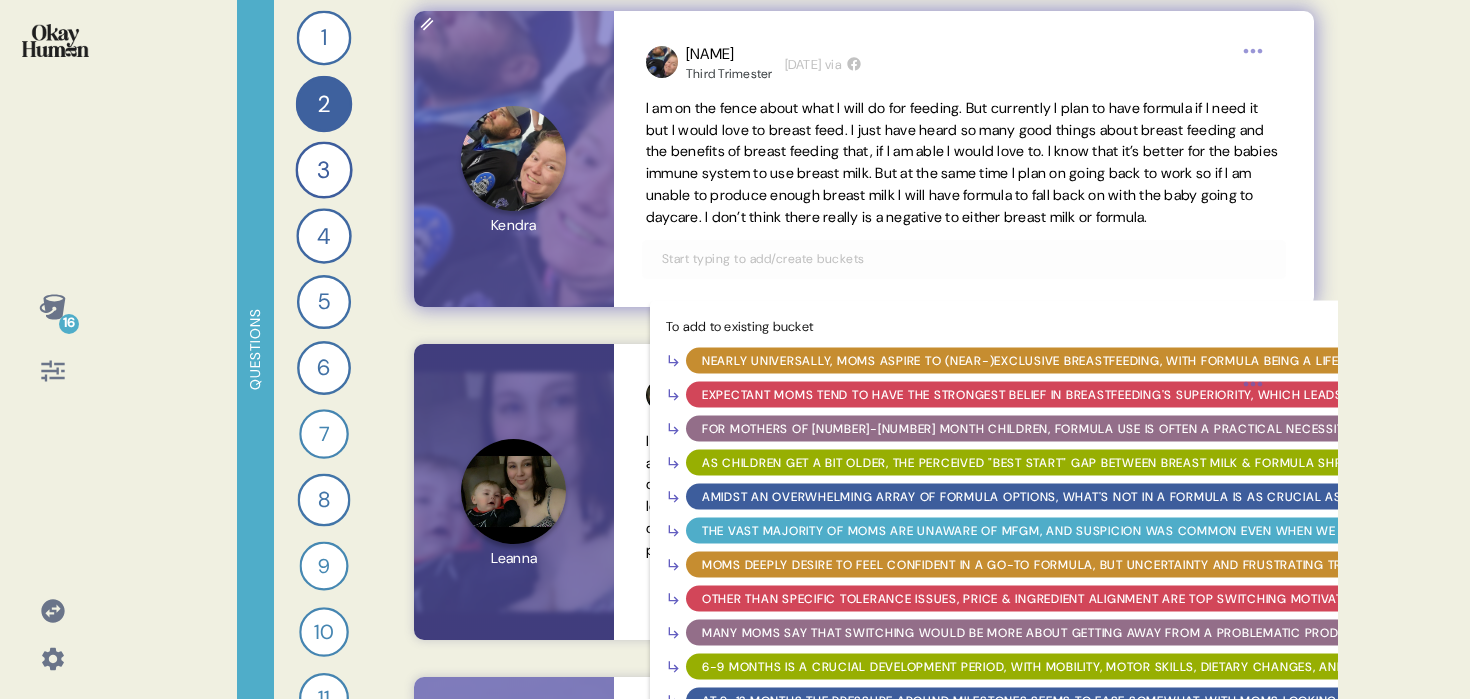click on "Nearly universally, moms aspire to (near-)exclusive breastfeeding, with formula being a life raft when reality hits." at bounding box center [1099, 360] 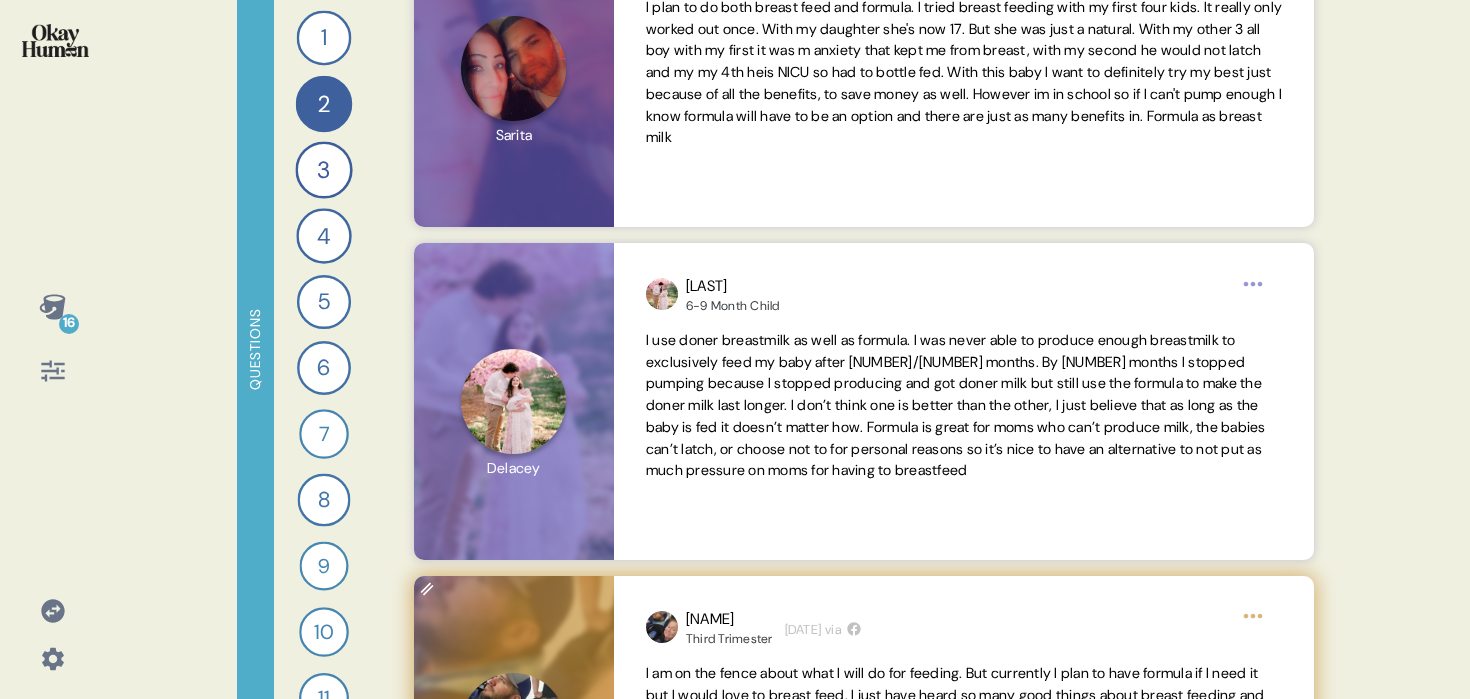 scroll, scrollTop: 8840, scrollLeft: 0, axis: vertical 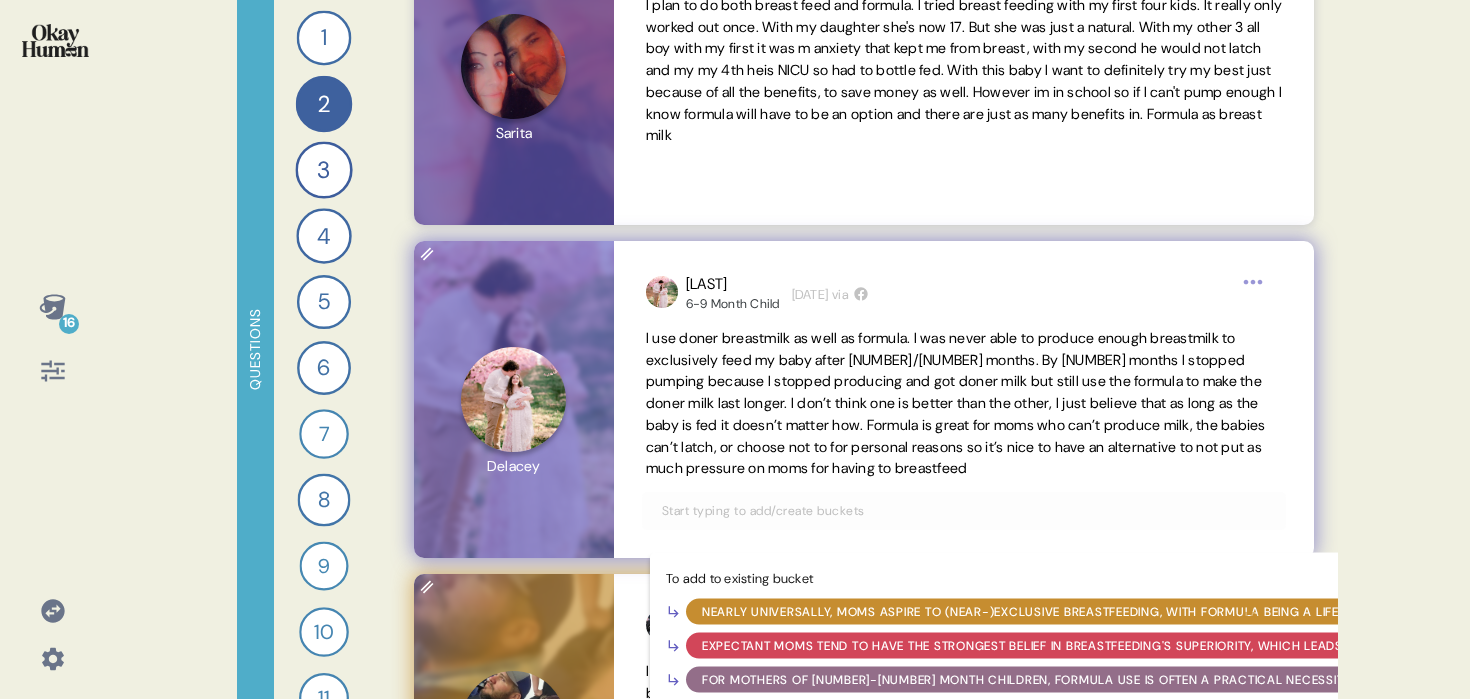 click at bounding box center [964, 511] 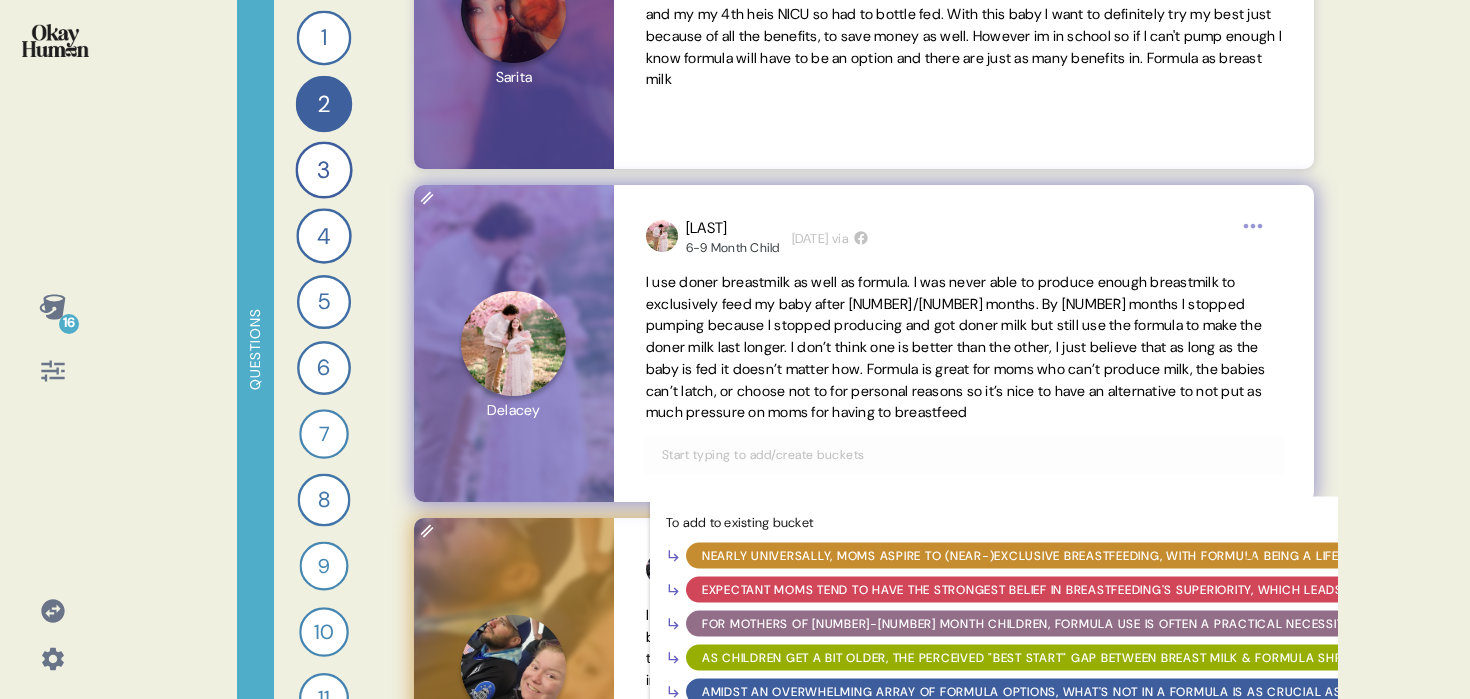 scroll, scrollTop: 8909, scrollLeft: 0, axis: vertical 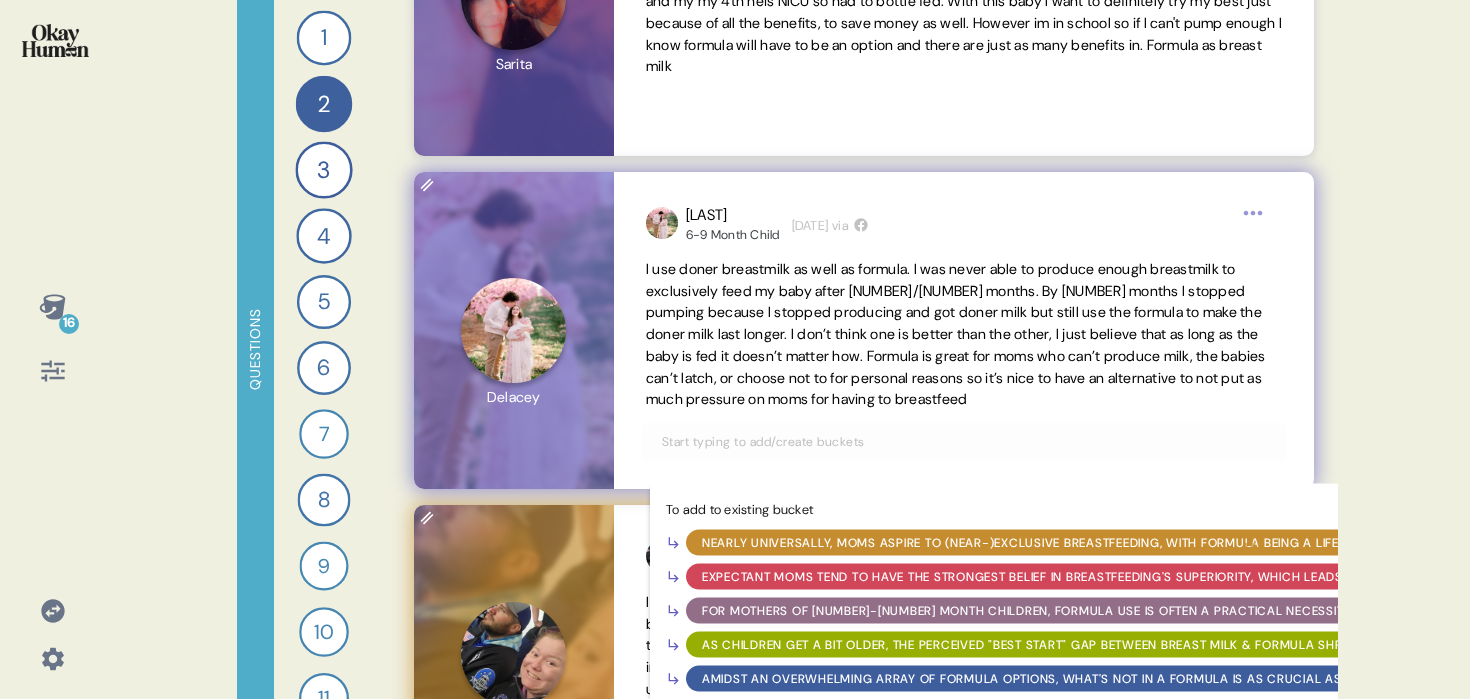 click on "Nearly universally, moms aspire to (near-)exclusive breastfeeding, with formula being a life raft when reality hits." at bounding box center [1099, 543] 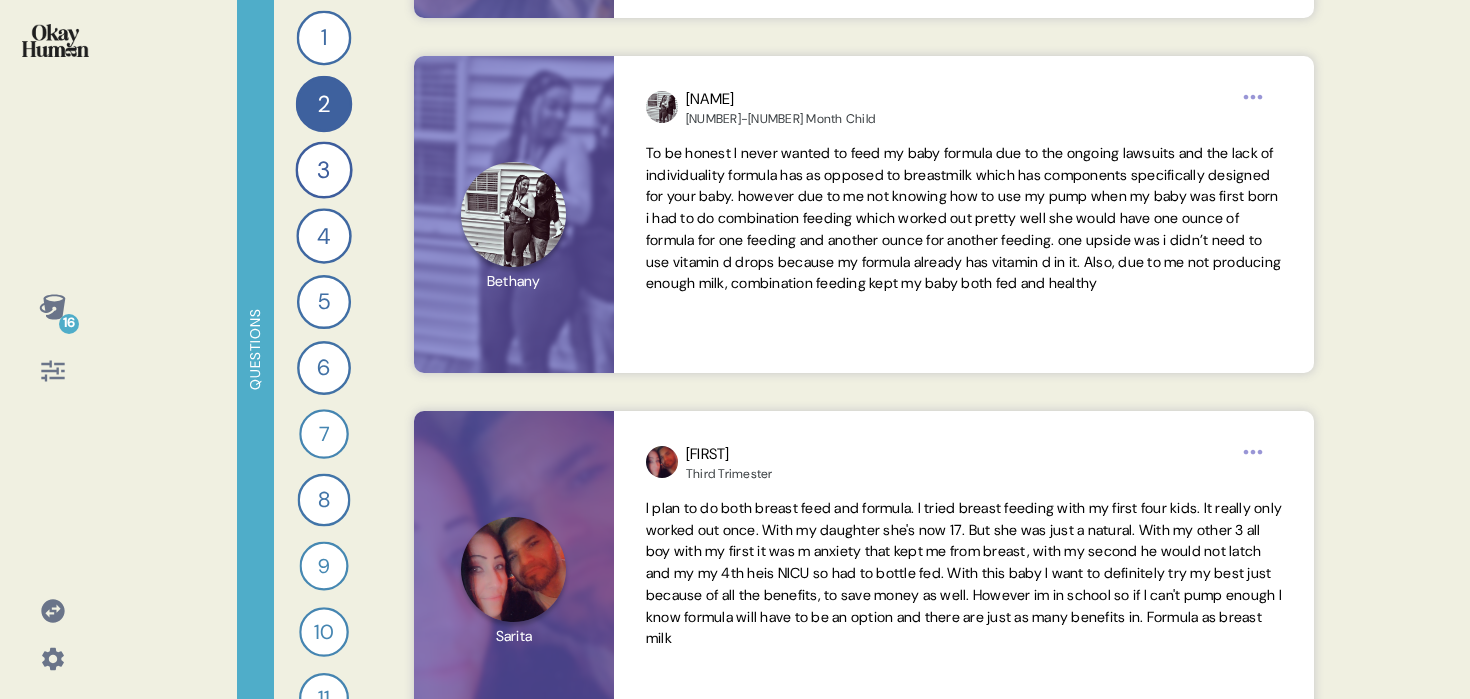 scroll, scrollTop: 7896, scrollLeft: 0, axis: vertical 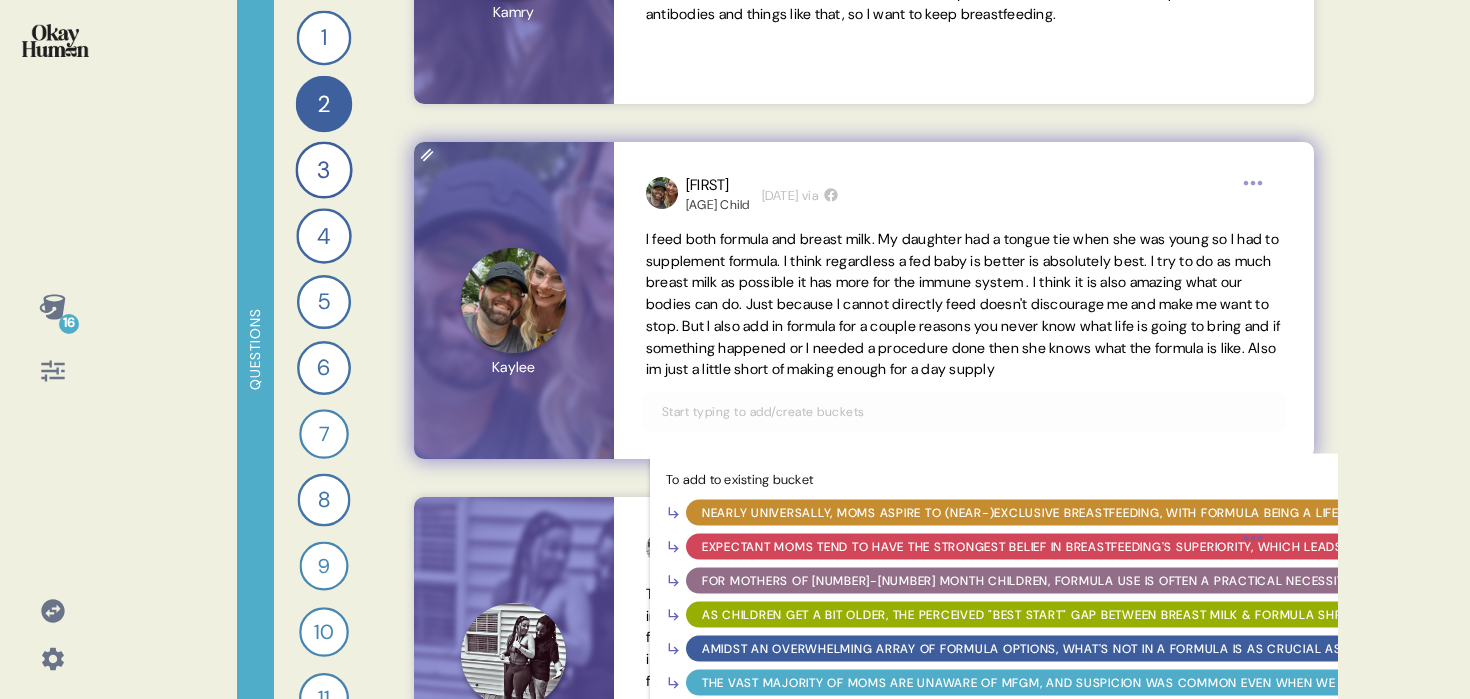 click at bounding box center (964, 412) 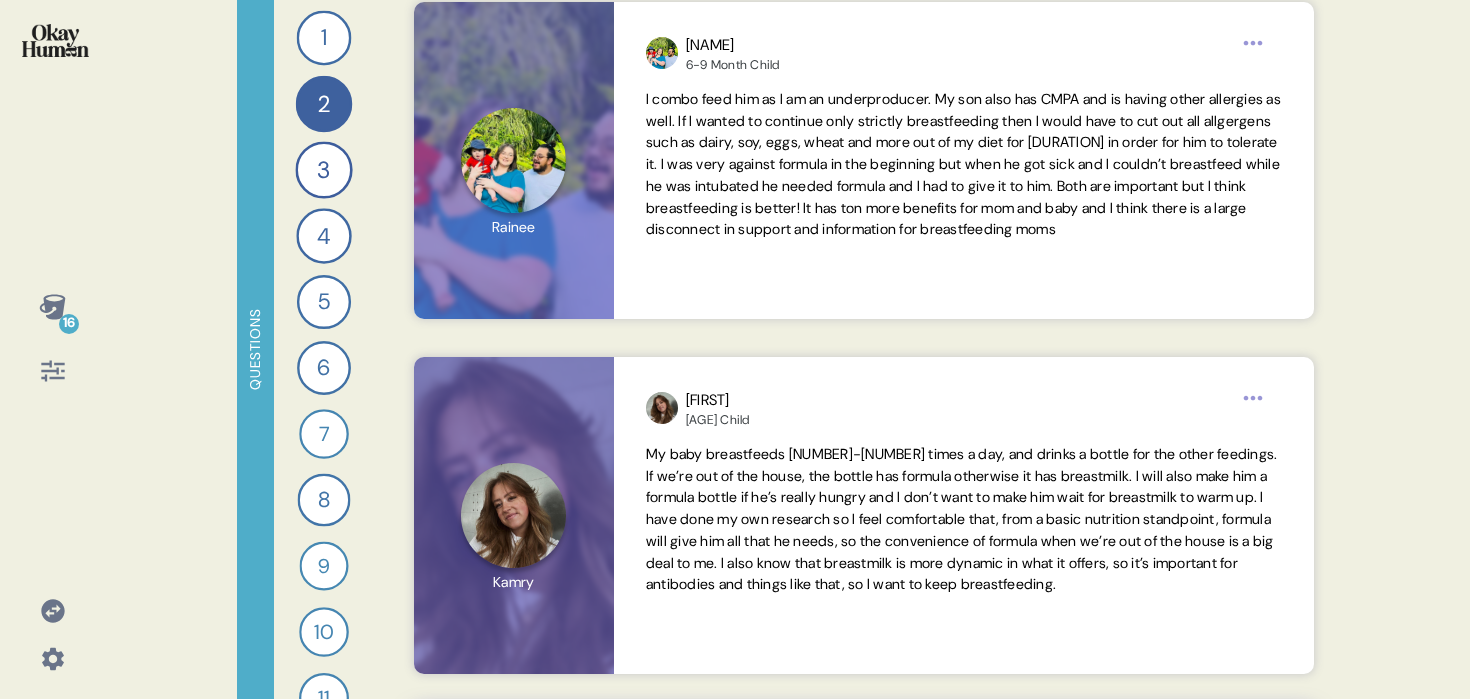 scroll, scrollTop: 7326, scrollLeft: 0, axis: vertical 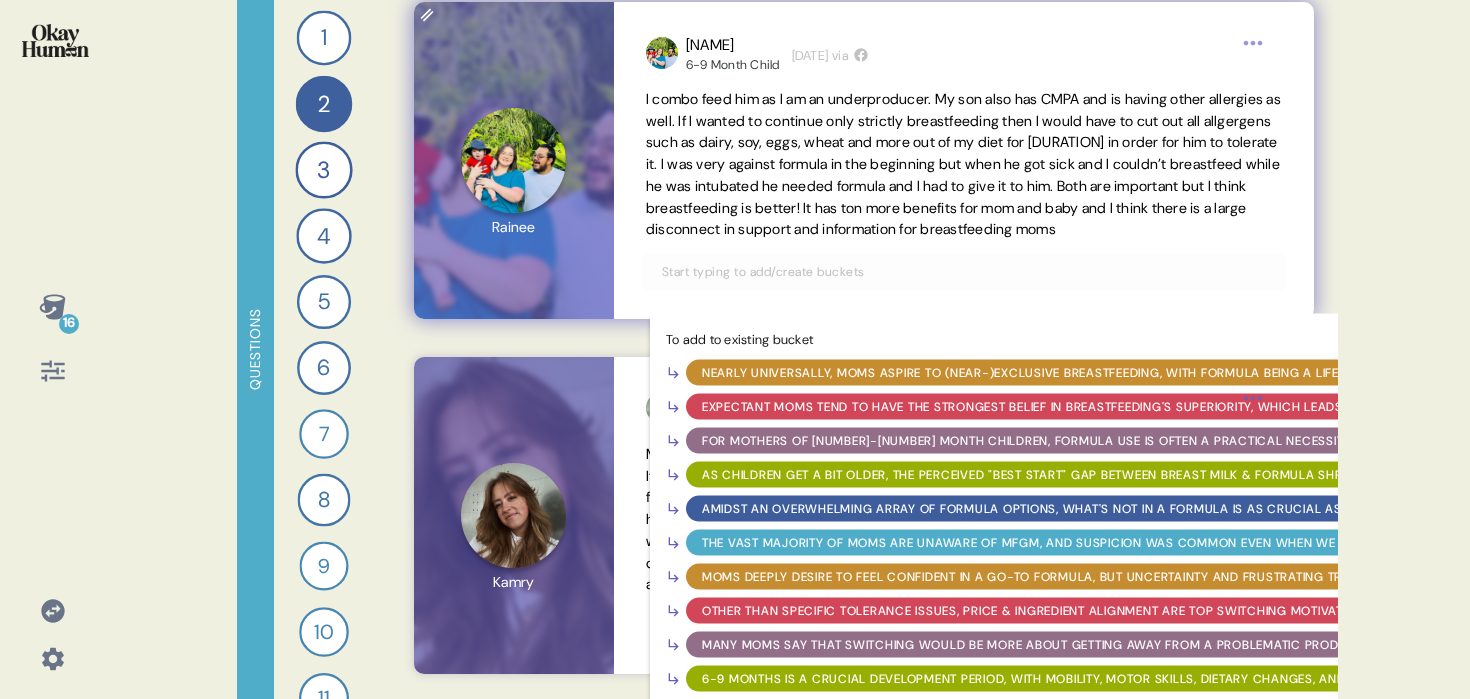 click at bounding box center (964, 272) 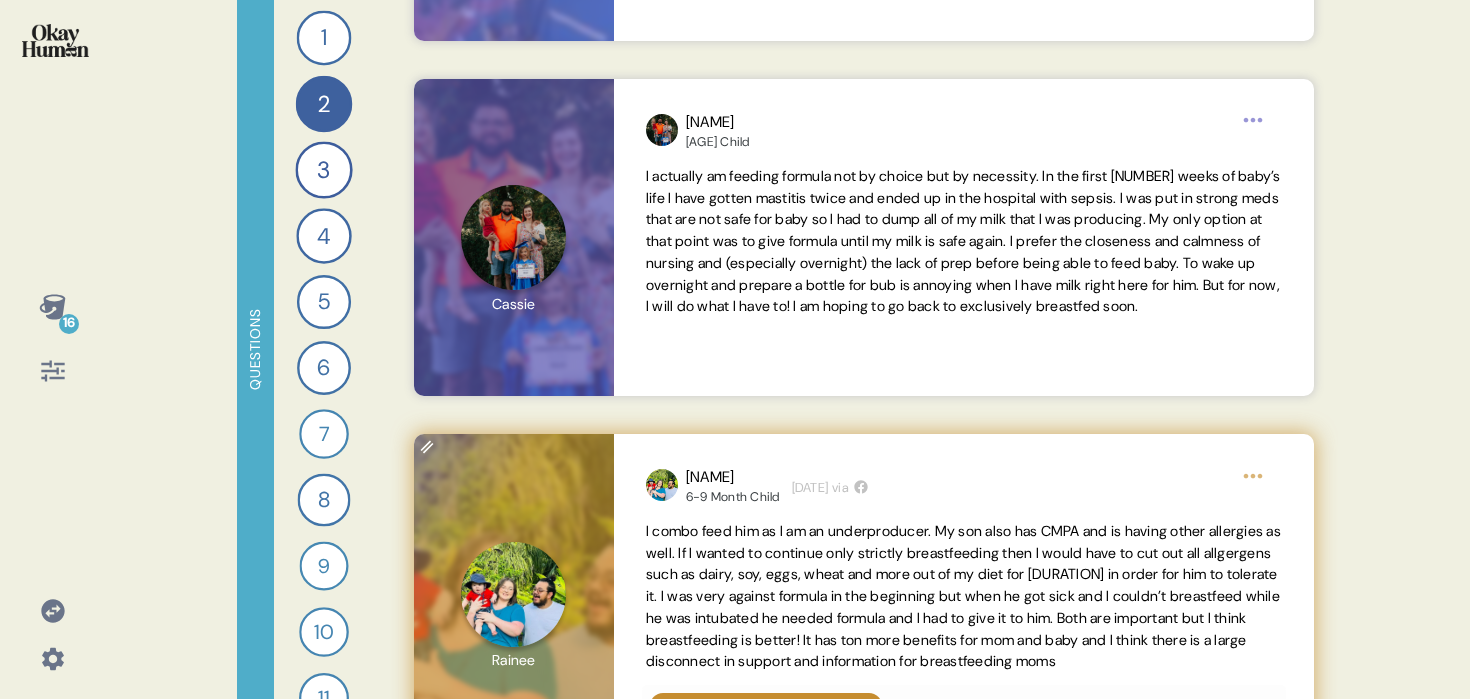 scroll, scrollTop: 6893, scrollLeft: 0, axis: vertical 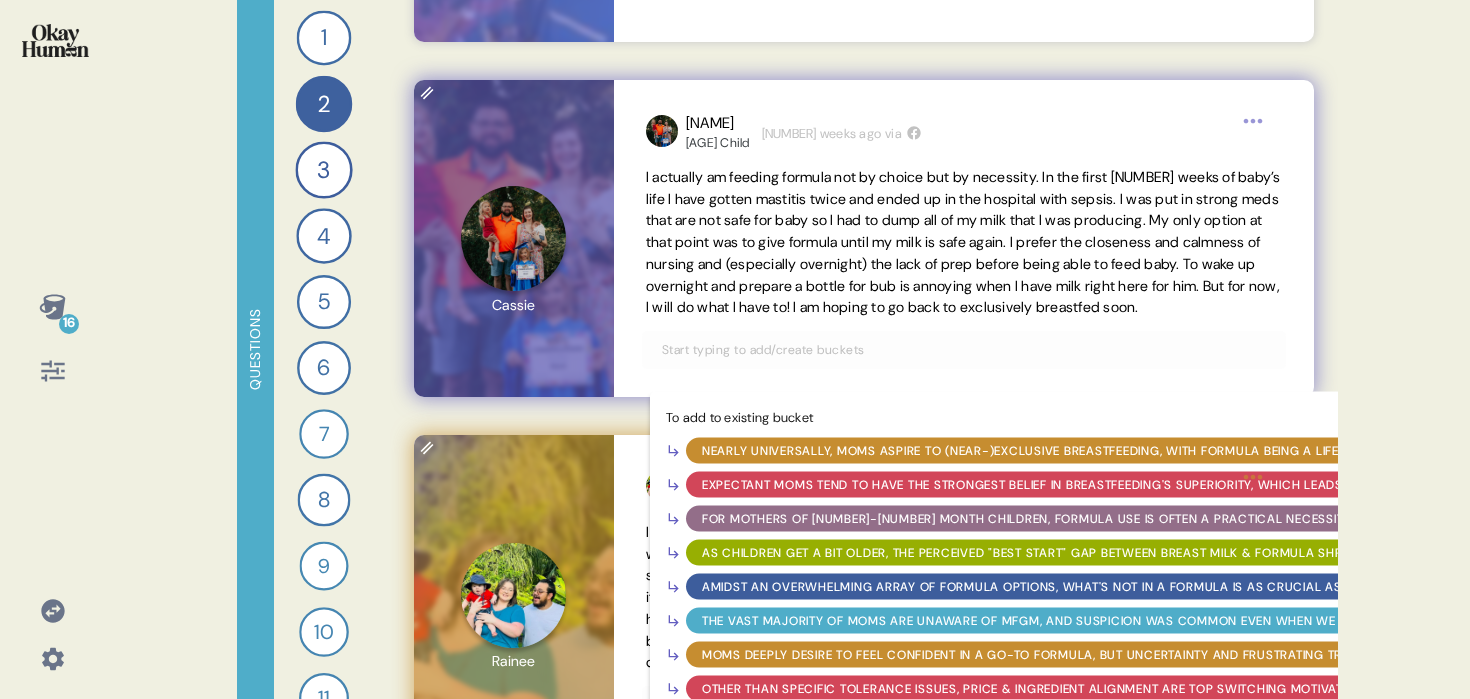 click at bounding box center (964, 350) 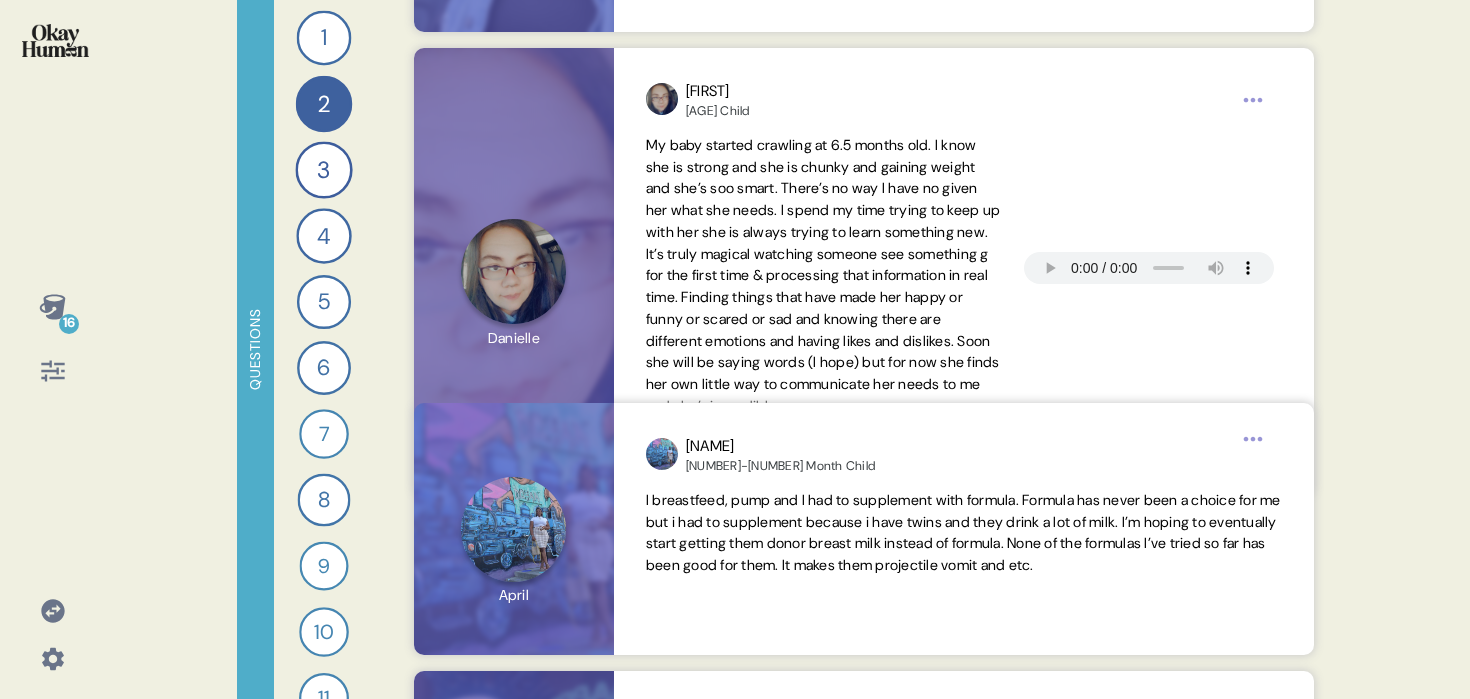 scroll, scrollTop: 21114, scrollLeft: 0, axis: vertical 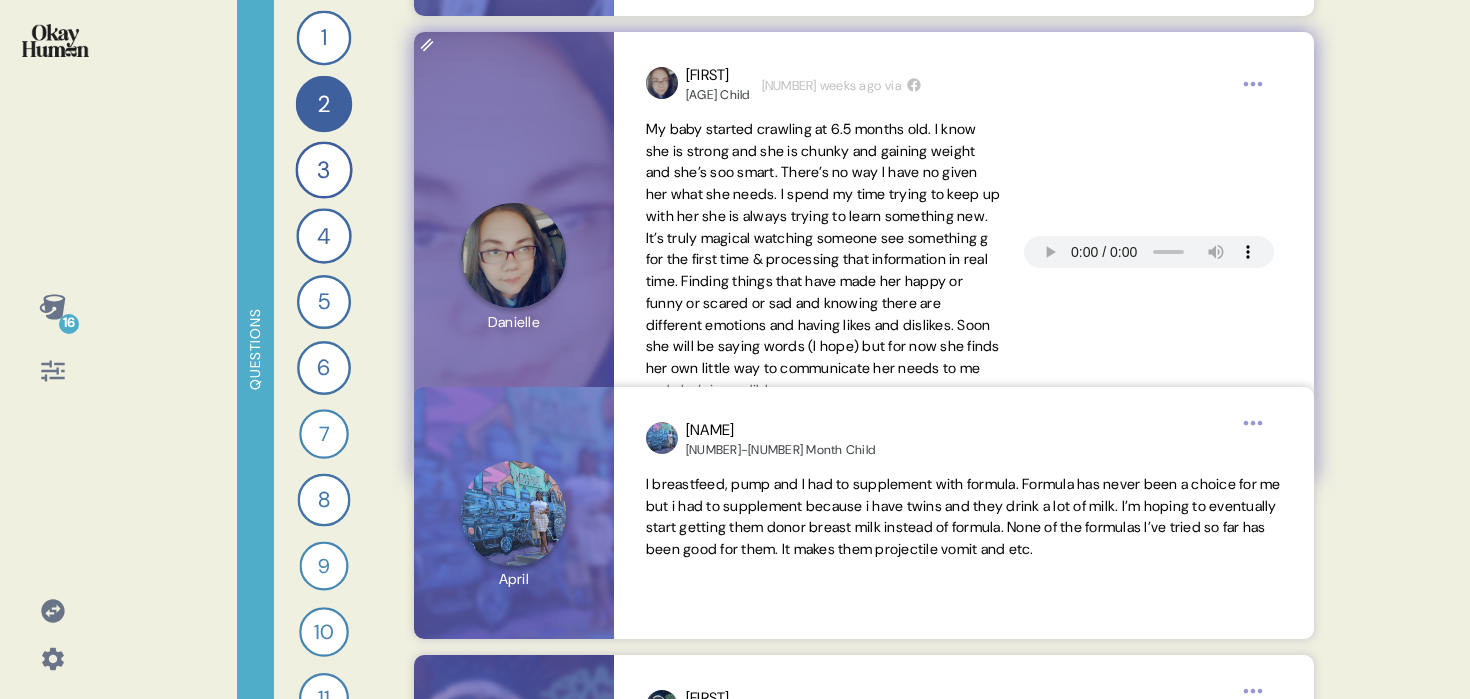 click at bounding box center [964, 433] 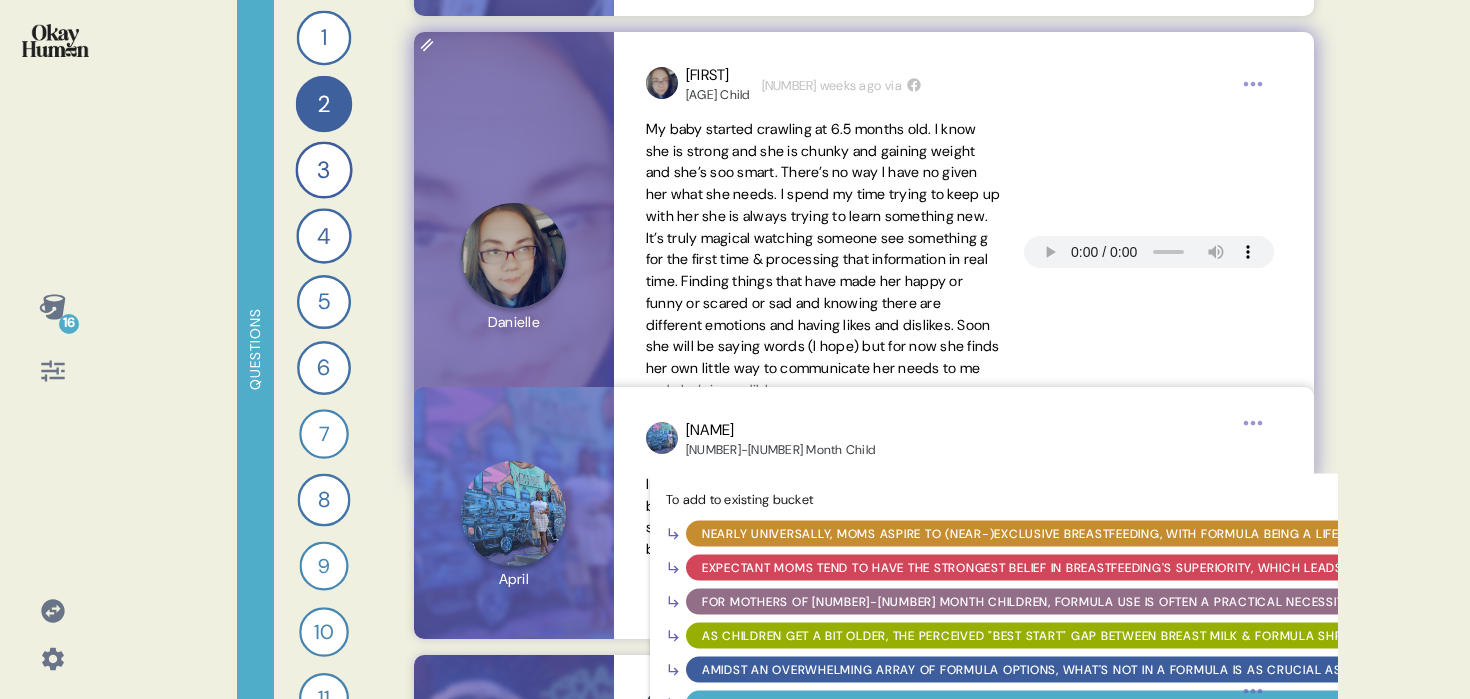 click on "Nearly universally, moms aspire to (near-)exclusive breastfeeding, with formula being a life raft when reality hits." at bounding box center [1099, 533] 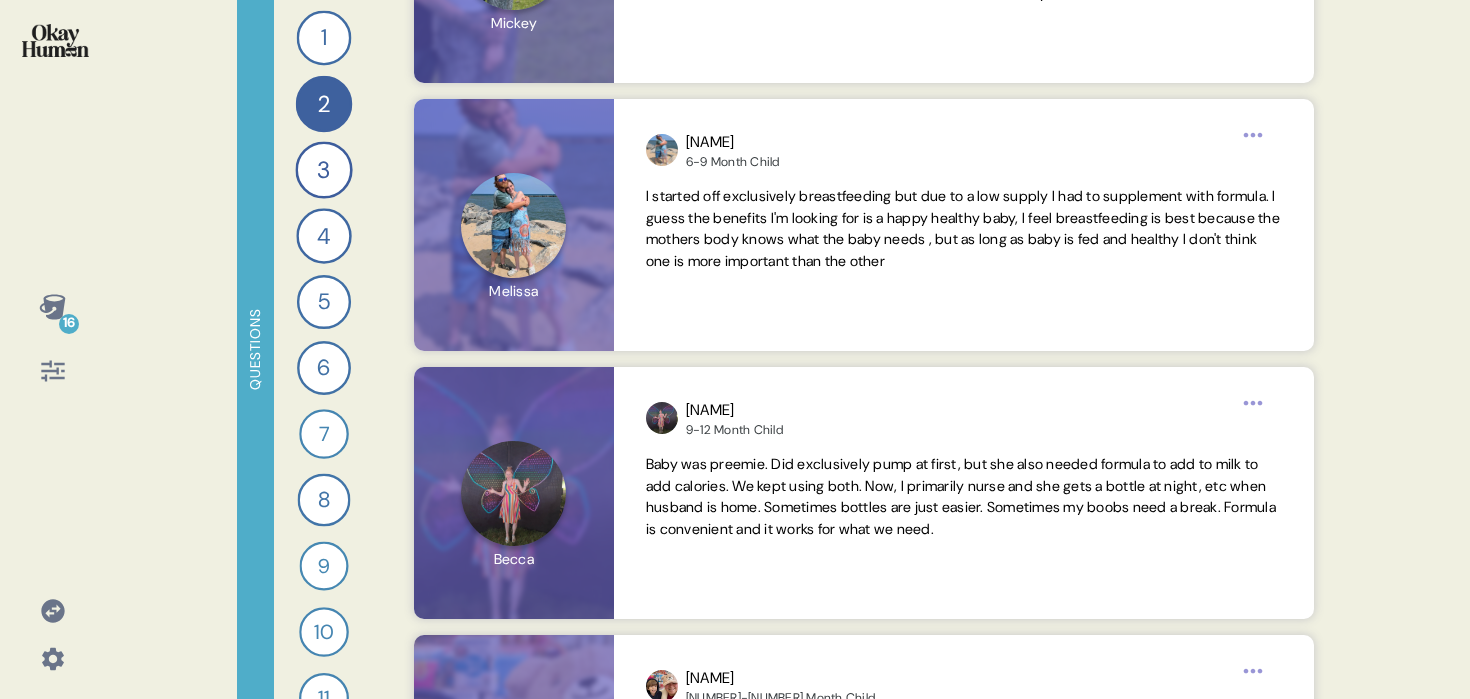 scroll, scrollTop: 22795, scrollLeft: 0, axis: vertical 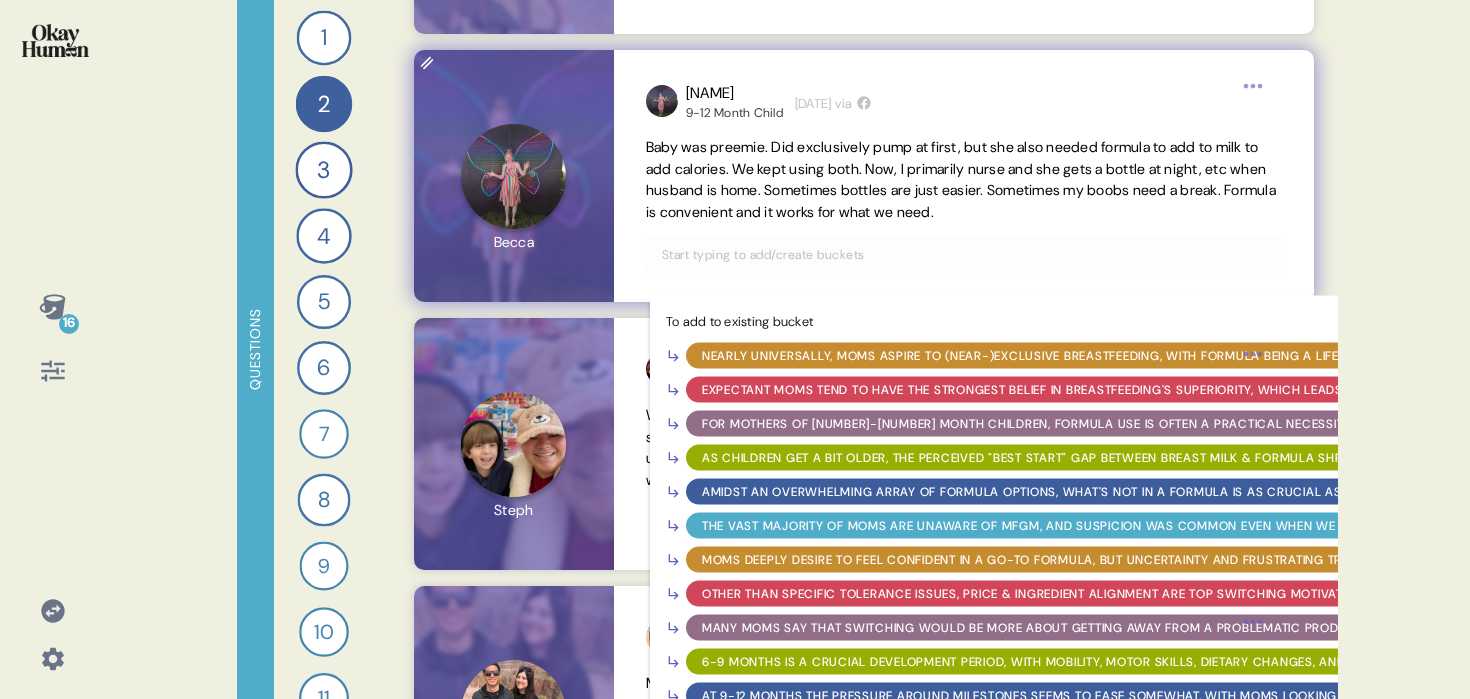 click at bounding box center [964, 255] 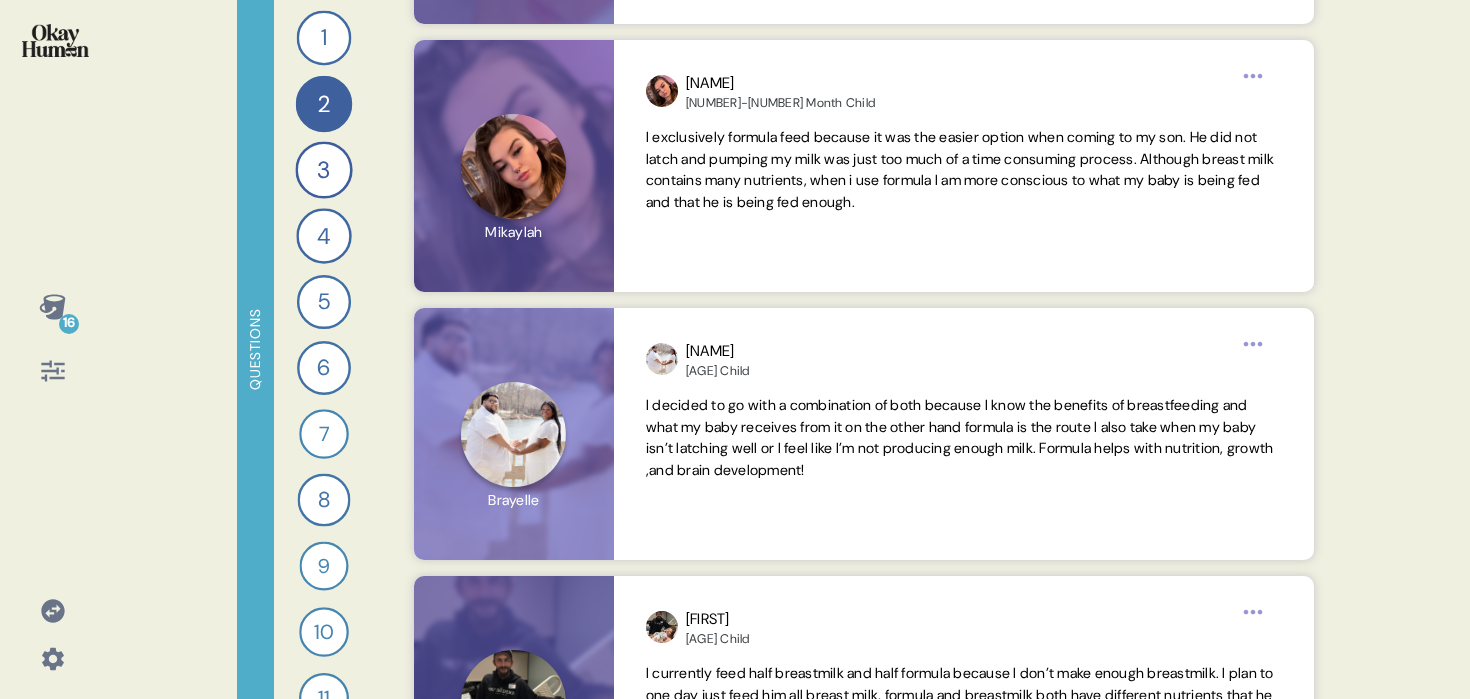scroll, scrollTop: 25760, scrollLeft: 0, axis: vertical 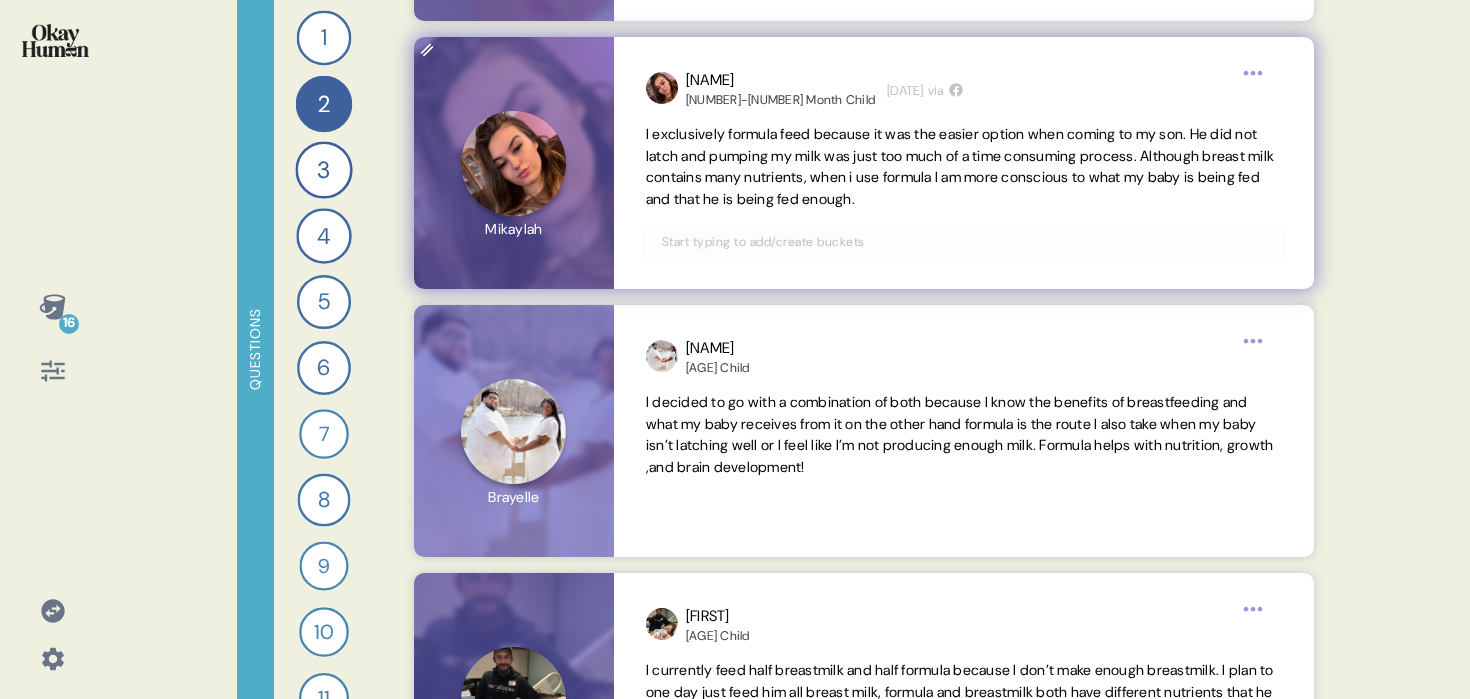 click at bounding box center (964, 242) 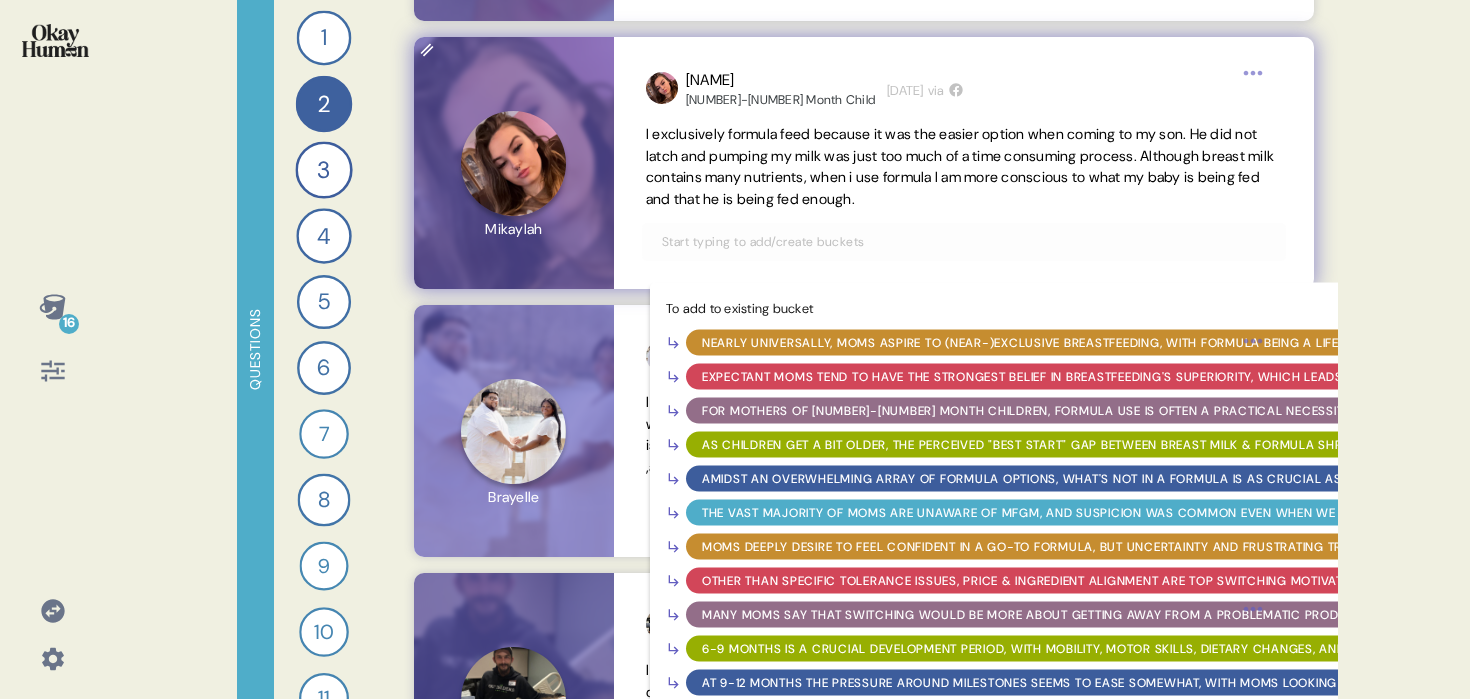 click on "Nearly universally, moms aspire to (near-)exclusive breastfeeding, with formula being a life raft when reality hits." at bounding box center [1099, 343] 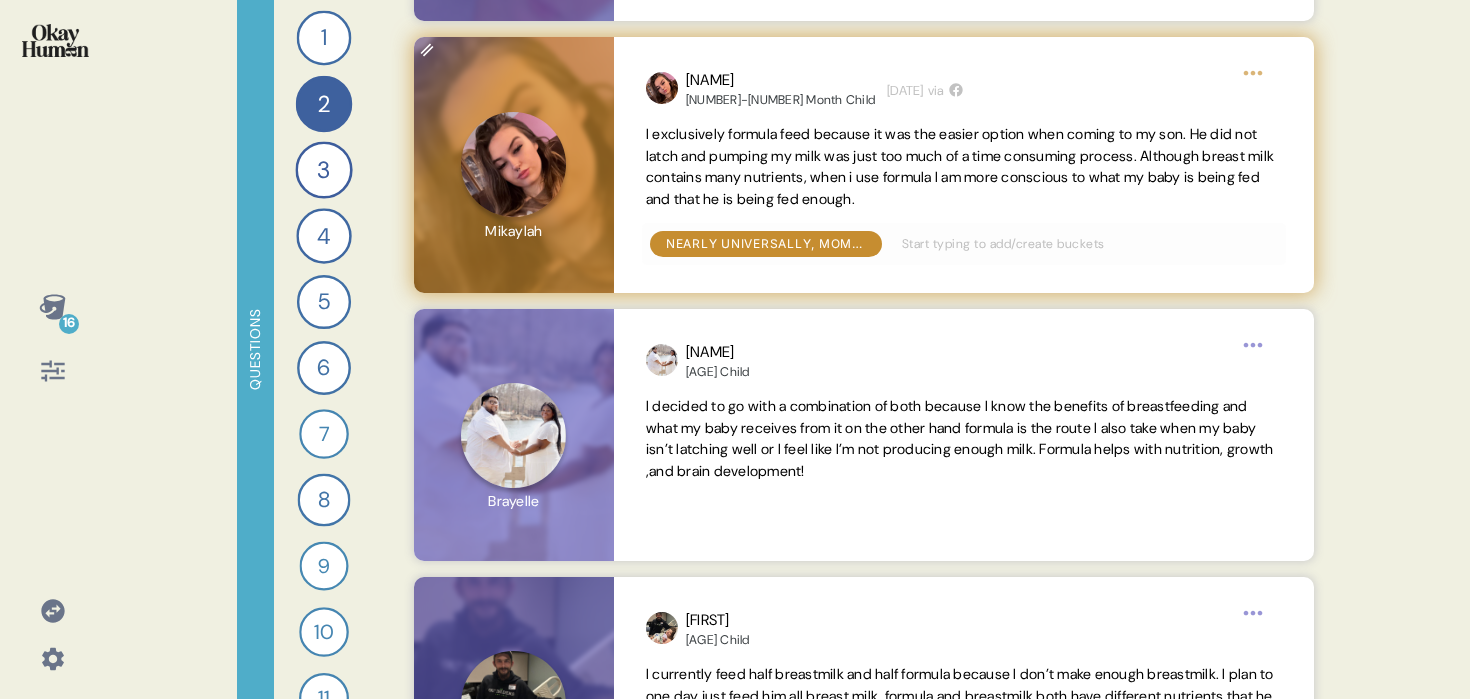 click 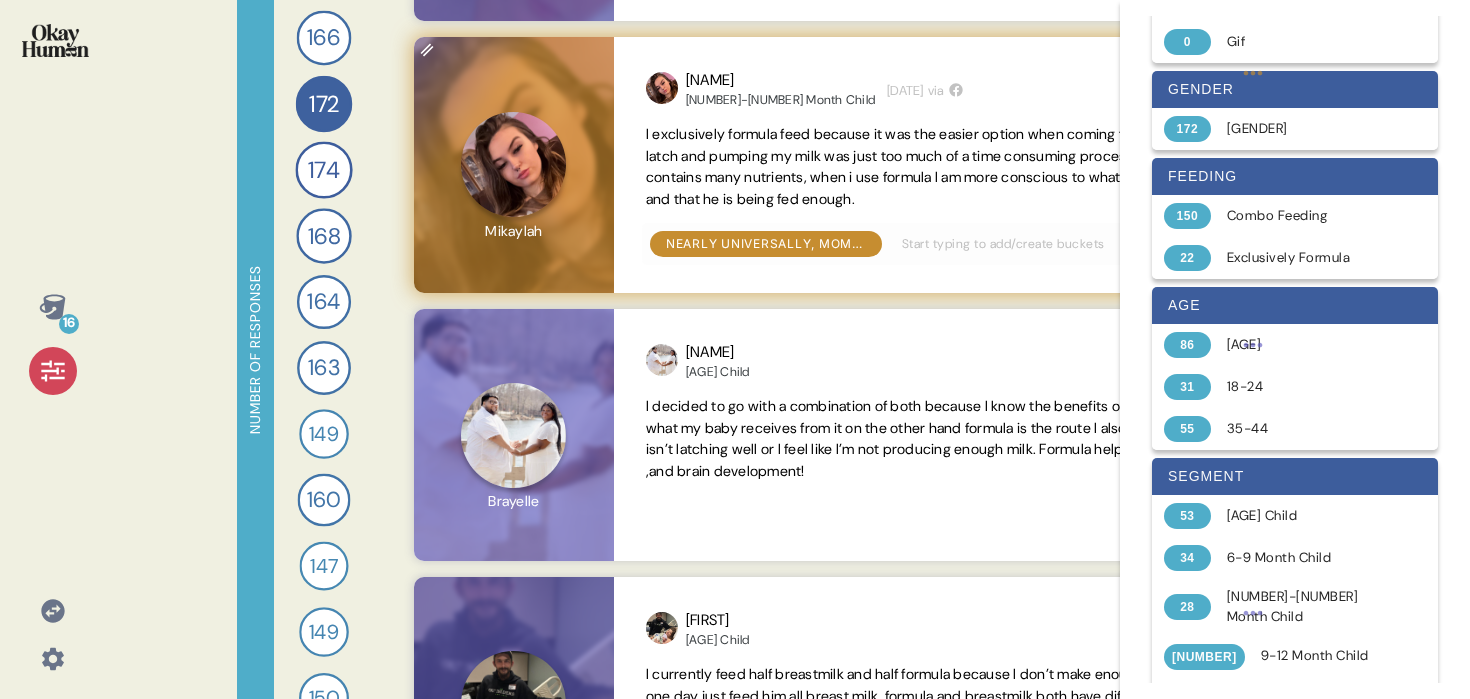 scroll, scrollTop: 246, scrollLeft: 0, axis: vertical 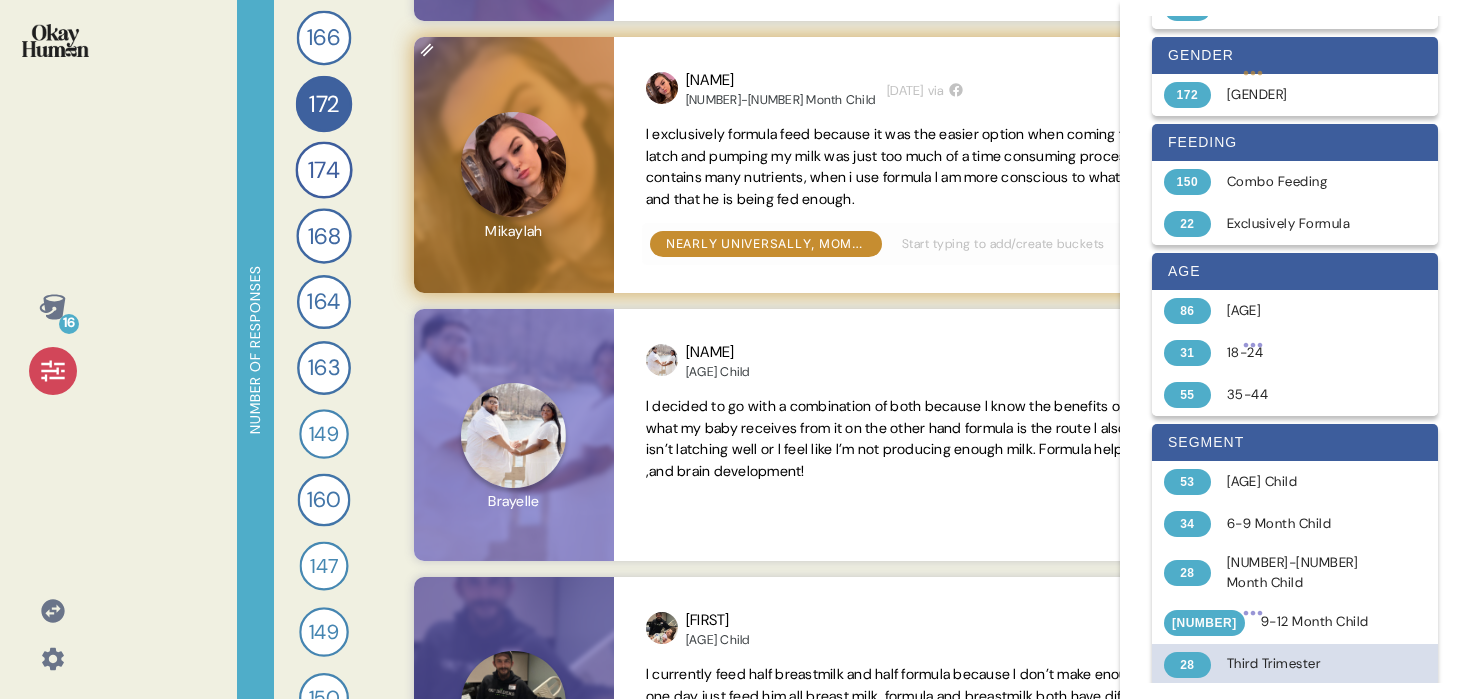 click on "Third Trimester" at bounding box center (1306, 664) 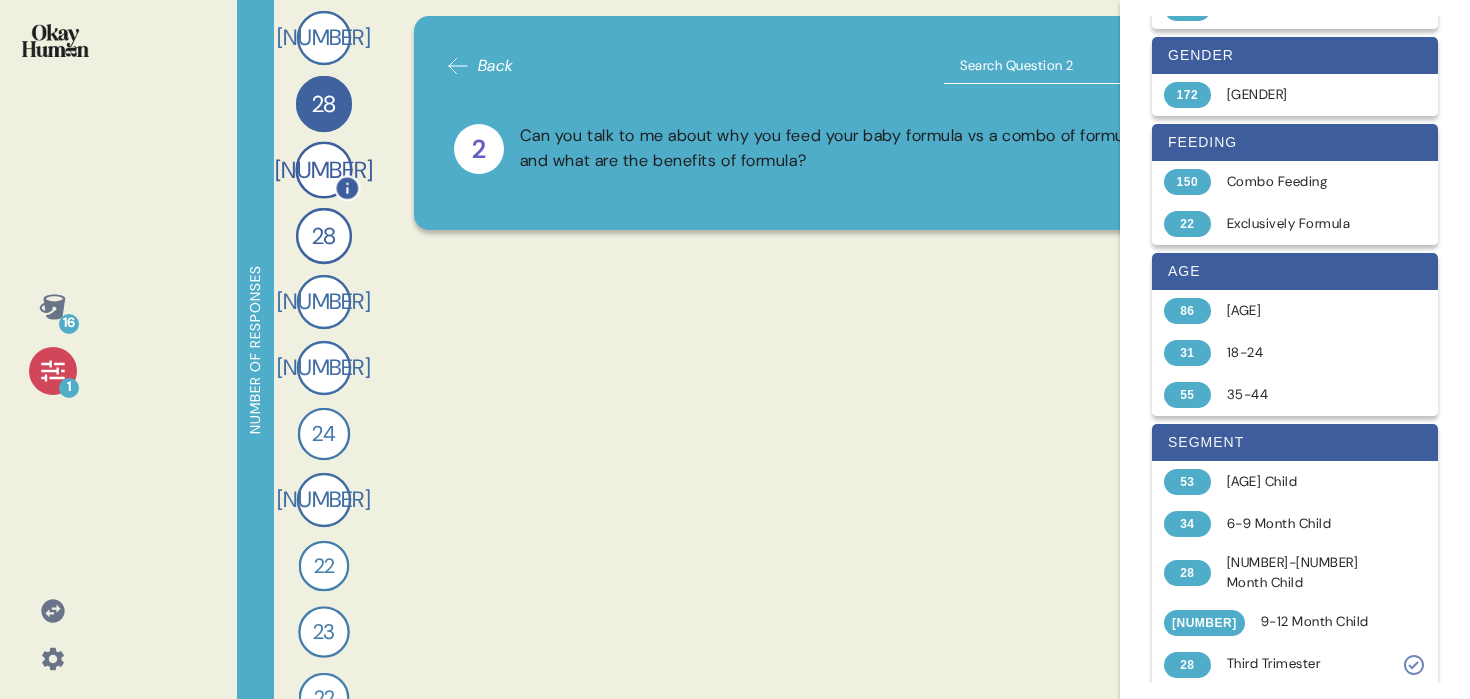 click on "[NUMBER]" at bounding box center [324, 169] 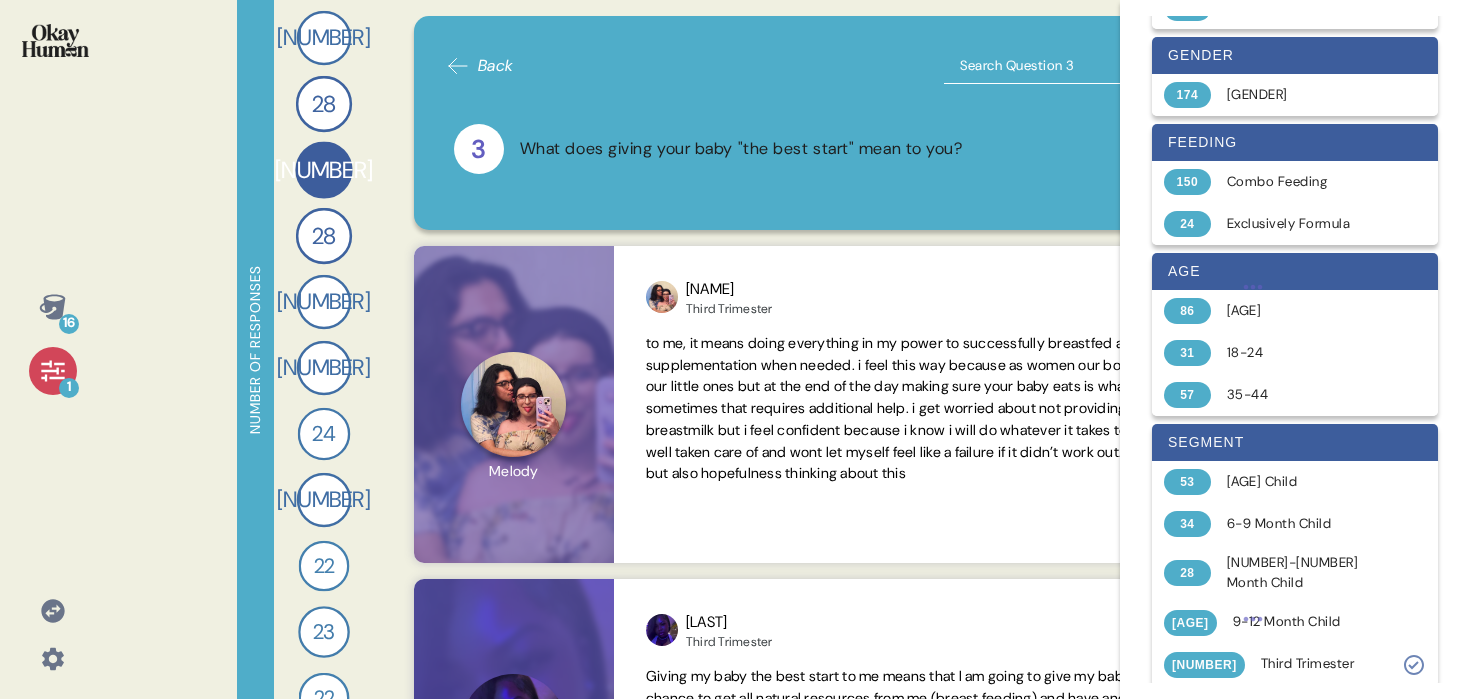 click 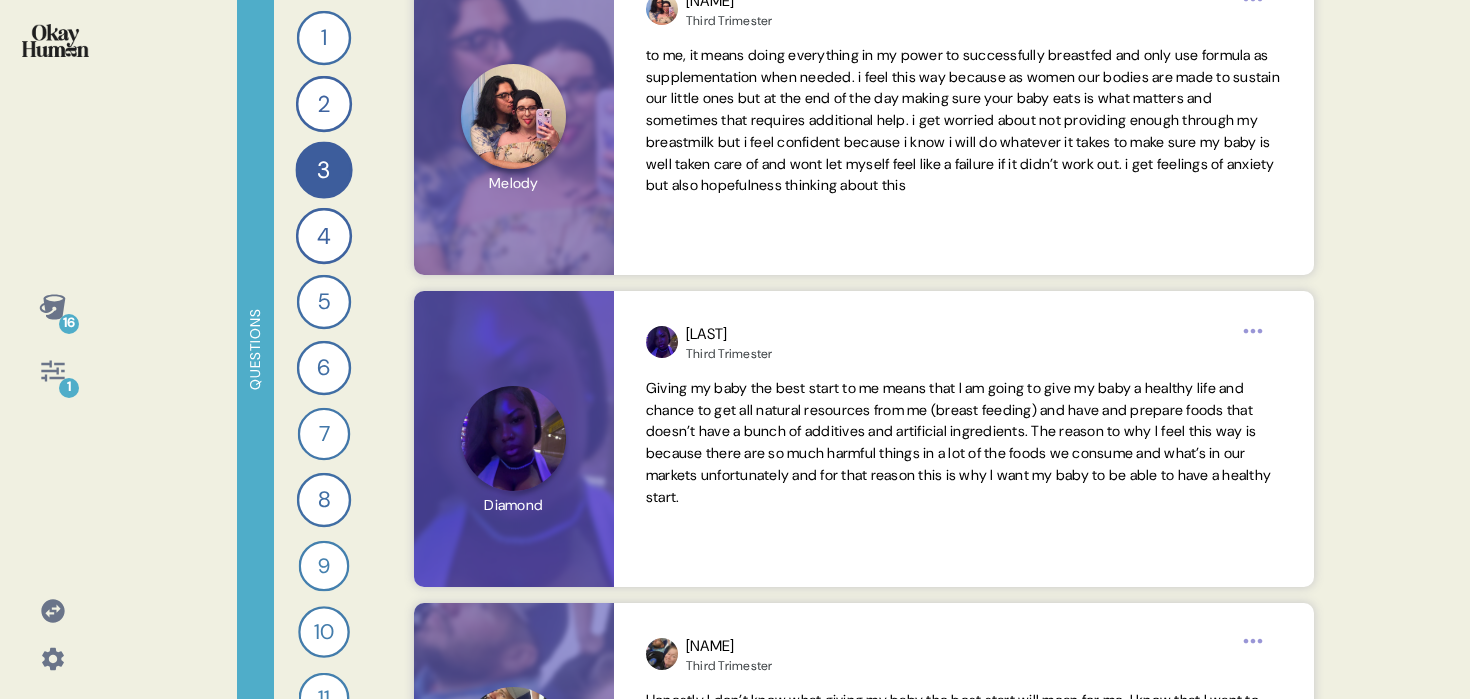 scroll, scrollTop: 286, scrollLeft: 0, axis: vertical 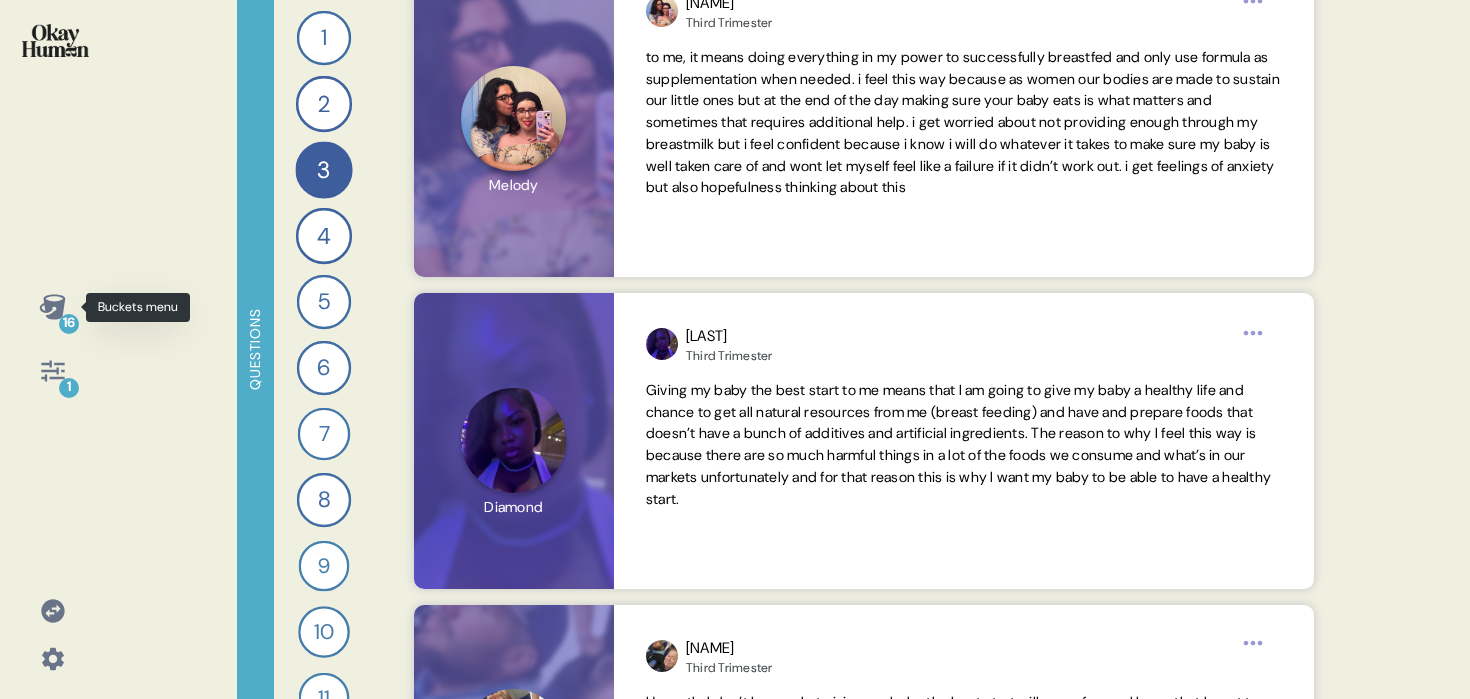 click 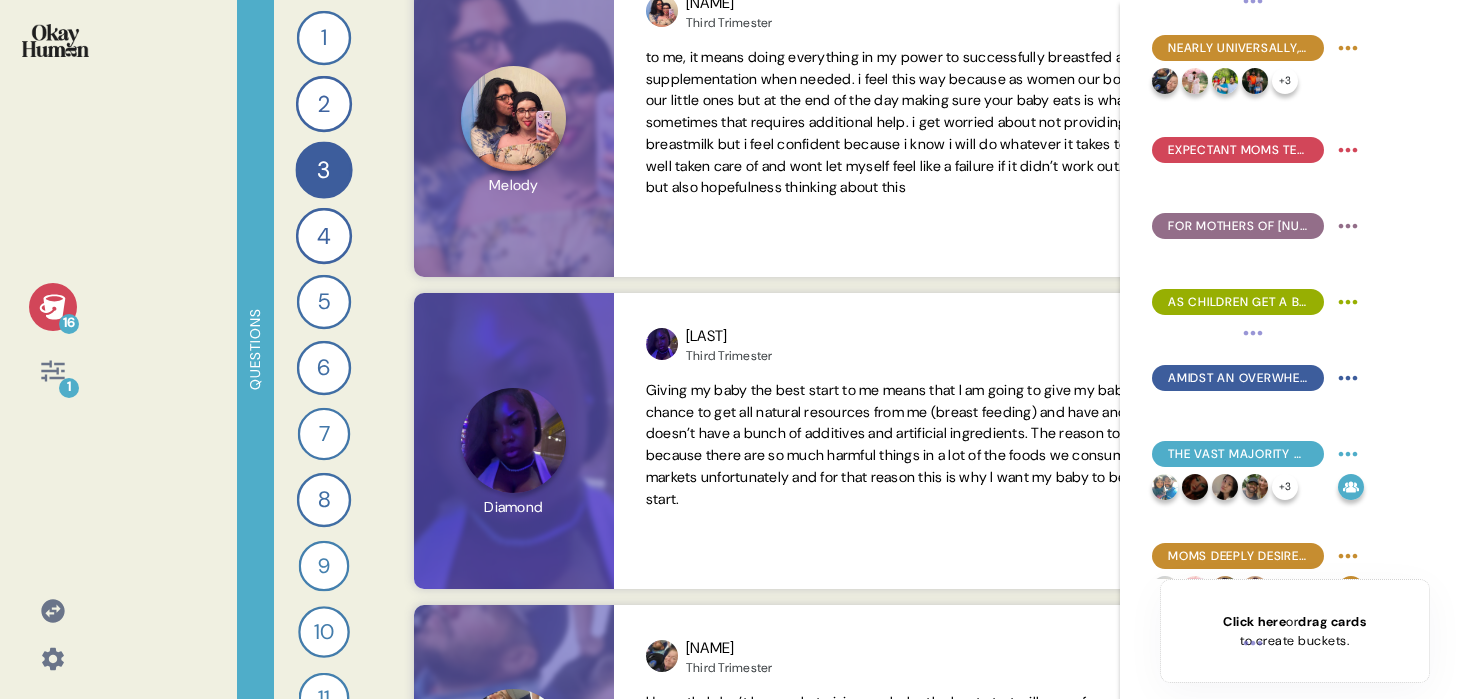 click 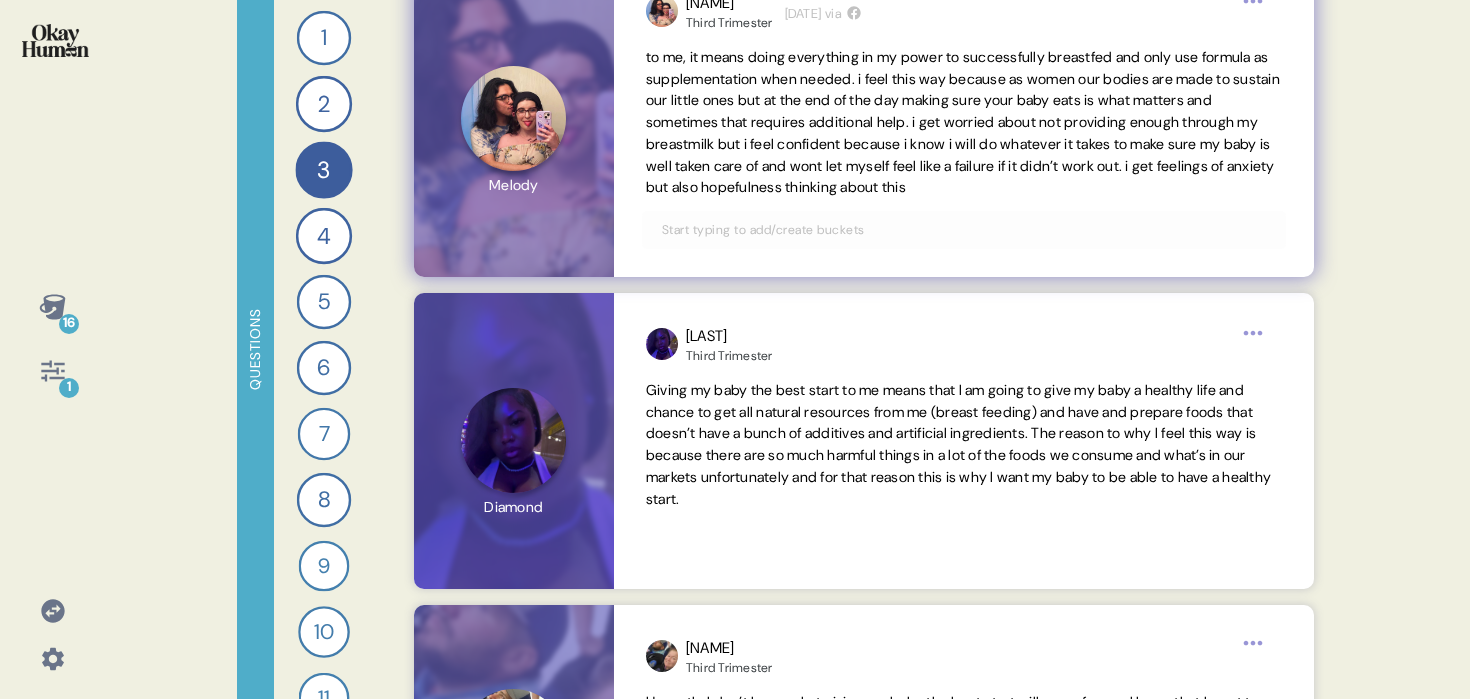 click at bounding box center [964, 230] 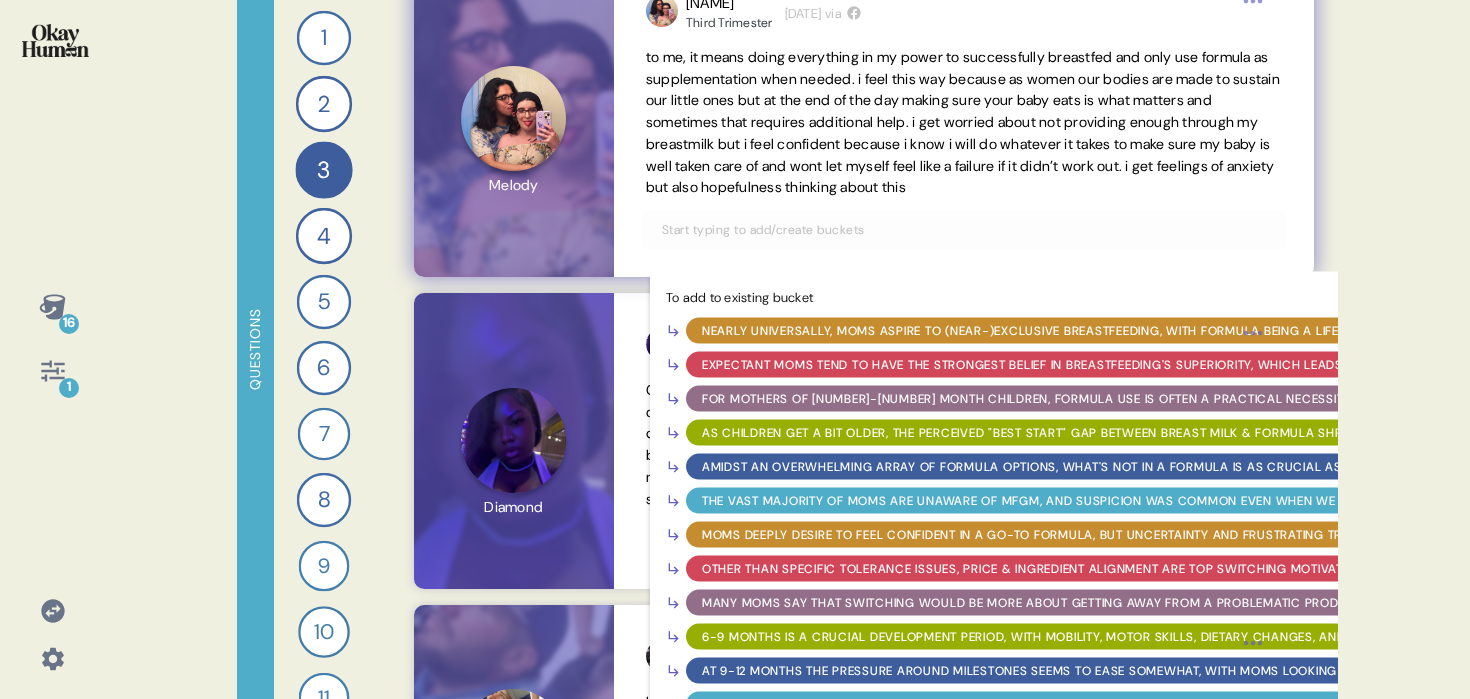 click at bounding box center (964, 230) 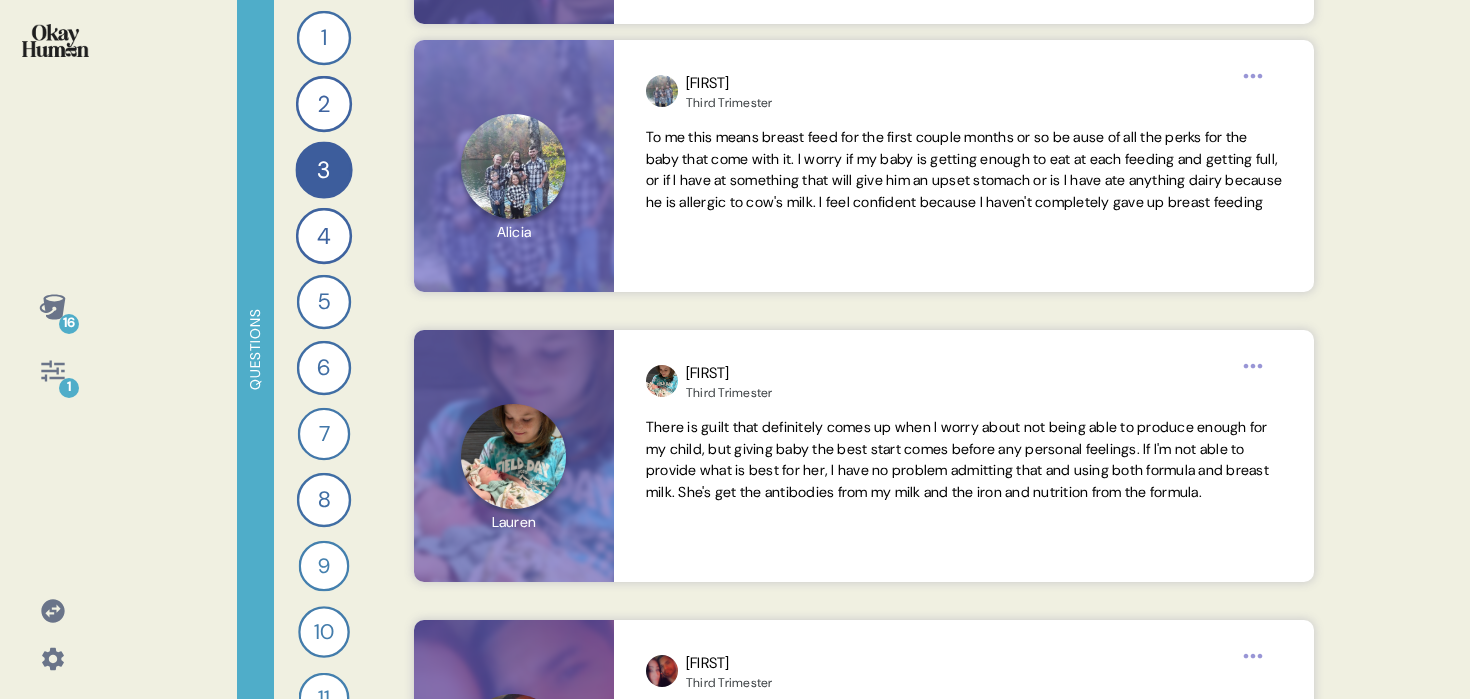 scroll, scrollTop: 1195, scrollLeft: 0, axis: vertical 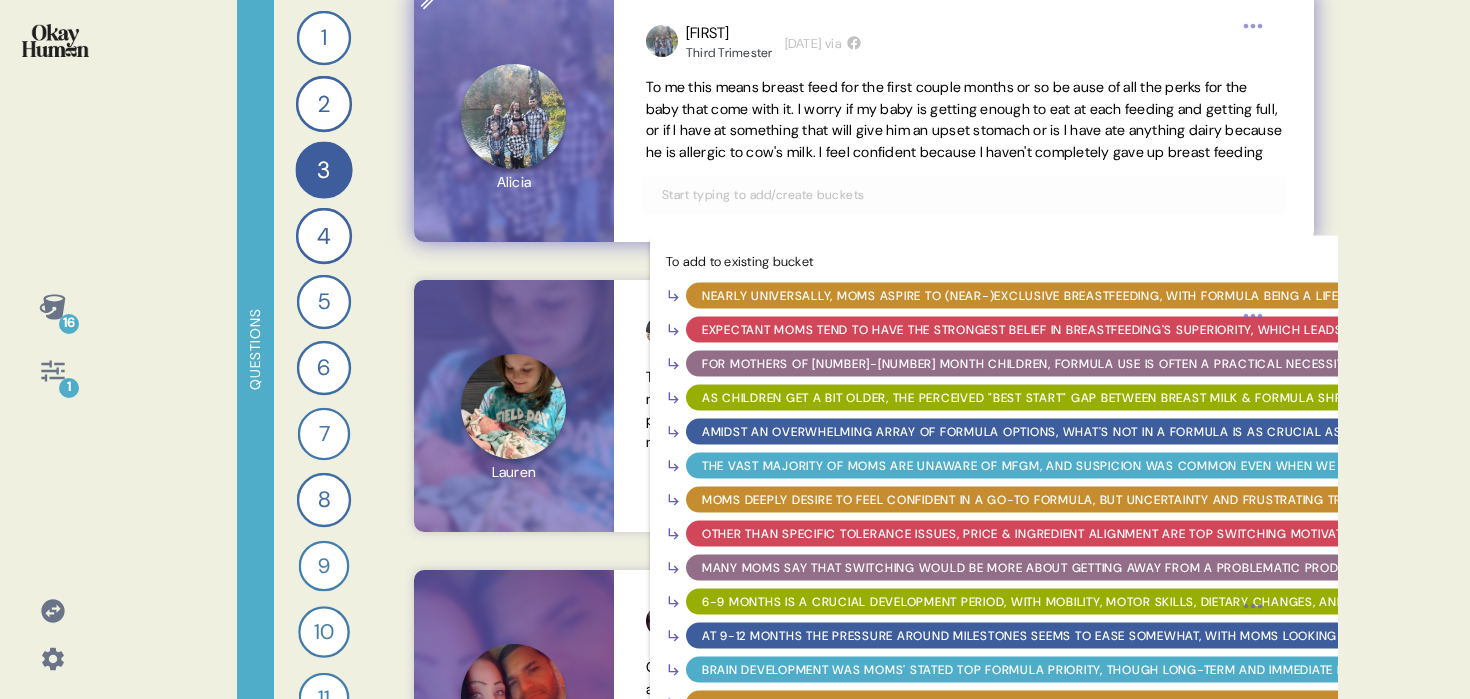 click at bounding box center (964, 195) 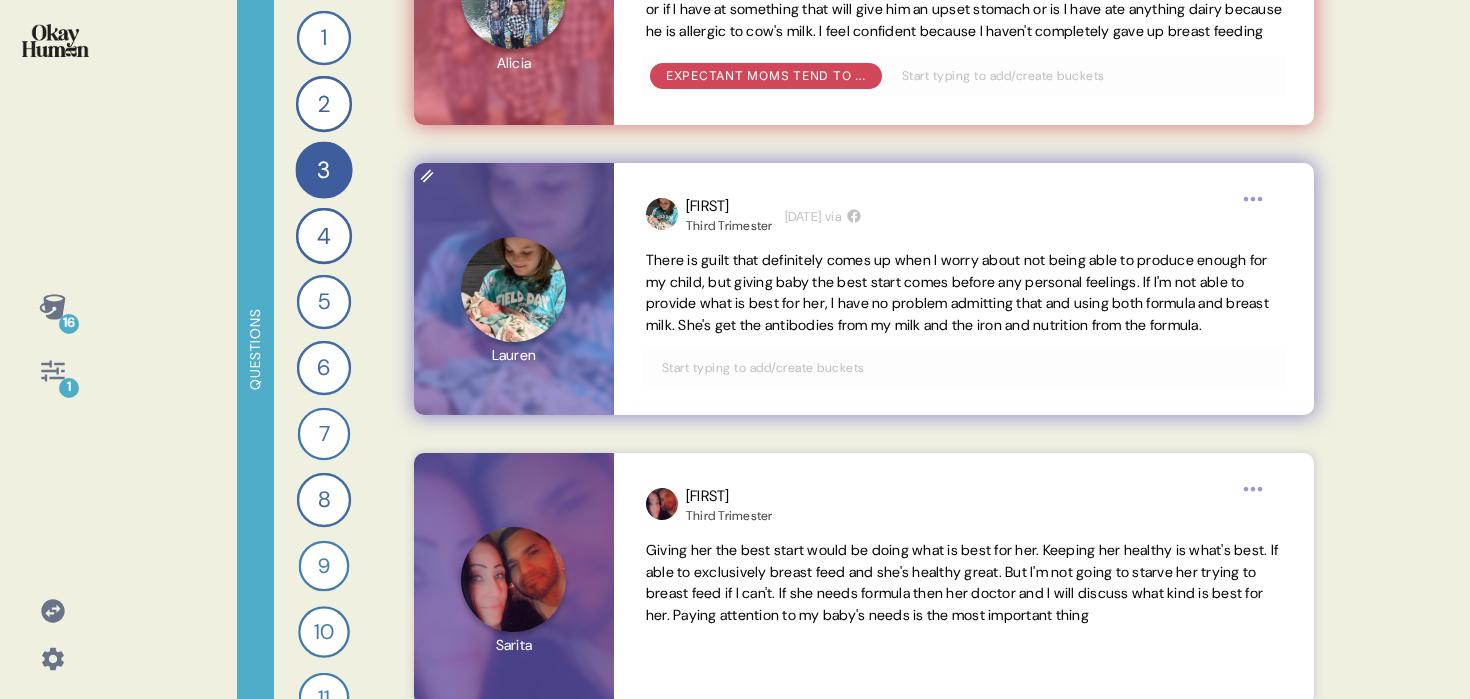 scroll, scrollTop: 1430, scrollLeft: 0, axis: vertical 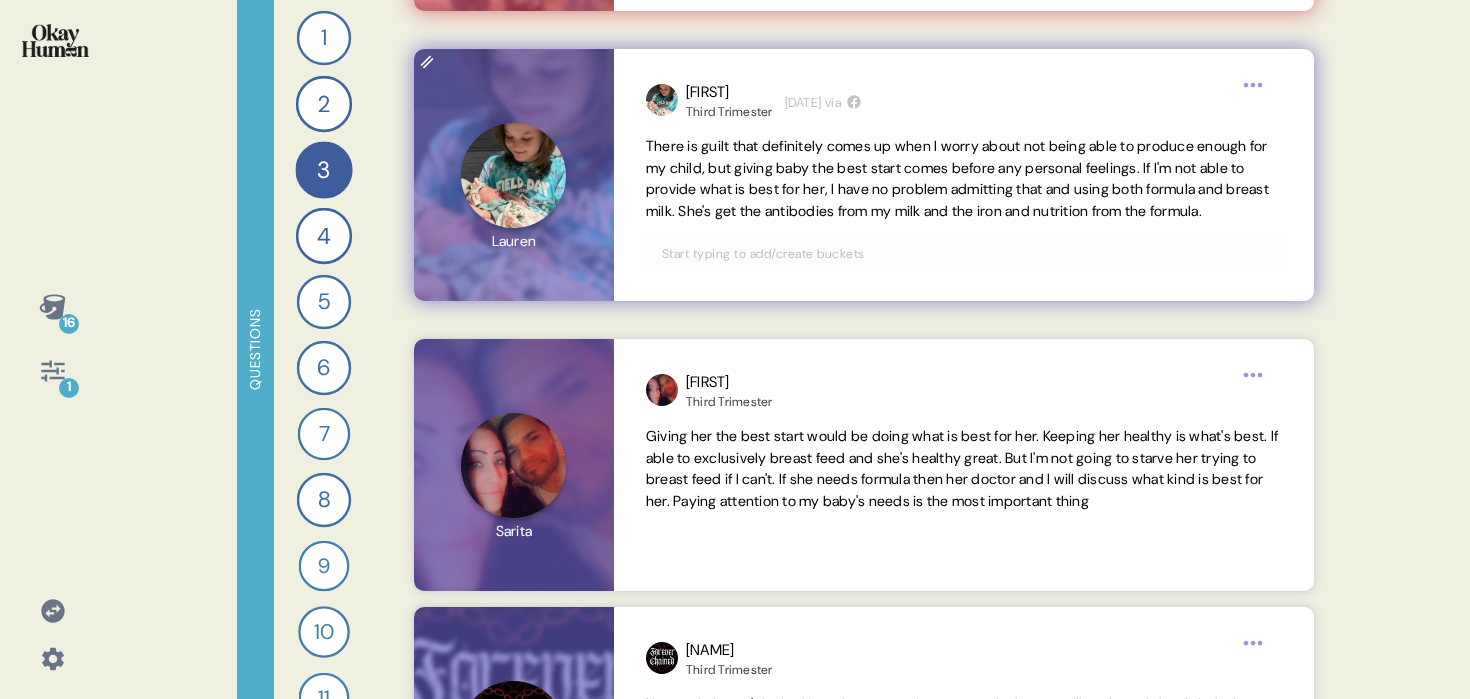 click at bounding box center (964, 254) 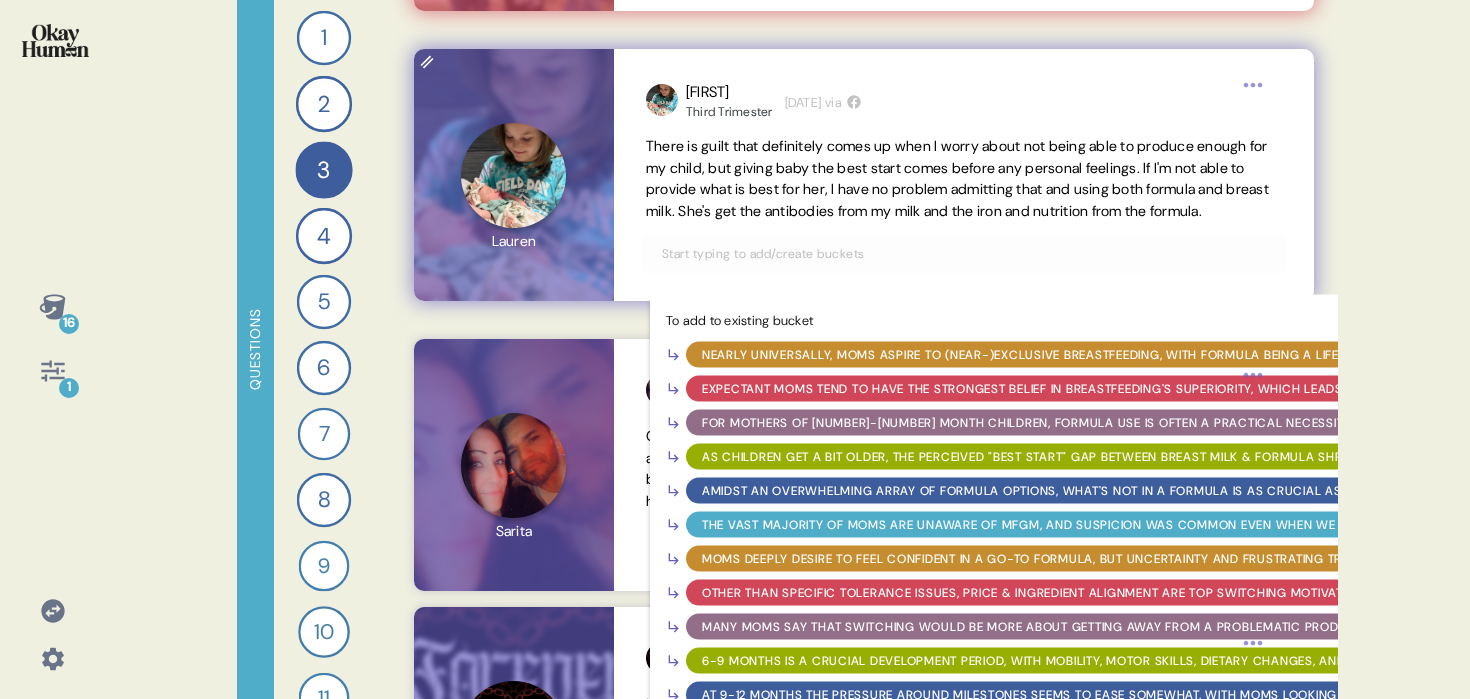 click on "Expectant moms tend to have the strongest belief in breastfeeding's superiority, which leads to inadequacy fears." at bounding box center [1097, 389] 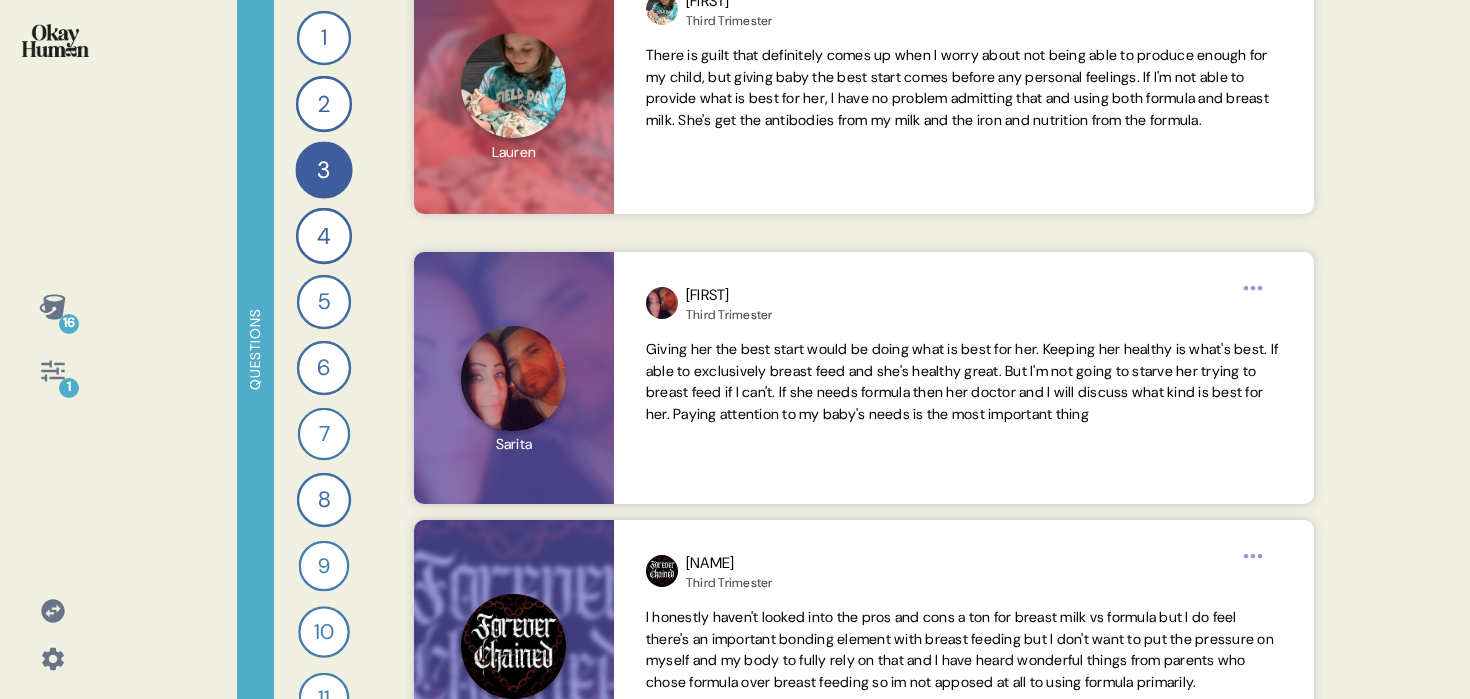 scroll, scrollTop: 1688, scrollLeft: 0, axis: vertical 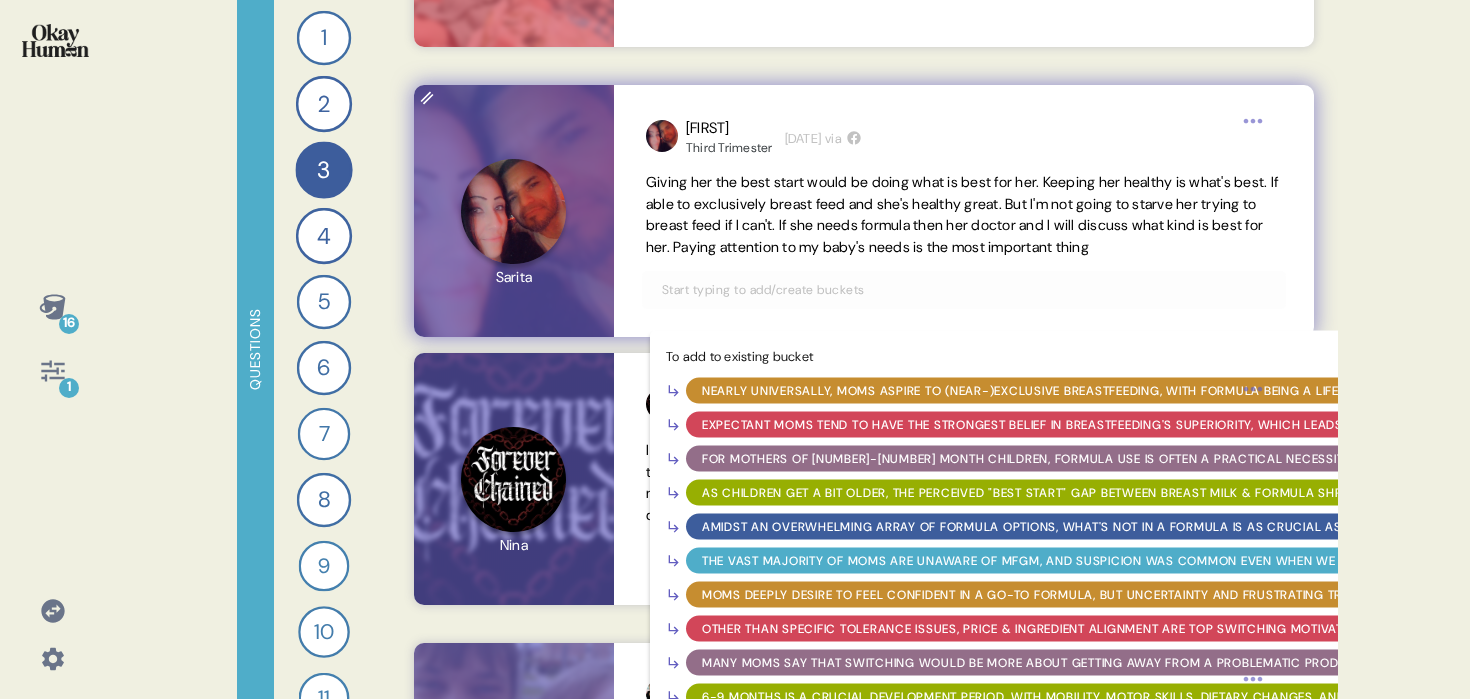 click at bounding box center [964, 290] 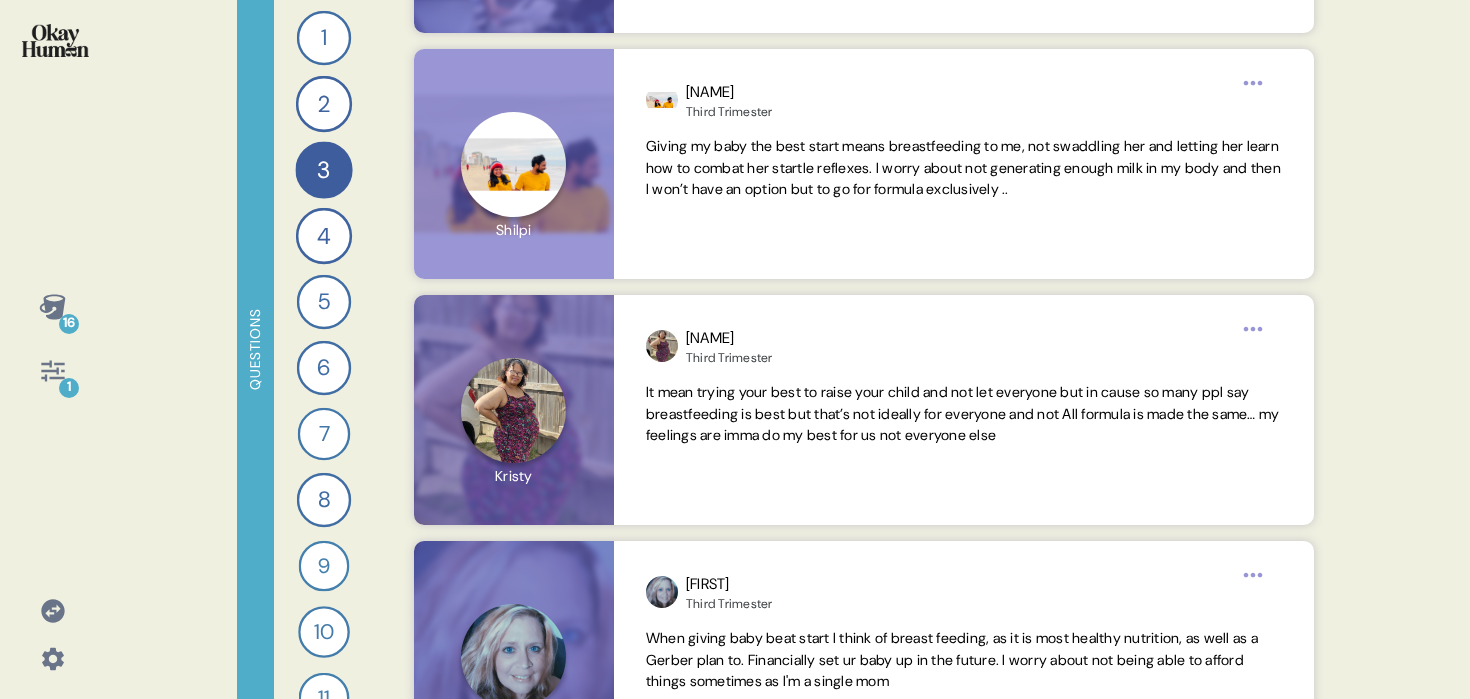 scroll, scrollTop: 3339, scrollLeft: 0, axis: vertical 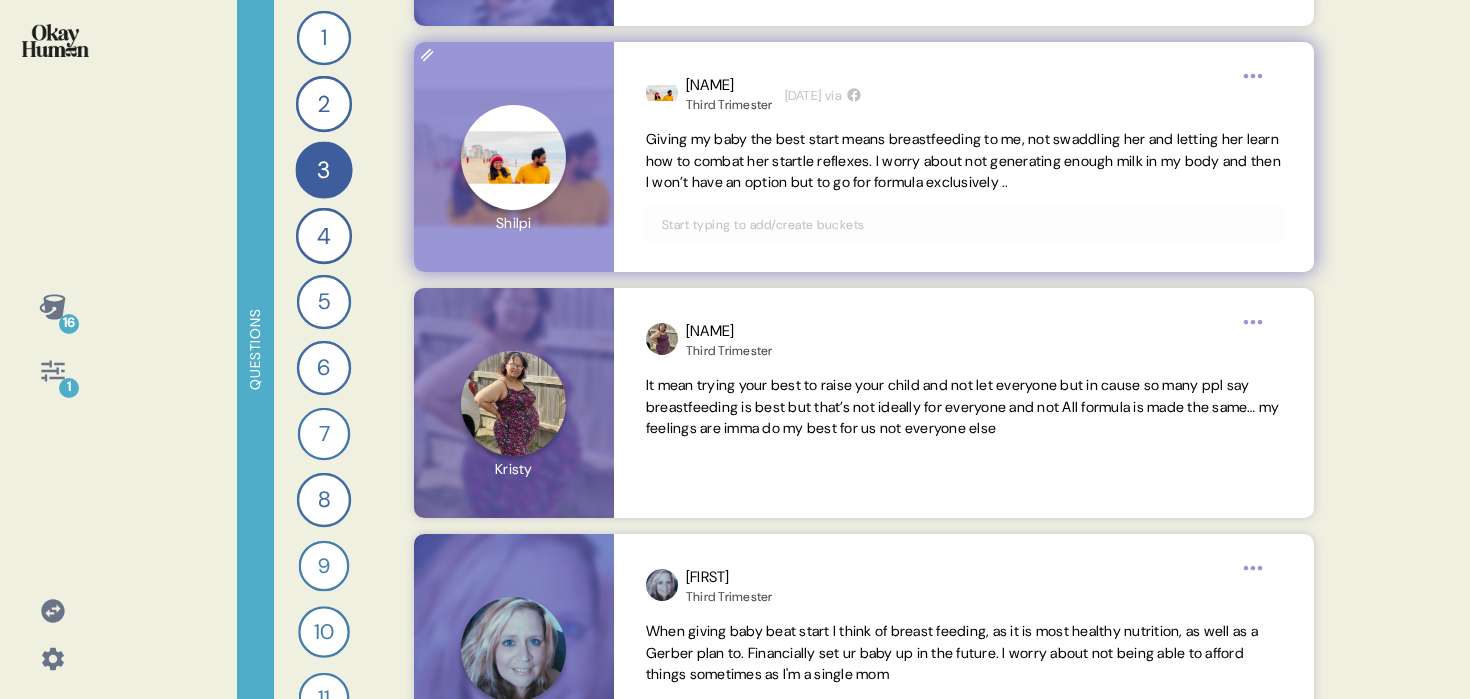 click at bounding box center (964, 225) 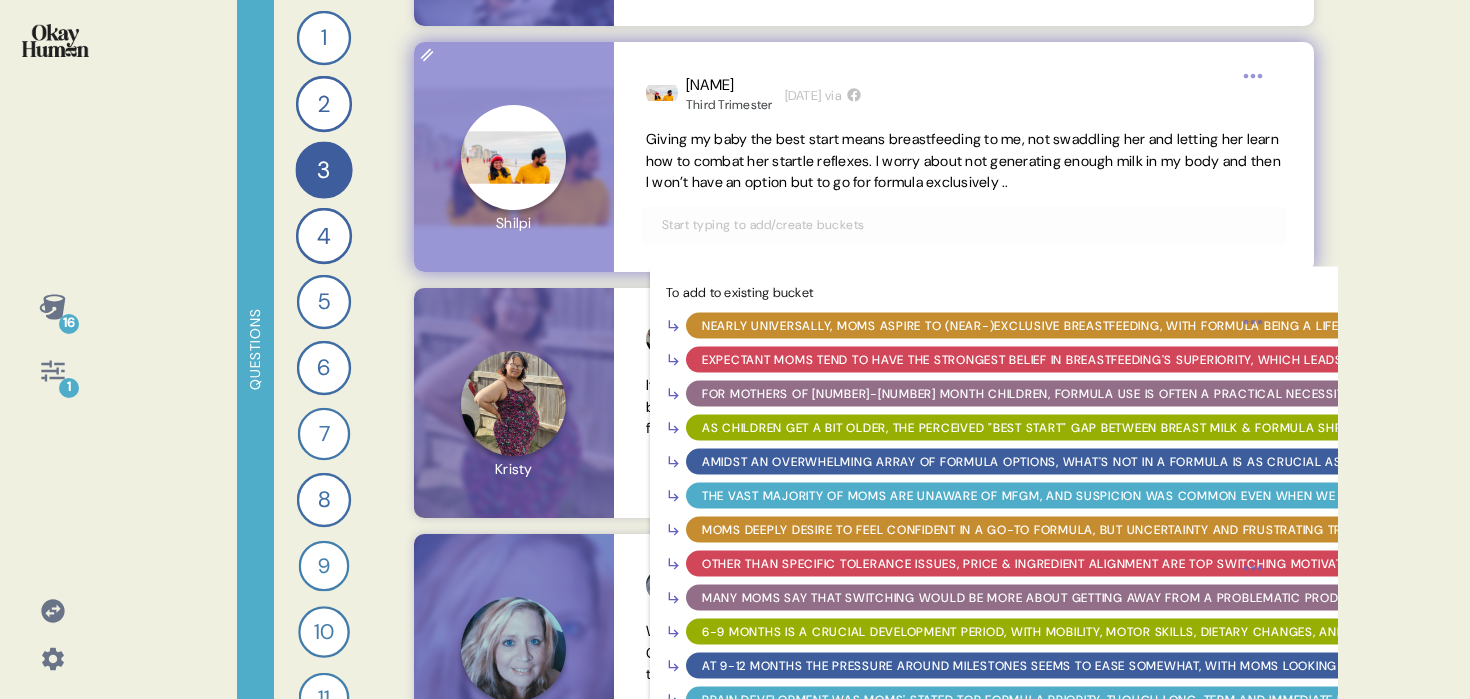 click on "Expectant moms tend to have the strongest belief in breastfeeding's superiority, which leads to inadequacy fears." at bounding box center [1097, 360] 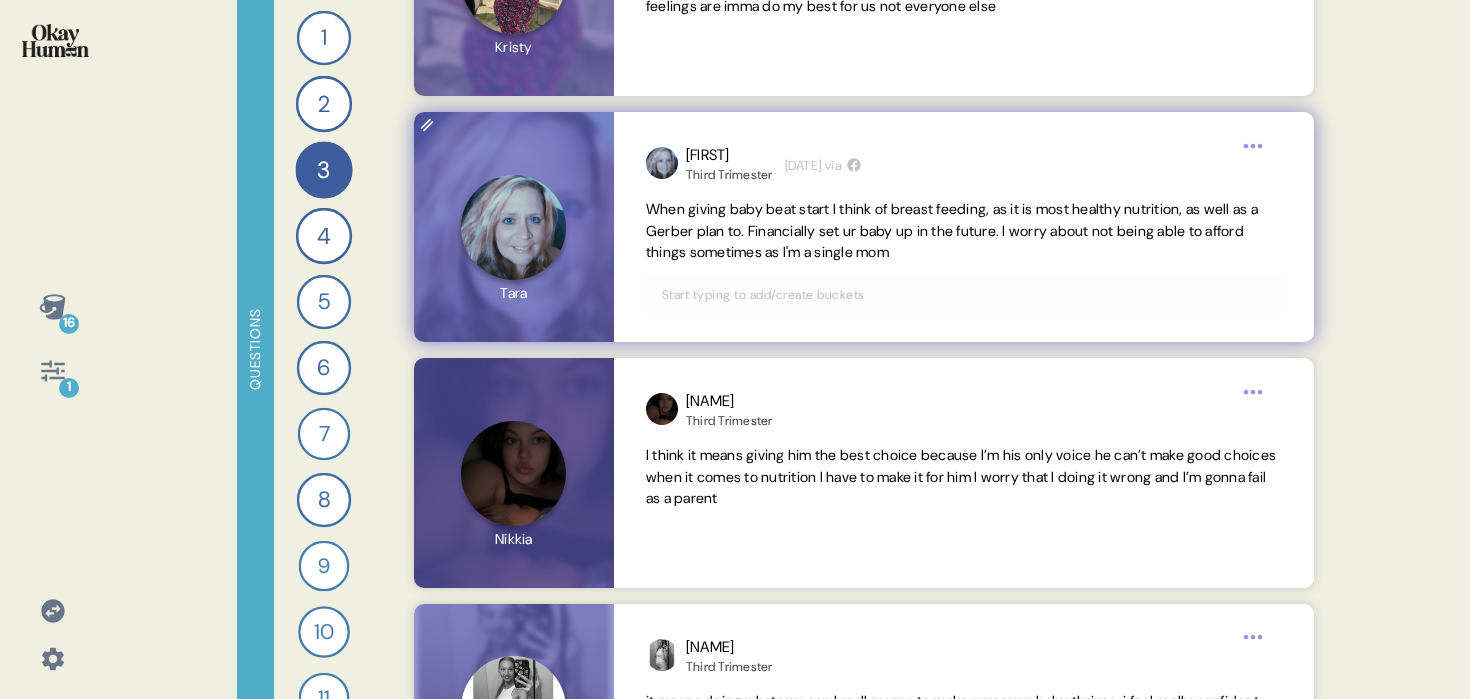 scroll, scrollTop: 3769, scrollLeft: 0, axis: vertical 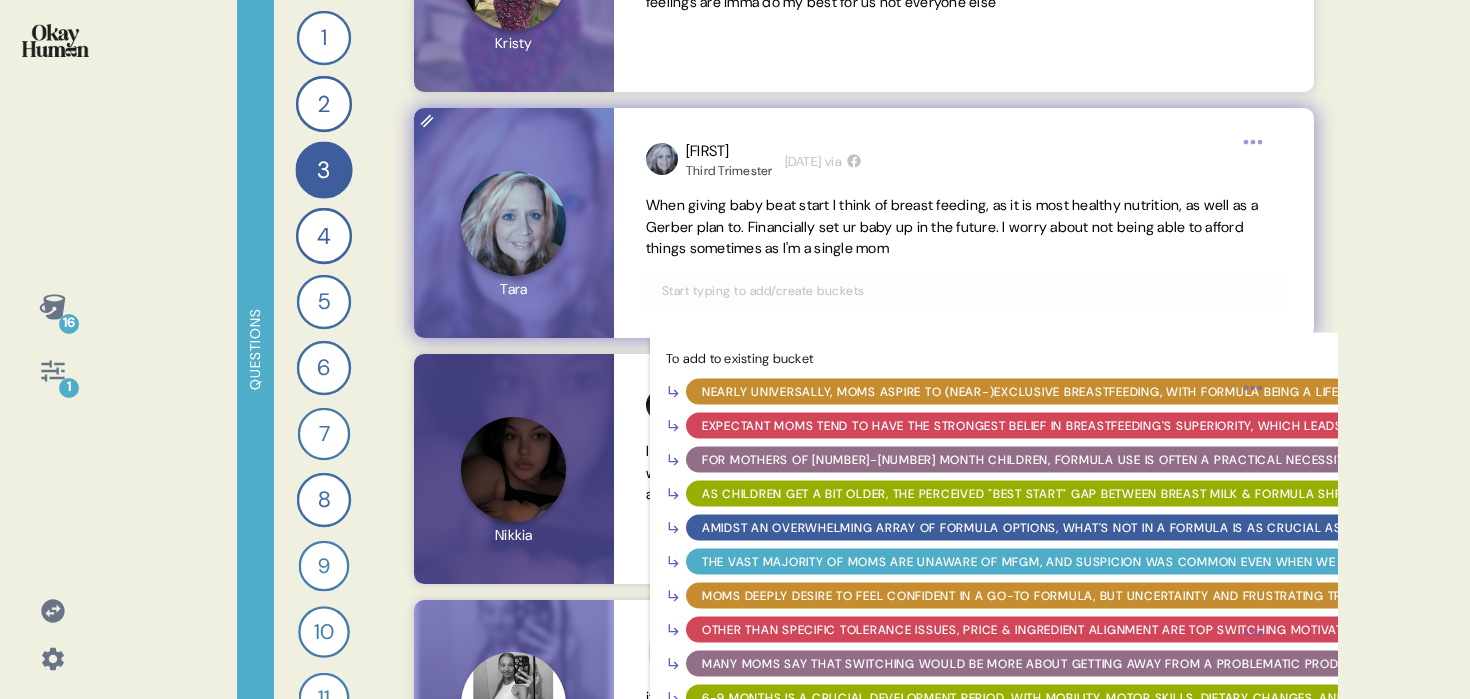 click at bounding box center (964, 291) 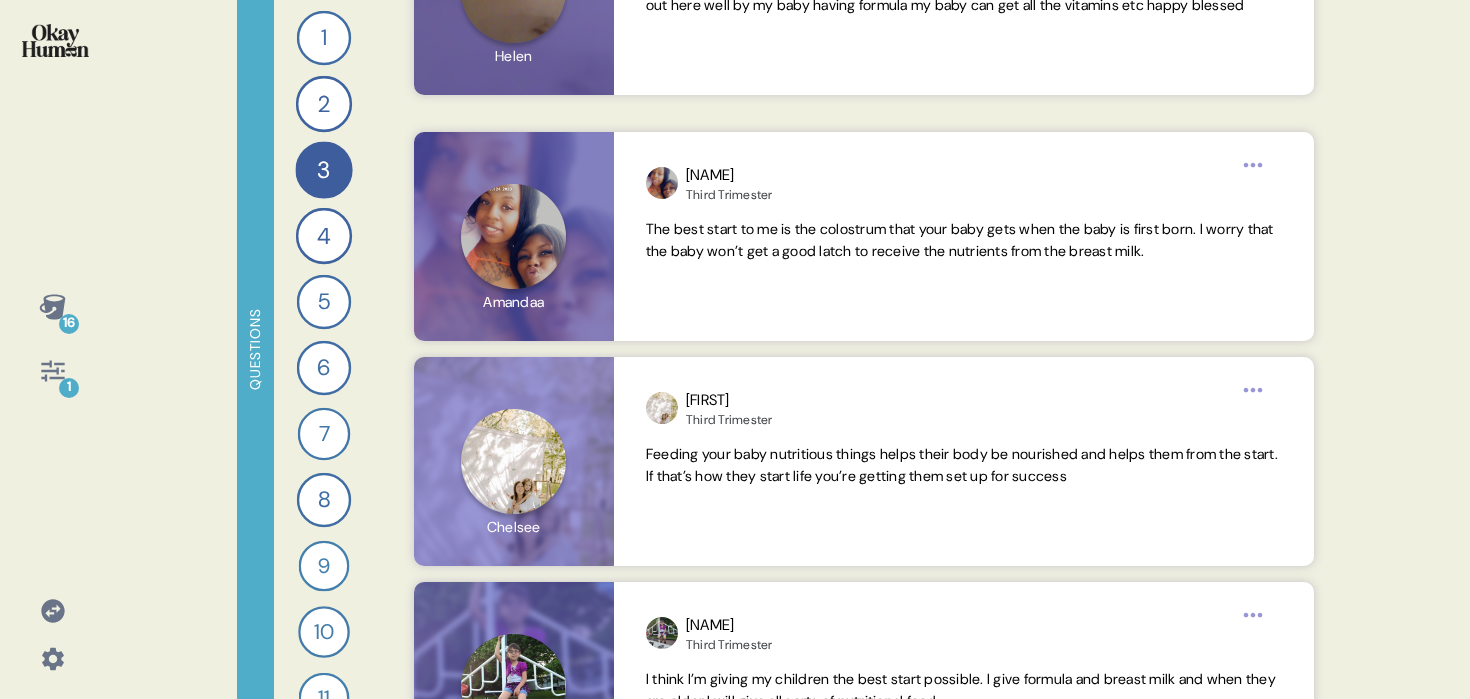 scroll, scrollTop: 4747, scrollLeft: 0, axis: vertical 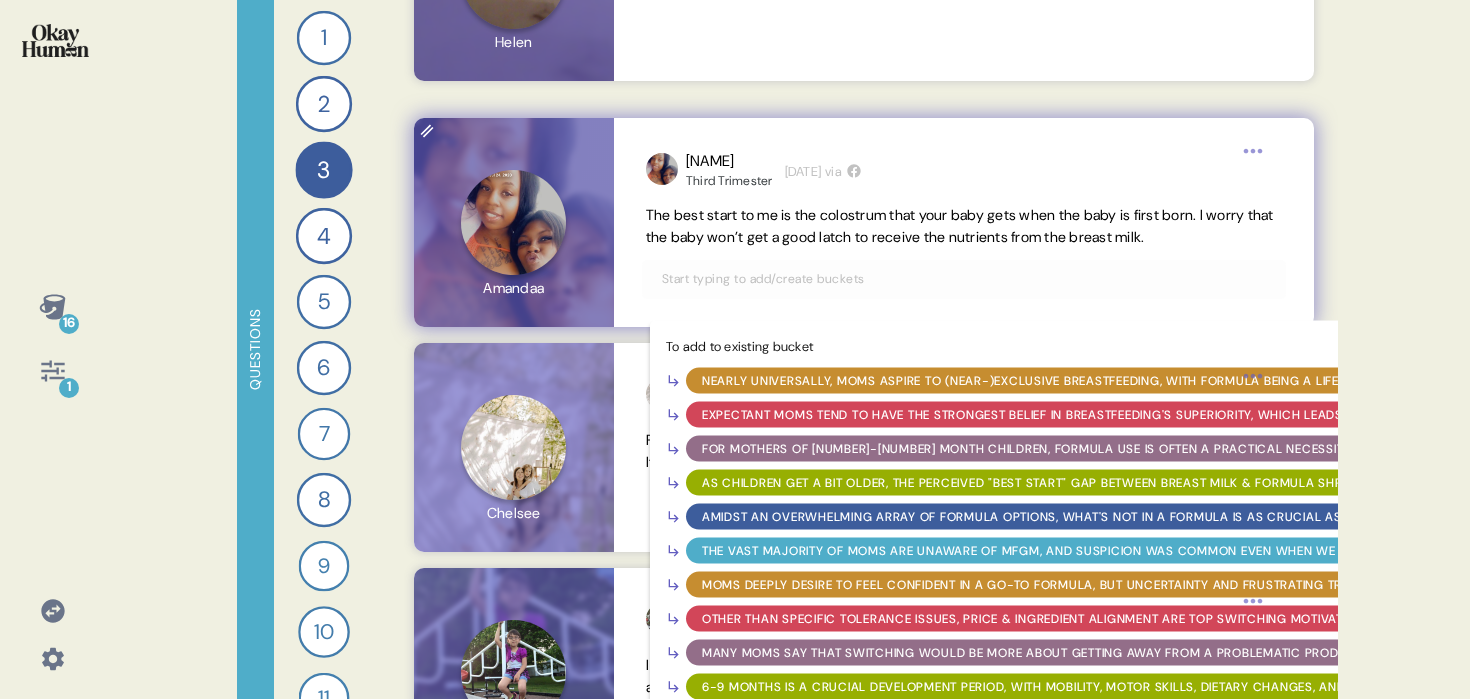 click at bounding box center (964, 279) 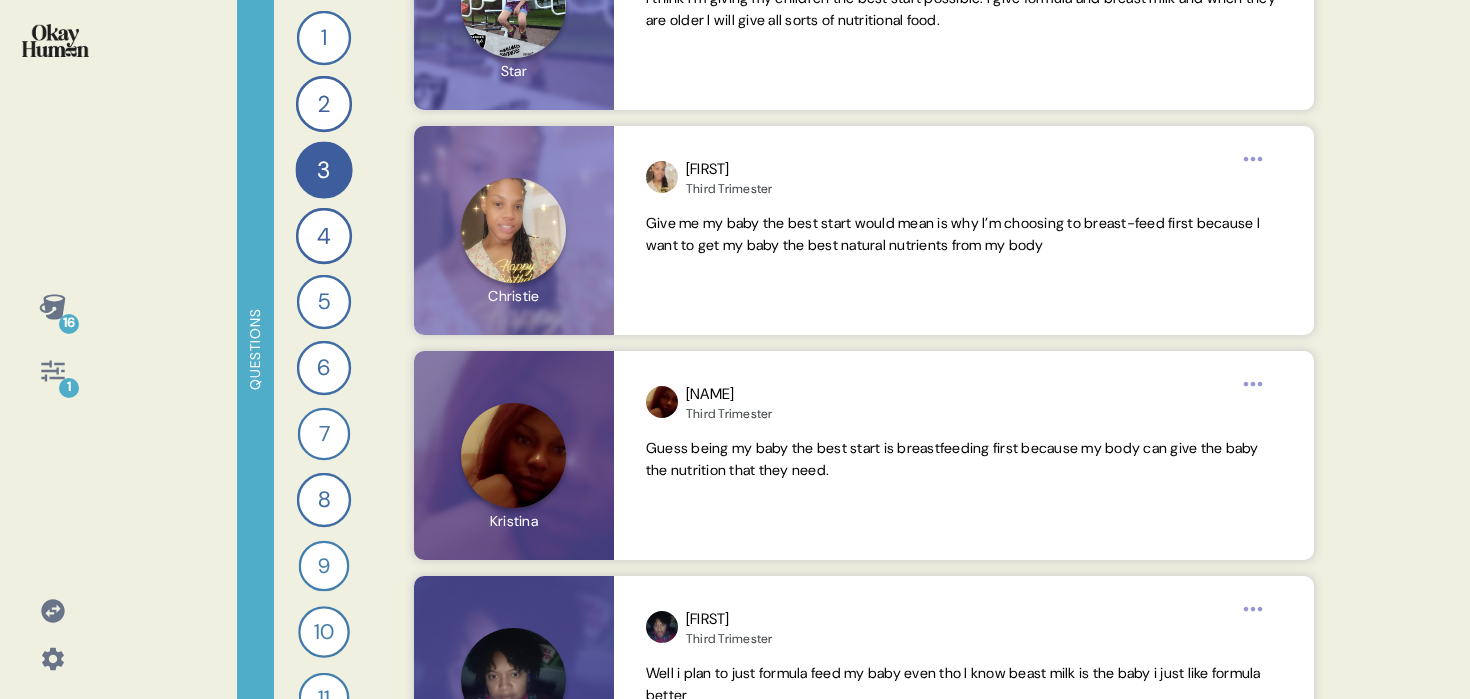 scroll, scrollTop: 5419, scrollLeft: 0, axis: vertical 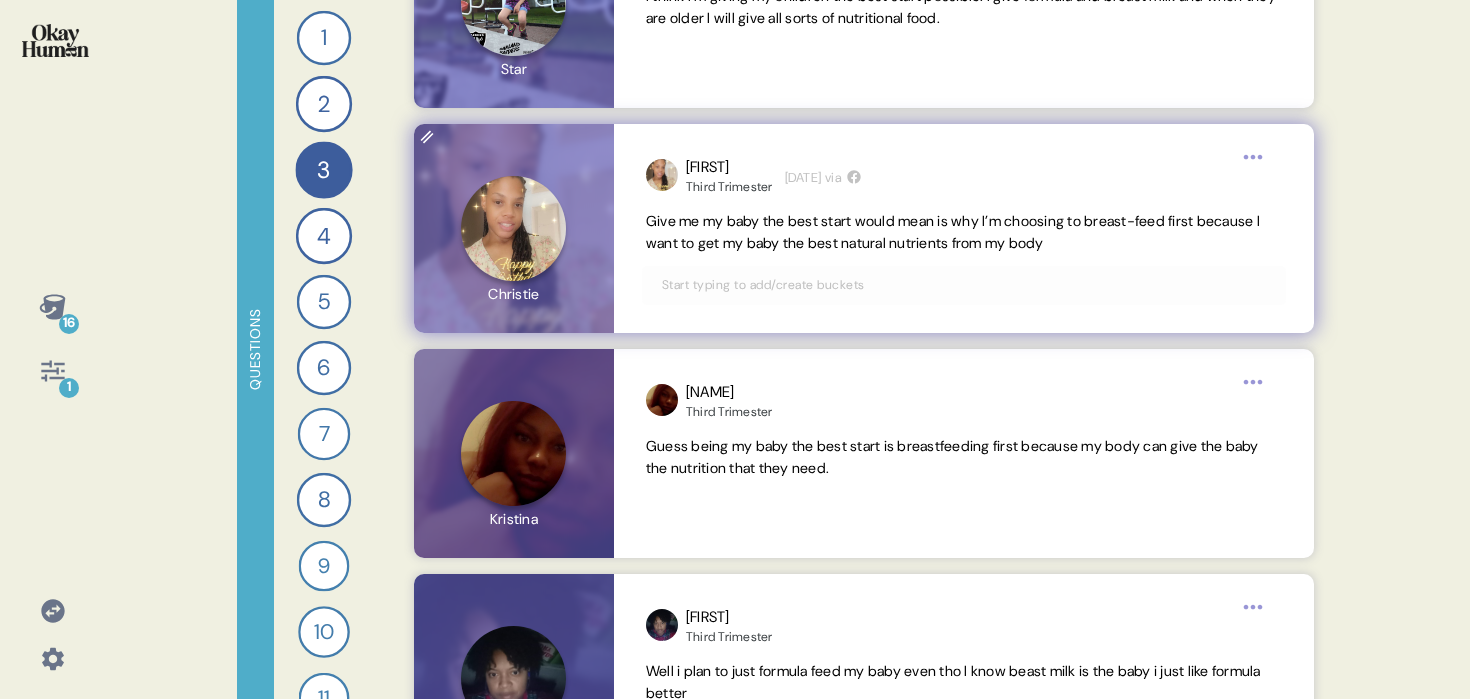 click on "[FIRST] [LAST] [TRIMESTER] [AGE] weeks ago via Give me my baby the best start would mean is why I’m choosing to breast-feed first because I want to get my baby the best natural nutrients from my body" at bounding box center (964, 228) 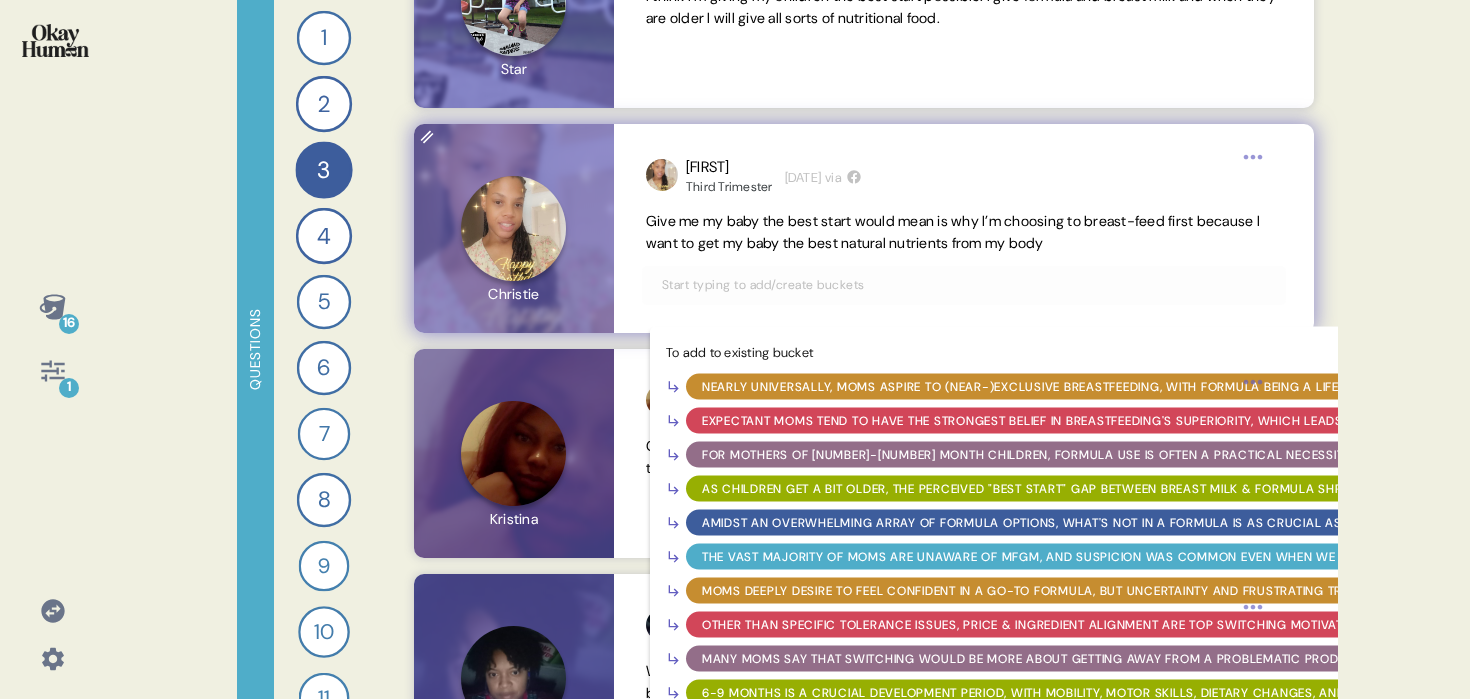 click at bounding box center (964, 285) 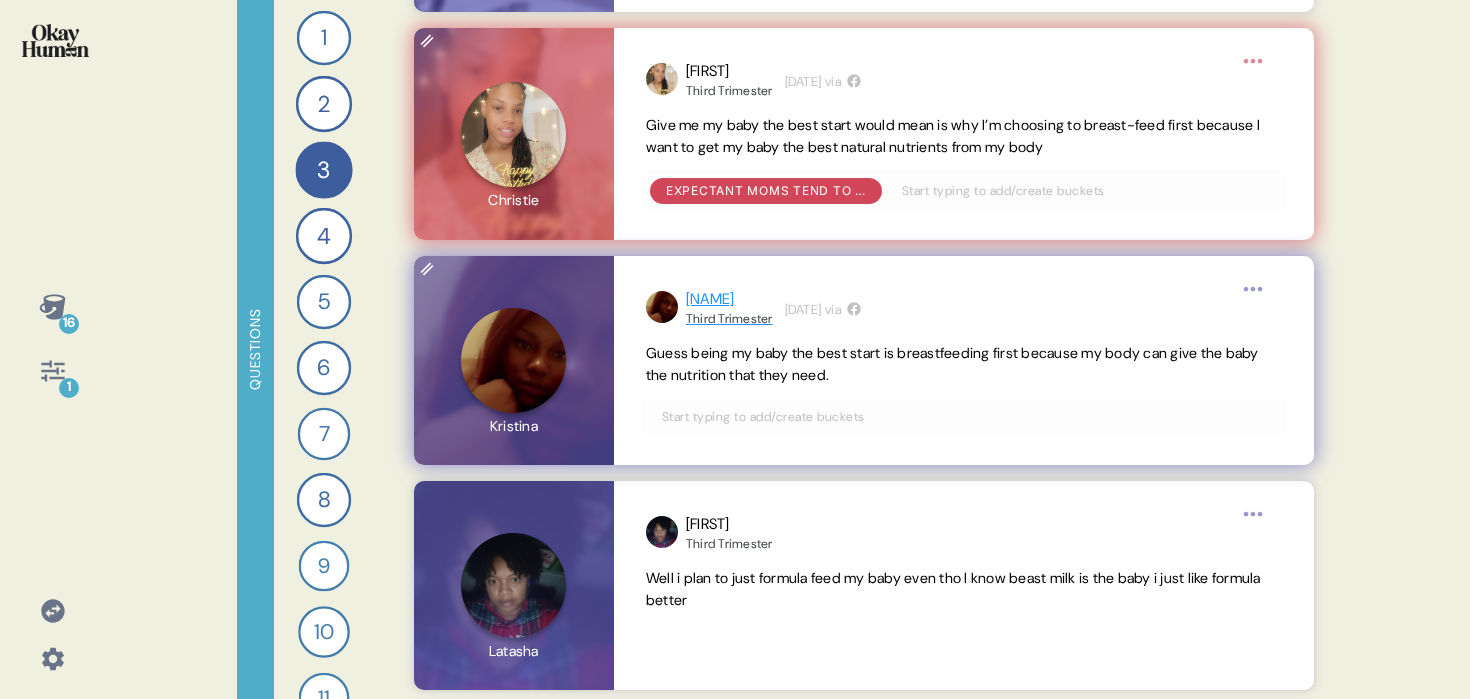scroll, scrollTop: 5715, scrollLeft: 0, axis: vertical 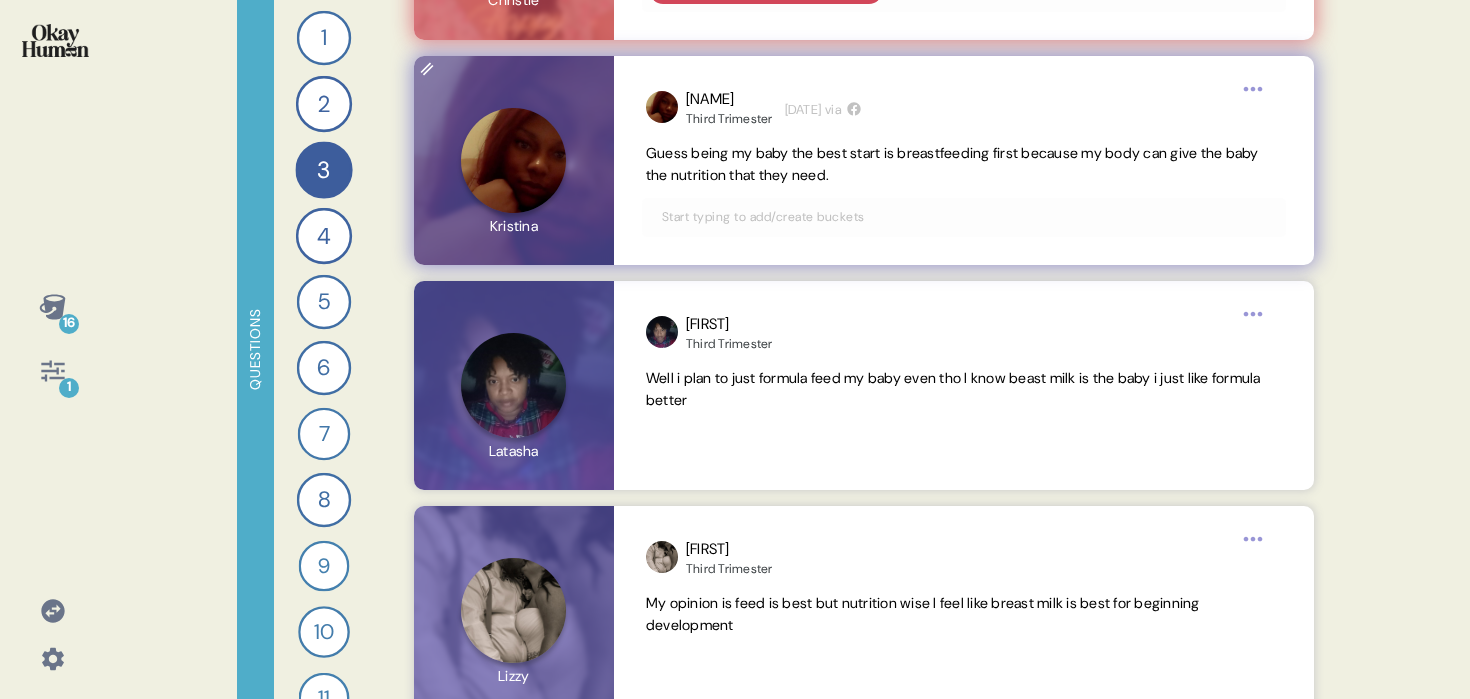 click at bounding box center [964, 217] 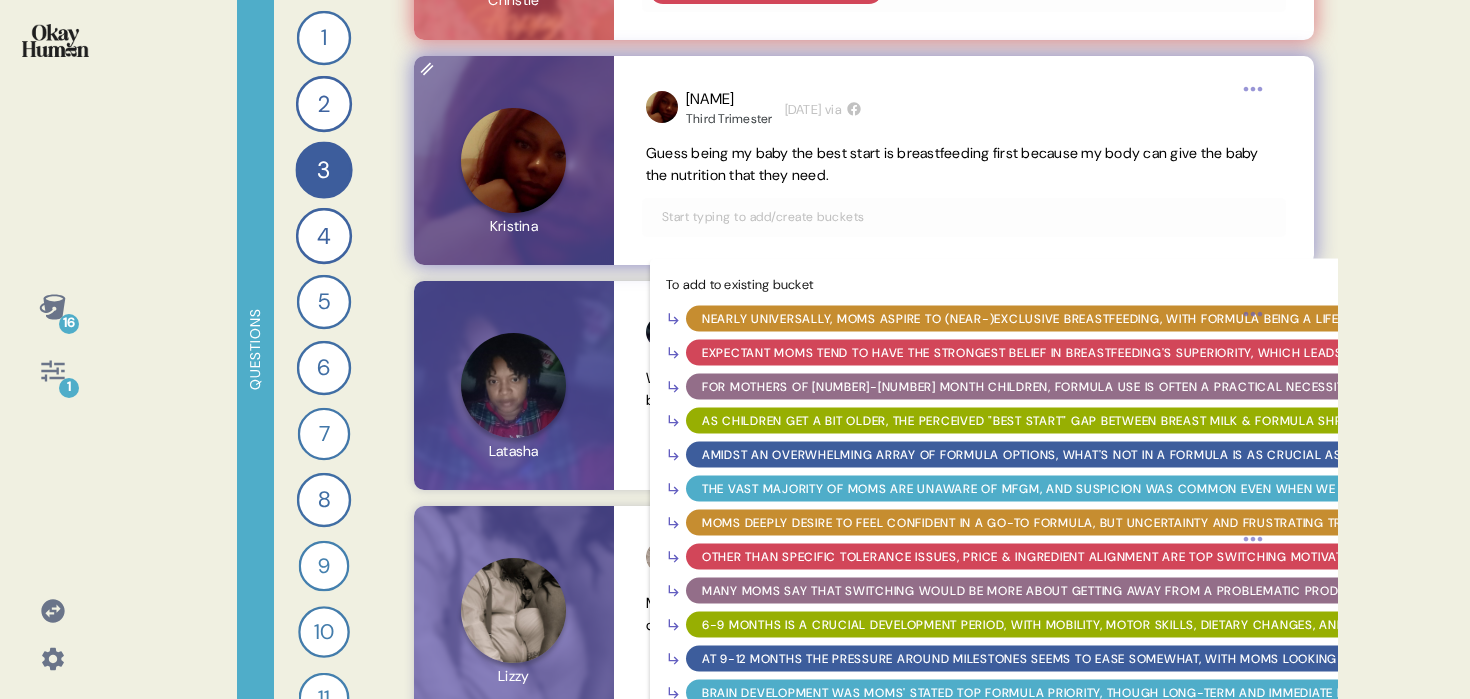 click on "Expectant moms tend to have the strongest belief in breastfeeding's superiority, which leads to inadequacy fears." at bounding box center (1097, 352) 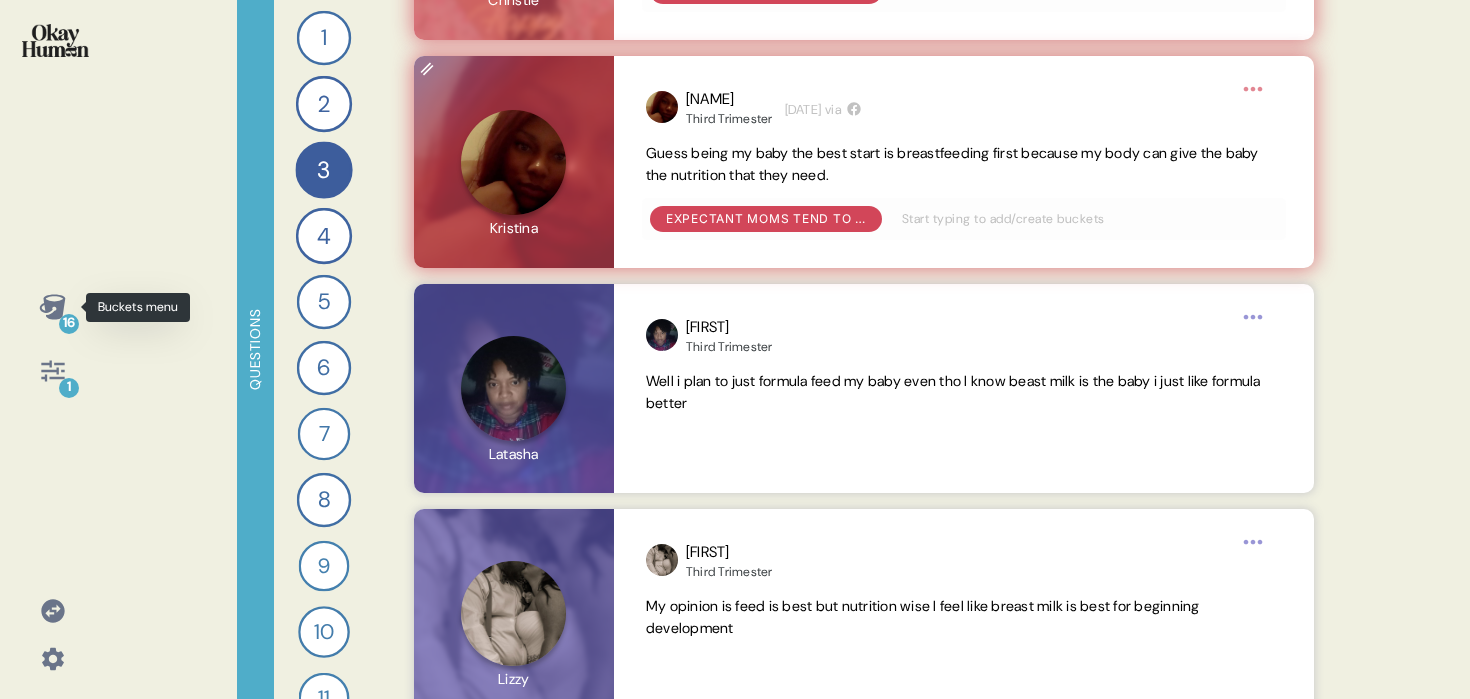 click 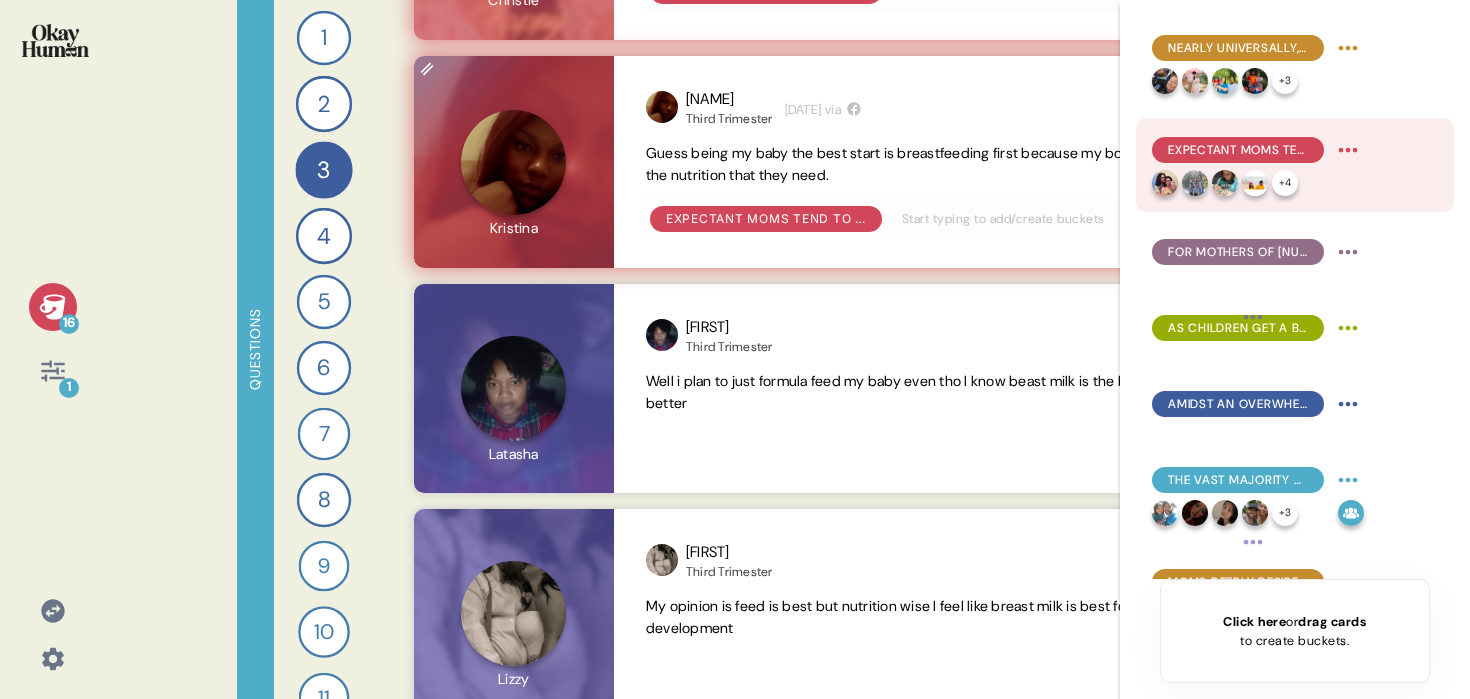 click on "+ 4" at bounding box center (1258, 183) 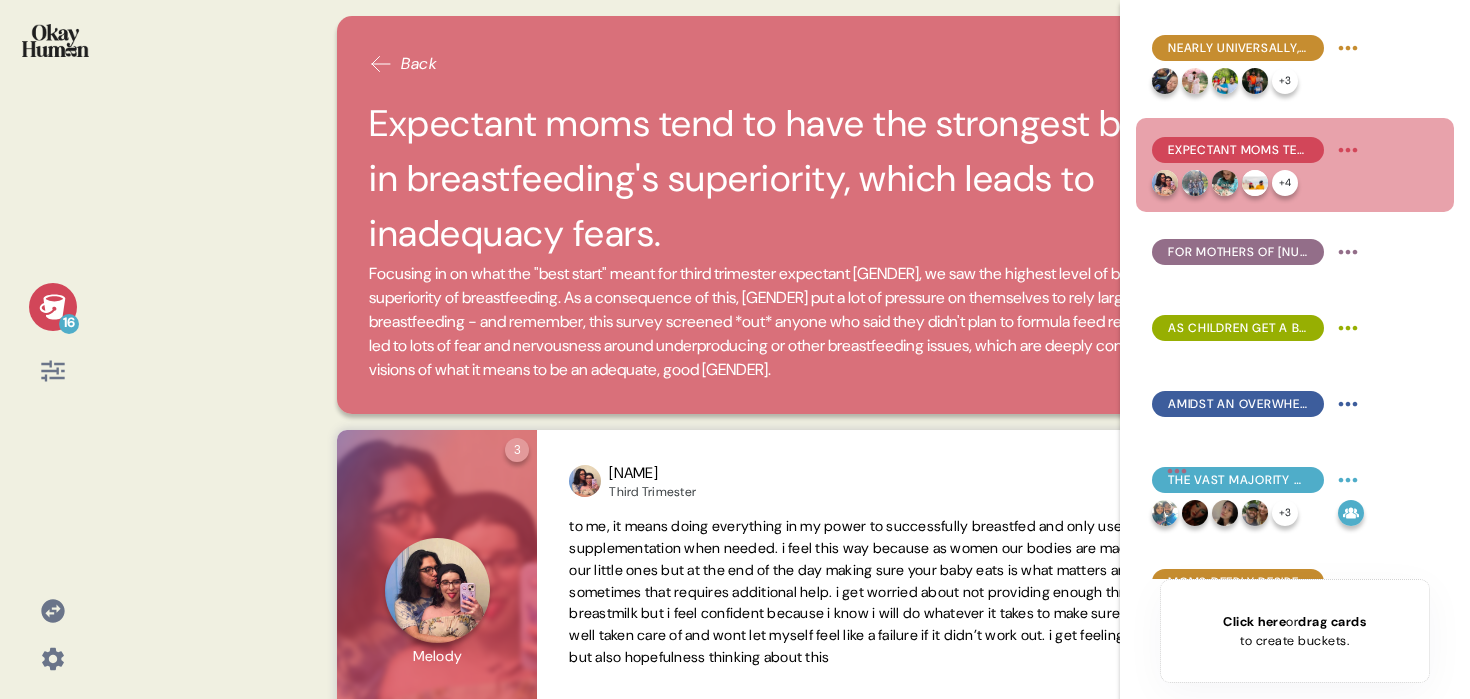 click on "[FIRST] [LAST] Third Trimester 2 weeks ago via Expectant moms tend to have the strongest belief in breastfeeding's superiority, which leads to inadequacy fears. 3 Question three Click to view responses to this question [FIRST] [LAST] Third Trimester 2 weeks ago via" at bounding box center (735, 349) 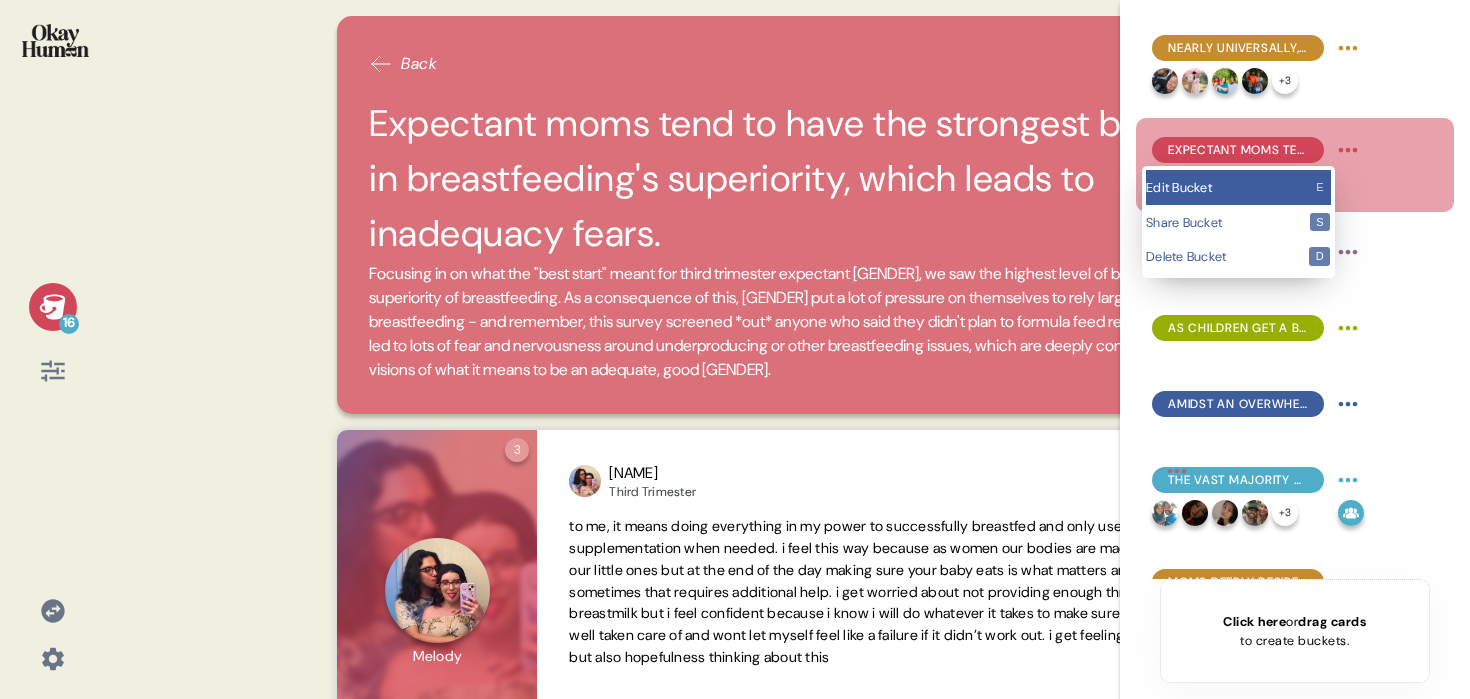 click on "Edit Bucket" at bounding box center (1227, 187) 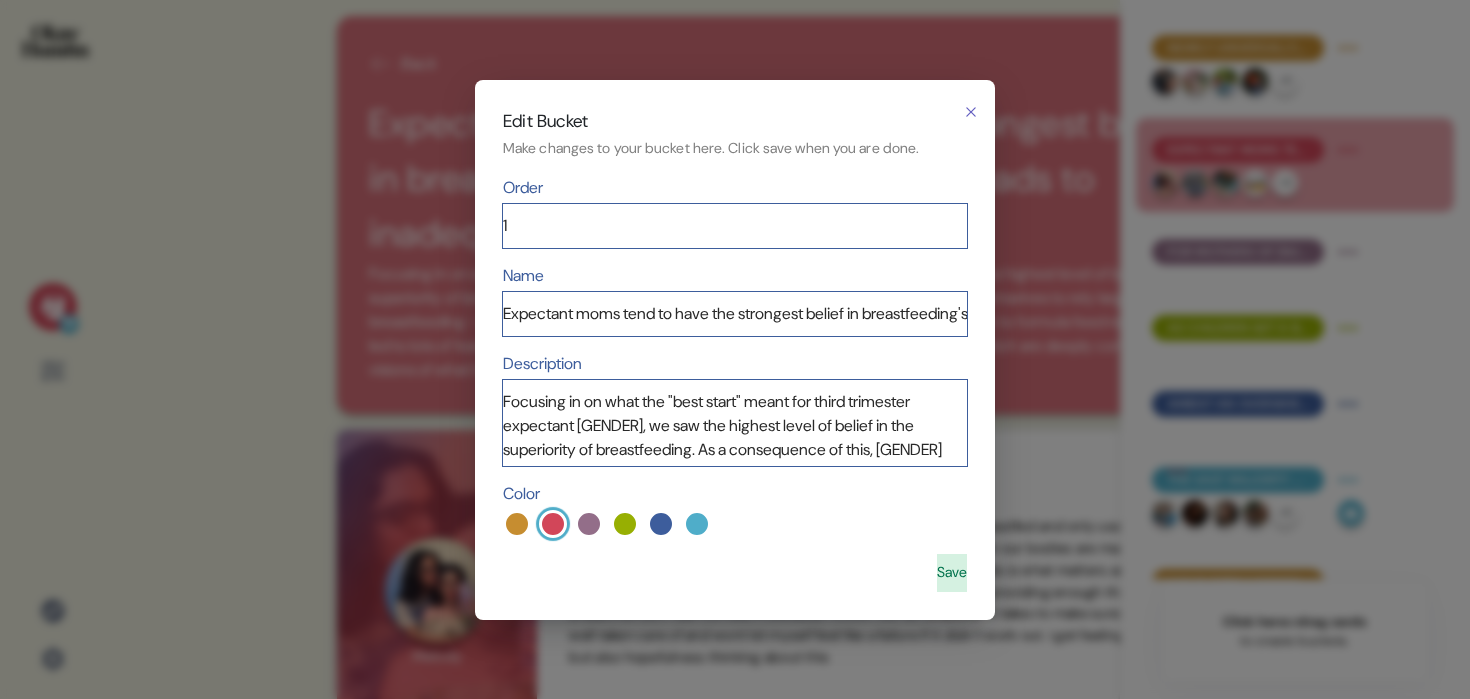 scroll, scrollTop: 173, scrollLeft: 0, axis: vertical 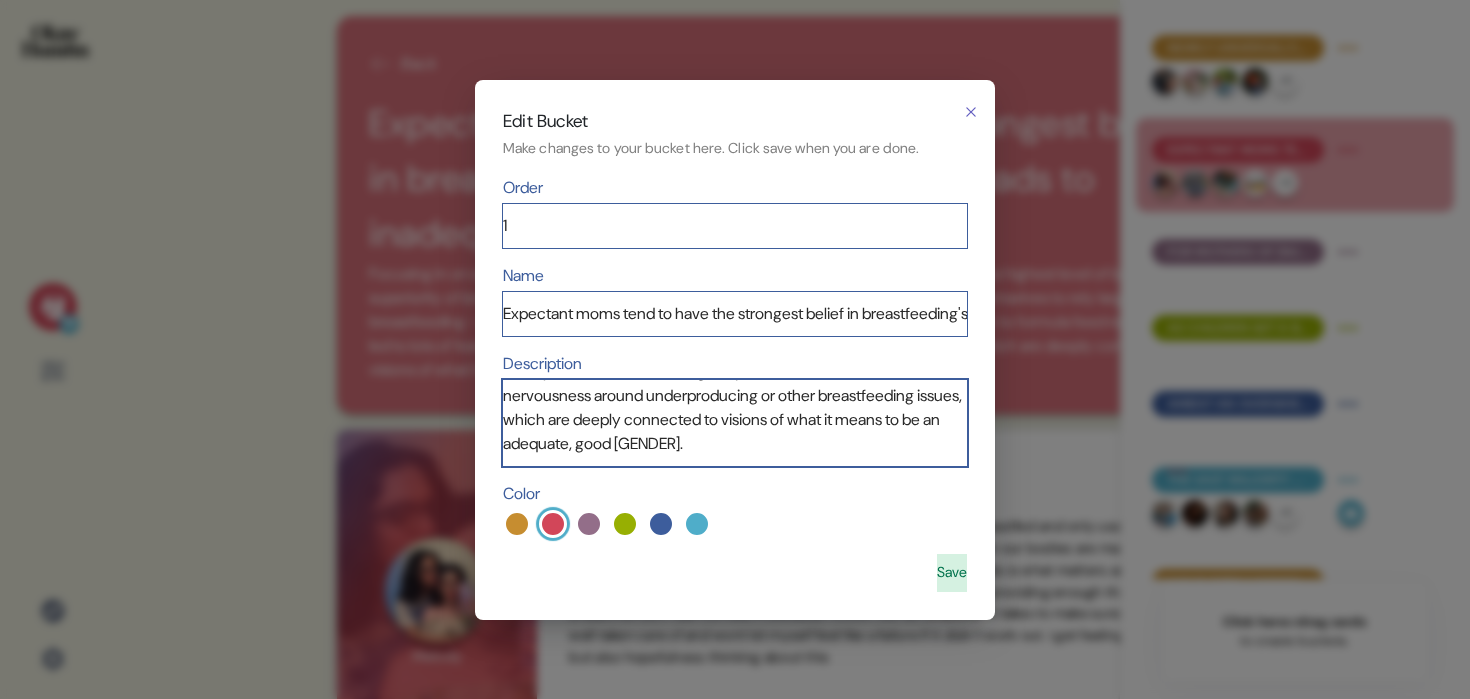 click on "Focusing in on what the "best start" meant for third trimester expectant [GENDER], we saw the highest level of belief in the superiority of breastfeeding. As a consequence of this, [GENDER] put a lot of pressure on themselves to rely largely on breastfeeding - and remember, this survey screened *out* anyone who said they didn't plan to formula feed regularly! This led to lots of fear and nervousness around underproducing or other breastfeeding issues, which are deeply connected to visions of what it means to be an adequate, good [GENDER]." at bounding box center (735, 423) 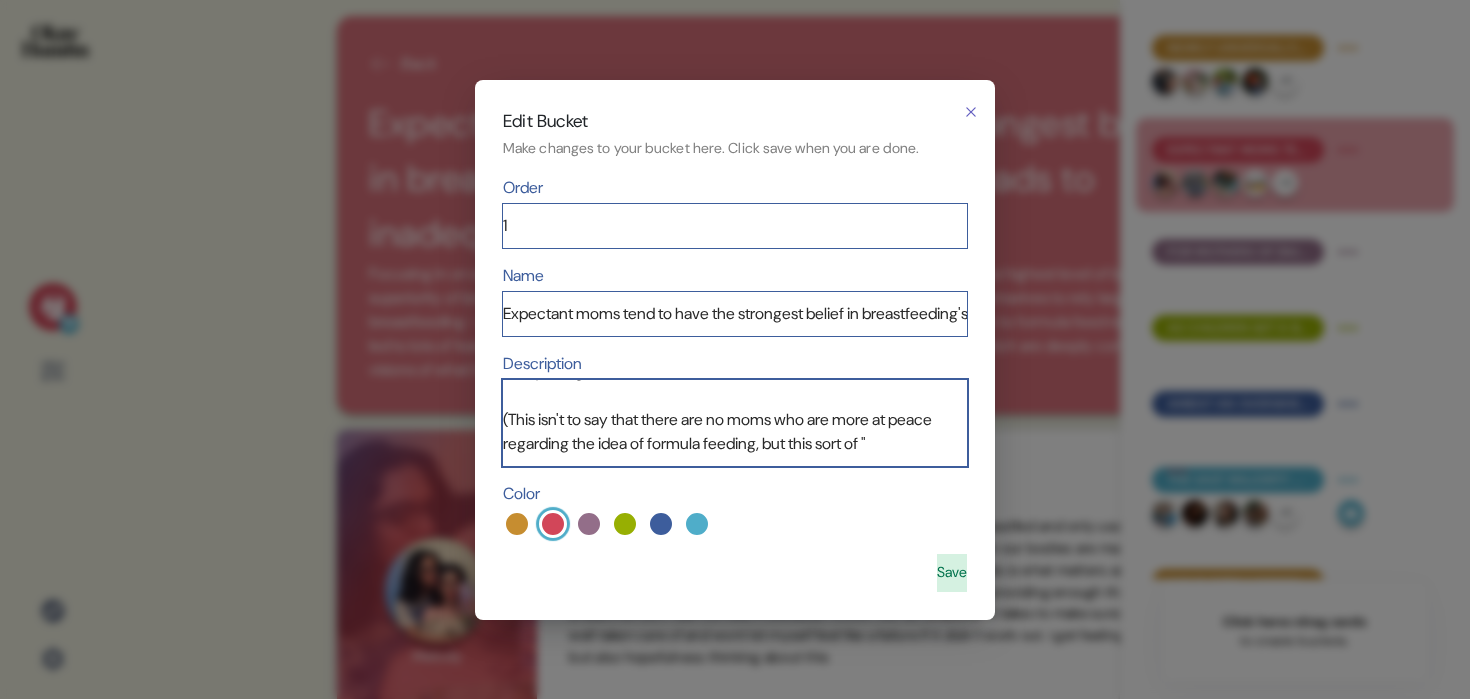scroll, scrollTop: 258, scrollLeft: 0, axis: vertical 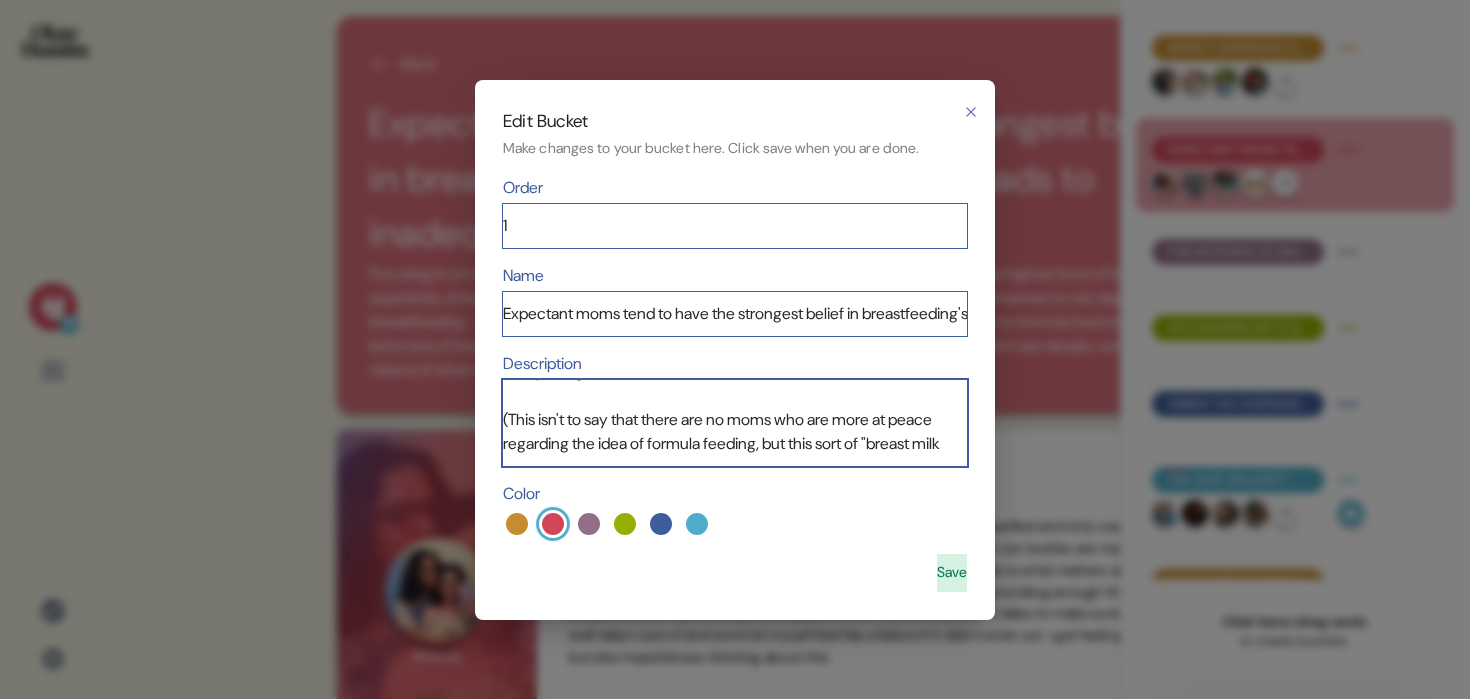 drag, startPoint x: 788, startPoint y: 461, endPoint x: 903, endPoint y: 424, distance: 120.805626 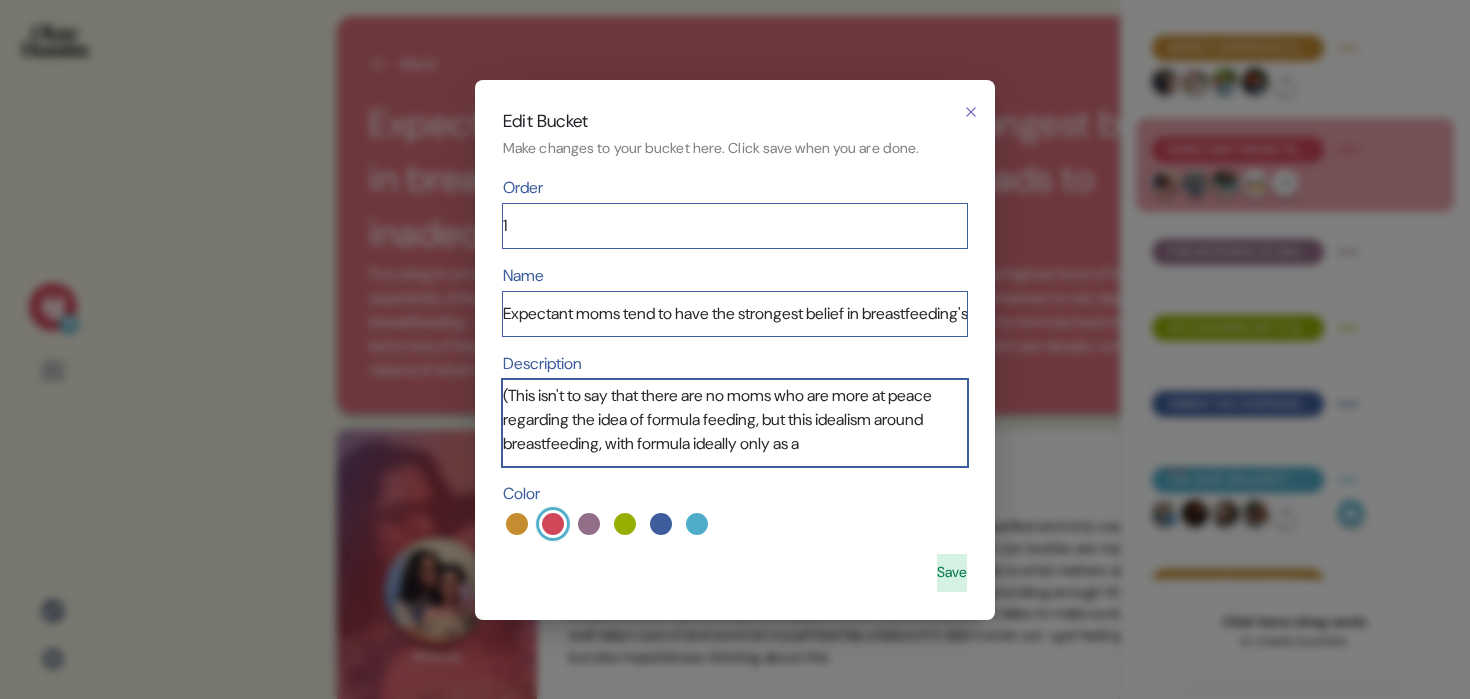scroll, scrollTop: 282, scrollLeft: 0, axis: vertical 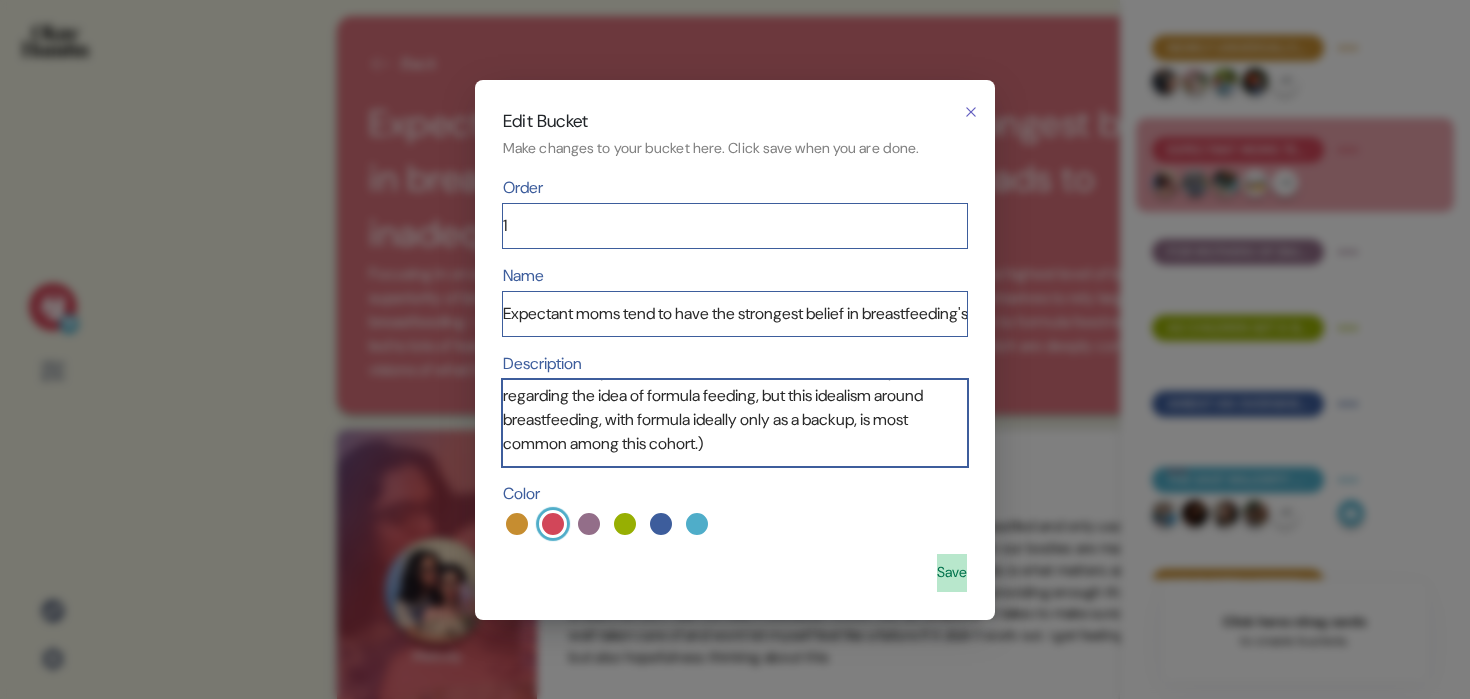 type on "Focusing in on what the "best start" meant for third trimester expectant moms, we saw the highest level of belief in the superiority of breastfeeding. As a consequence of this, moms put a lot of pressure on themselves to rely largely on breastfeeding - and remember, this survey screened *out* anyone who said they didn't plan to formula feed regularly! This led to lots of fear and nervousness around underproducing or other breastfeeding issues, which are deeply connected to visions of what it means to be an adequate, good mom.
(This isn't to say that there are no moms who are more at peace regarding the idea of formula feeding, but this idealism around breastfeeding, with formula ideally only as a backup, is most common among this cohort.)" 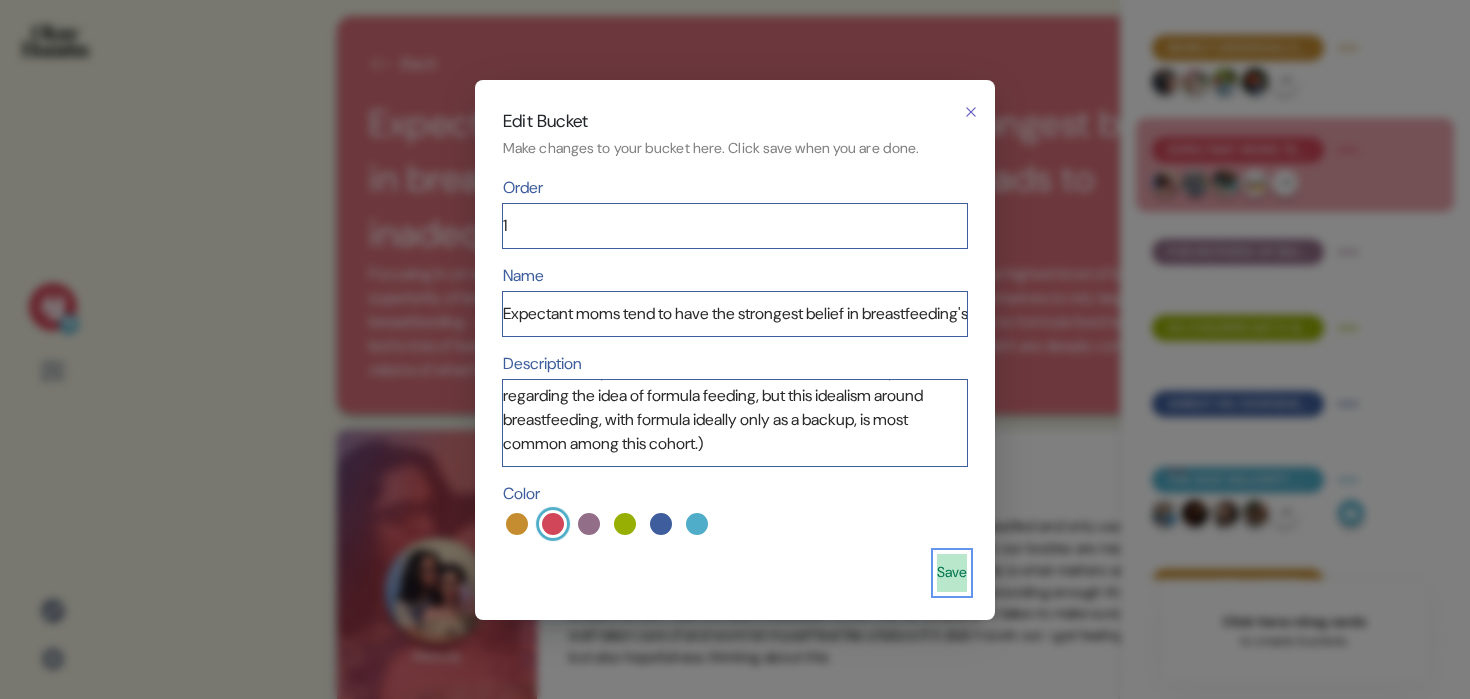 click on "Save" at bounding box center [952, 573] 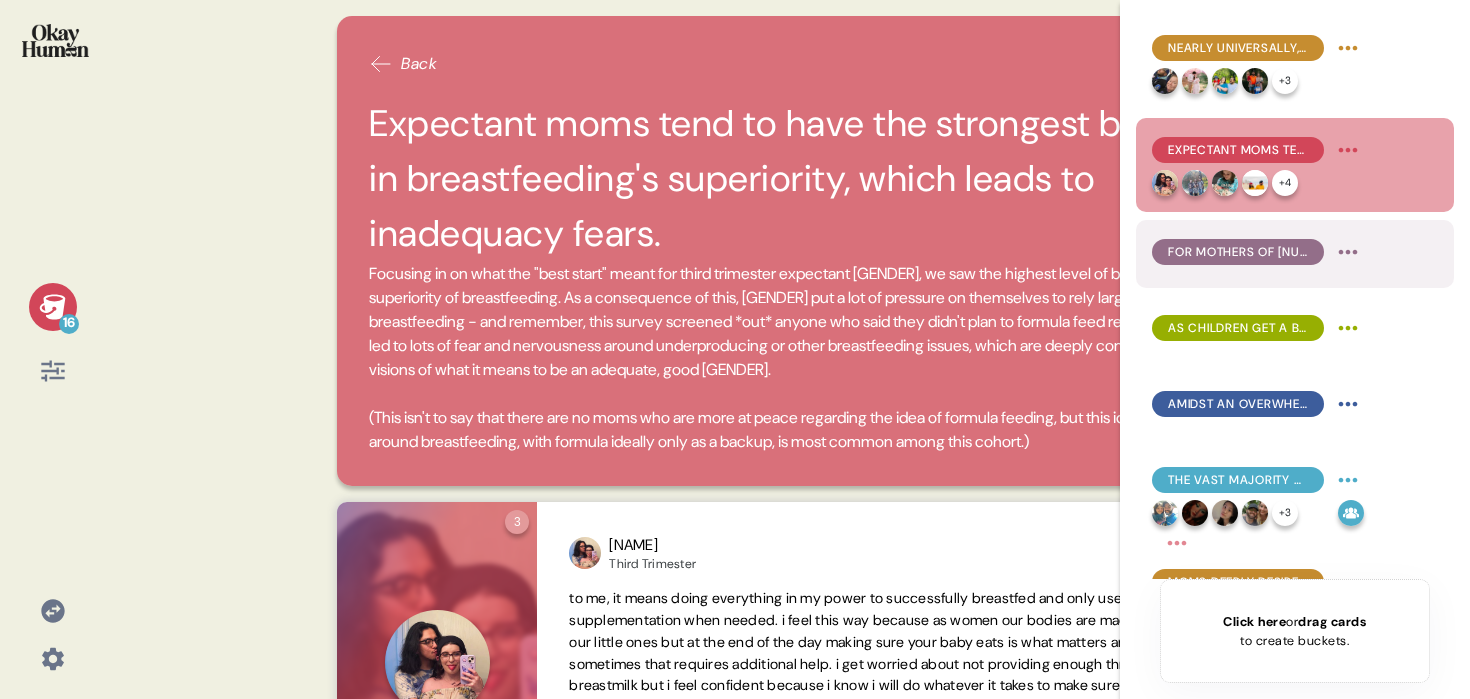 click on "For mothers of [NUMBER]-[NUMBER] month children, formula use is often a practical necessity, supported by the "fed is best" counter-narrative." at bounding box center [1238, 252] 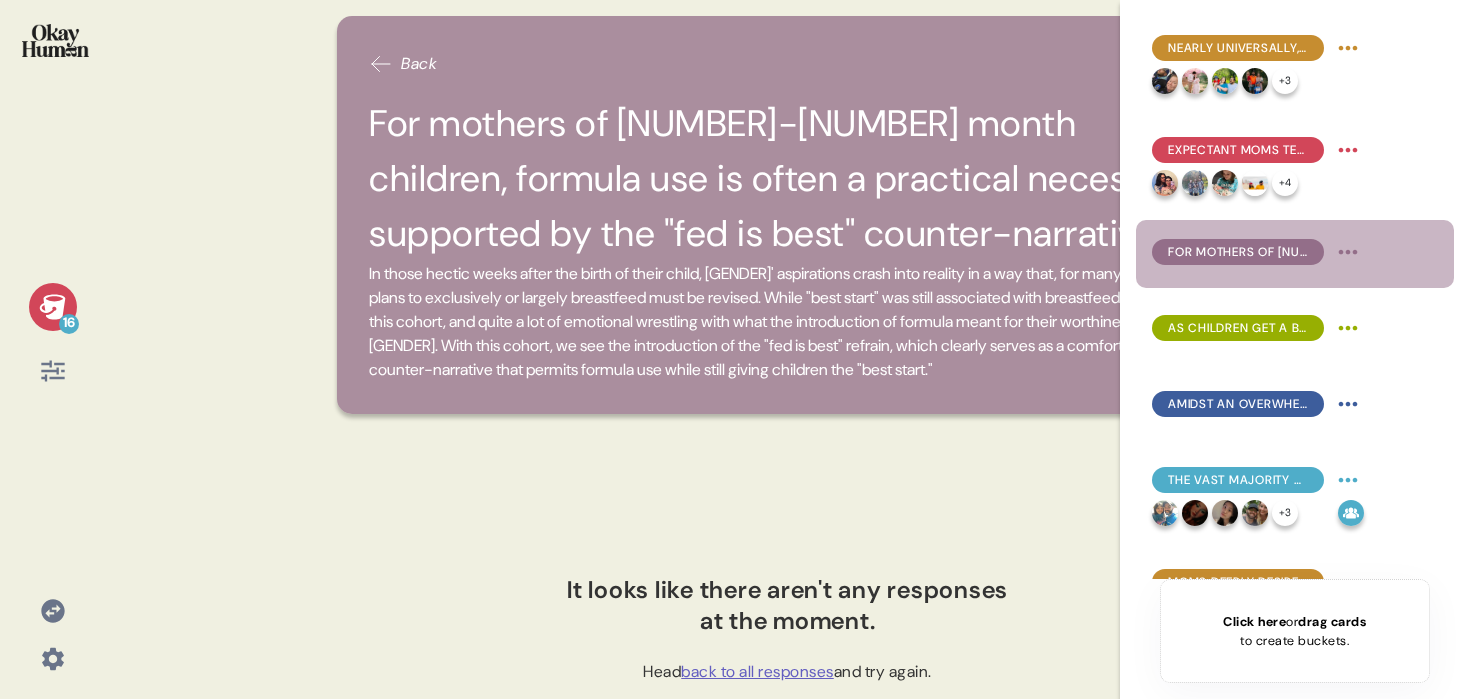 click at bounding box center [52, 53] 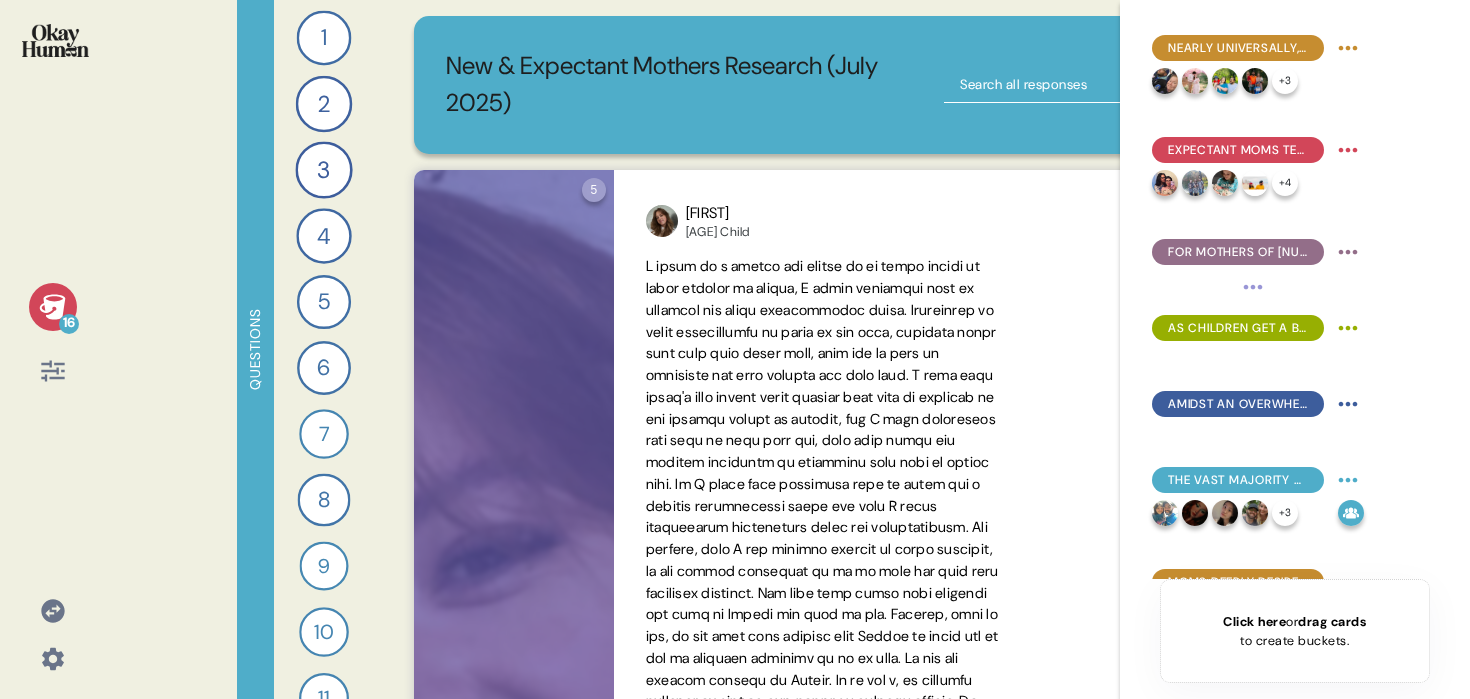 click 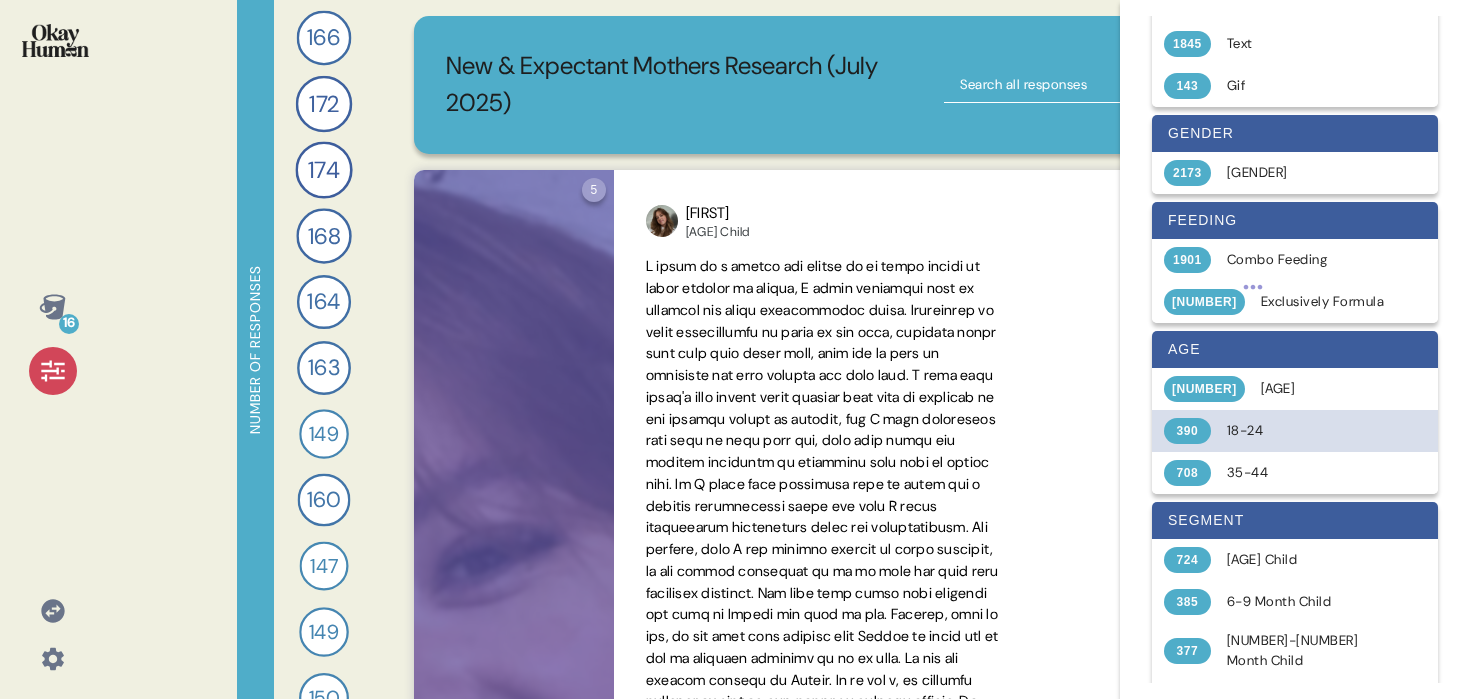 scroll, scrollTop: 246, scrollLeft: 0, axis: vertical 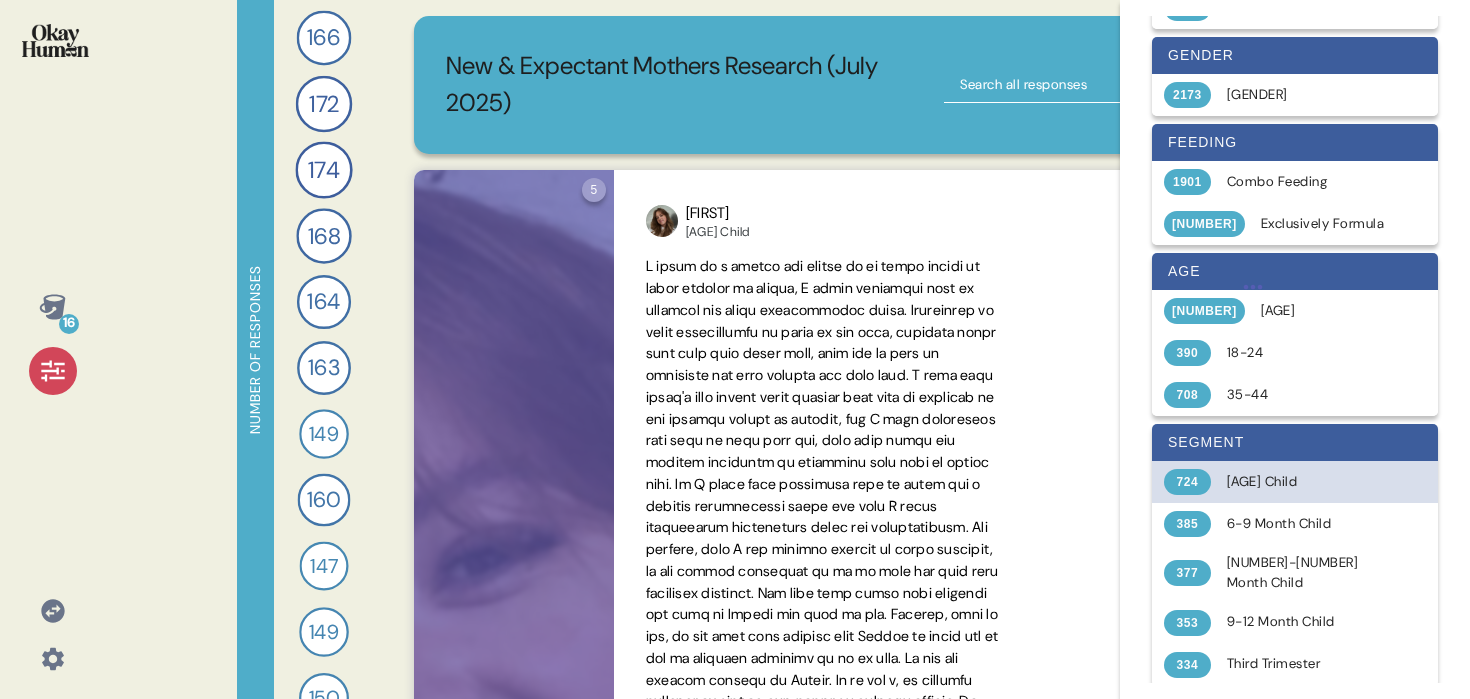 click on "[AGE] Child" at bounding box center [1306, 482] 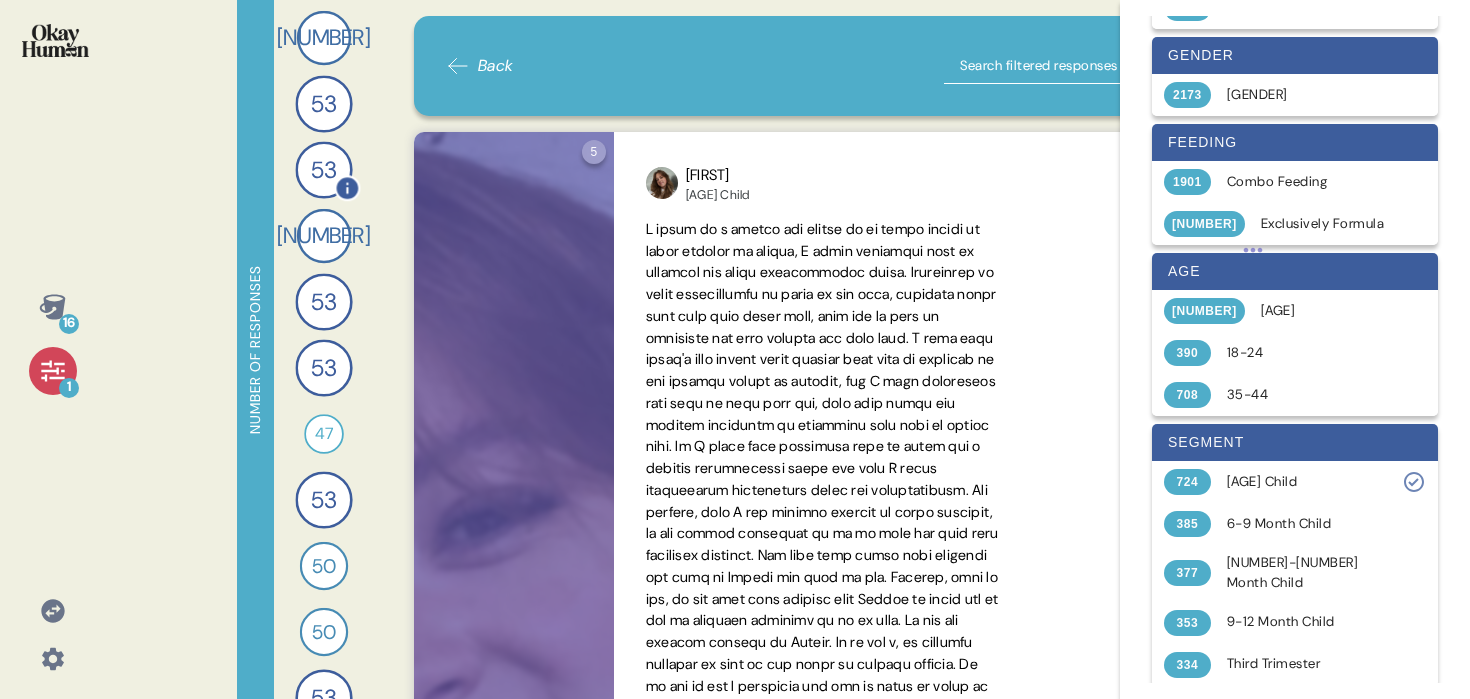 click on "53" at bounding box center (324, 169) 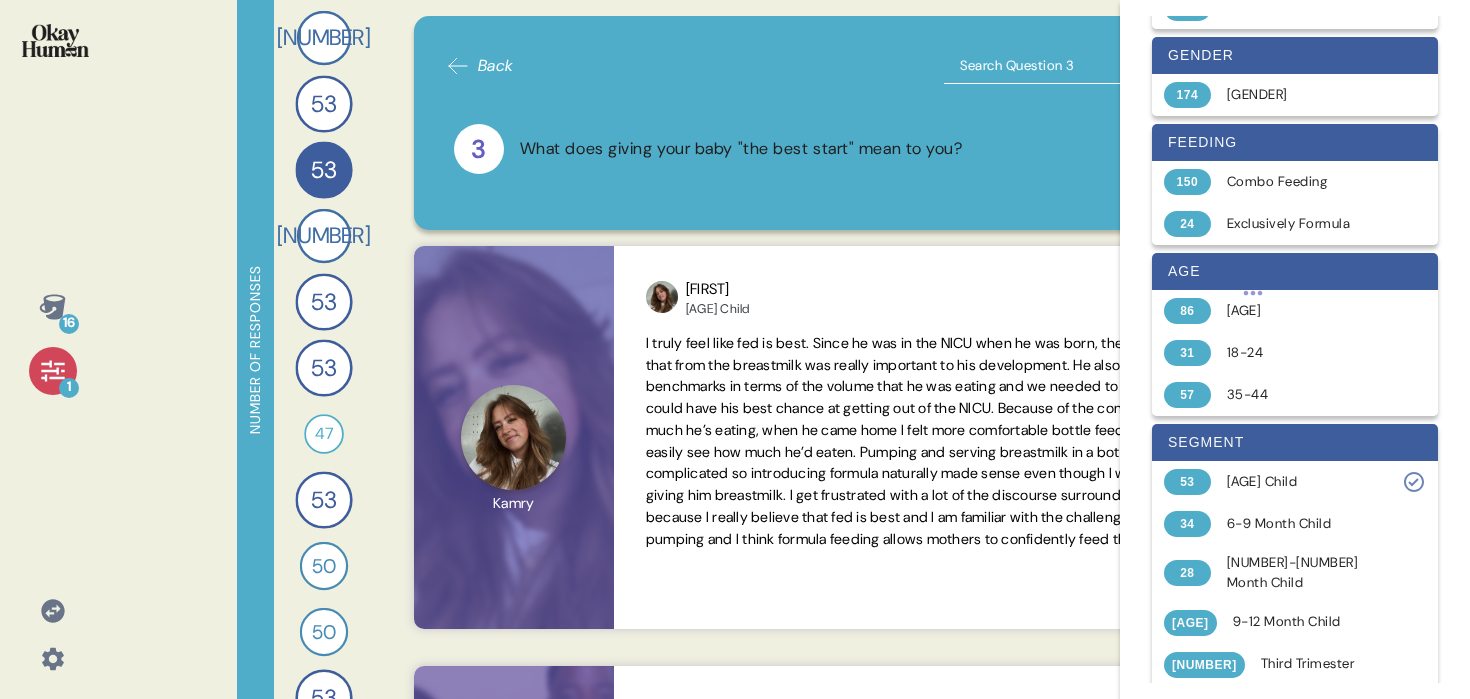 click 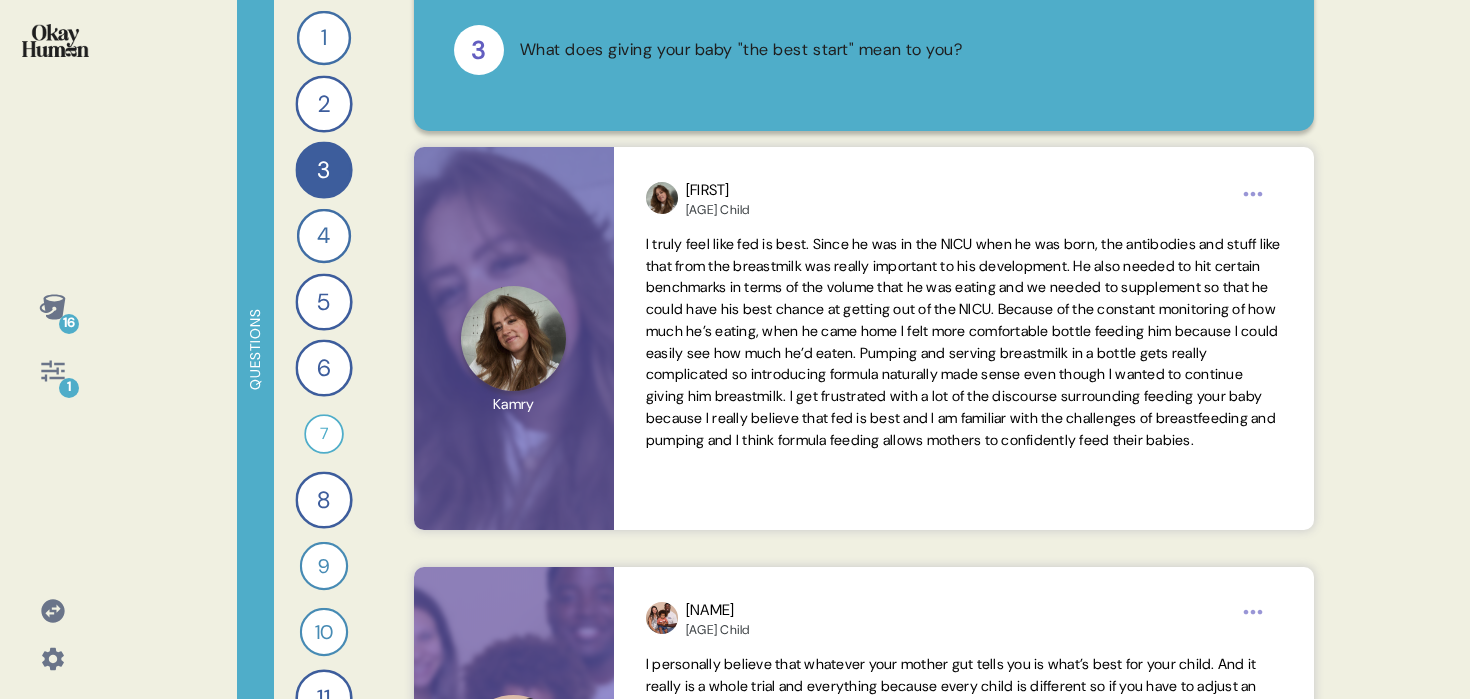 scroll, scrollTop: 190, scrollLeft: 0, axis: vertical 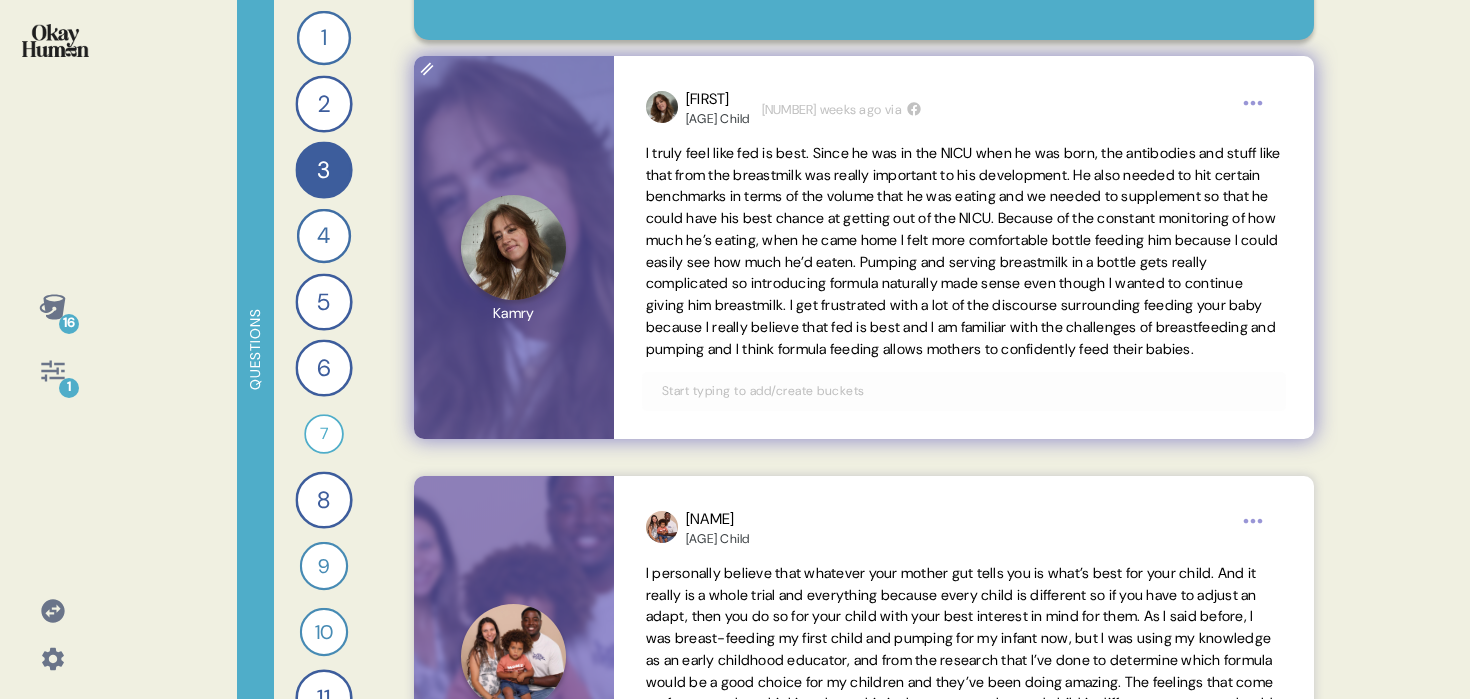 click at bounding box center (964, 391) 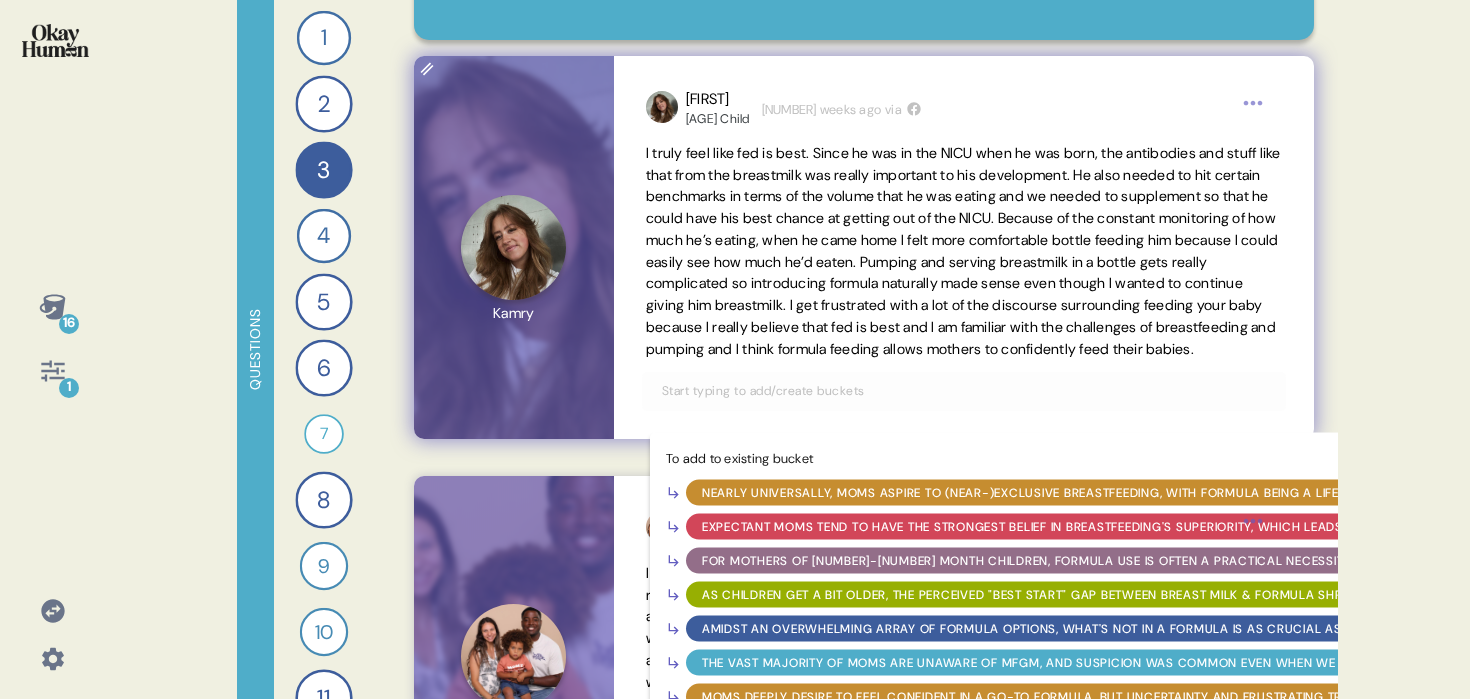 click on "For mothers of [NUMBER]-[NUMBER] month children, formula use is often a practical necessity, supported by the "fed is best" counter-narrative." at bounding box center [1198, 560] 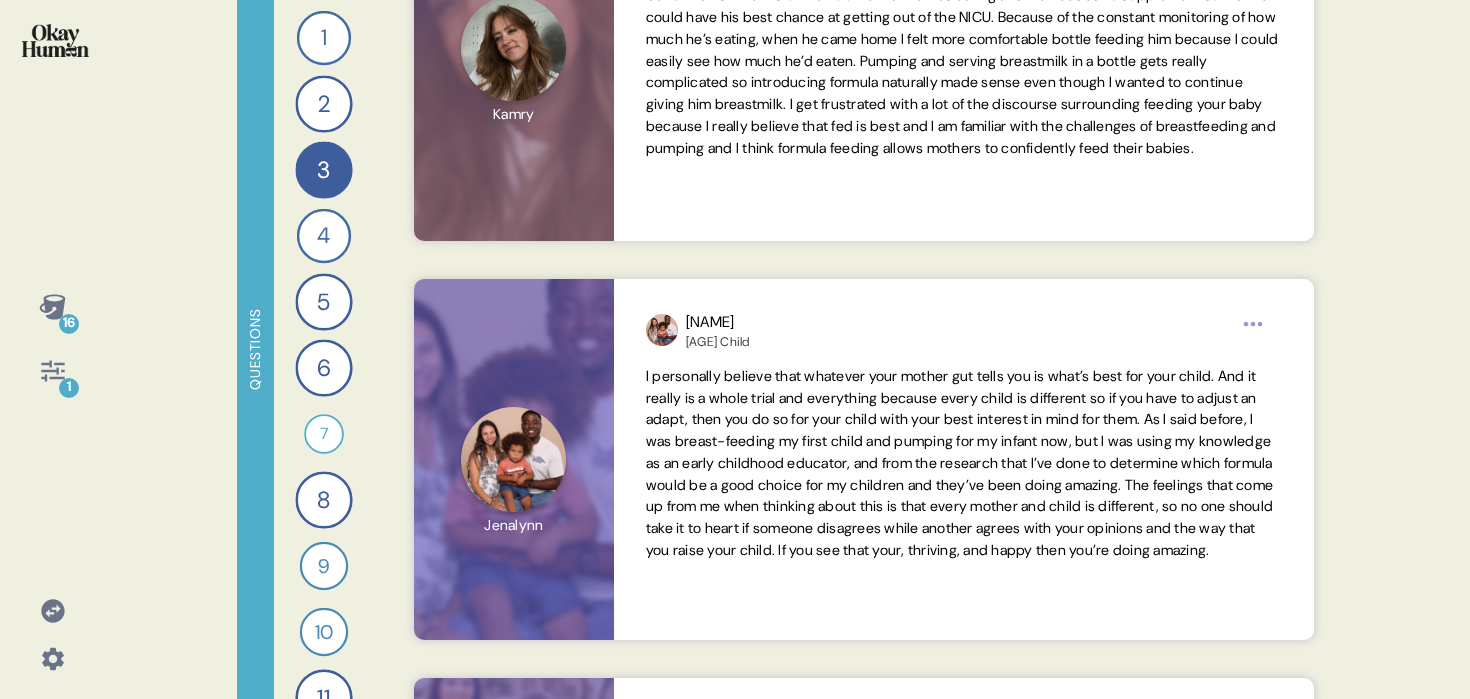 scroll, scrollTop: 0, scrollLeft: 0, axis: both 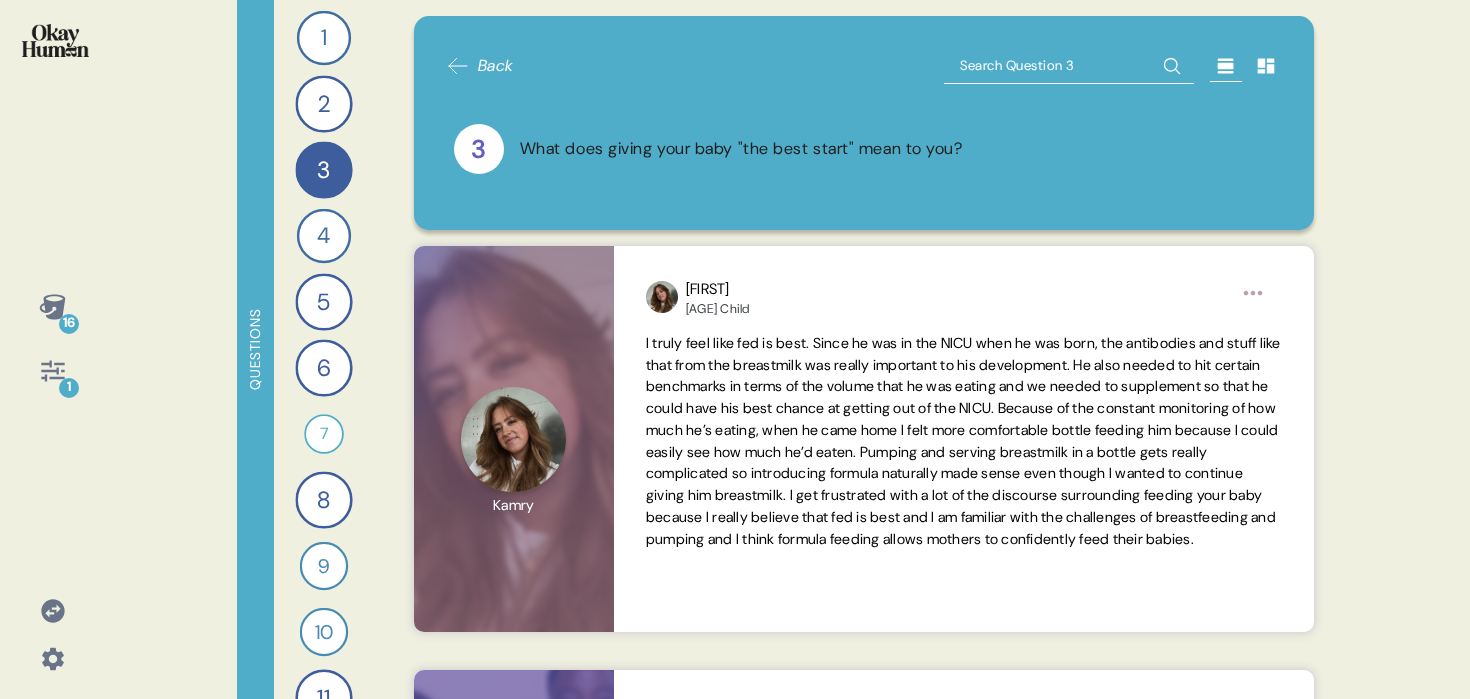 click at bounding box center (1069, 66) 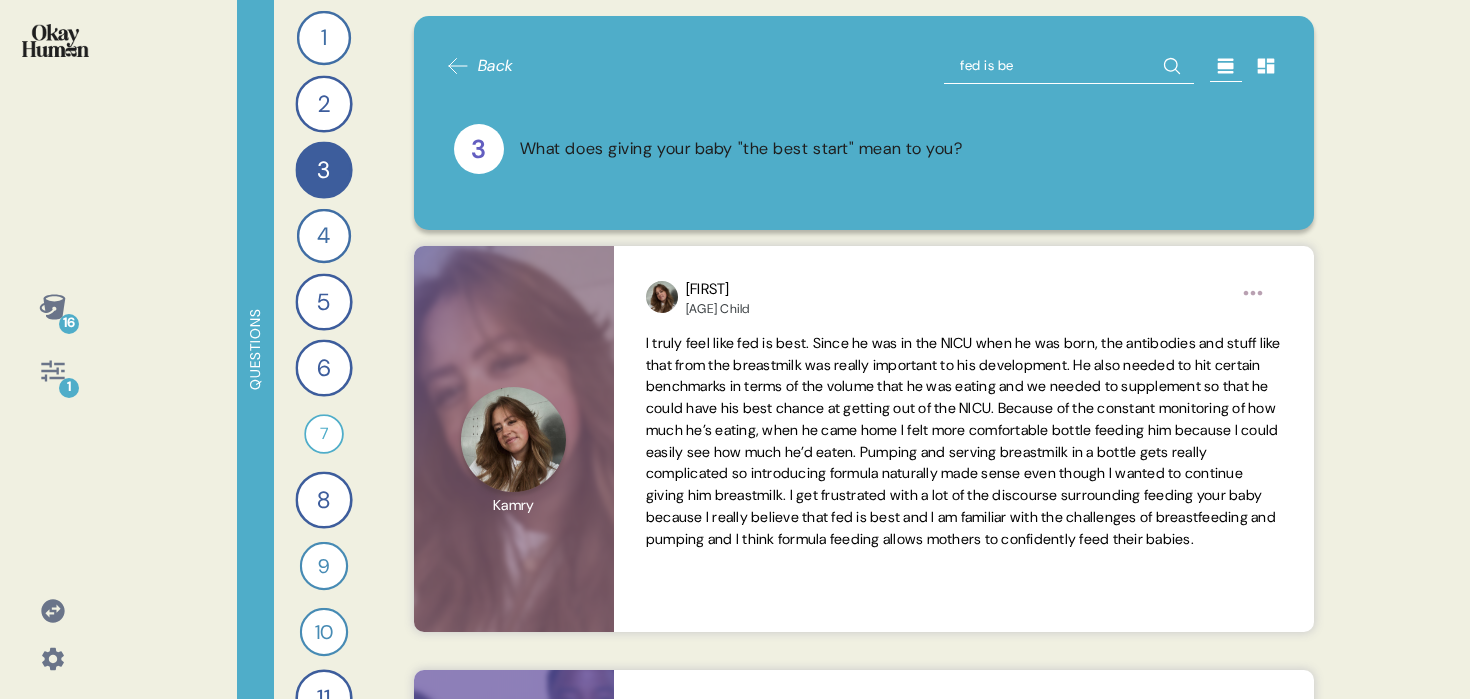 type on "fed is bes" 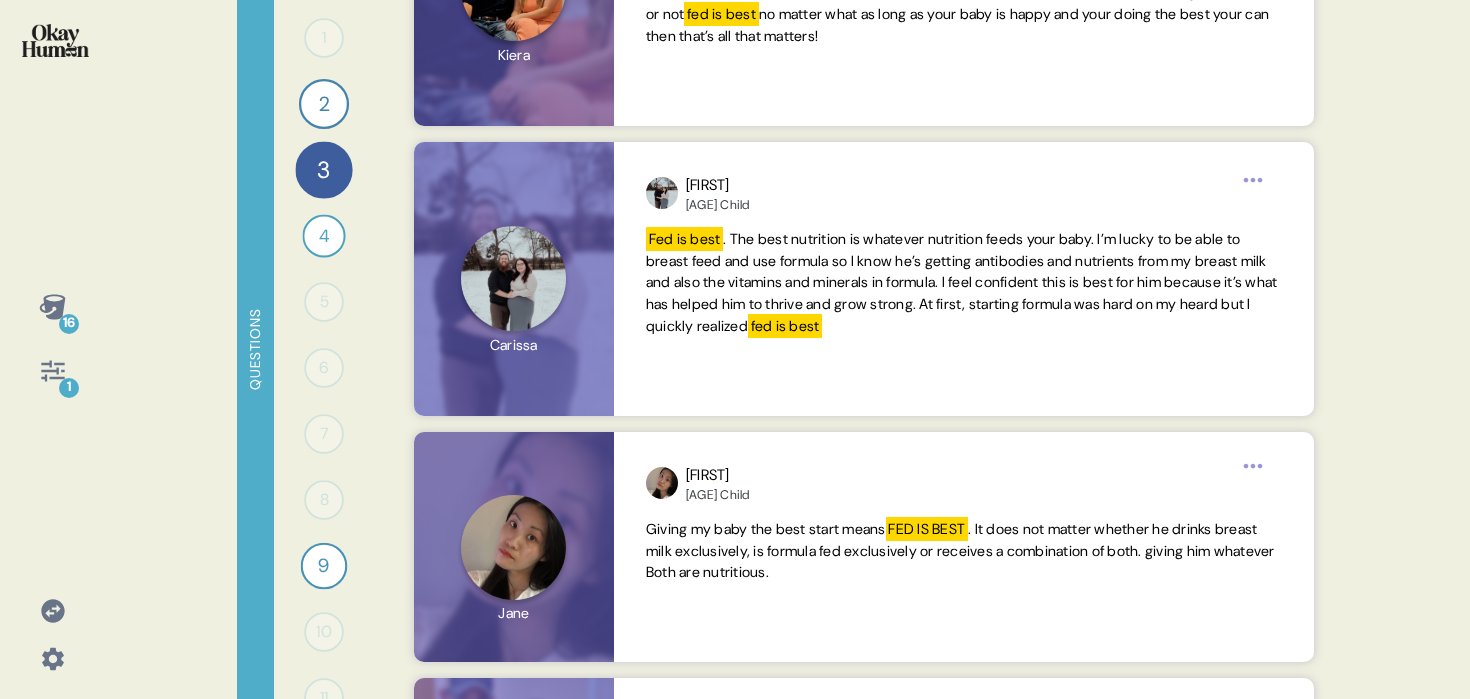 scroll, scrollTop: 934, scrollLeft: 0, axis: vertical 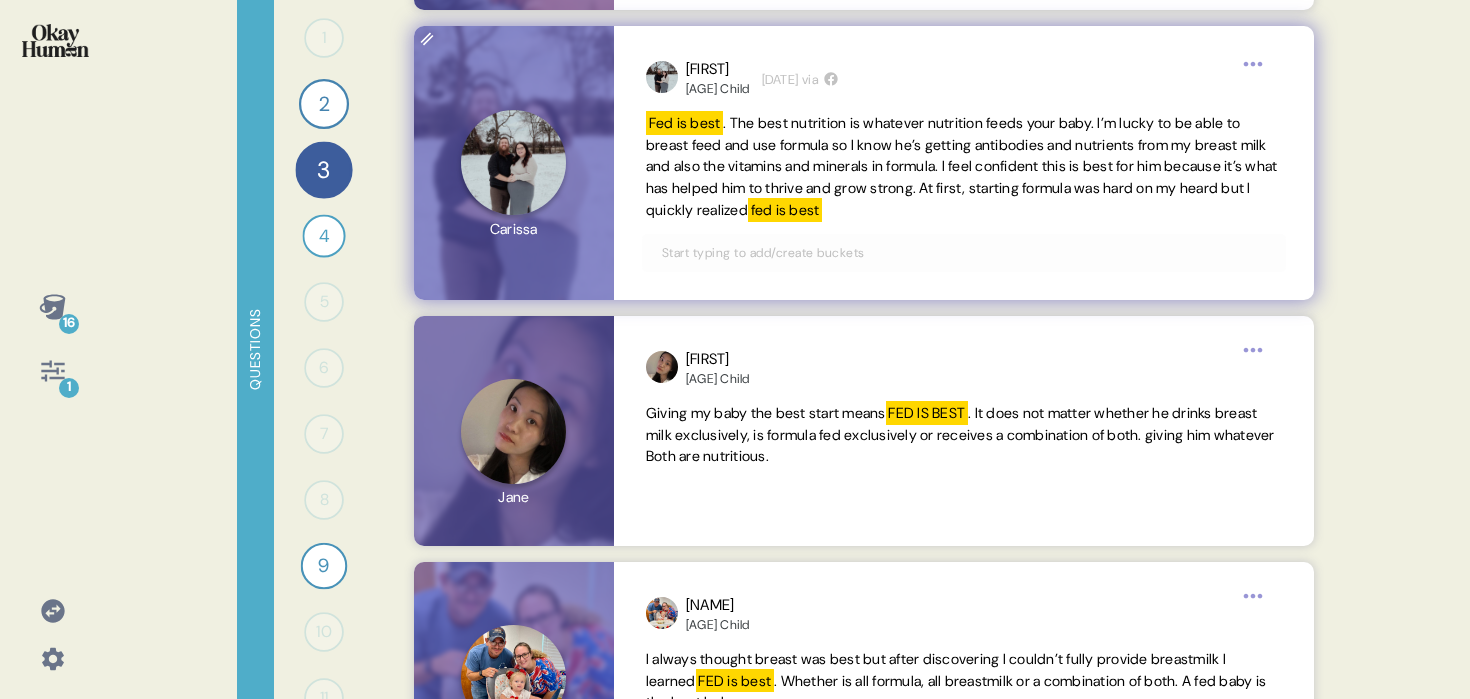 click at bounding box center (964, 253) 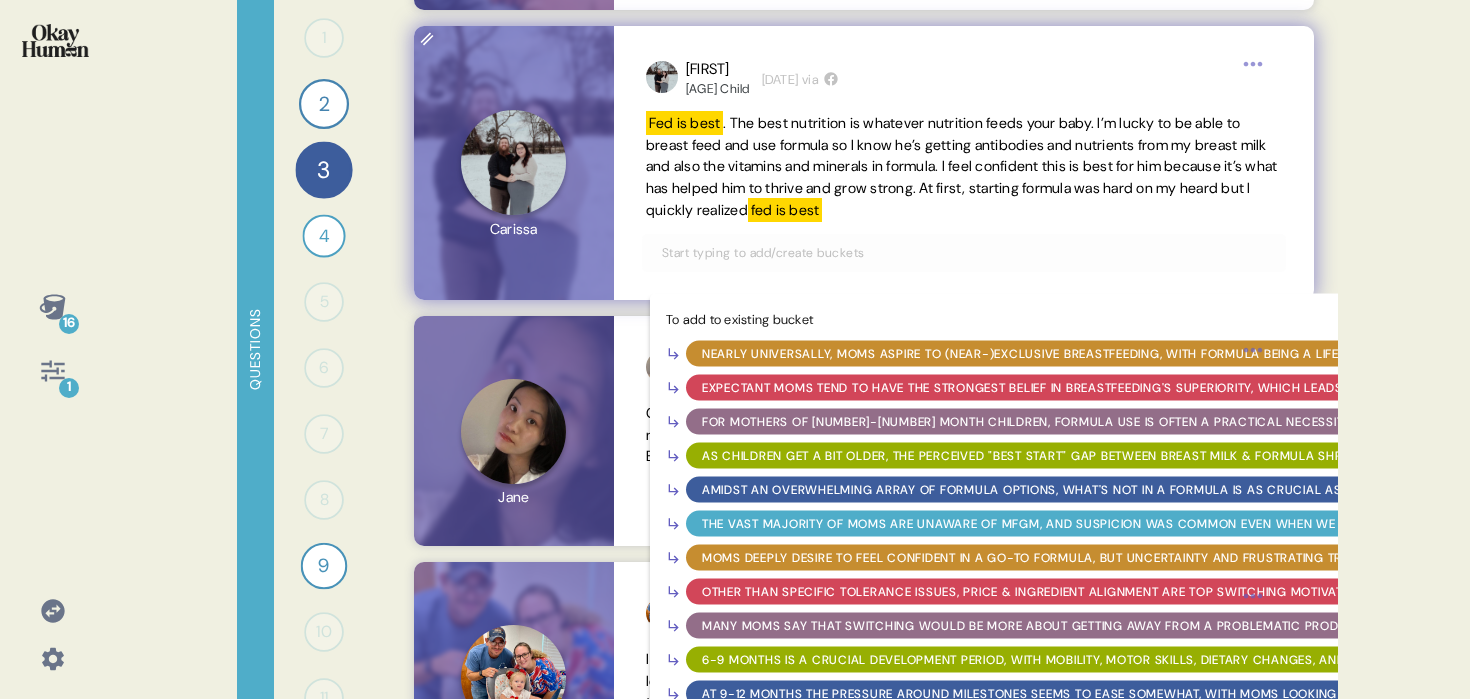 click on "For mothers of [NUMBER]-[NUMBER] month children, formula use is often a practical necessity, supported by the "fed is best" counter-narrative." at bounding box center [1198, 421] 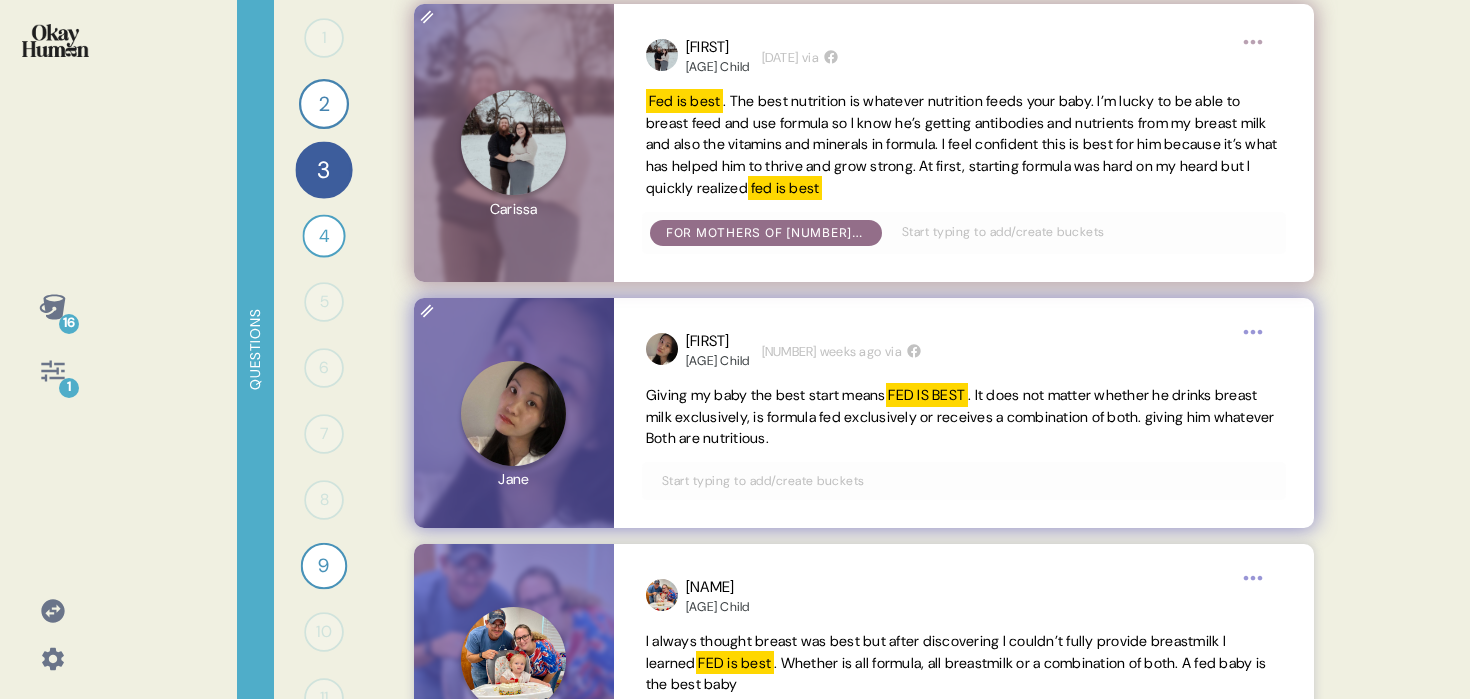 scroll, scrollTop: 982, scrollLeft: 0, axis: vertical 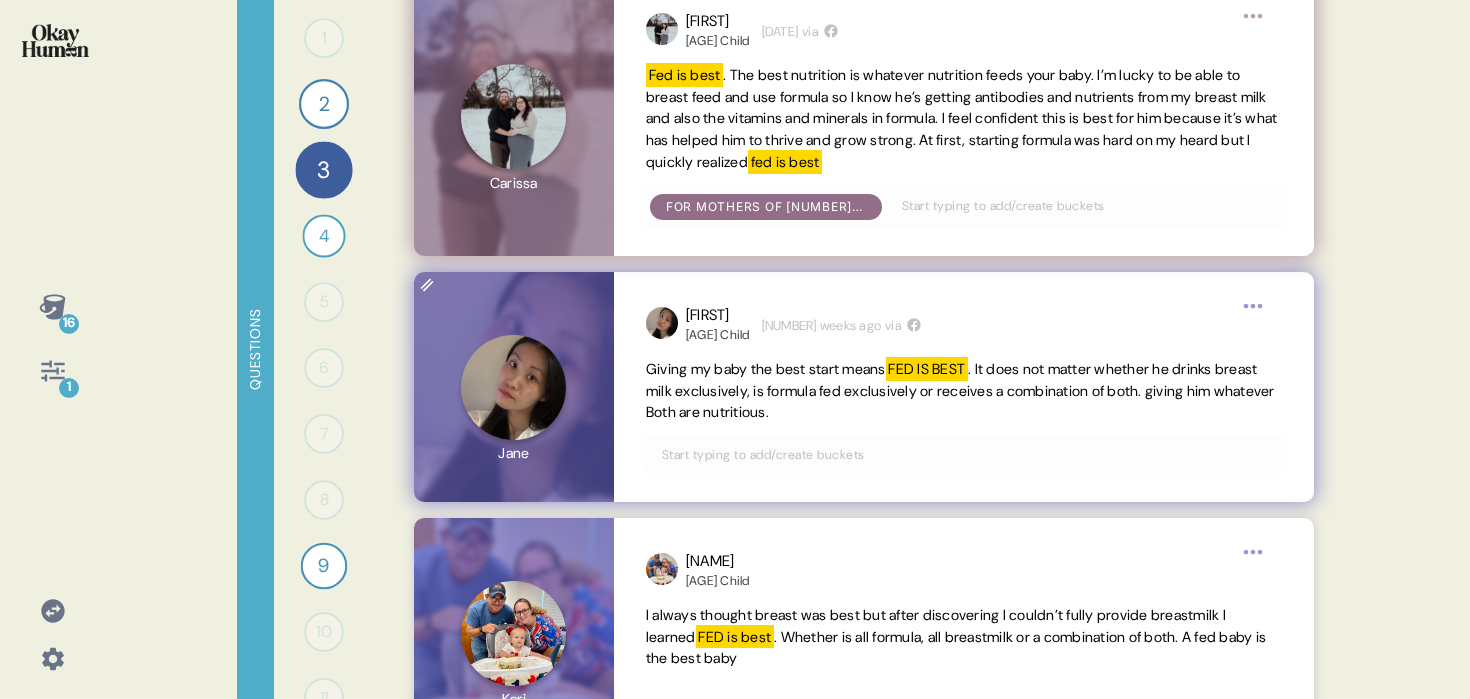 click at bounding box center [964, 455] 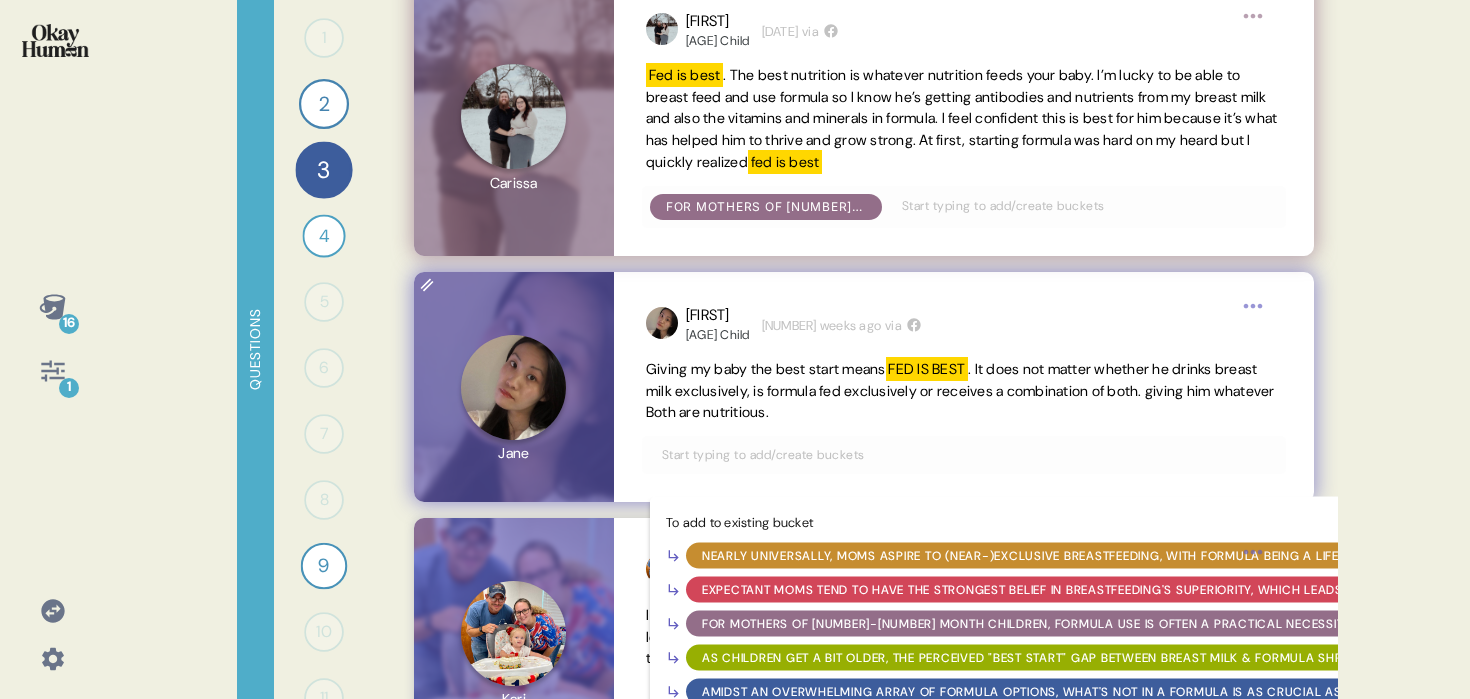 click on "For mothers of [NUMBER]-[NUMBER] month children, formula use is often a practical necessity, supported by the "fed is best" counter-narrative." at bounding box center (1198, 624) 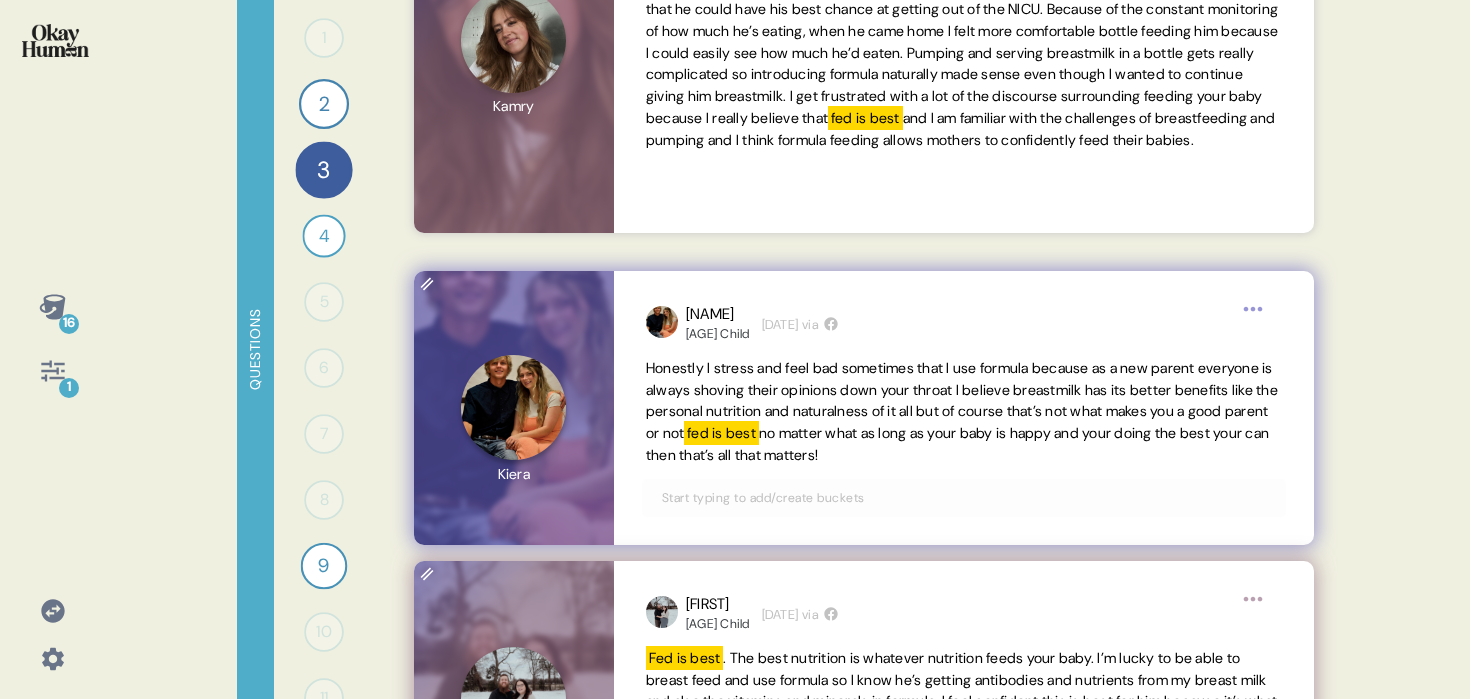 scroll, scrollTop: 0, scrollLeft: 0, axis: both 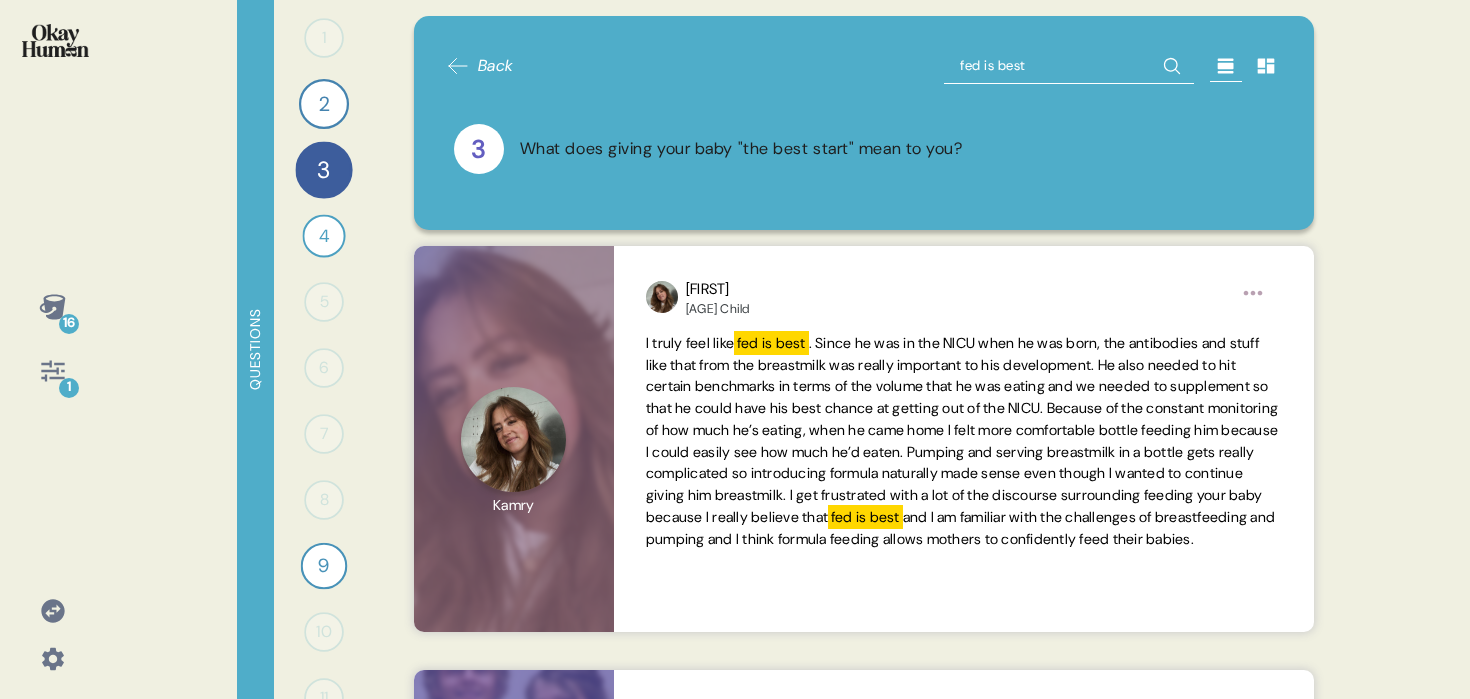 click on "fed is best" at bounding box center [1069, 66] 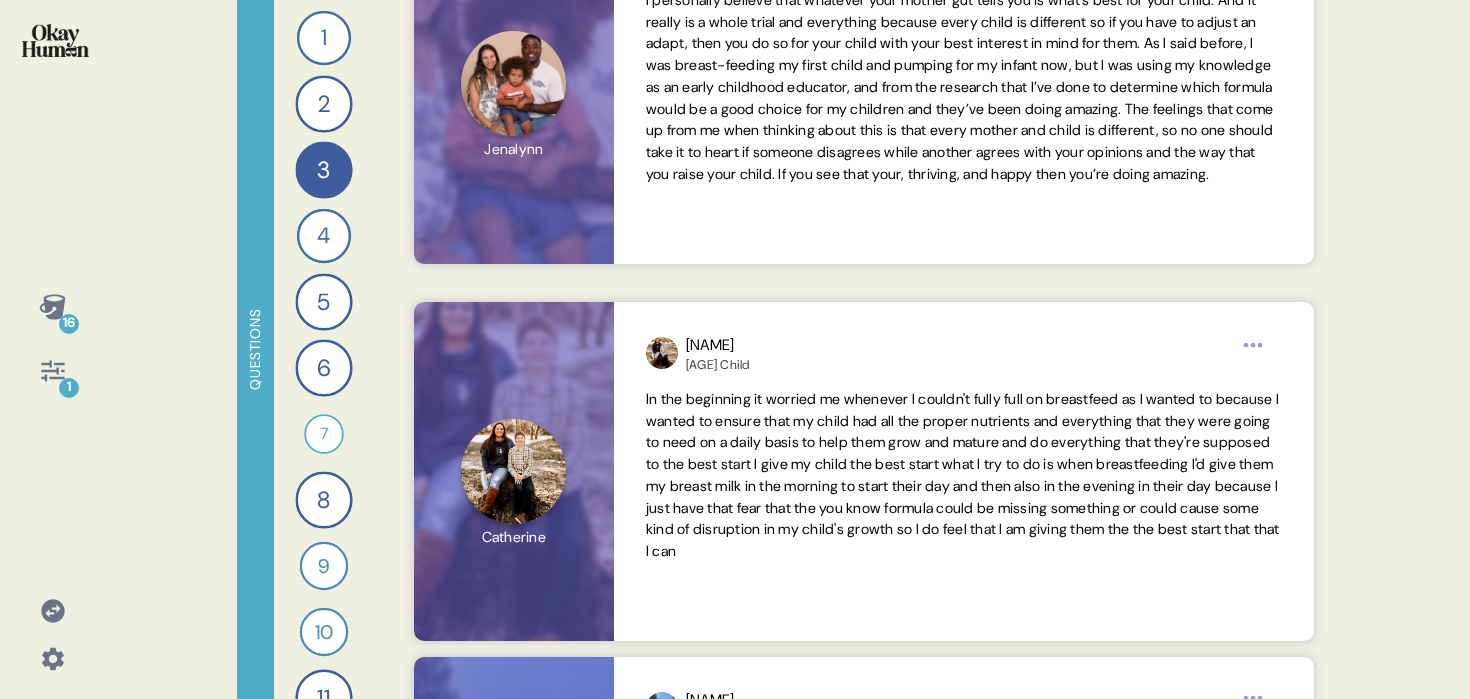 scroll, scrollTop: 640, scrollLeft: 0, axis: vertical 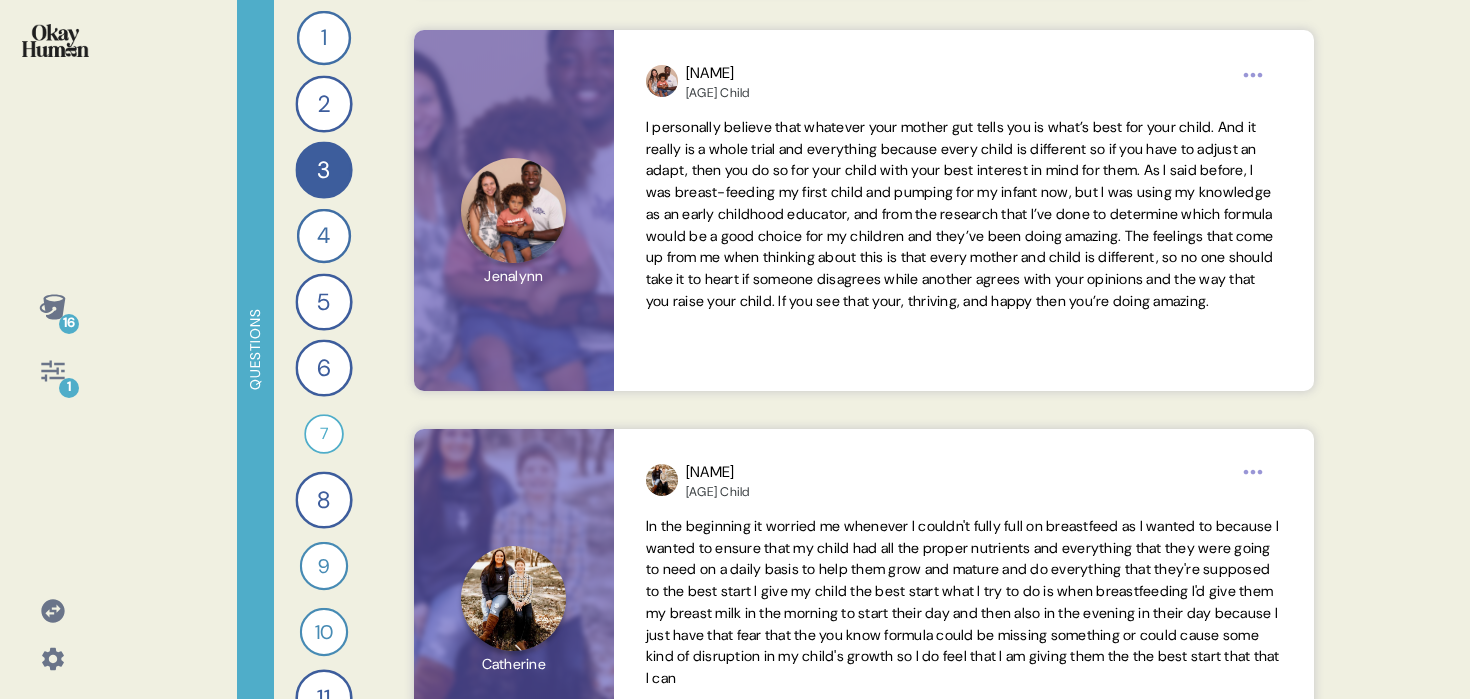 click at bounding box center (55, 40) 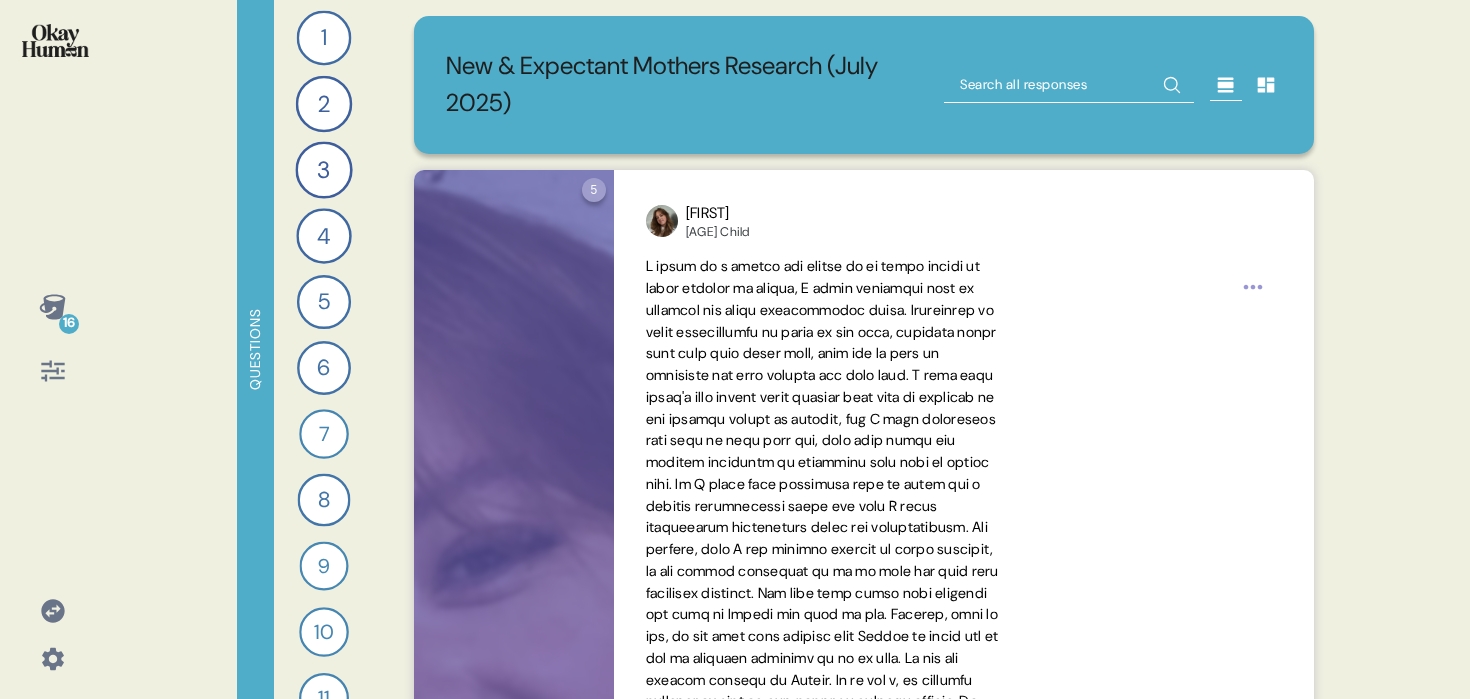 click at bounding box center [1069, 85] 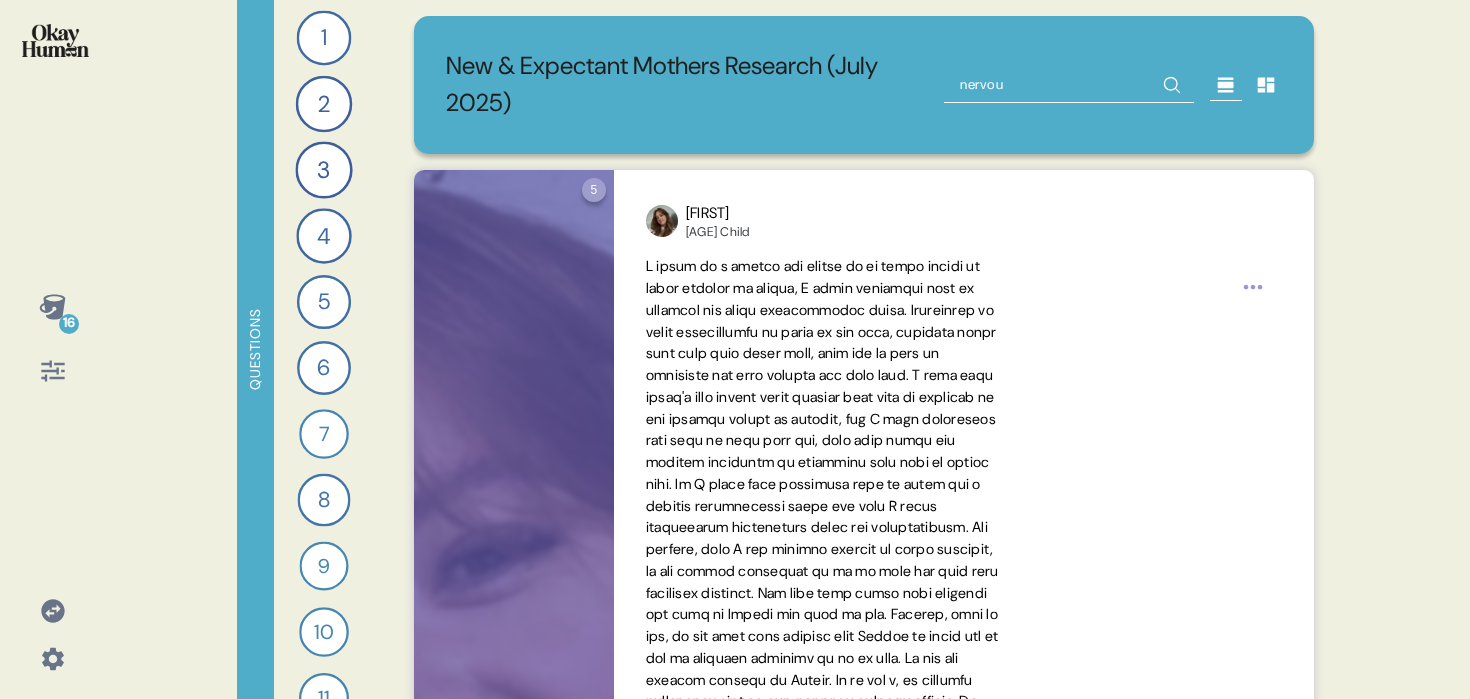 type on "nervous" 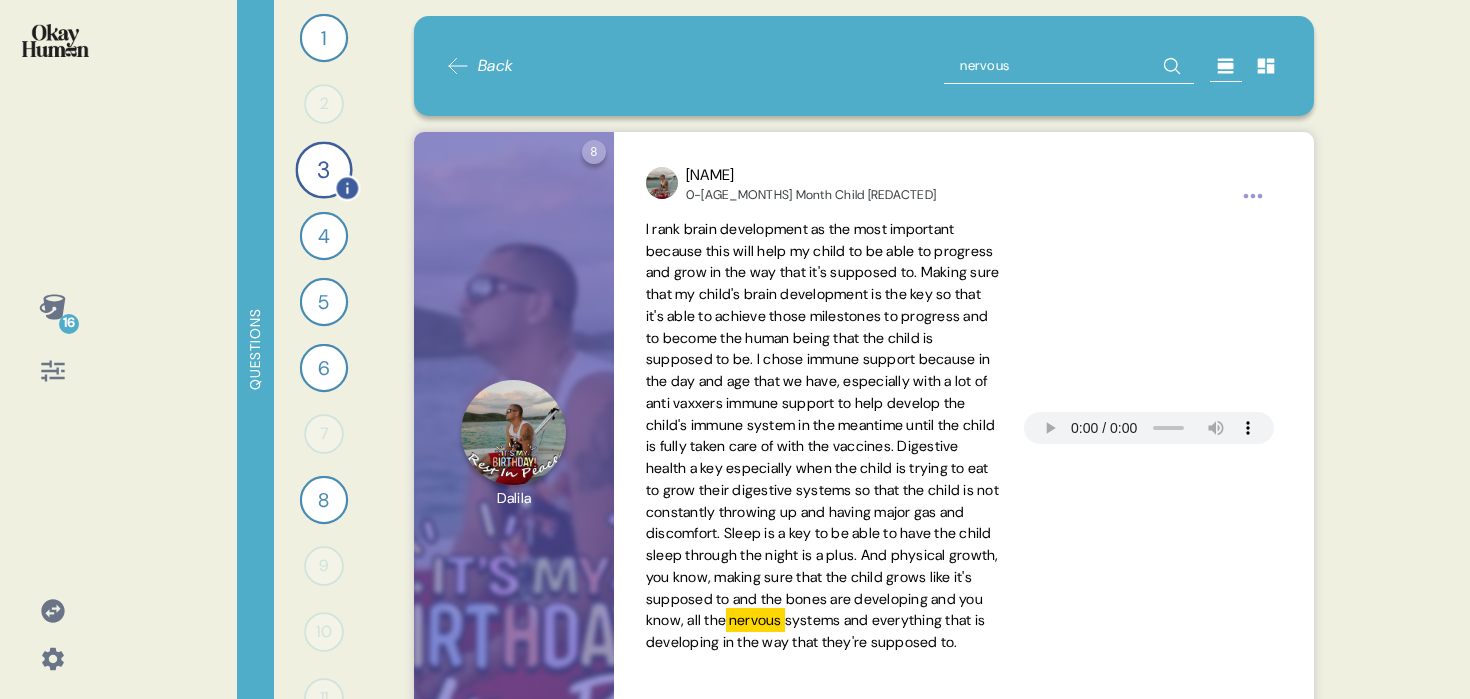click on "3" at bounding box center [323, 169] 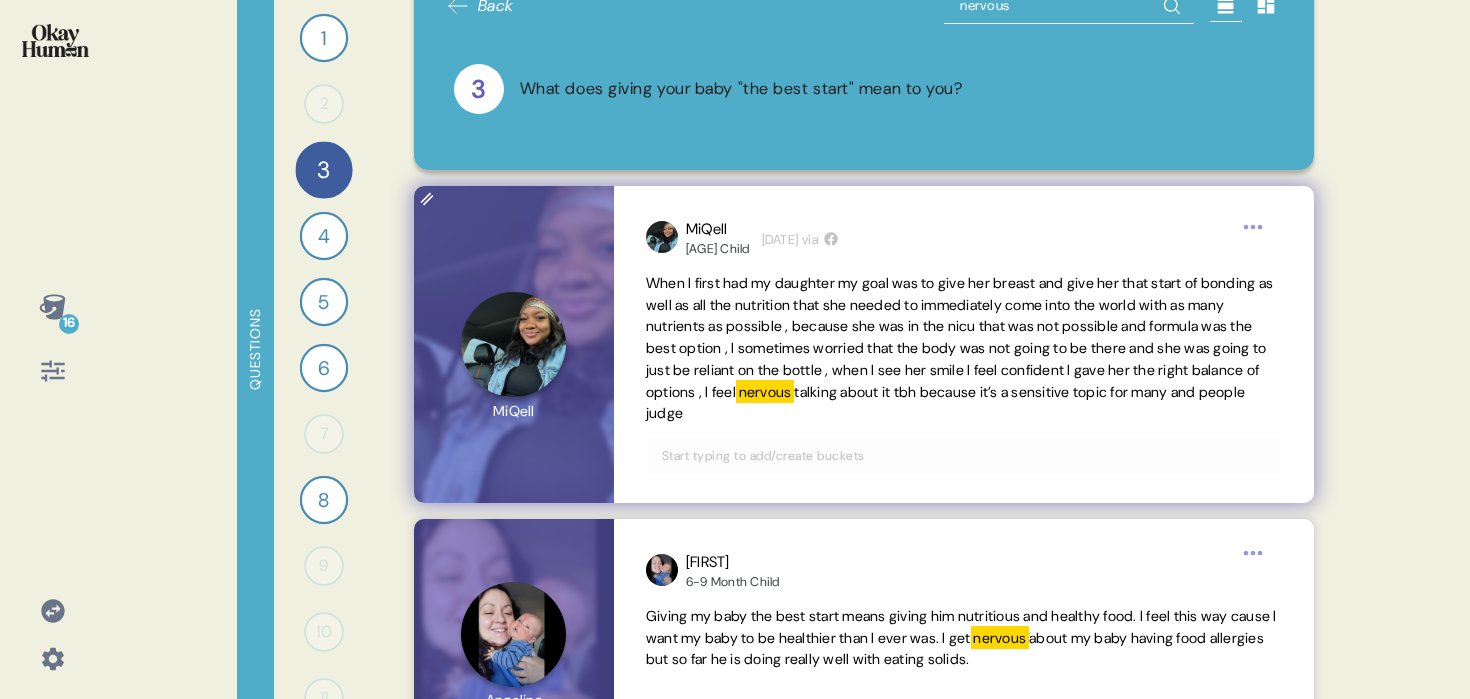 scroll, scrollTop: 126, scrollLeft: 0, axis: vertical 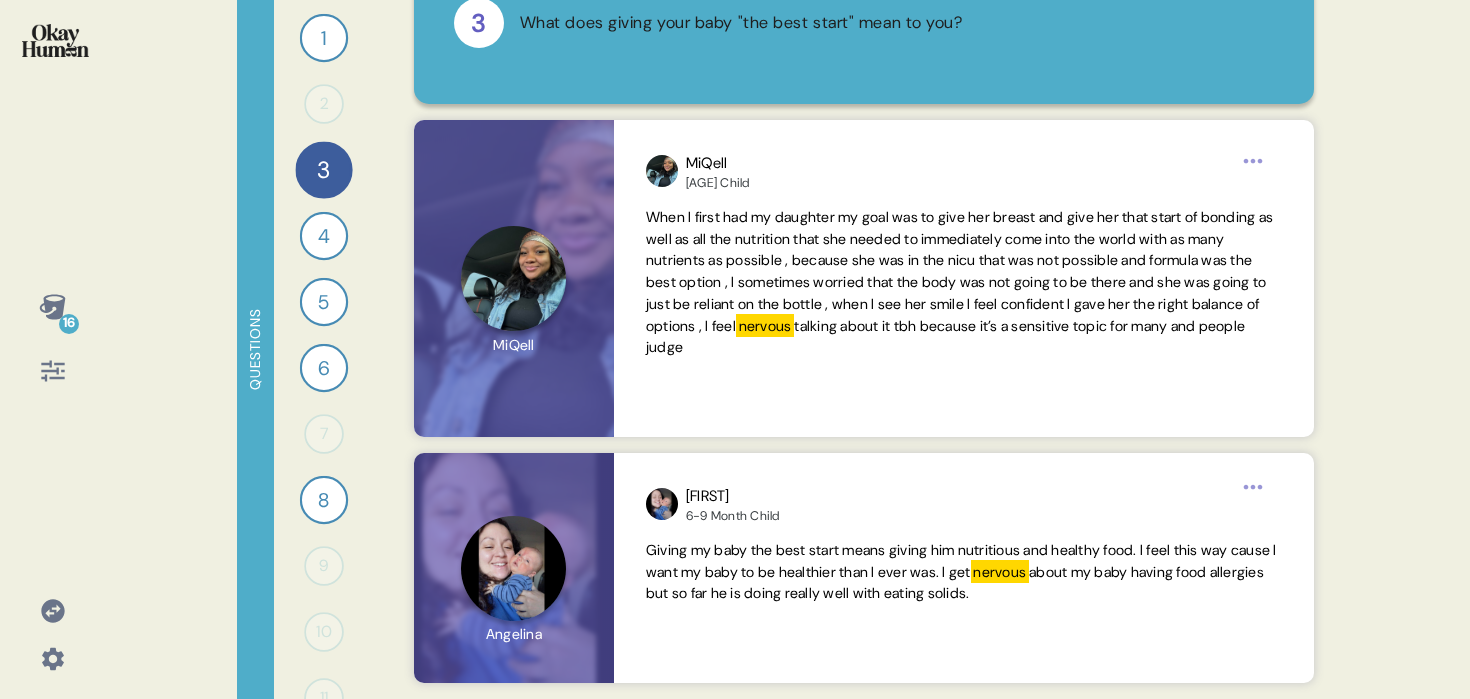click at bounding box center (55, 40) 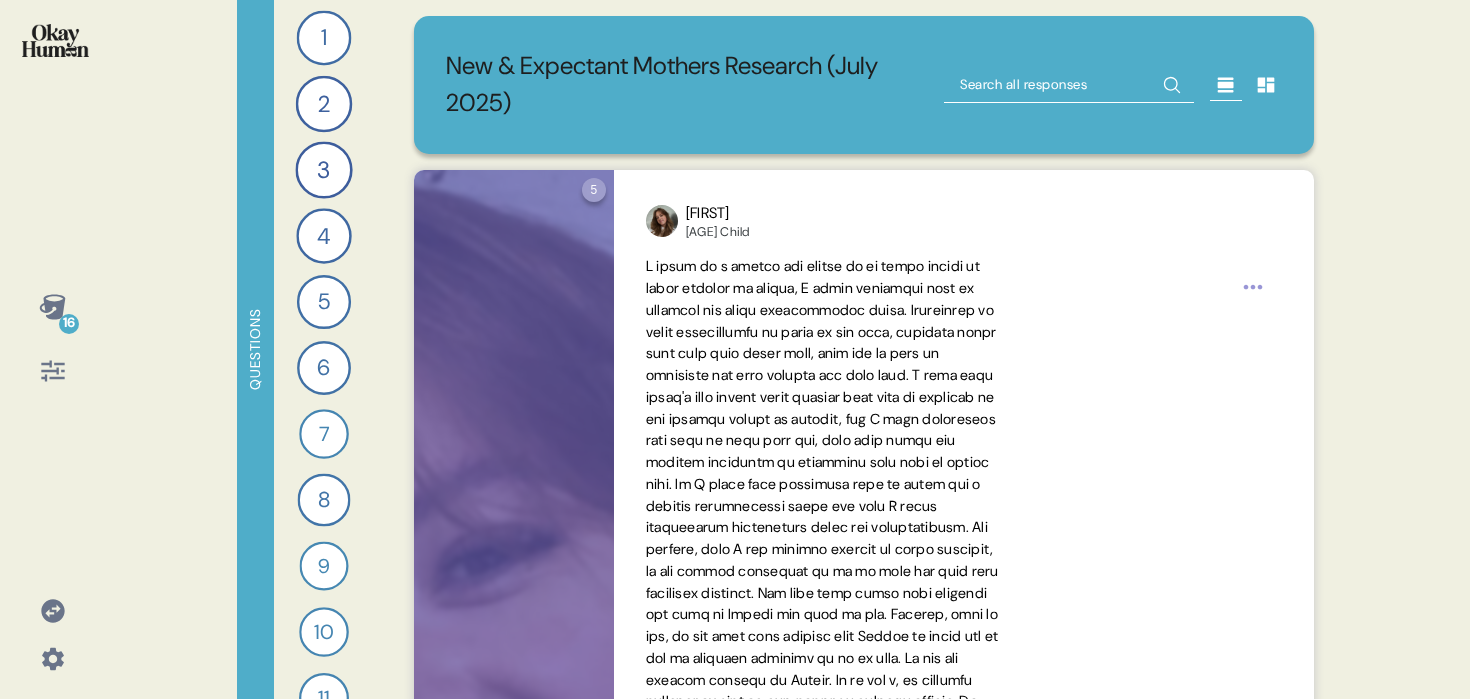 click at bounding box center (53, 371) 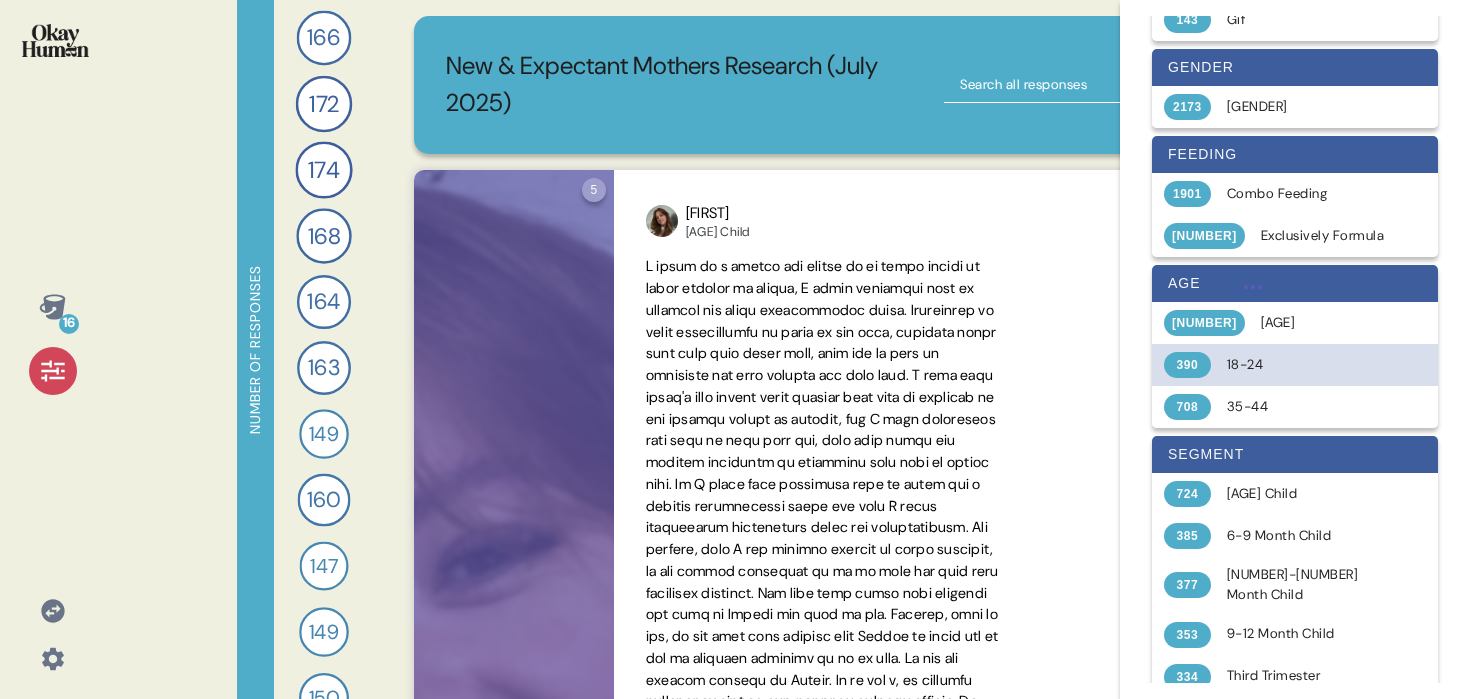 scroll, scrollTop: 246, scrollLeft: 0, axis: vertical 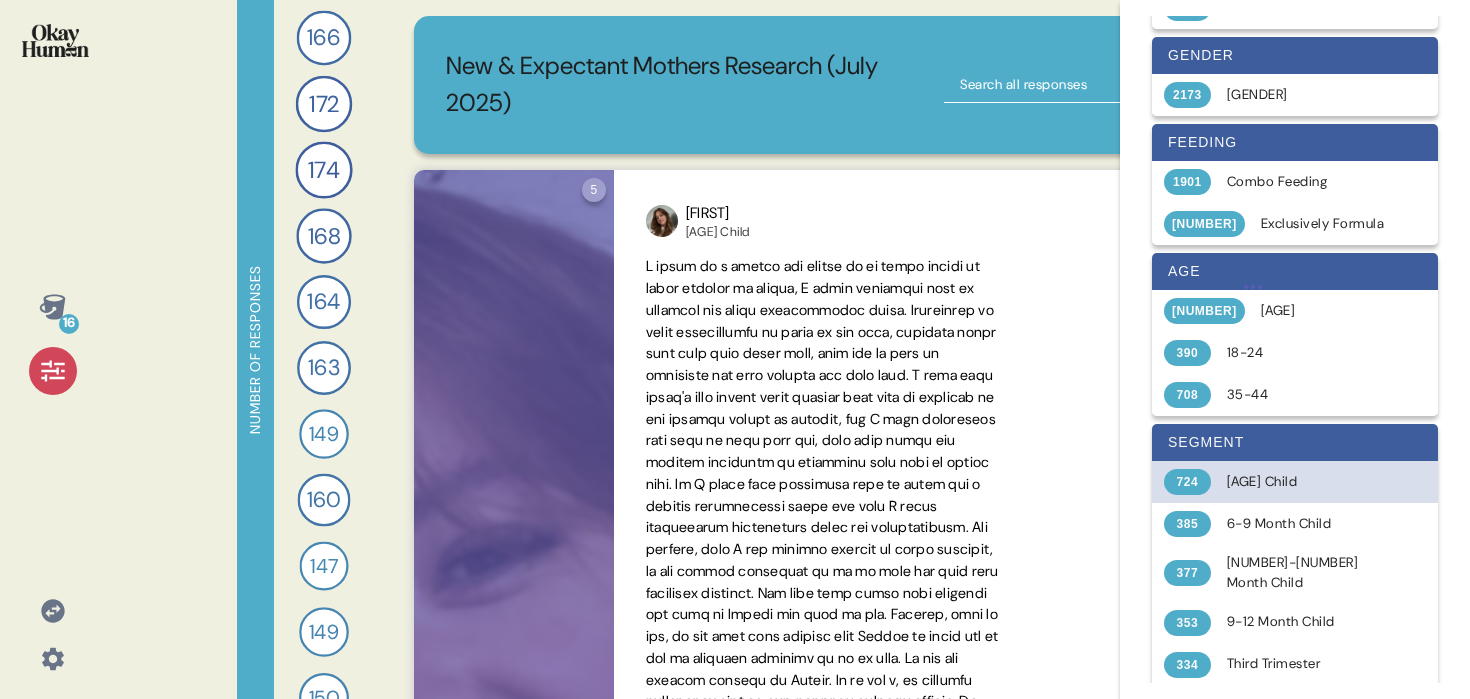 click on "[AGE] Child" at bounding box center [1306, 482] 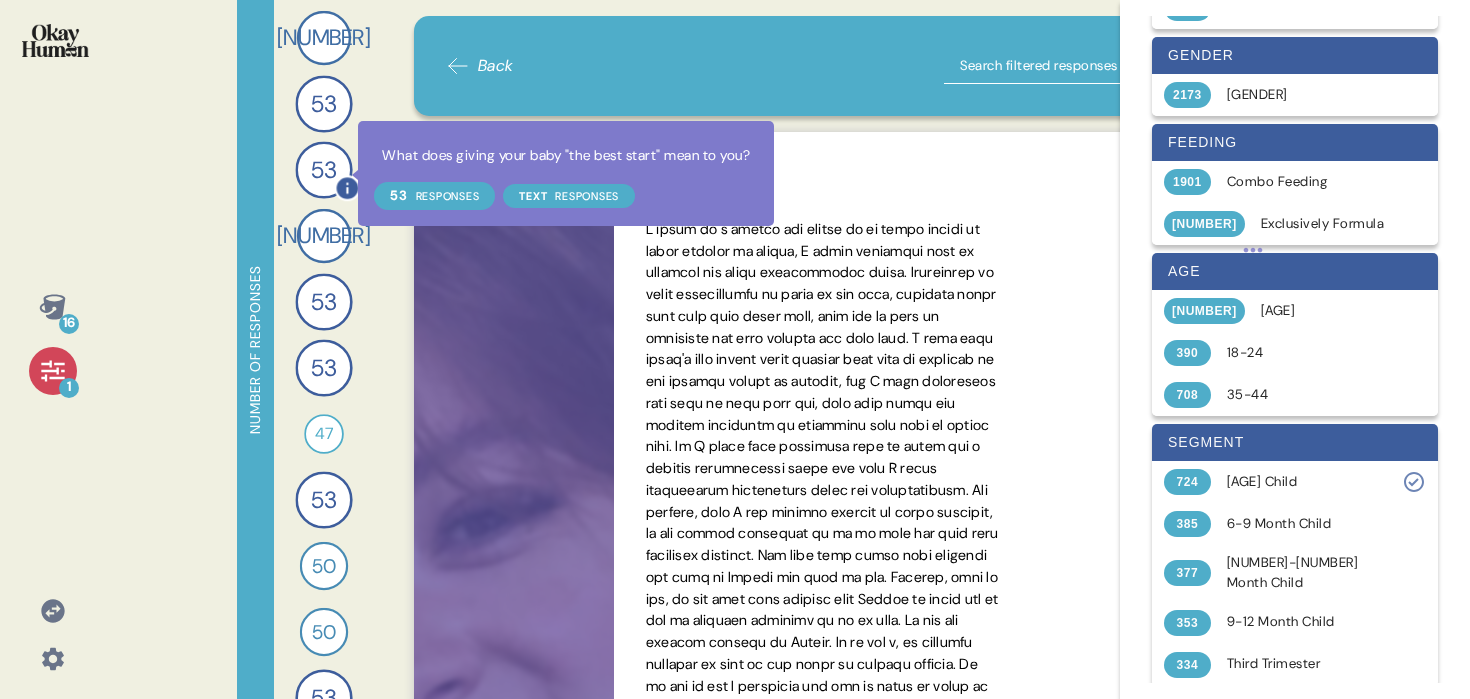 click on "53" at bounding box center (324, 169) 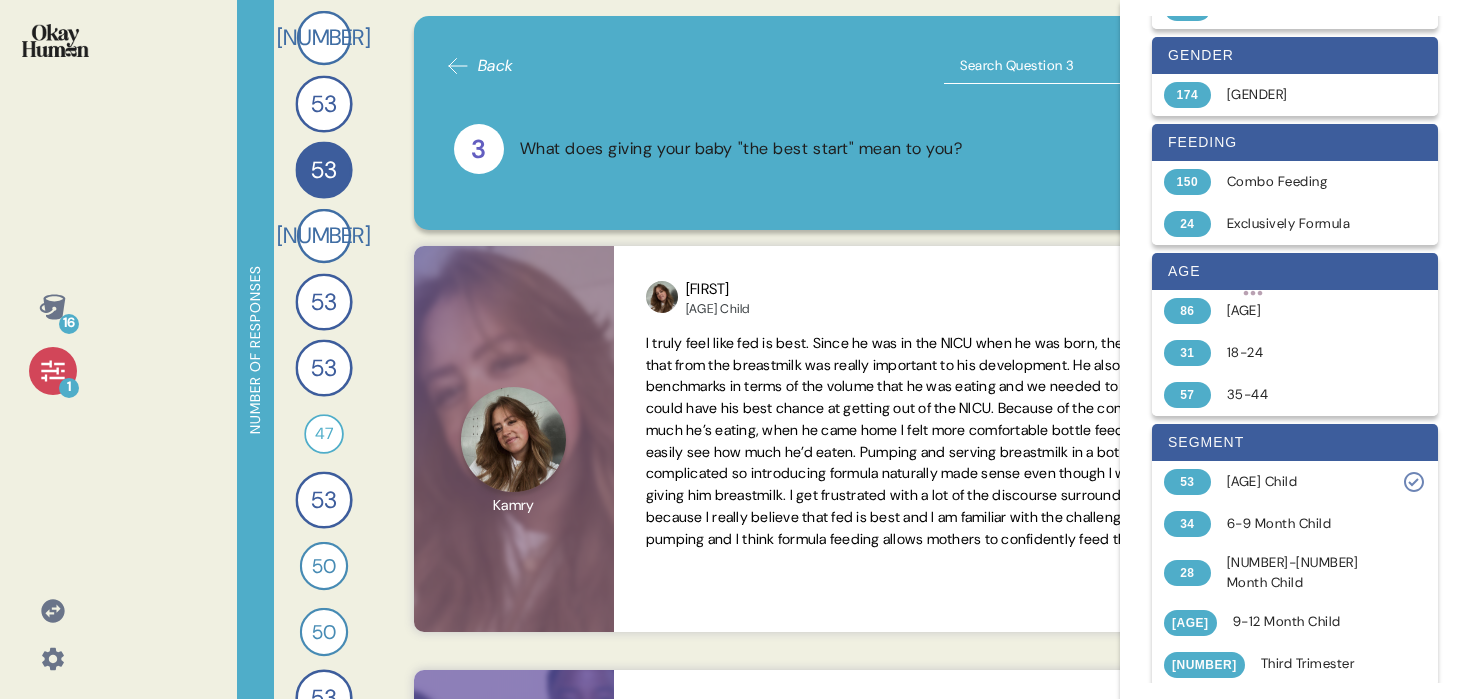 click 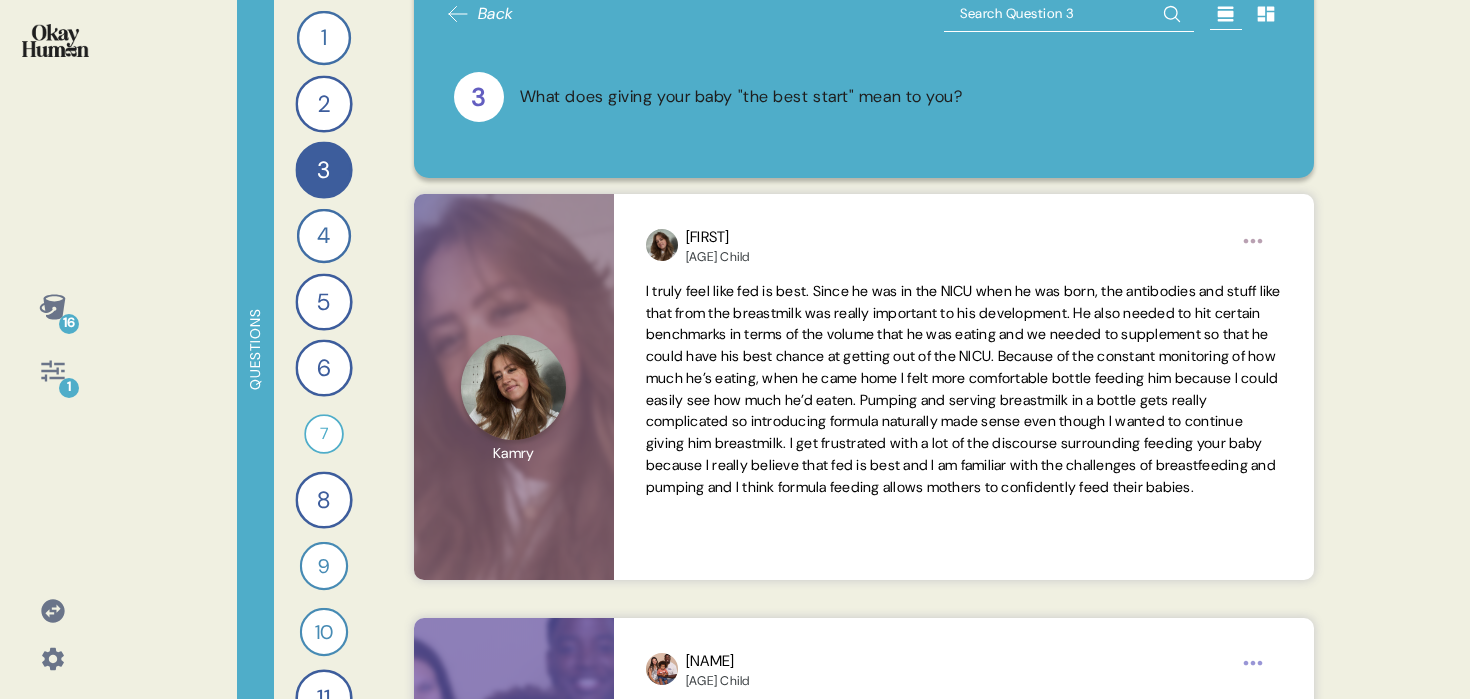 scroll, scrollTop: 0, scrollLeft: 0, axis: both 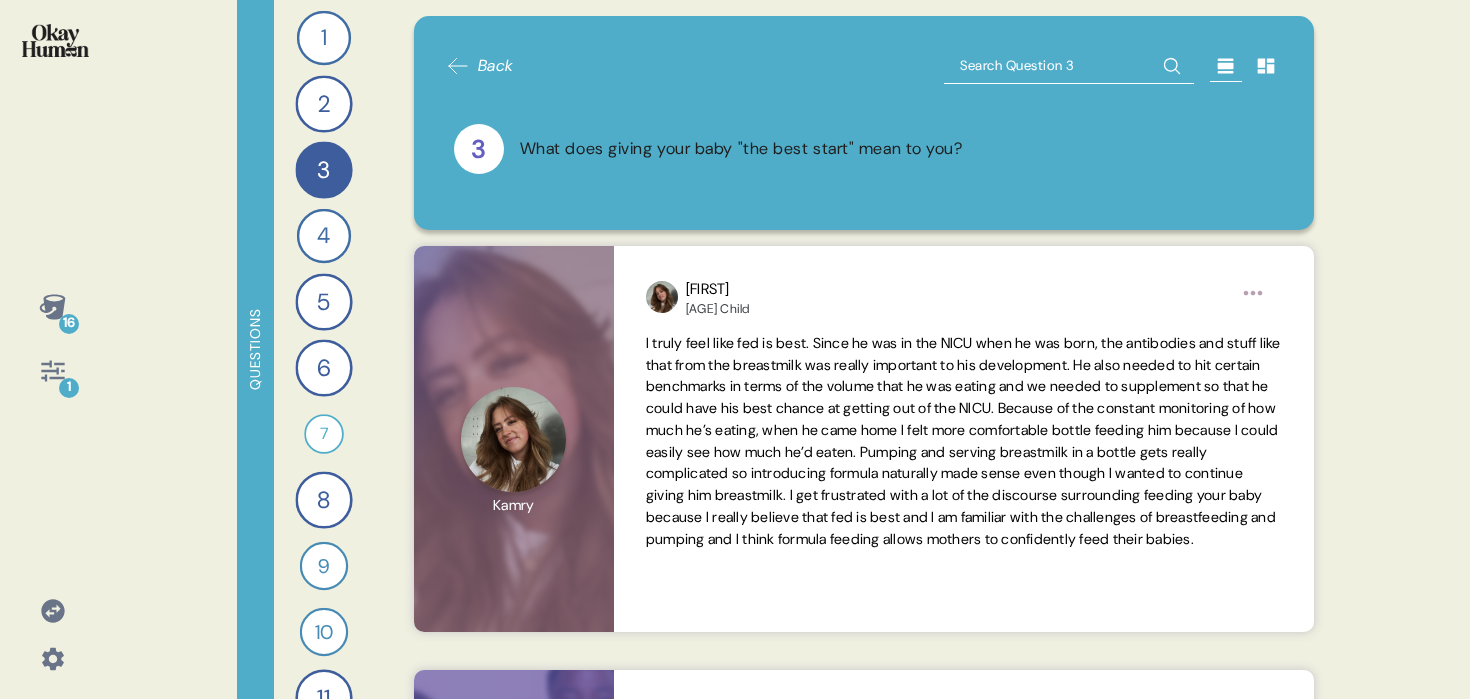 click on "Back 3 What does giving your baby "the best start" mean to you?" at bounding box center (864, 123) 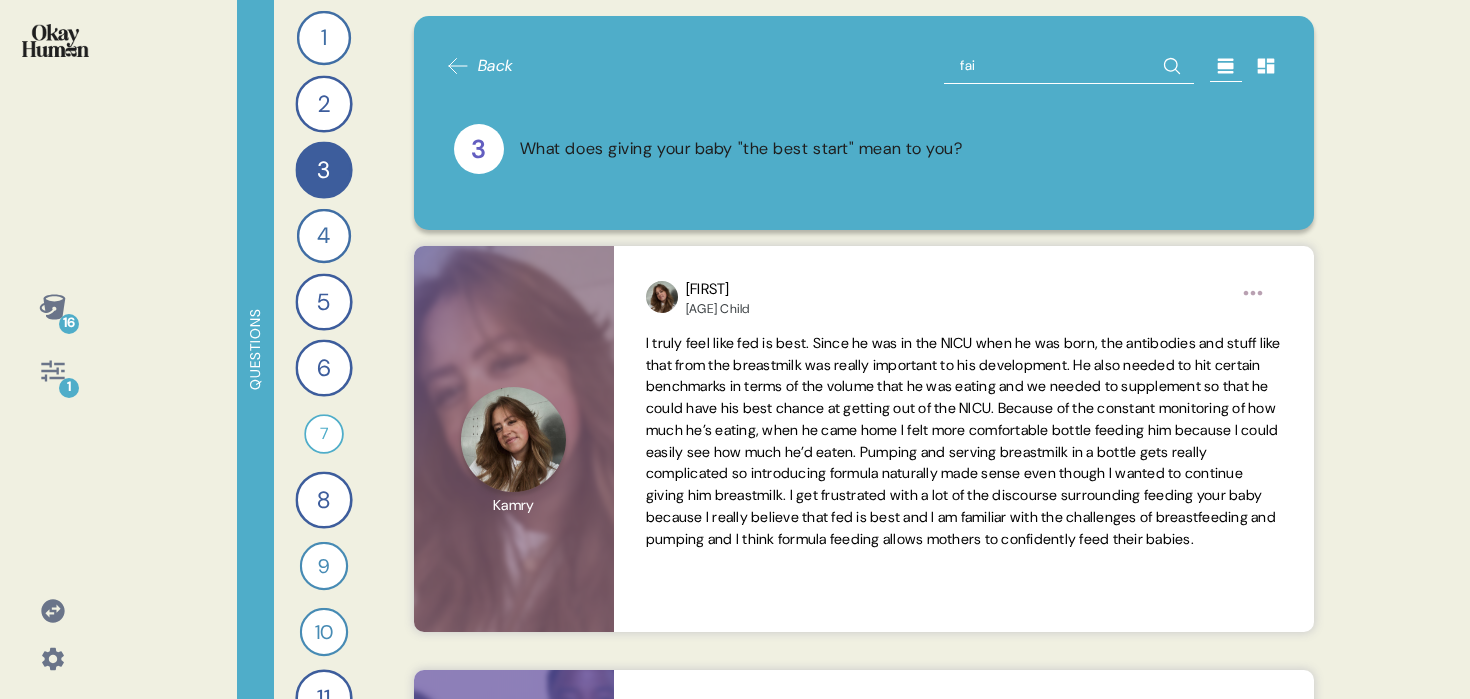 type on "fail" 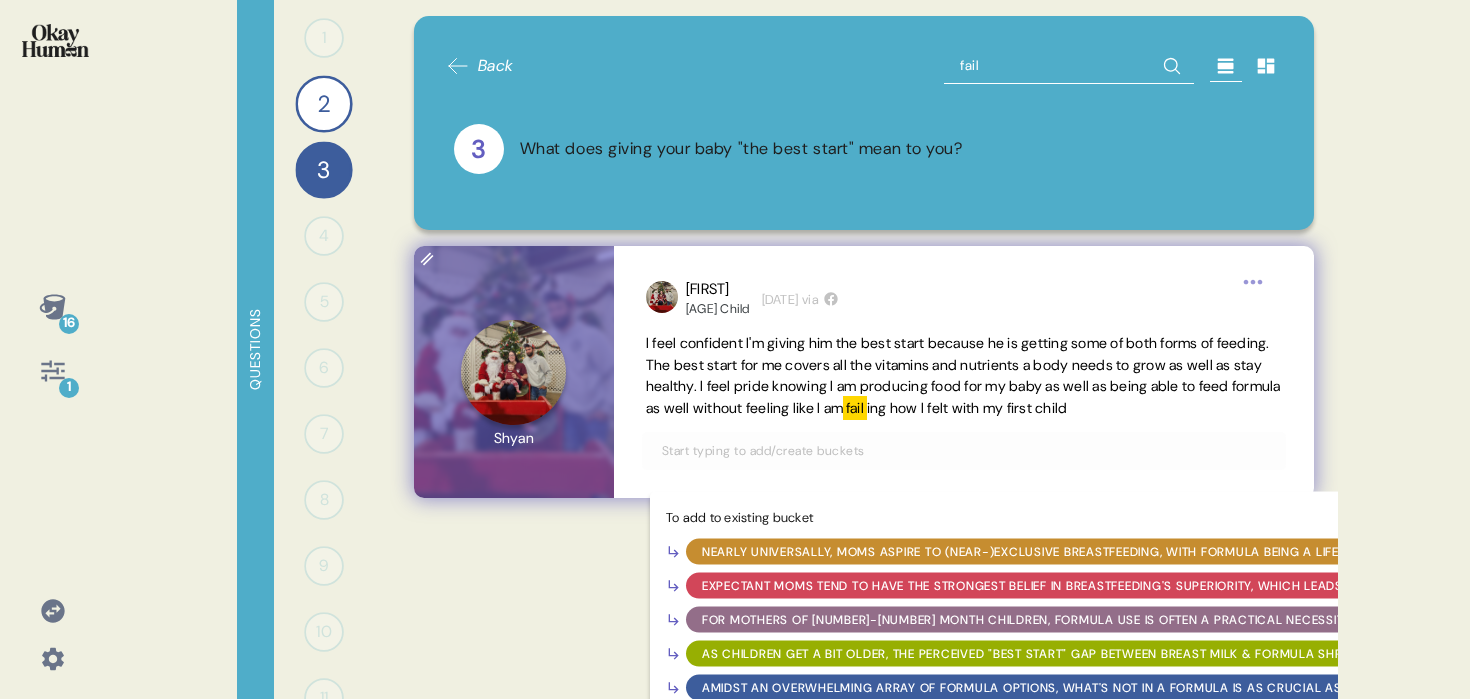 click at bounding box center (964, 451) 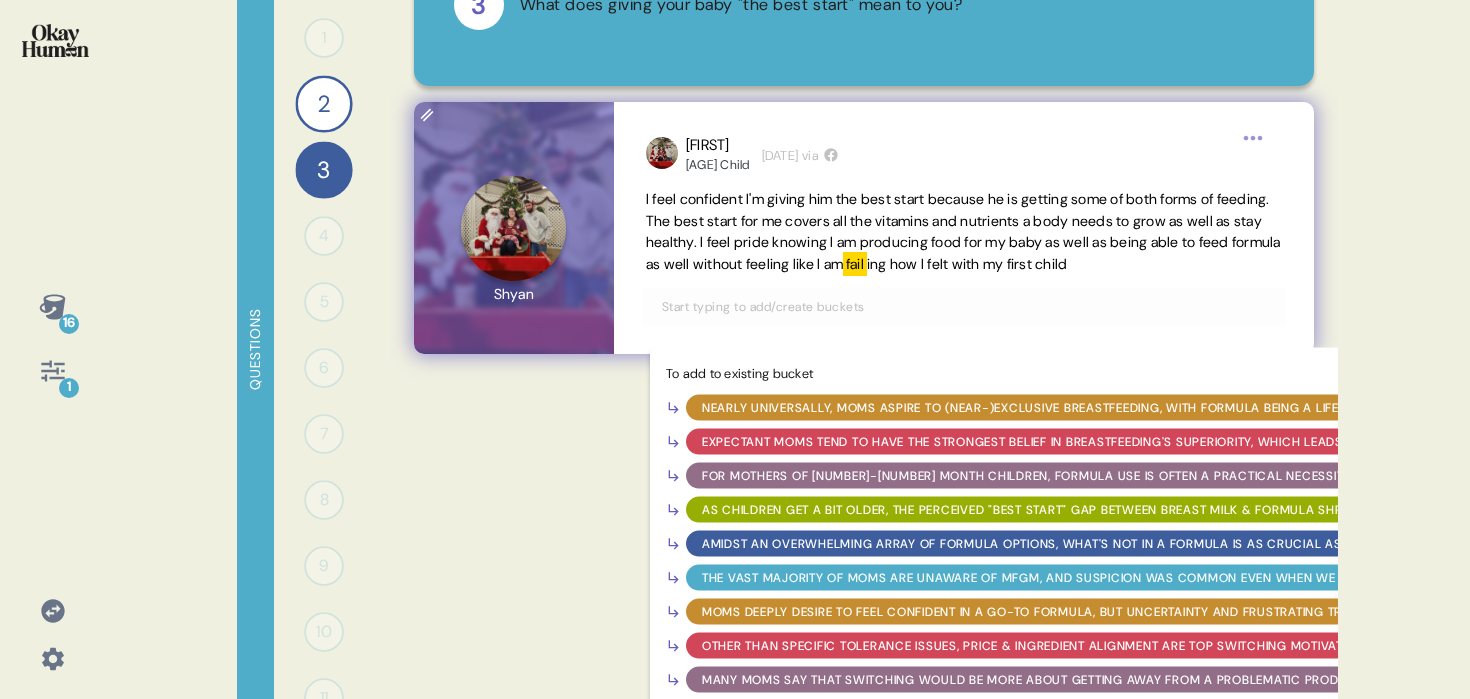 scroll, scrollTop: 238, scrollLeft: 0, axis: vertical 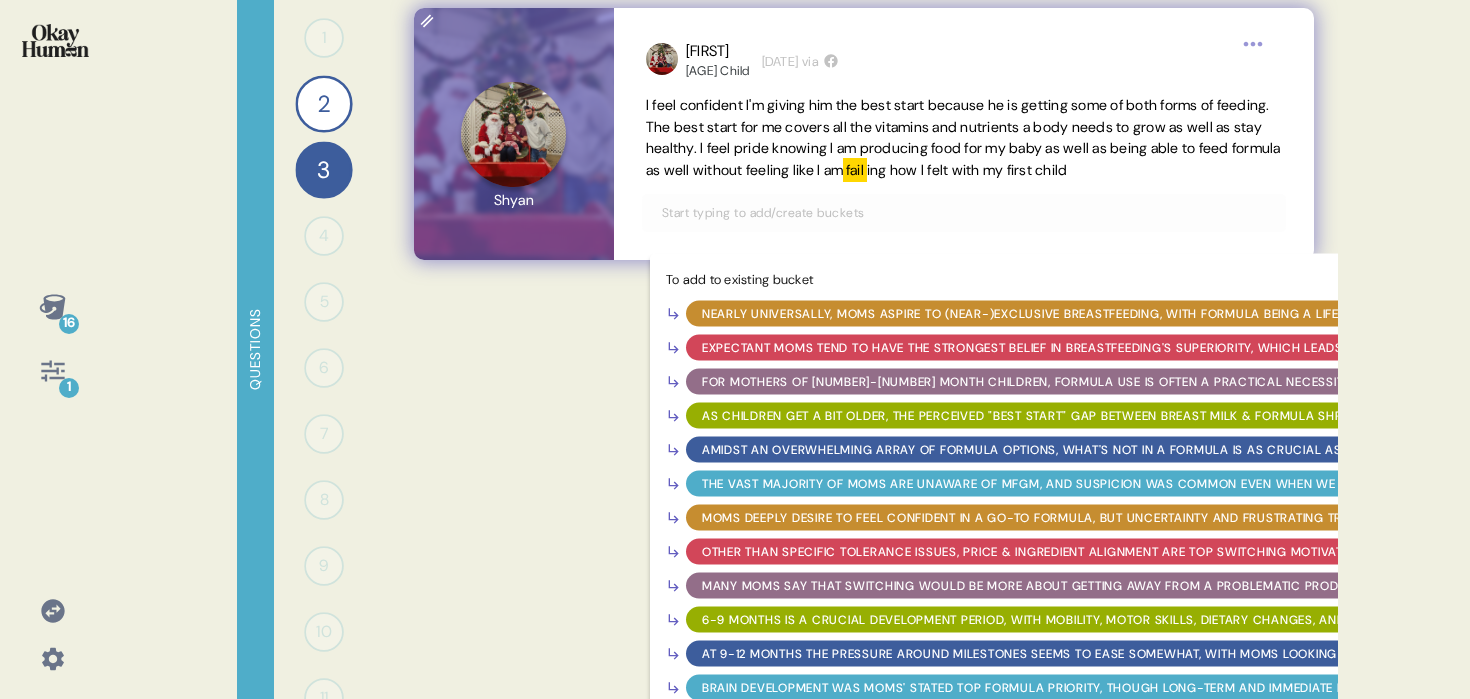 click on "For mothers of [NUMBER]-[NUMBER] month children, formula use is often a practical necessity, supported by the "fed is best" counter-narrative." at bounding box center [1198, 382] 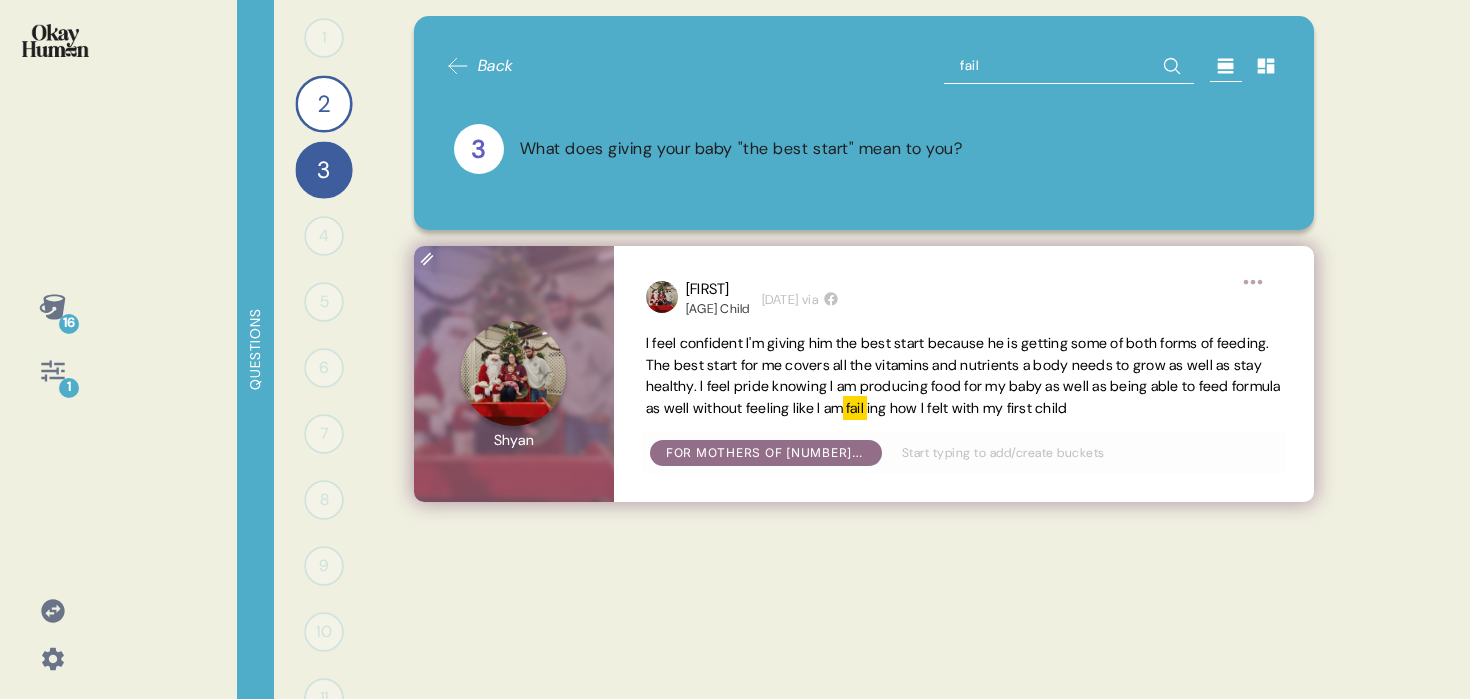 scroll, scrollTop: 0, scrollLeft: 0, axis: both 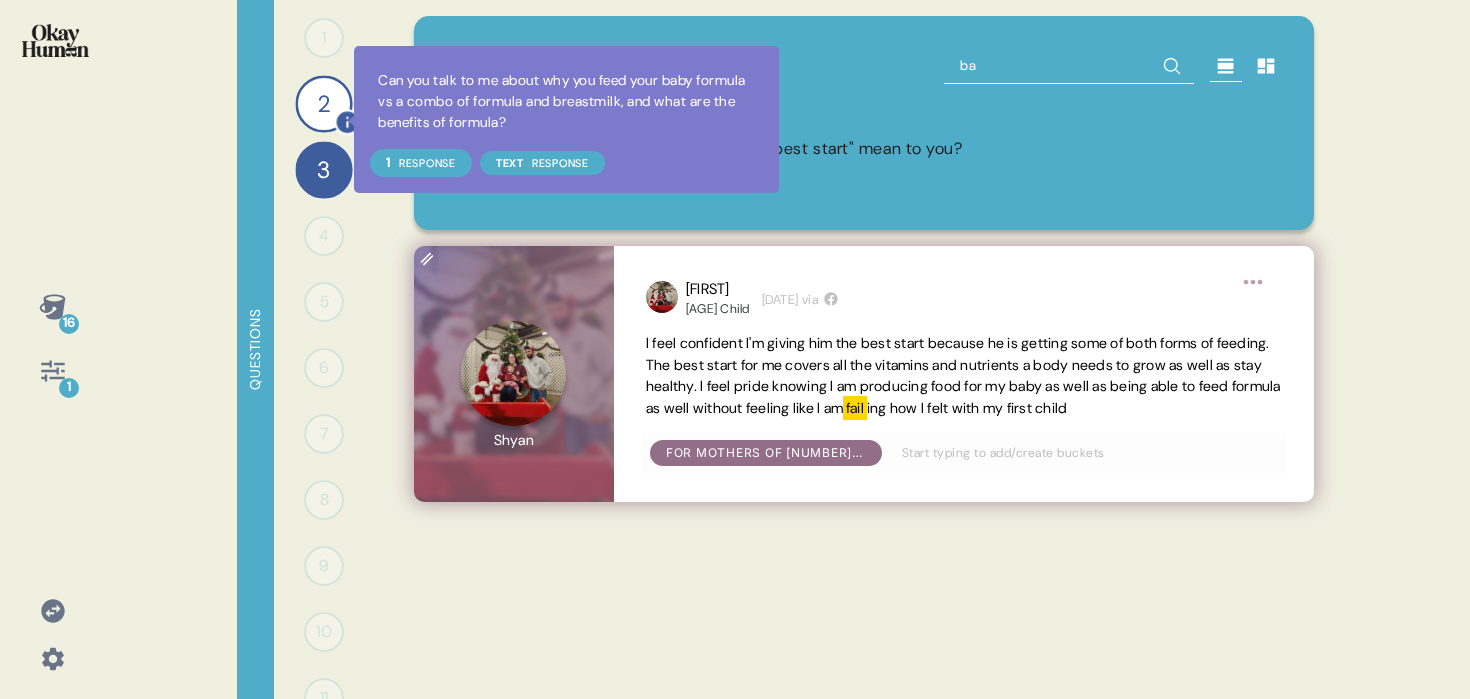type on "bad" 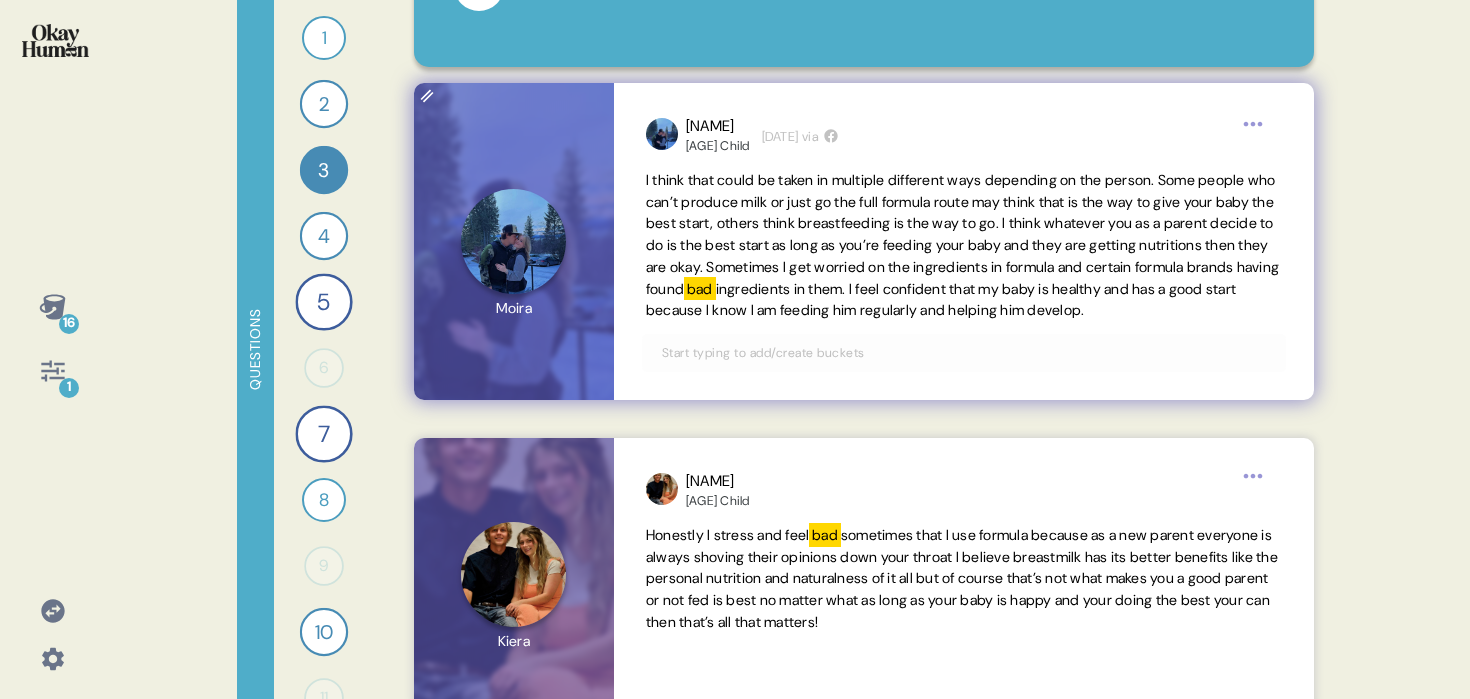 scroll, scrollTop: 192, scrollLeft: 0, axis: vertical 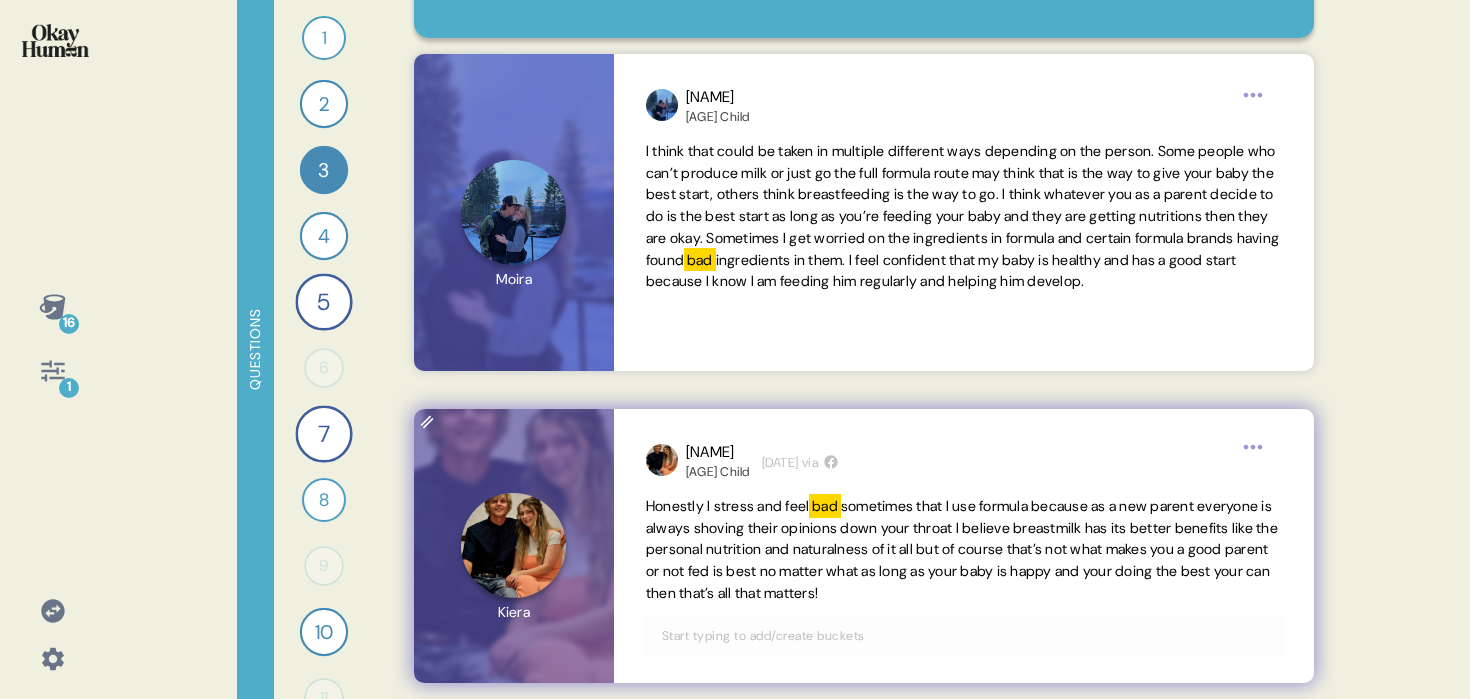 click at bounding box center [964, 636] 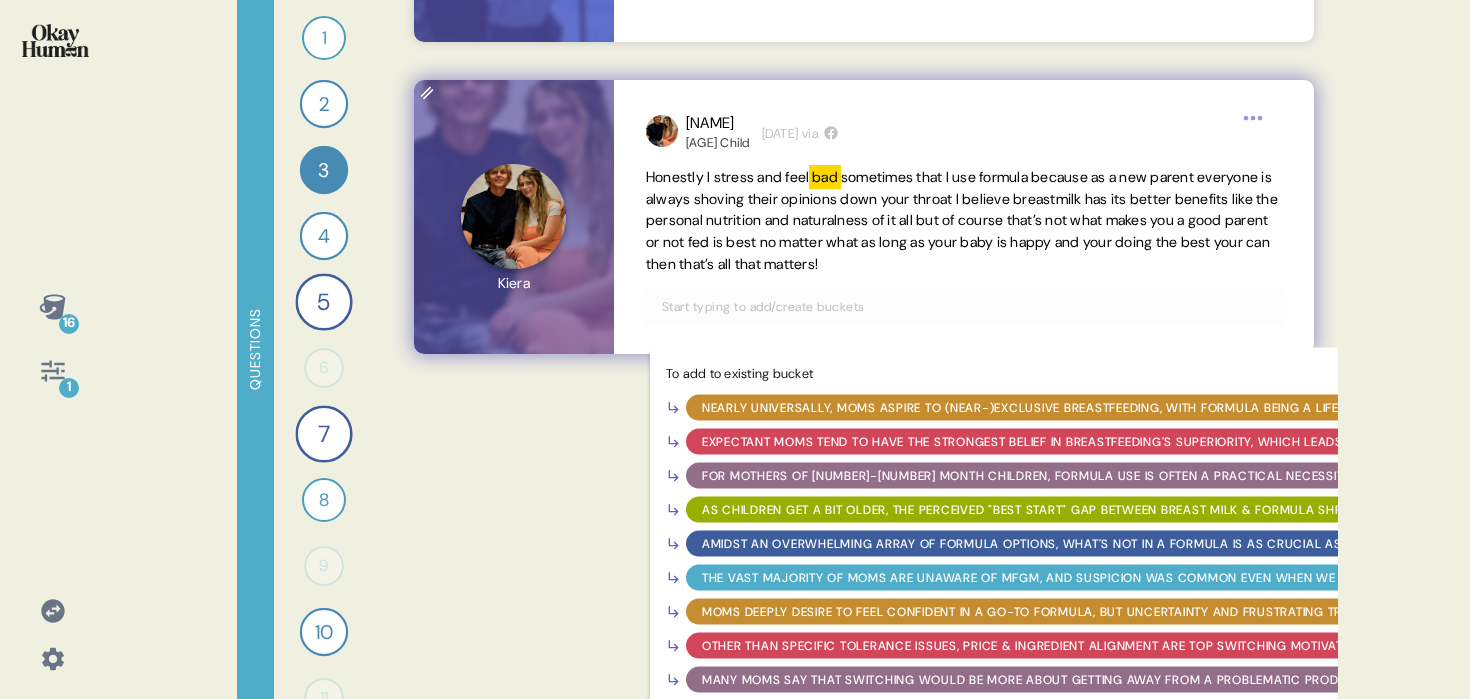 scroll, scrollTop: 768, scrollLeft: 0, axis: vertical 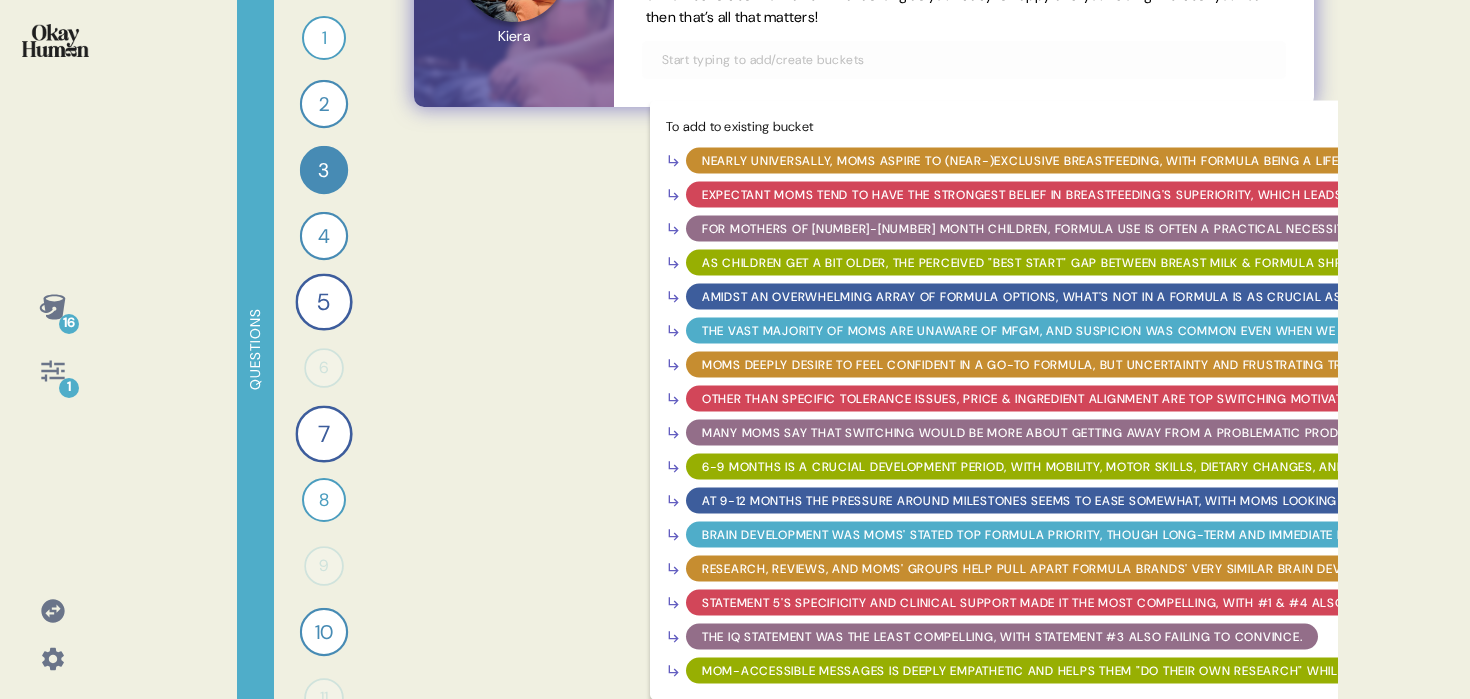 click on "For mothers of [NUMBER]-[NUMBER] month children, formula use is often a practical necessity, supported by the "fed is best" counter-narrative." at bounding box center (1198, 228) 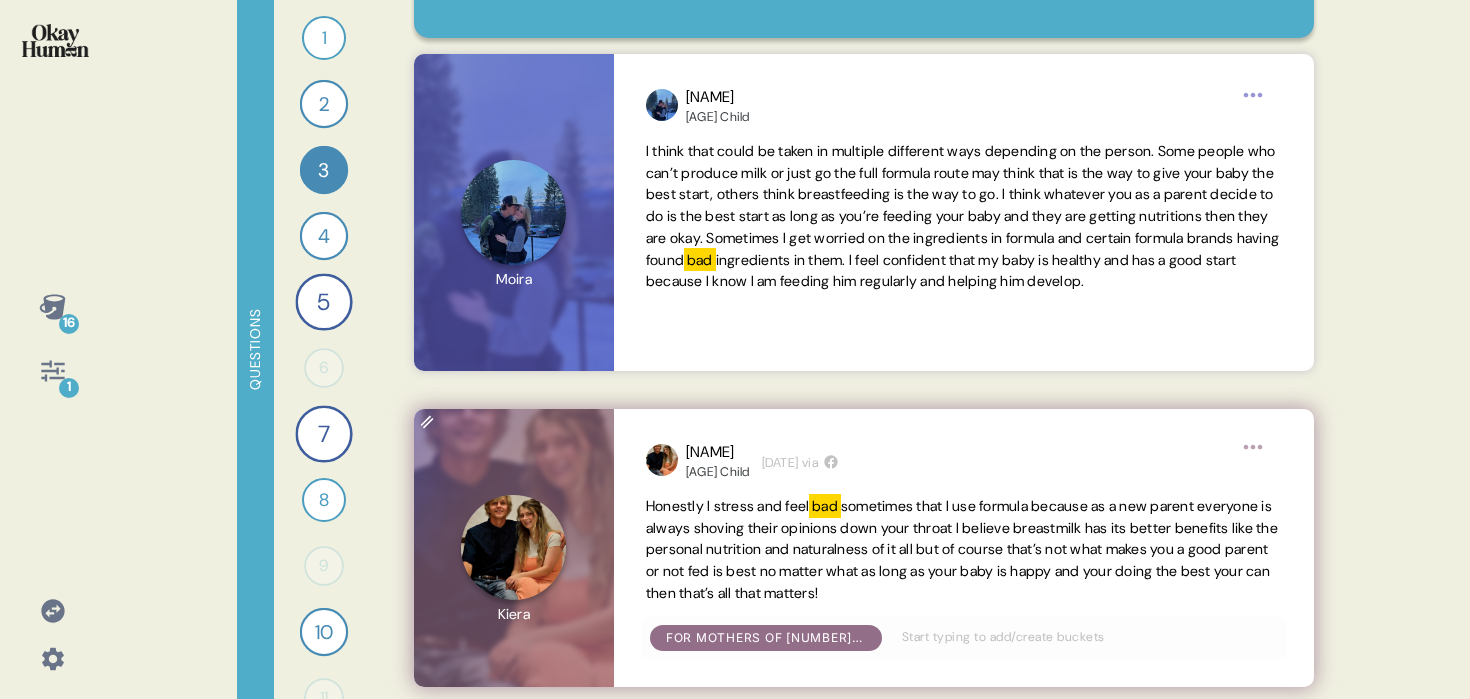 scroll, scrollTop: 0, scrollLeft: 0, axis: both 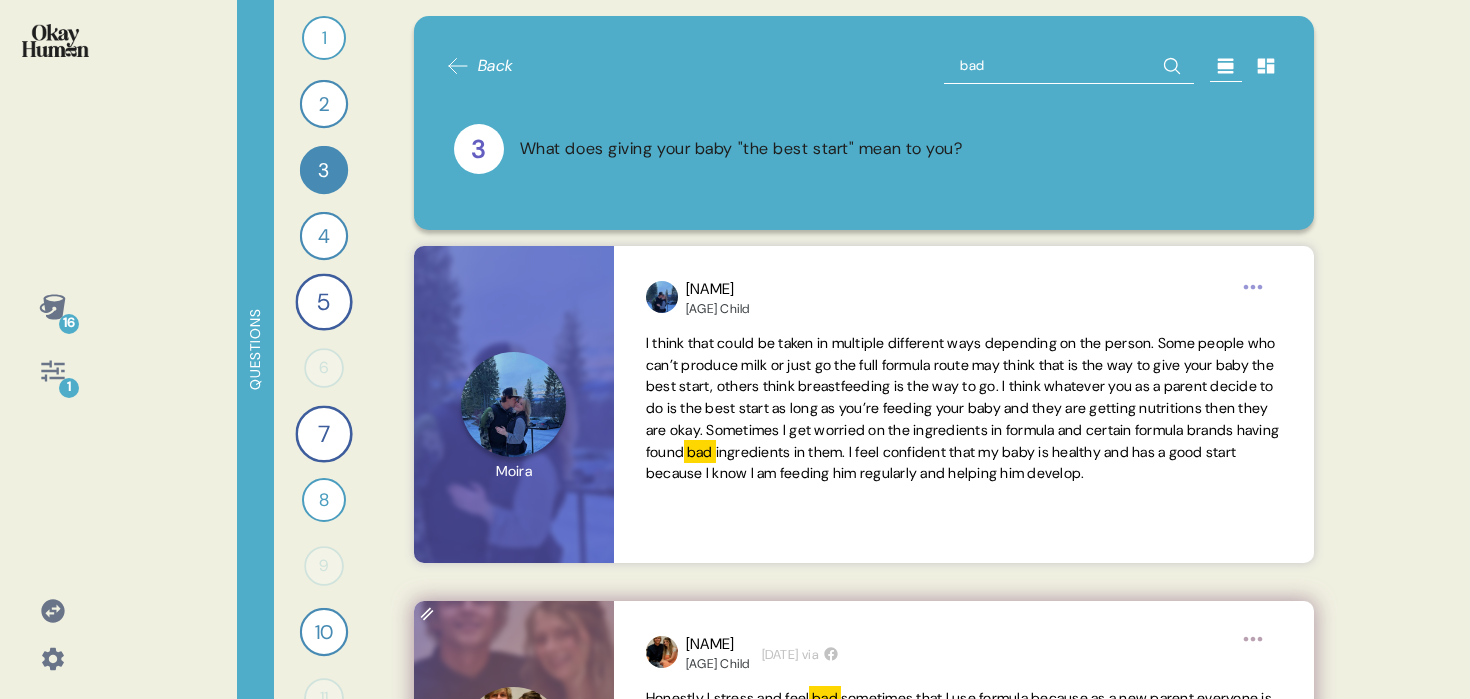 click on "bad" at bounding box center [1069, 66] 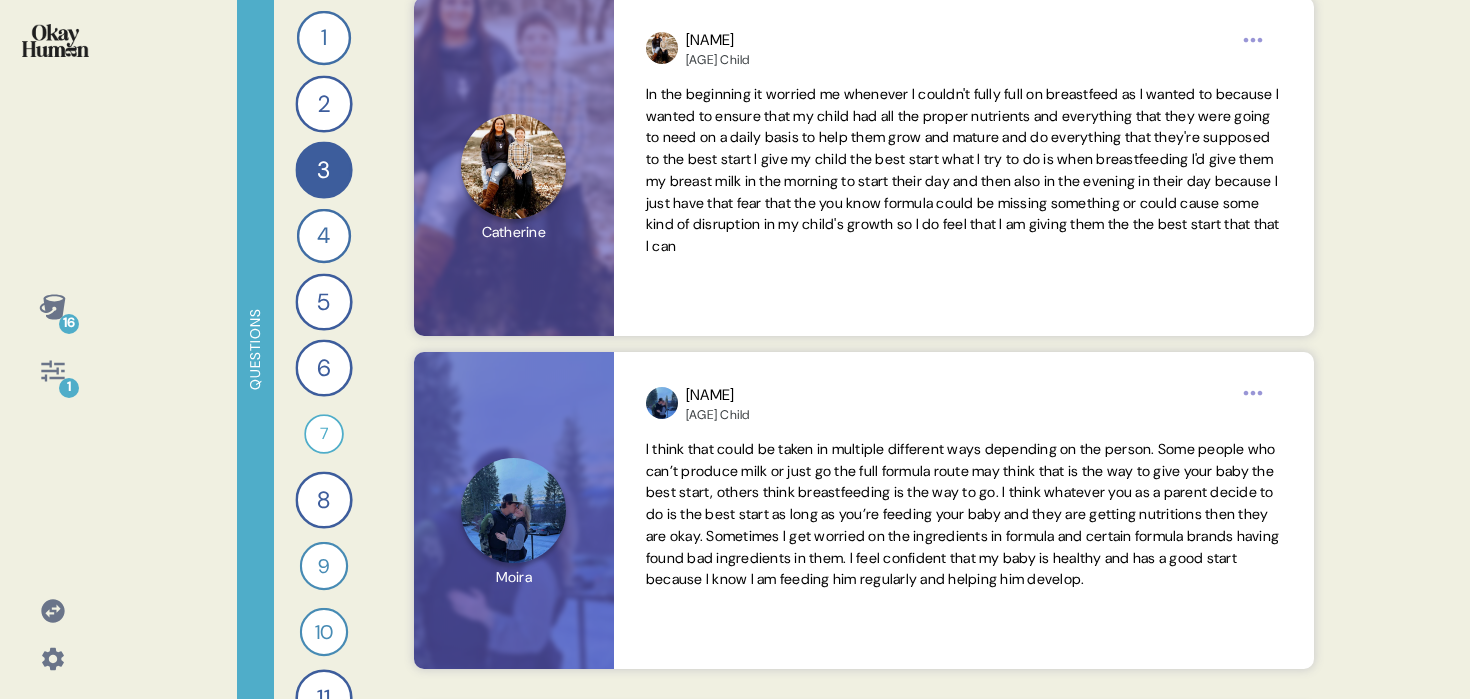 scroll, scrollTop: 1086, scrollLeft: 0, axis: vertical 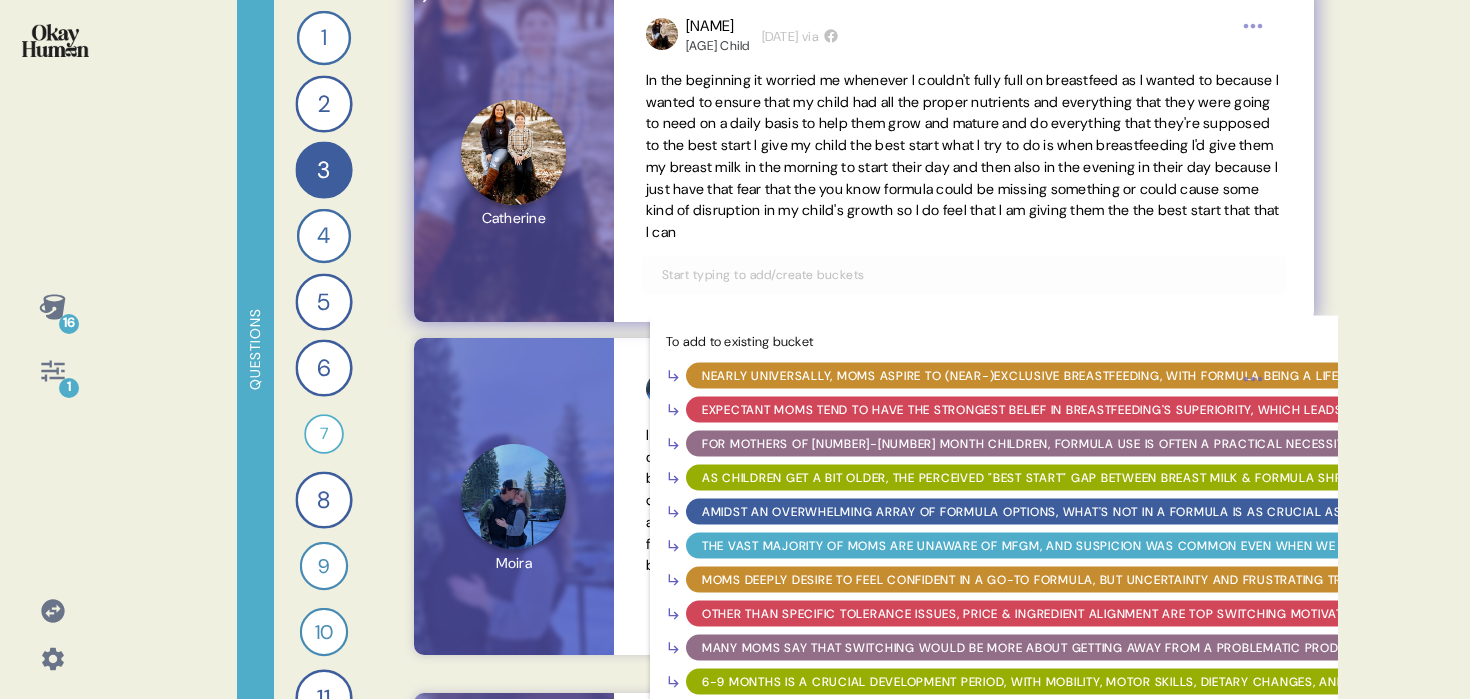 click at bounding box center (964, 275) 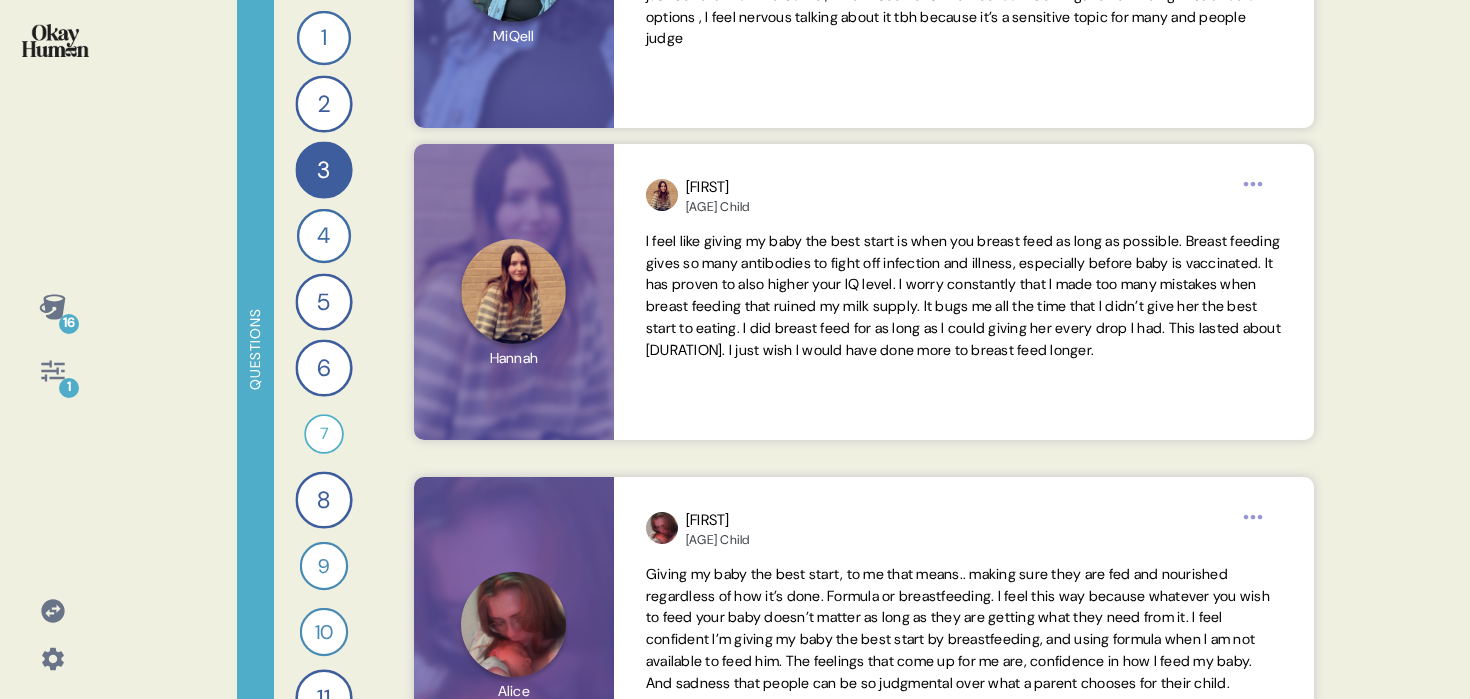 scroll, scrollTop: 3085, scrollLeft: 0, axis: vertical 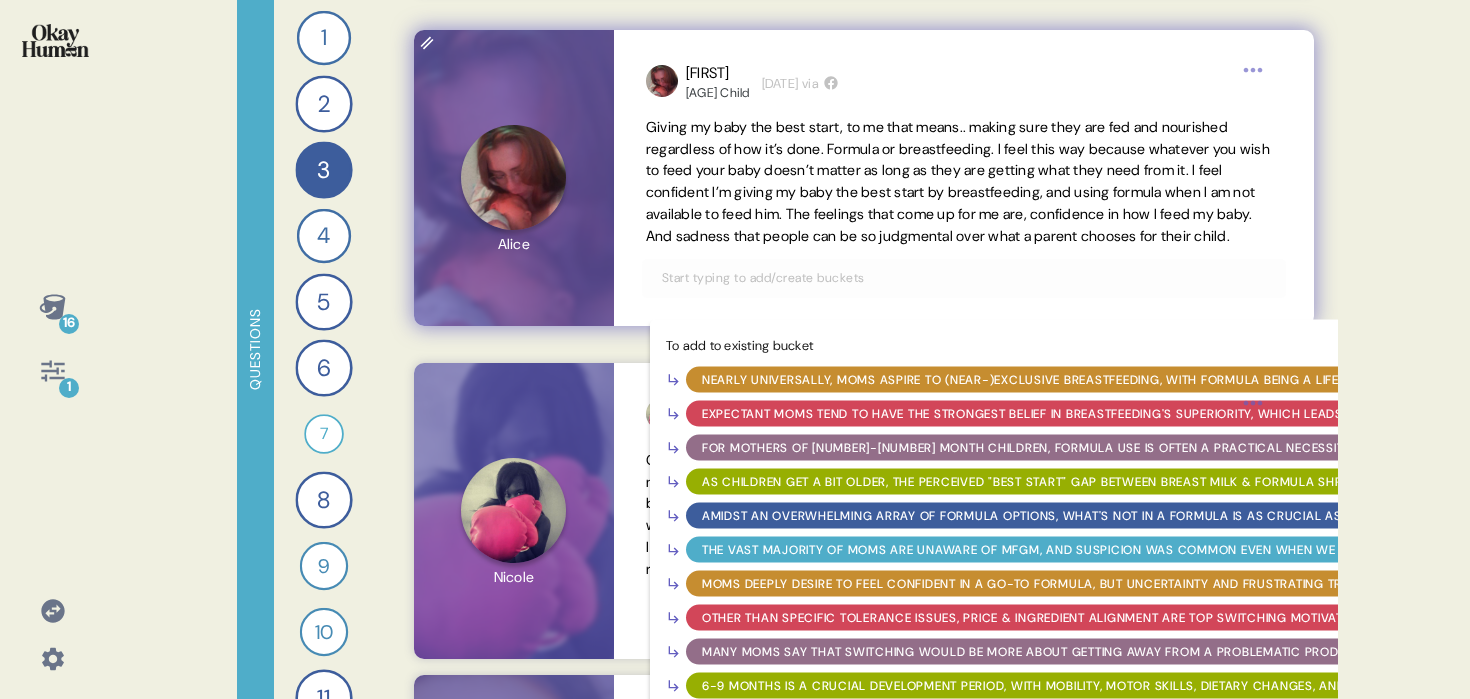 click at bounding box center [964, 278] 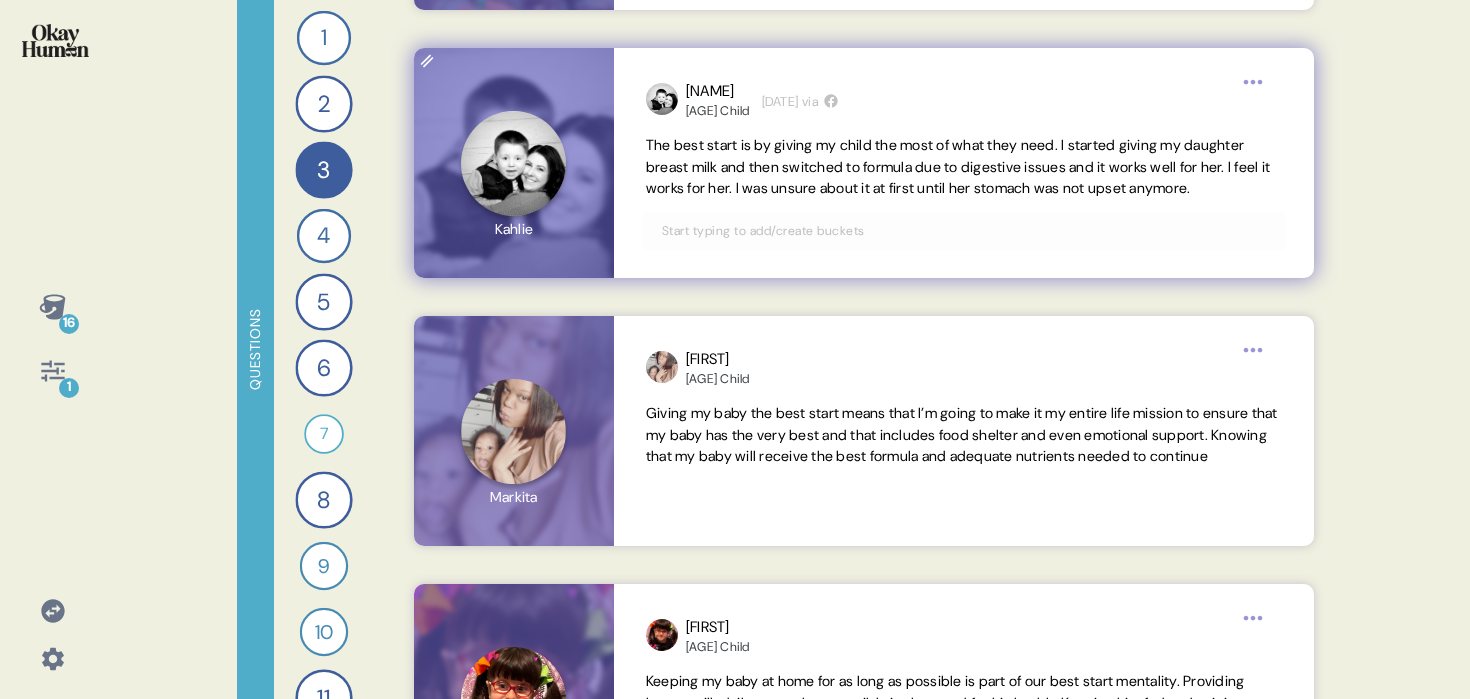 scroll, scrollTop: 8453, scrollLeft: 0, axis: vertical 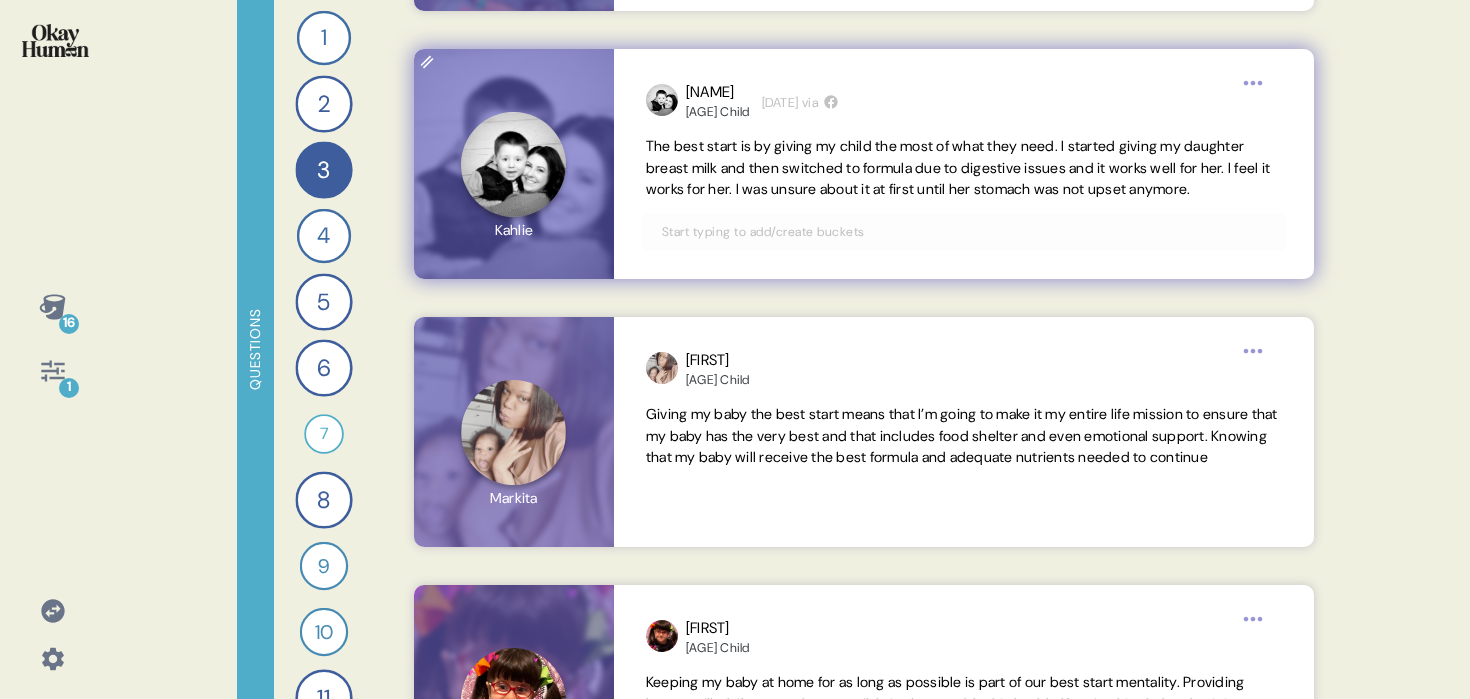 click at bounding box center (964, 232) 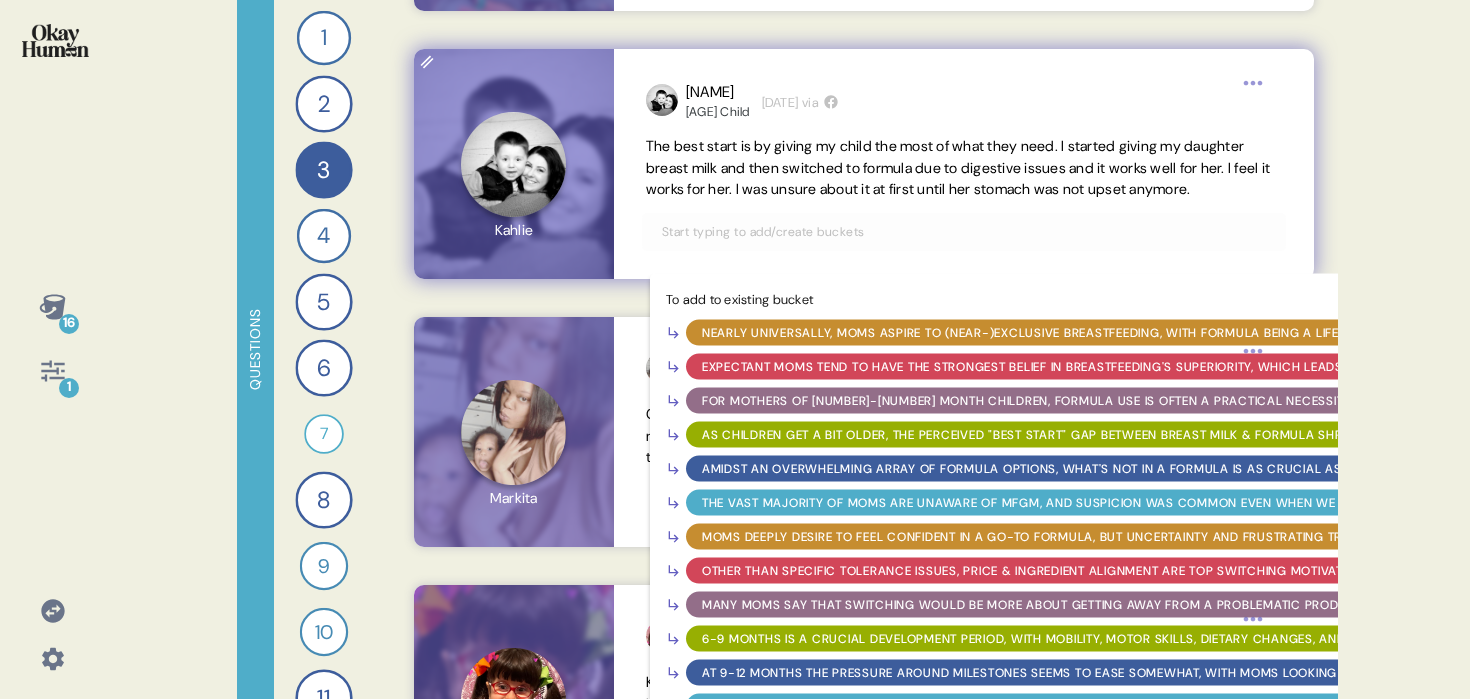 click on "For mothers of [NUMBER]-[NUMBER] month children, formula use is often a practical necessity, supported by the "fed is best" counter-narrative." at bounding box center (1198, 401) 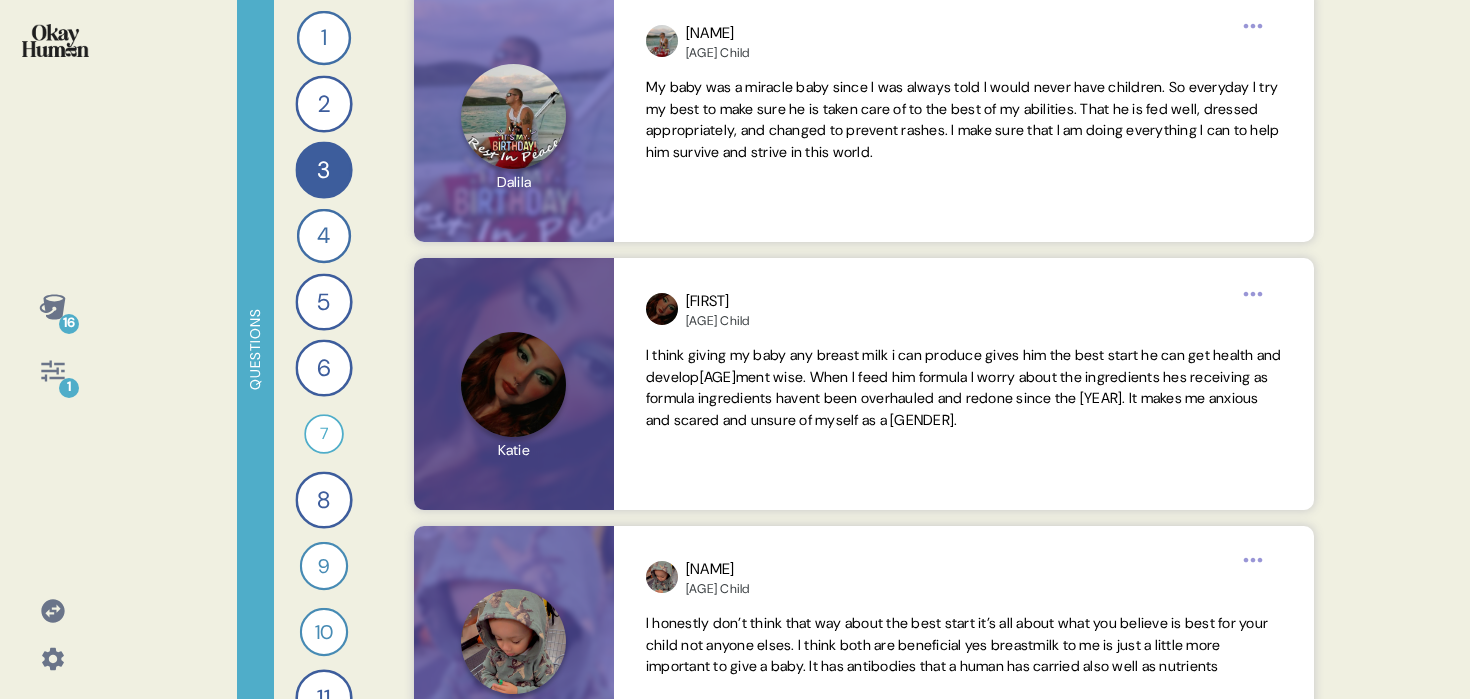 scroll, scrollTop: 7716, scrollLeft: 0, axis: vertical 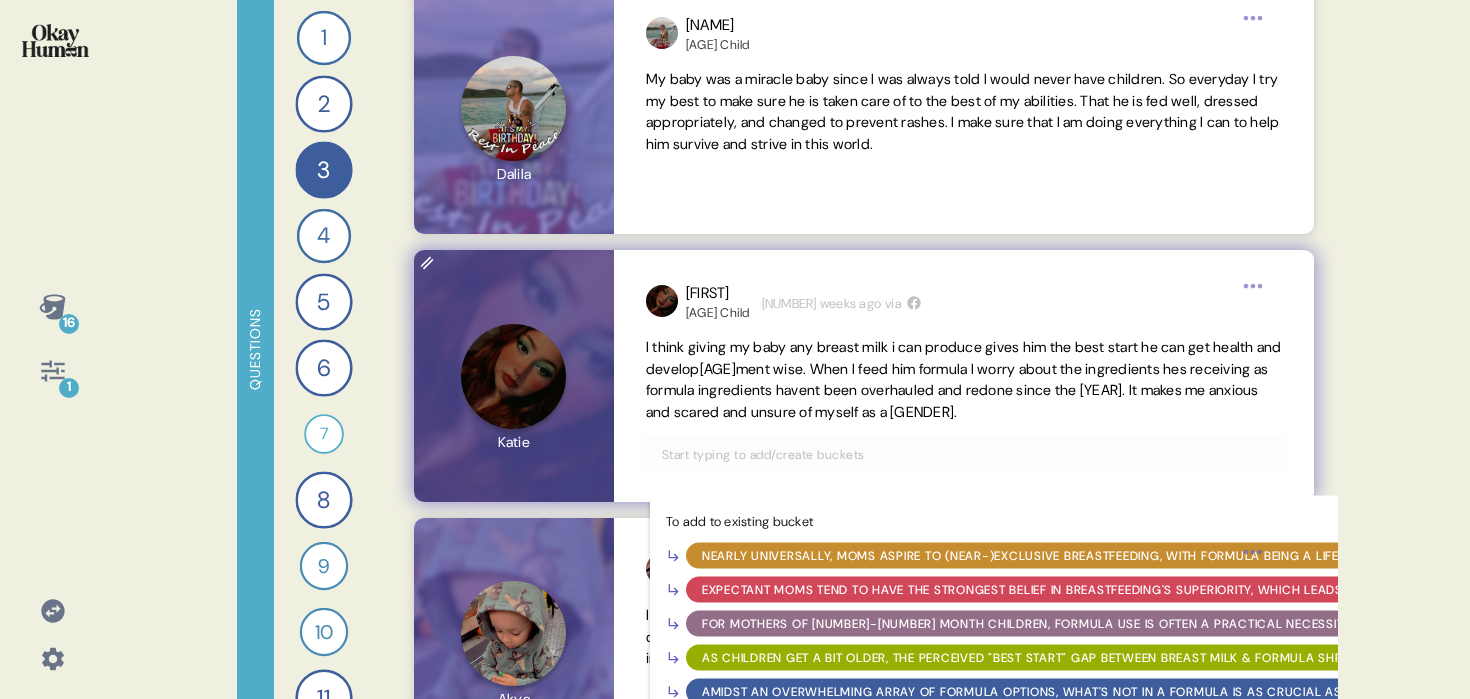 click at bounding box center [964, 455] 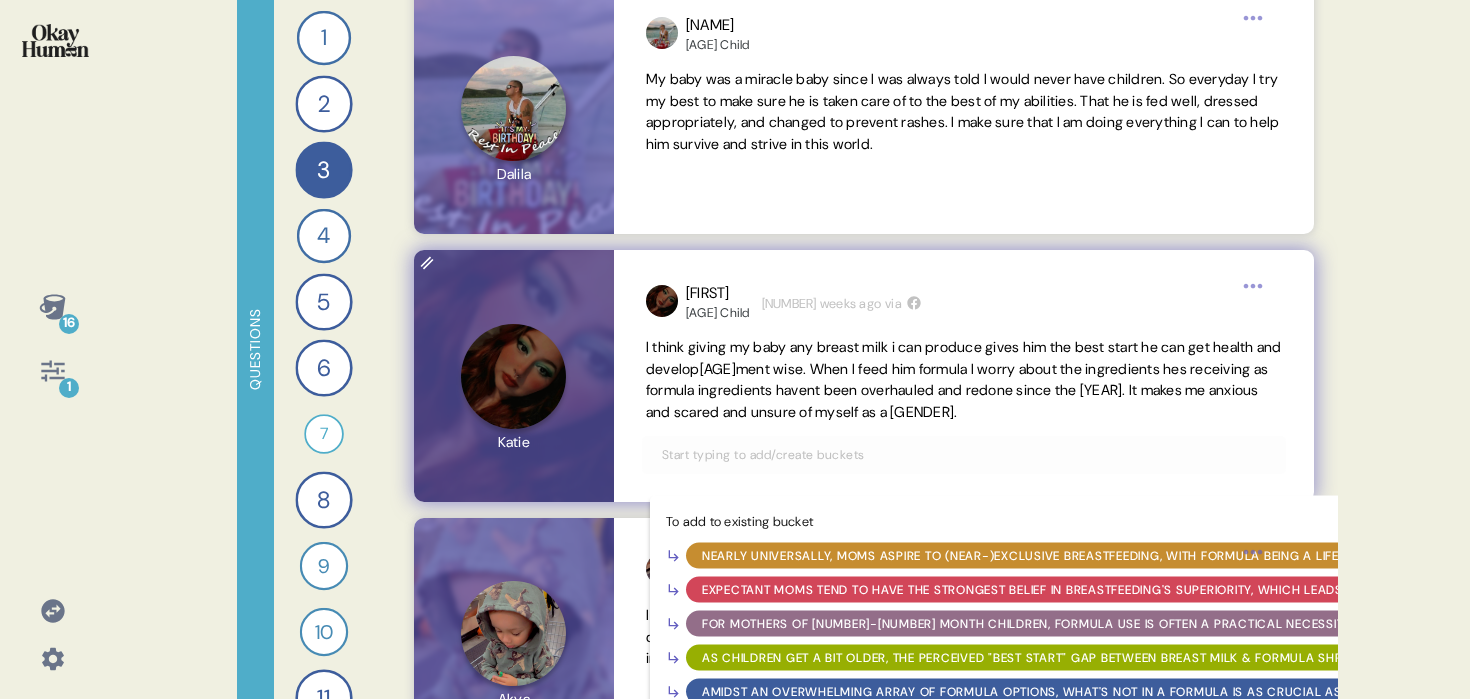 scroll, scrollTop: 7796, scrollLeft: 0, axis: vertical 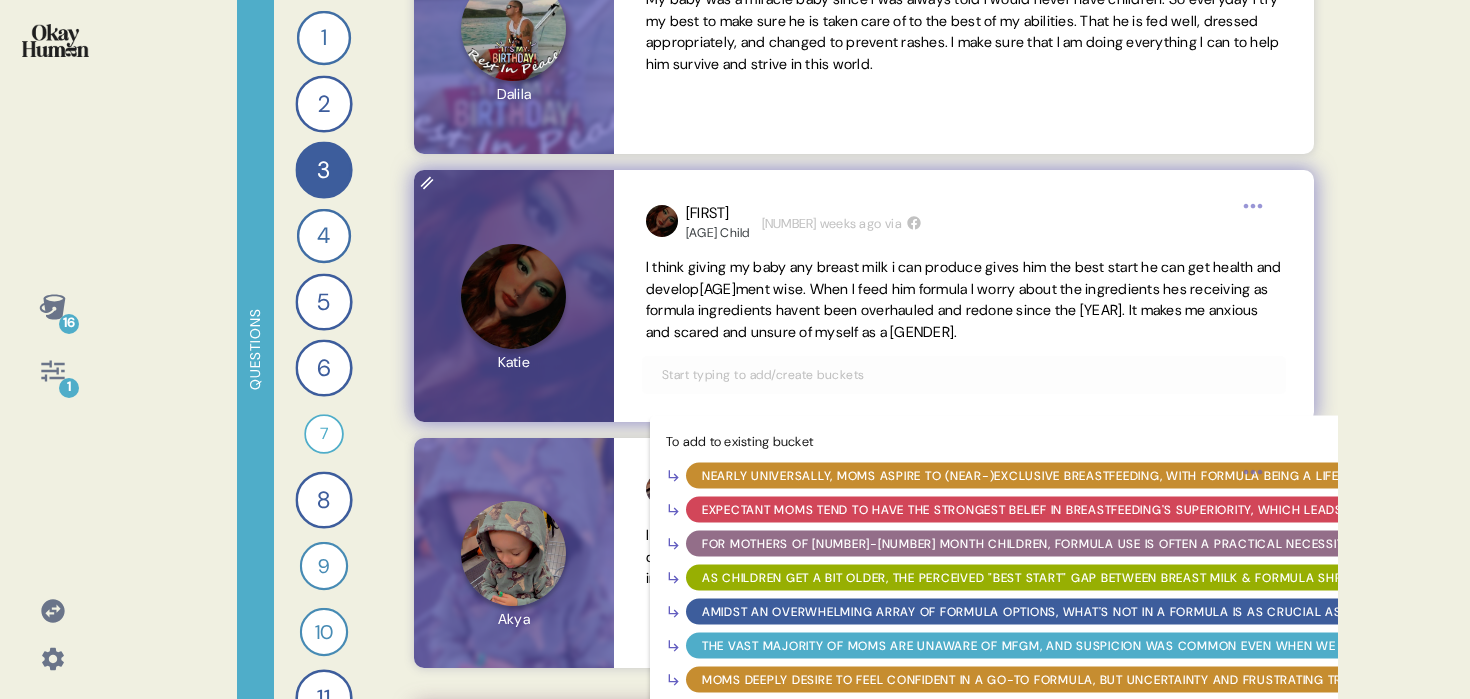 click on "For mothers of [NUMBER]-[NUMBER] month children, formula use is often a practical necessity, supported by the "fed is best" counter-narrative." at bounding box center [1198, 544] 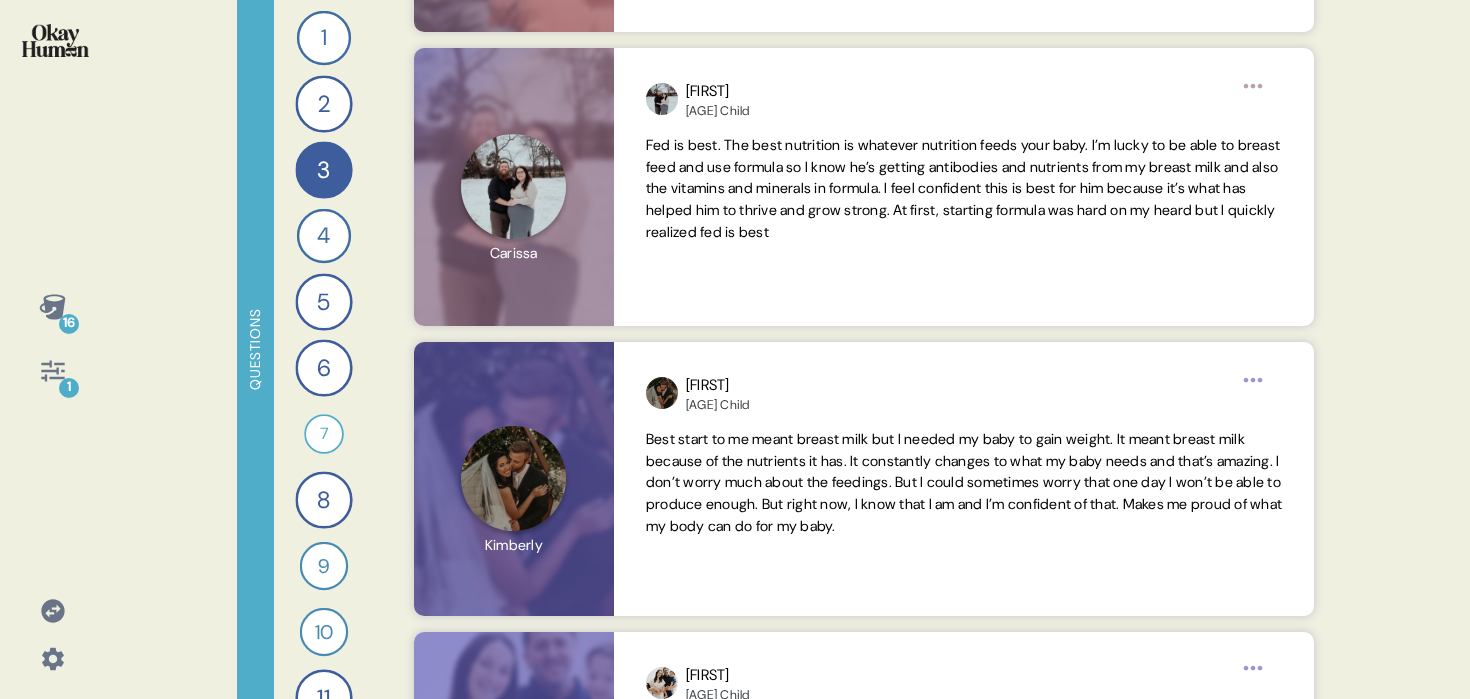 scroll, scrollTop: 5531, scrollLeft: 0, axis: vertical 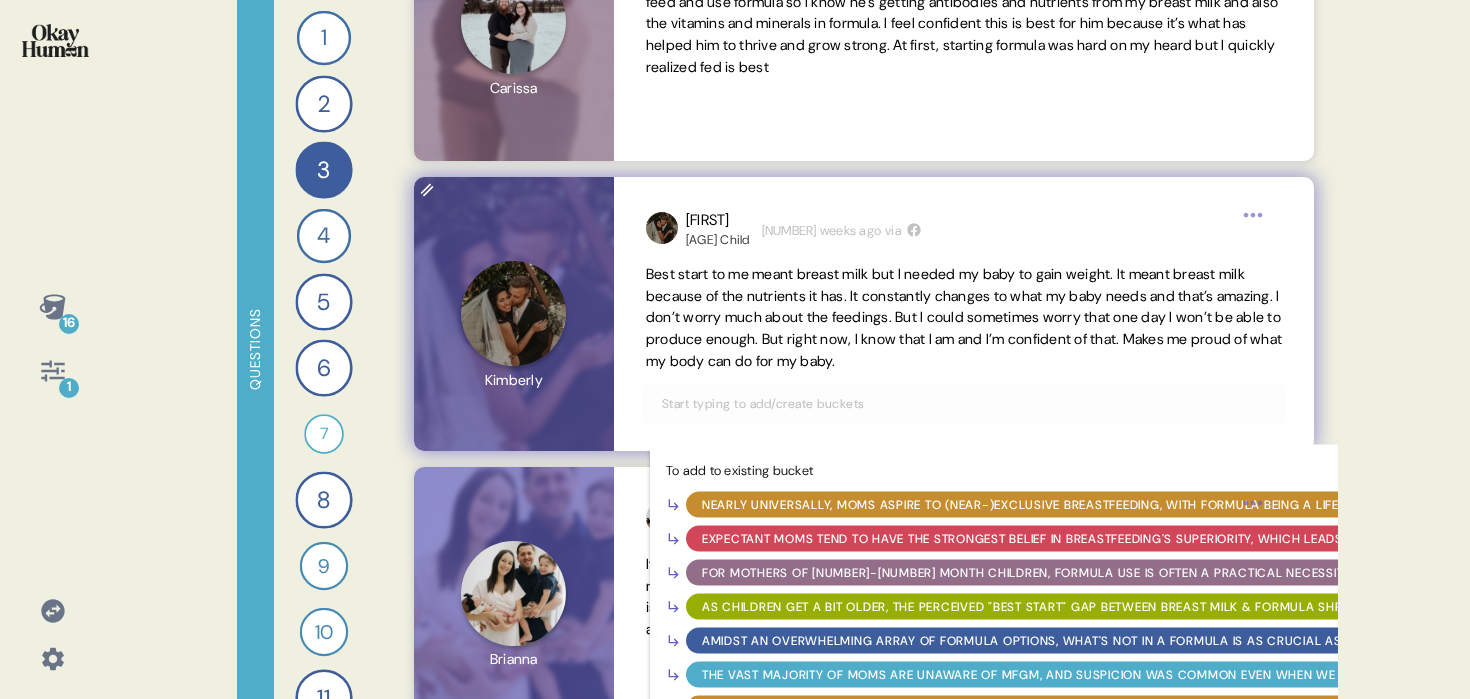 click at bounding box center [964, 404] 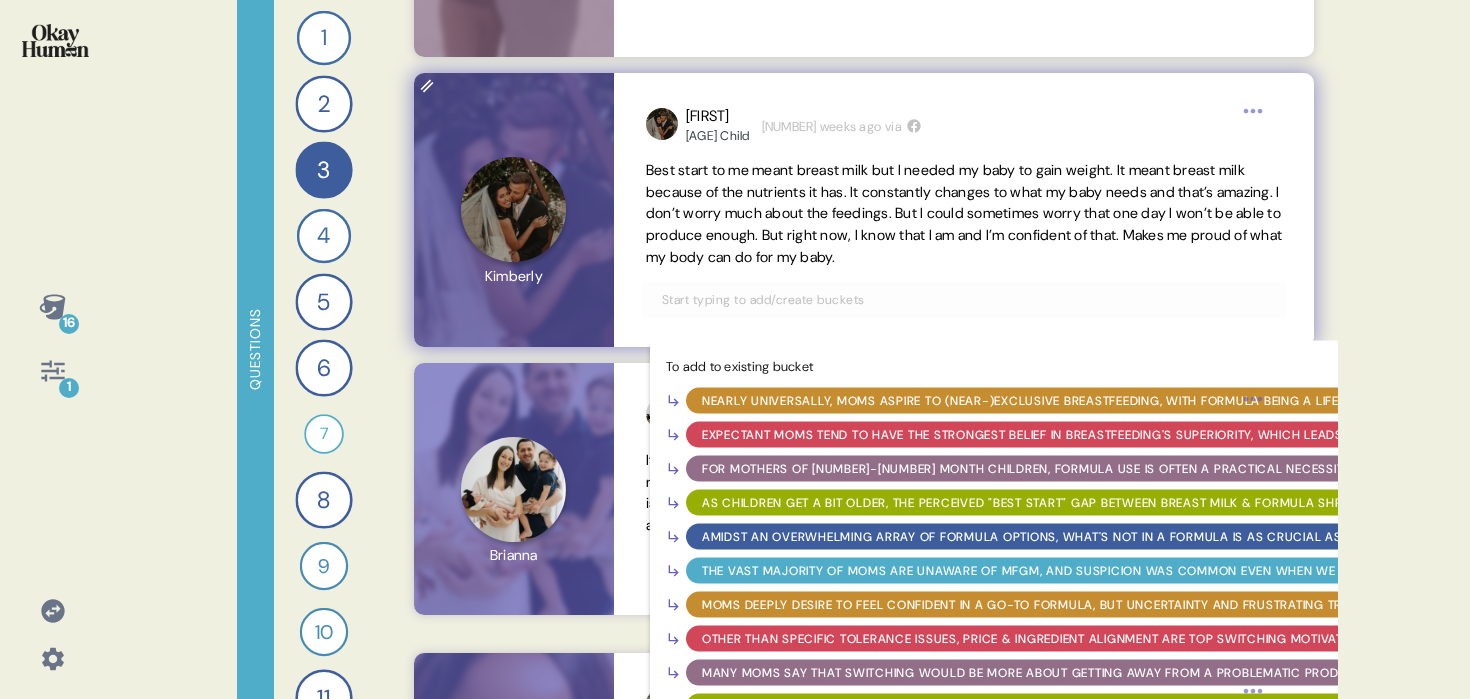 scroll, scrollTop: 5676, scrollLeft: 0, axis: vertical 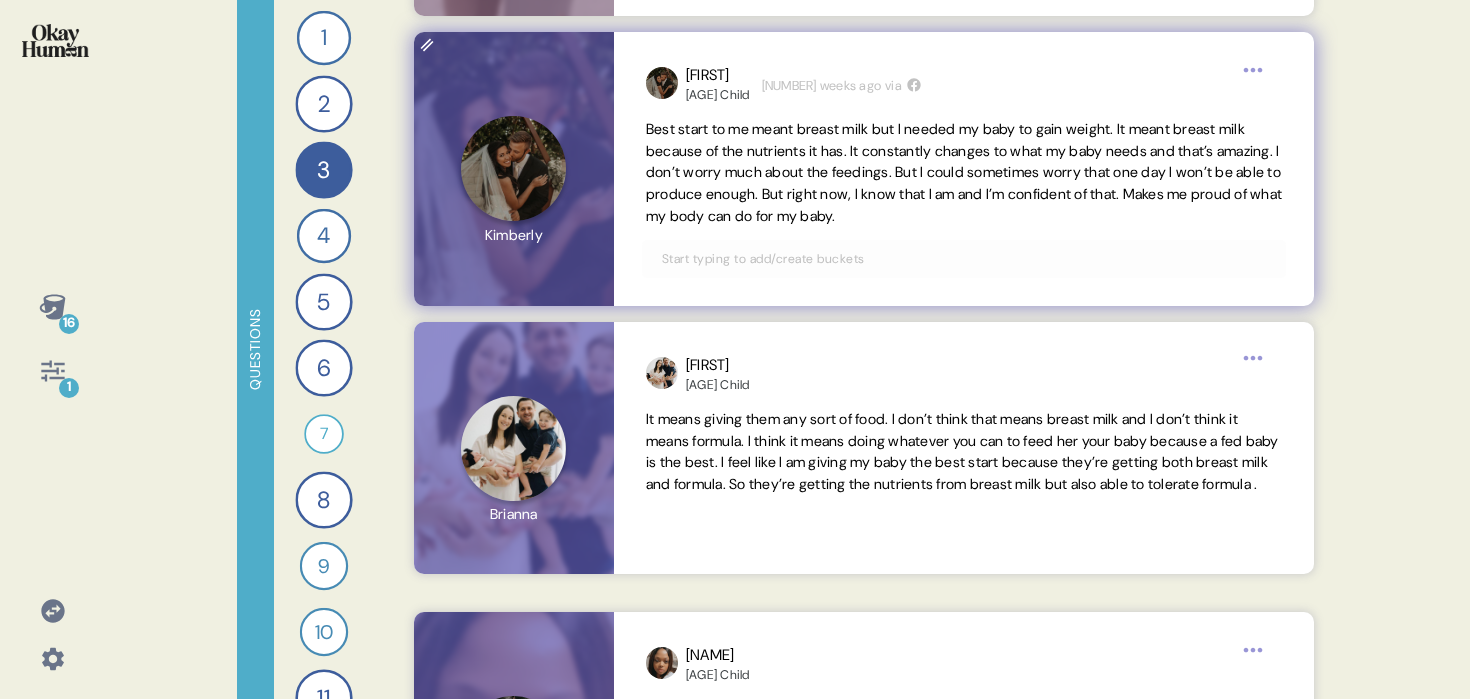click on "Best start to me meant breast milk but I needed my baby to gain weight. It meant breast milk because of the nutrients it has. It constantly changes to what my baby needs and that’s amazing. I don’t worry much about the feedings. But I could sometimes worry that one day I won’t be able to produce enough. But right now, I know that I am and I’m confident of that. Makes me proud of what my body can do for my baby." at bounding box center [964, 172] 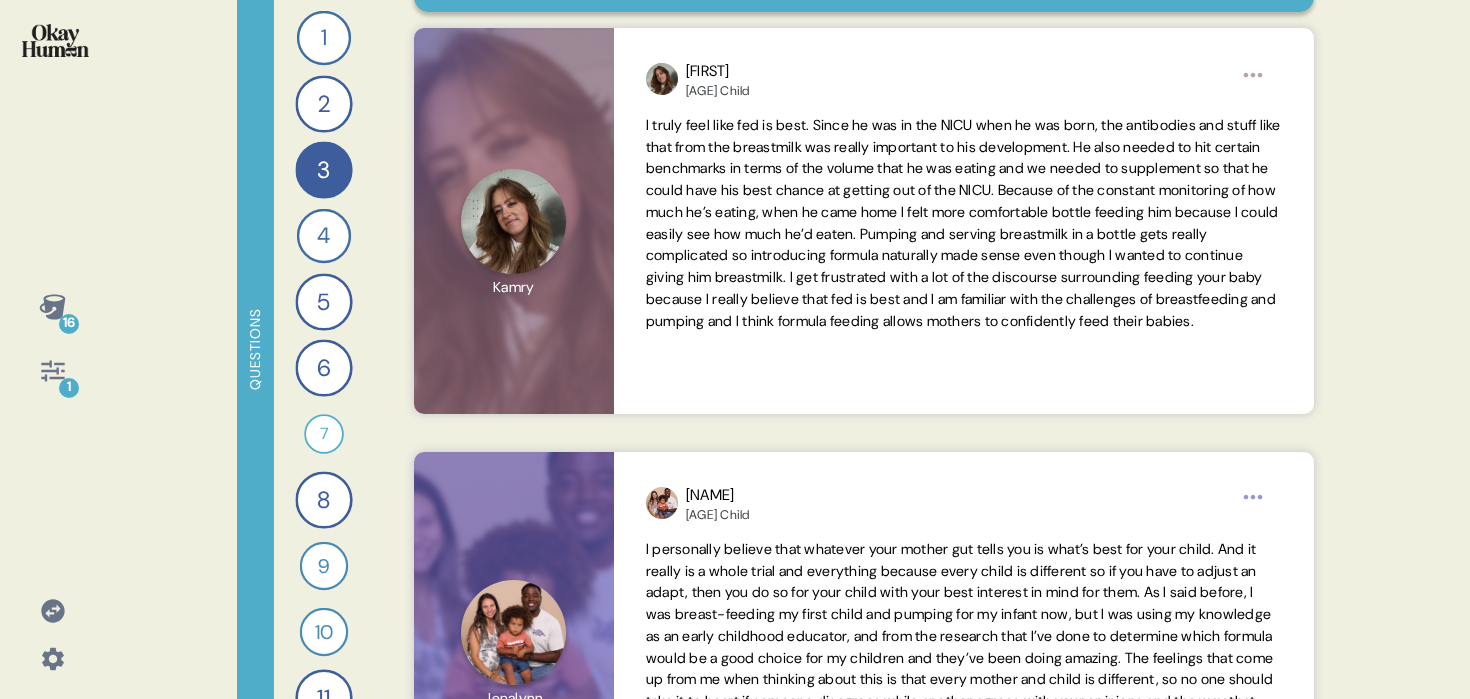 scroll, scrollTop: 0, scrollLeft: 0, axis: both 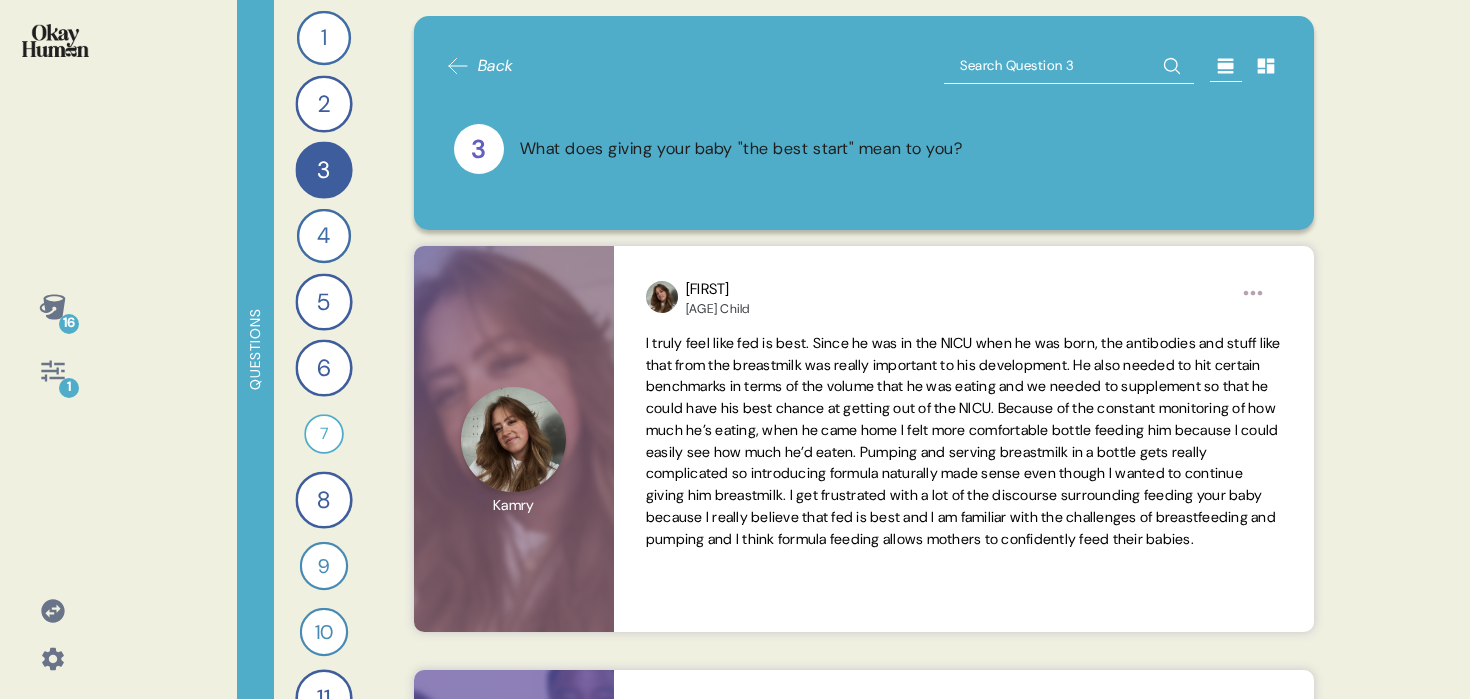 click at bounding box center [1069, 66] 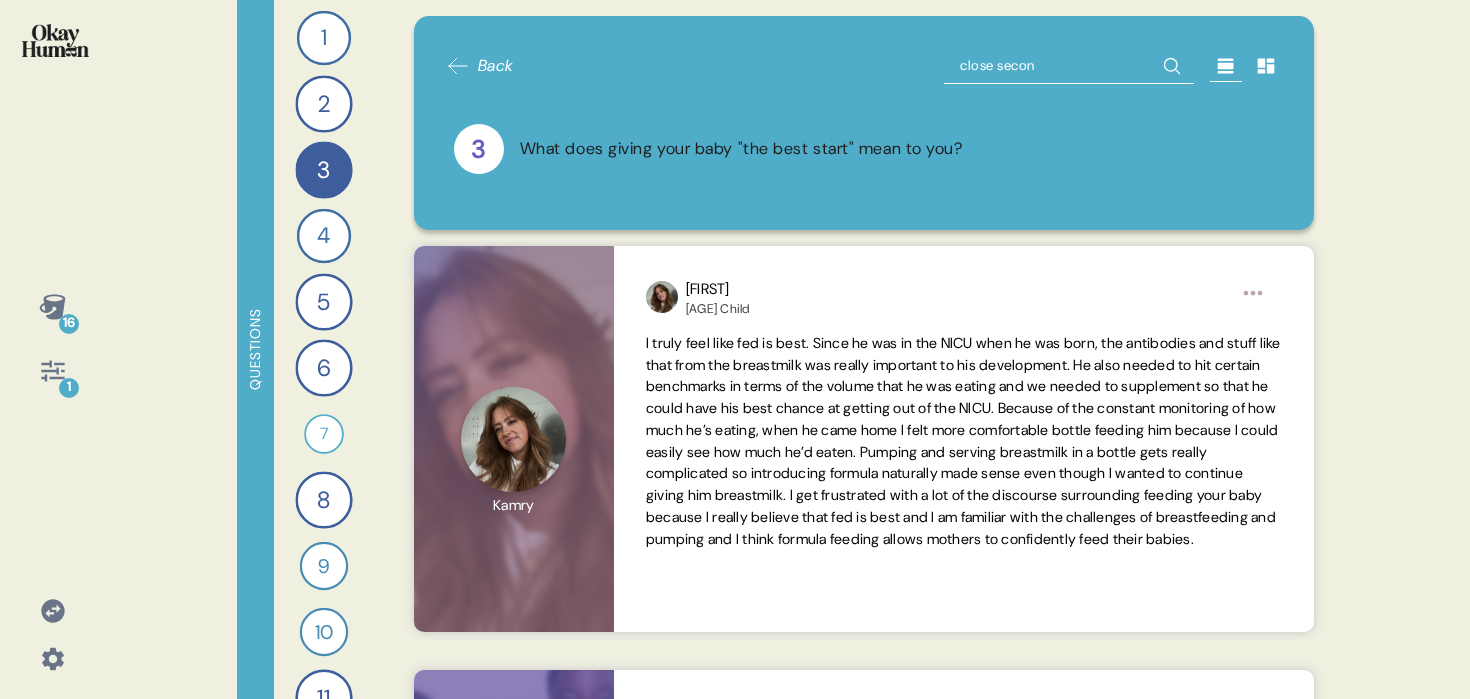 type on "close second" 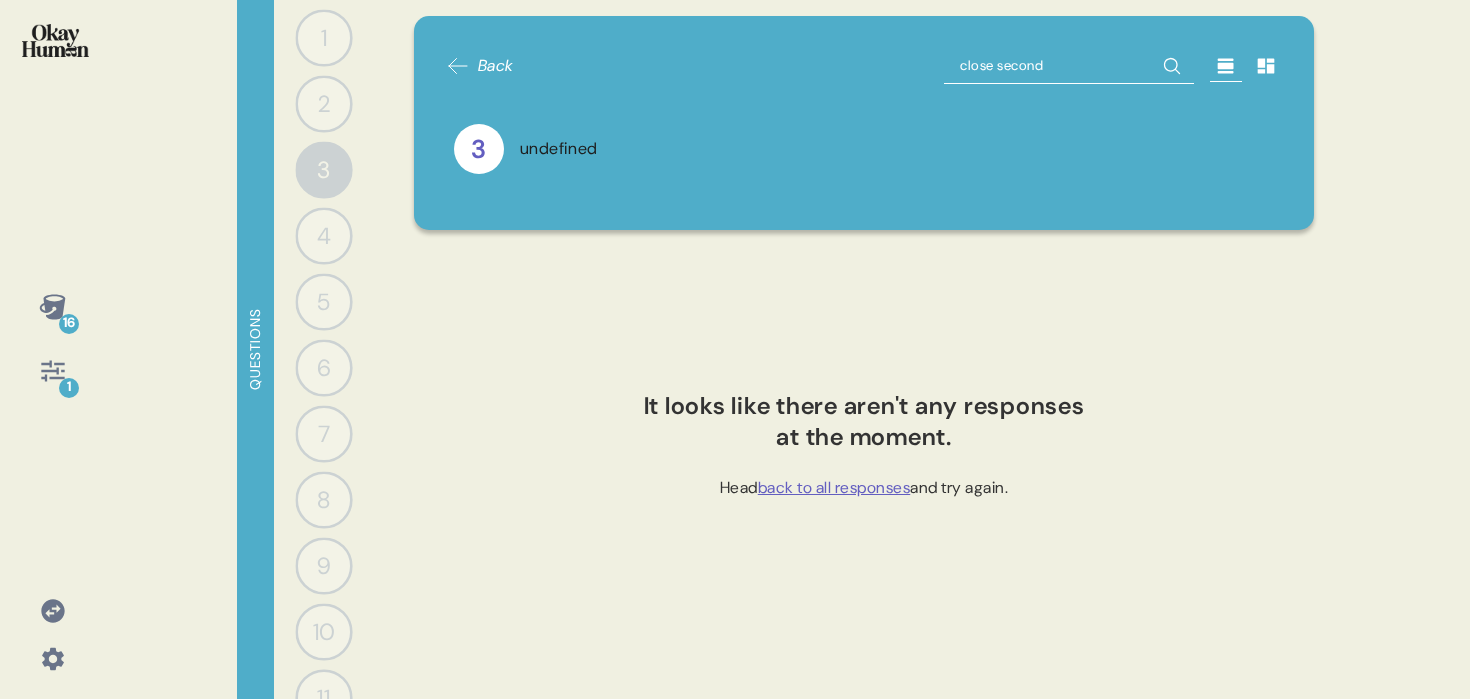 click on "close second" at bounding box center [1069, 66] 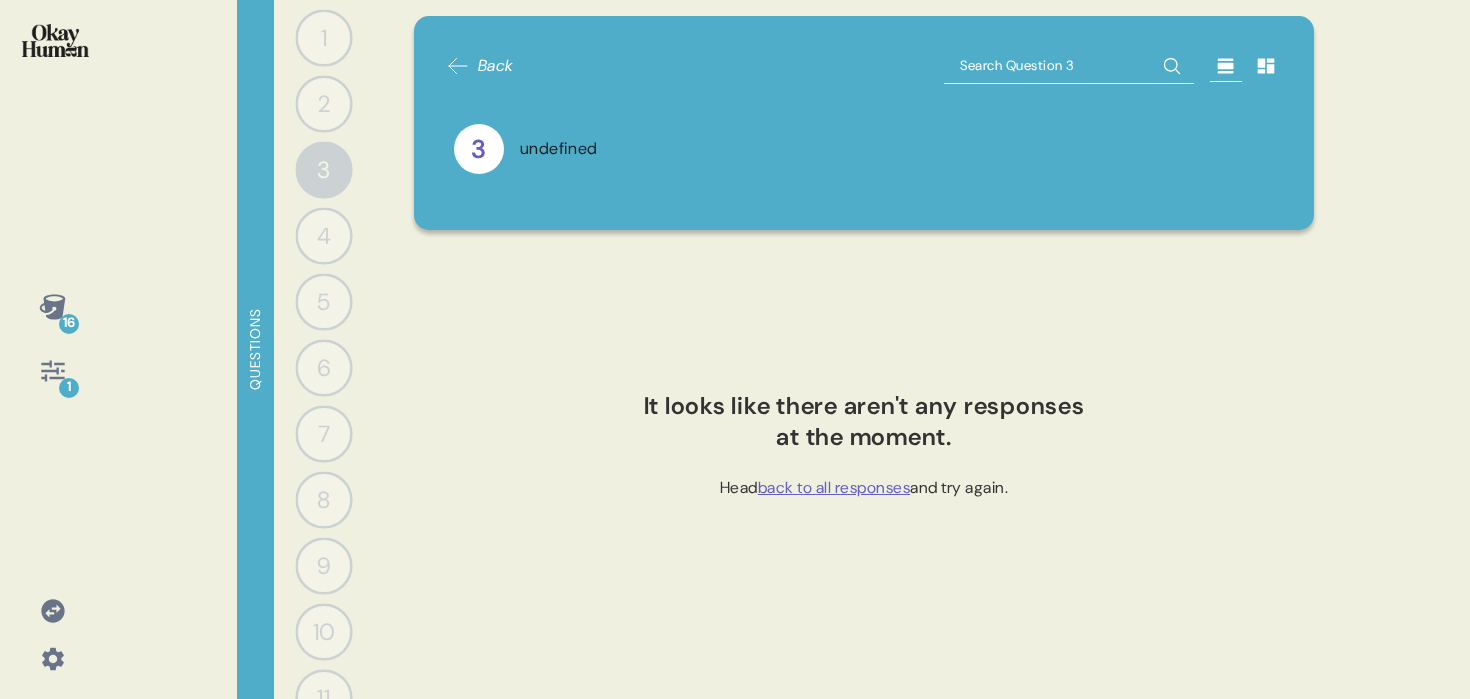 type 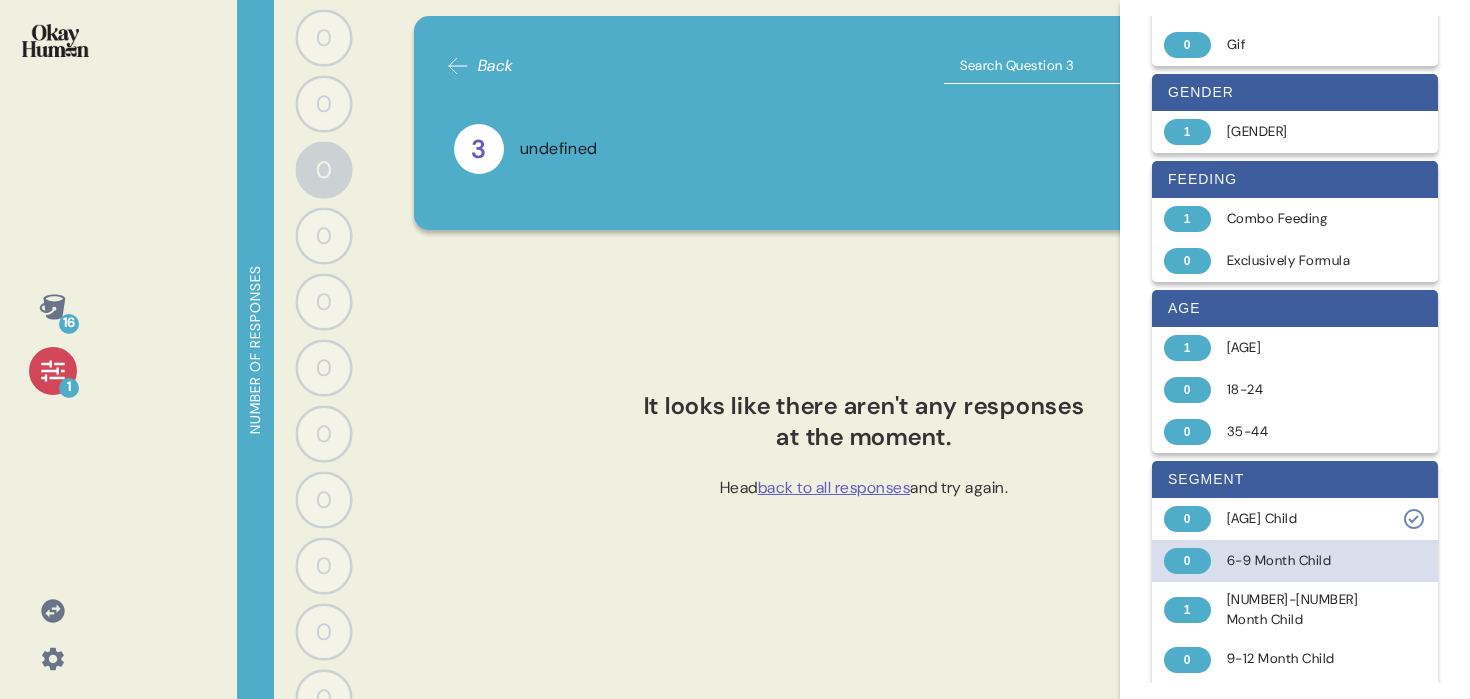 scroll, scrollTop: 246, scrollLeft: 0, axis: vertical 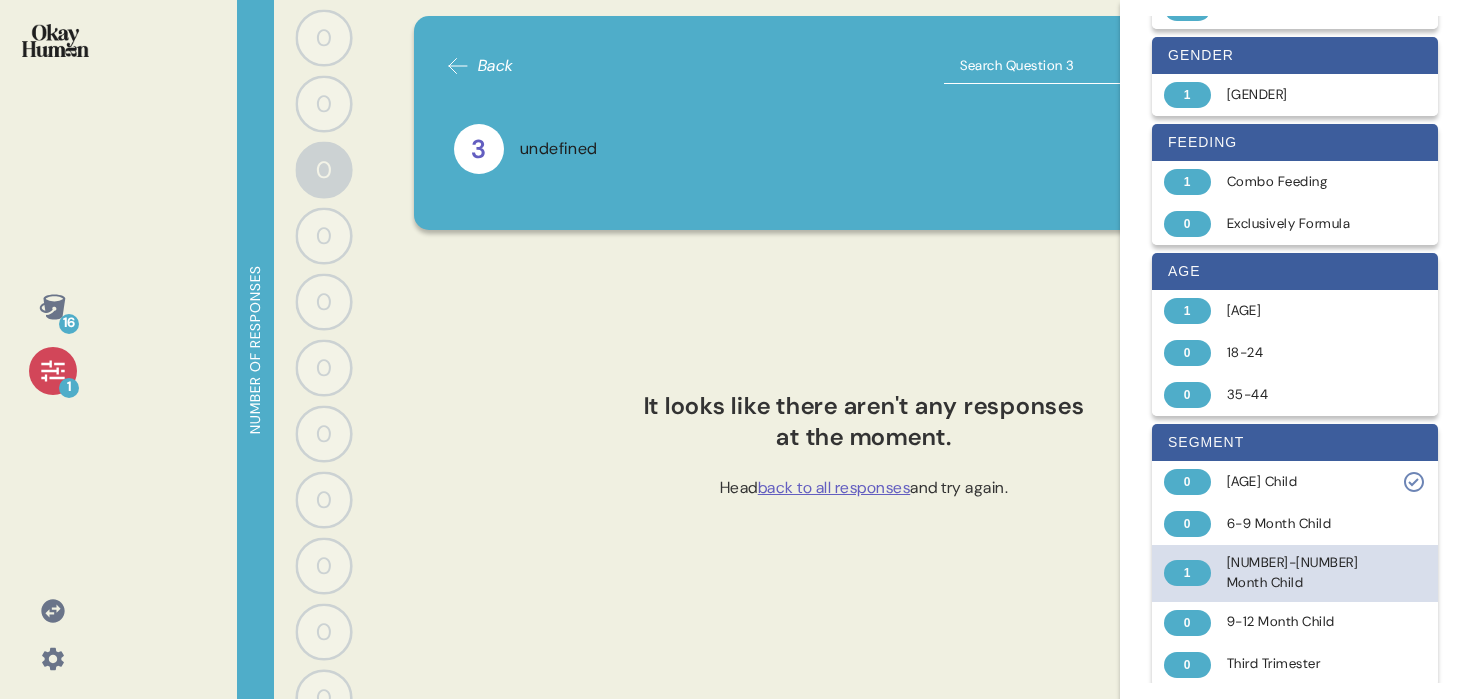 click on "[NUMBER]-[NUMBER] Month Child" at bounding box center (1306, 573) 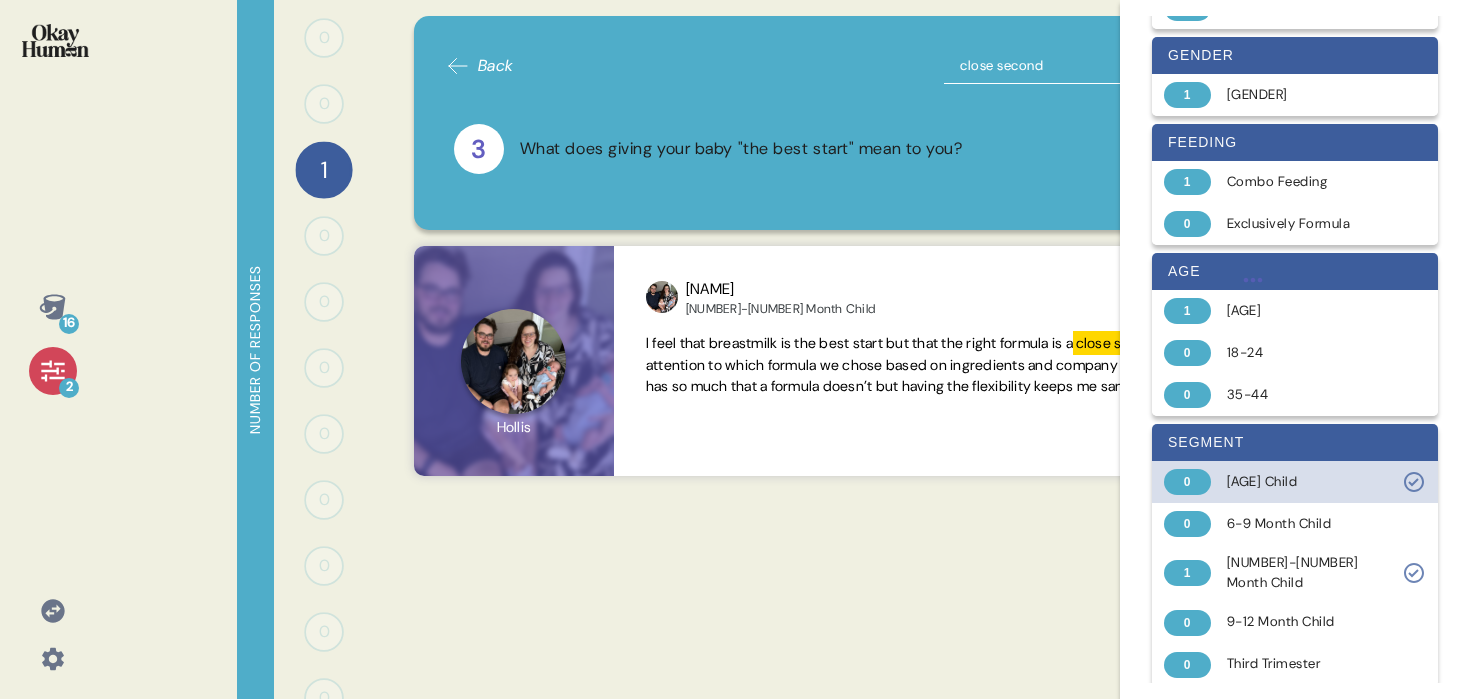 click on "[AGE] Child" at bounding box center (1306, 482) 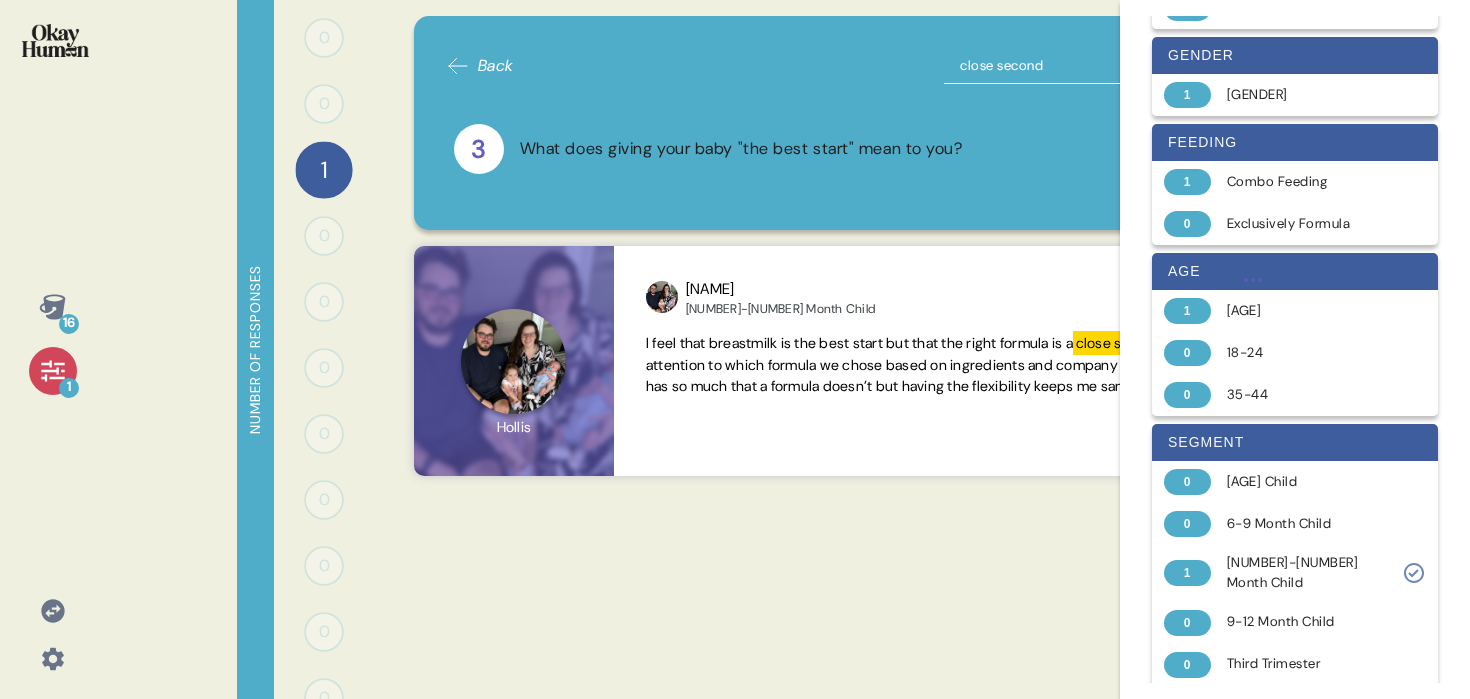click on "[NUMBER] [NUMBER]" at bounding box center (52, 339) 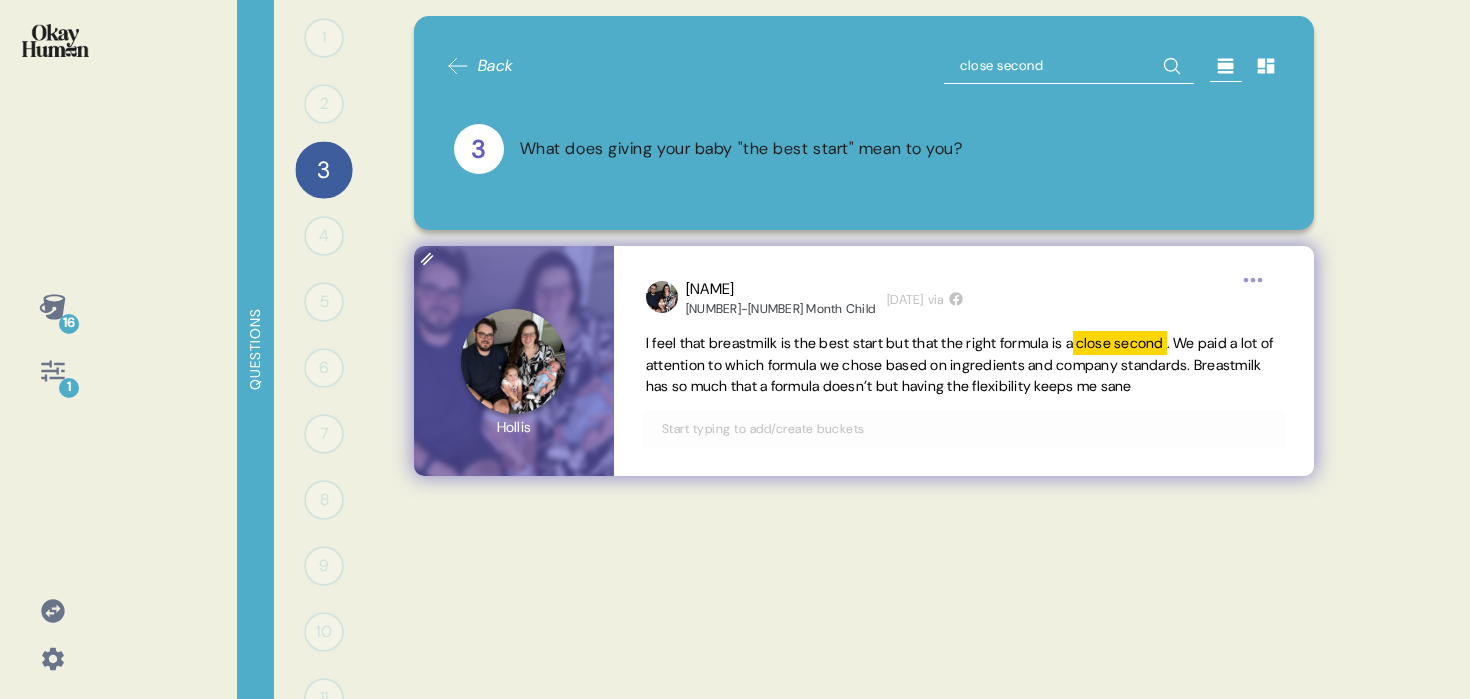 click on "[NAME] [AGE] Month Child [NUMBER] weeks ago via I feel that breastmilk is the best start but that the right formula is a  close second . We paid a lot of attention to which formula we chose based on ingredients and company standards. Breastmilk has so much that a formula doesn’t but having the flexibility keeps me sane" at bounding box center (964, 361) 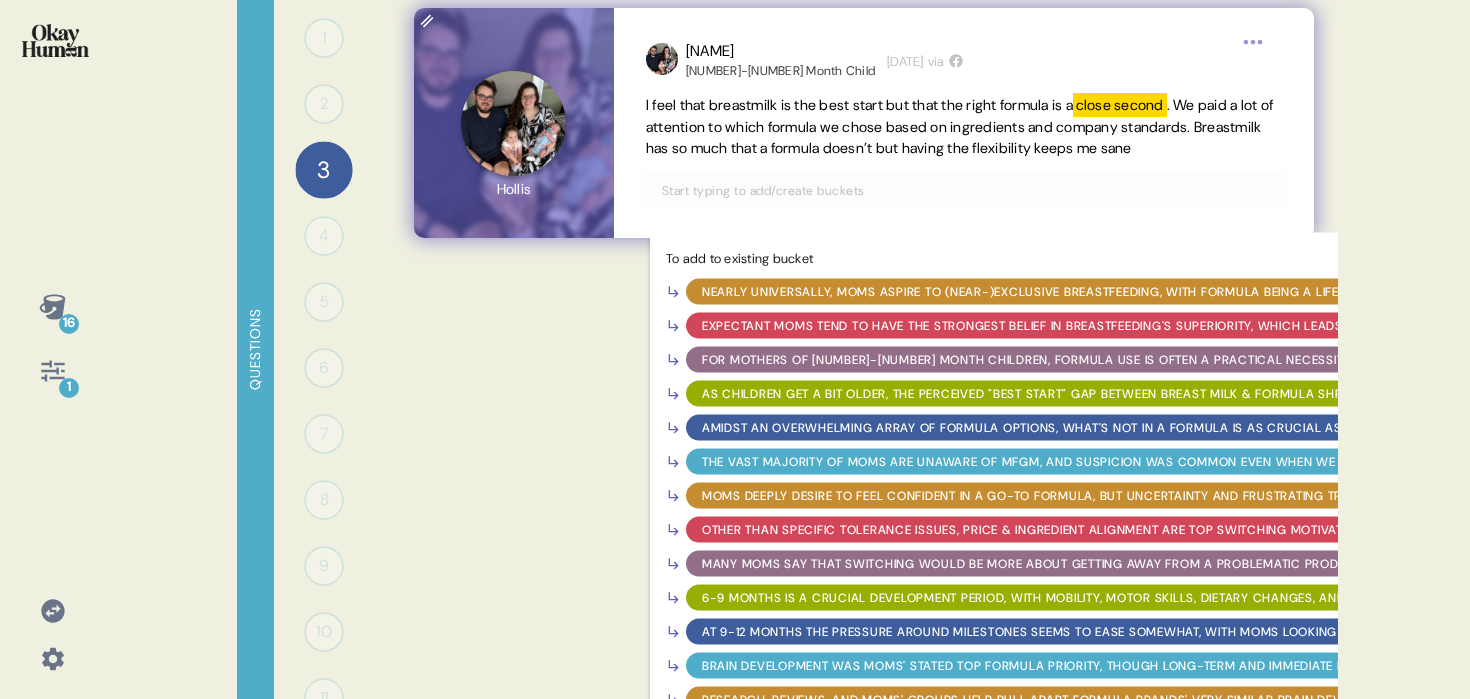 scroll, scrollTop: 266, scrollLeft: 0, axis: vertical 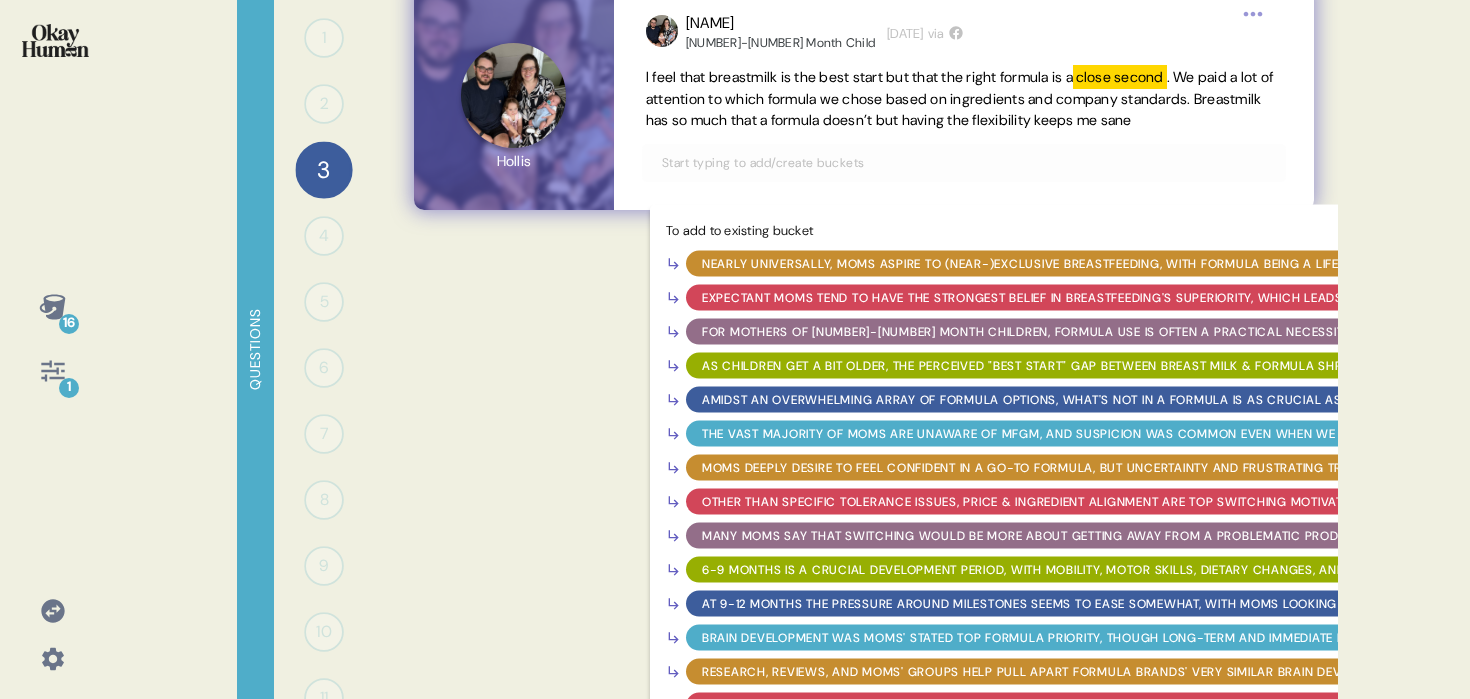 click on "As children get a bit older, the perceived "best start" gap between breast milk & formula shrinks, with formula seen as more of a "close second"." at bounding box center (1204, 366) 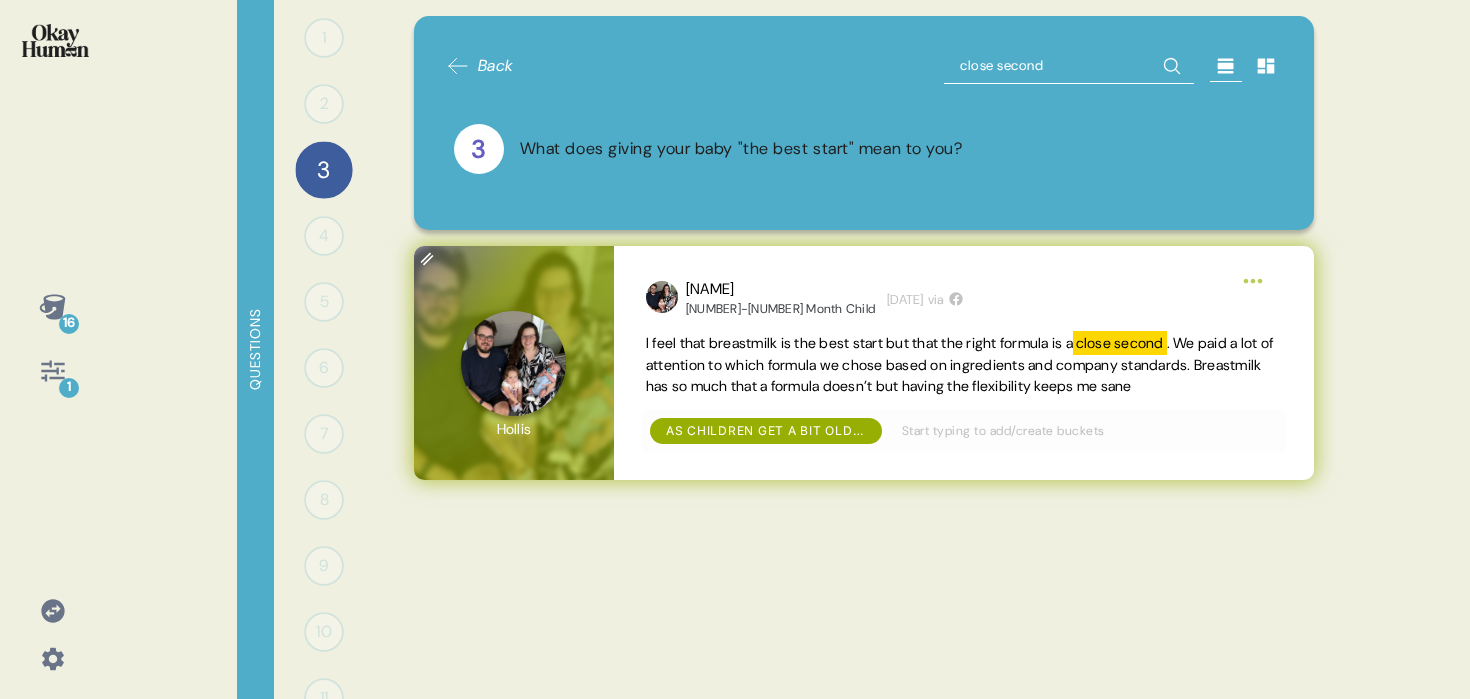scroll, scrollTop: 0, scrollLeft: 0, axis: both 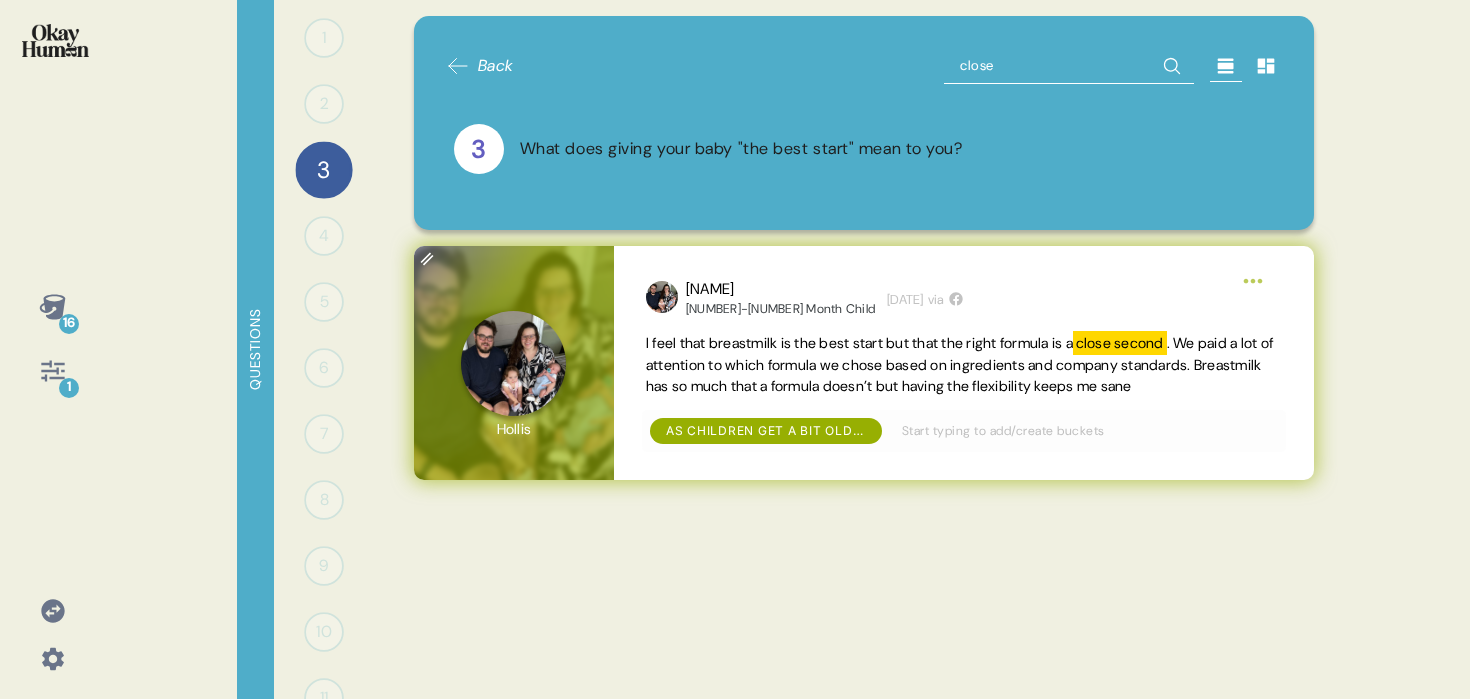 type 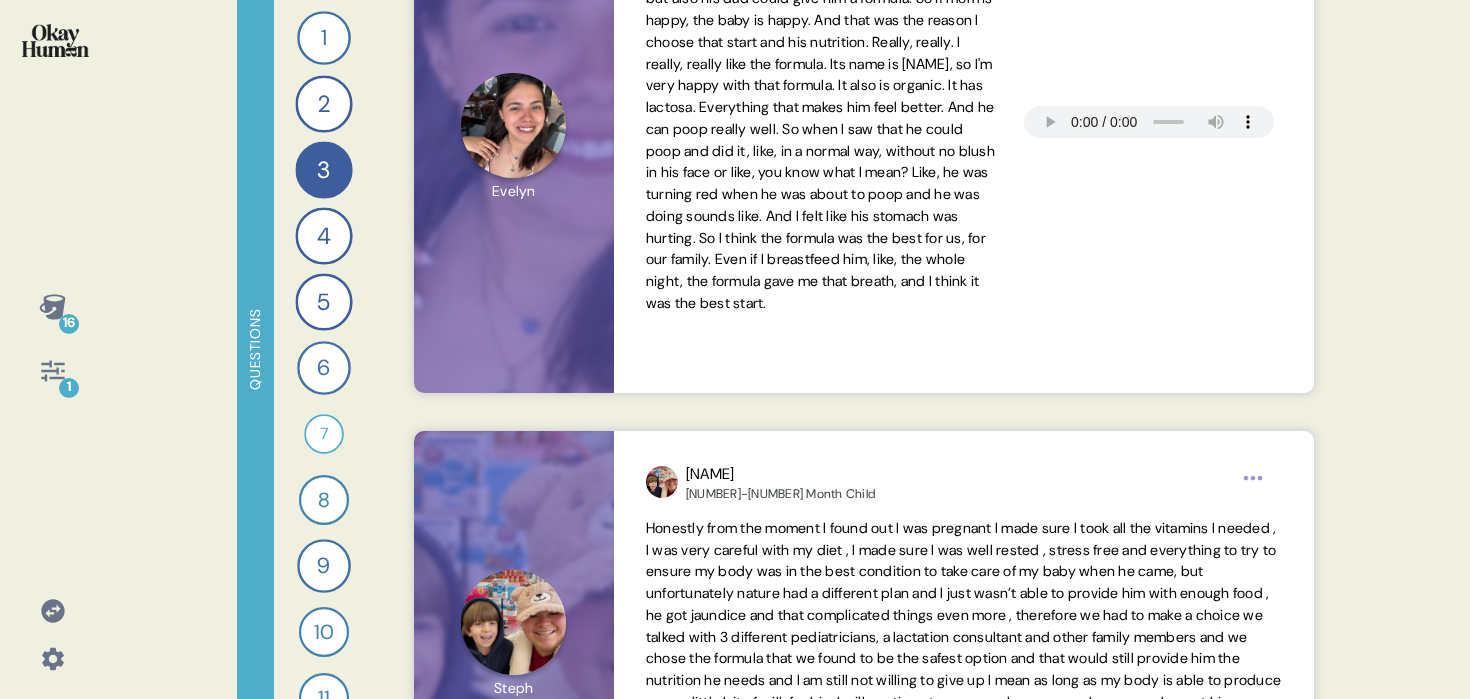 scroll, scrollTop: 985, scrollLeft: 0, axis: vertical 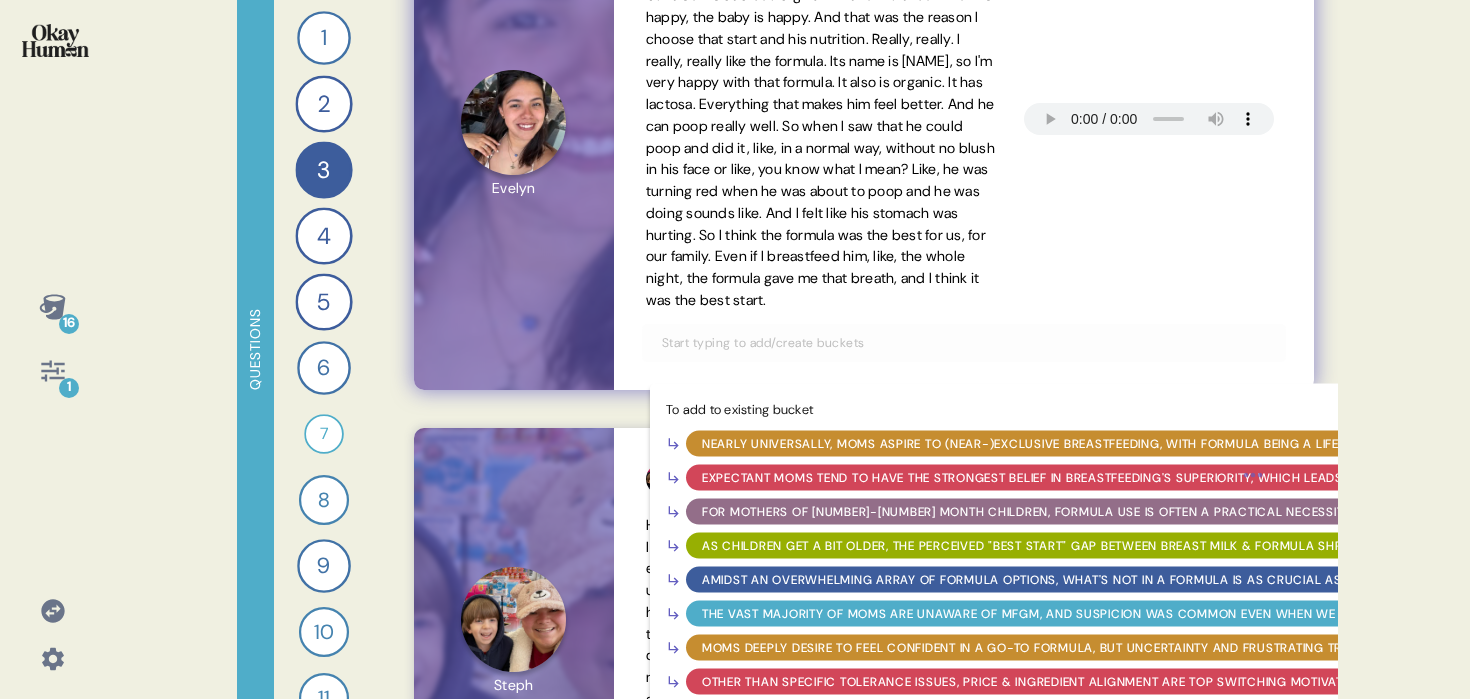 click at bounding box center [964, 343] 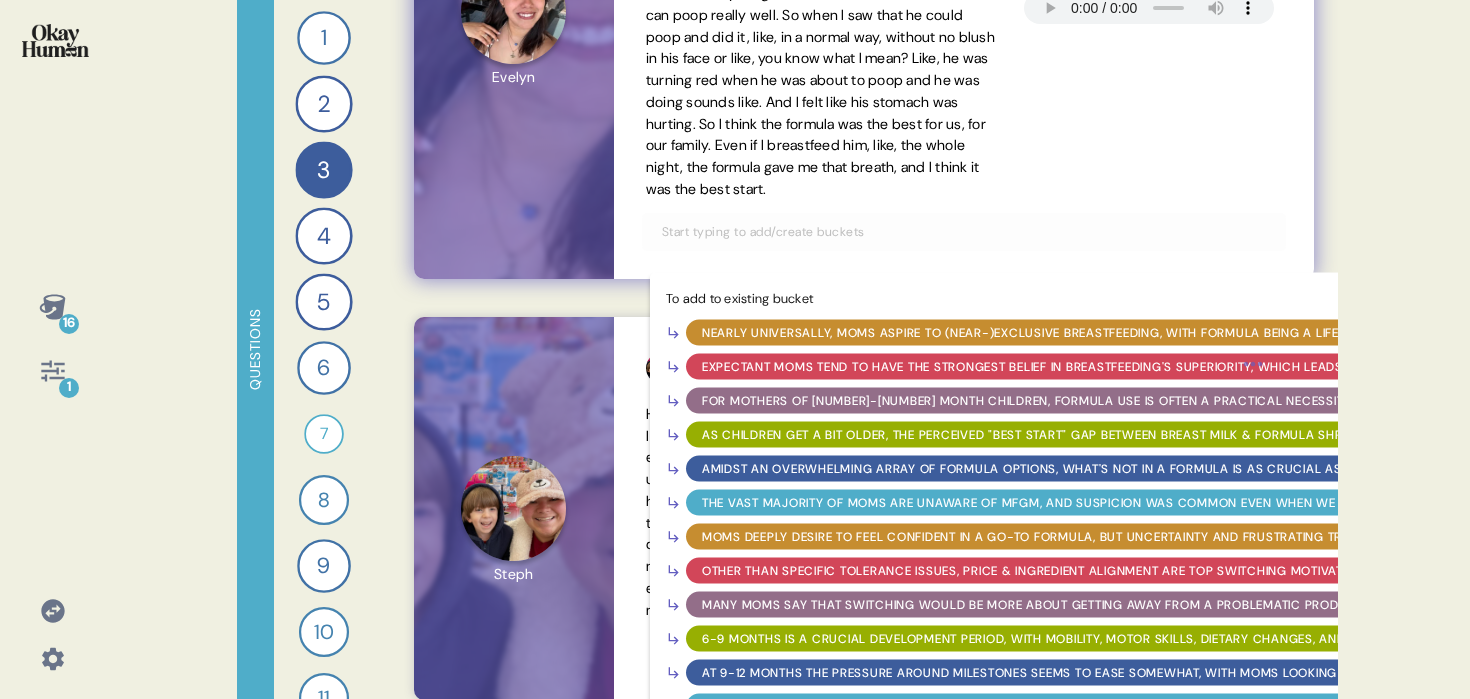 scroll, scrollTop: 1128, scrollLeft: 0, axis: vertical 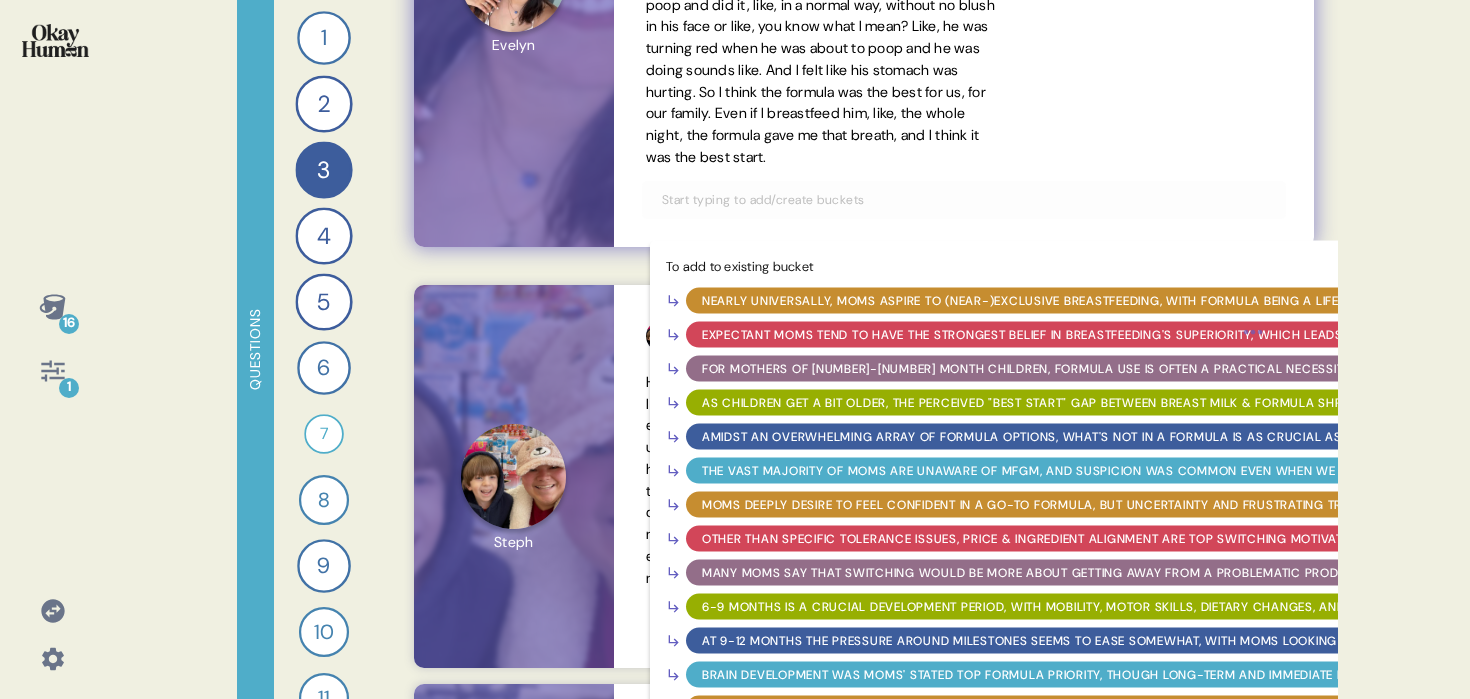 click on "As children get a bit older, the perceived "best start" gap between breast milk & formula shrinks, with formula seen as more of a "close second"." at bounding box center (1204, 402) 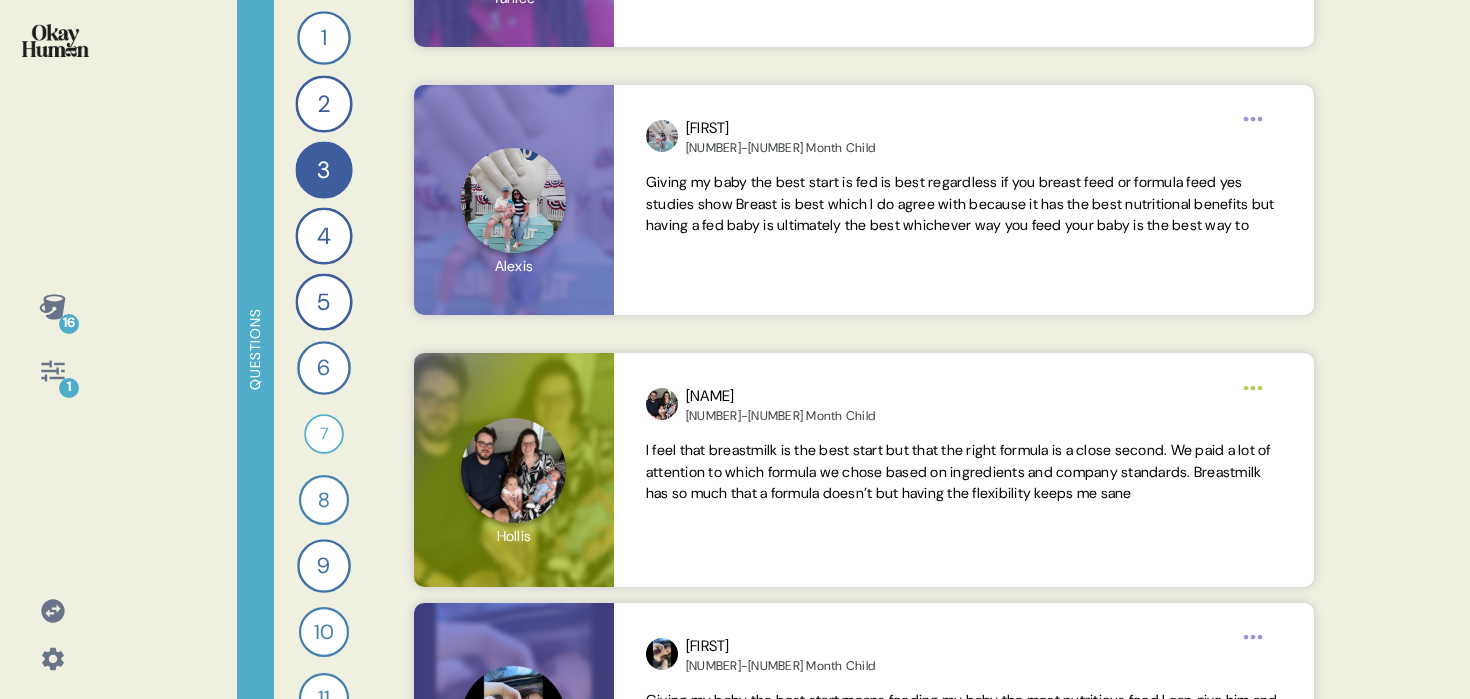 scroll, scrollTop: 5137, scrollLeft: 0, axis: vertical 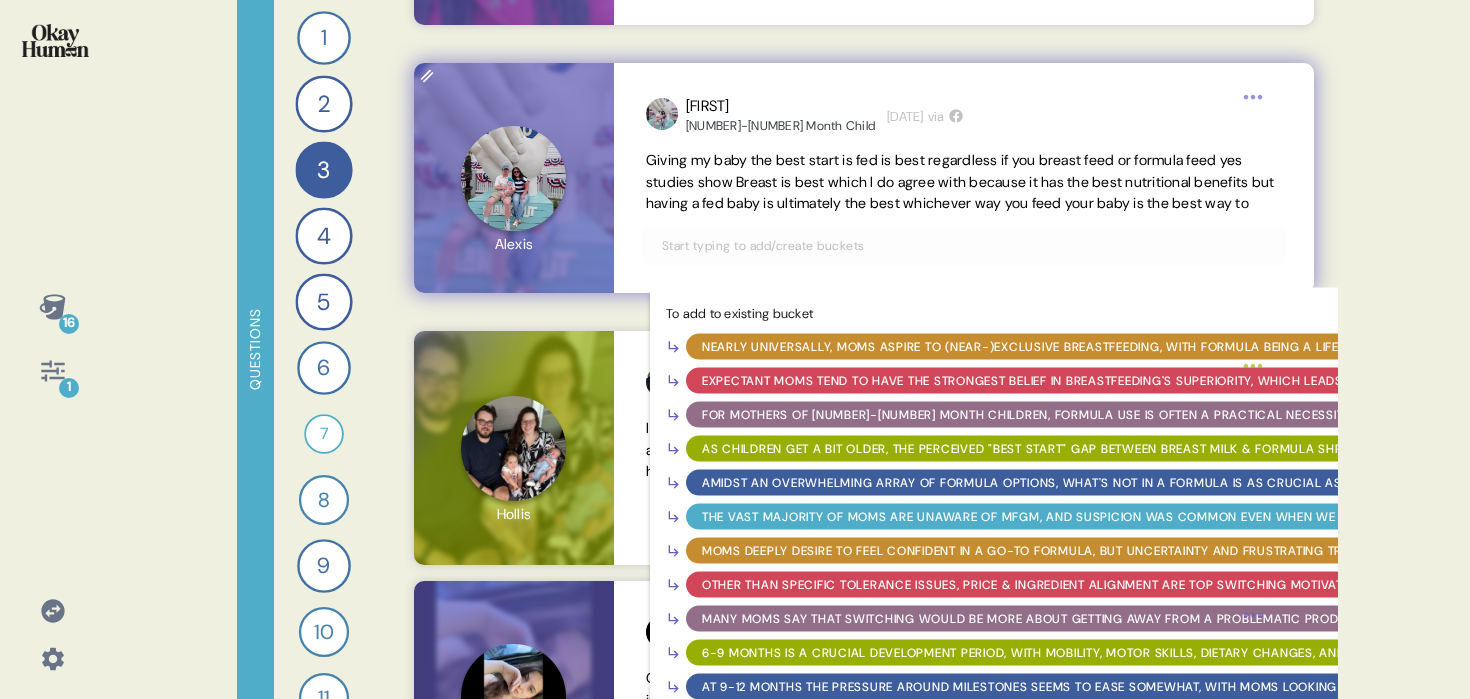 click at bounding box center [964, 246] 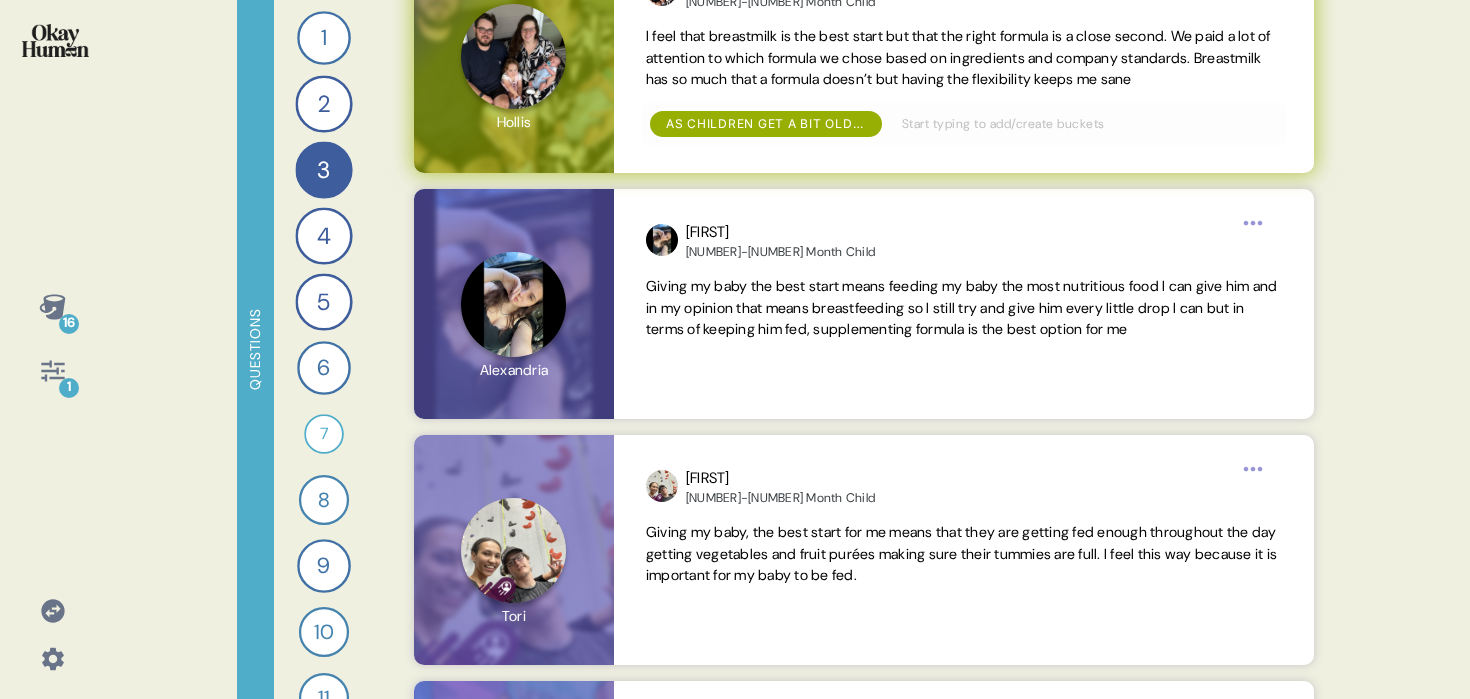 scroll, scrollTop: 5740, scrollLeft: 0, axis: vertical 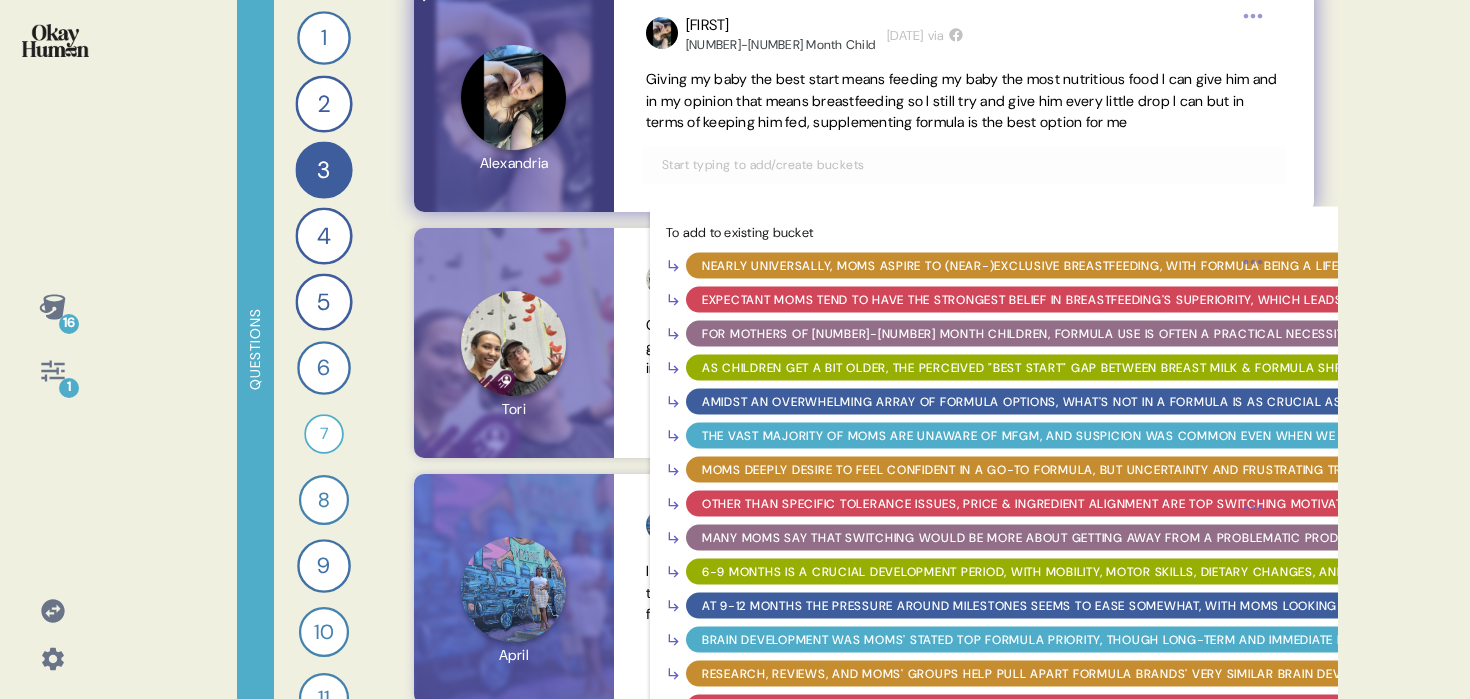 click at bounding box center (964, 165) 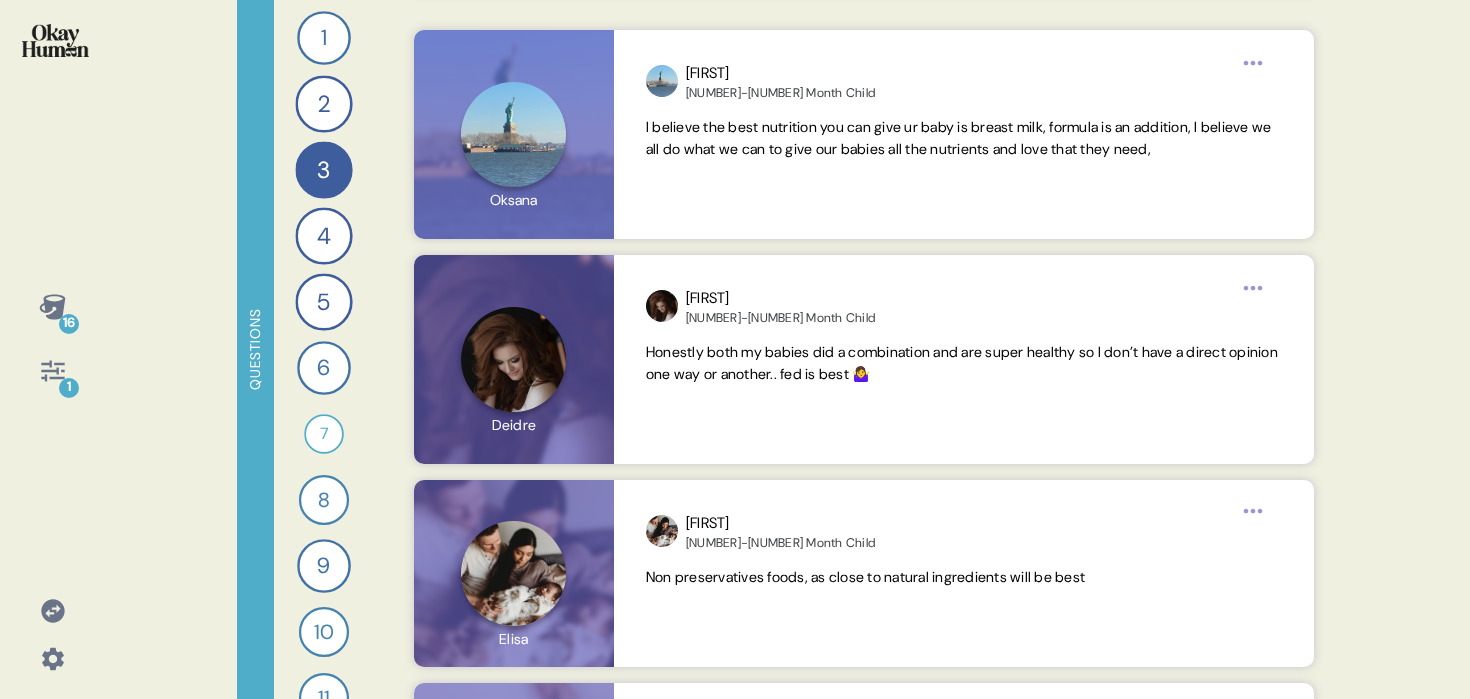 scroll, scrollTop: 6752, scrollLeft: 0, axis: vertical 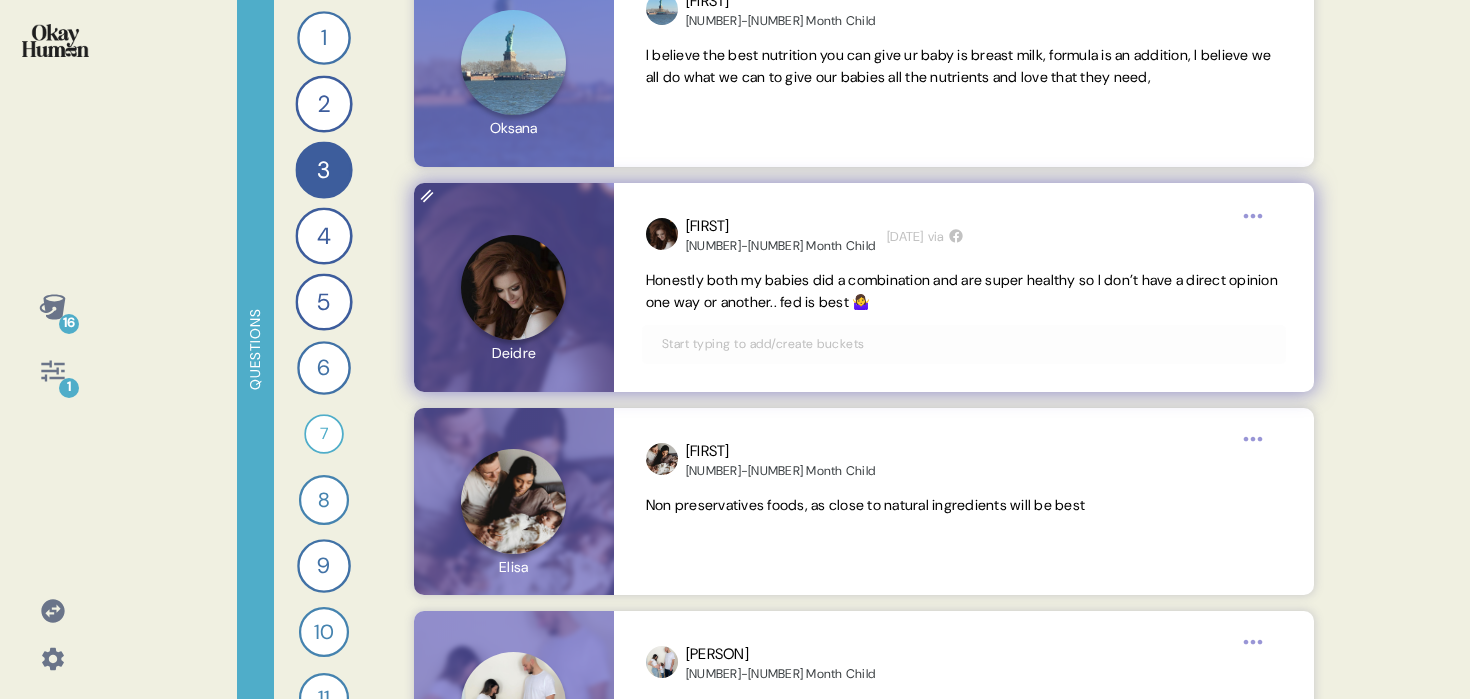click at bounding box center [964, 344] 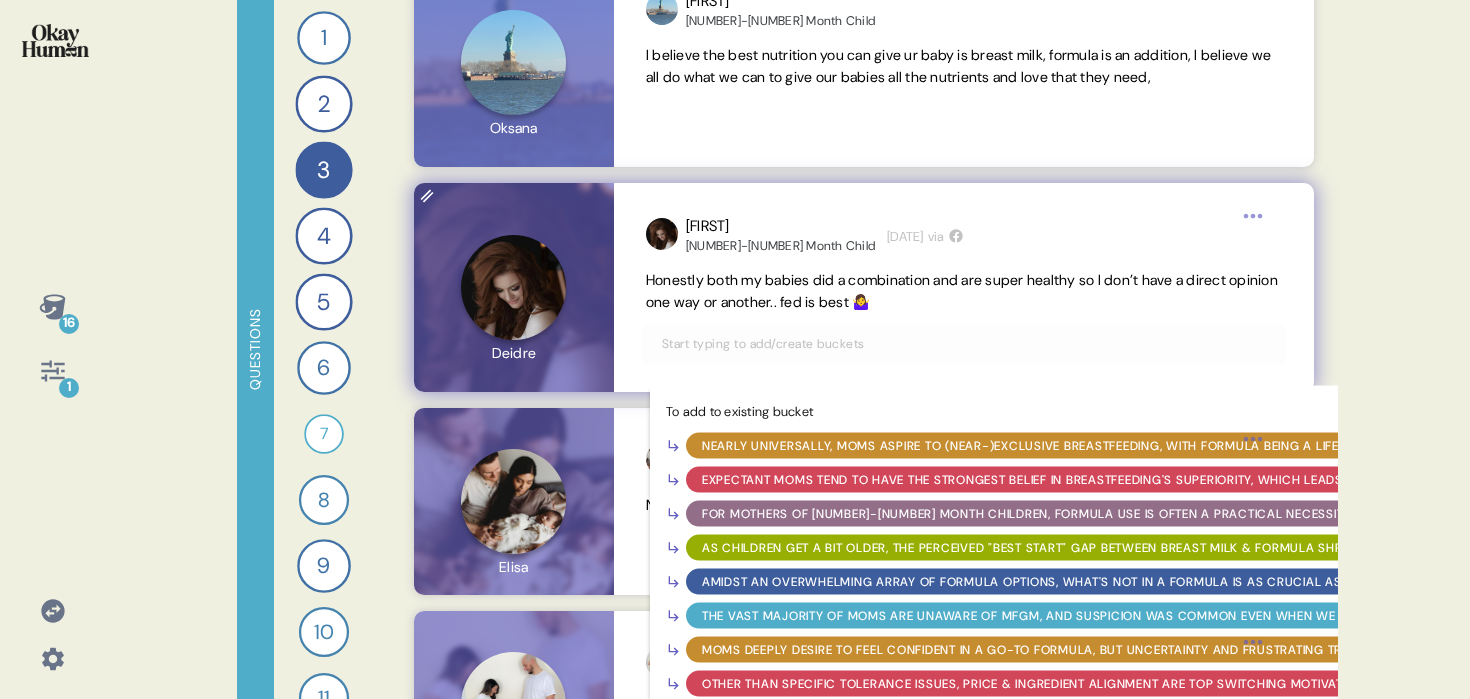 click on "As children get a bit older, the perceived "best start" gap between breast milk & formula shrinks, with formula seen as more of a "close second"." at bounding box center [1204, 547] 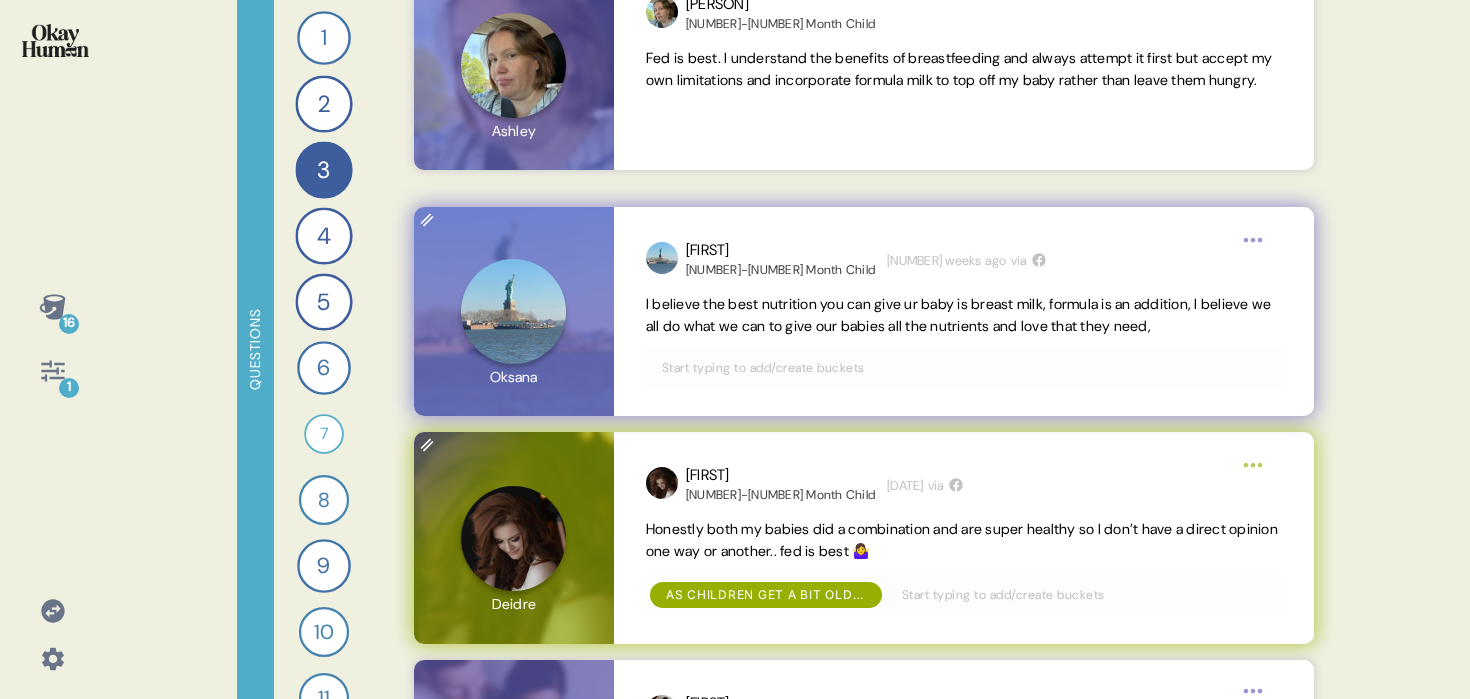 scroll, scrollTop: 6472, scrollLeft: 0, axis: vertical 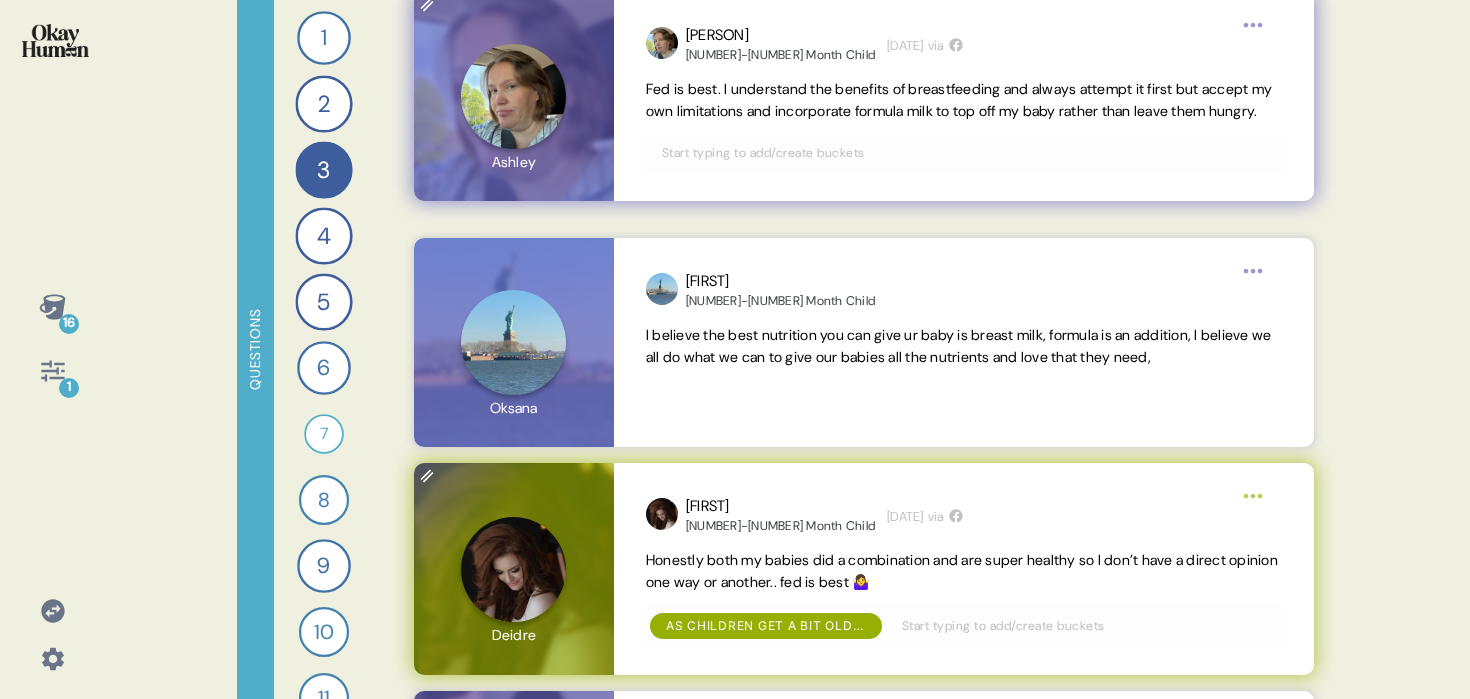 click at bounding box center [964, 153] 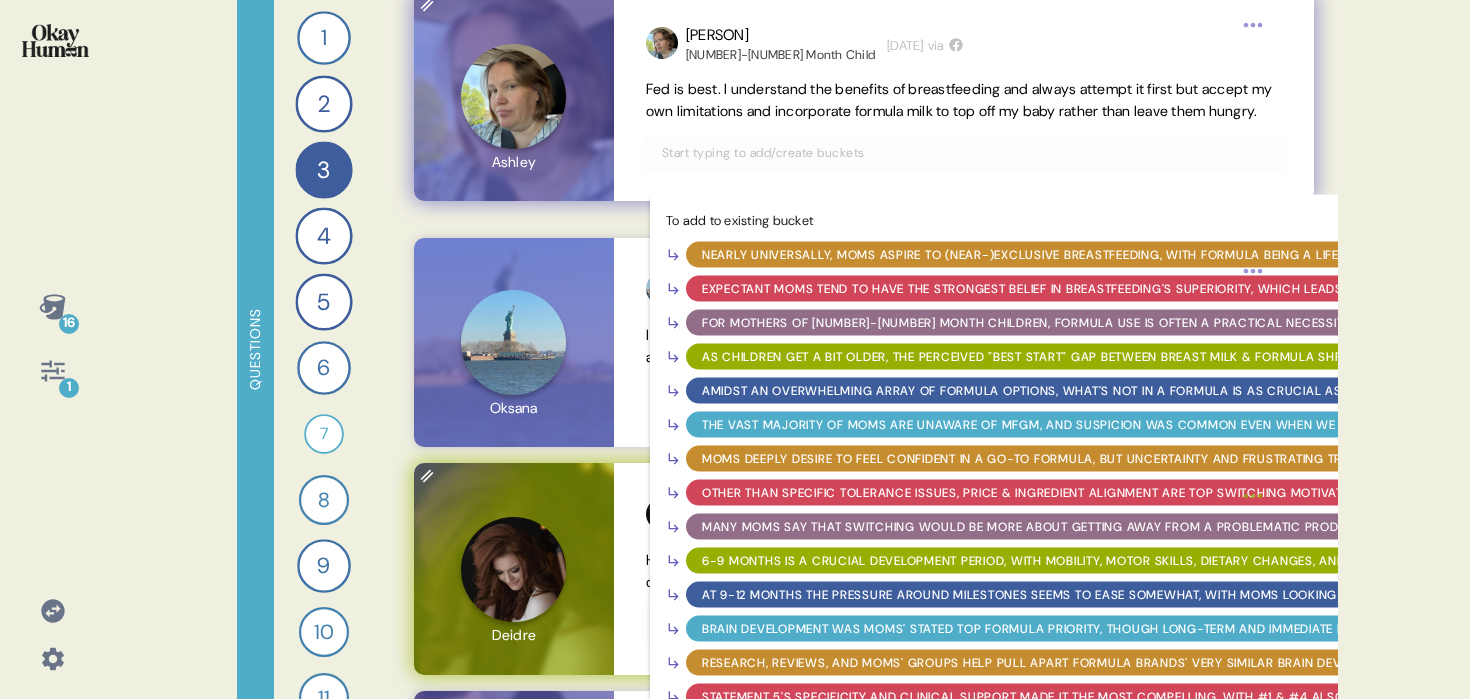 click on "As children get a bit older, the perceived "best start" gap between breast milk & formula shrinks, with formula seen as more of a "close second"." at bounding box center [1204, 356] 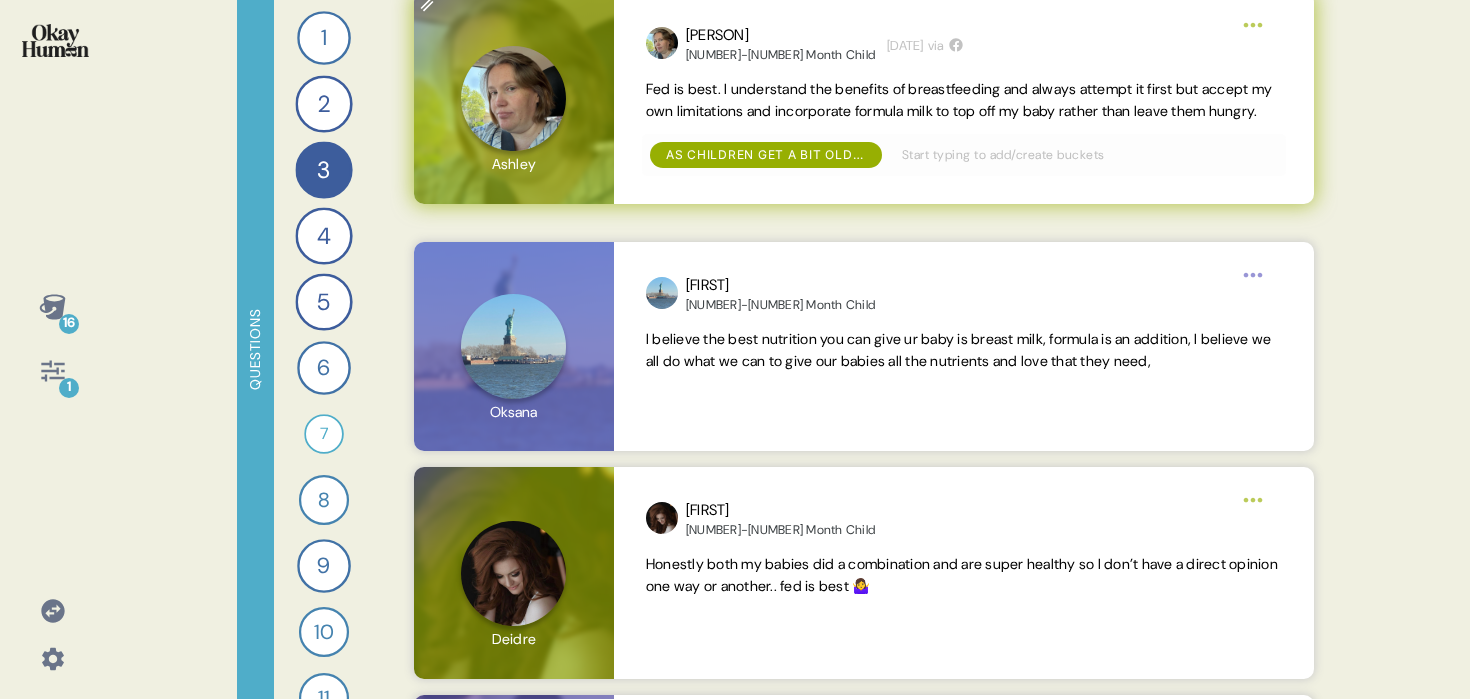 click 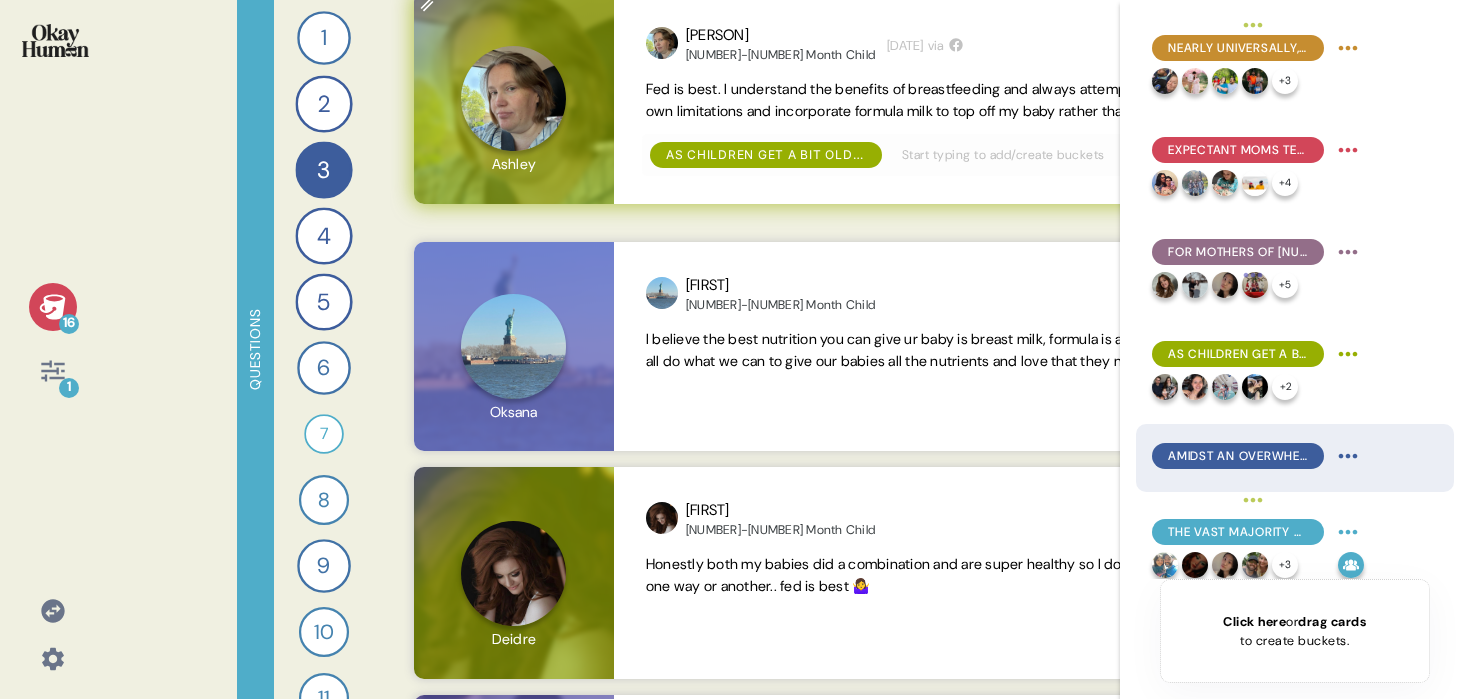 click on "Amidst an overwhelming array of formula options, what's not in a formula is as crucial as what is." at bounding box center [1238, 456] 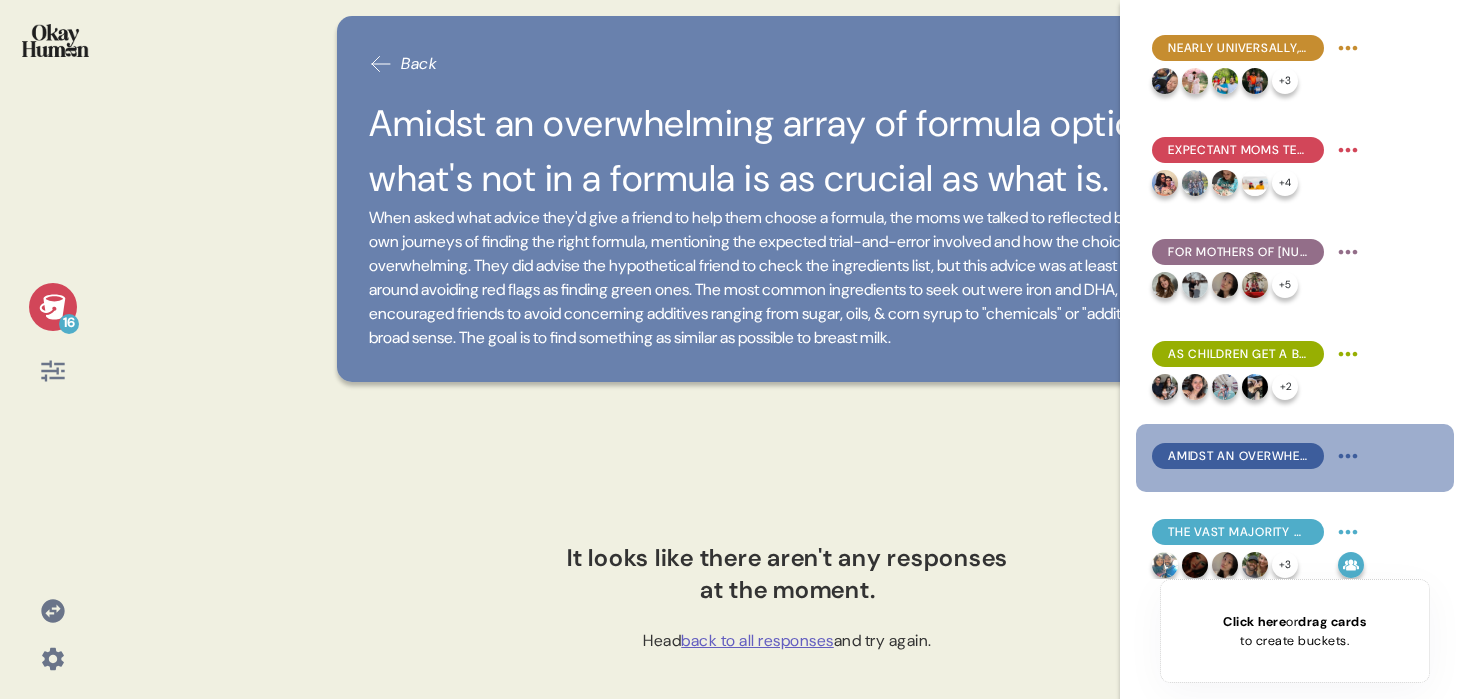 click on "[NUMBER] Back Amidst an overwhelming array of formula options, what's not in a formula is as crucial as what is. When asked what advice they'd give a friend to help them choose a formula, the moms we talked to reflected back to their own journeys of finding the right formula, mentioning the expected trial-and-error involved and how the choices can be overwhelming. They did advise the hypothetical friend to check the ingredients list, but this advice was at least as focused around avoiding red flags as finding green ones. The most common ingredients to seek out were iron and DHA, while moms encouraged friends to avoid concerning additives ranging from sugar, oils, & corn syrup to "chemicals" or "additives" in a broad sense. The goal is to find something as similar as possible to breast milk. It looks like there aren't any responses at the moment. Head back to all responses and try again." at bounding box center [735, 349] 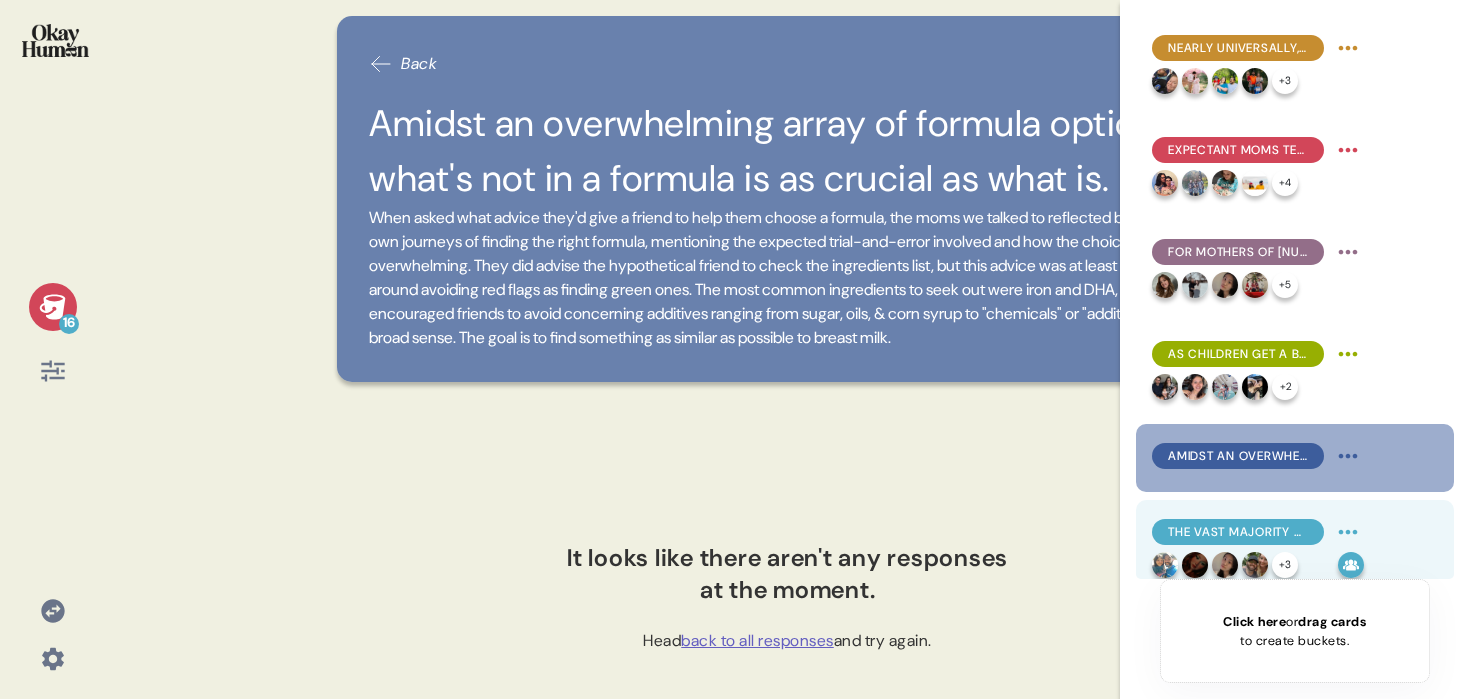 click on "The vast majority of moms are unaware of MFGM, and suspicion was common even when we explained the benefits." at bounding box center (1238, 532) 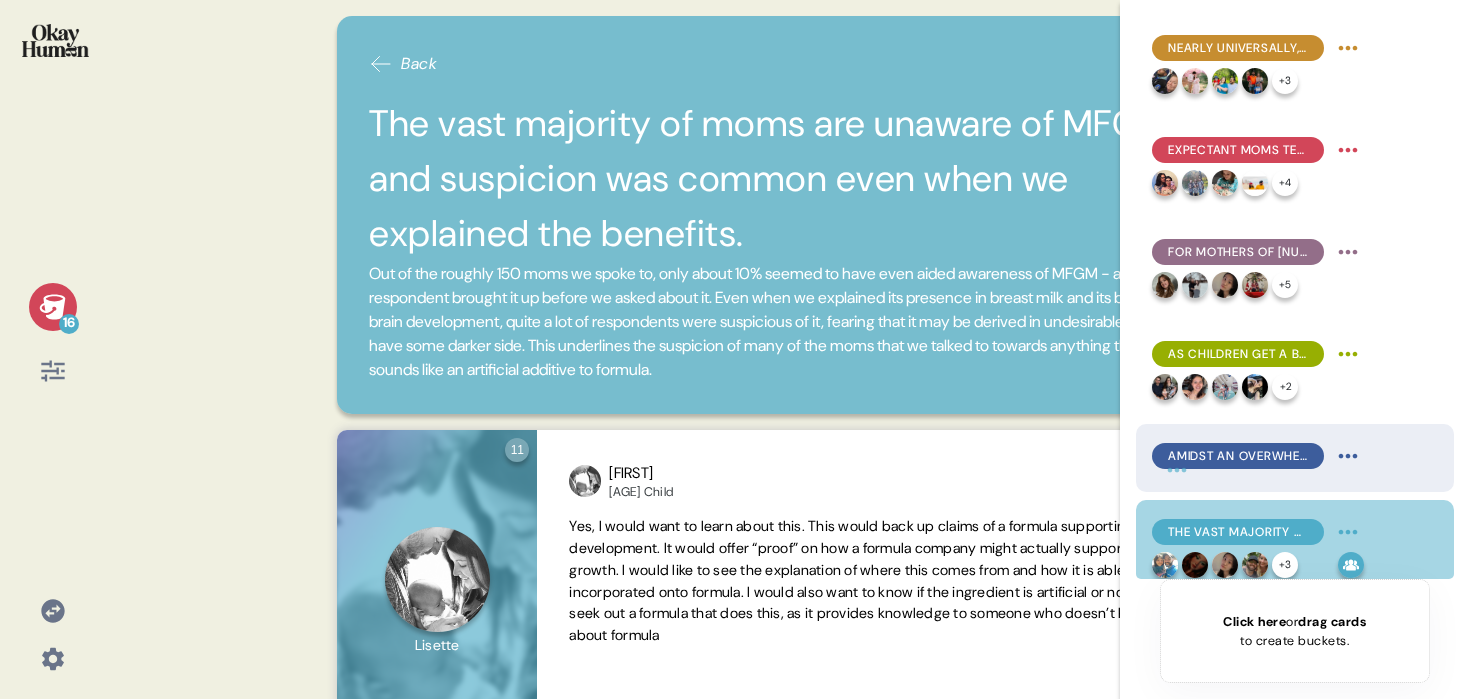 click on "Amidst an overwhelming array of formula options, what's not in a formula is as crucial as what is." at bounding box center [1295, 458] 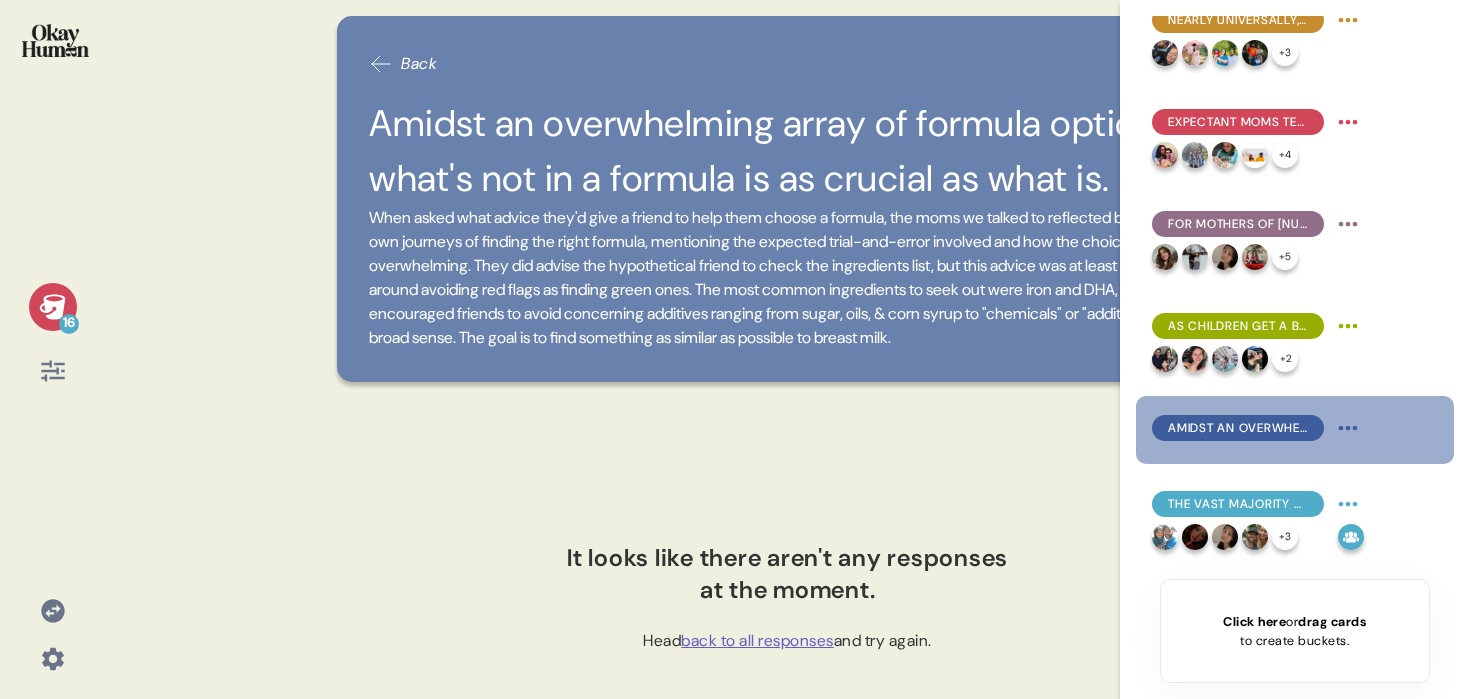 scroll, scrollTop: 34, scrollLeft: 0, axis: vertical 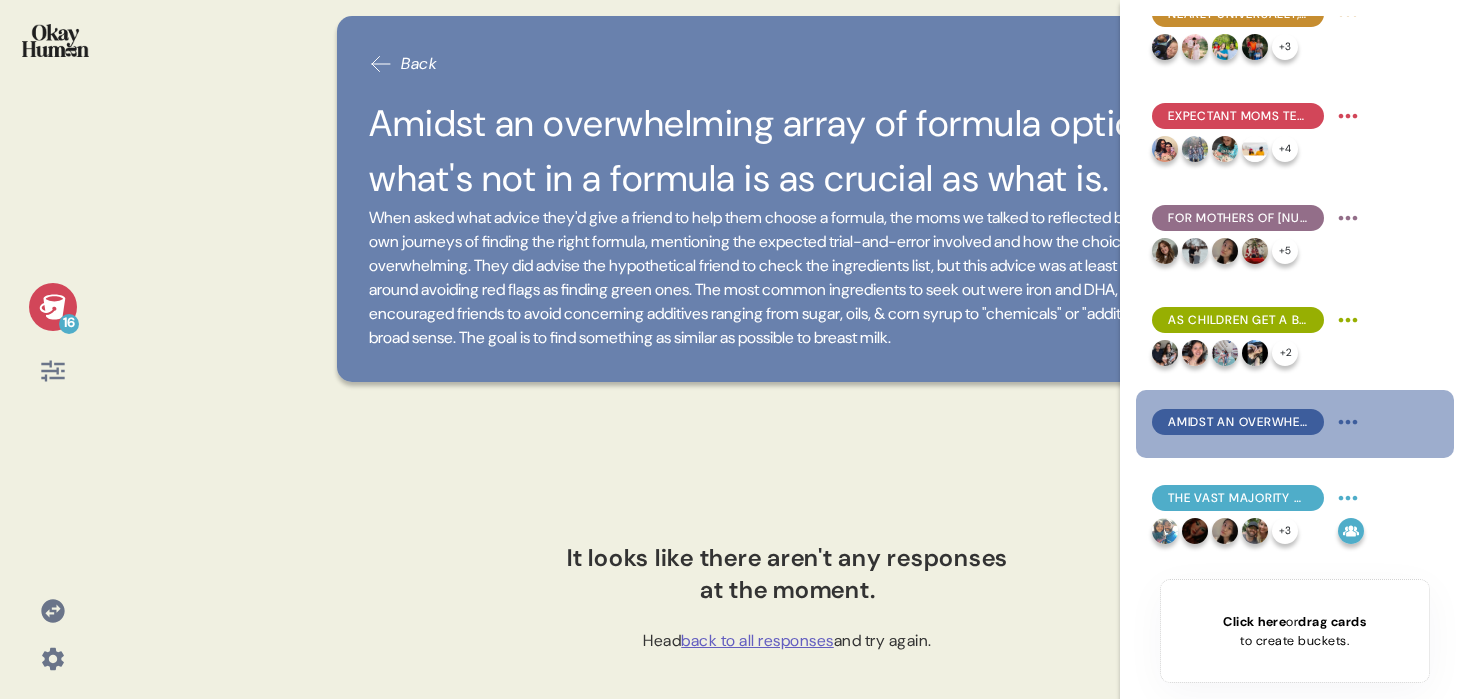 click 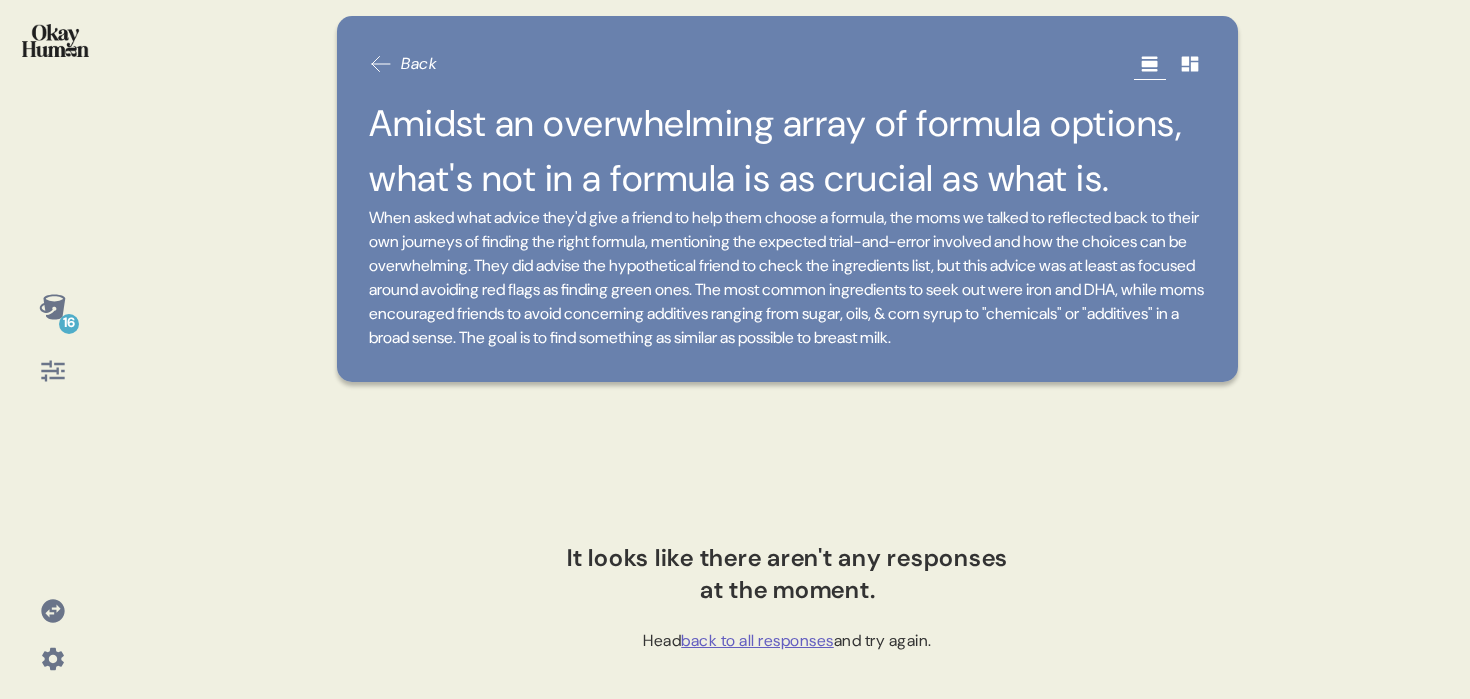 click at bounding box center (52, 53) 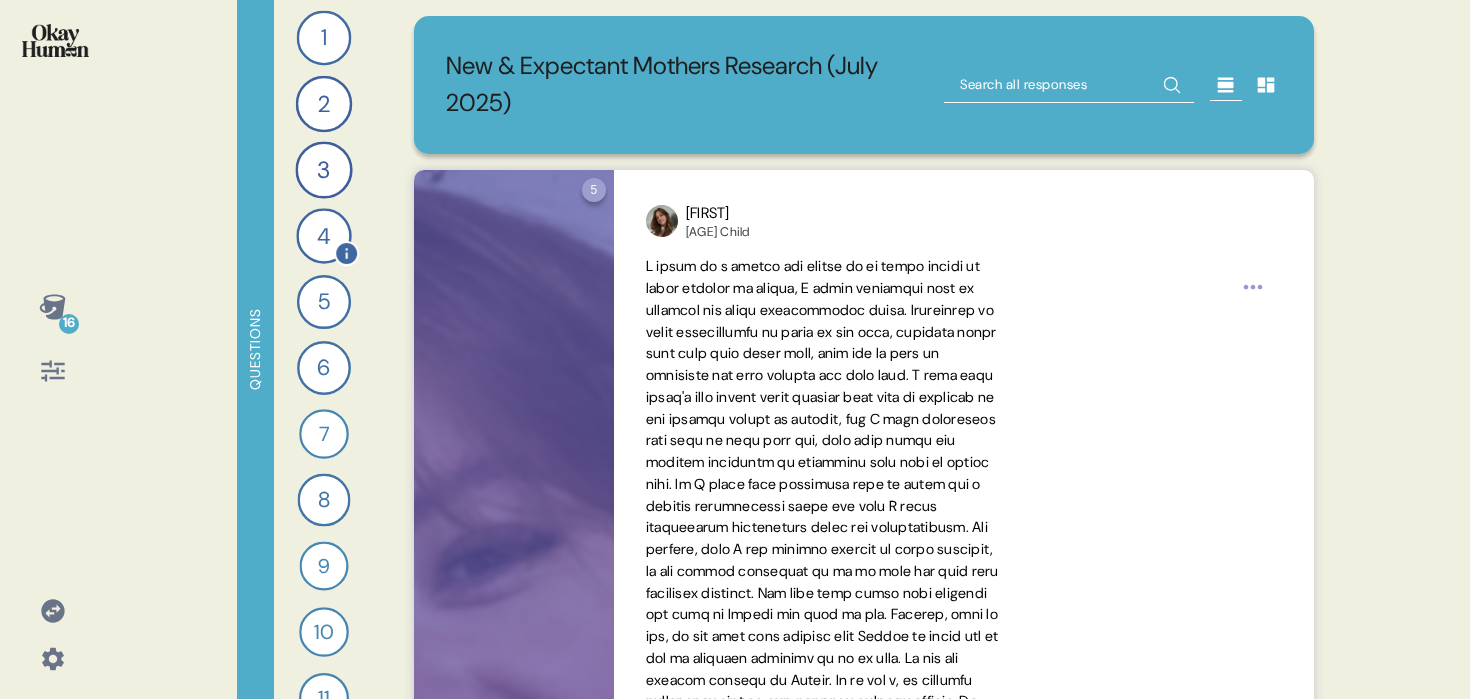 click on "4" at bounding box center [323, 235] 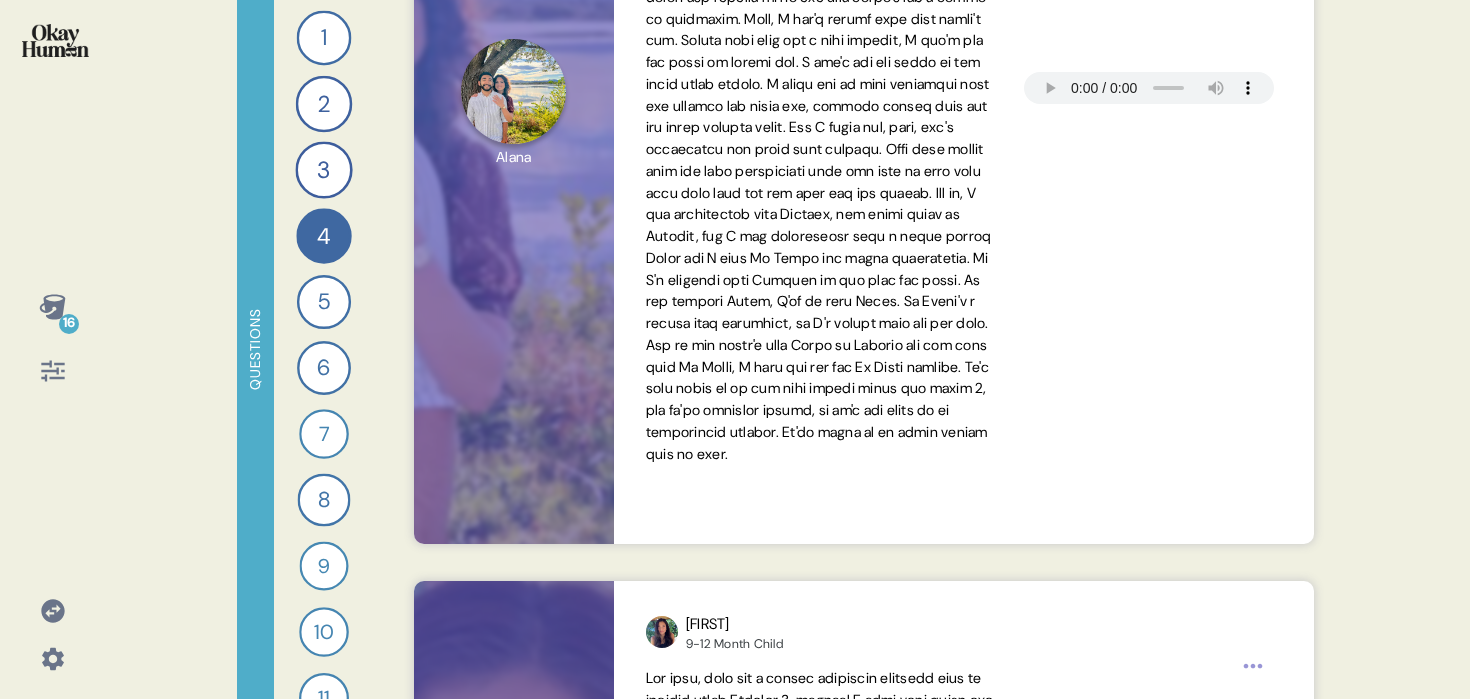 scroll, scrollTop: 1700, scrollLeft: 0, axis: vertical 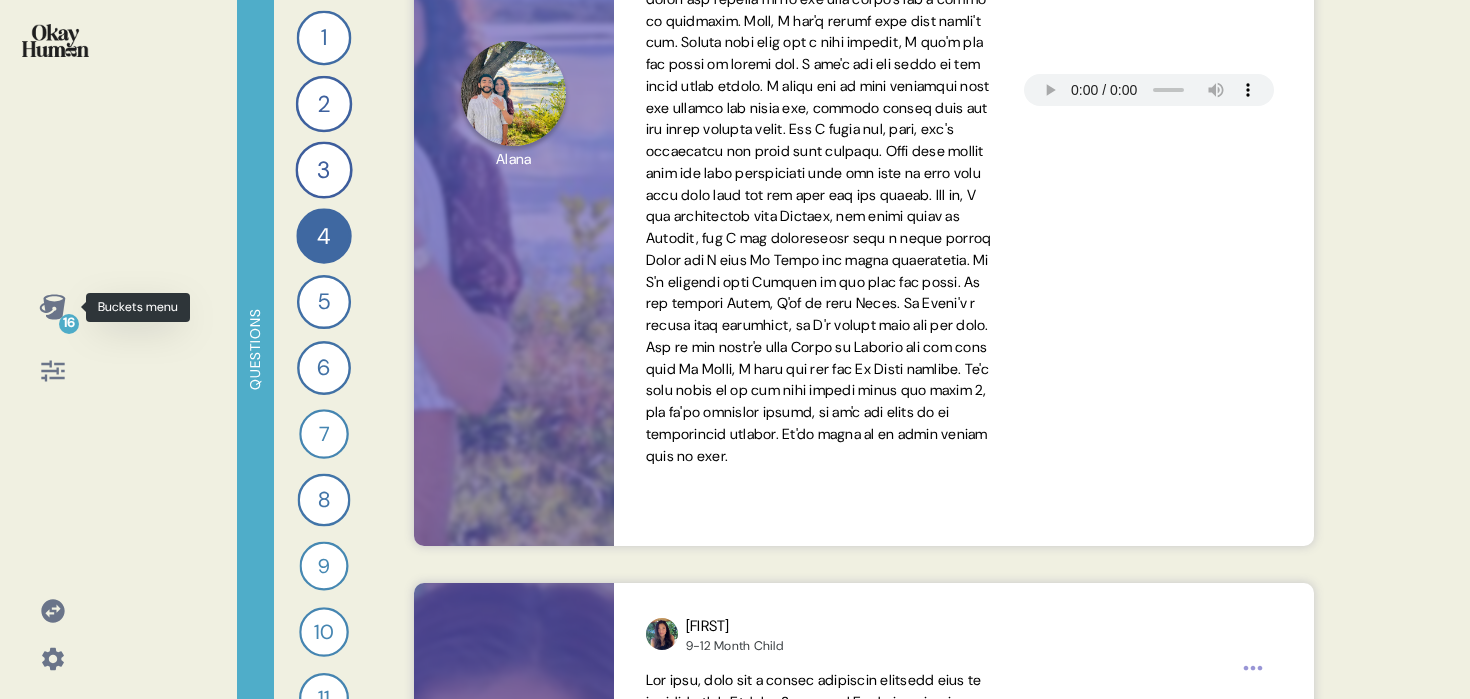 click 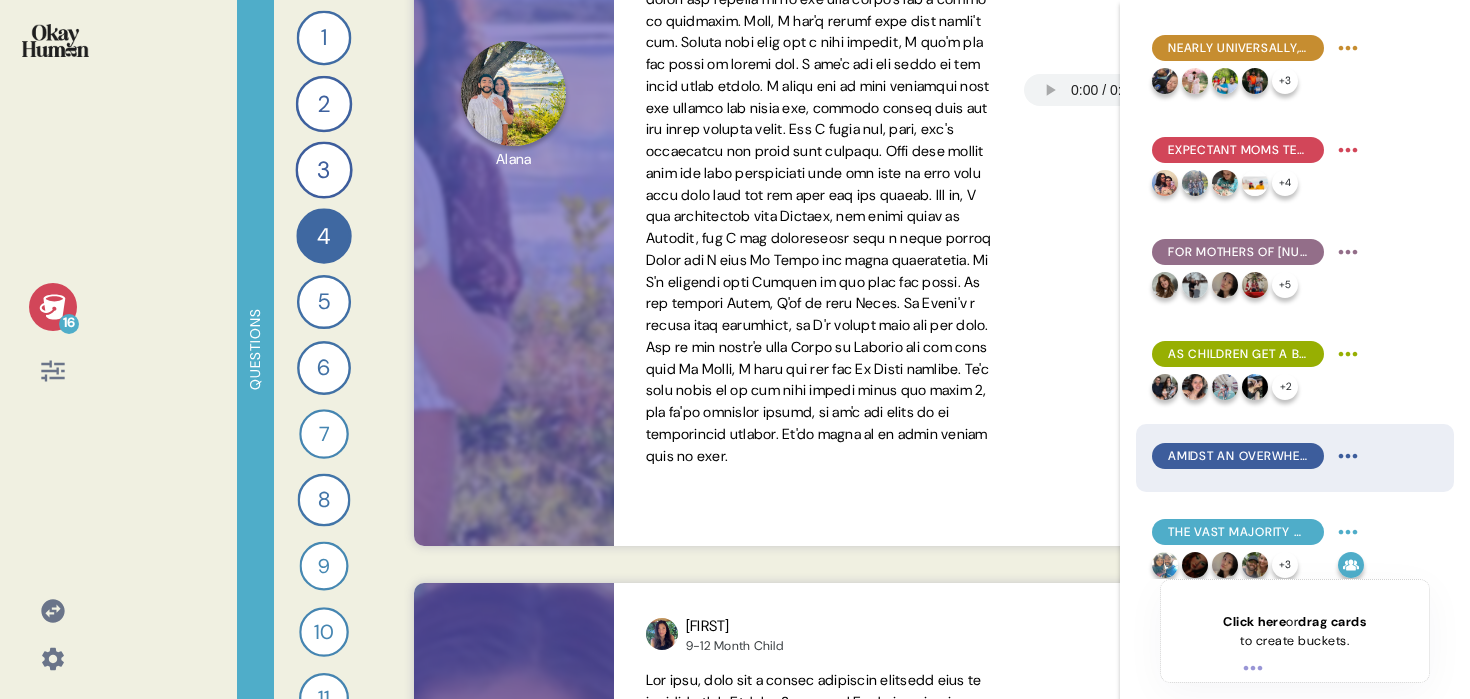 click on "Amidst an overwhelming array of formula options, what's not in a formula is as crucial as what is." at bounding box center (1238, 456) 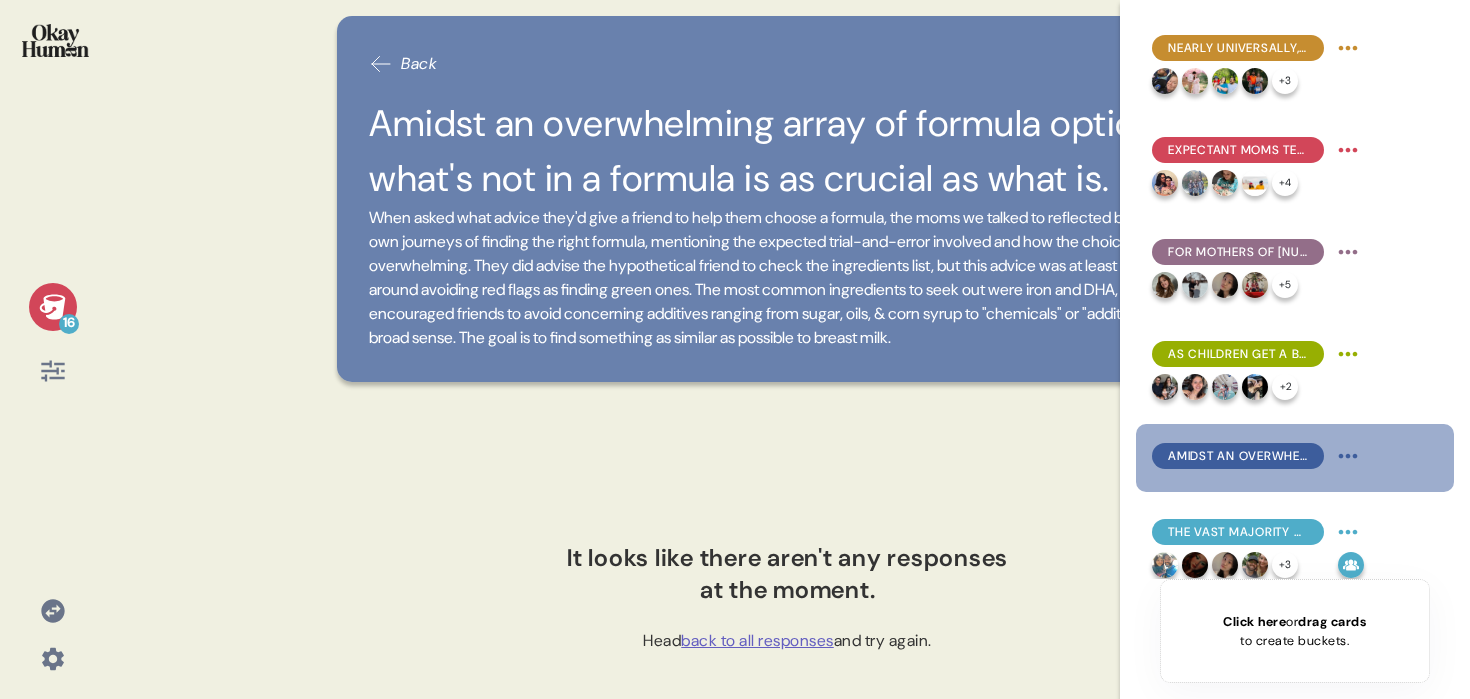 click at bounding box center [55, 40] 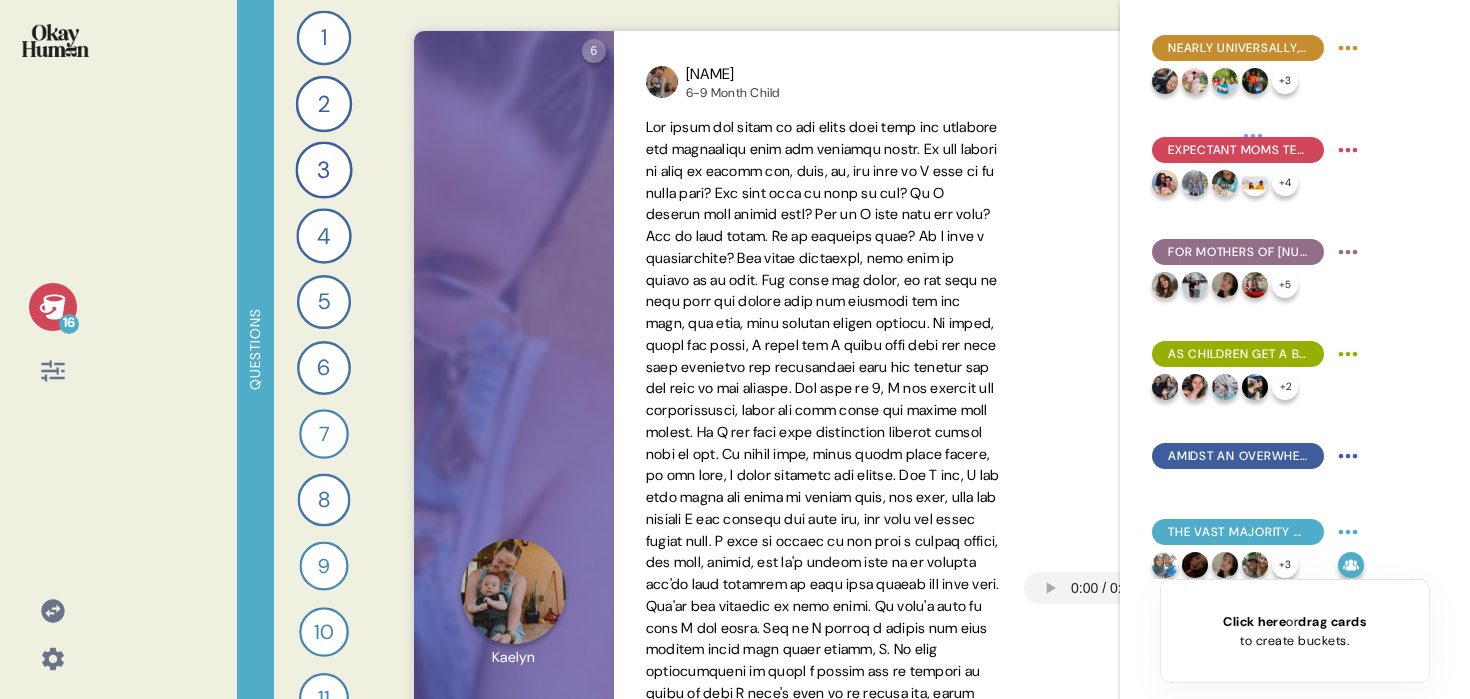 scroll, scrollTop: 2828, scrollLeft: 0, axis: vertical 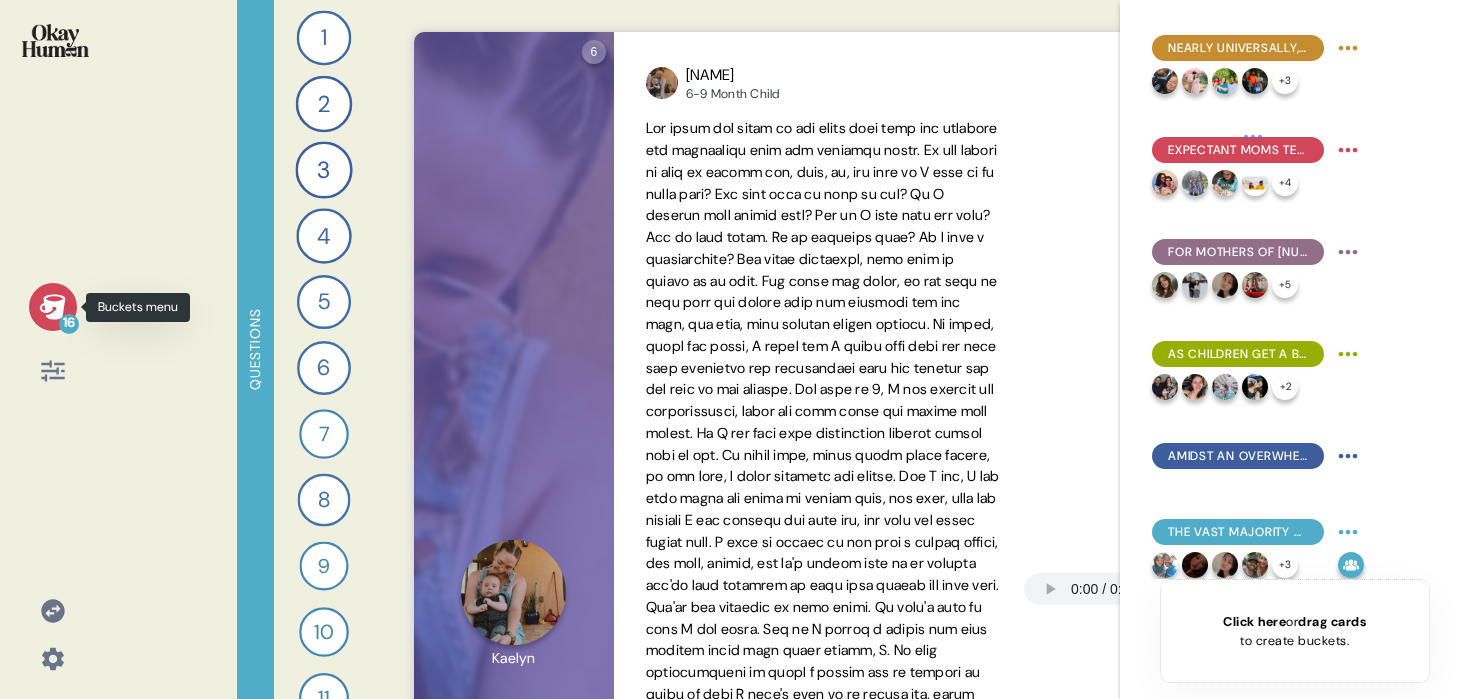 click 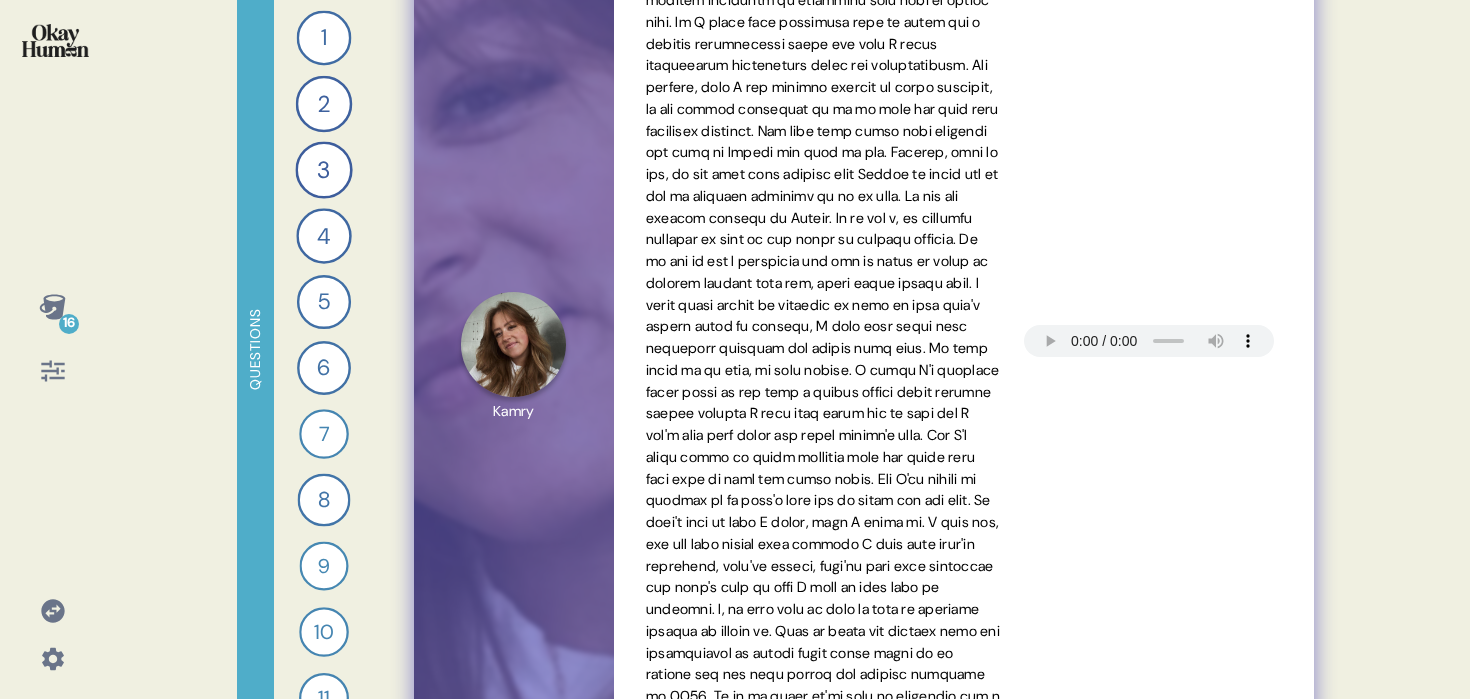 scroll, scrollTop: 0, scrollLeft: 0, axis: both 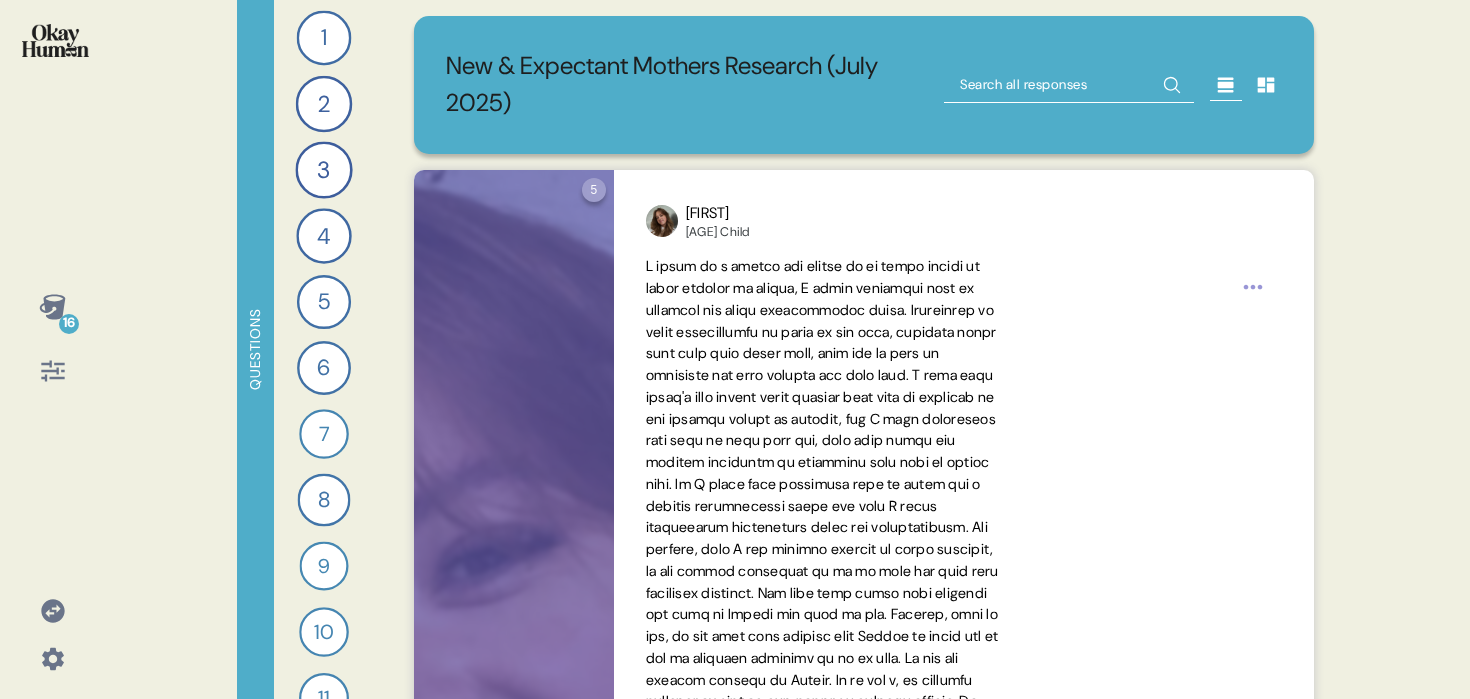 click at bounding box center [1069, 85] 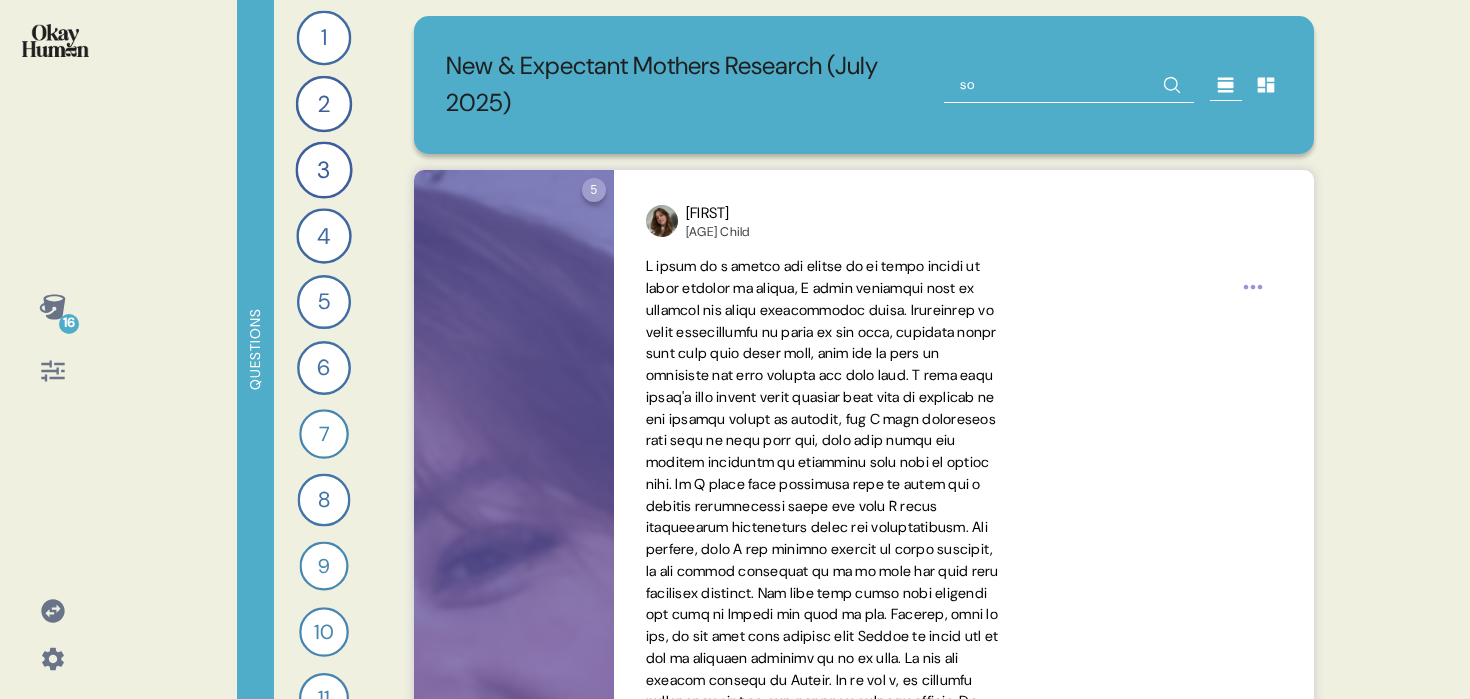 type on "soy" 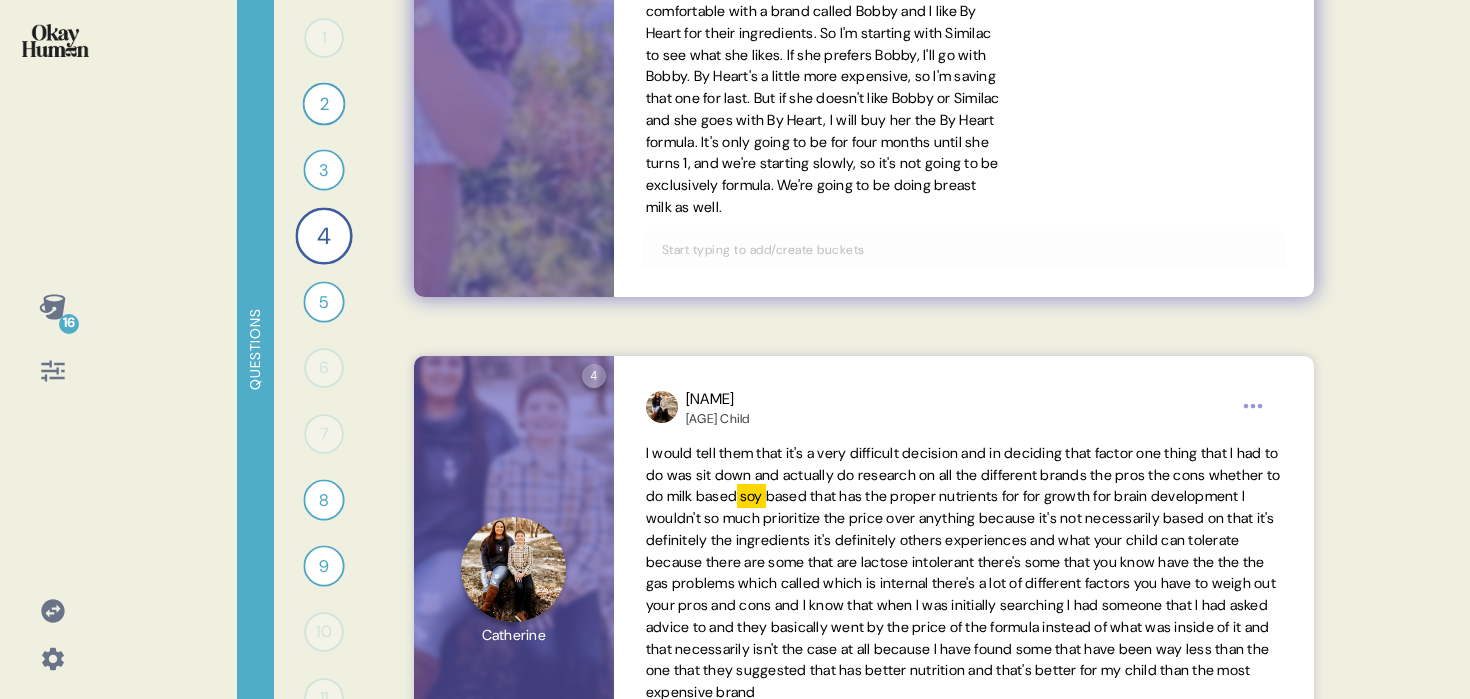 scroll, scrollTop: 730, scrollLeft: 0, axis: vertical 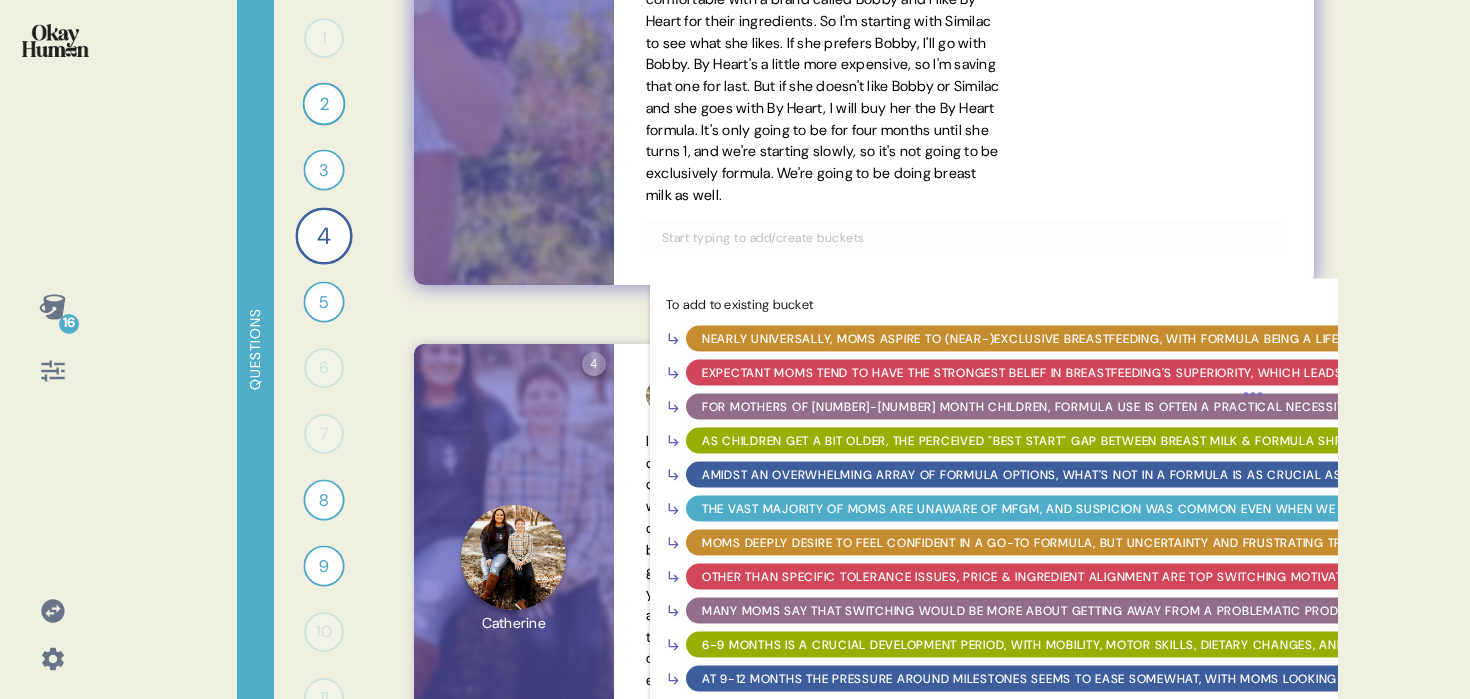 click at bounding box center (964, 238) 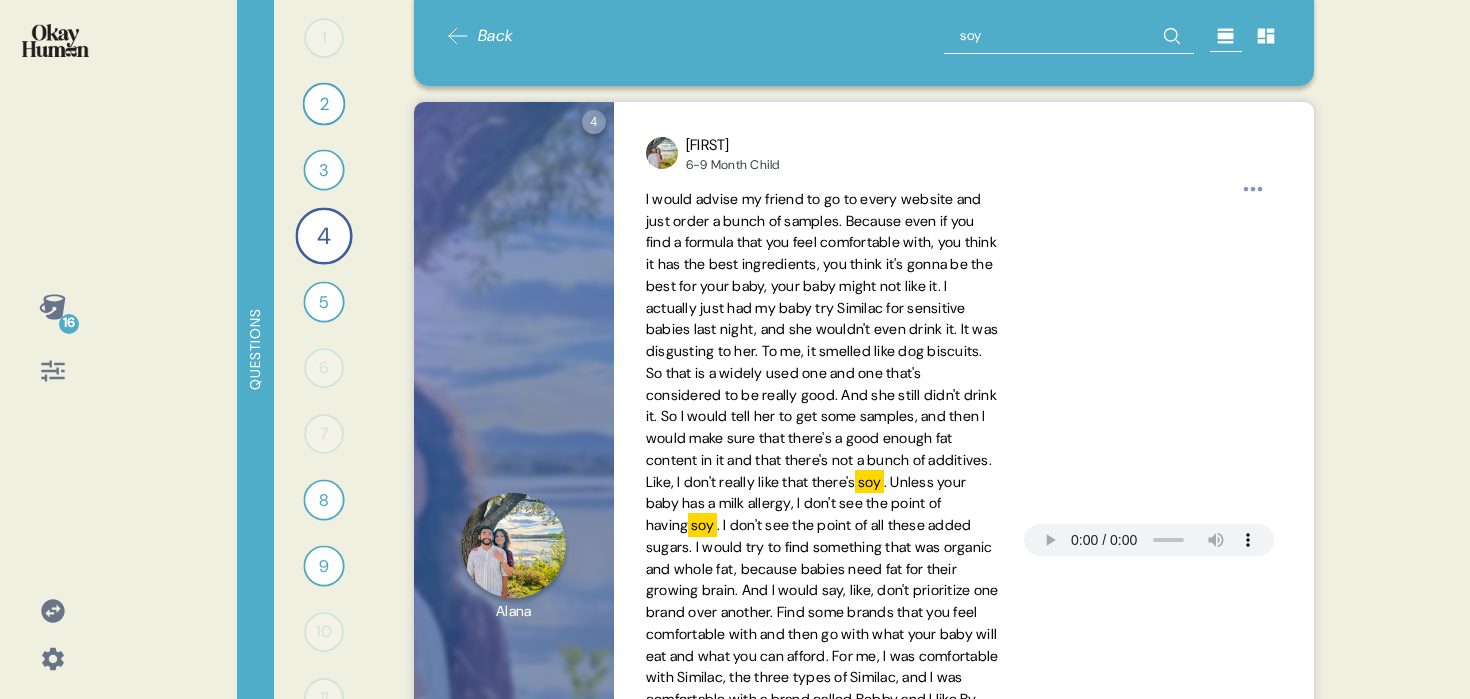 scroll, scrollTop: 38, scrollLeft: 0, axis: vertical 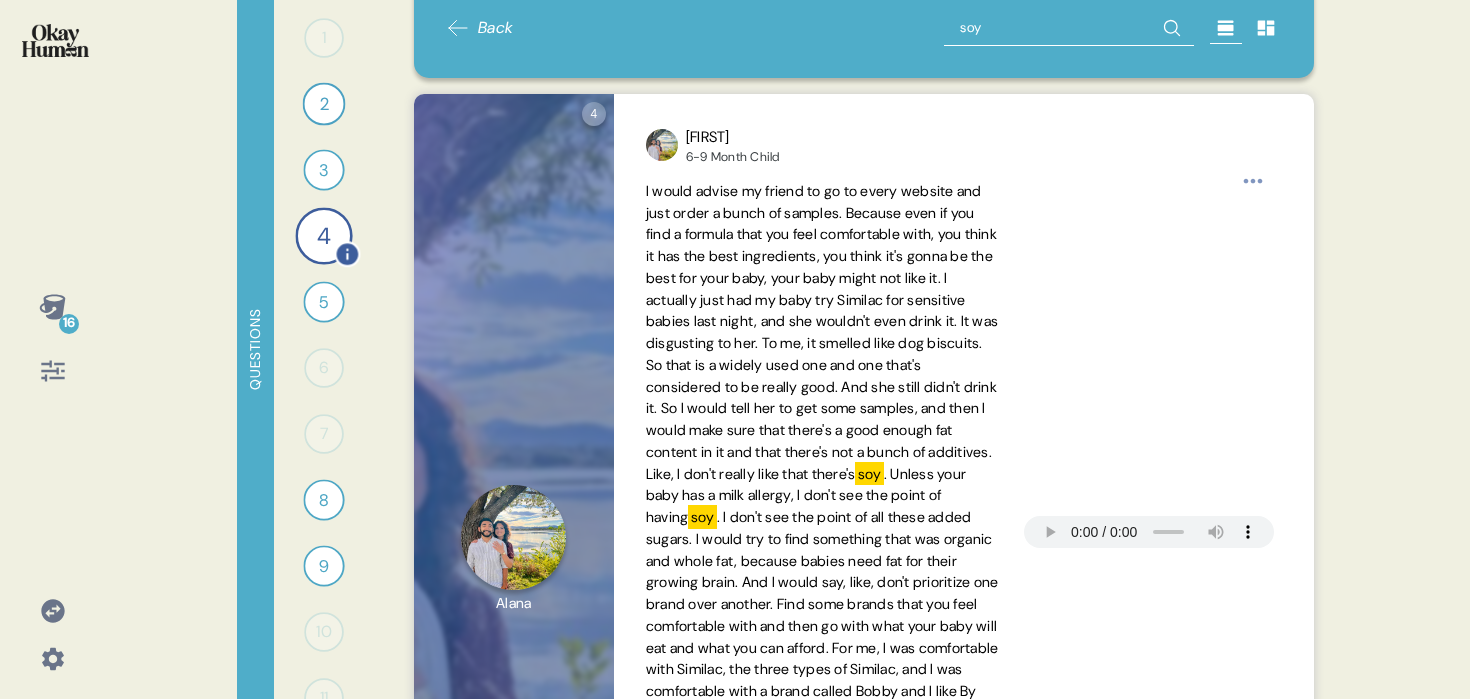 click on "4" at bounding box center (323, 235) 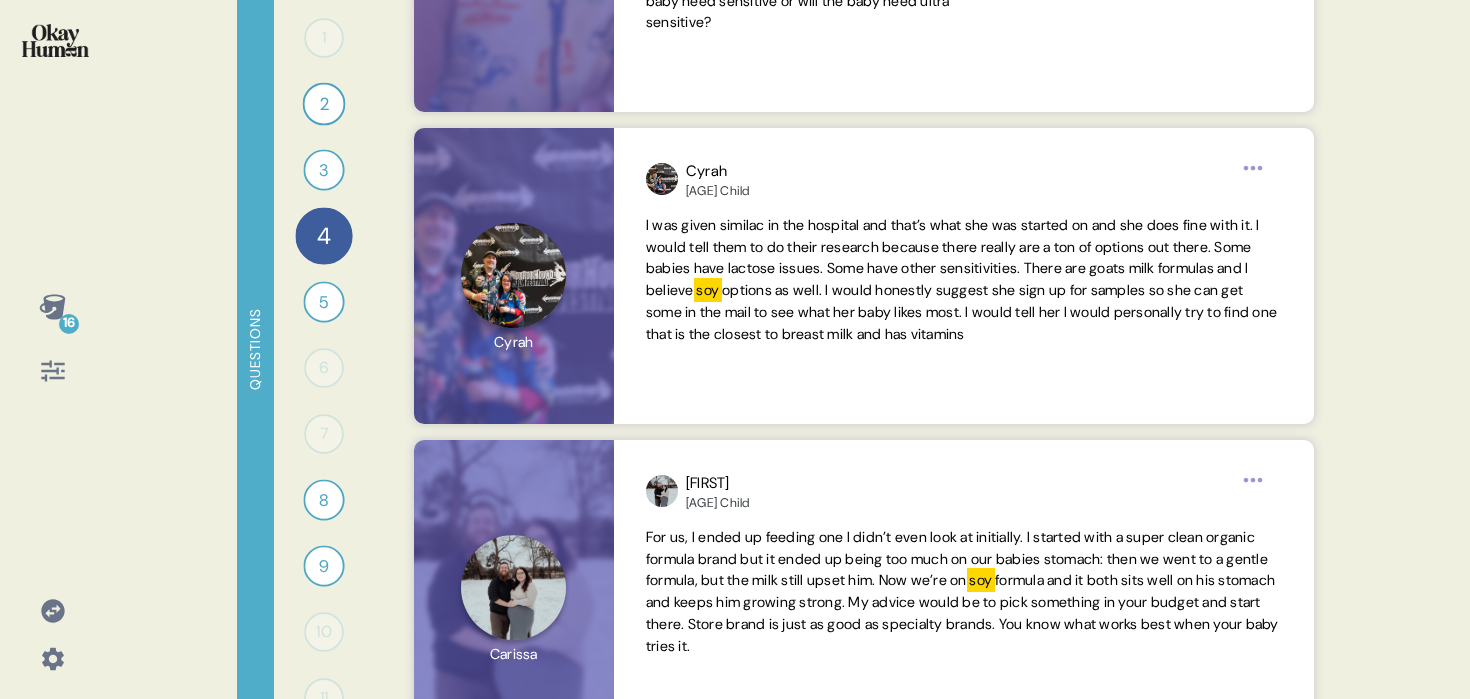 scroll, scrollTop: 2636, scrollLeft: 0, axis: vertical 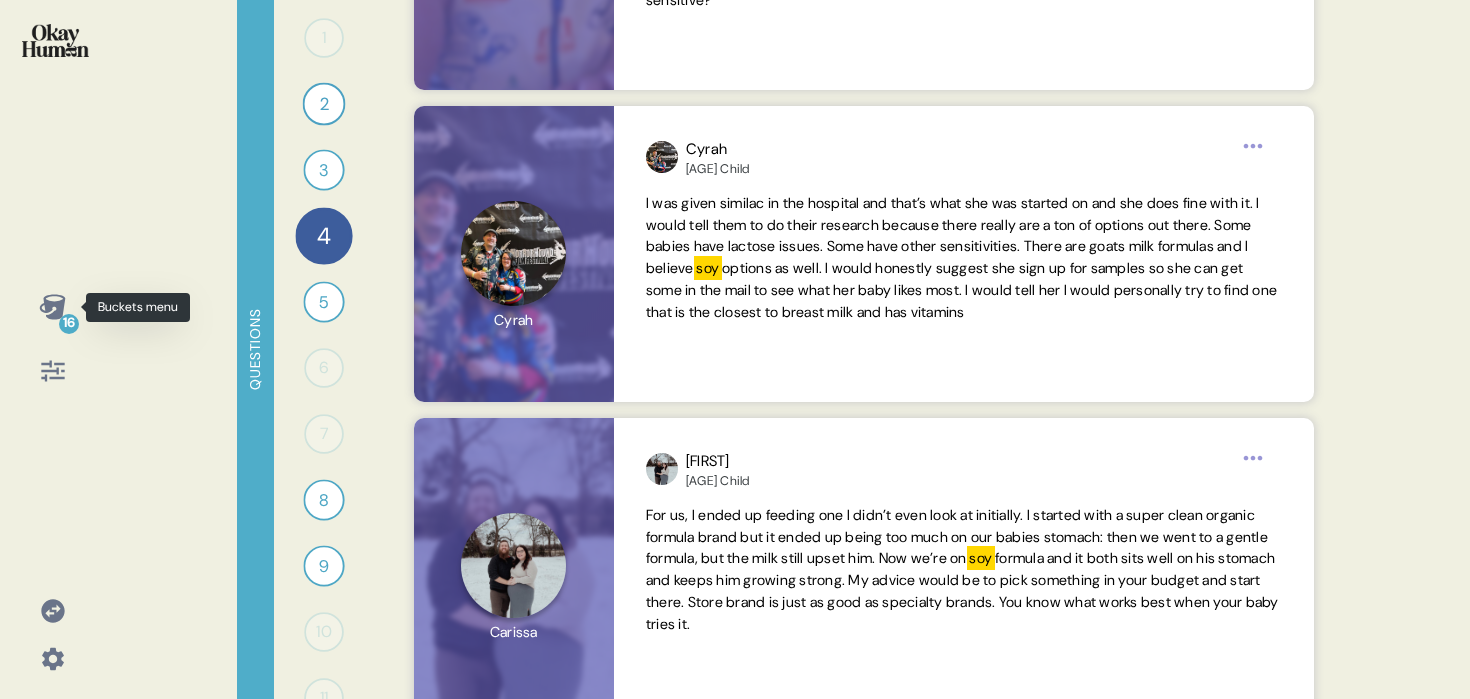 click 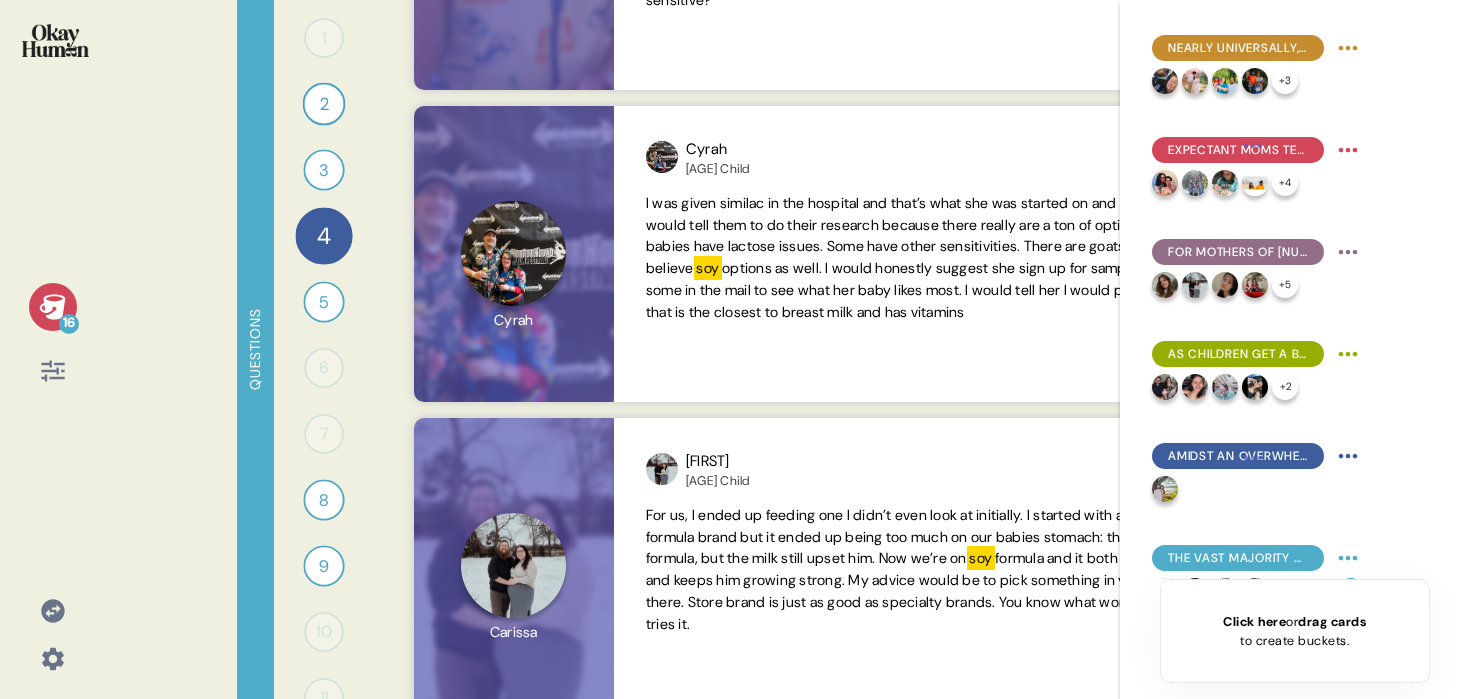 click 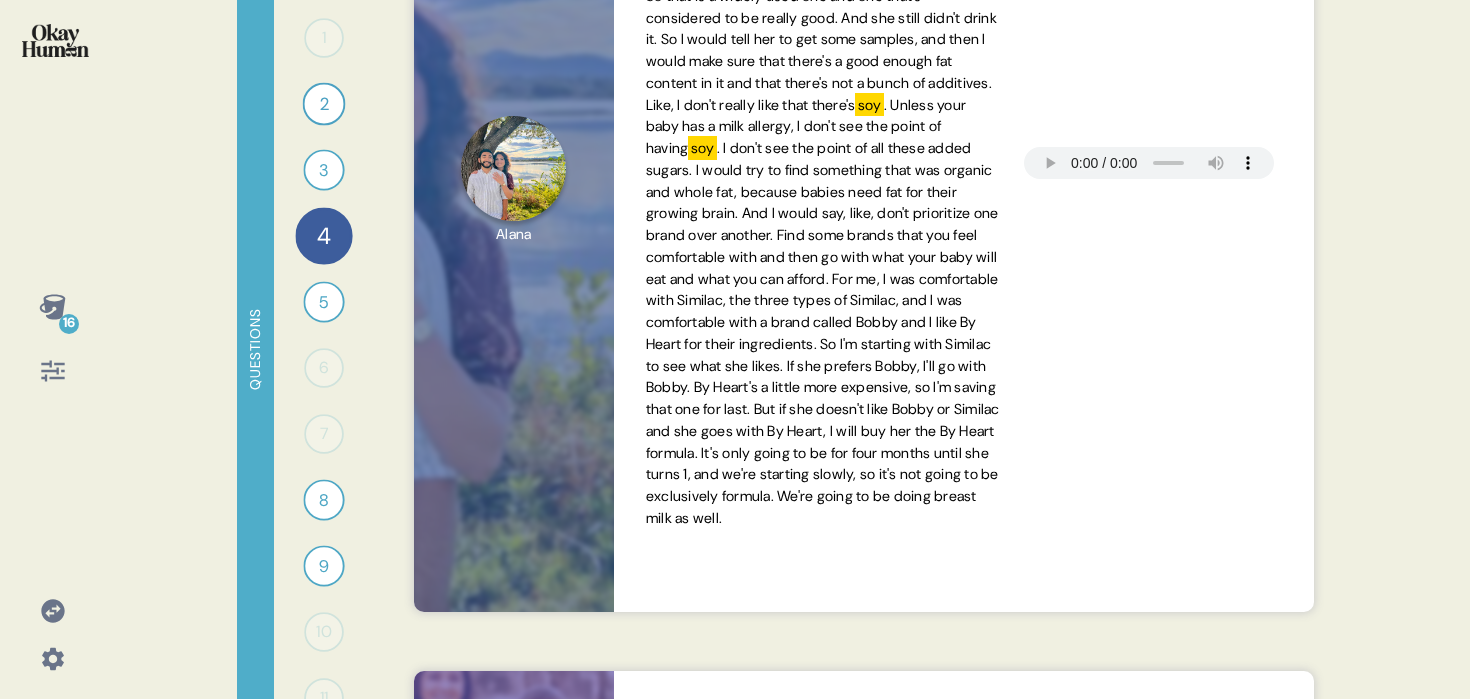 scroll, scrollTop: 0, scrollLeft: 0, axis: both 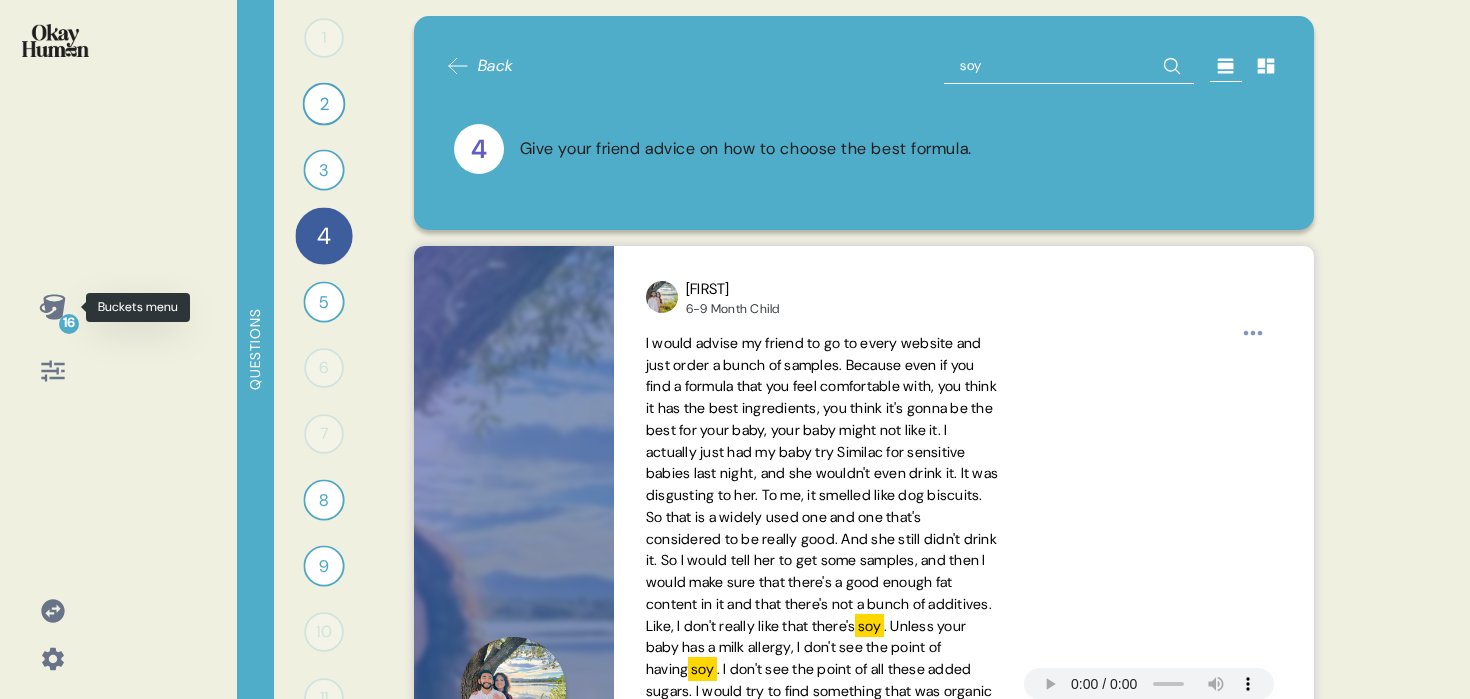 click 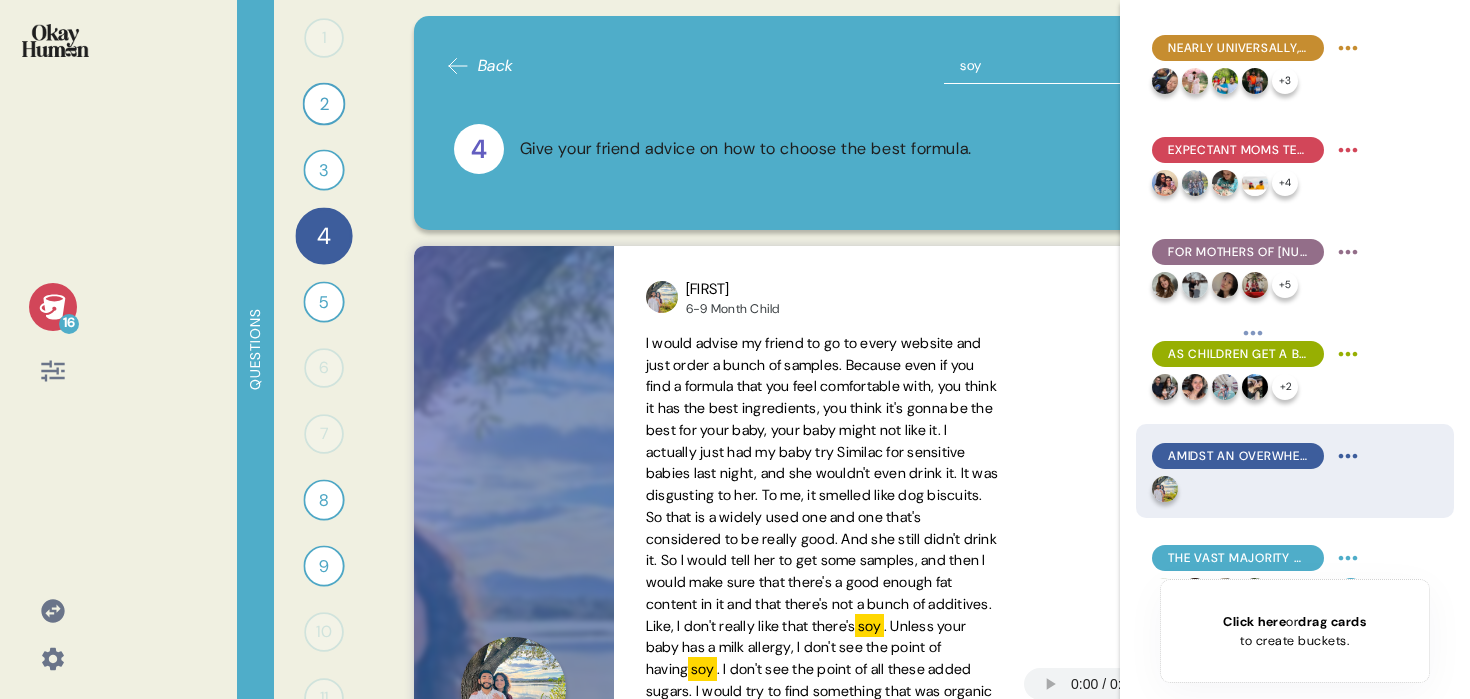 click at bounding box center [1258, 489] 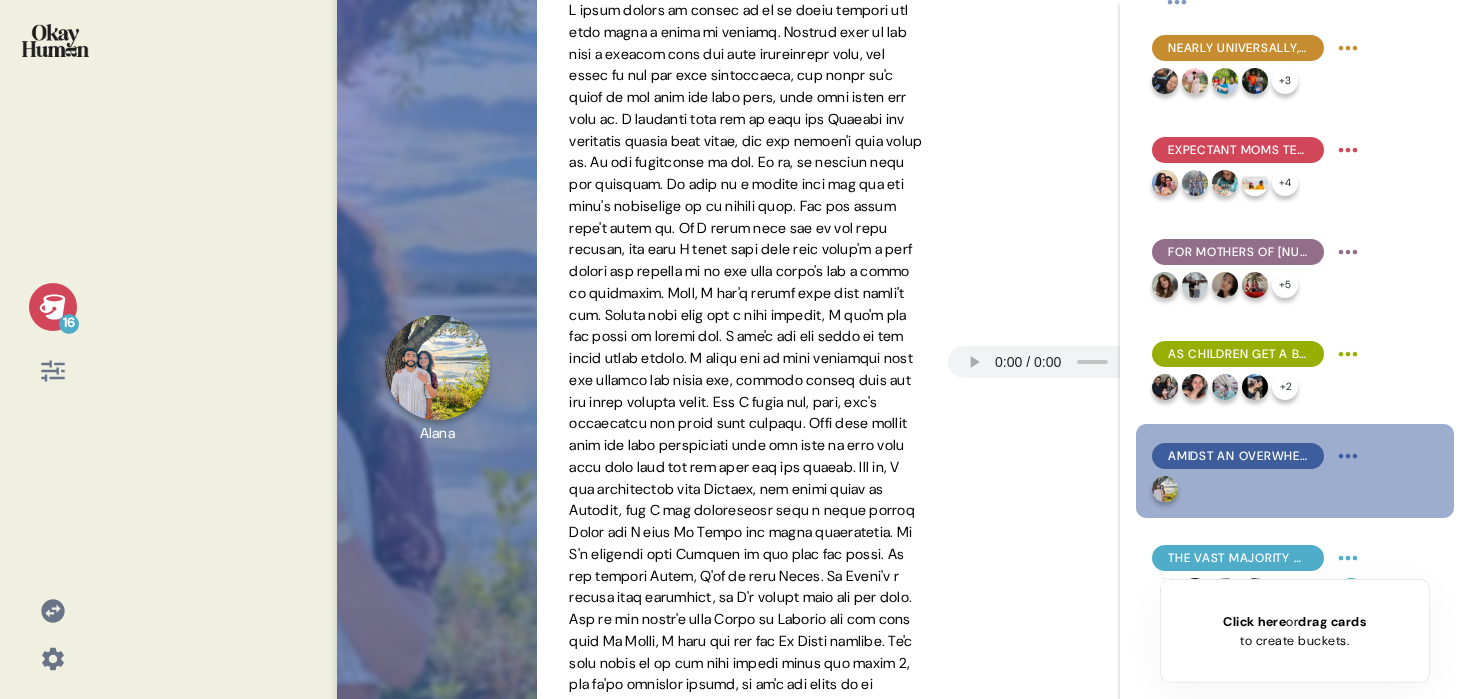 scroll, scrollTop: 502, scrollLeft: 0, axis: vertical 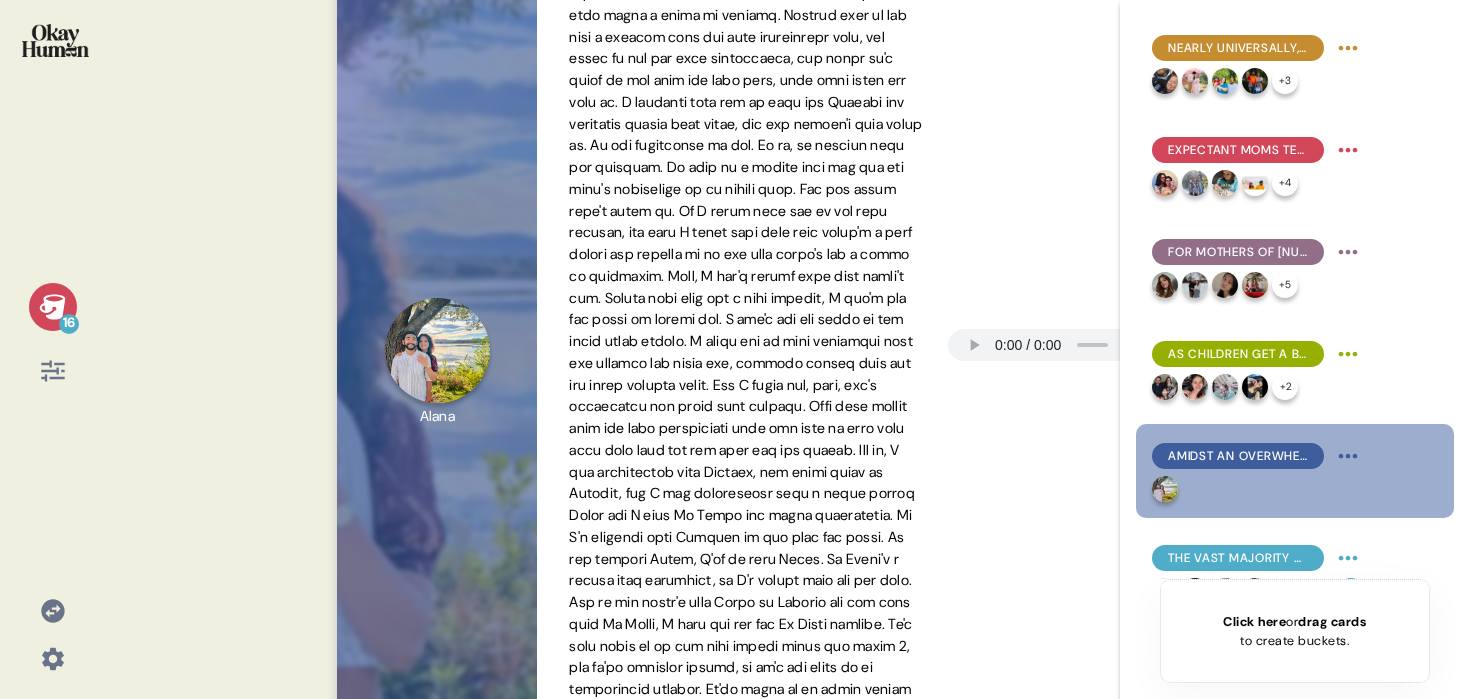click on "16" at bounding box center [52, 339] 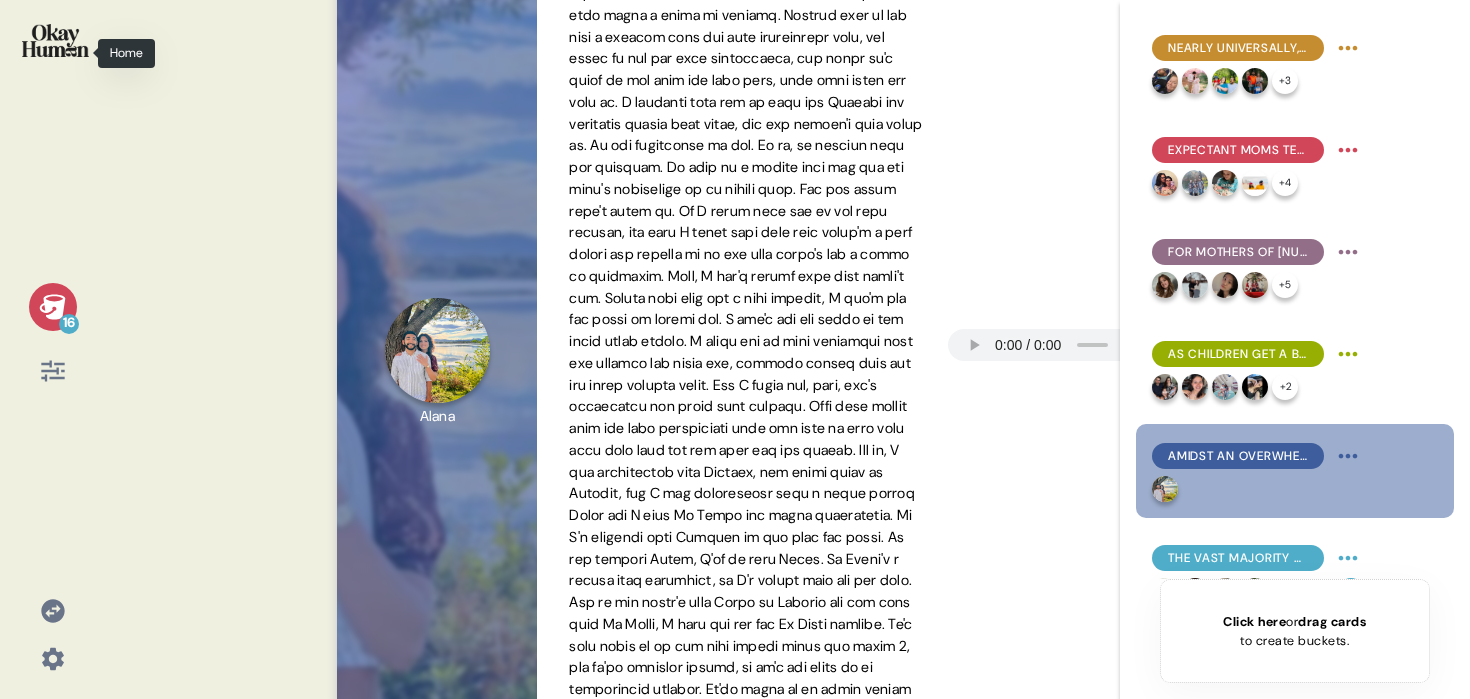 click at bounding box center (55, 40) 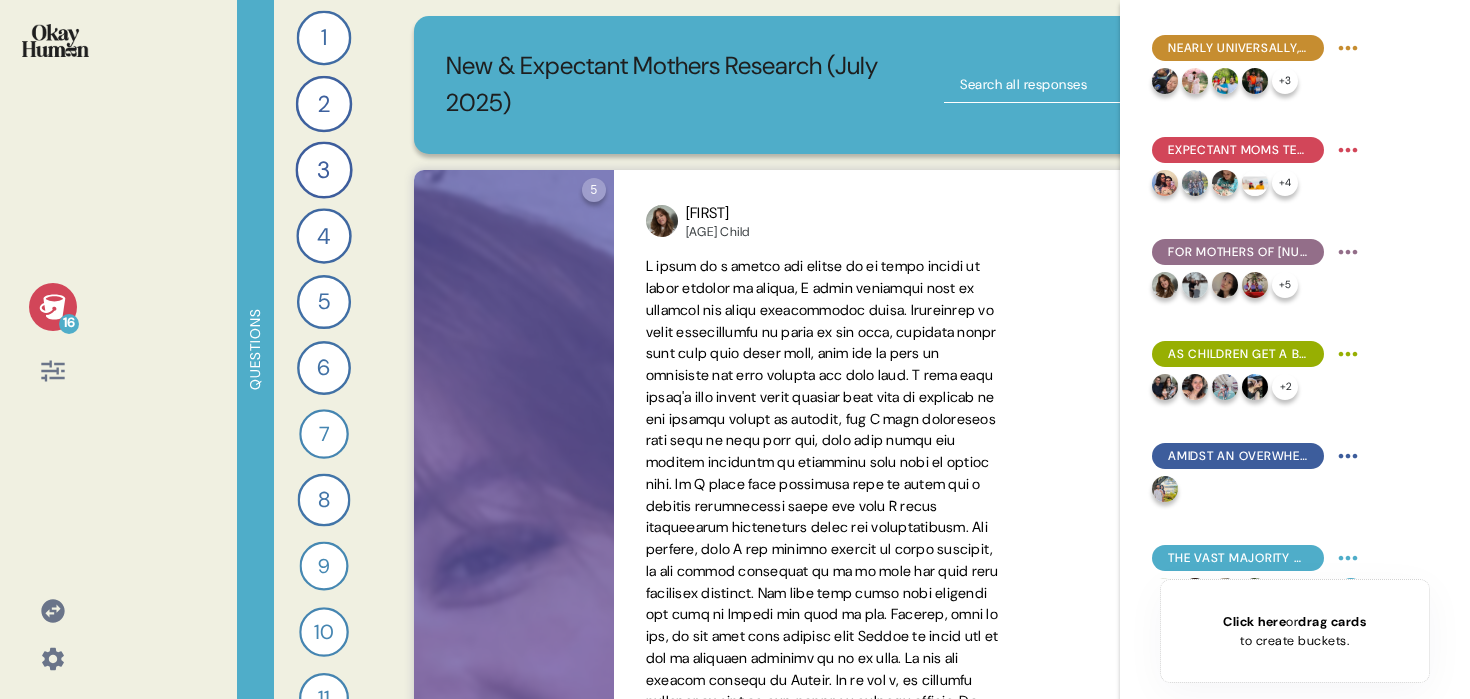 click at bounding box center [1069, 85] 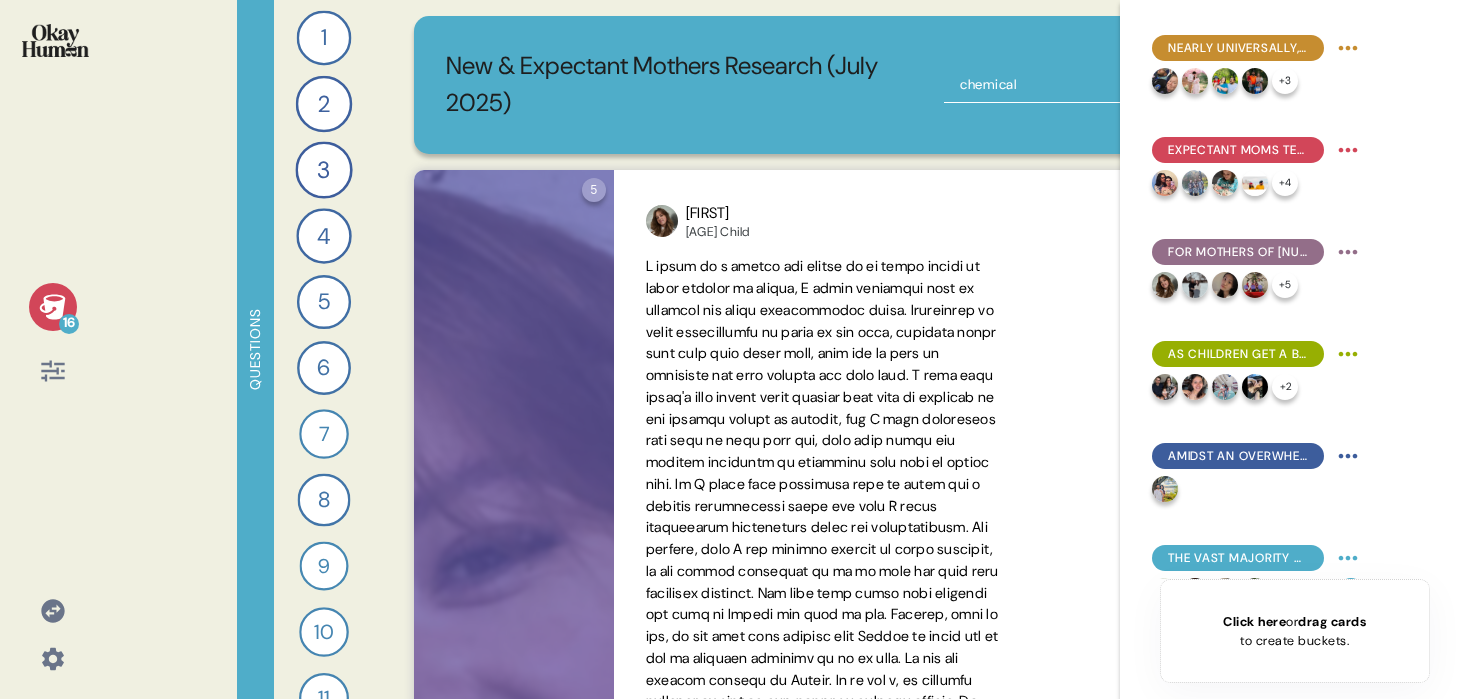 type on "chemicals" 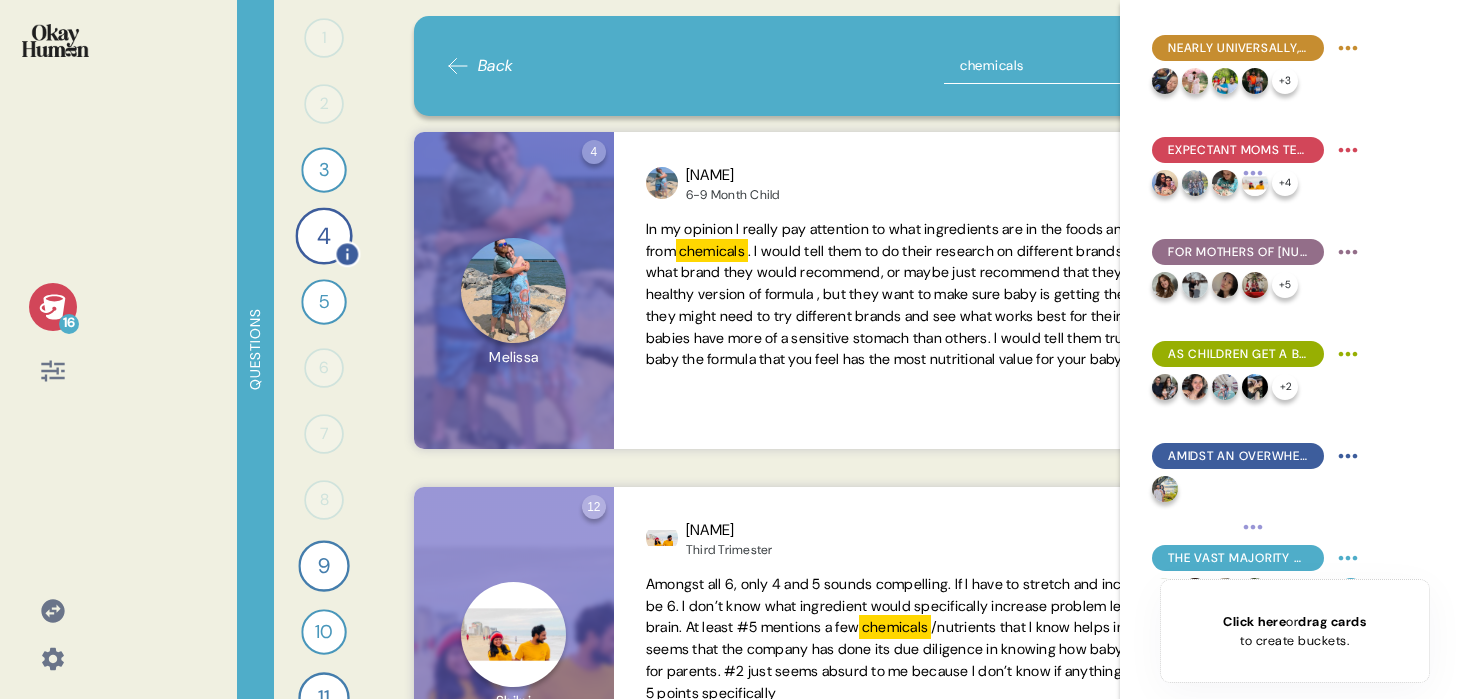 click on "4" at bounding box center [323, 235] 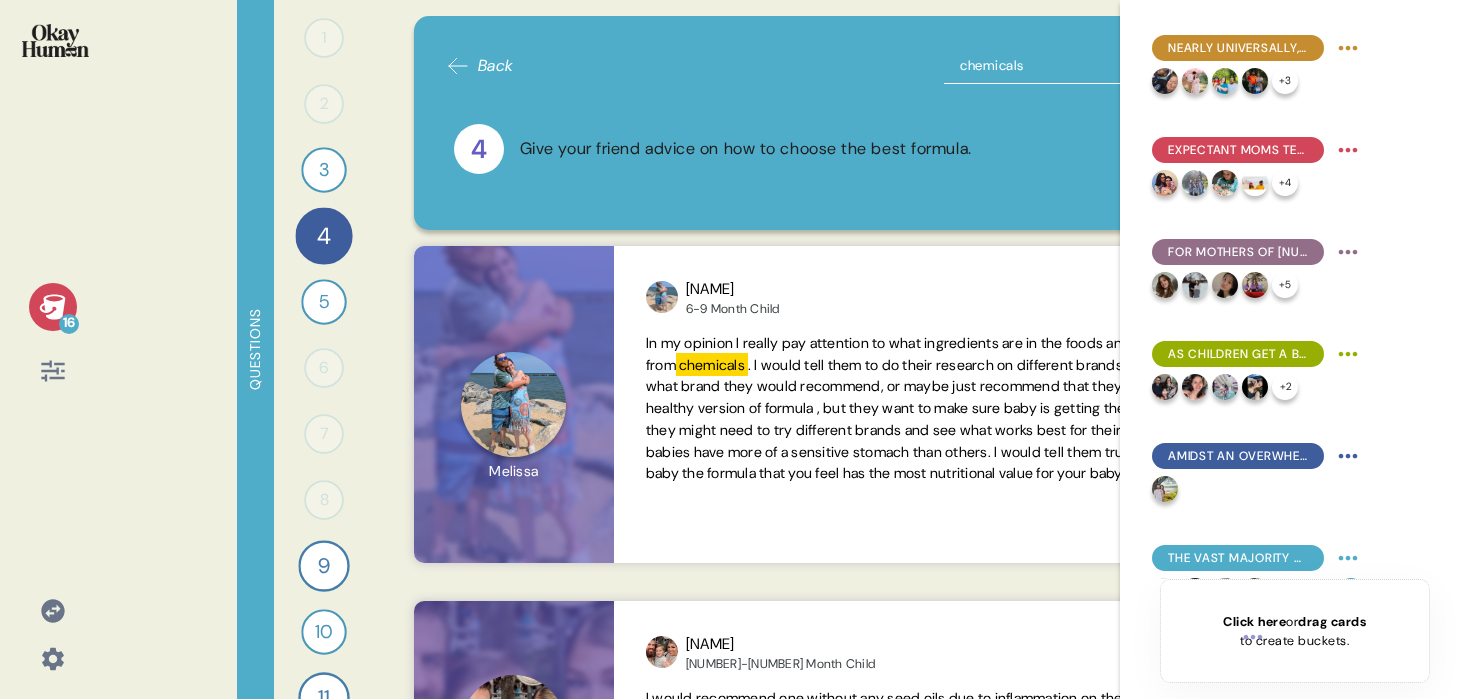 click 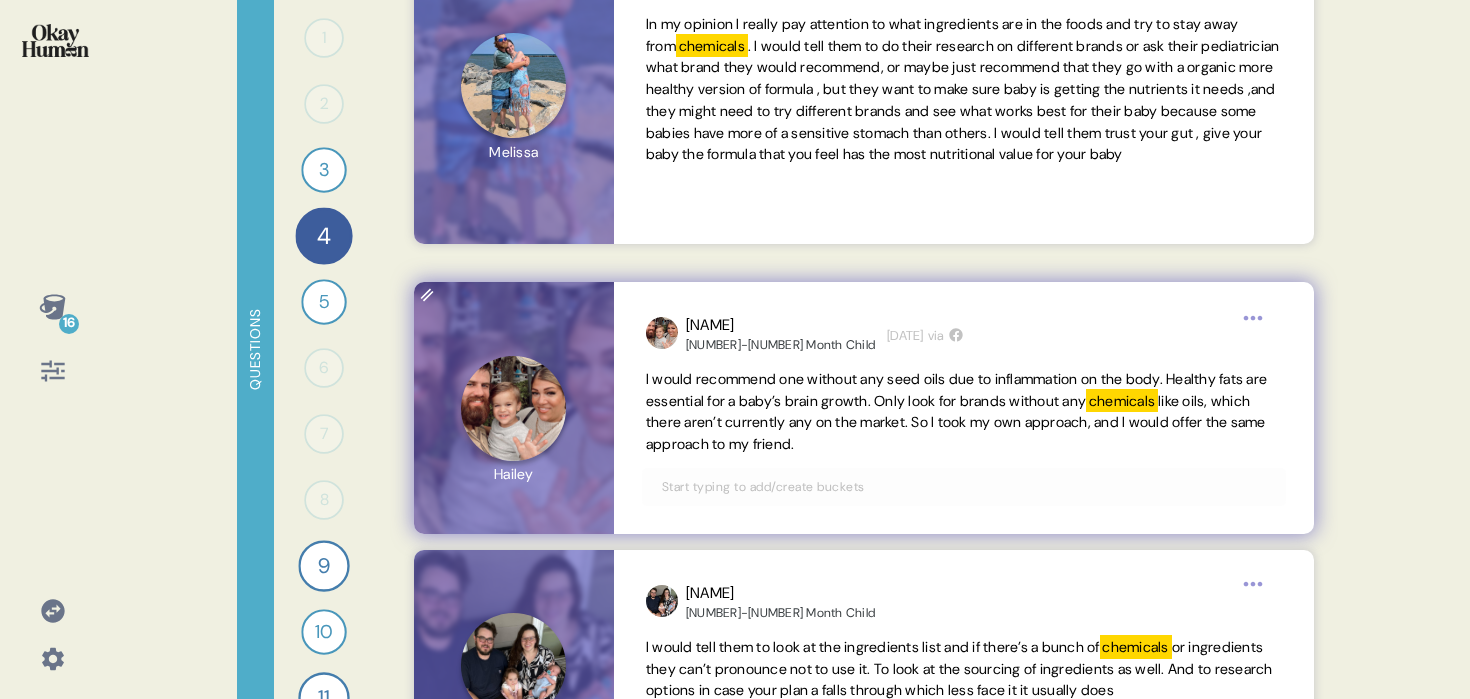 scroll, scrollTop: 438, scrollLeft: 0, axis: vertical 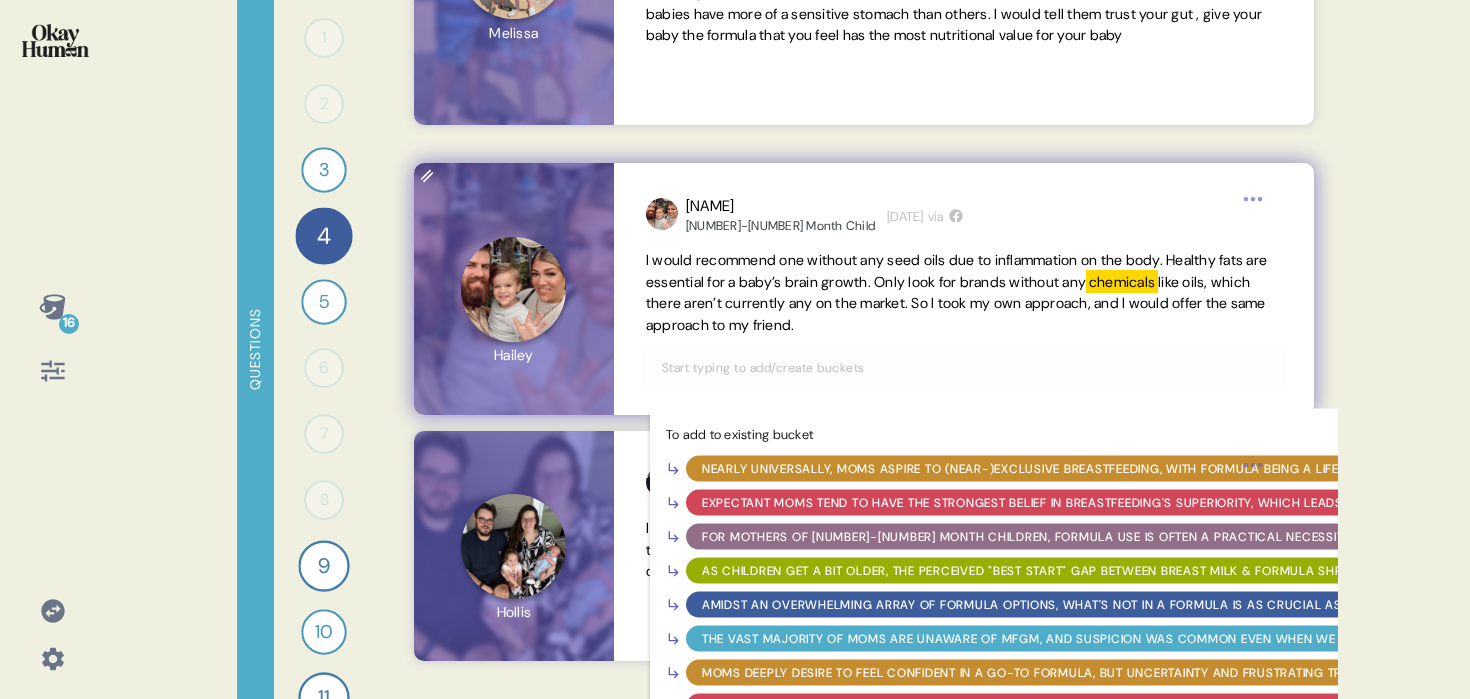click at bounding box center [964, 368] 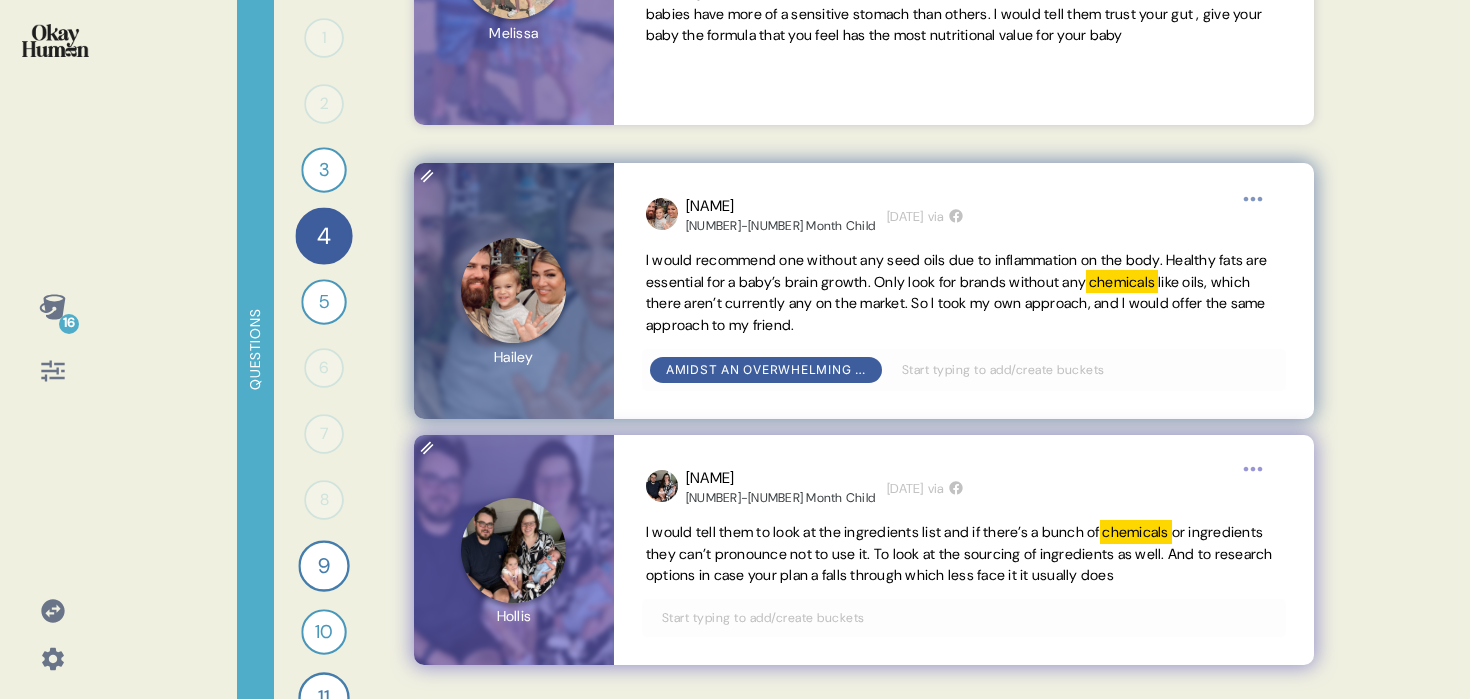 scroll, scrollTop: 442, scrollLeft: 0, axis: vertical 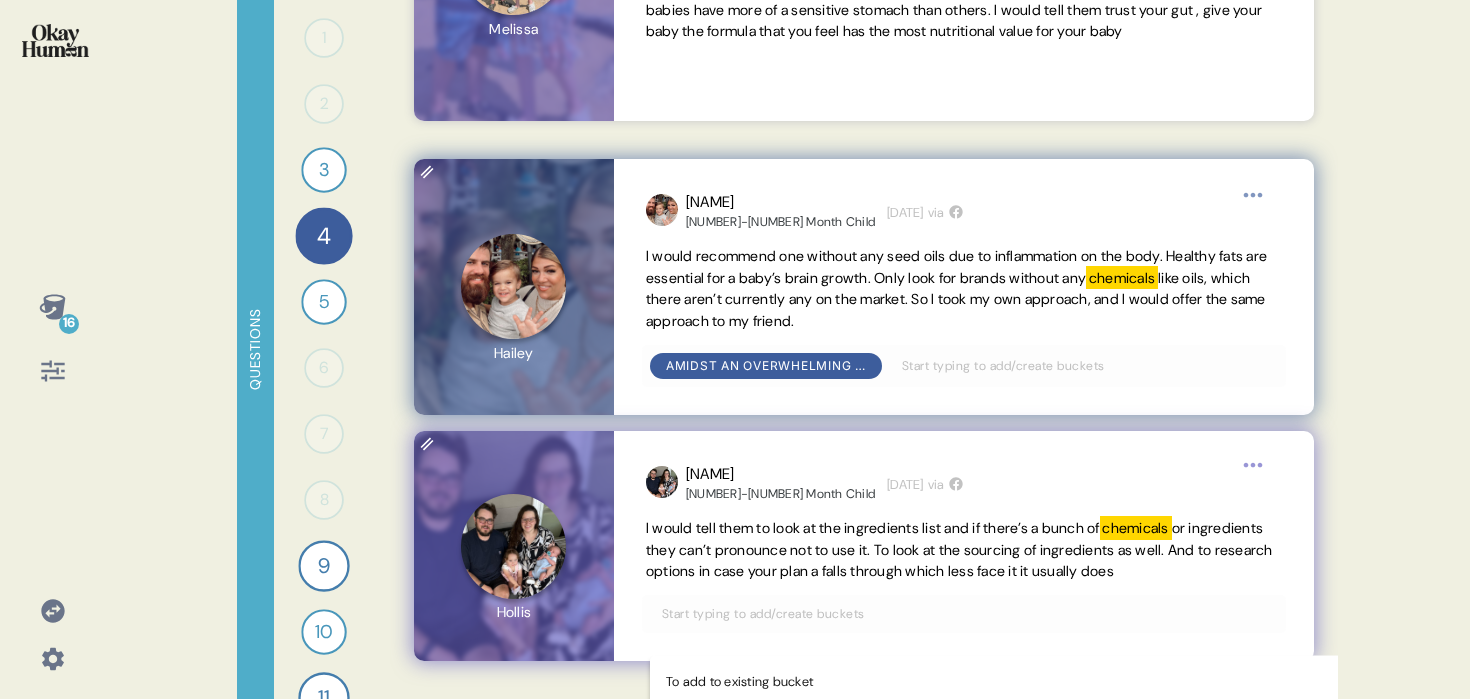 click at bounding box center [964, 614] 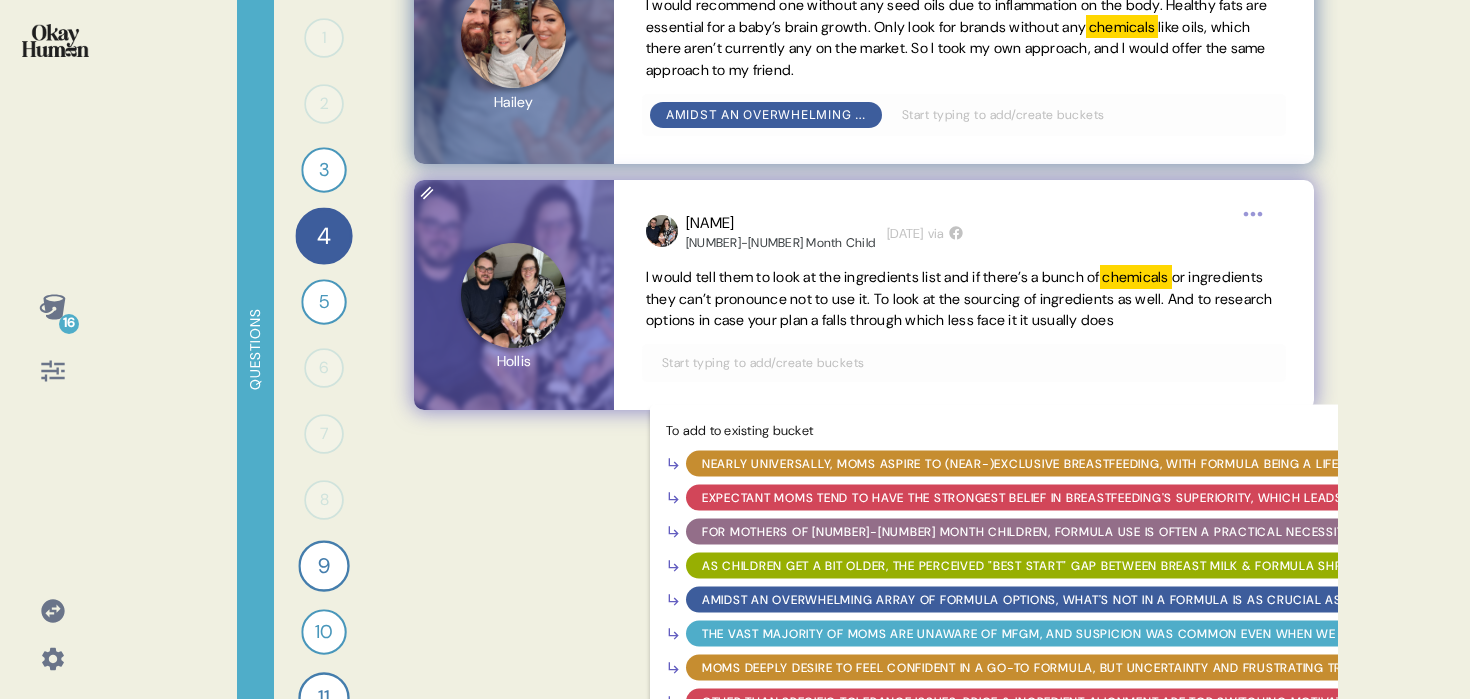 scroll, scrollTop: 776, scrollLeft: 0, axis: vertical 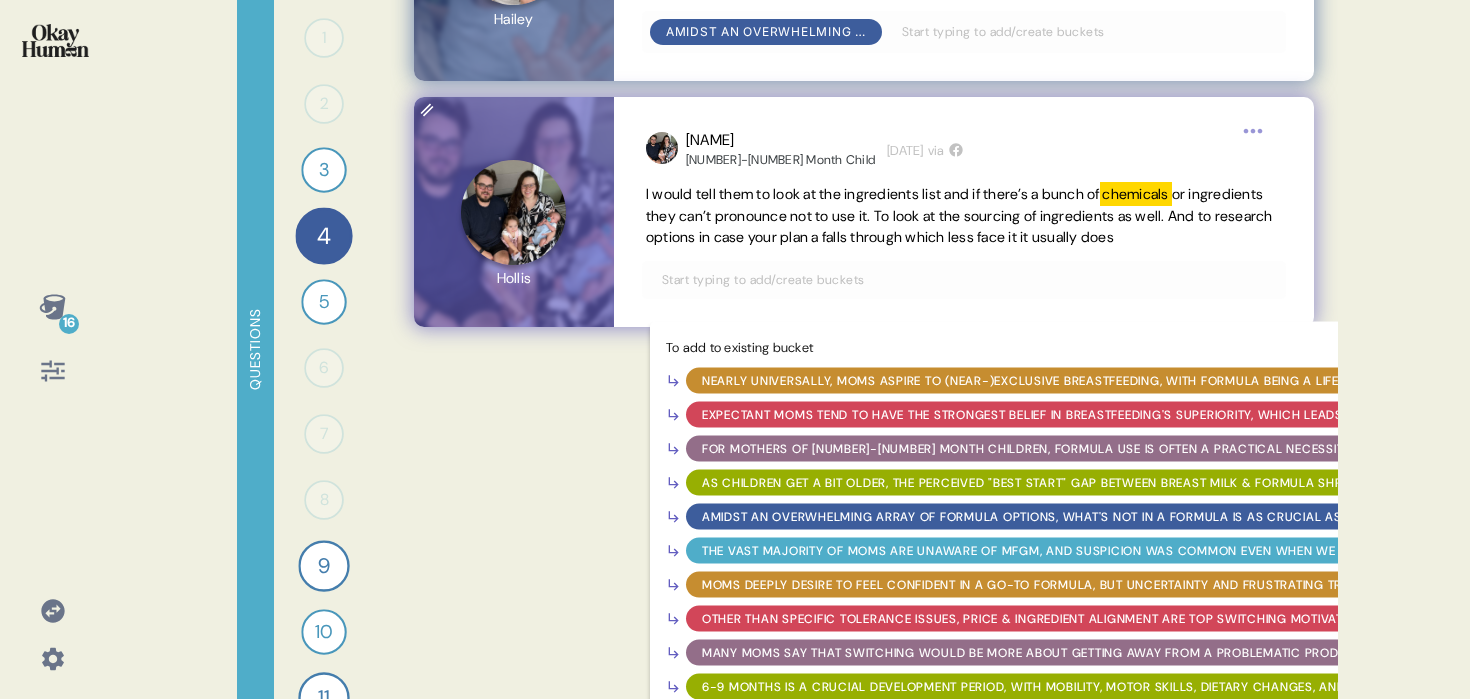 click on "Amidst an overwhelming array of formula options, what's not in a formula is as crucial as what is." at bounding box center [1050, 517] 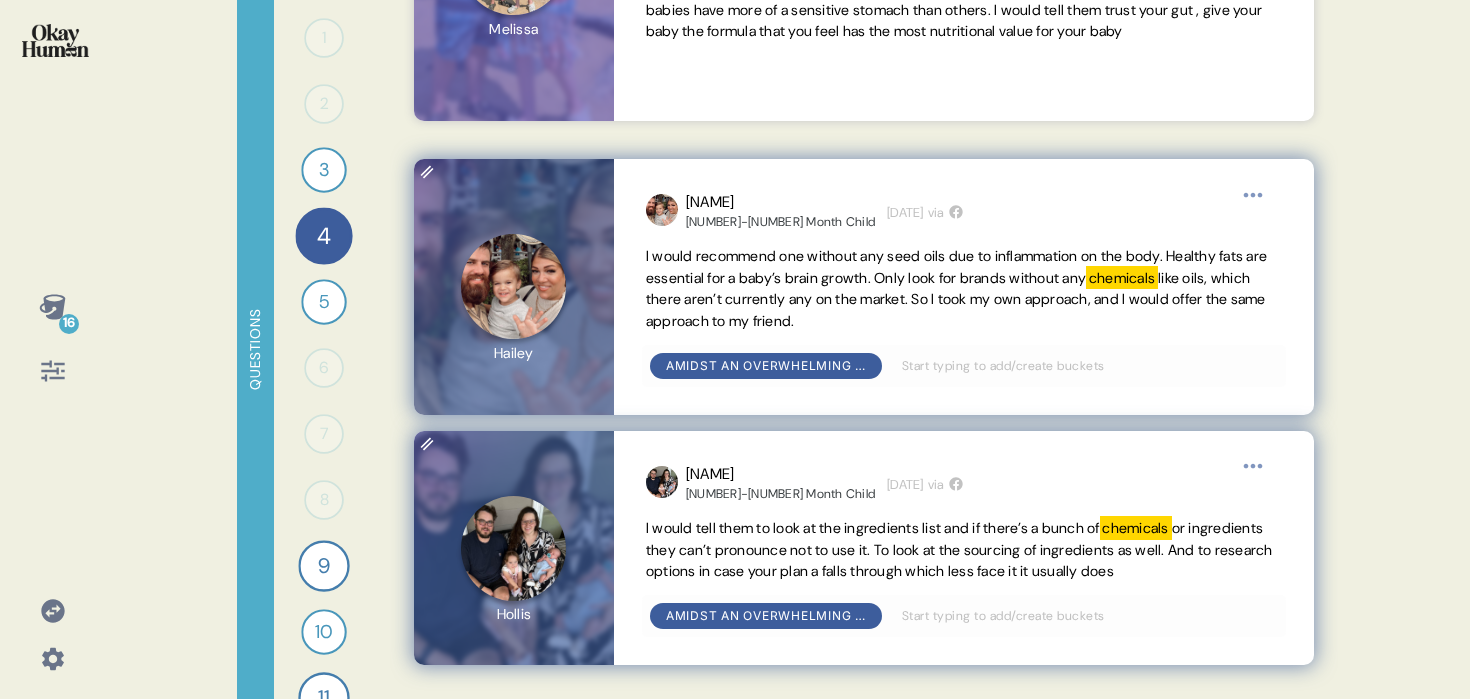 scroll, scrollTop: 0, scrollLeft: 0, axis: both 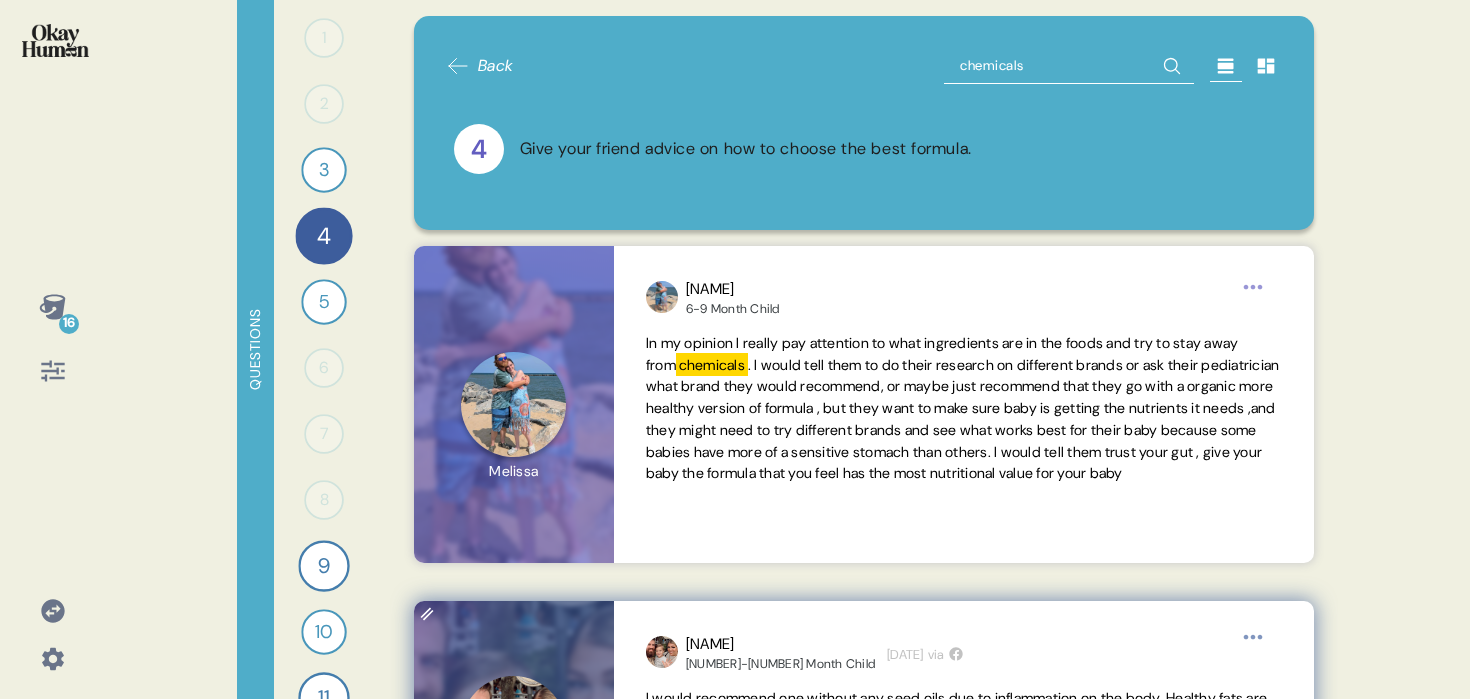 click on "chemicals" at bounding box center (1069, 66) 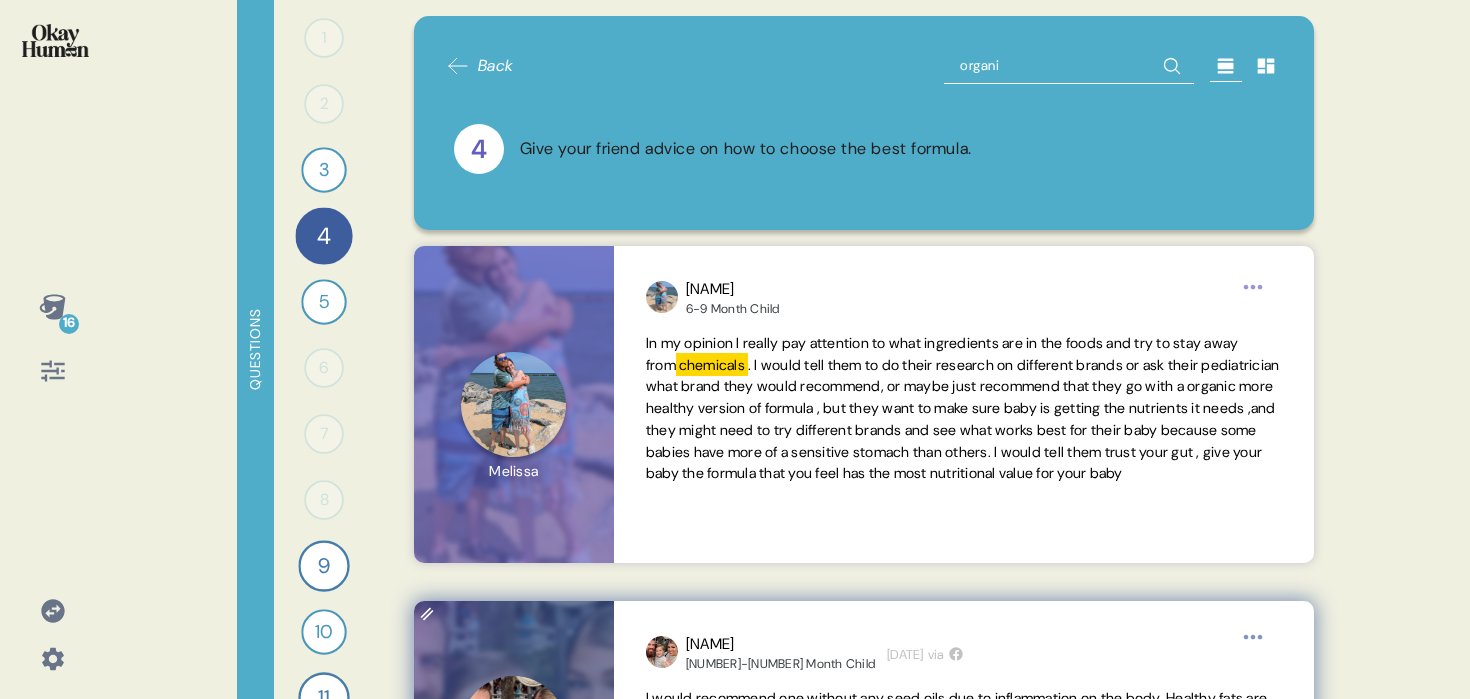 type on "organic" 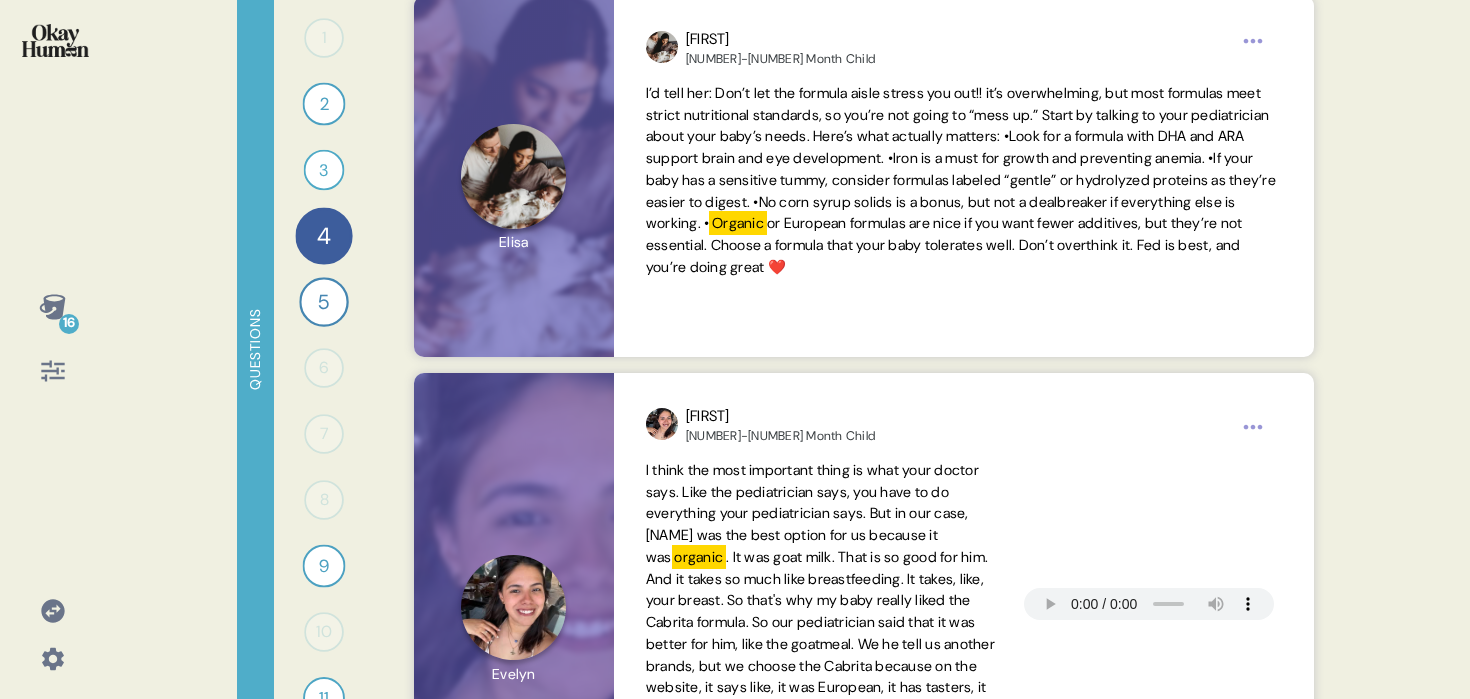 scroll, scrollTop: 1871, scrollLeft: 0, axis: vertical 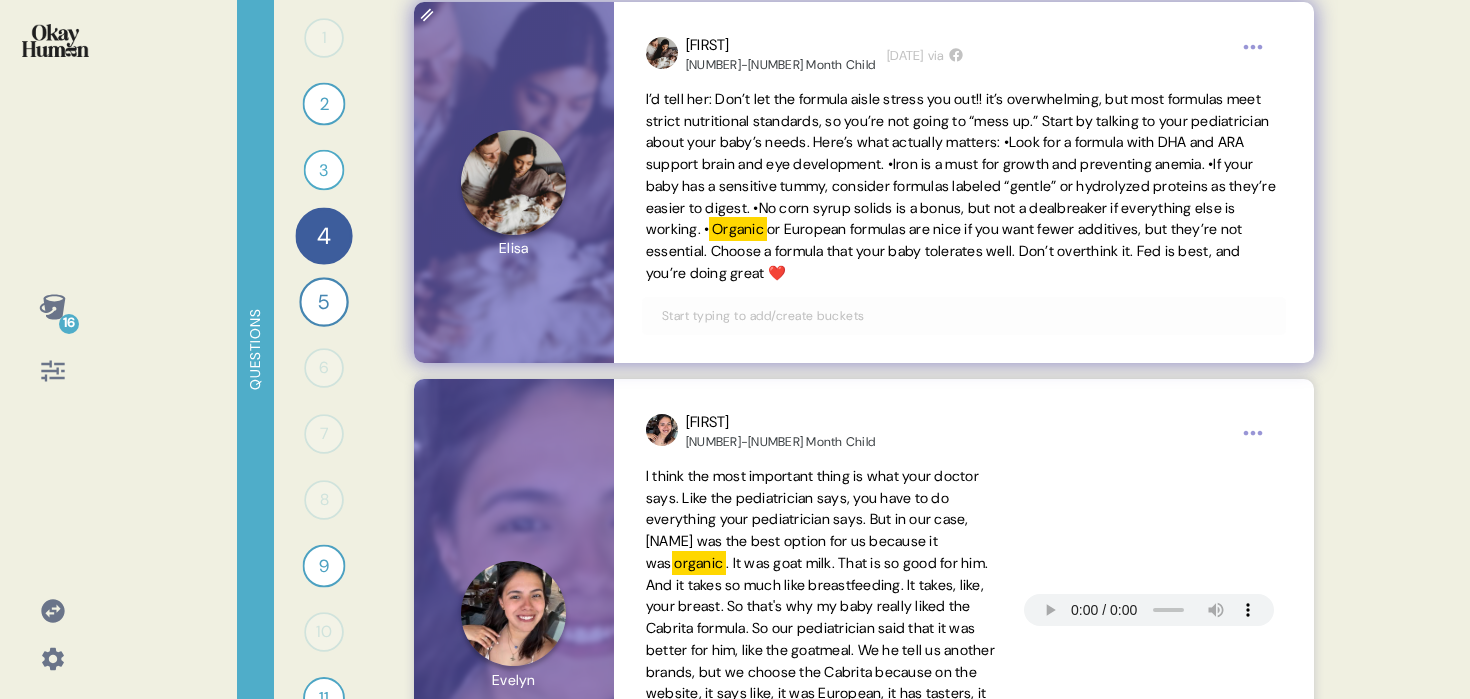 click at bounding box center [964, 316] 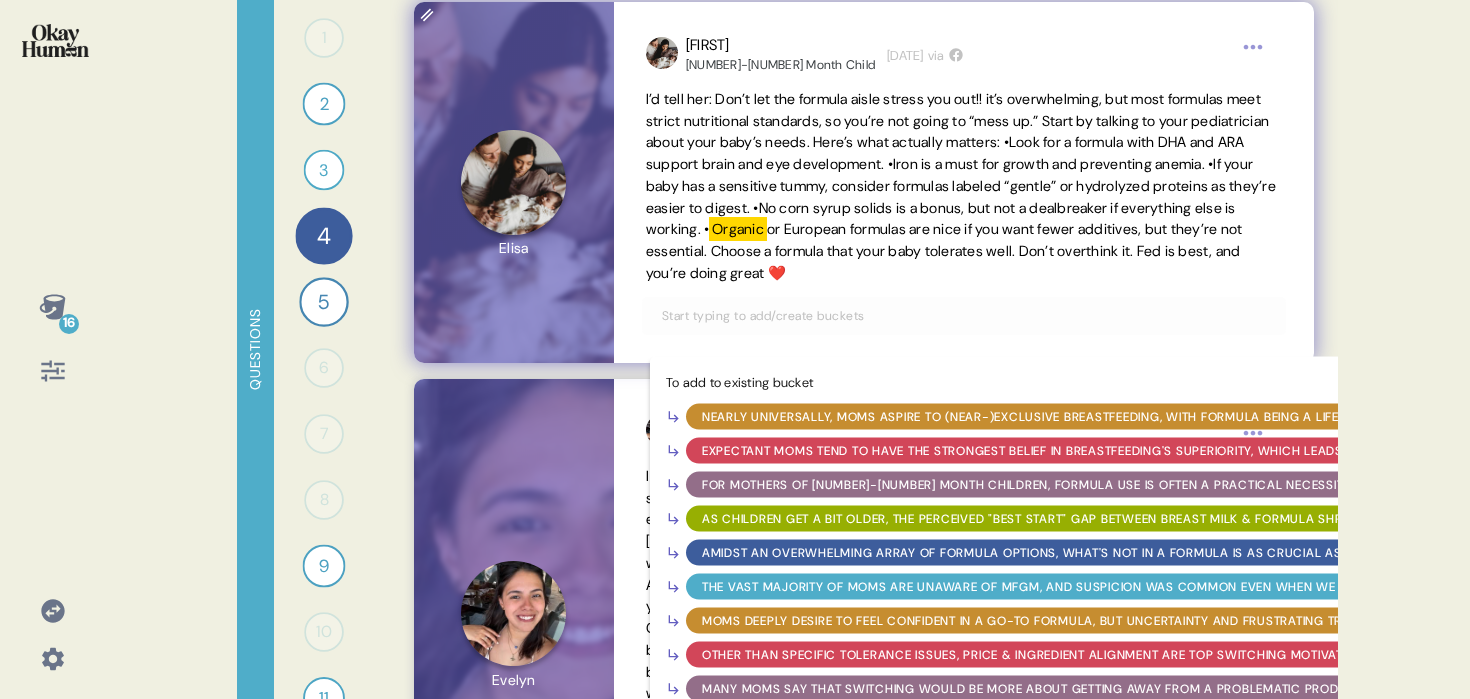 click on "Amidst an overwhelming array of formula options, what's not in a formula is as crucial as what is." at bounding box center [1050, 552] 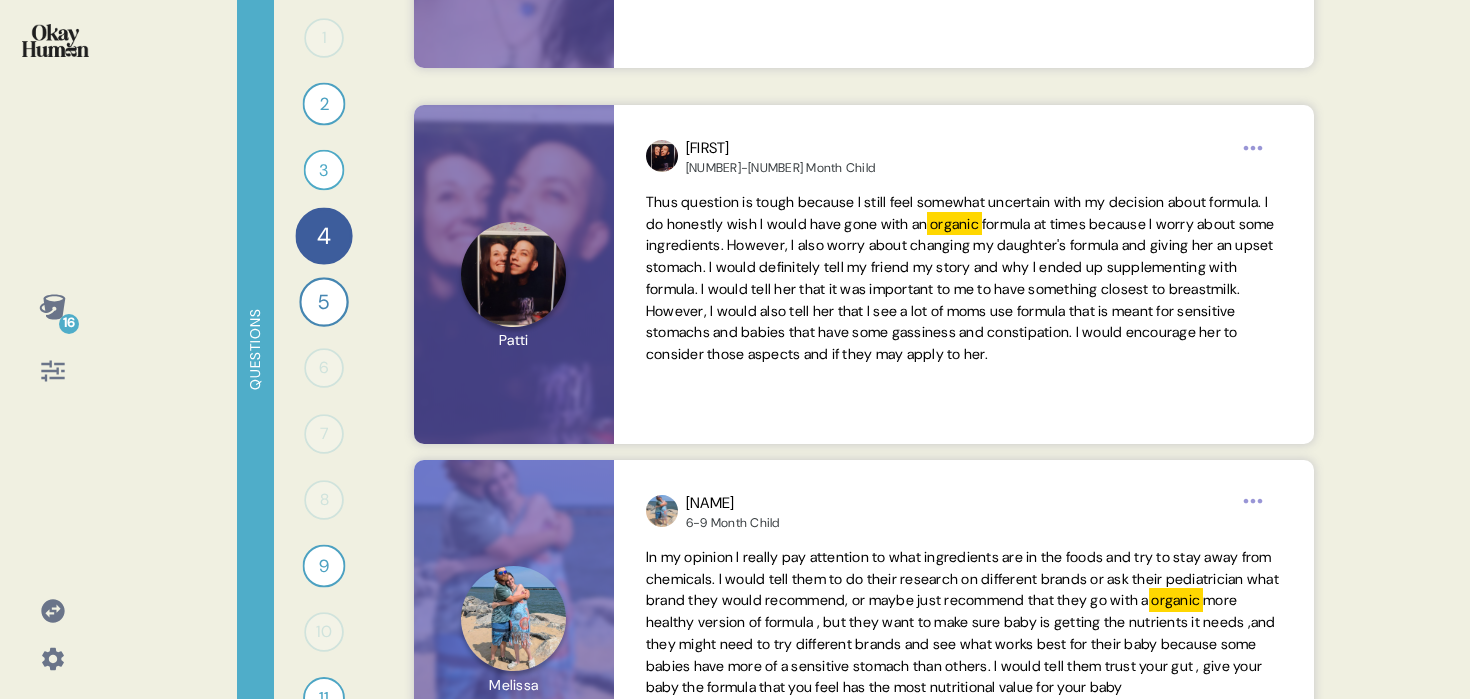 scroll, scrollTop: 2650, scrollLeft: 0, axis: vertical 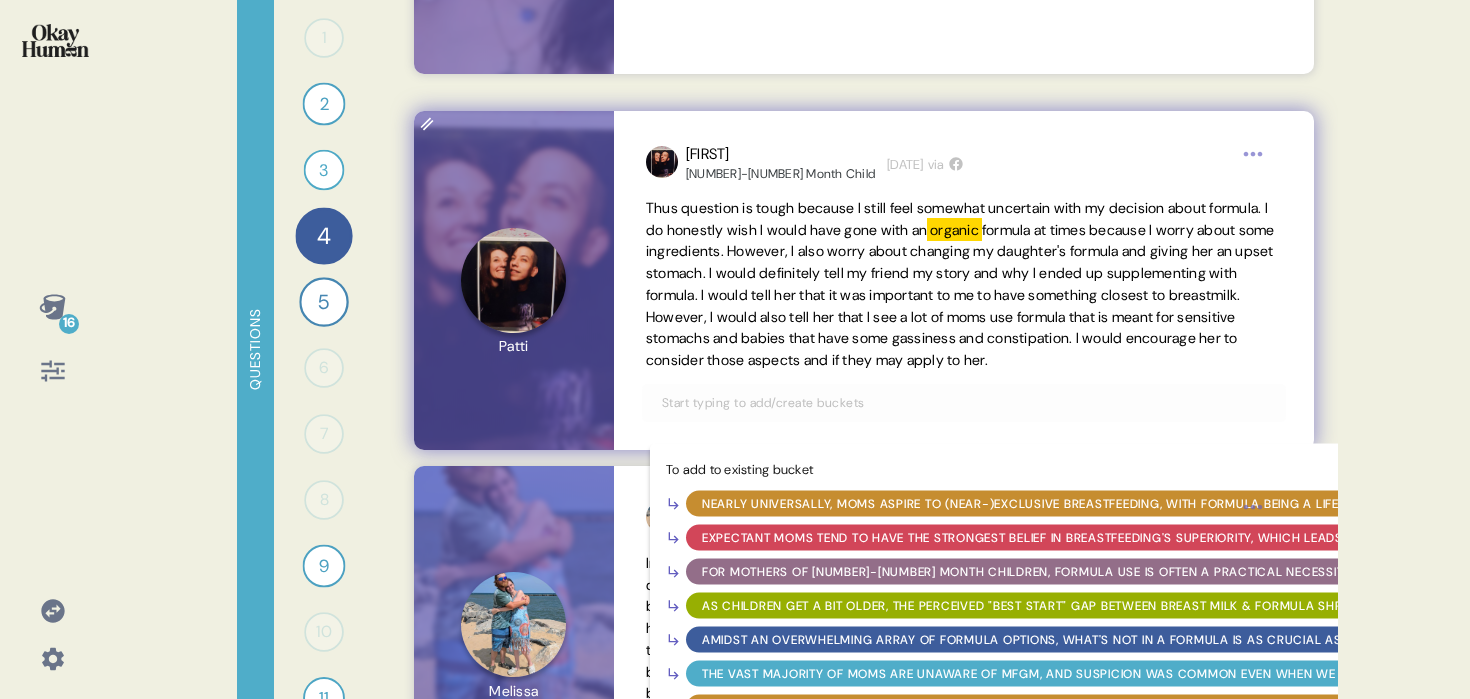 click at bounding box center (964, 403) 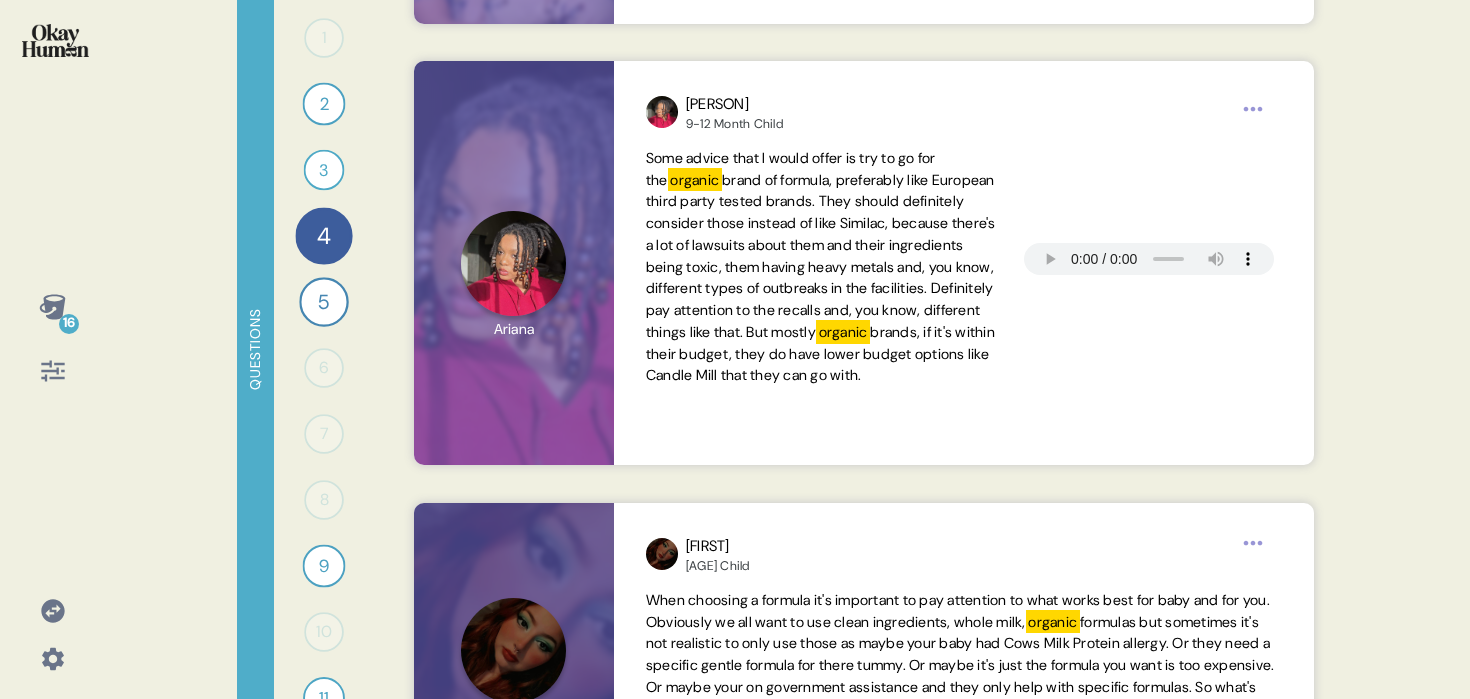 scroll, scrollTop: 3772, scrollLeft: 0, axis: vertical 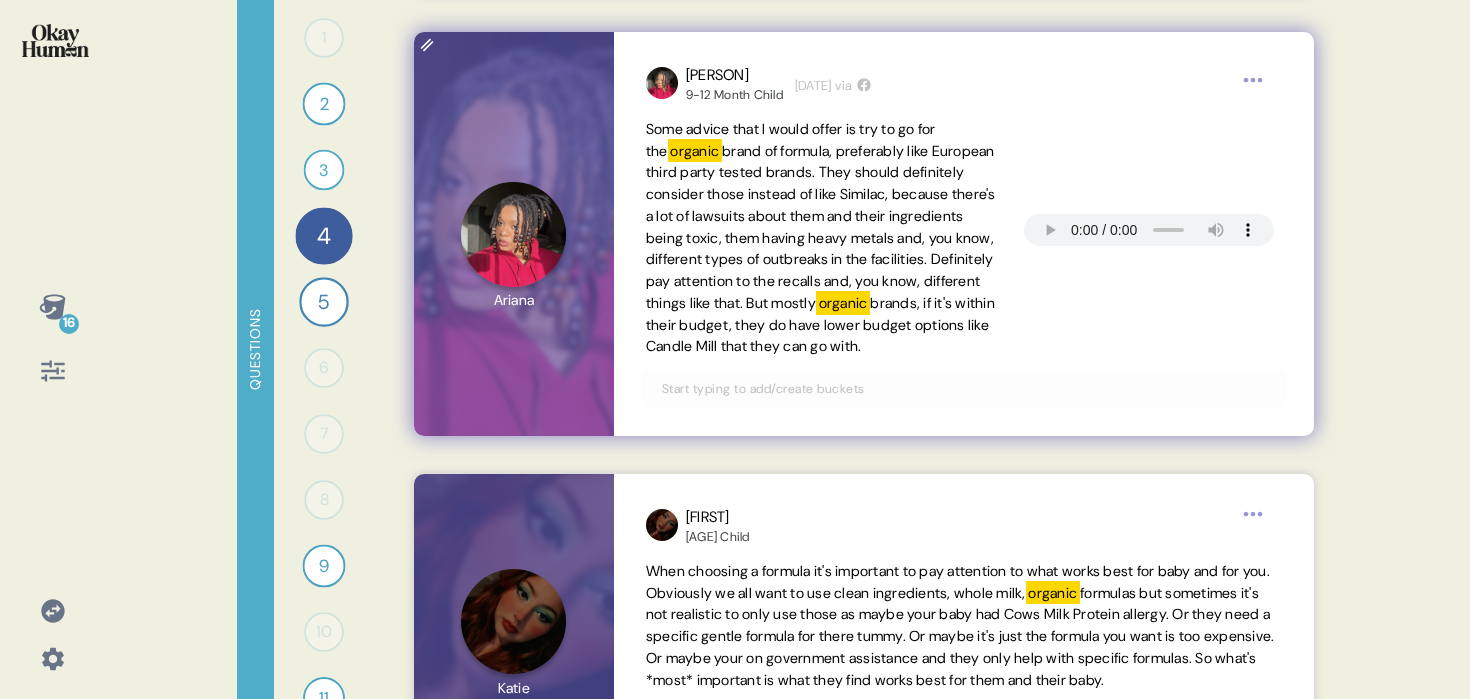 click at bounding box center [964, 389] 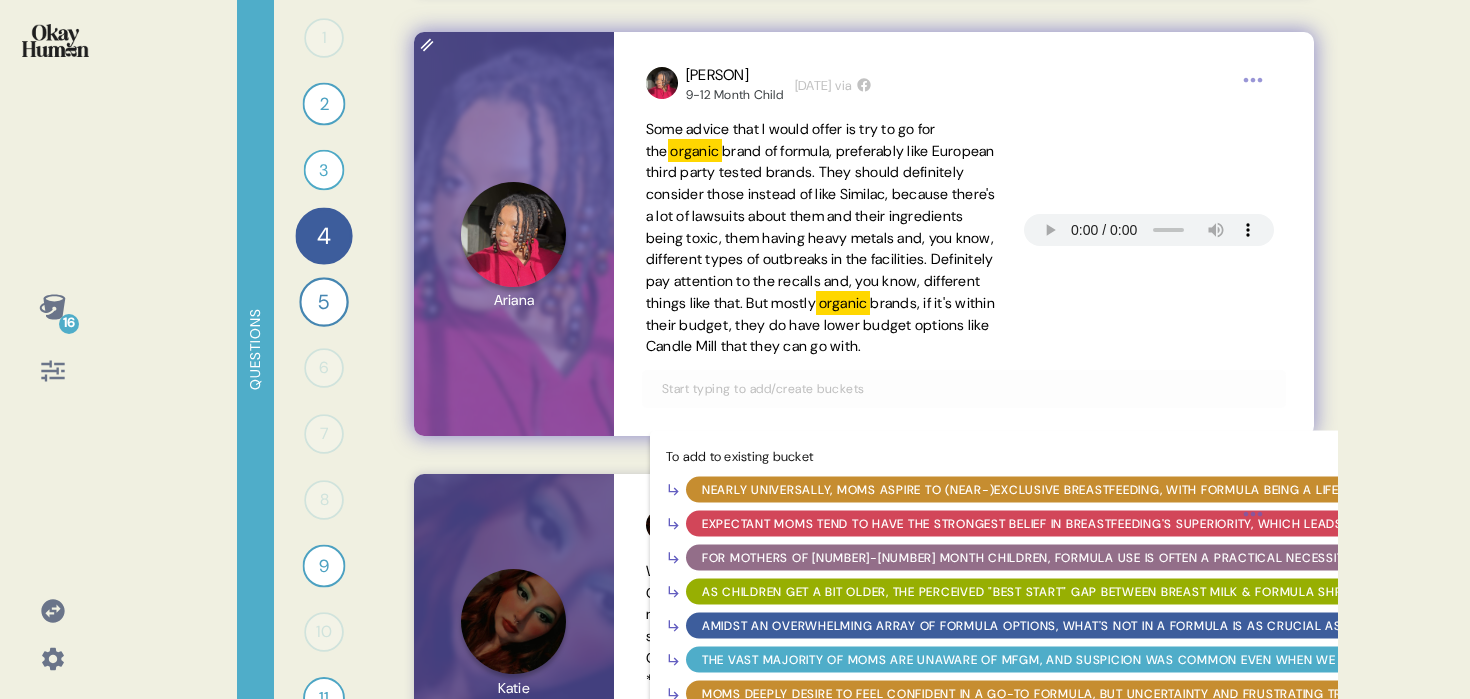 click on "Amidst an overwhelming array of formula options, what's not in a formula is as crucial as what is." at bounding box center [1050, 626] 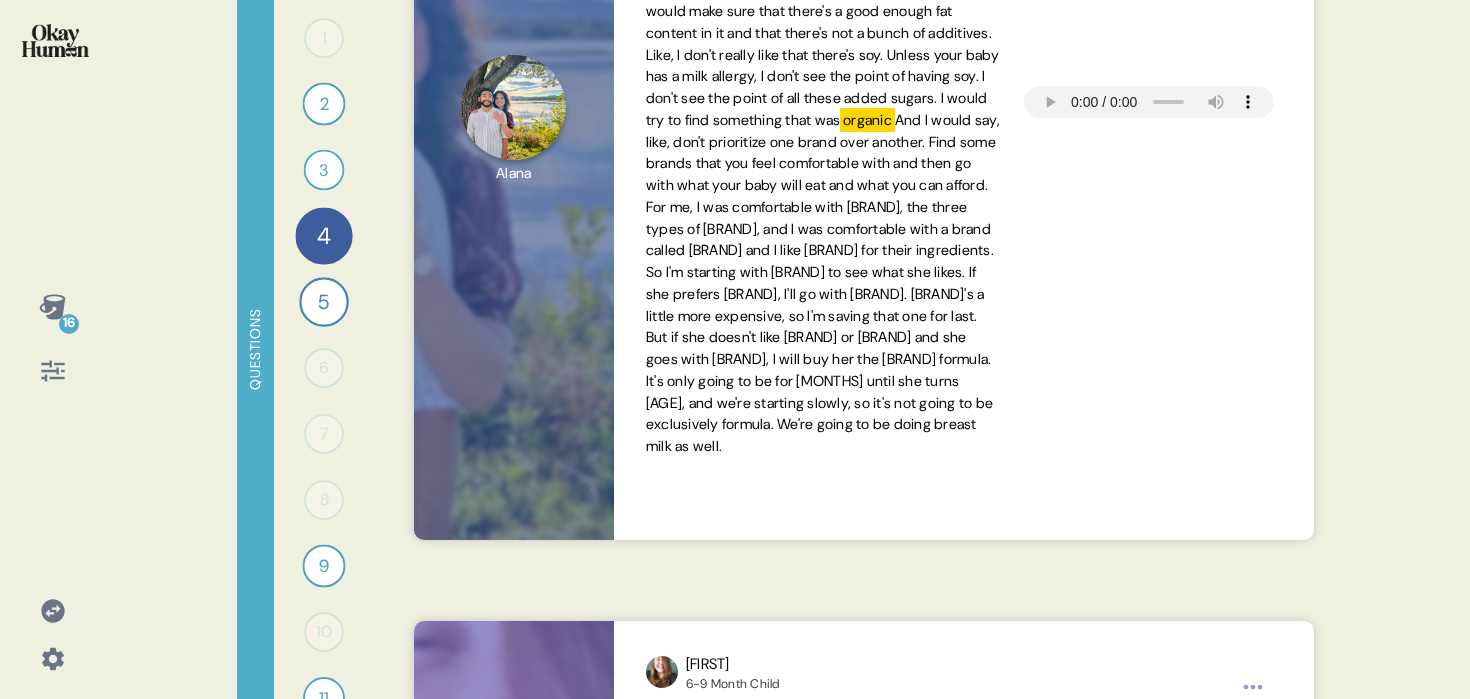 scroll, scrollTop: 0, scrollLeft: 0, axis: both 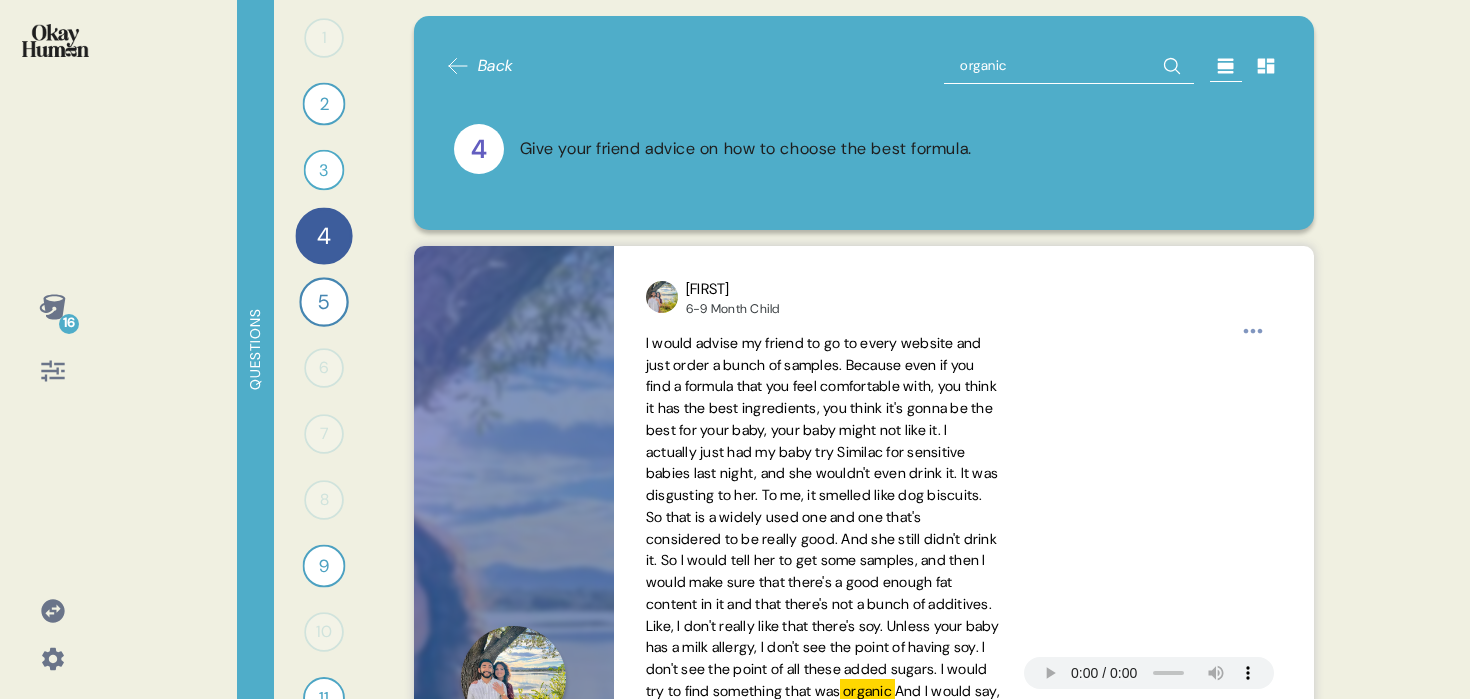 click on "Back organic 4 Give your friend advice on how to choose the best formula." at bounding box center [864, 123] 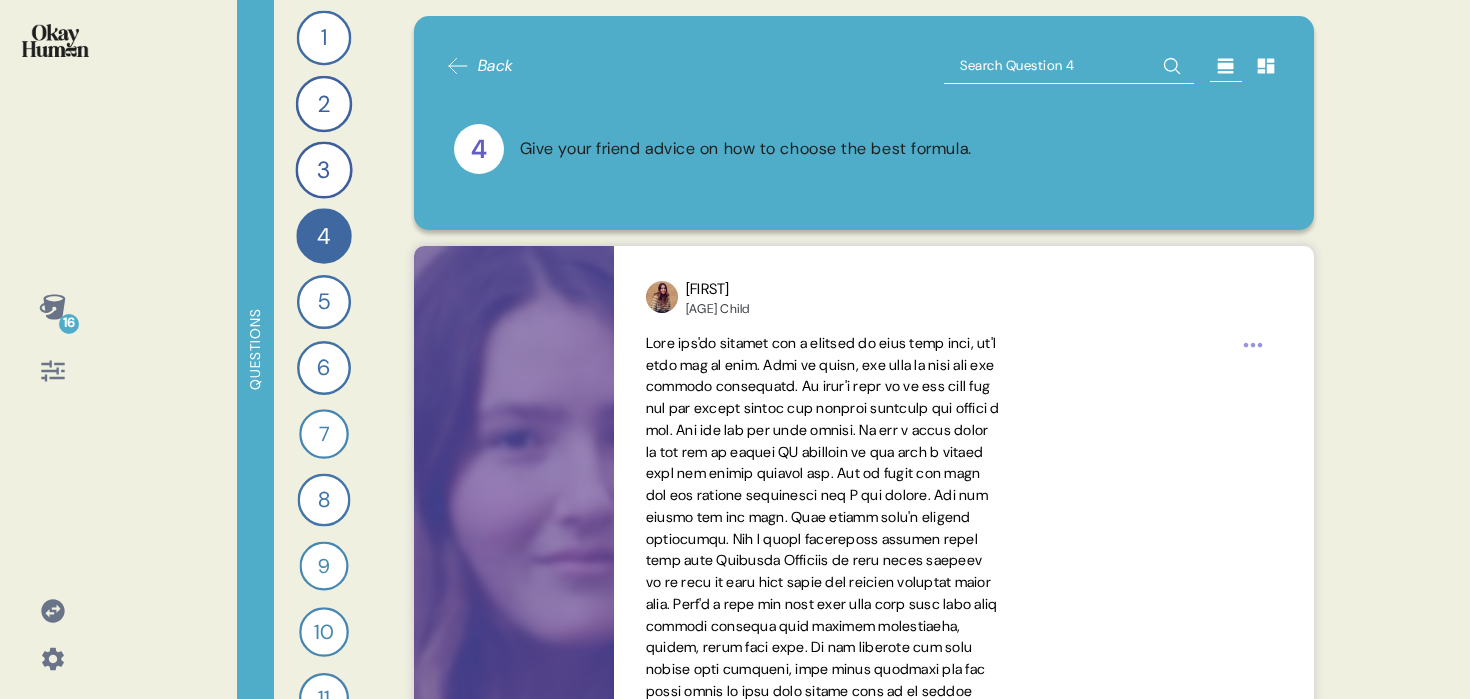 click at bounding box center [1069, 66] 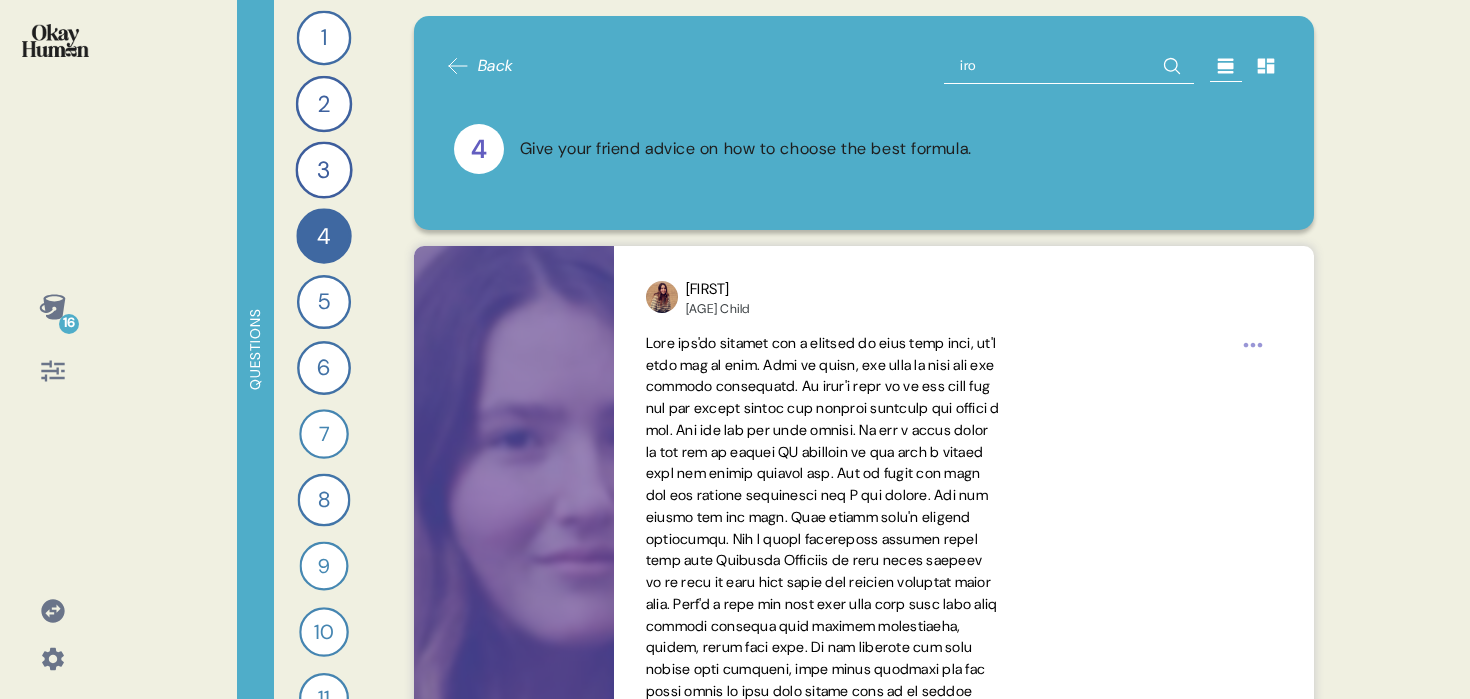 type on "iron" 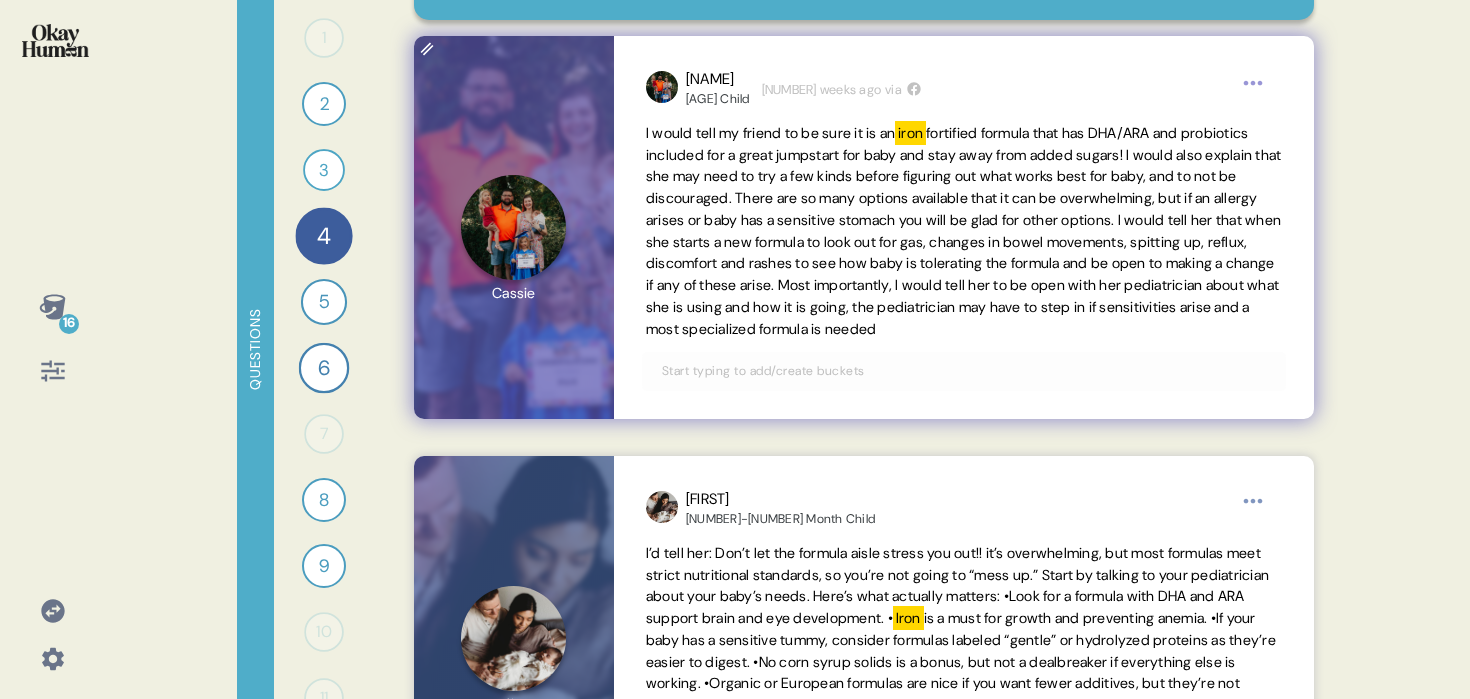 scroll, scrollTop: 225, scrollLeft: 0, axis: vertical 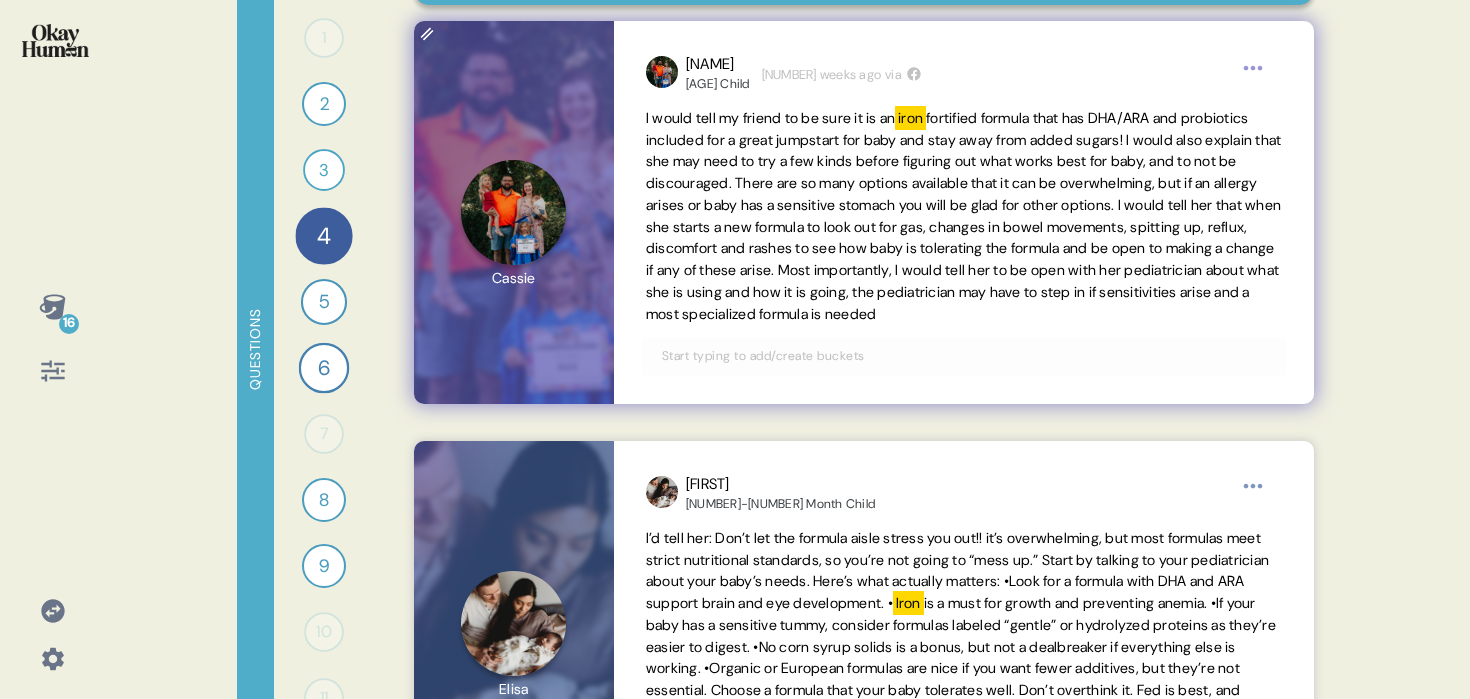 click at bounding box center (964, 356) 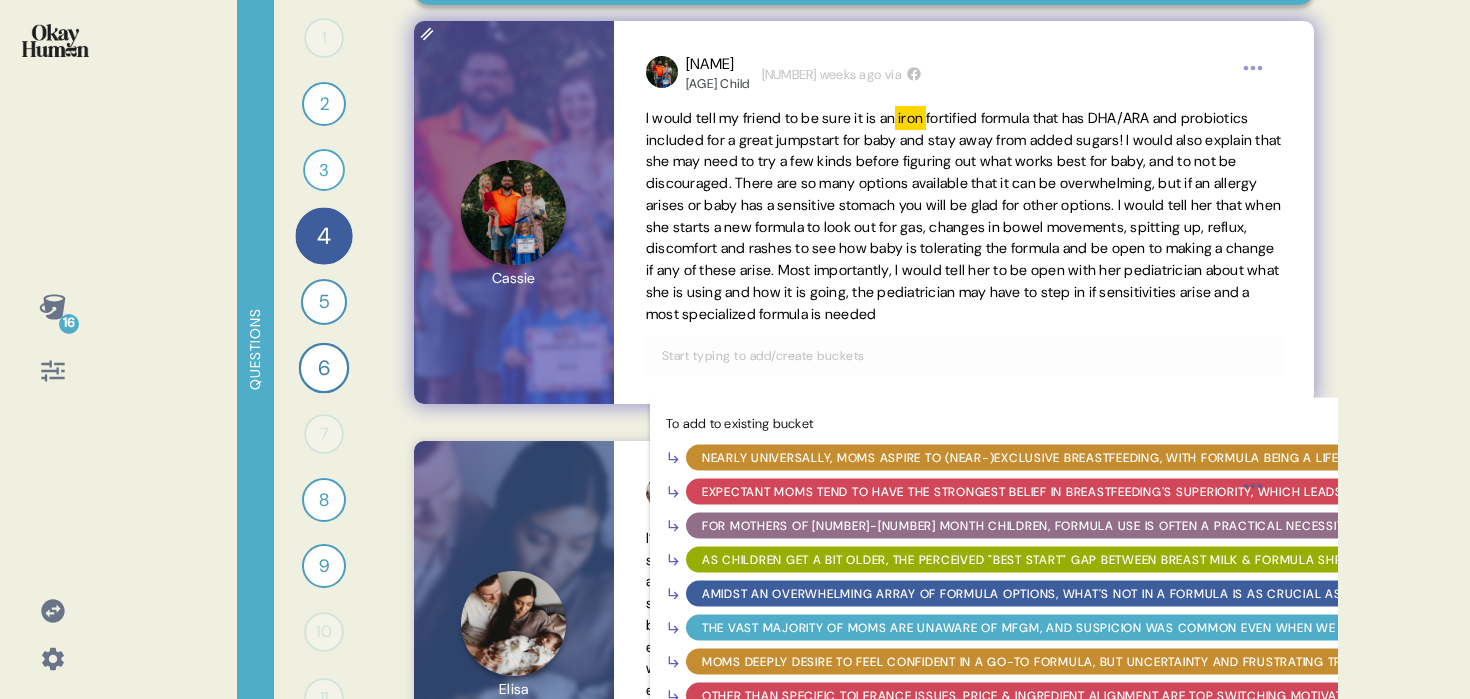 click at bounding box center [964, 356] 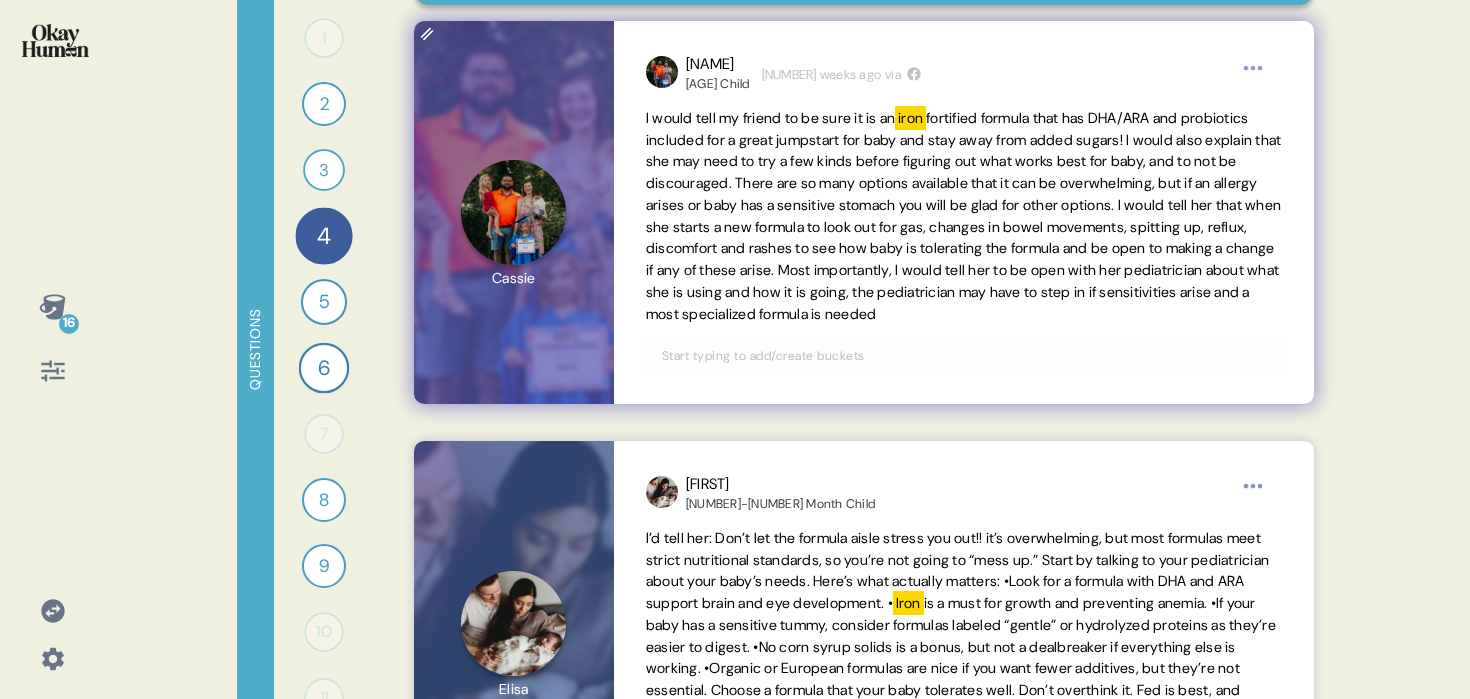 click on "I would tell my friend to be sure it is an  iron  fortified formula that has DHA/ARA and probiotics included for a great jumpstart for baby and stay away from added sugars! I would also explain that she may need to try a few kinds before figuring out what works best for baby, and to not be discouraged. There are so many options available that it can be overwhelming, but if an allergy arises or baby has a sensitive stomach you will be glad for other options. I would tell her that when she starts a new formula to look out for gas, changes in bowel movements, spitting up, reflux, discomfort and rashes to see how baby is tolerating the formula and be open to making a change if any of these arise. Most importantly, I would tell her to be open with her pediatrician about what she is using and how it is going, the pediatrician may have to step in if sensitivities arise and a most specialized formula is needed" at bounding box center (964, 217) 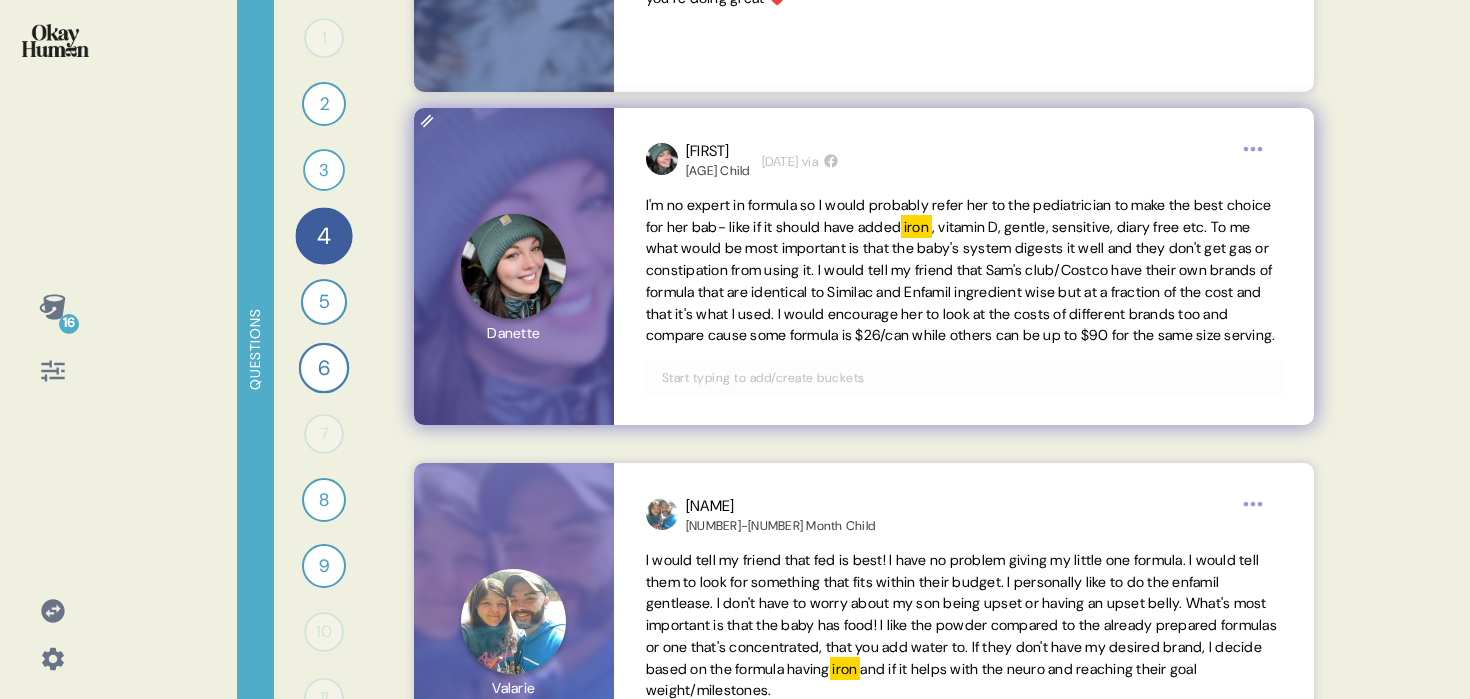 scroll, scrollTop: 947, scrollLeft: 0, axis: vertical 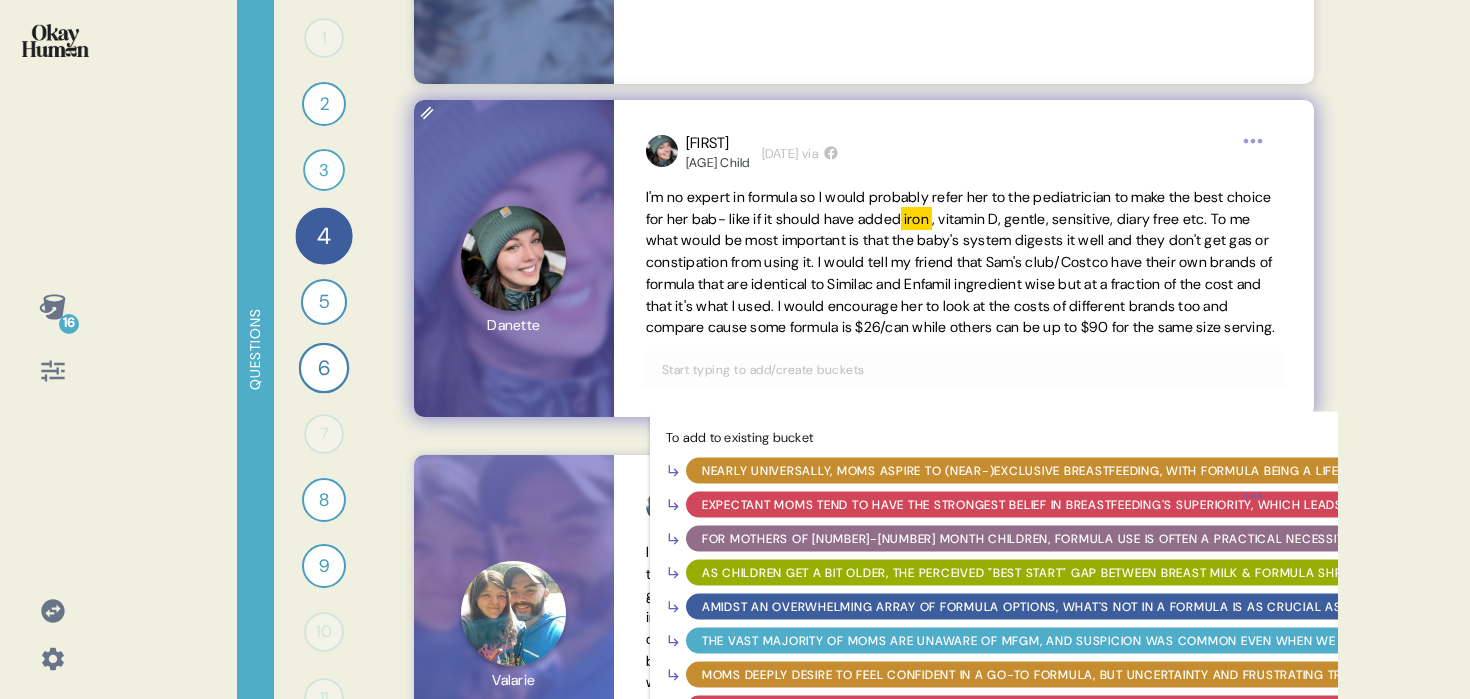 click at bounding box center [964, 370] 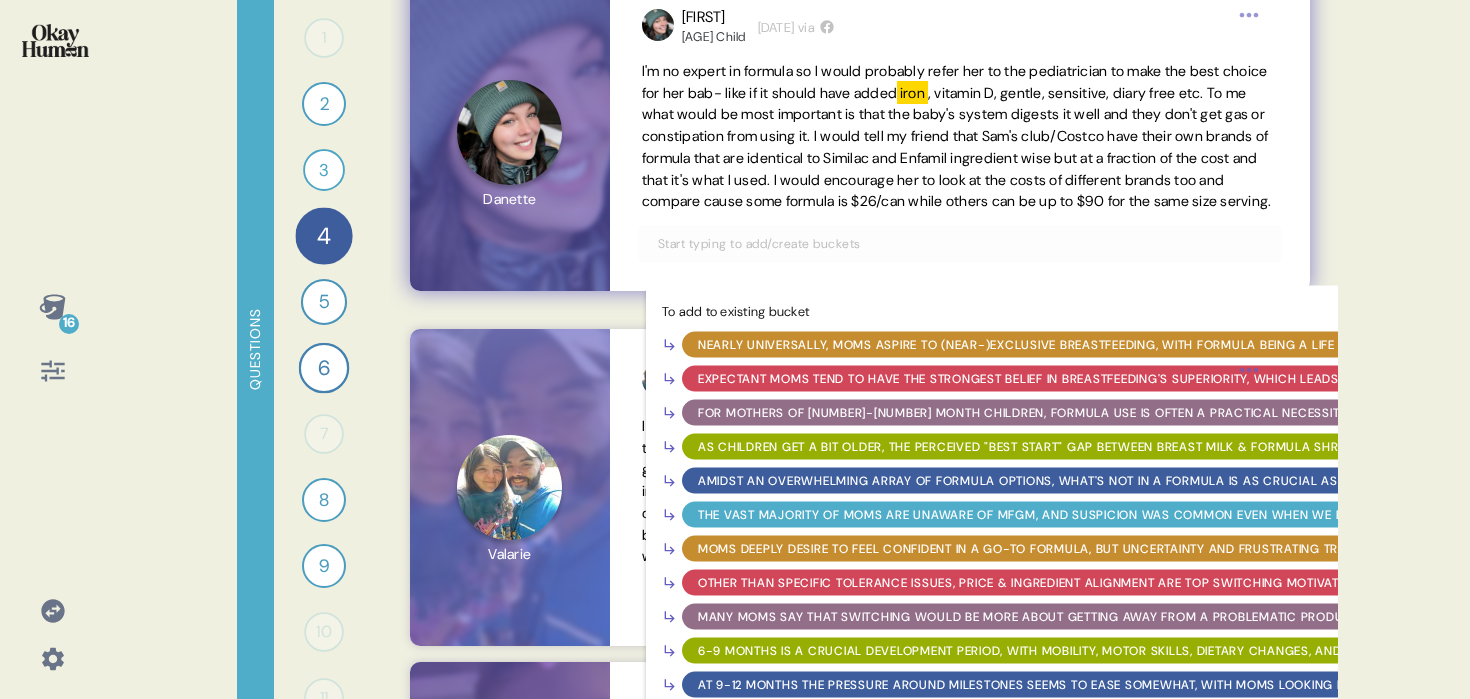 scroll, scrollTop: 1076, scrollLeft: 5, axis: both 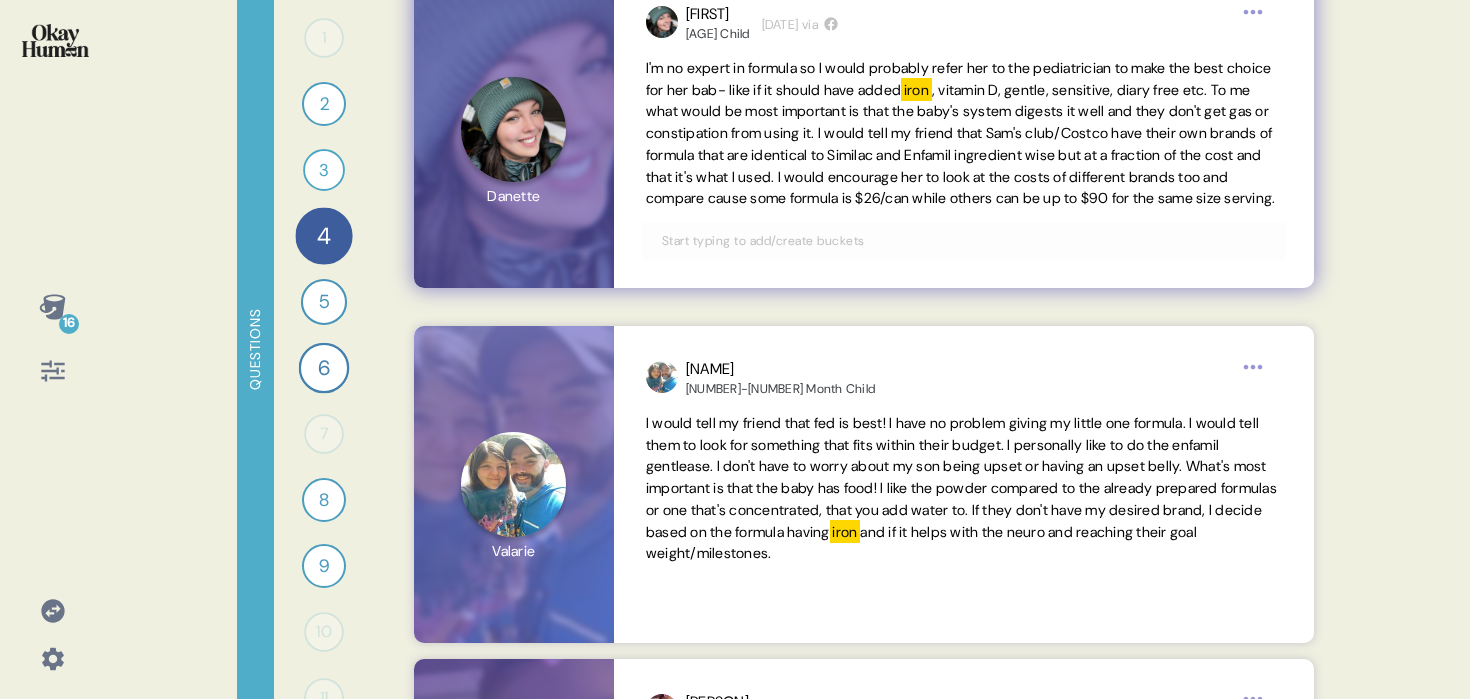 click on ", vitamin D, gentle, sensitive, diary free etc.
To me what would be most important is that the baby's system digests it well and they don't get gas or constipation from using it.
I would tell my friend that Sam's club/Costco have their own brands of formula that are identical to Similac and Enfamil ingredient wise but at a fraction of the cost and that it's what I used.
I would encourage her to look at the costs of different brands too and compare cause some formula is $26/can while others can be up to $90 for the same size serving." at bounding box center [961, 144] 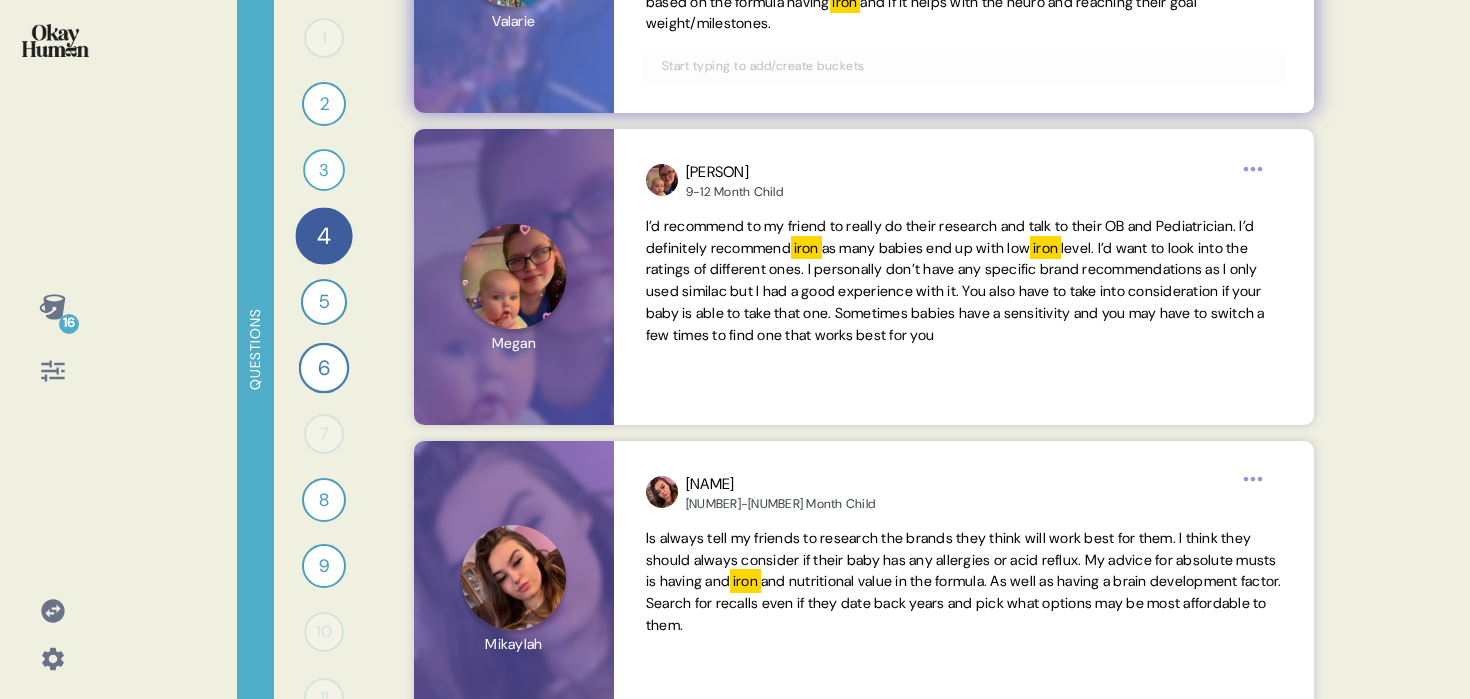 scroll, scrollTop: 1623, scrollLeft: 0, axis: vertical 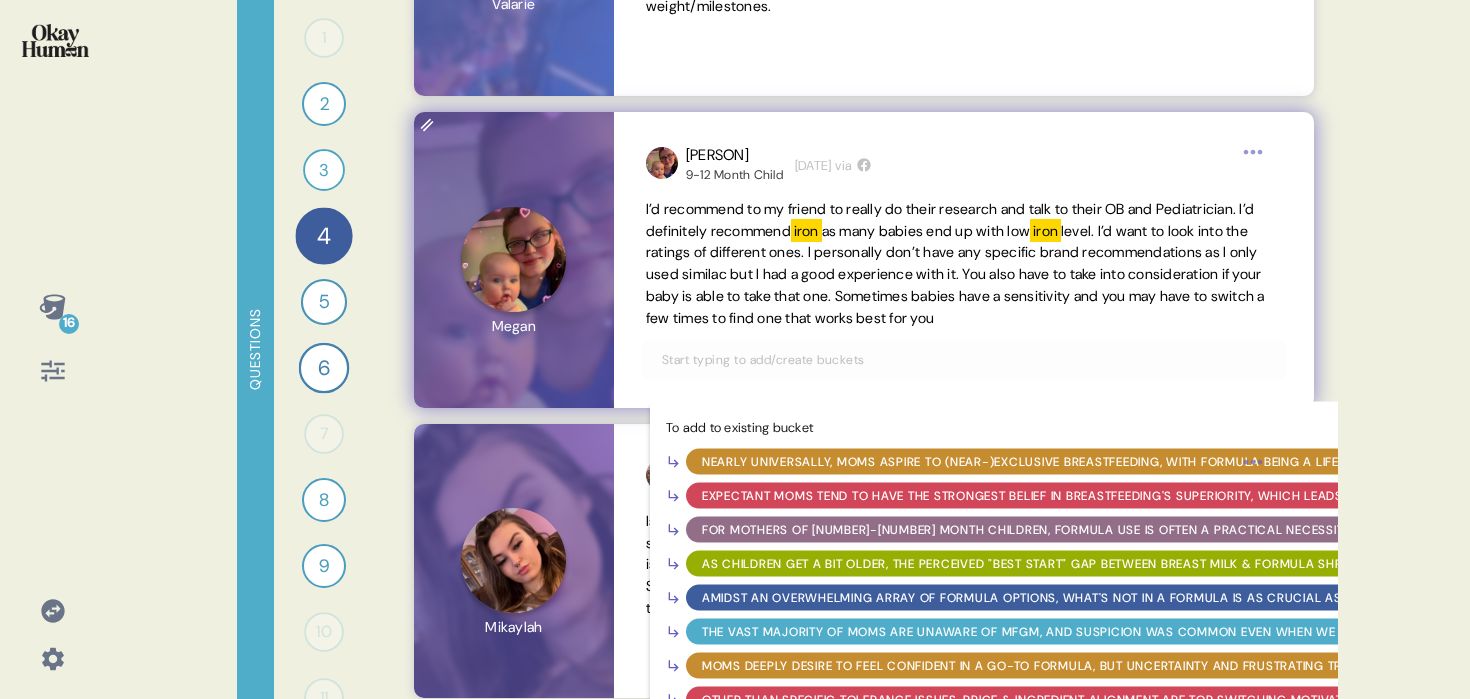 click at bounding box center (964, 360) 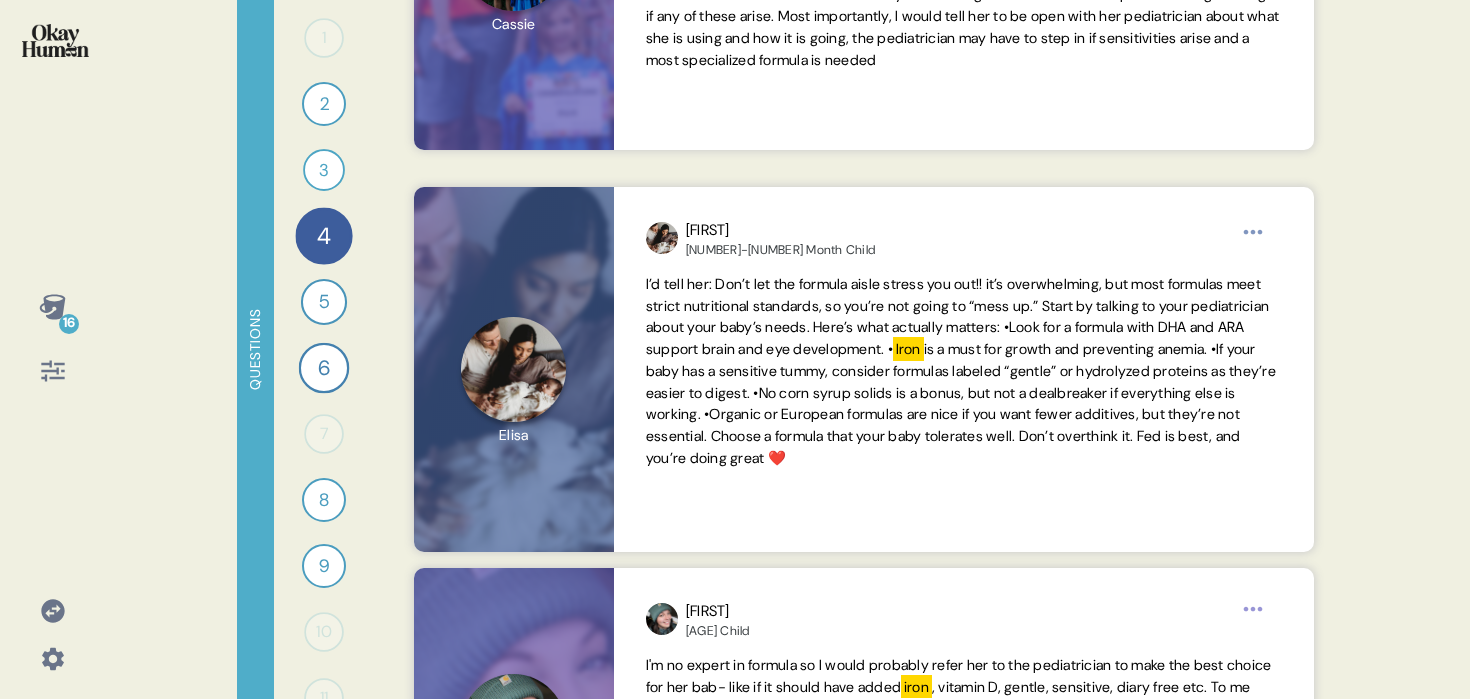 scroll, scrollTop: 0, scrollLeft: 0, axis: both 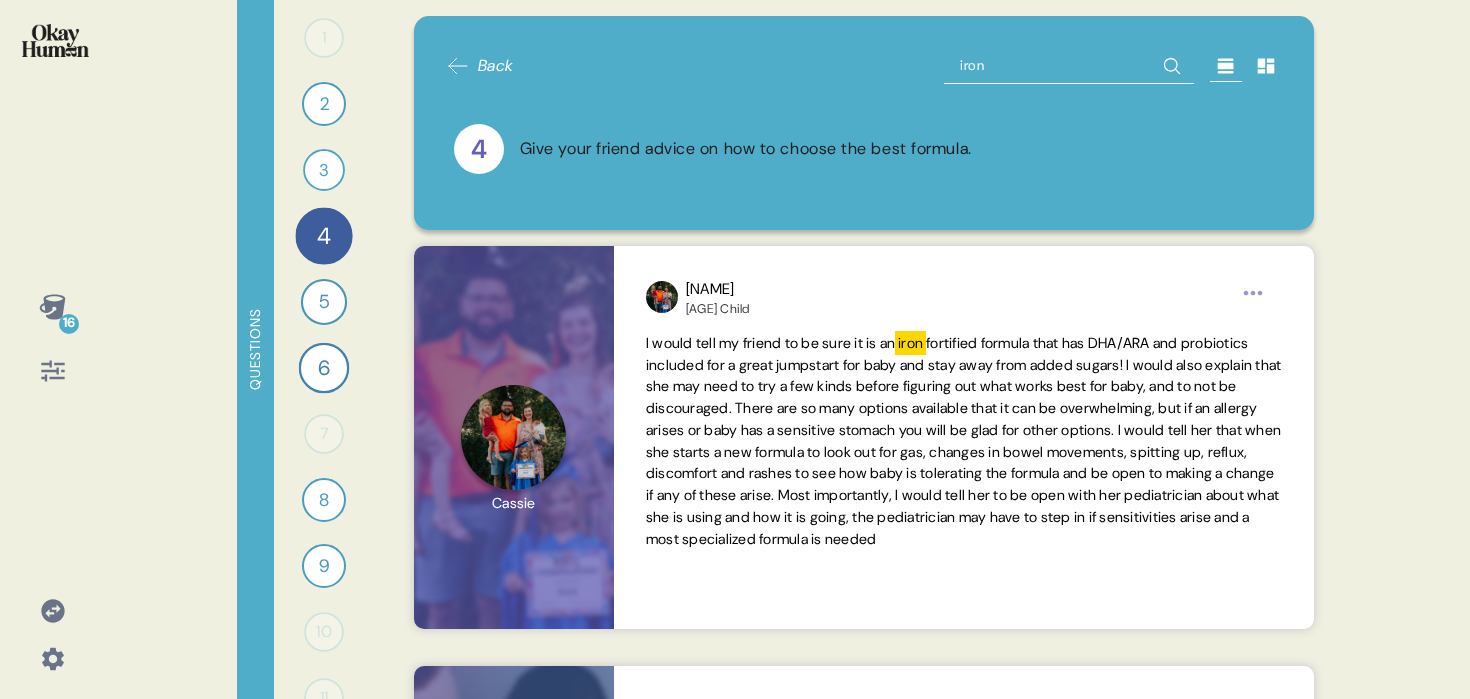 click on "iron" at bounding box center [1069, 66] 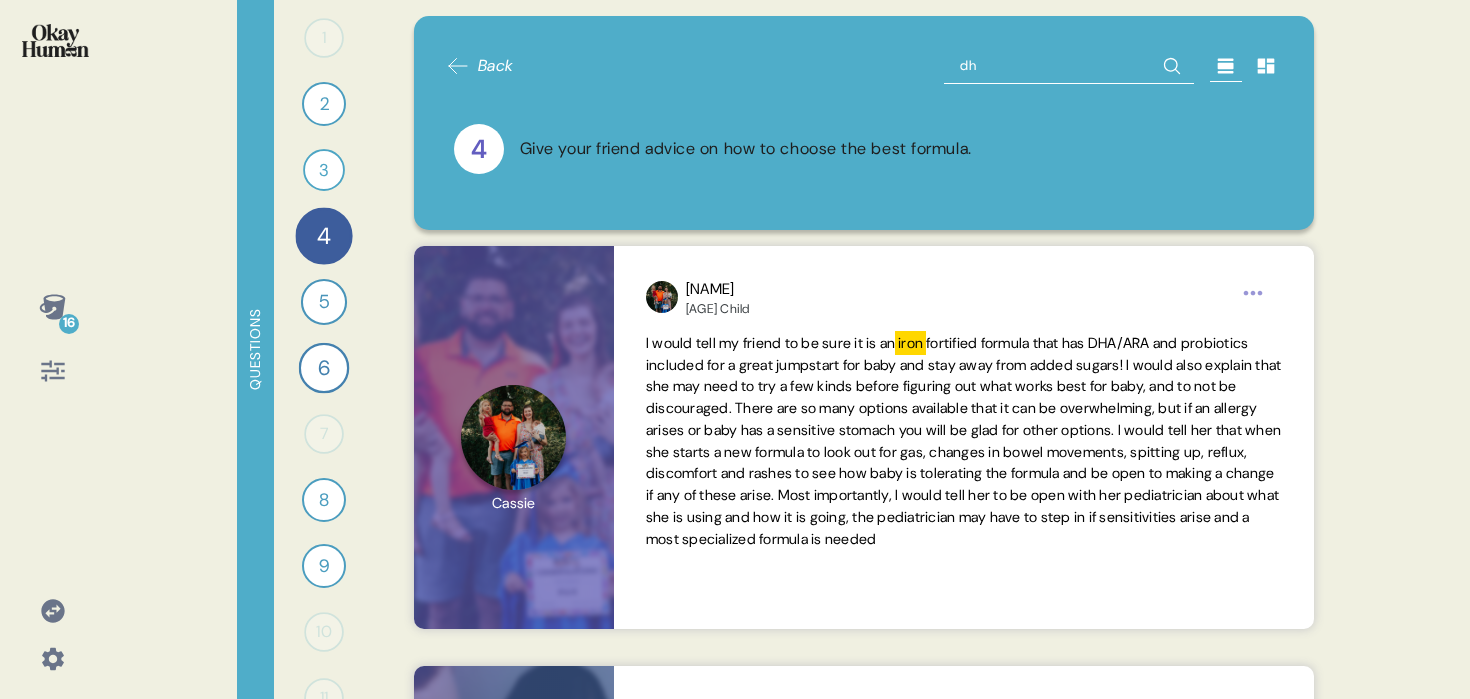 type on "dha" 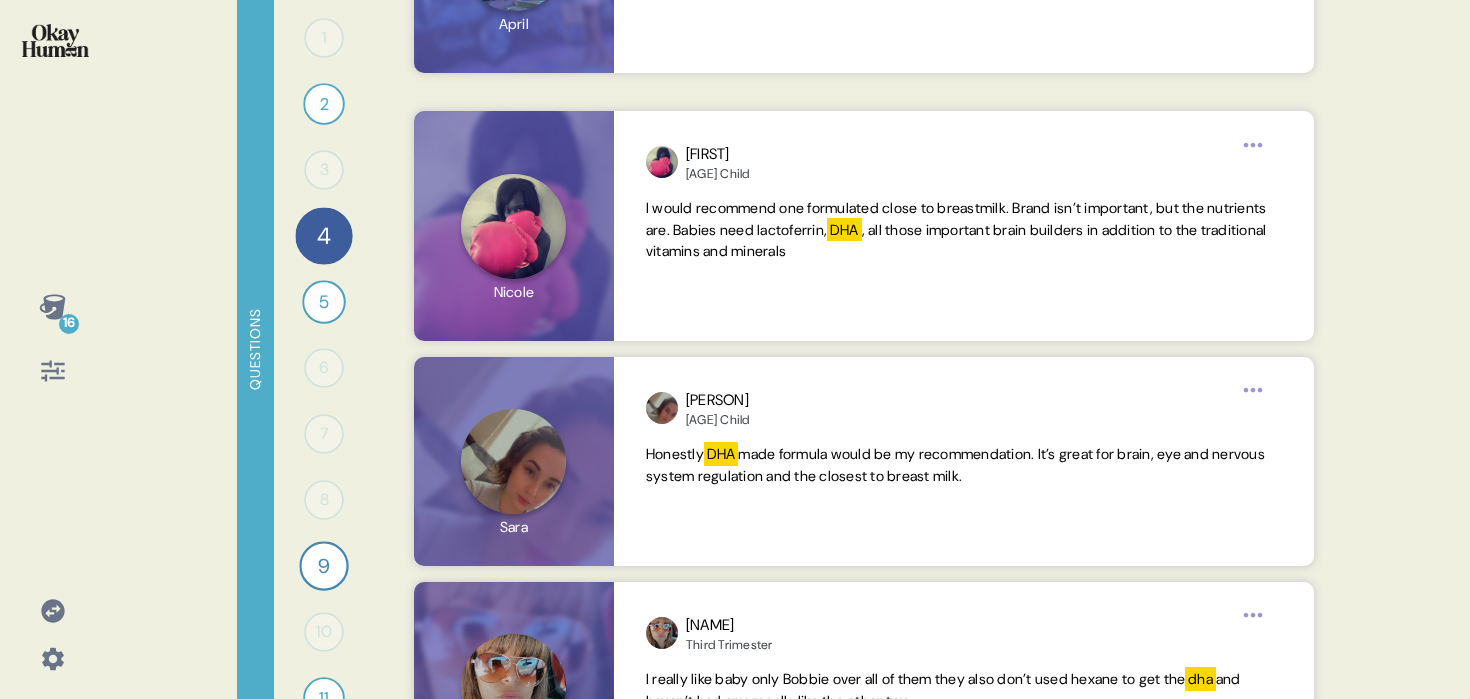 scroll, scrollTop: 1818, scrollLeft: 0, axis: vertical 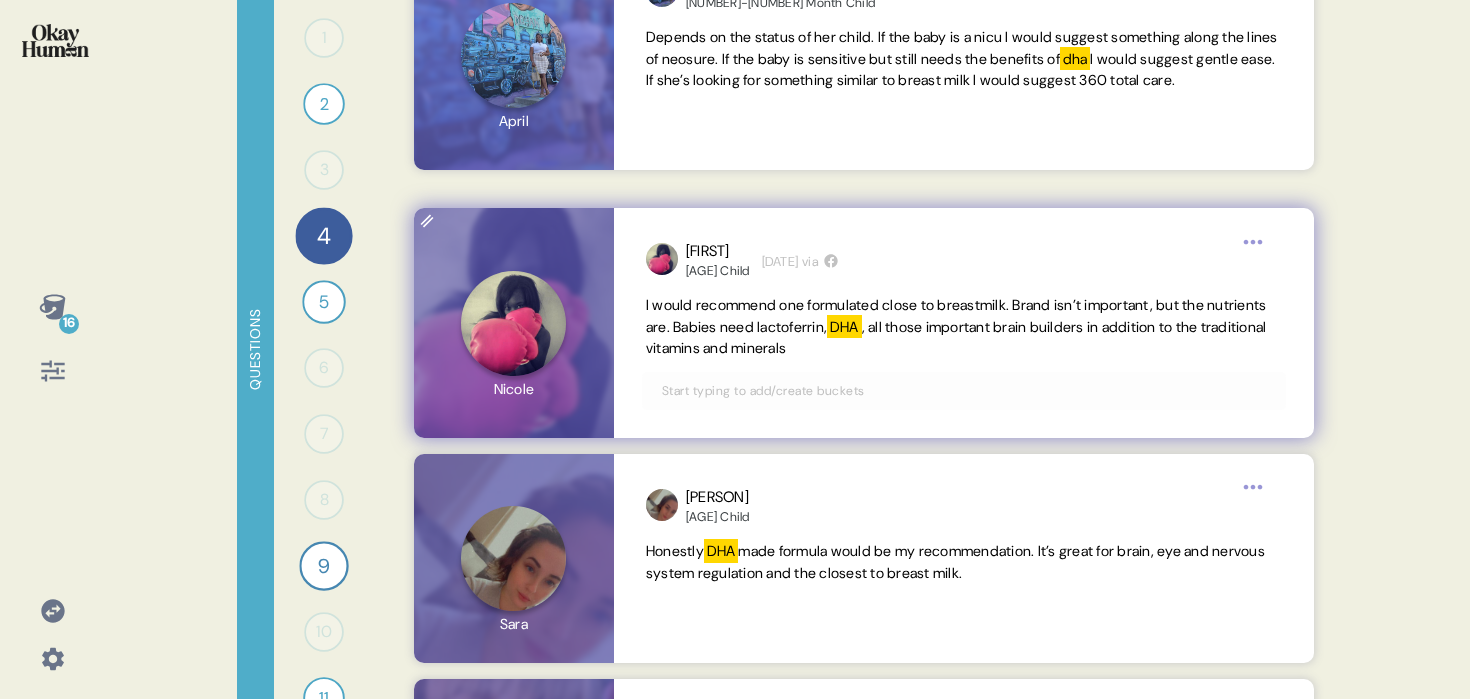 click at bounding box center (964, 391) 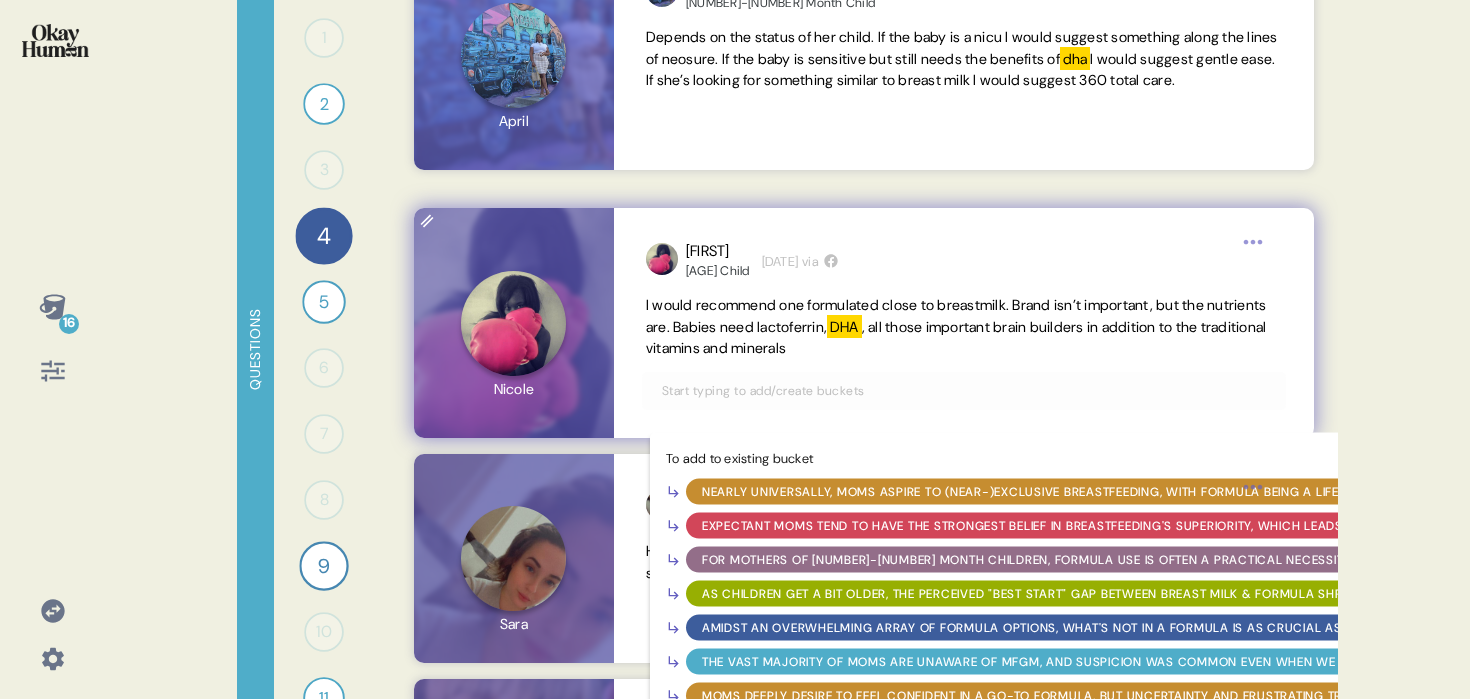 click on "Amidst an overwhelming array of formula options, what's not in a formula is as crucial as what is." at bounding box center [1050, 628] 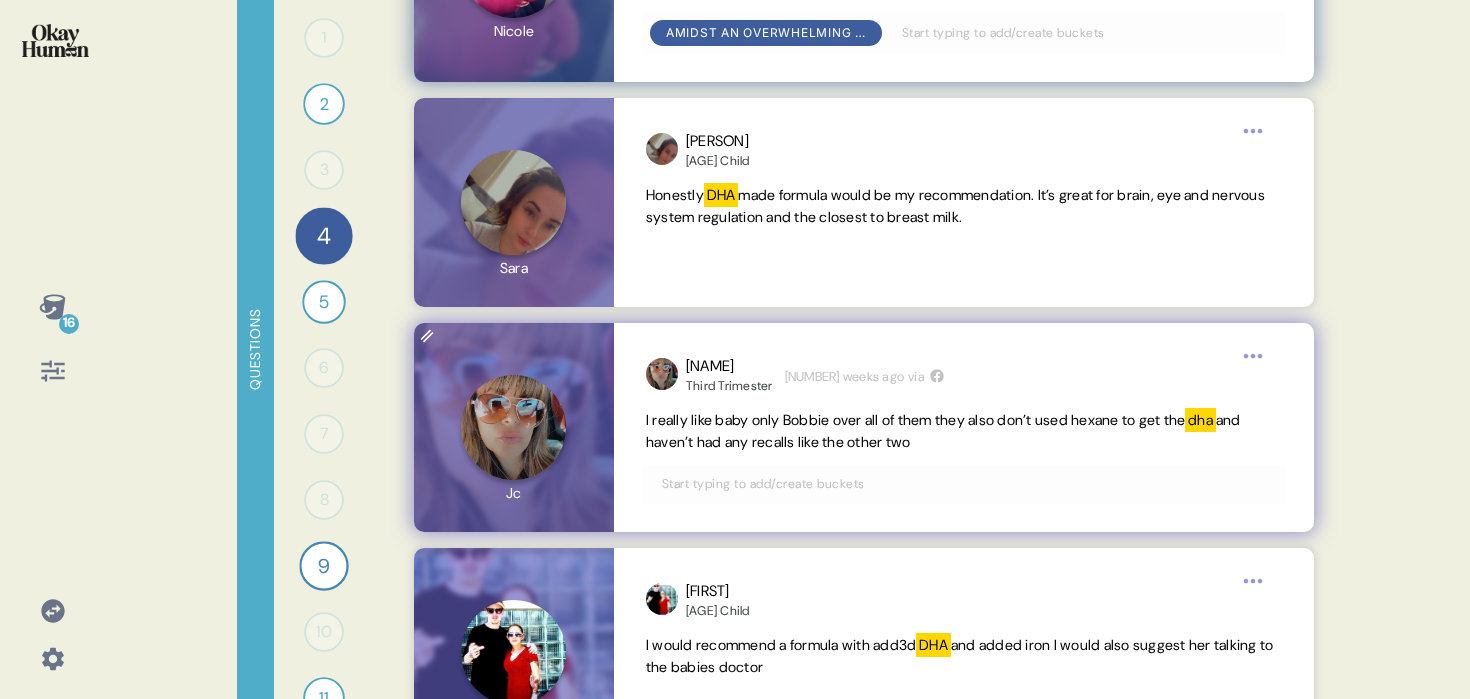 scroll, scrollTop: 2193, scrollLeft: 0, axis: vertical 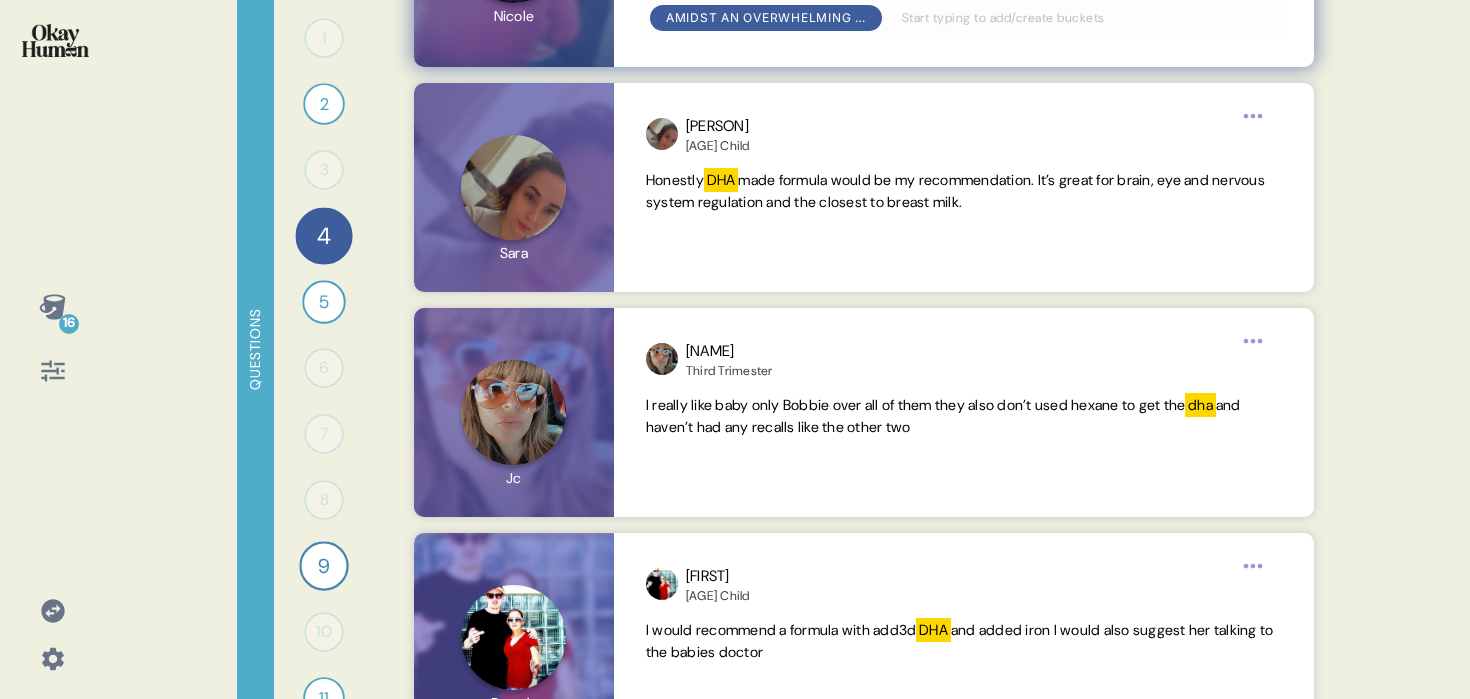 click at bounding box center [55, 40] 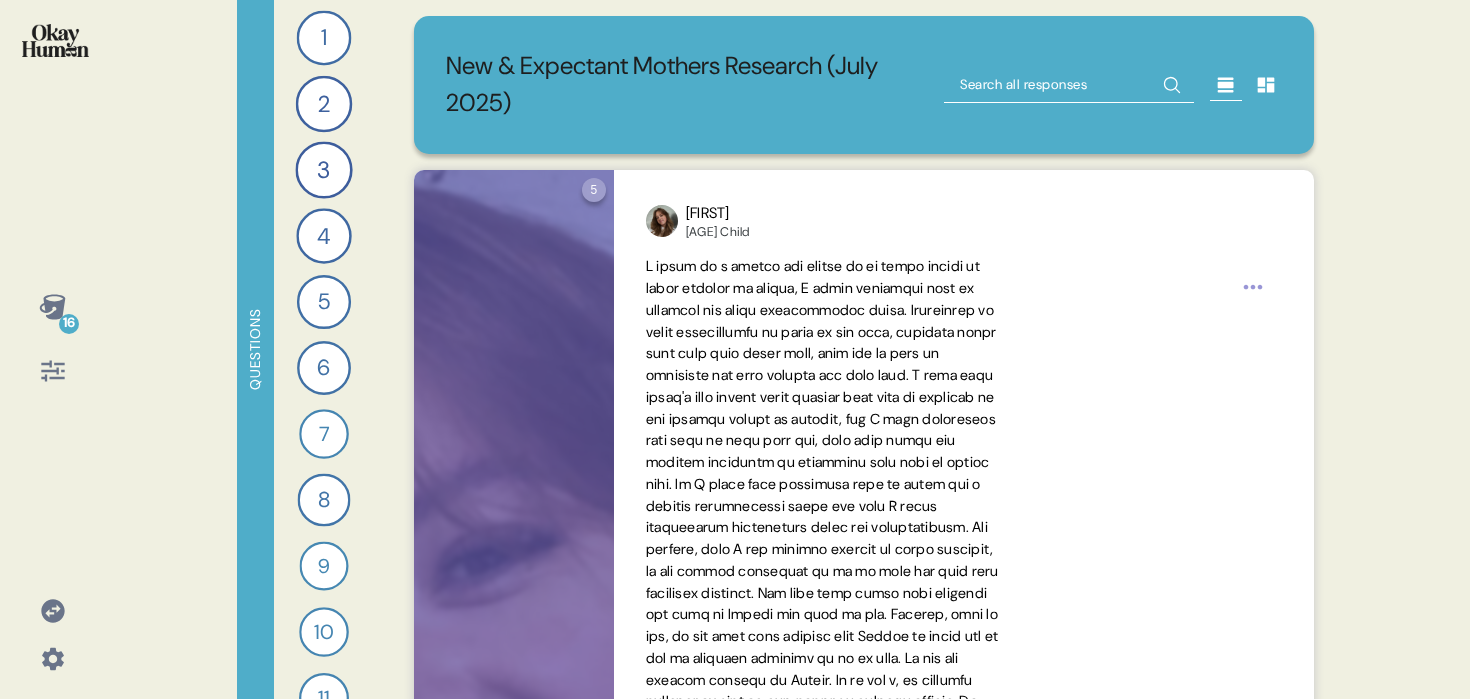 click 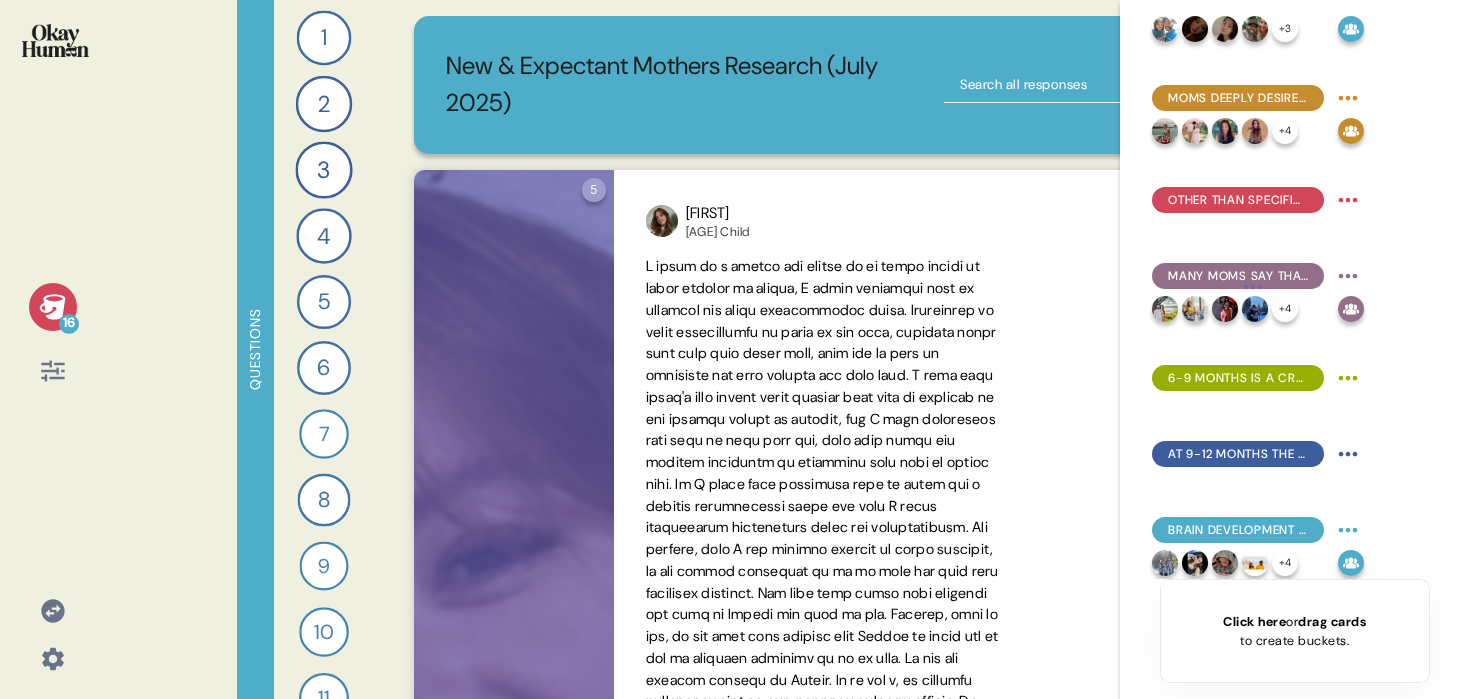 scroll, scrollTop: 489, scrollLeft: 0, axis: vertical 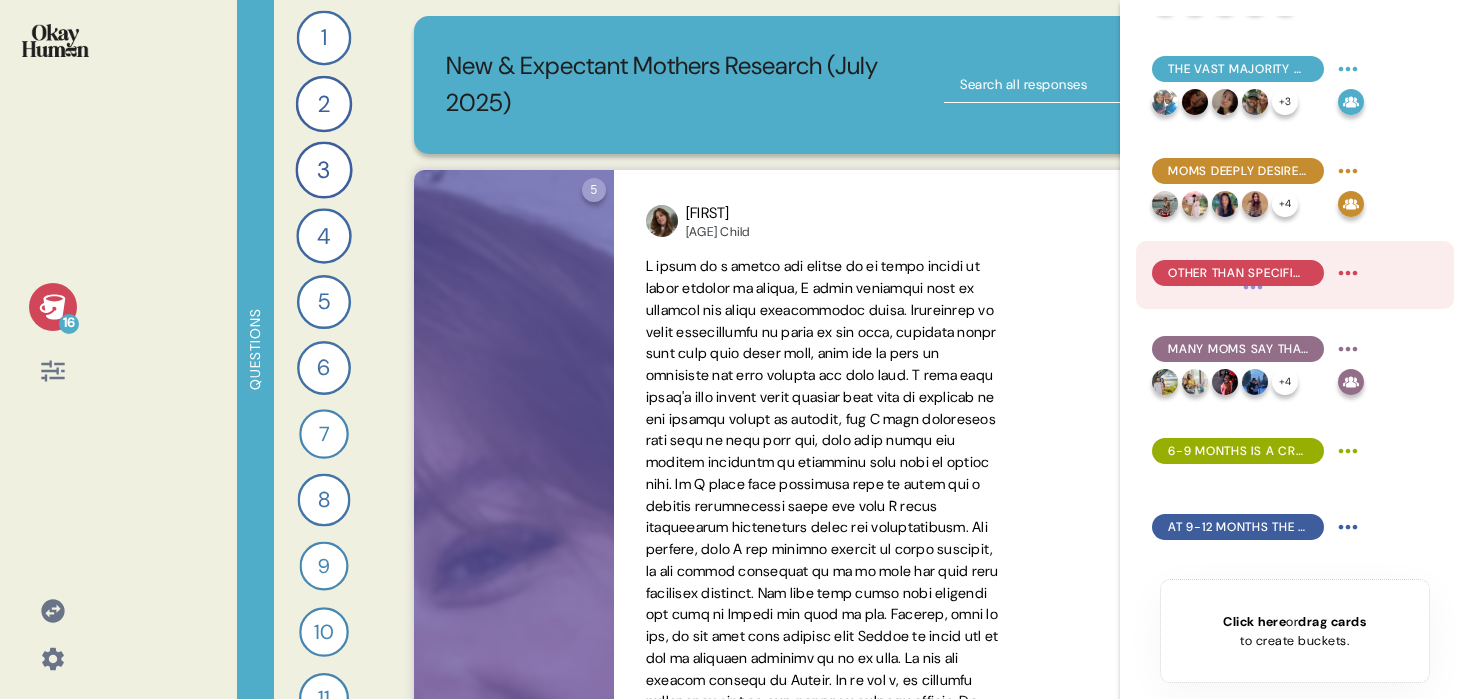 click on "Other than specific tolerance issues, price & ingredient alignment are top switching motivators." at bounding box center (1238, 273) 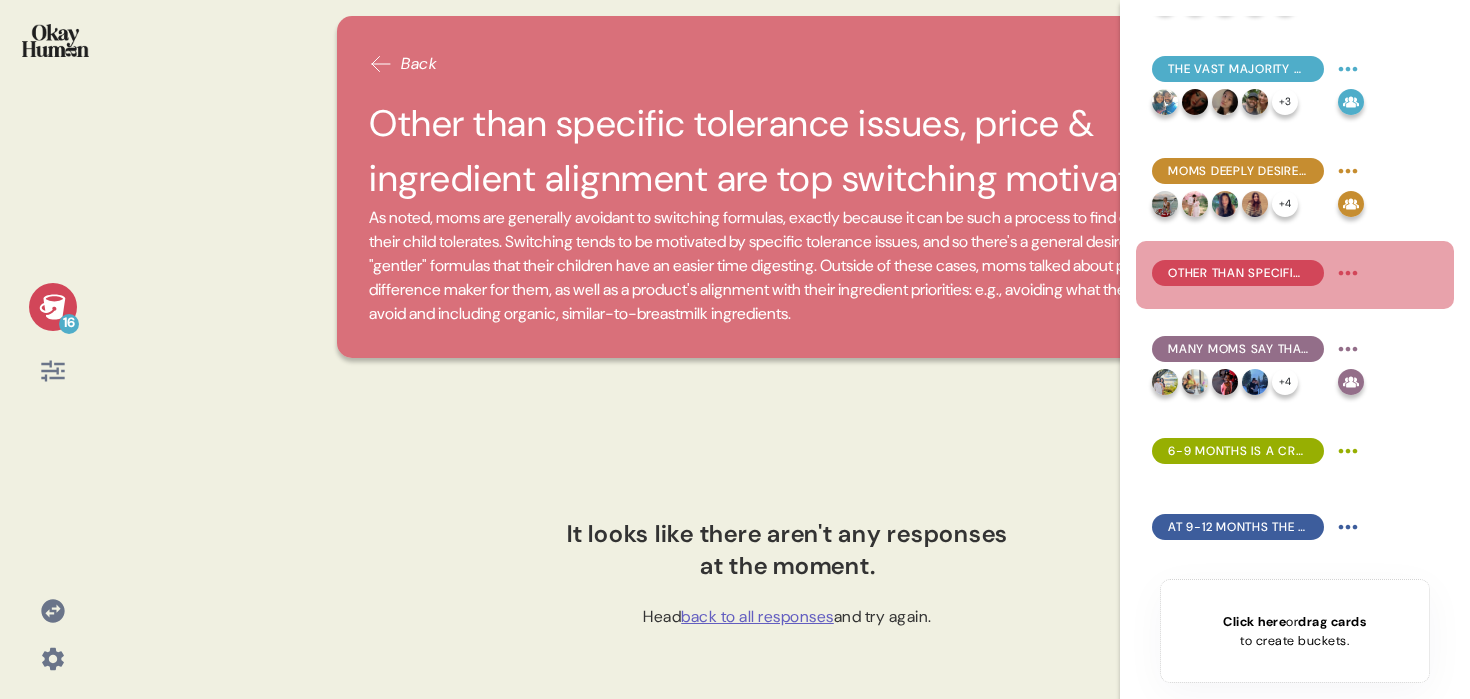 click at bounding box center (55, 40) 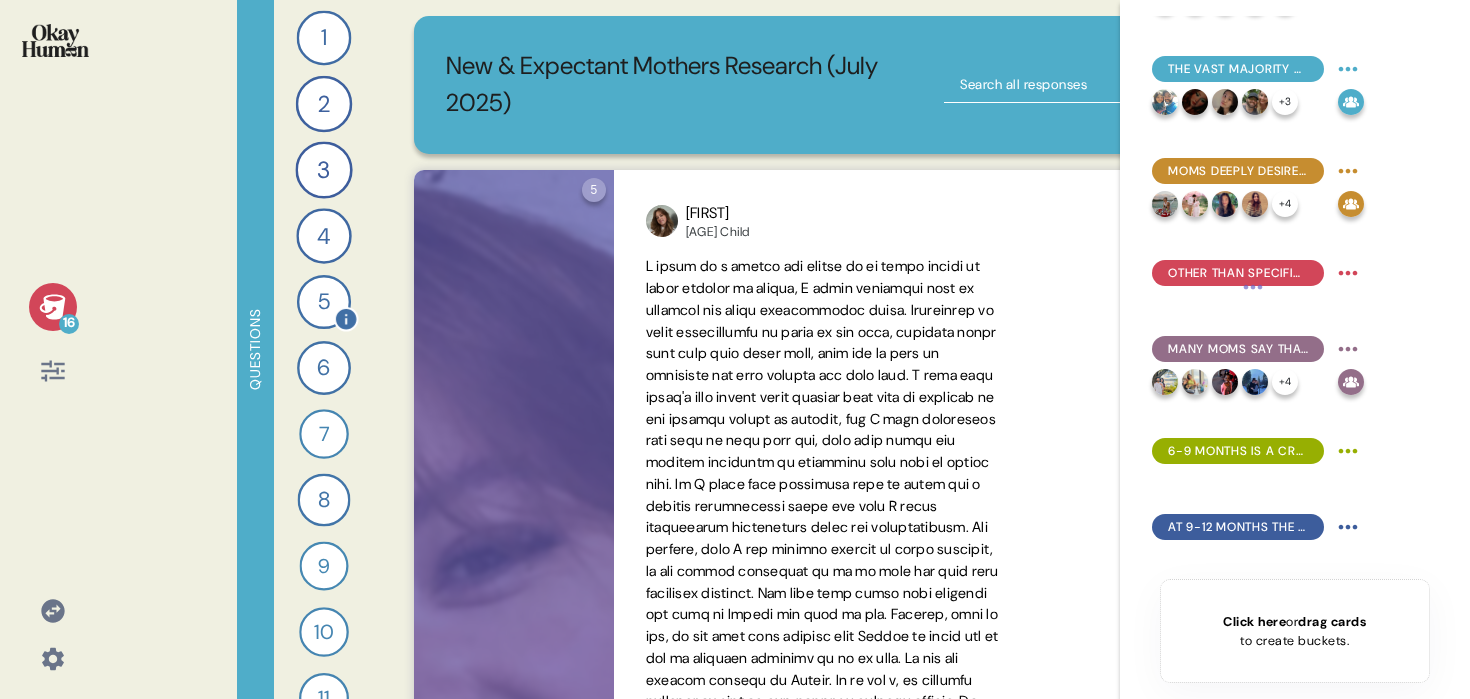 click on "5" at bounding box center (324, 302) 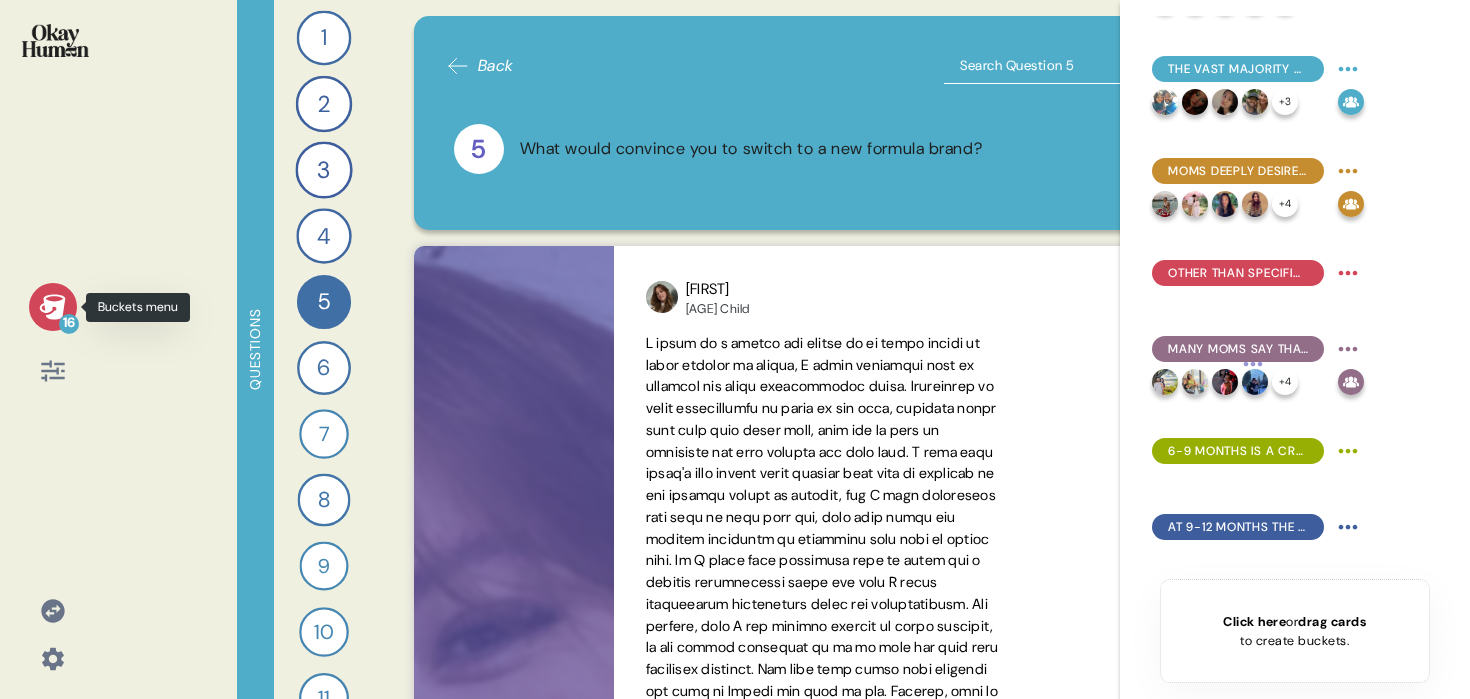 click 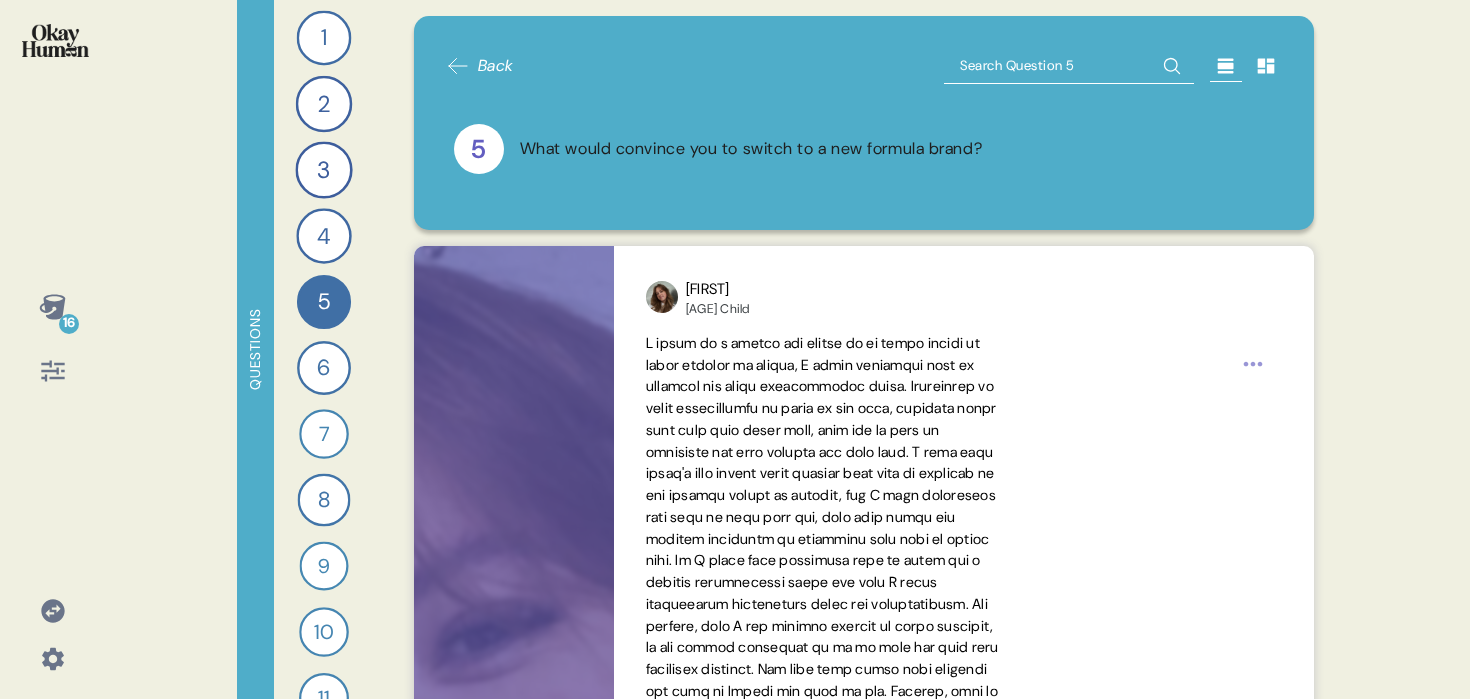 click at bounding box center [1069, 66] 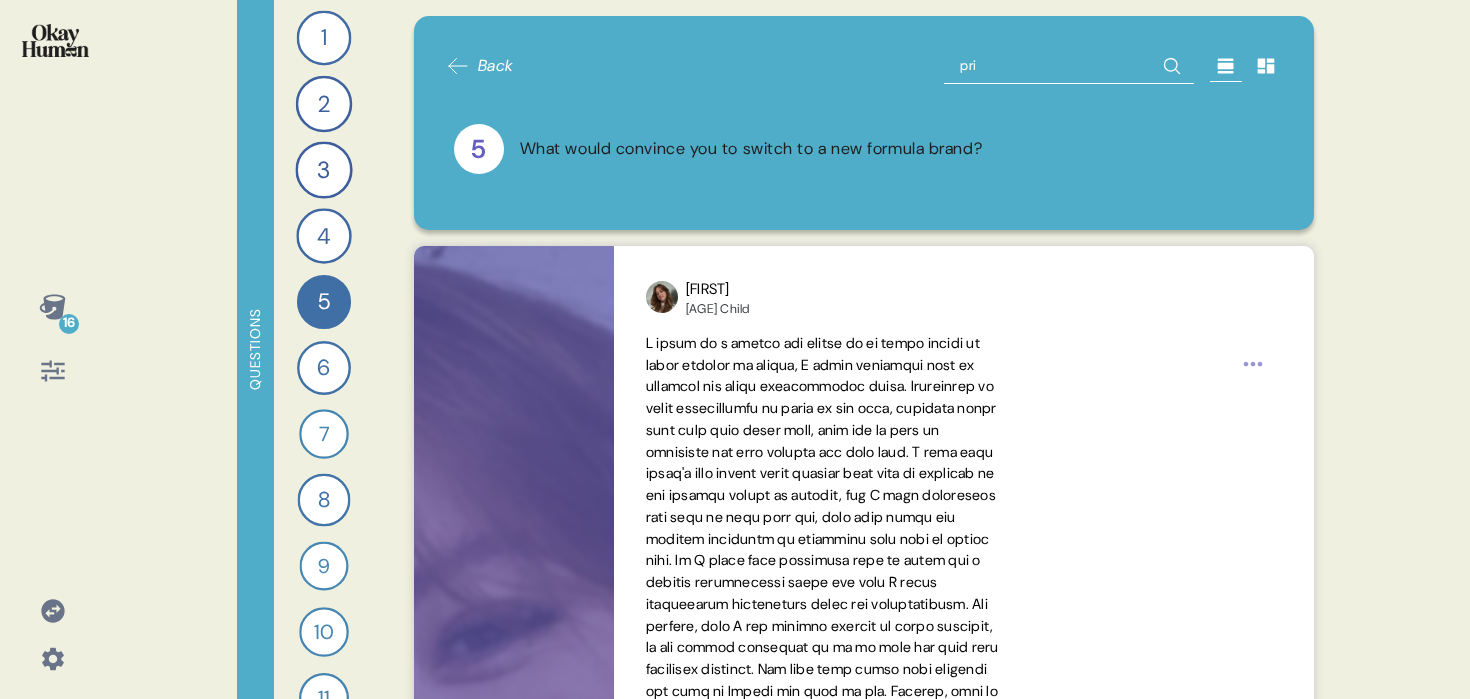 type on "pric" 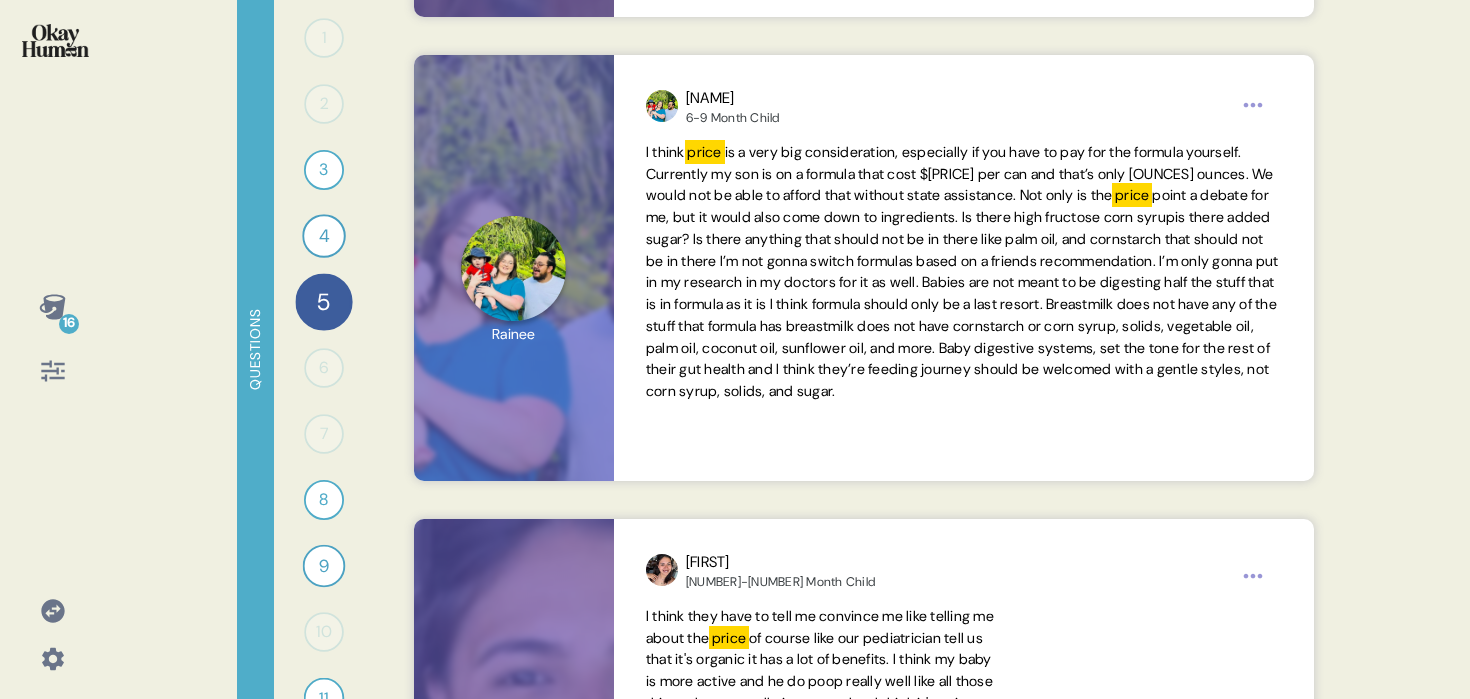 scroll, scrollTop: 3176, scrollLeft: 0, axis: vertical 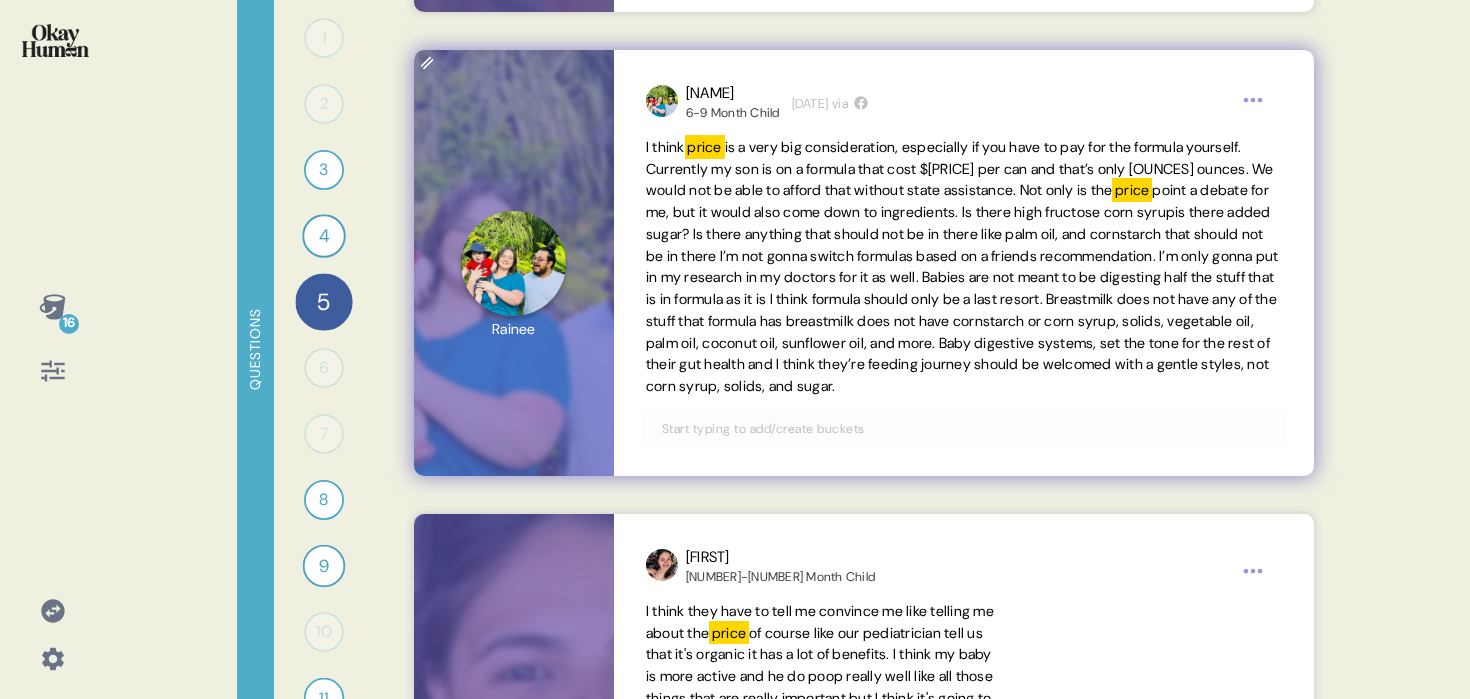 click at bounding box center (964, 429) 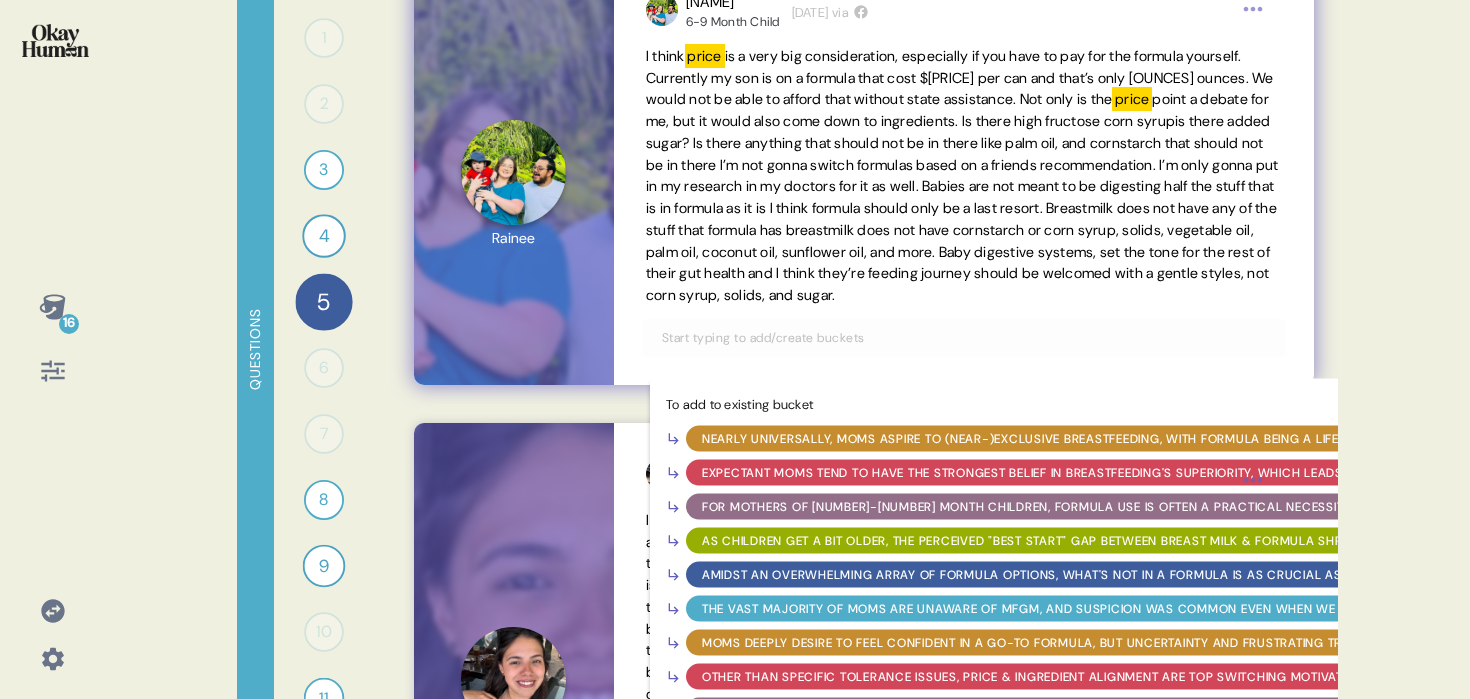 scroll, scrollTop: 3286, scrollLeft: 0, axis: vertical 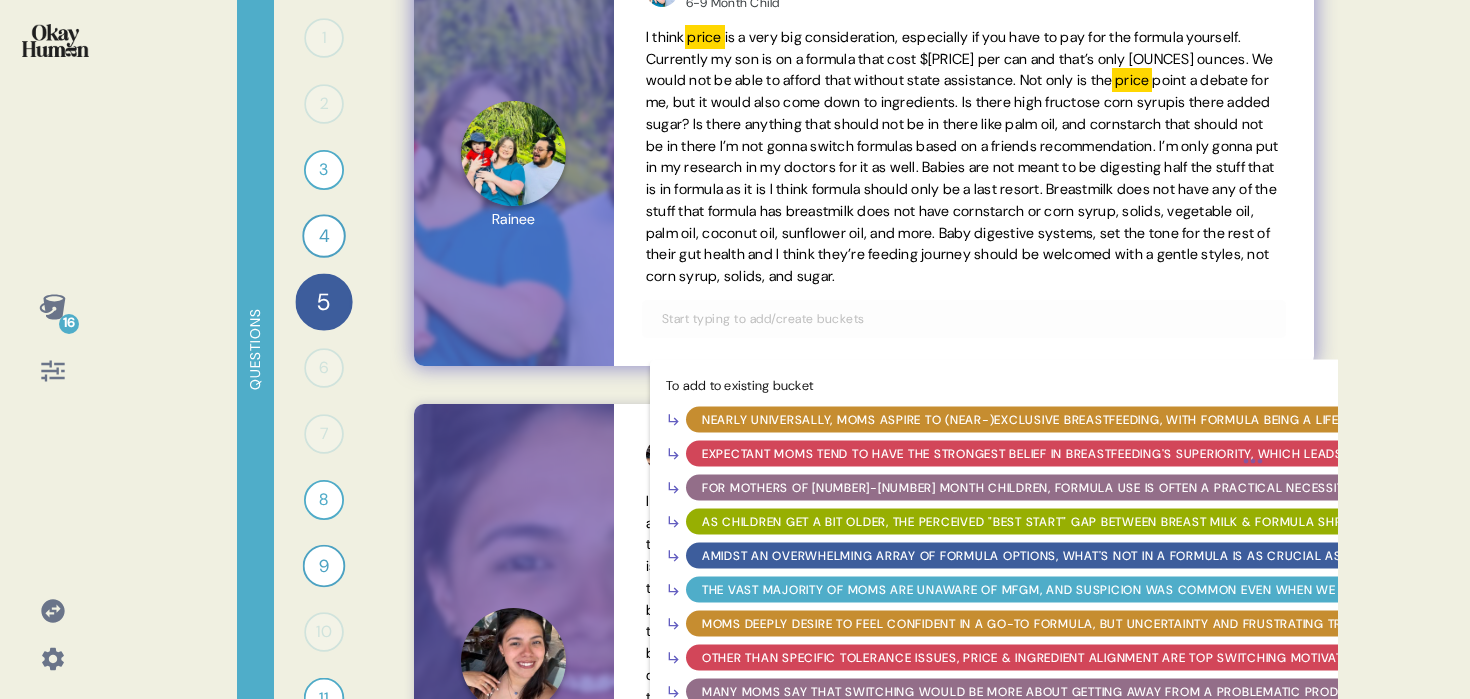click on "Other than specific tolerance issues, price & ingredient alignment are top switching motivators." at bounding box center [1036, 658] 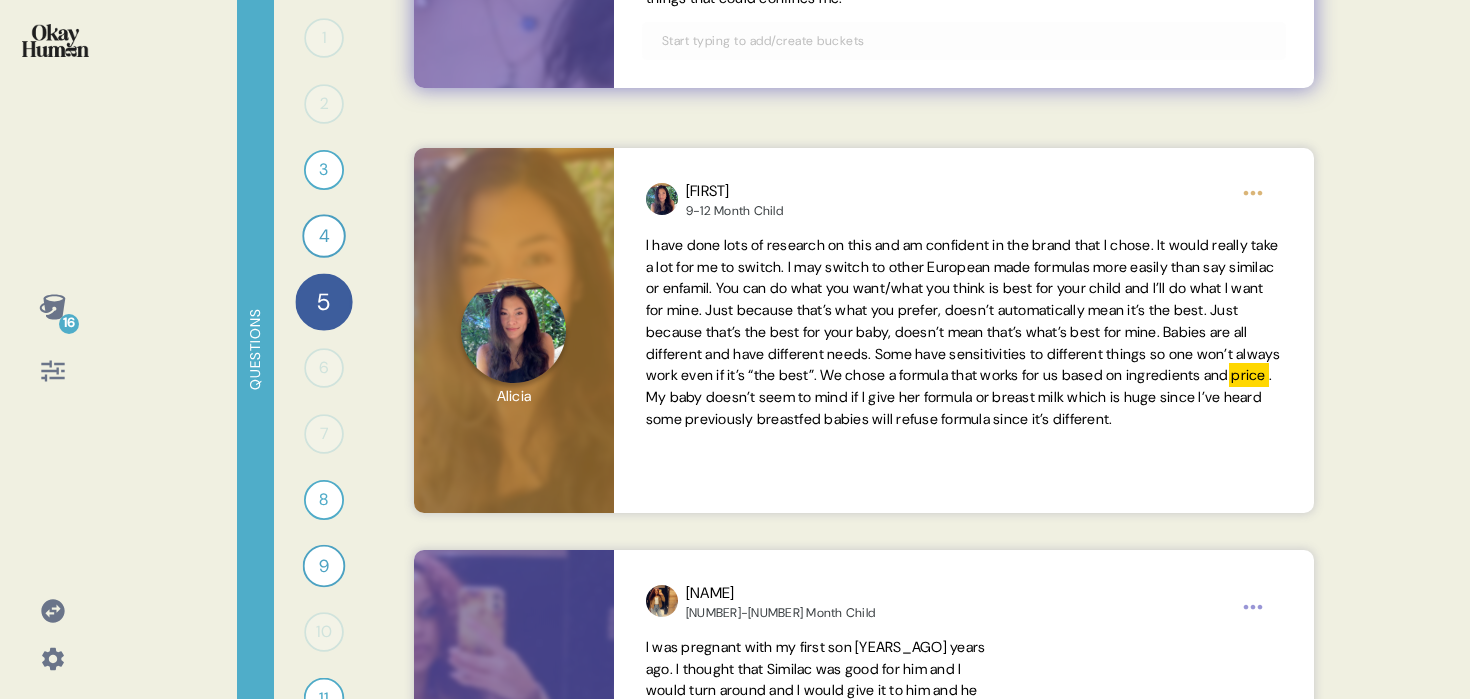 scroll, scrollTop: 3898, scrollLeft: 0, axis: vertical 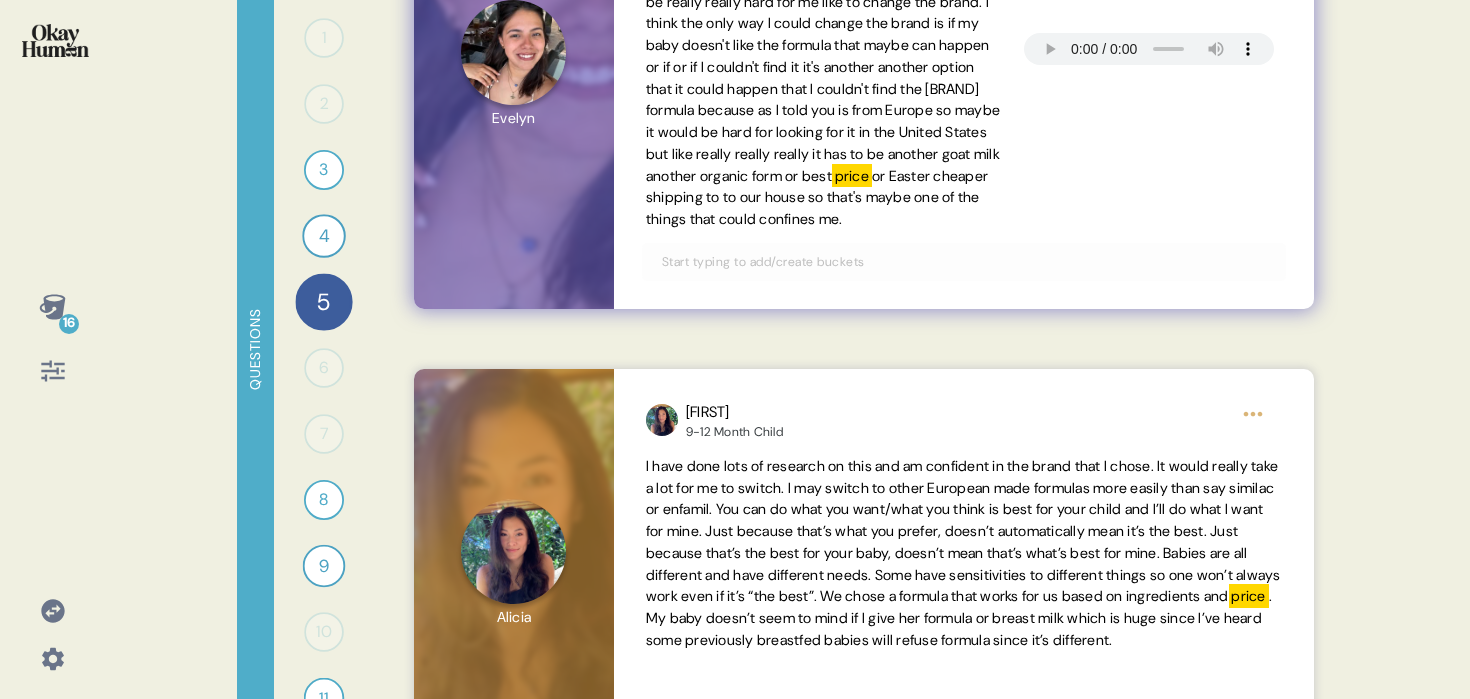 click on "[FIRST] [NUMBER]-[NUMBER] Month Child [NUMBER] weeks ago via I think they have to tell me convince me like telling me about the price of course like our pediatrician tell us that it's organic it has a lot of benefits. I think my baby is more active and he do poop really well like all those things that are really important but I think it's going to be really really hard for me like to change the brand. I think the only way I could change the brand is if my baby doesn't like the formula that maybe can happen or if or if I couldn't find it it's another another option that it could happen that I couldn't find the [BRAND] formula because as I told you is from Europe so maybe it would be hard for looking for it in the United States but like really really really it has to be another goat milk another organic form or best price or Easter cheaper shipping to to our house so that's maybe one of the things that could confines me." at bounding box center (964, 52) 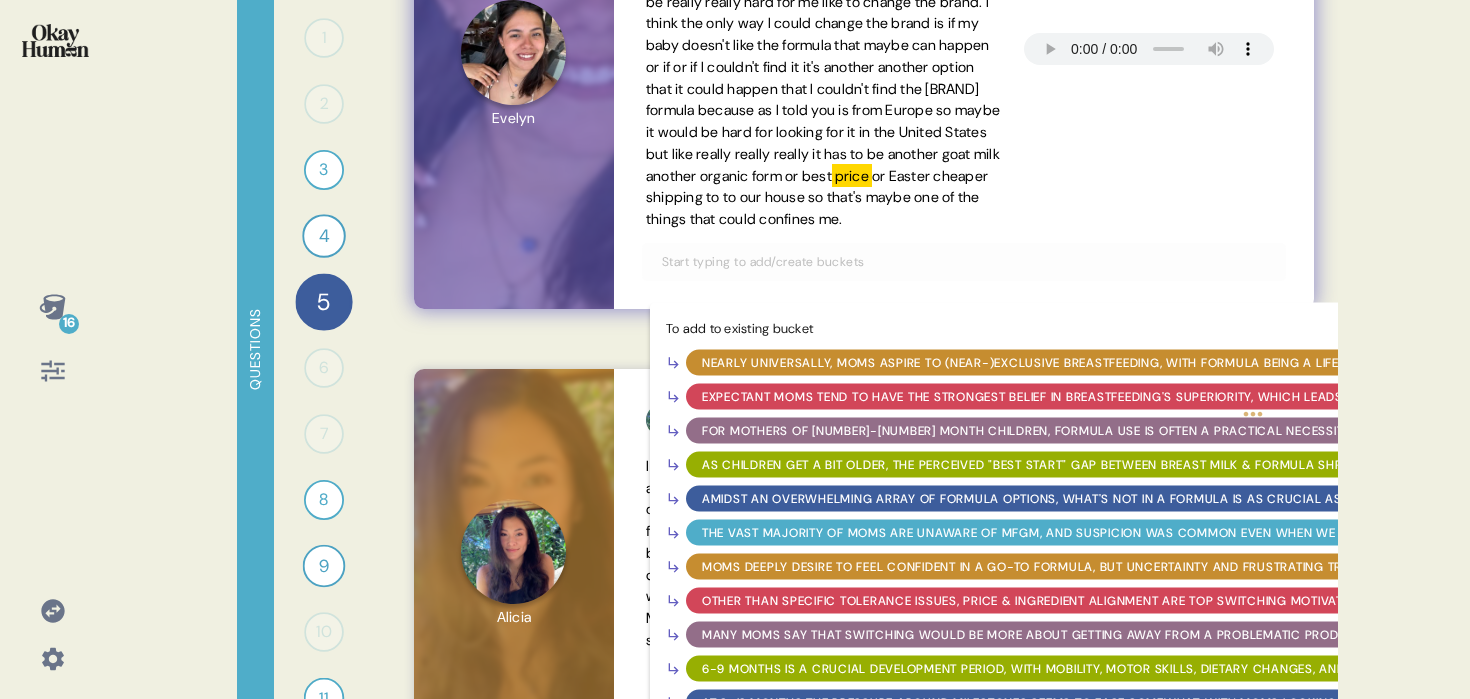 click on "Other than specific tolerance issues, price & ingredient alignment are top switching motivators." at bounding box center [1036, 601] 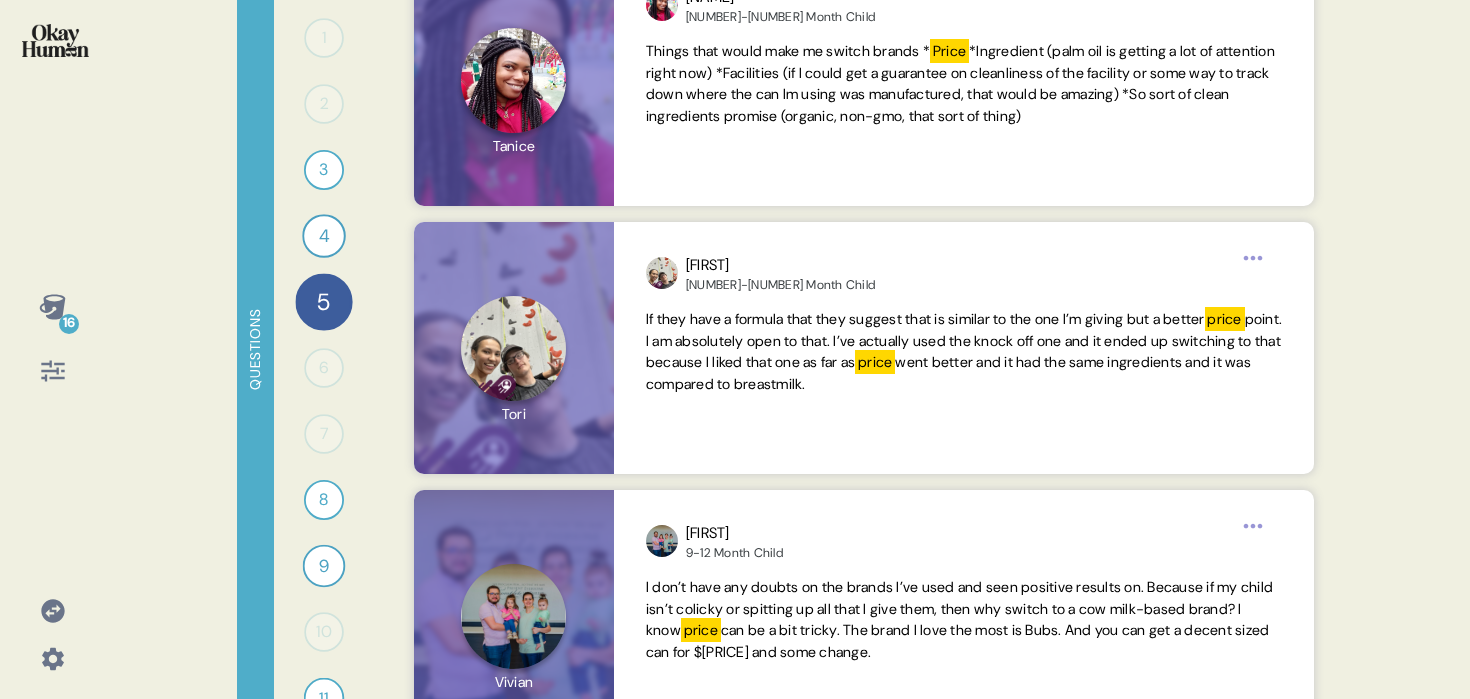 scroll, scrollTop: 10923, scrollLeft: 0, axis: vertical 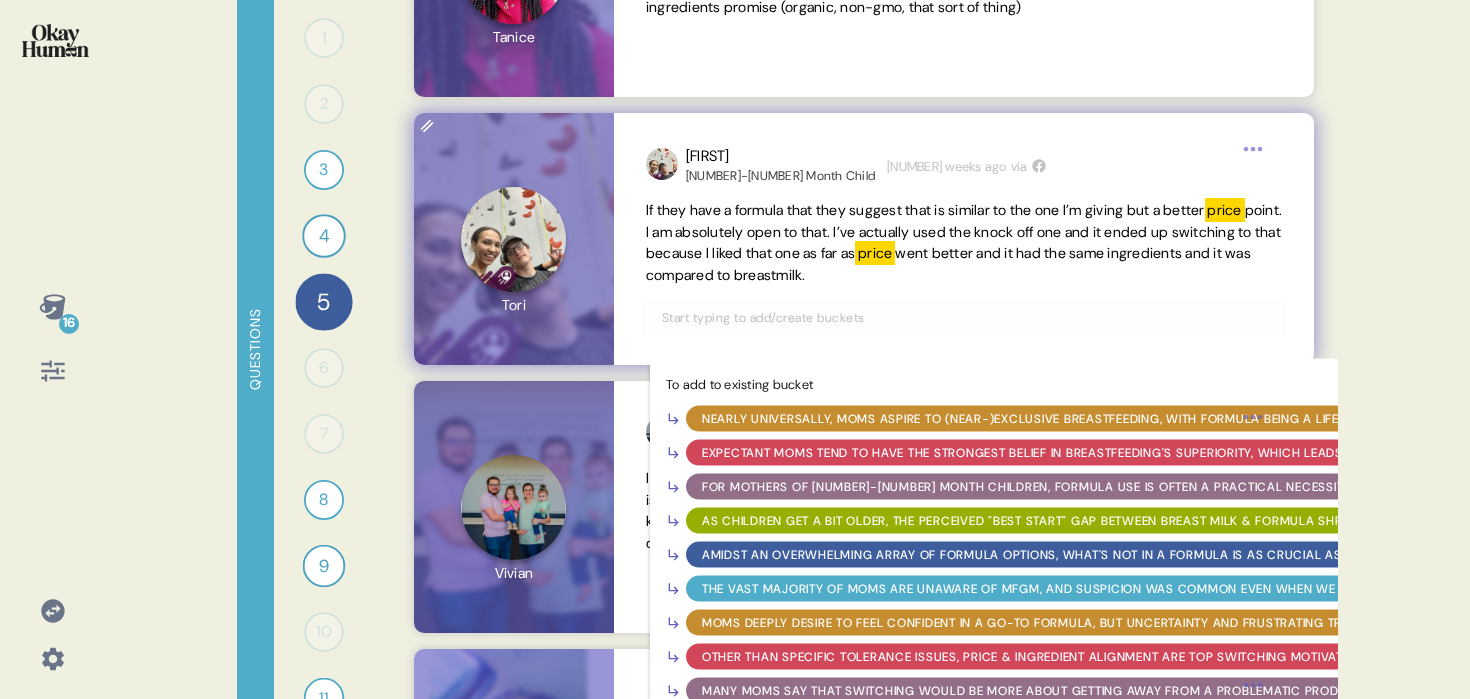 click at bounding box center [964, 318] 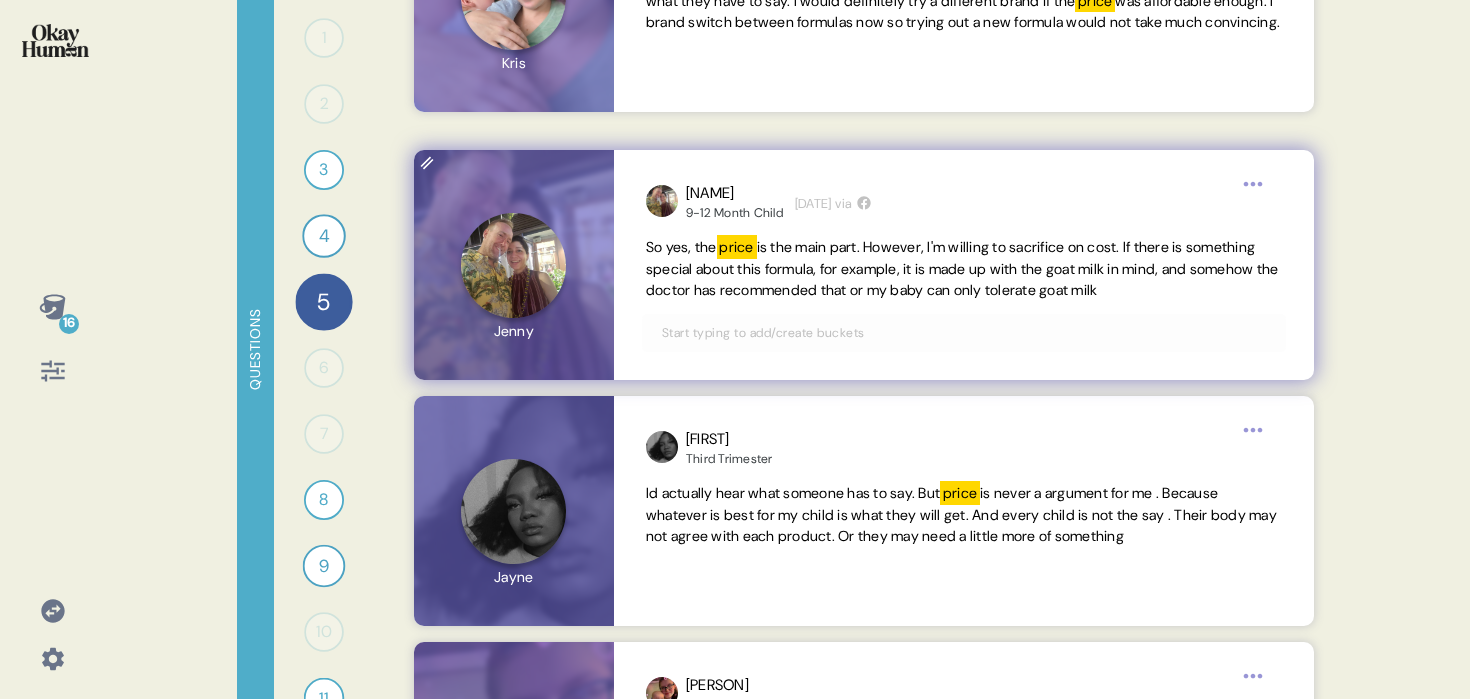 scroll, scrollTop: 12768, scrollLeft: 0, axis: vertical 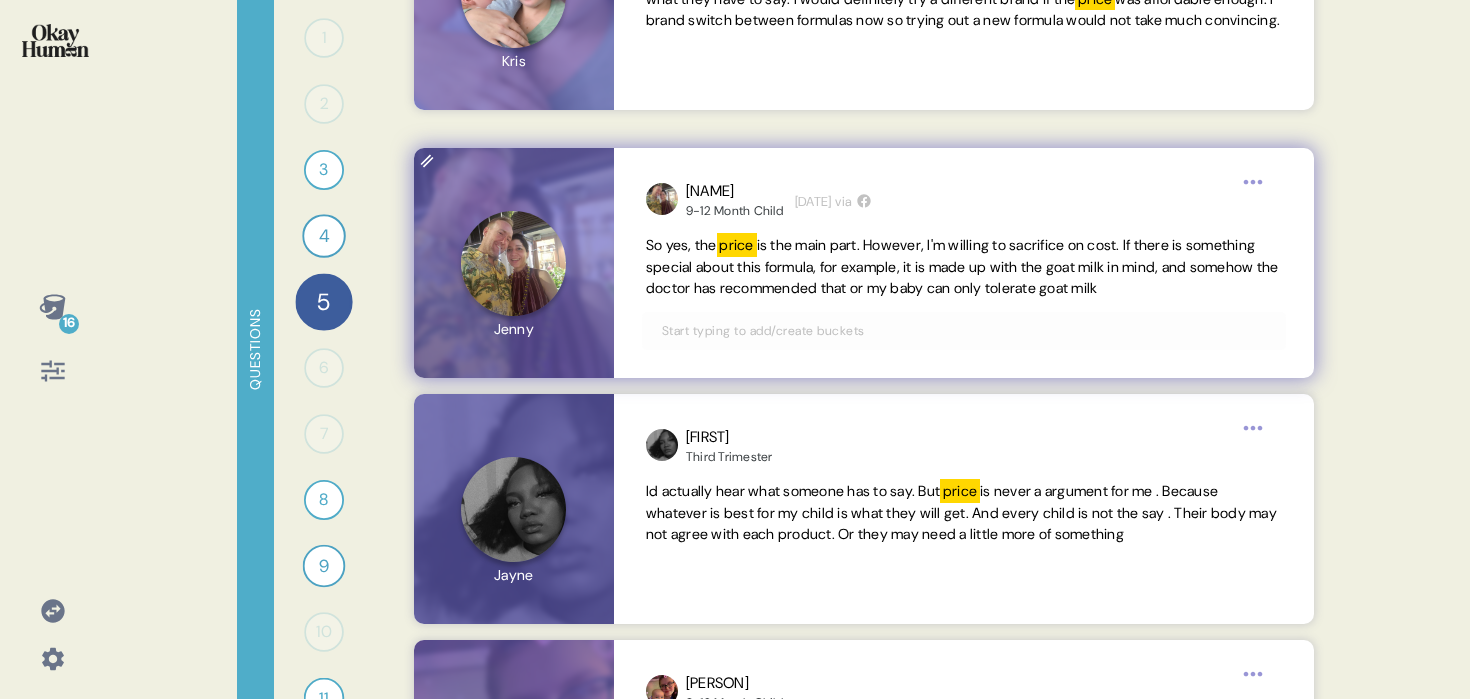 click at bounding box center [964, 331] 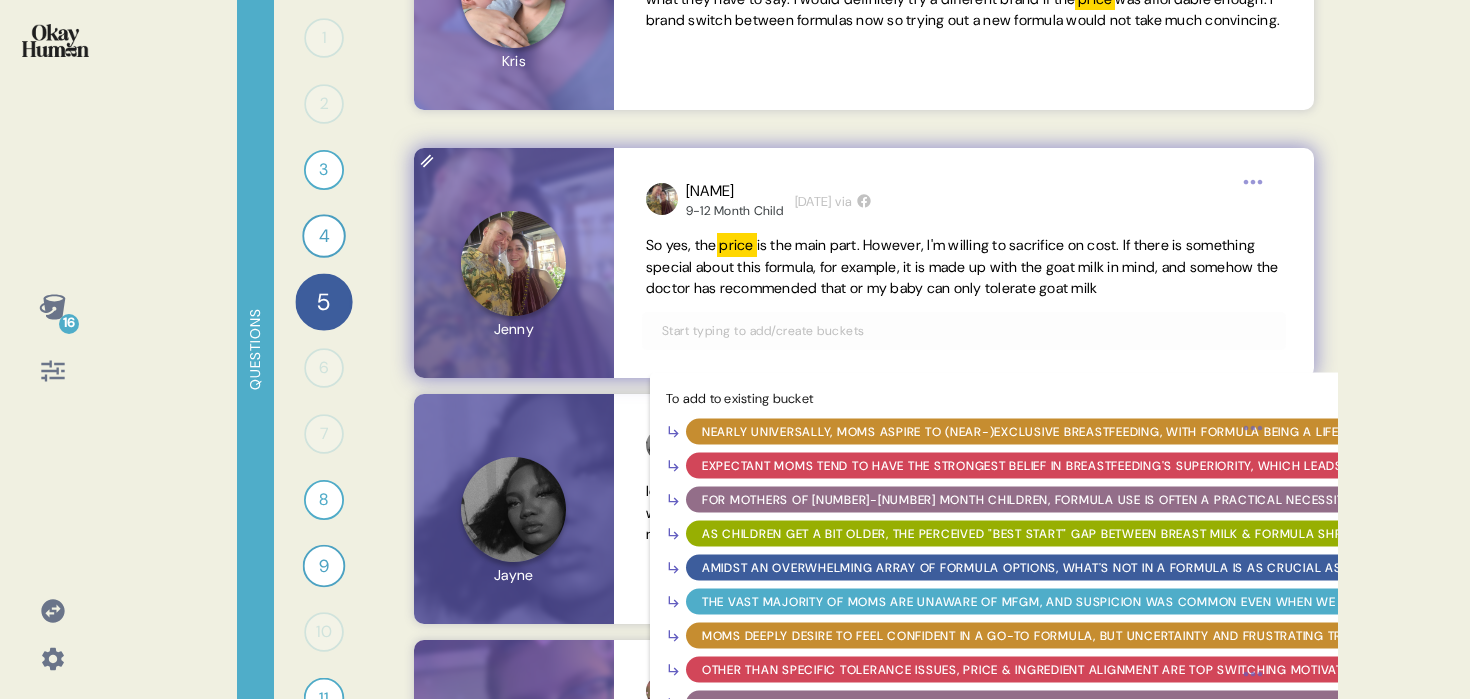 click on "Other than specific tolerance issues, price & ingredient alignment are top switching motivators." at bounding box center [1036, 670] 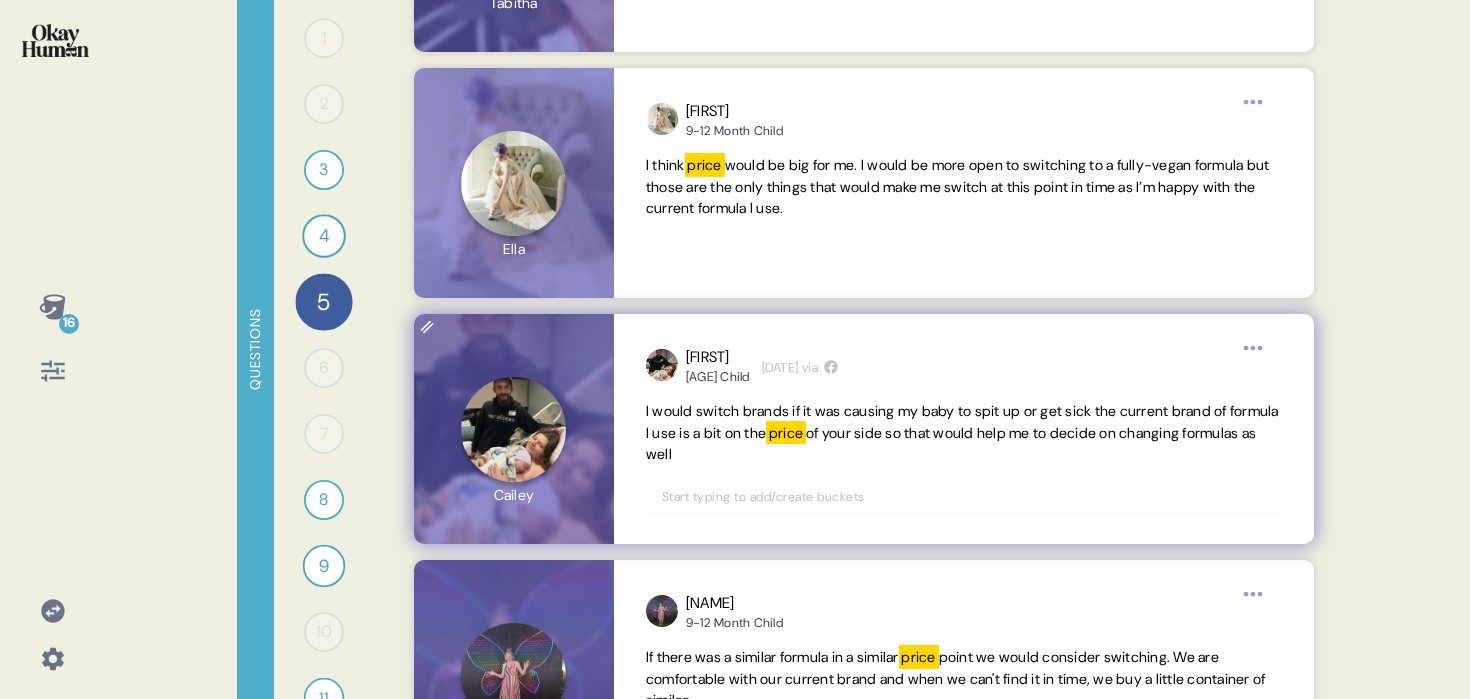 scroll, scrollTop: 14119, scrollLeft: 0, axis: vertical 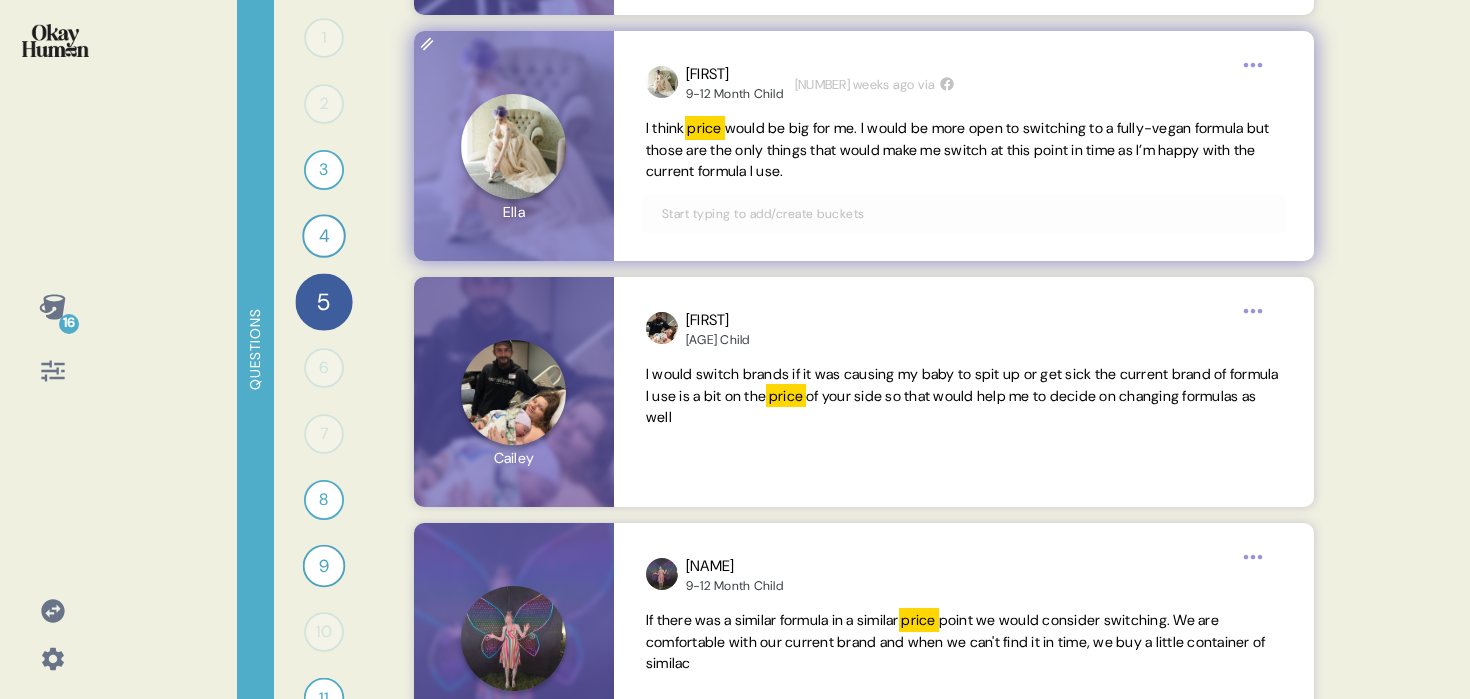 click on "would be big for me. I would be more open to switching to a fully-vegan formula but those are the only things that would make me switch at this point in time as I’m happy with the current formula I use." at bounding box center (958, 150) 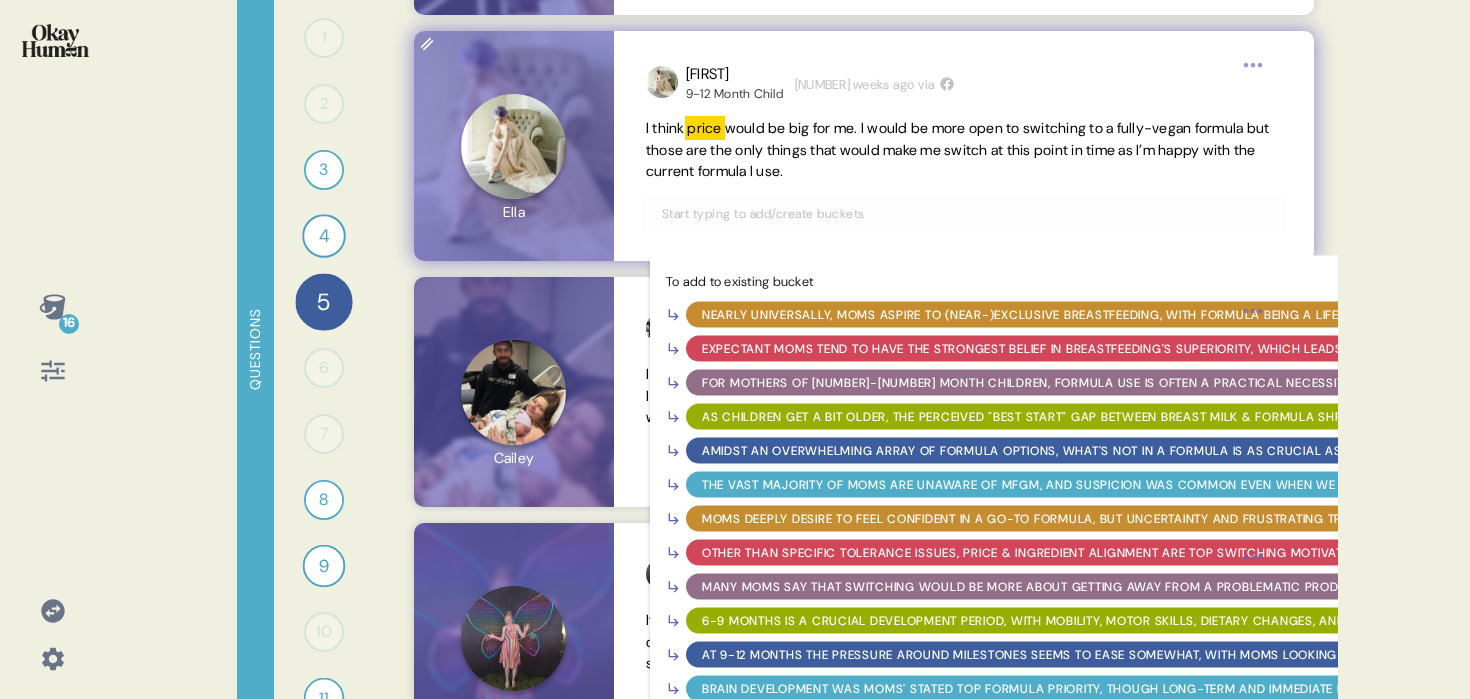 click at bounding box center (964, 214) 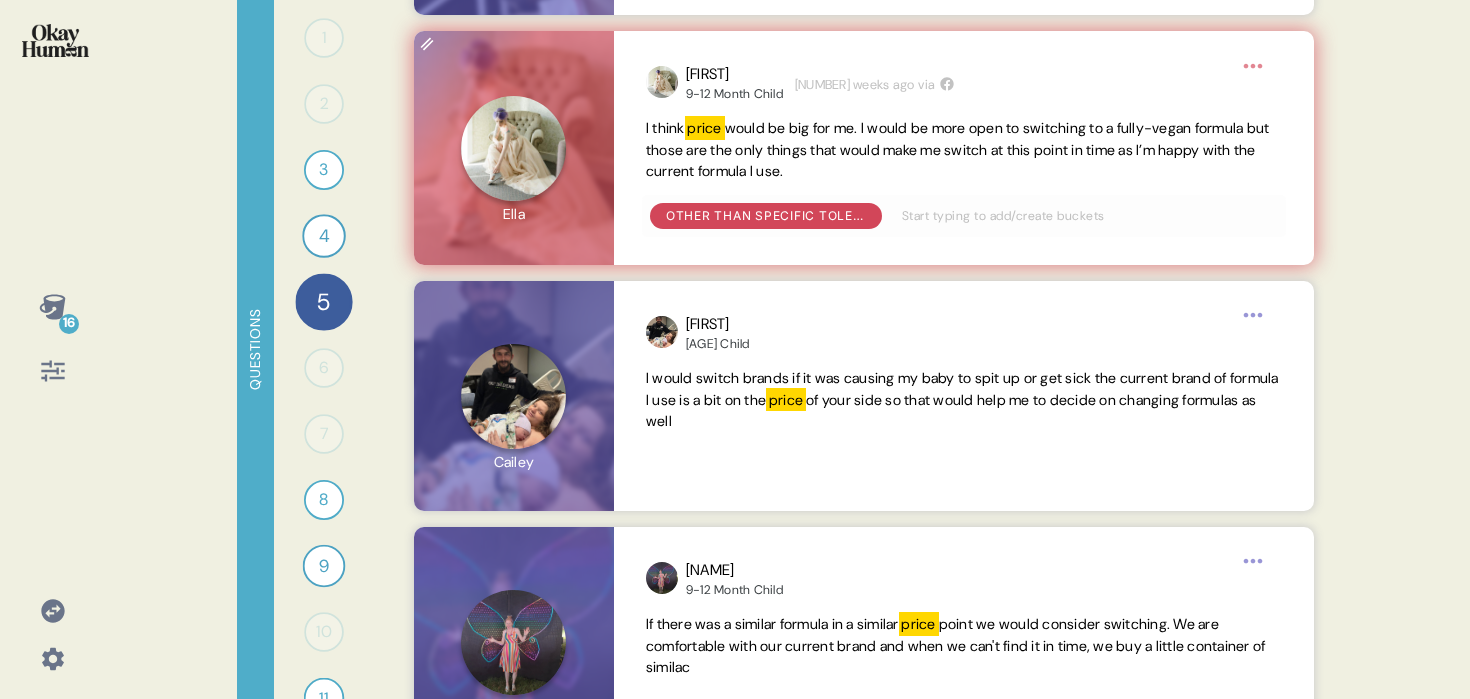 click 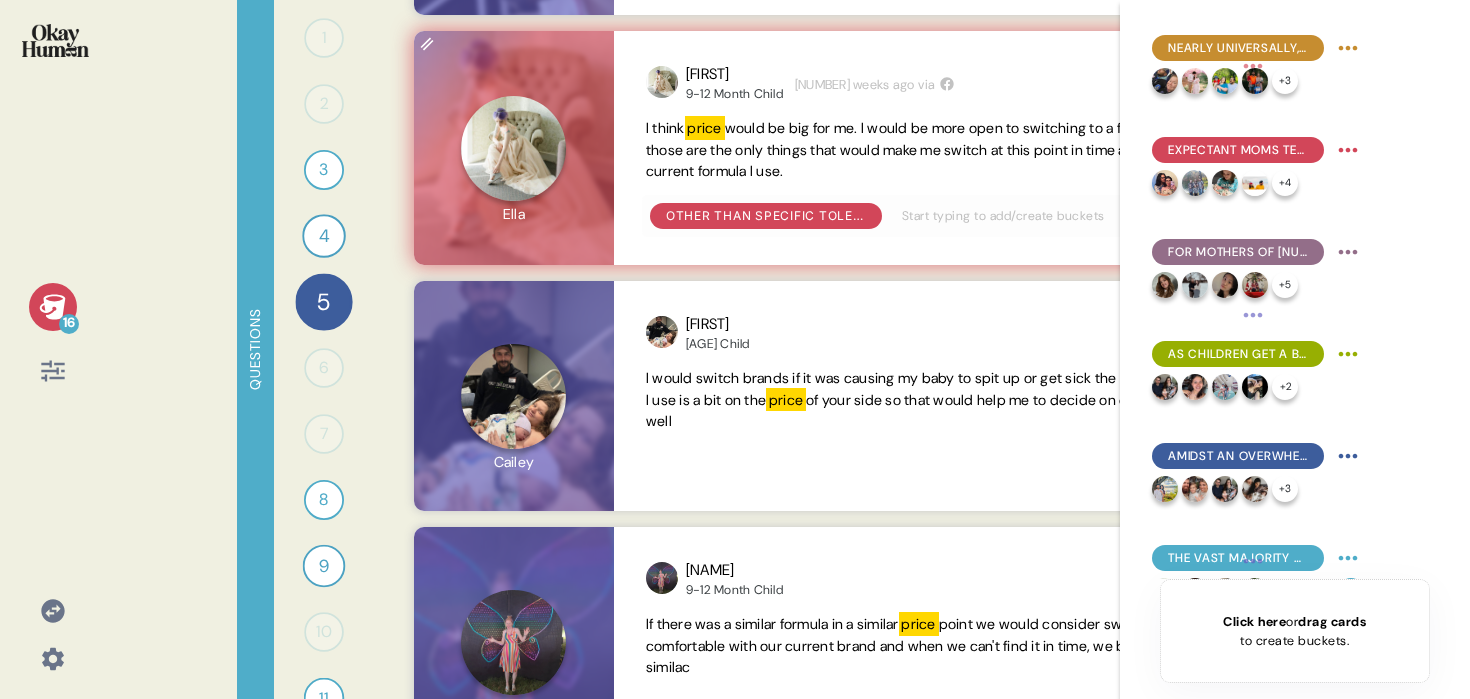 drag, startPoint x: 58, startPoint y: 310, endPoint x: 146, endPoint y: 309, distance: 88.005684 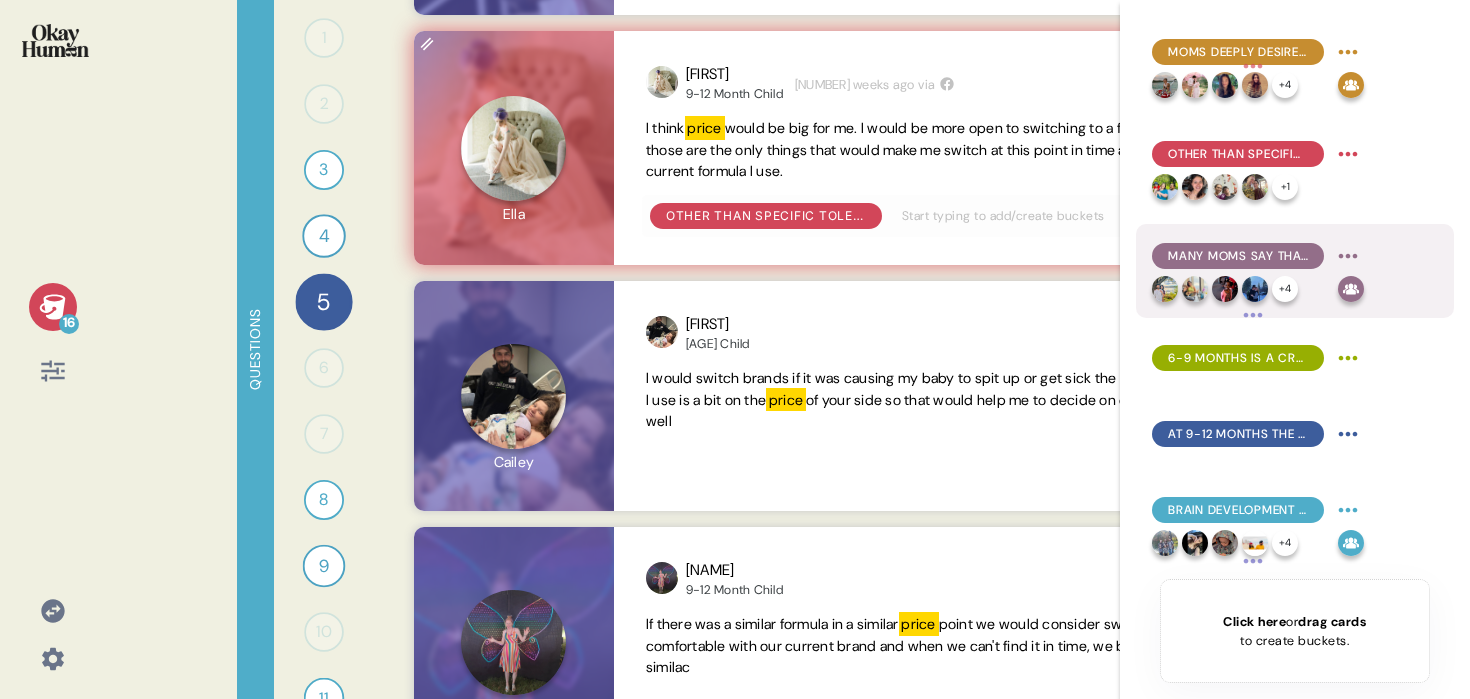 scroll, scrollTop: 542, scrollLeft: 0, axis: vertical 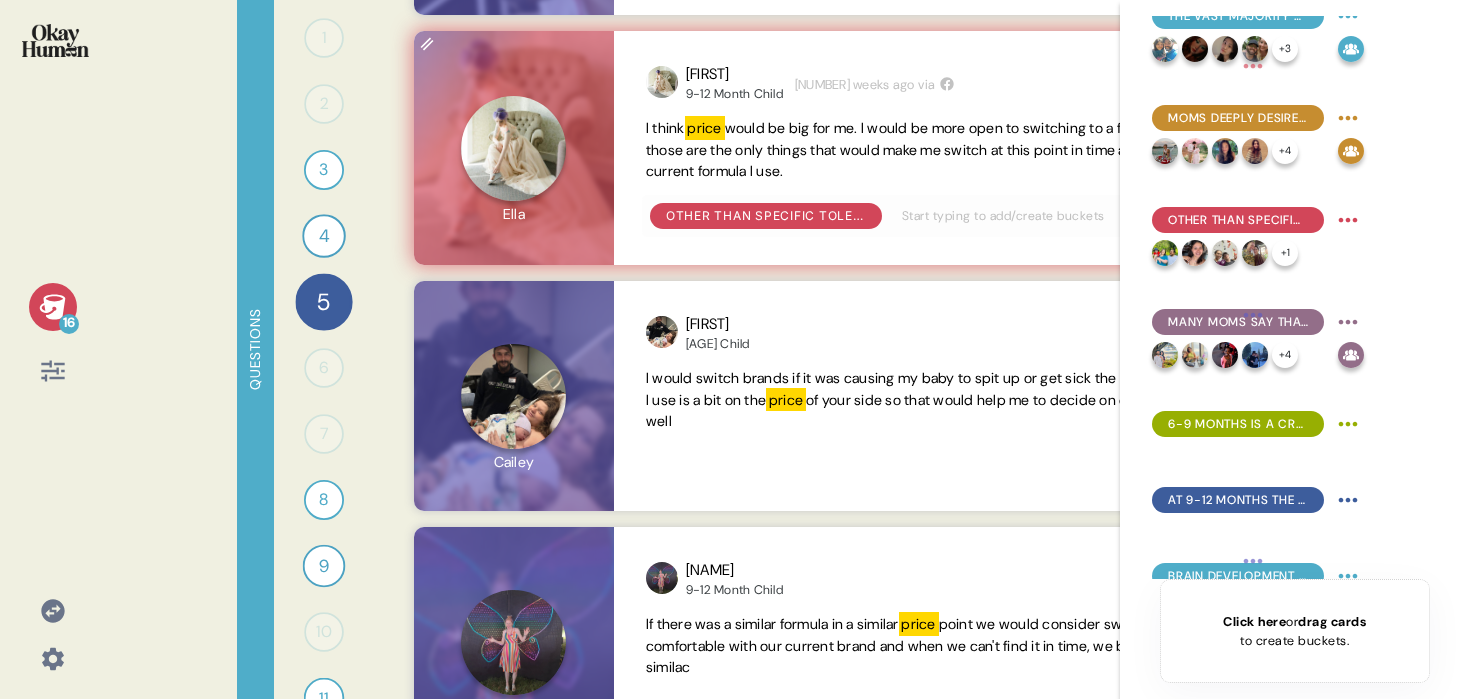 click 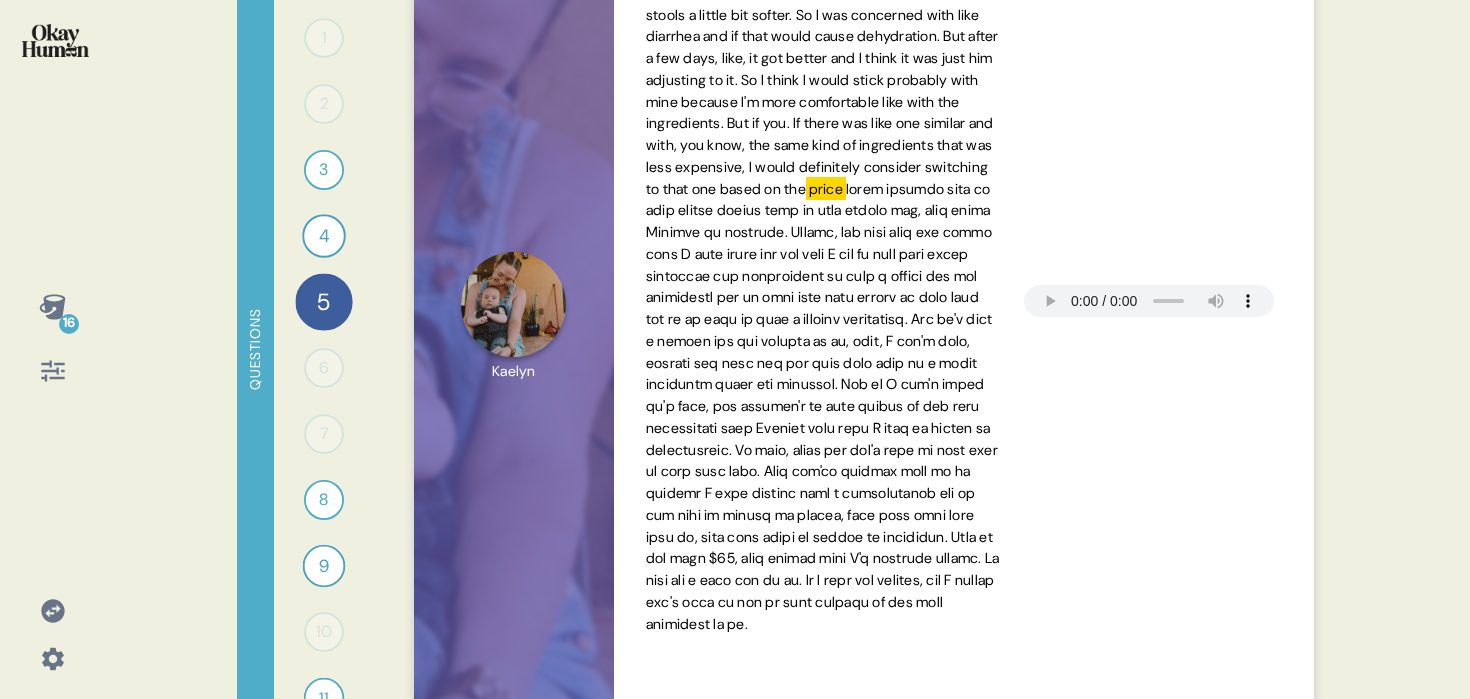 scroll, scrollTop: 0, scrollLeft: 0, axis: both 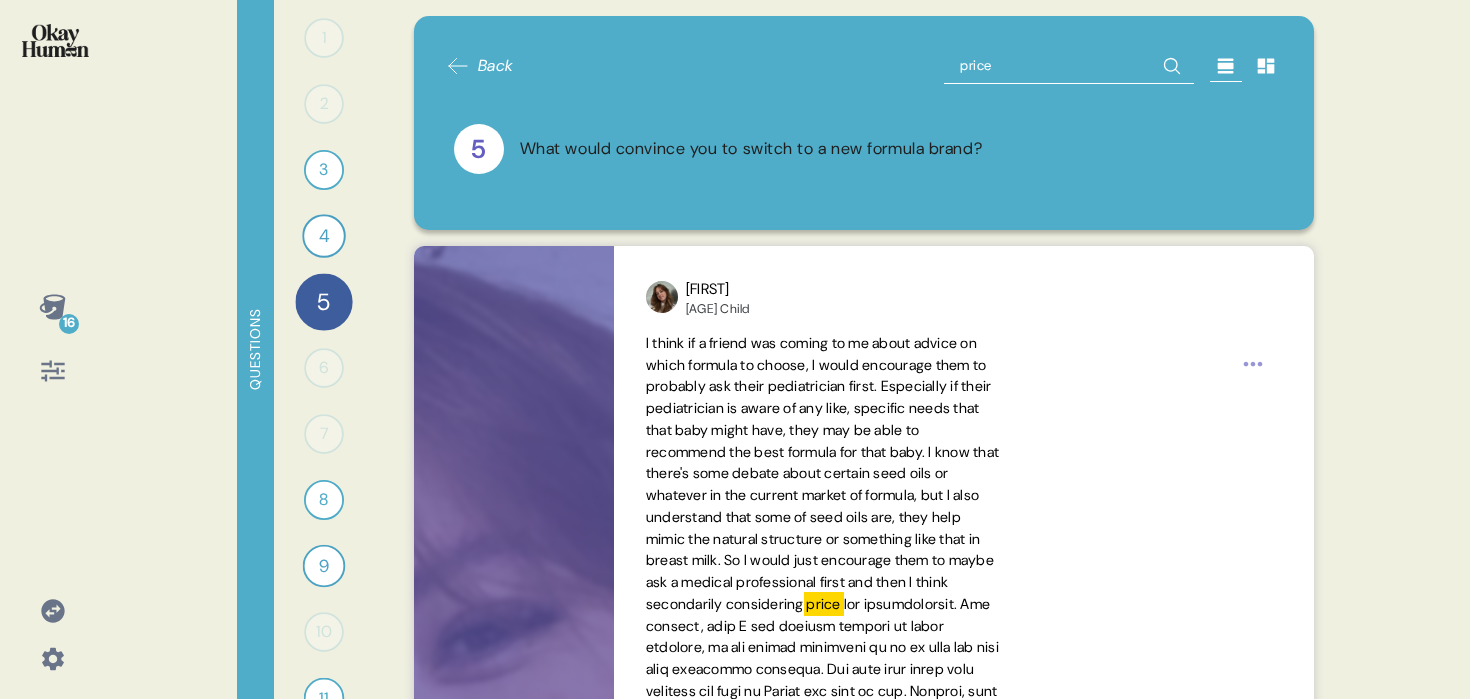 click on "price" at bounding box center [1069, 66] 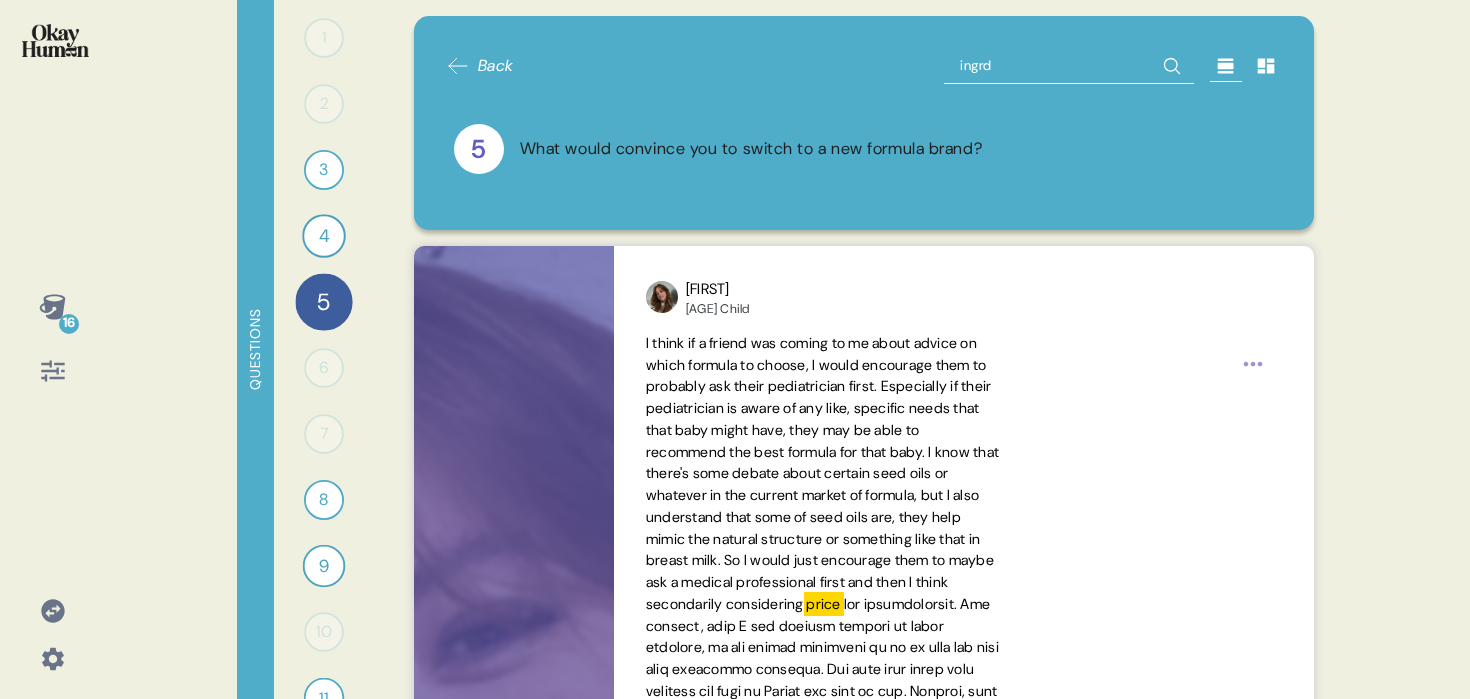 type on "ingrdi" 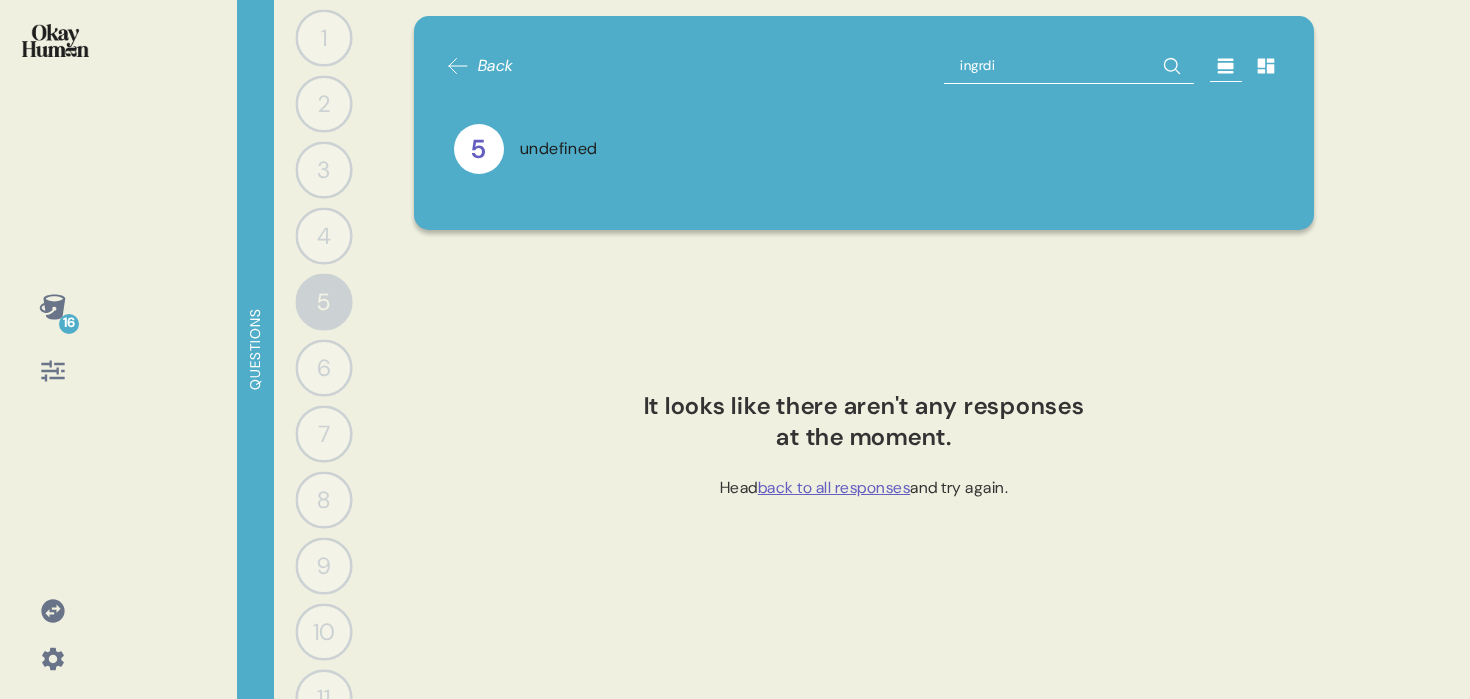 click on "ingrdi" at bounding box center (1069, 66) 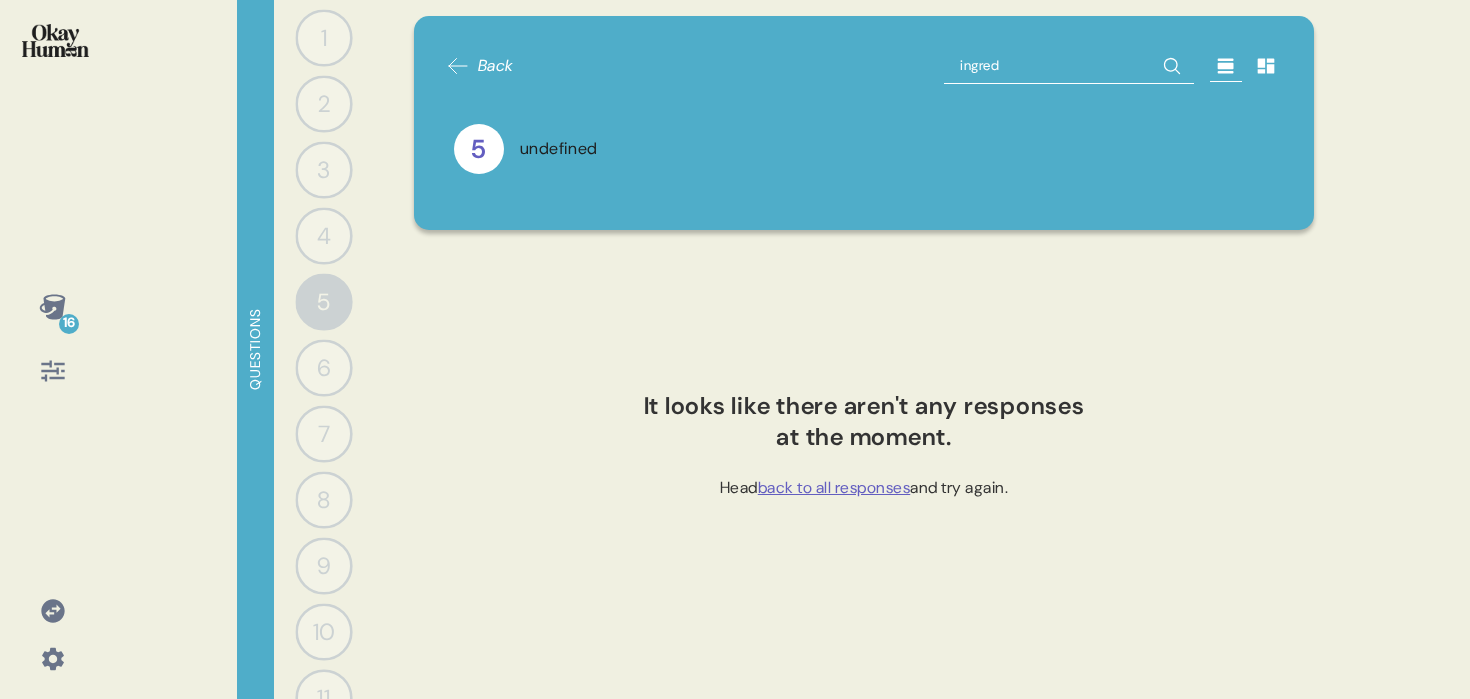 type on "ingredi" 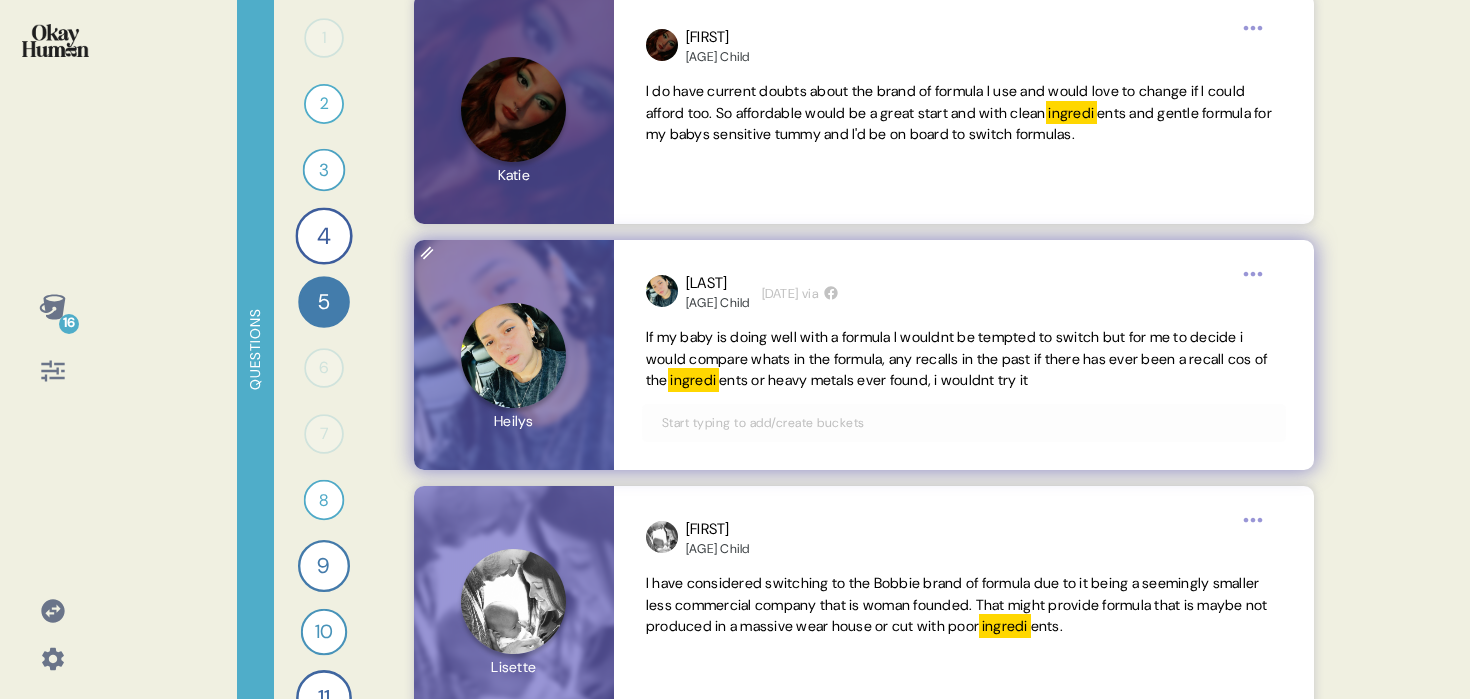 scroll, scrollTop: 7063, scrollLeft: 0, axis: vertical 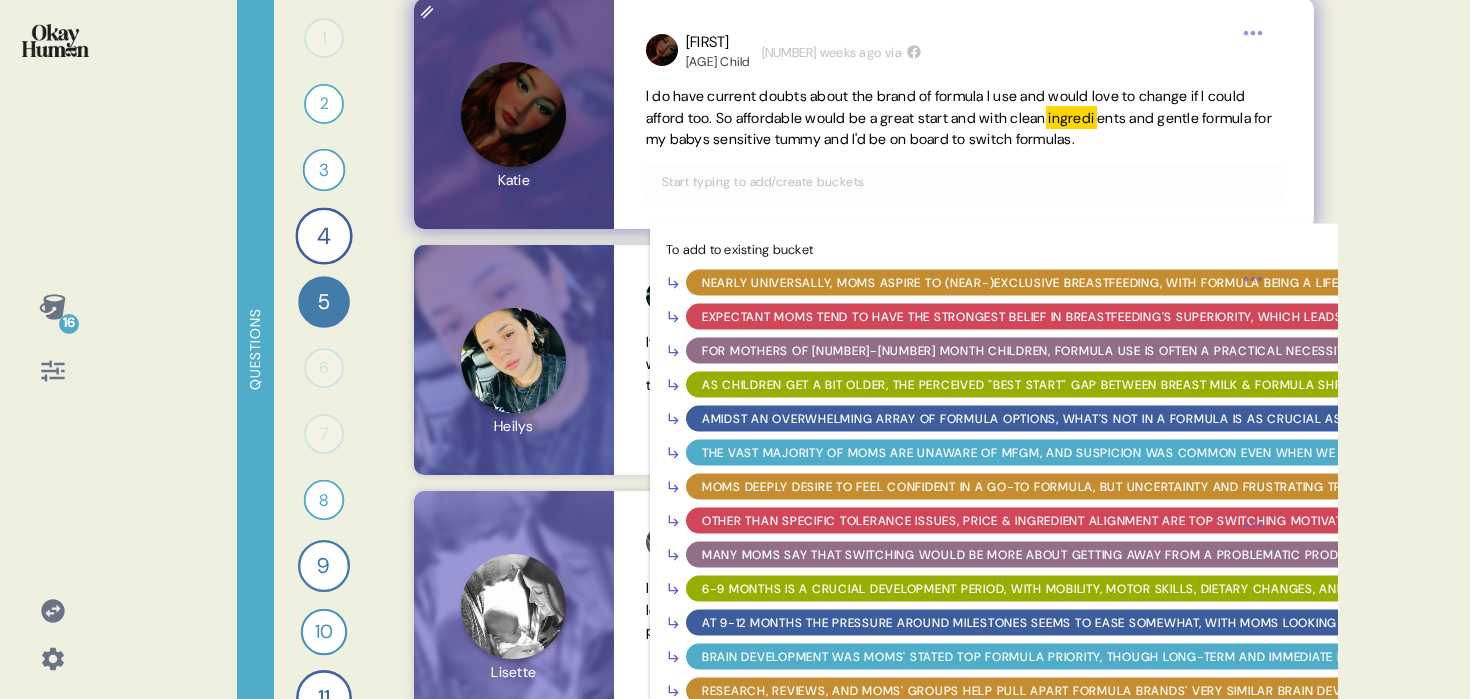 click at bounding box center (964, 182) 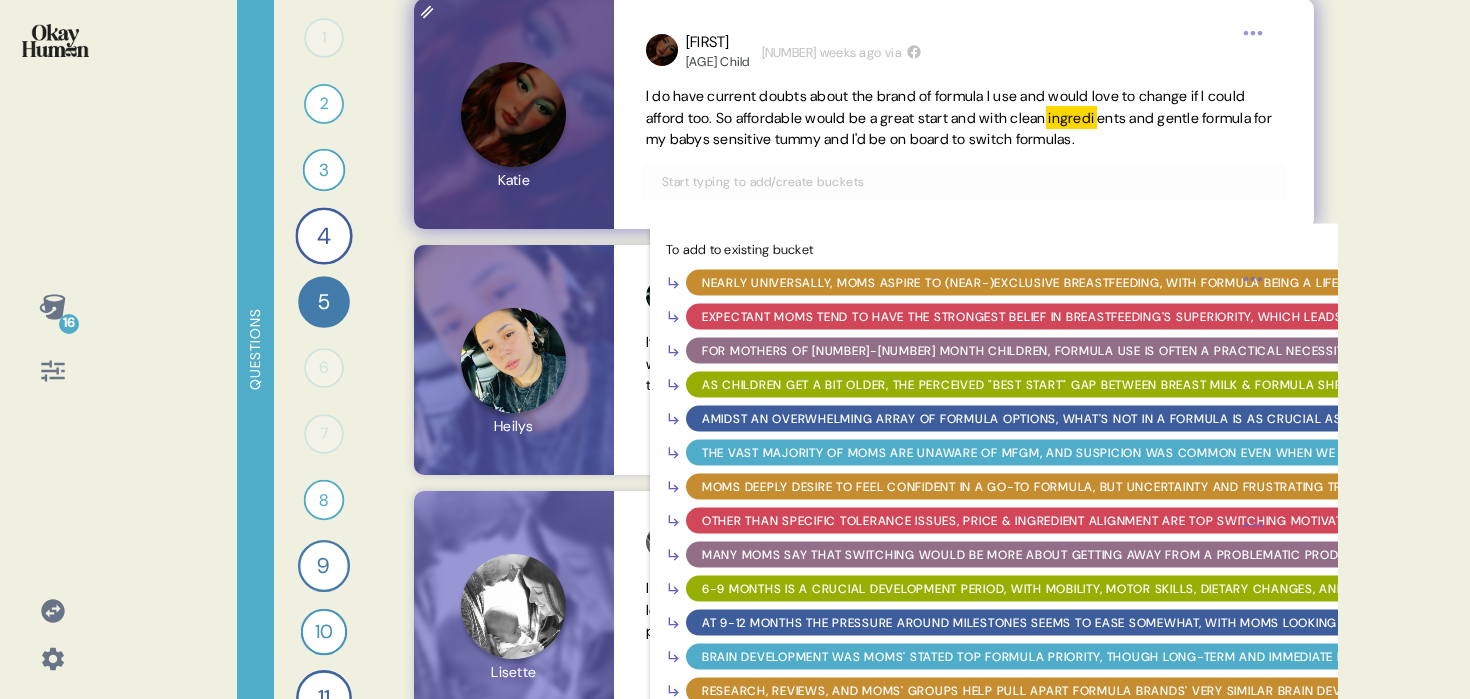 click on "Other than specific tolerance issues, price & ingredient alignment are top switching motivators." at bounding box center [1036, 521] 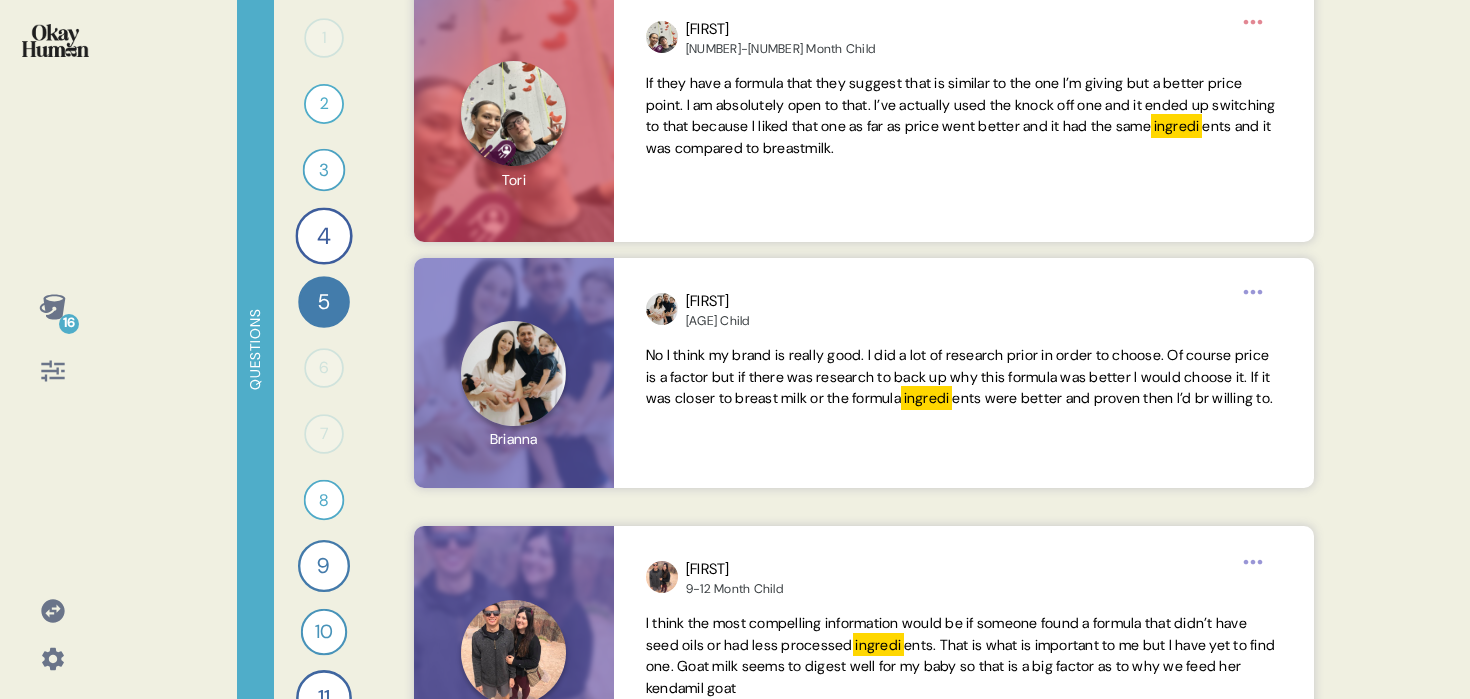 scroll, scrollTop: 6406, scrollLeft: 0, axis: vertical 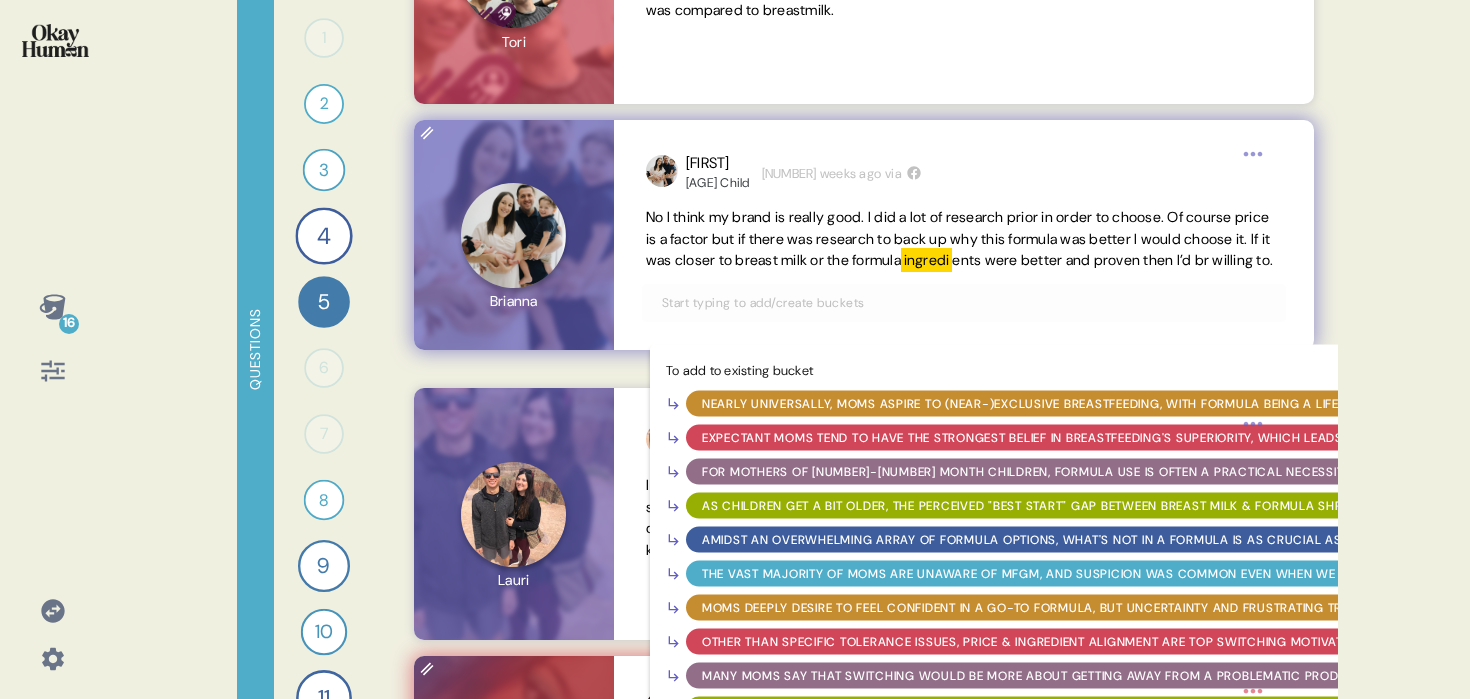 click at bounding box center (964, 303) 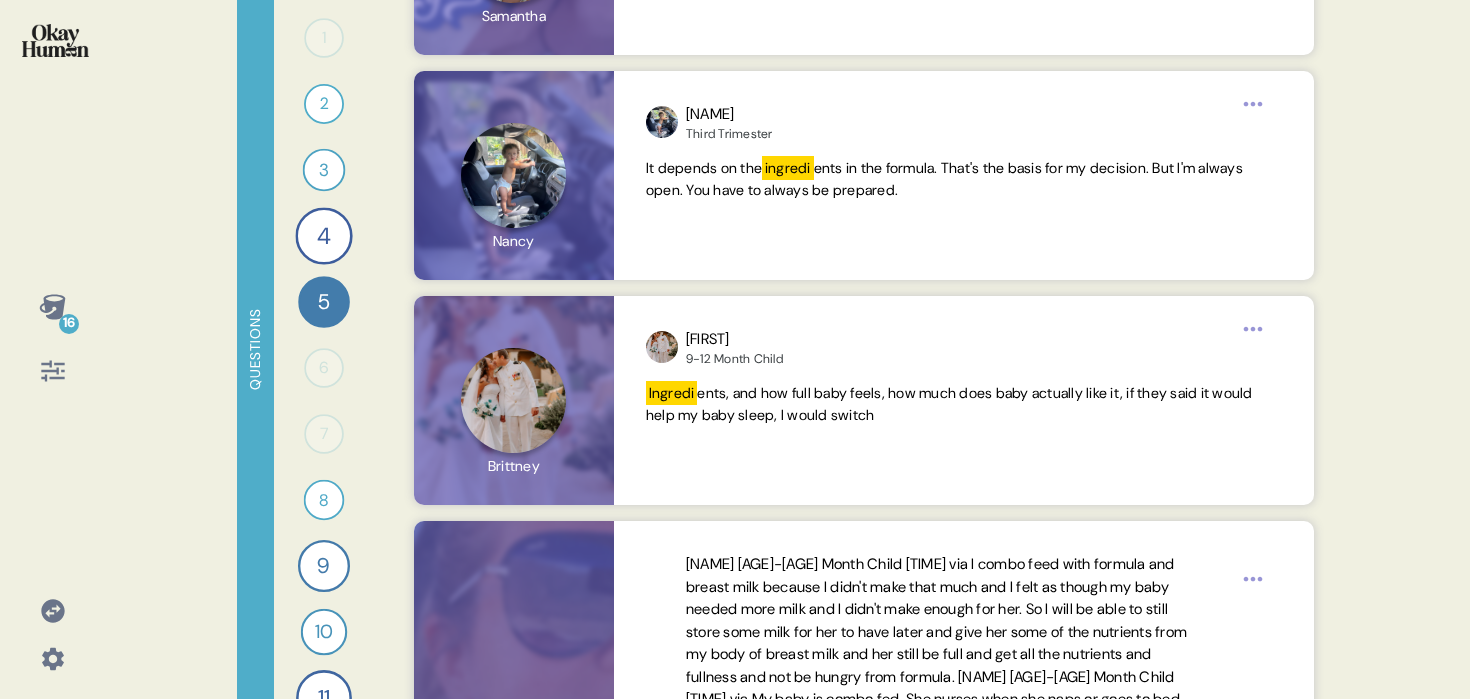 scroll, scrollTop: 8898, scrollLeft: 0, axis: vertical 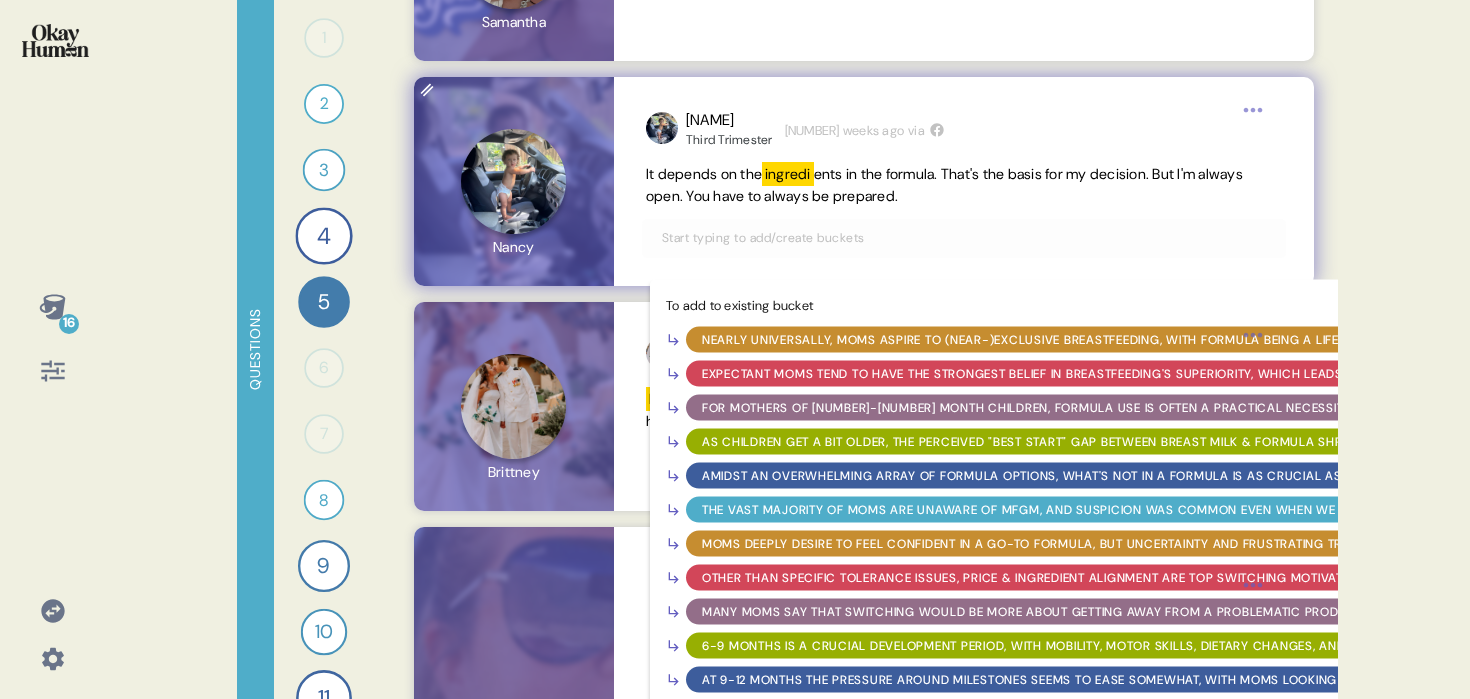 click at bounding box center [964, 238] 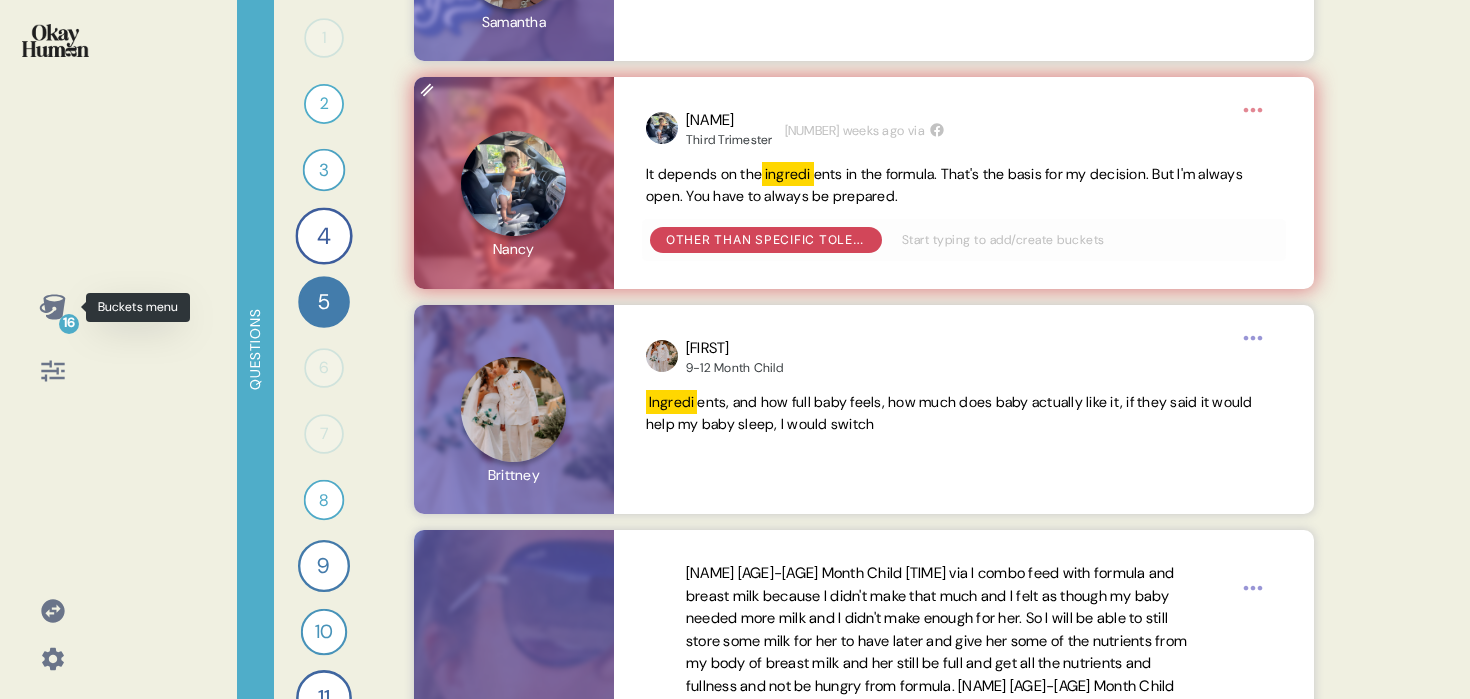 click 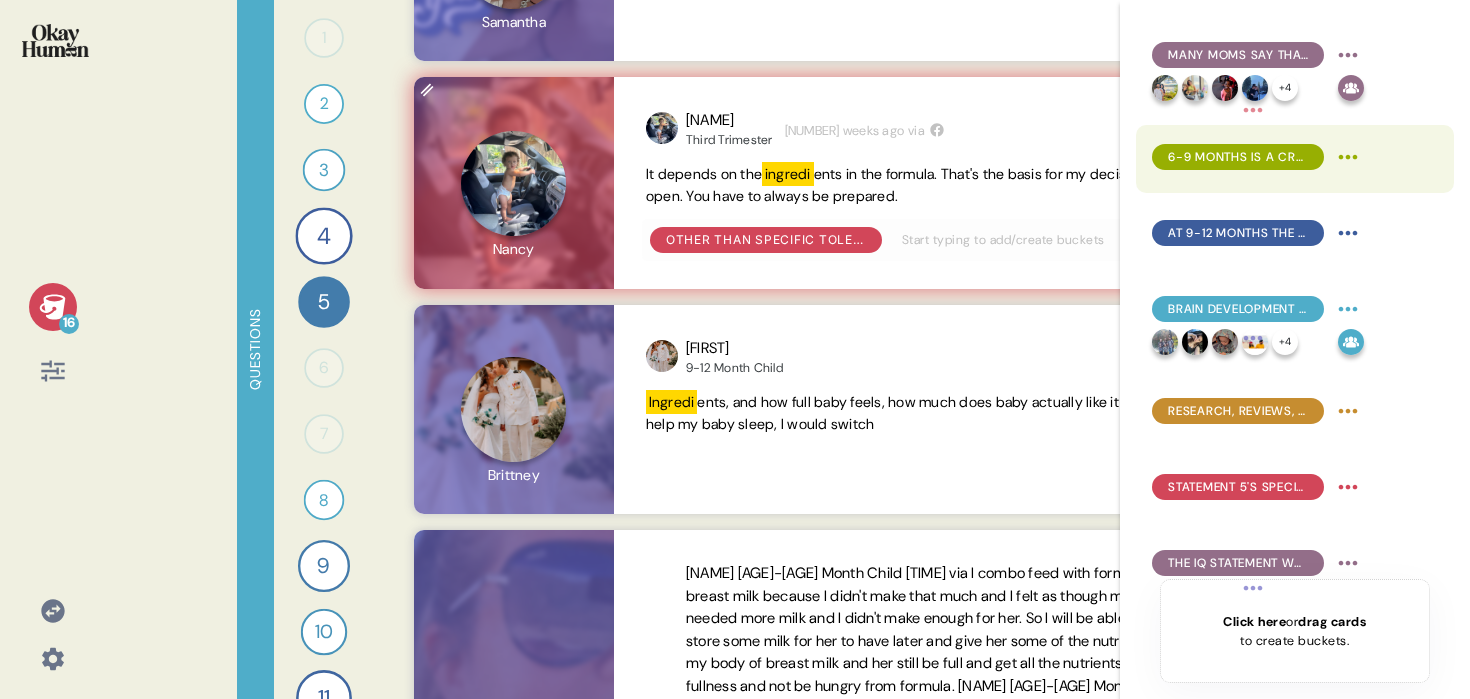 scroll, scrollTop: 767, scrollLeft: 0, axis: vertical 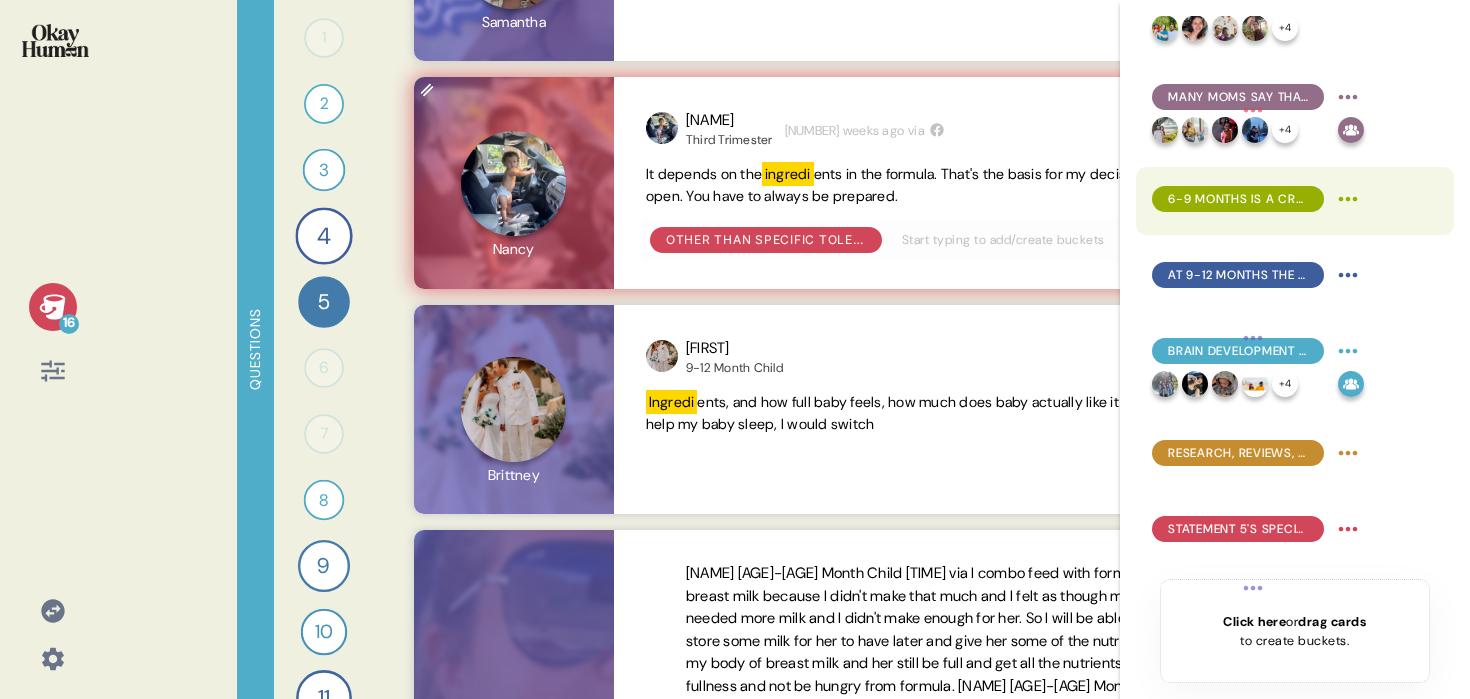 click on "6-9 months is a crucial development period, with mobility, motor skills, dietary changes, and social development all in view." at bounding box center (1238, 199) 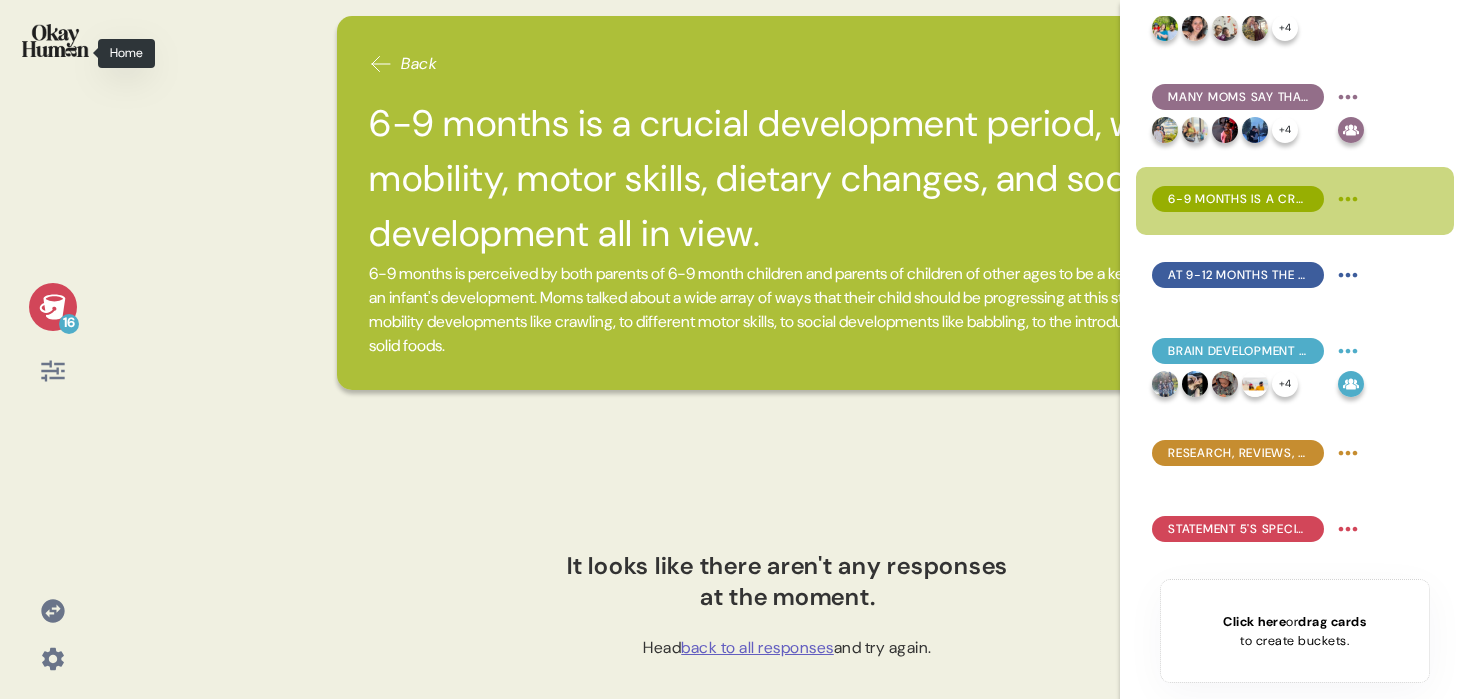 click at bounding box center (52, 53) 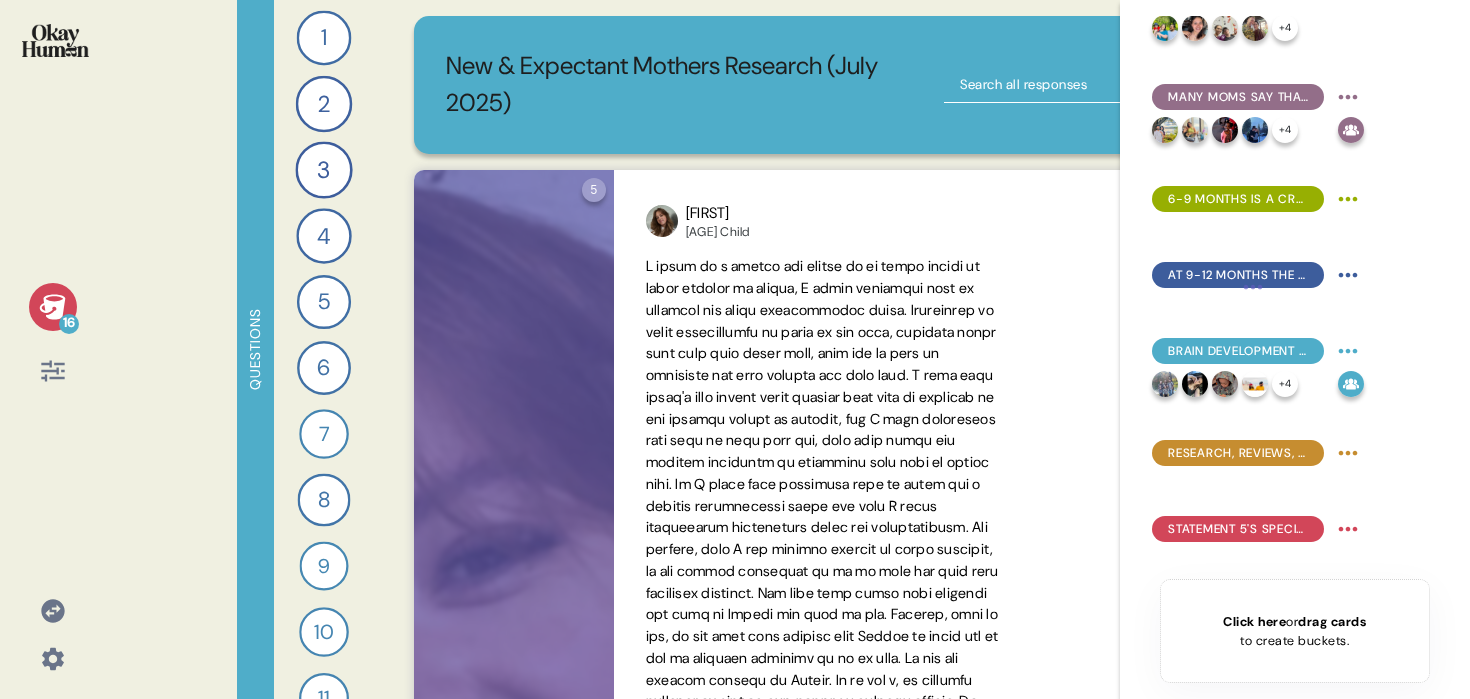 click at bounding box center [53, 371] 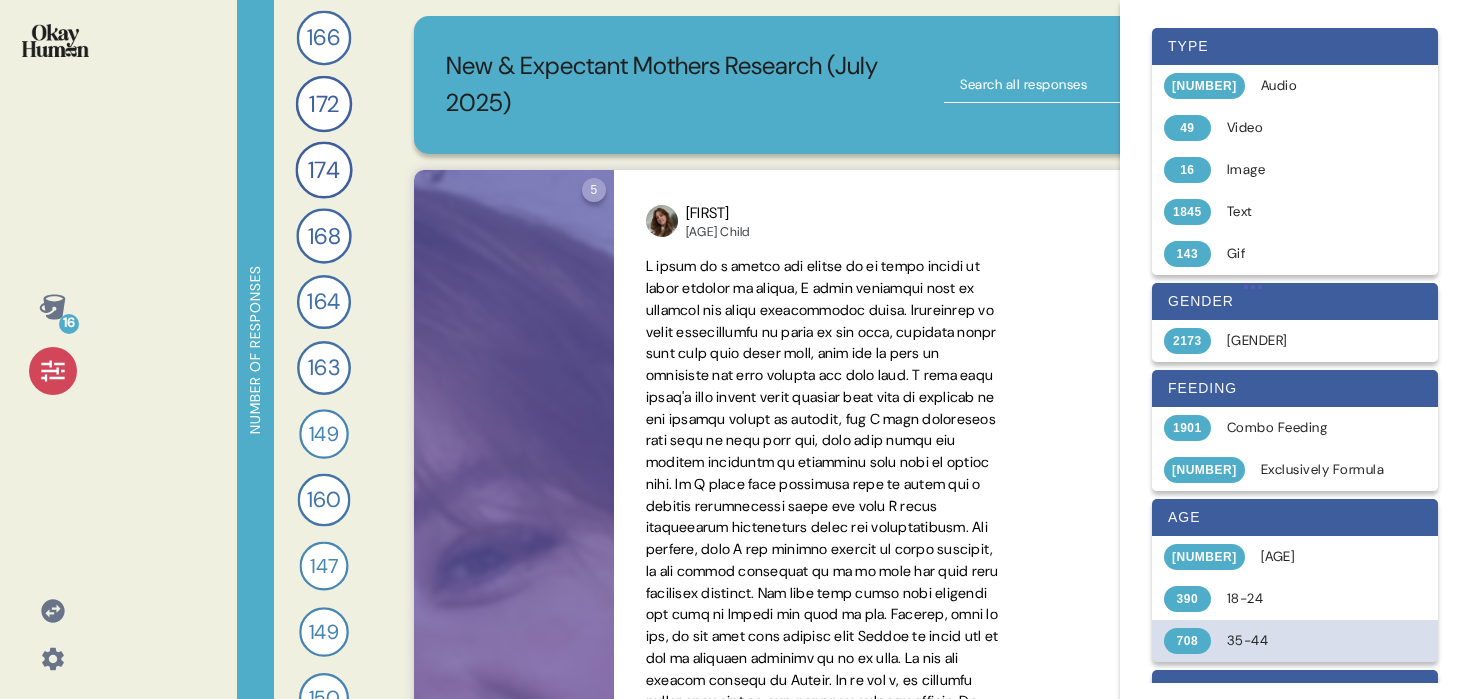 scroll, scrollTop: 246, scrollLeft: 0, axis: vertical 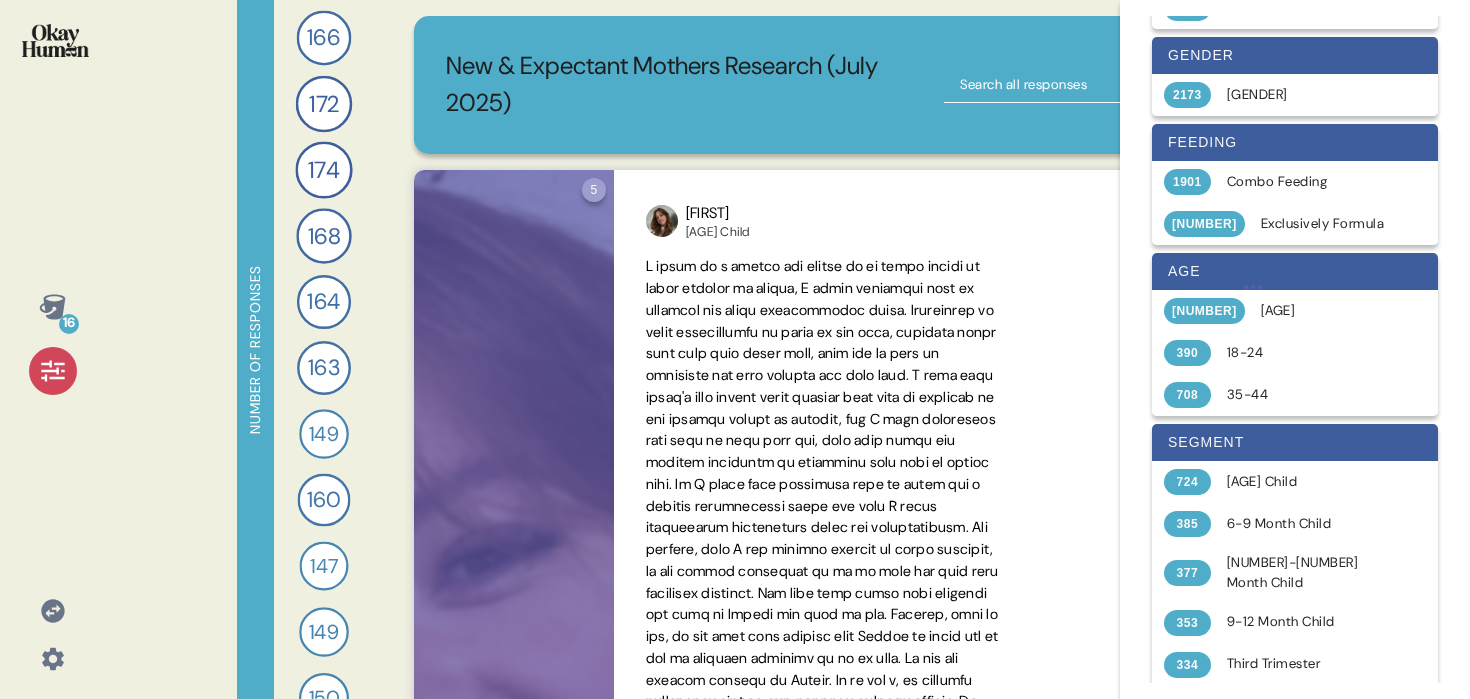 click at bounding box center (1069, 85) 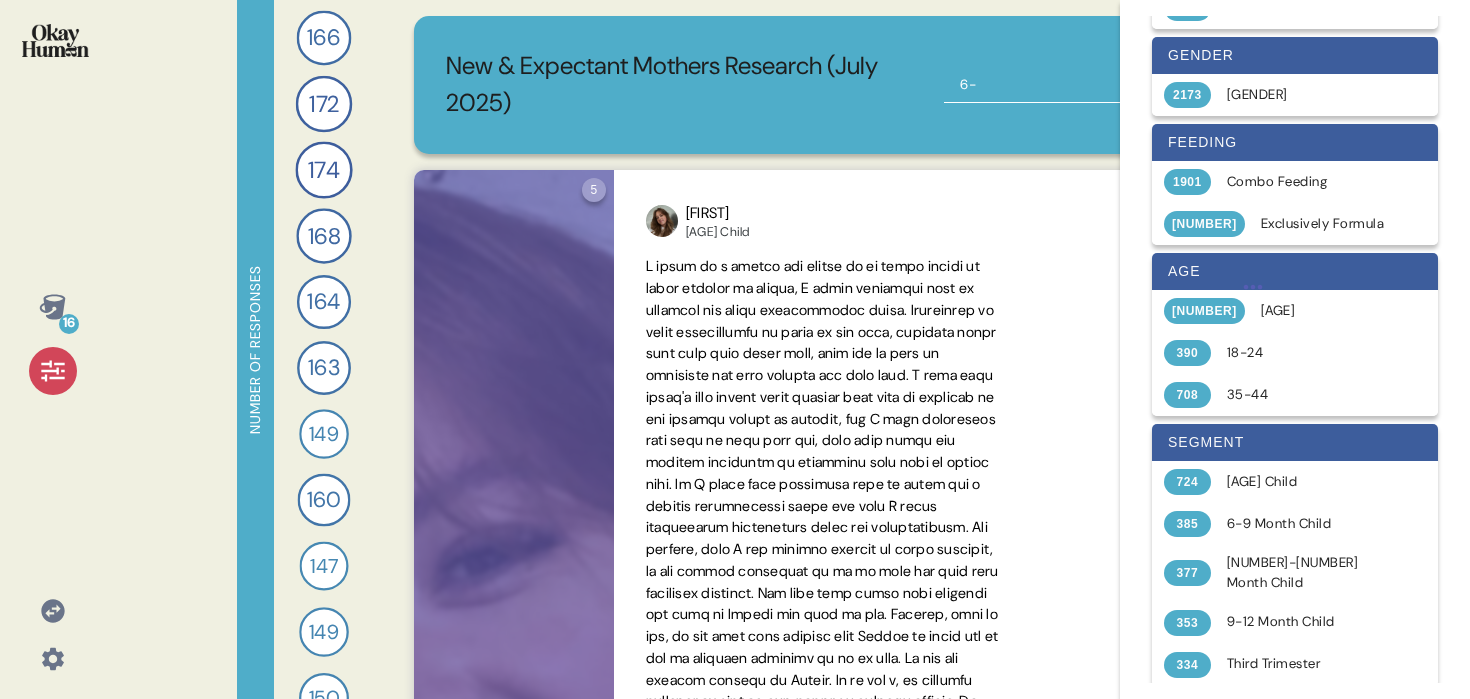 type on "6-9" 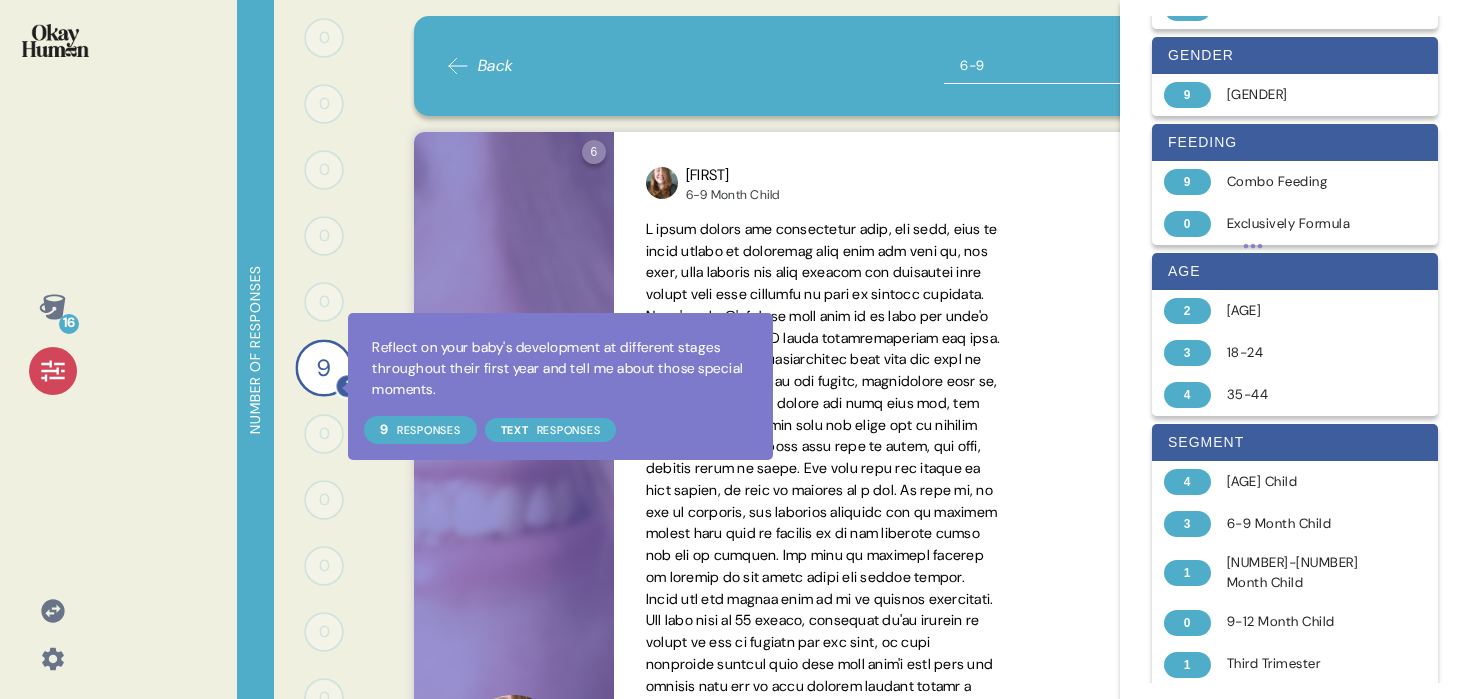 click on "9" at bounding box center (324, 367) 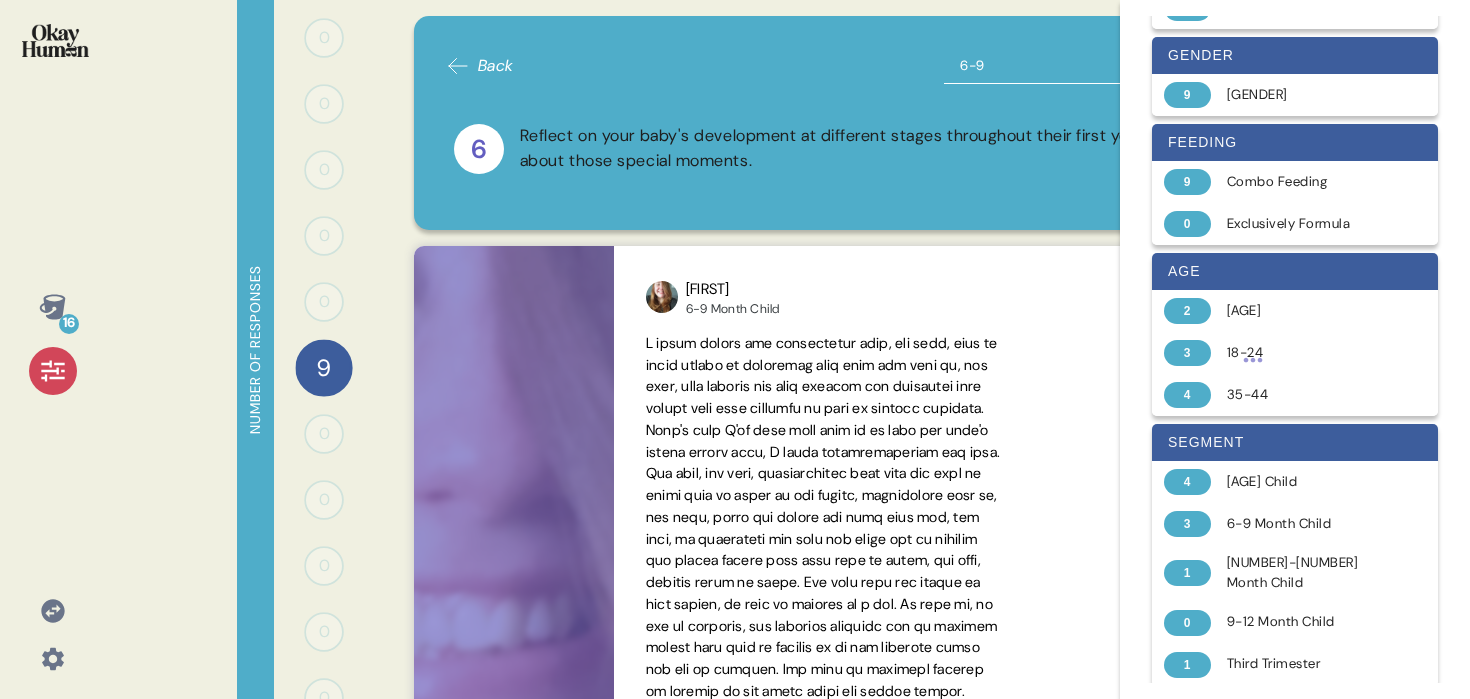 click at bounding box center [53, 371] 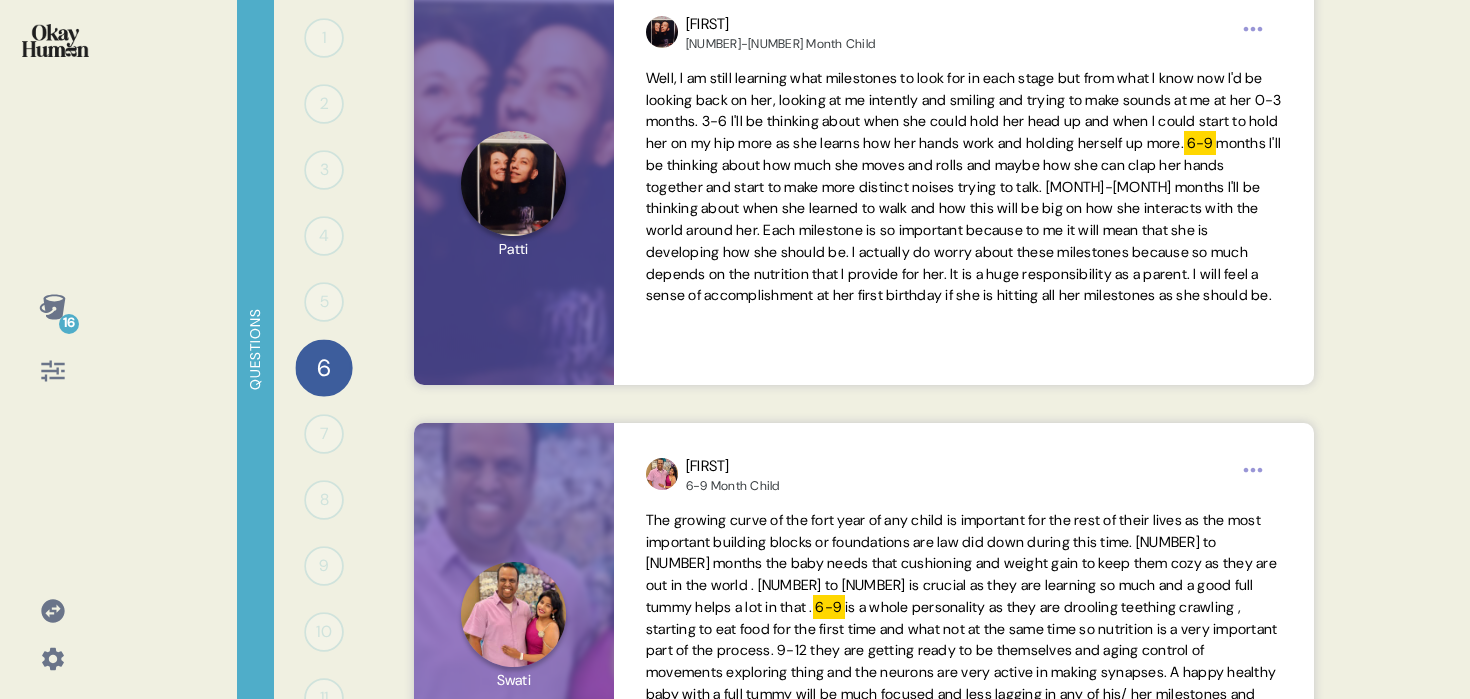 scroll, scrollTop: 3247, scrollLeft: 0, axis: vertical 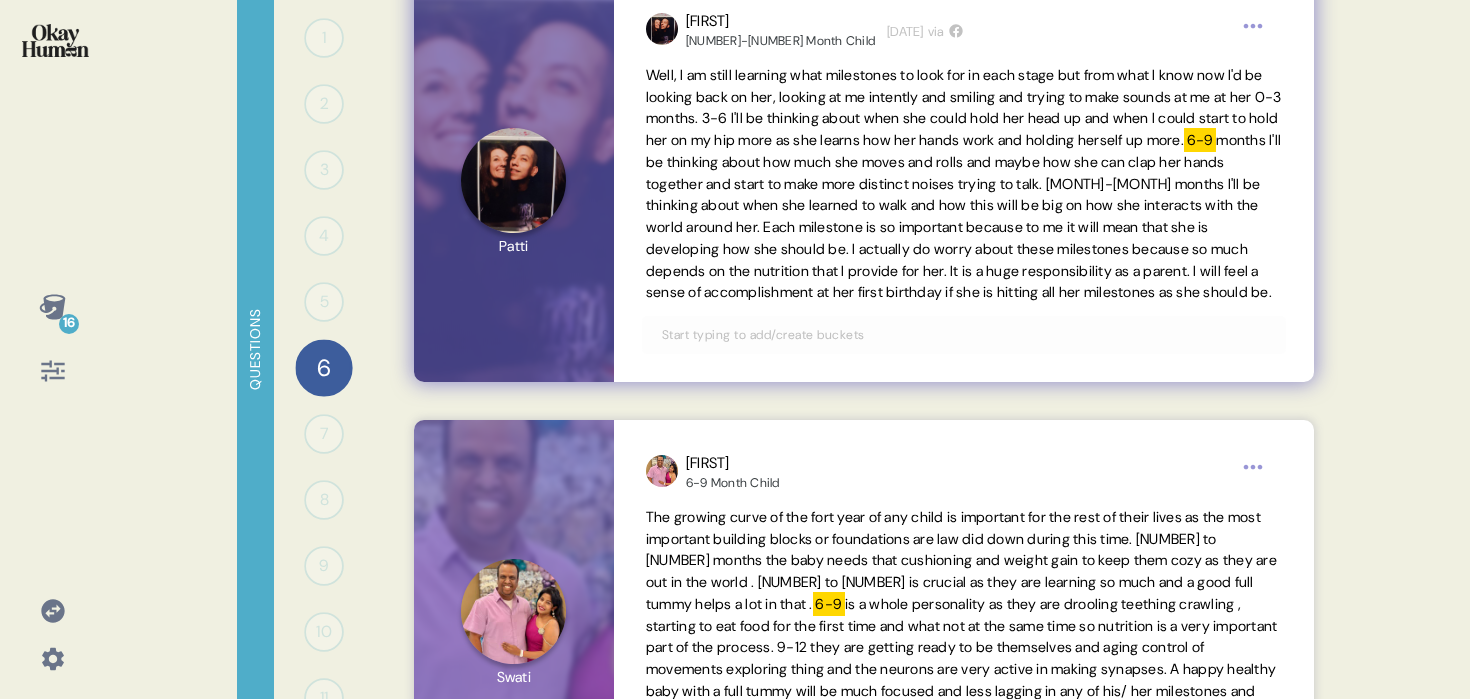 click at bounding box center [964, 335] 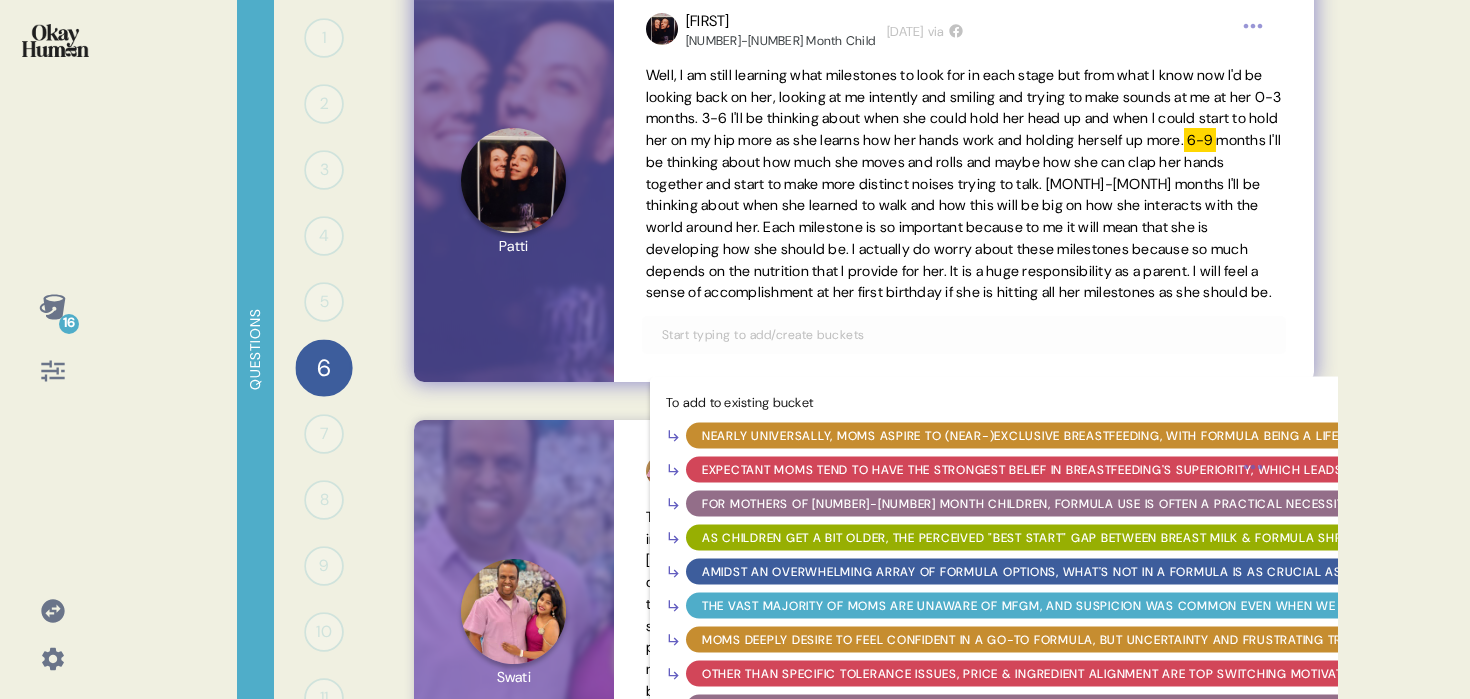 scroll, scrollTop: 3497, scrollLeft: 0, axis: vertical 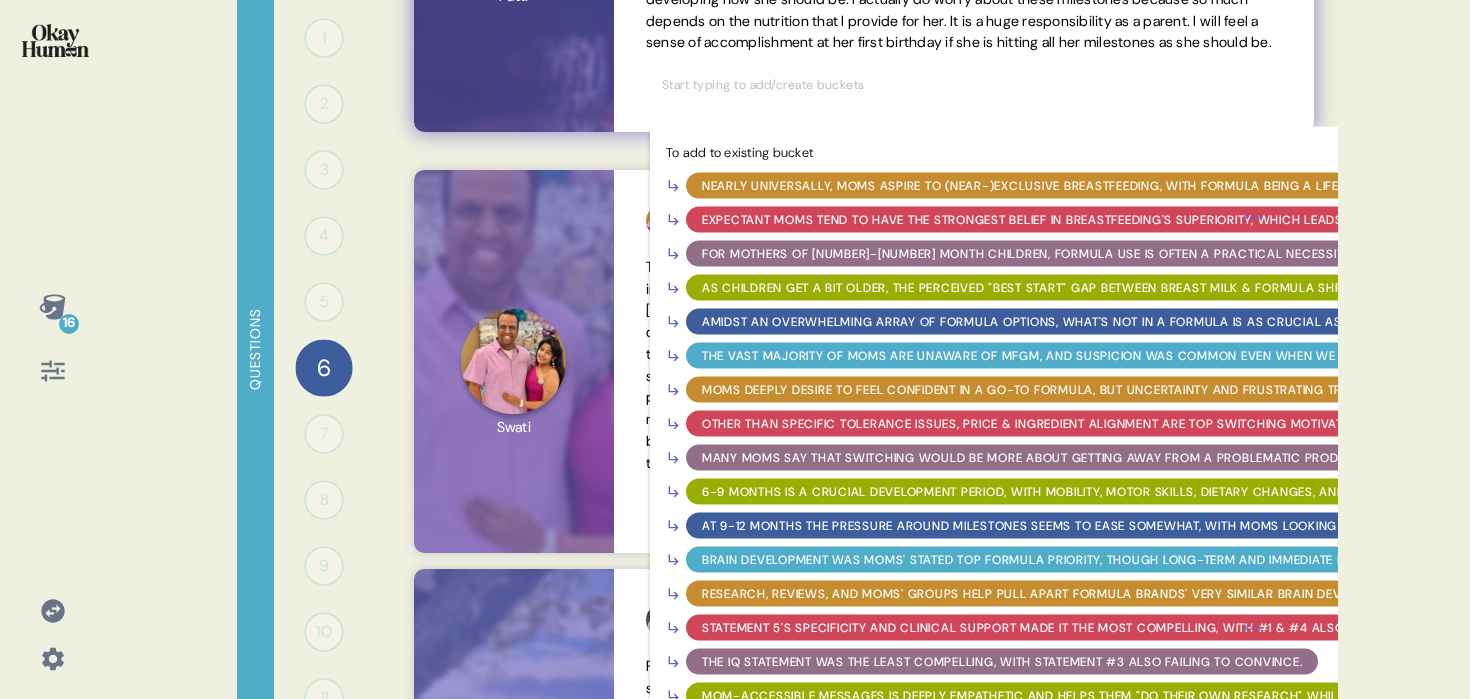 click on "6-9 months is a crucial development period, with mobility, motor skills, dietary changes, and social development all in view." at bounding box center (1133, 492) 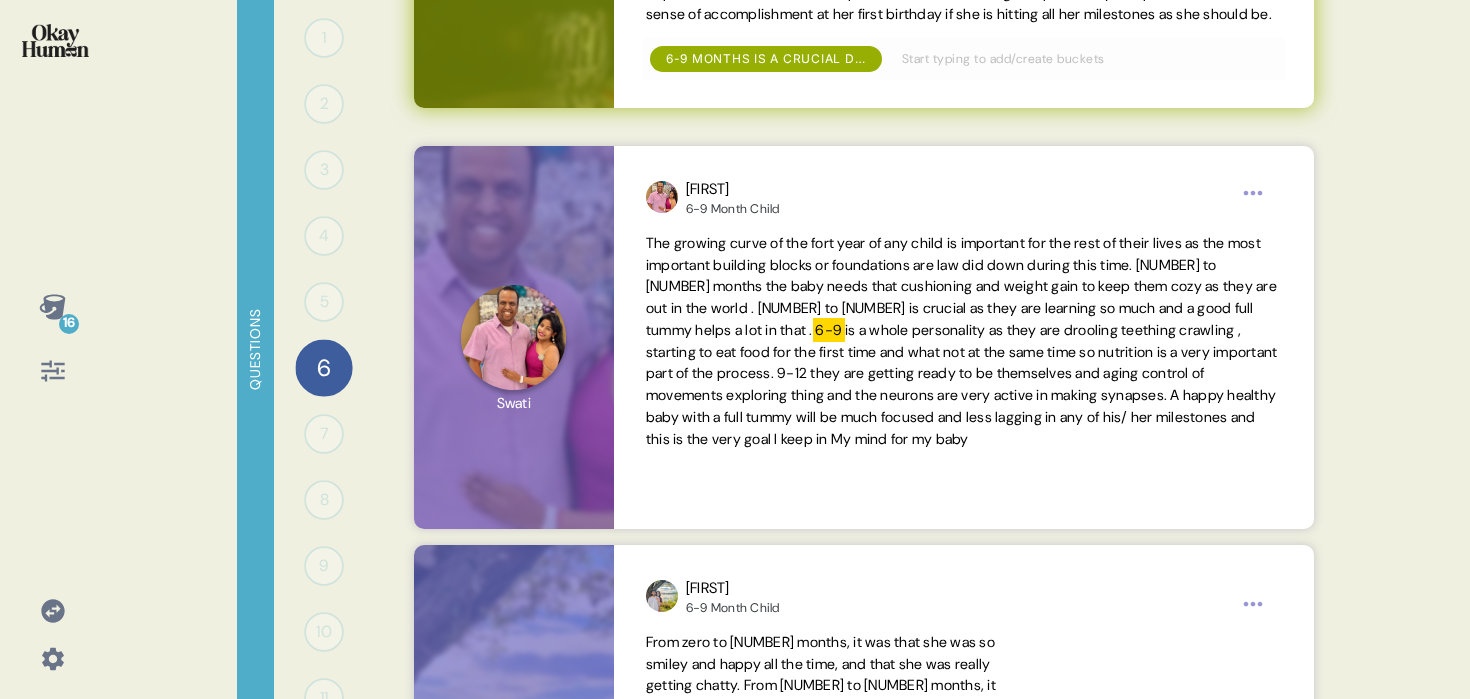 scroll, scrollTop: 3547, scrollLeft: 0, axis: vertical 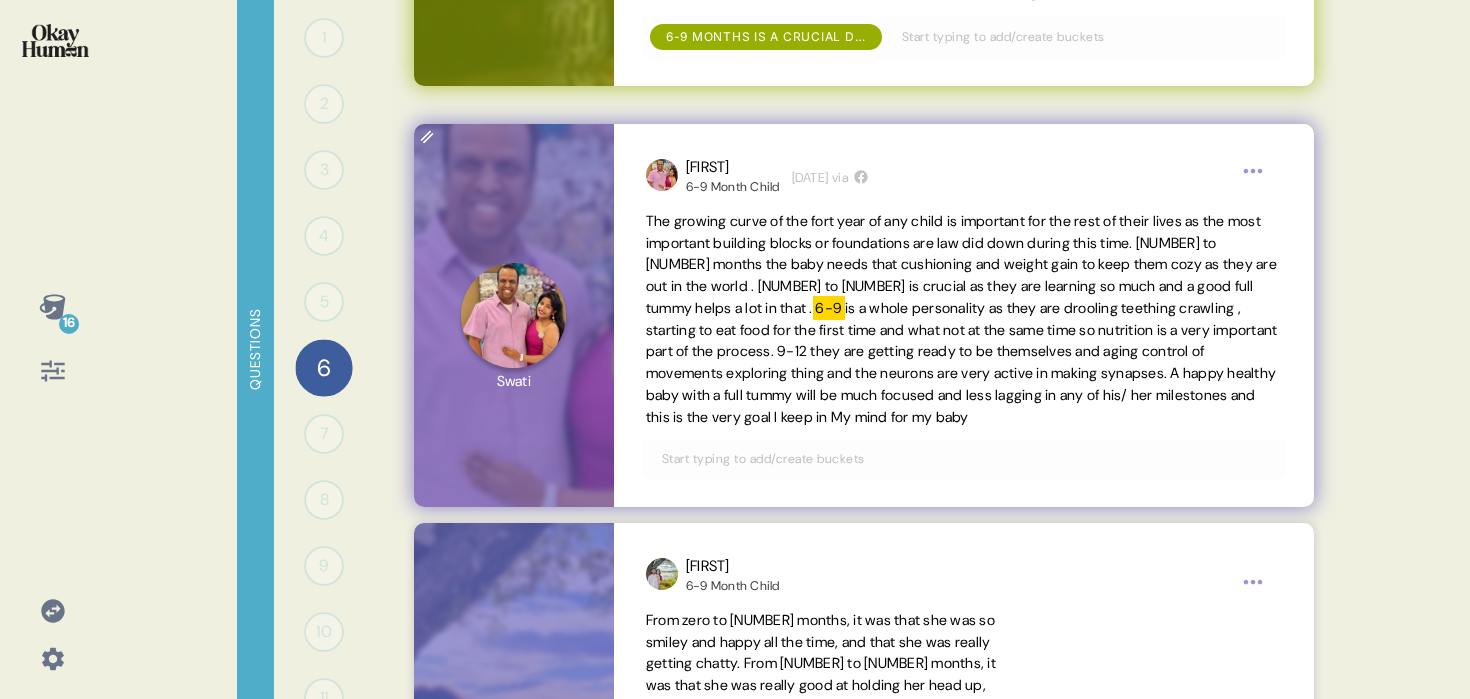 click at bounding box center (964, 459) 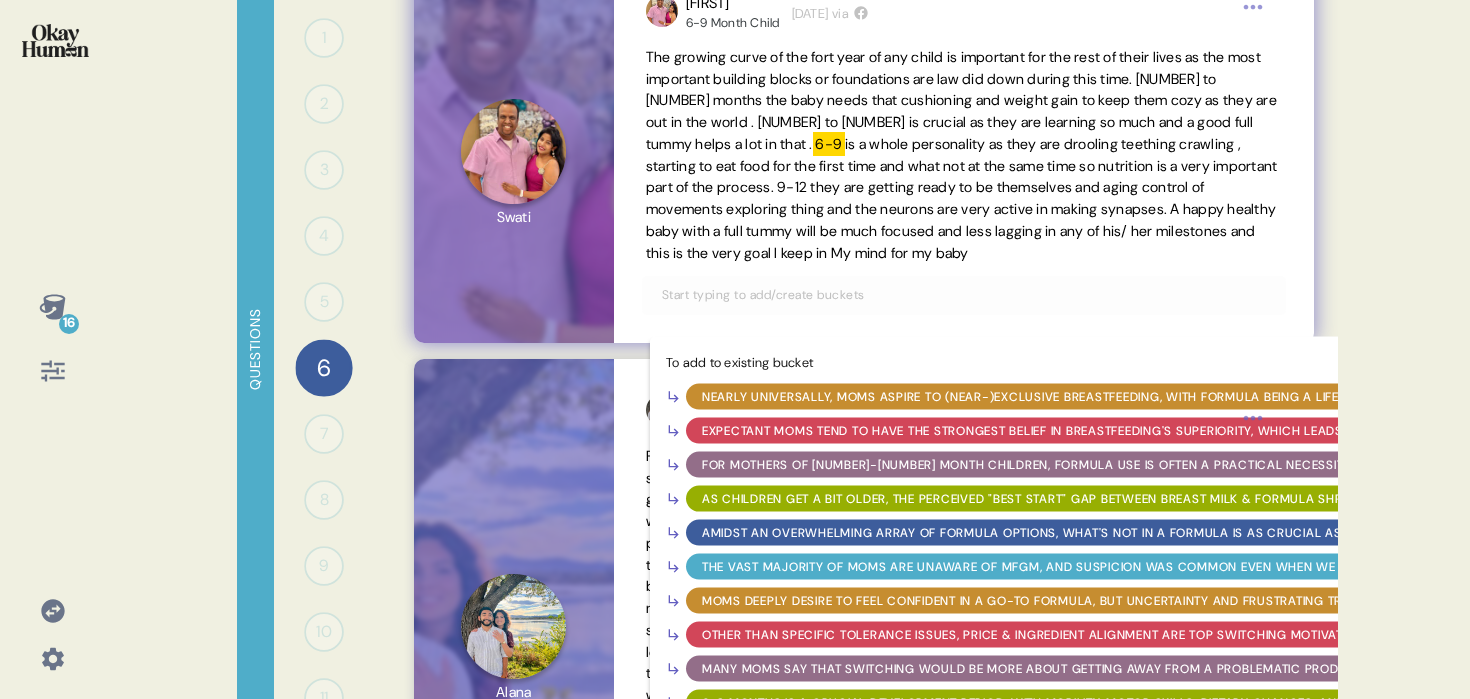 scroll, scrollTop: 3731, scrollLeft: 0, axis: vertical 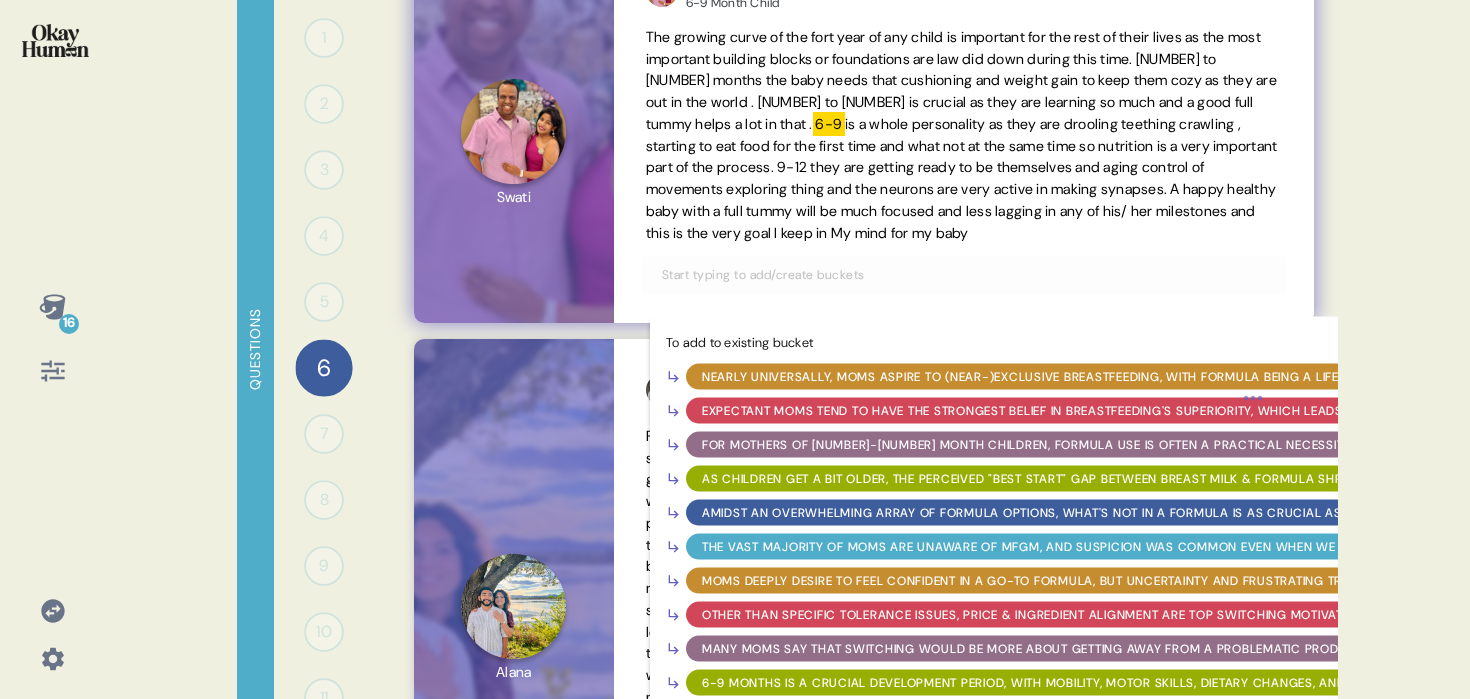 click on "6-9 months is a crucial development period, with mobility, motor skills, dietary changes, and social development all in view." at bounding box center (1133, 682) 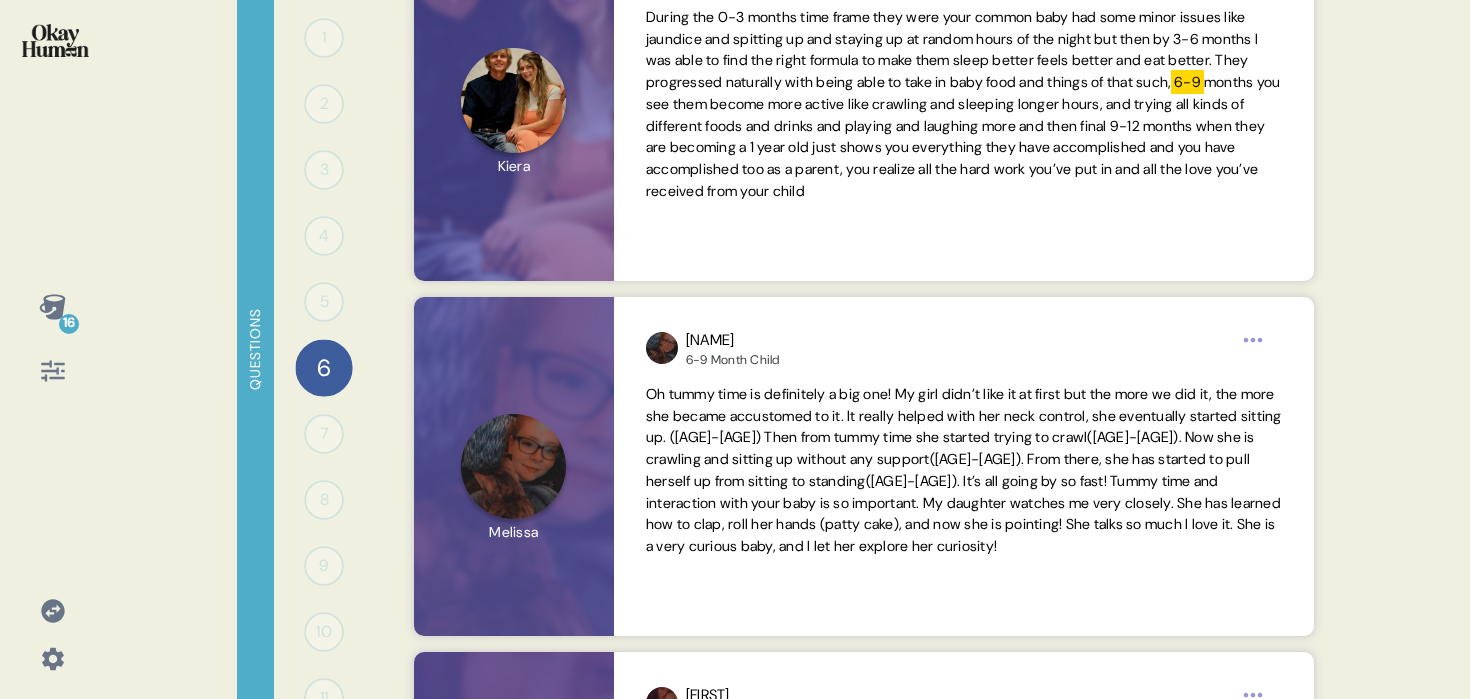 scroll, scrollTop: 4587, scrollLeft: 0, axis: vertical 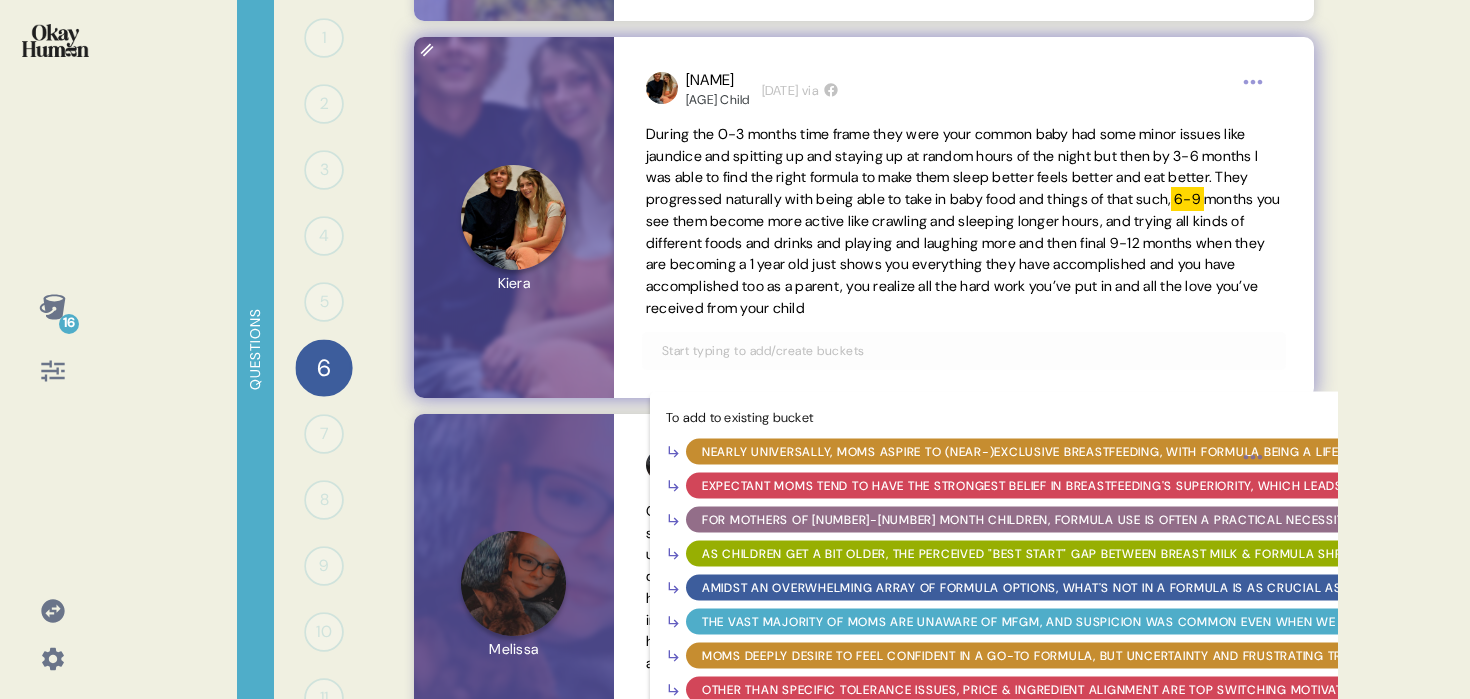 click at bounding box center (964, 351) 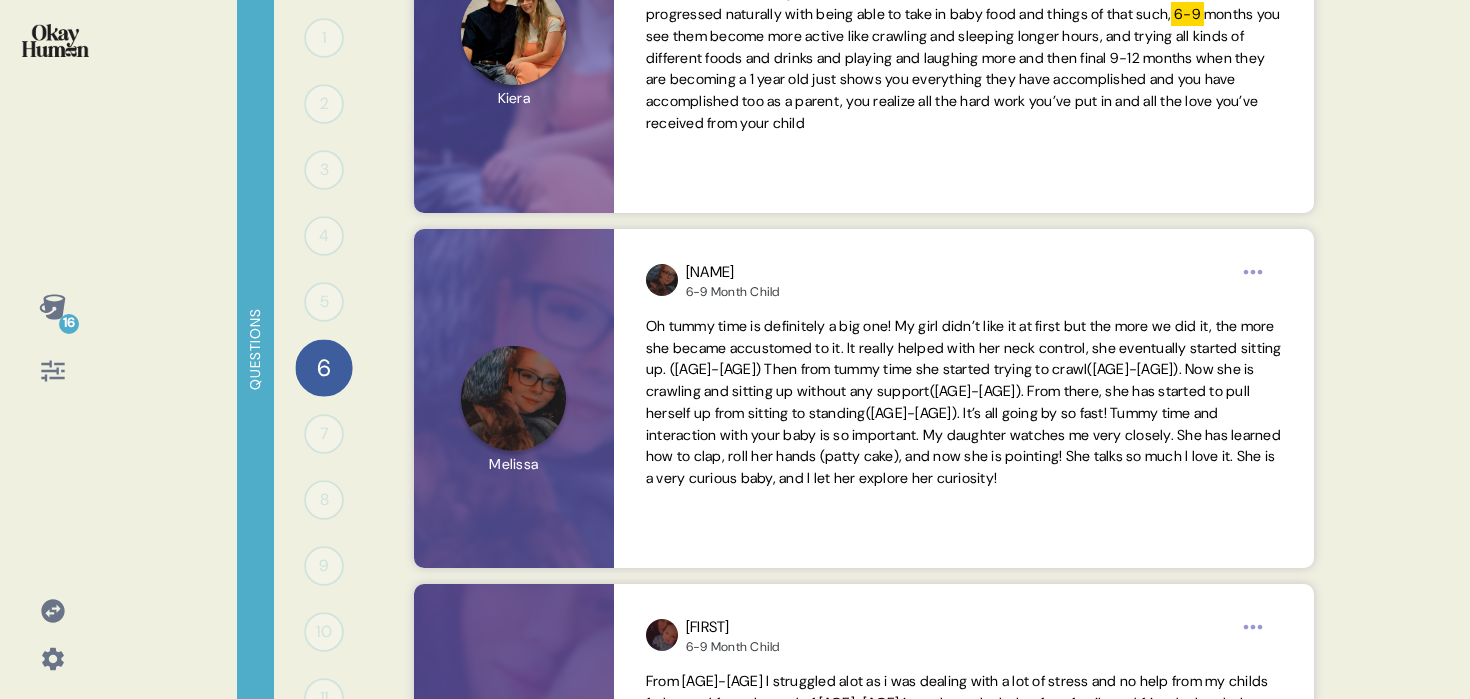 scroll, scrollTop: 4805, scrollLeft: 0, axis: vertical 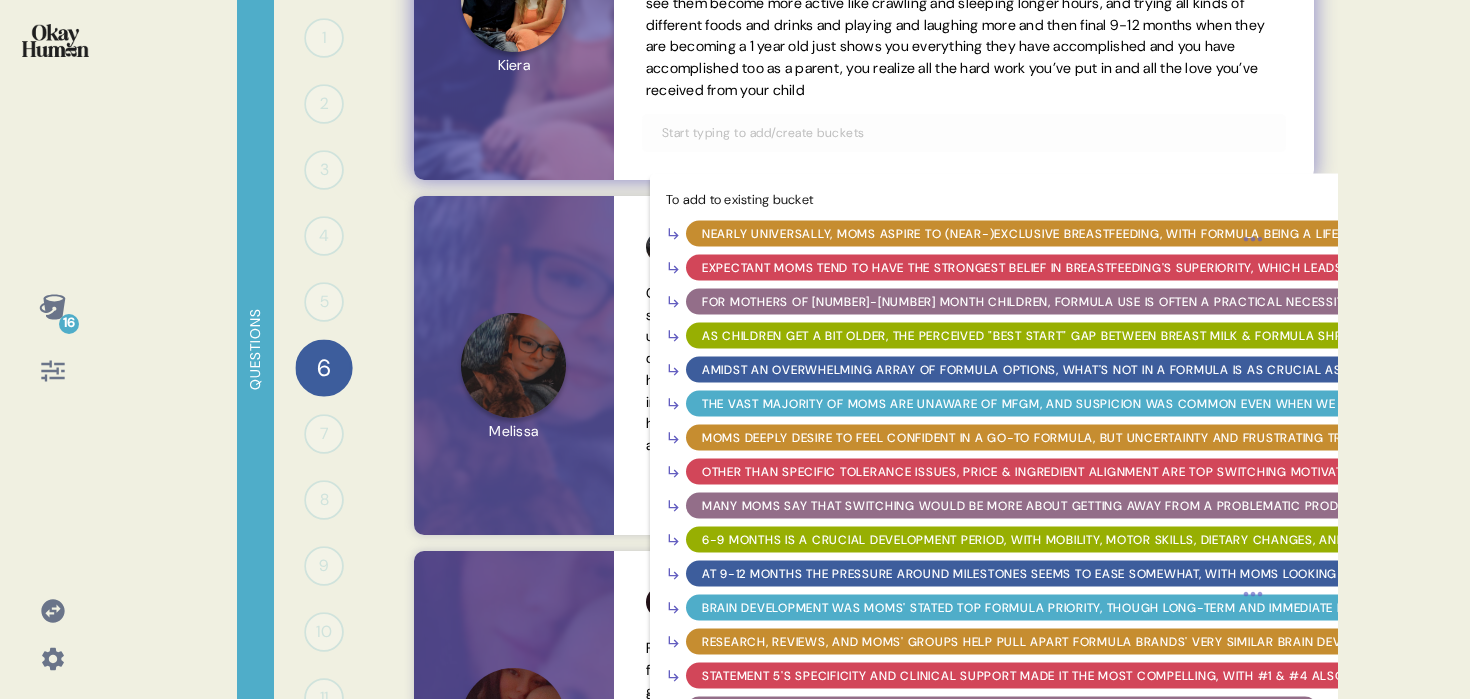 click on "6-9 months is a crucial development period, with mobility, motor skills, dietary changes, and social development all in view." at bounding box center (1133, 539) 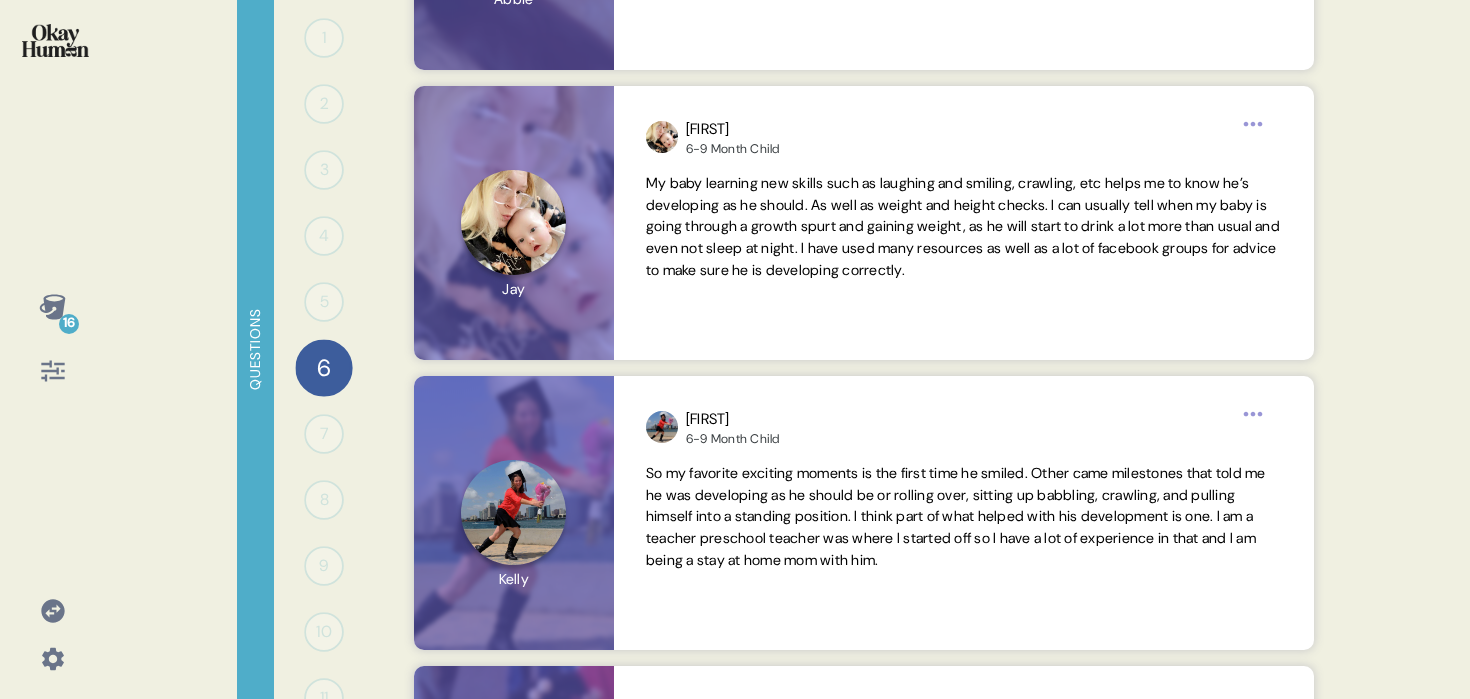 scroll, scrollTop: 8288, scrollLeft: 0, axis: vertical 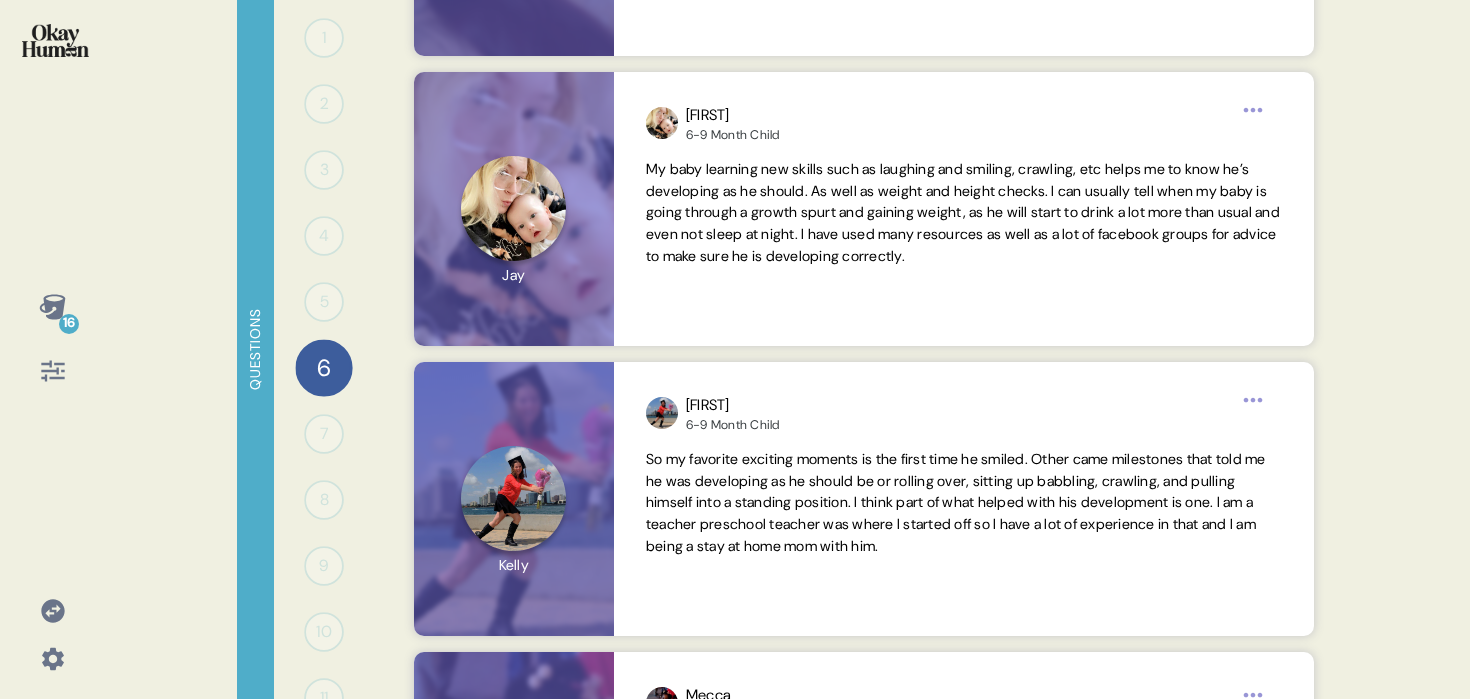 click on "16" at bounding box center (52, 339) 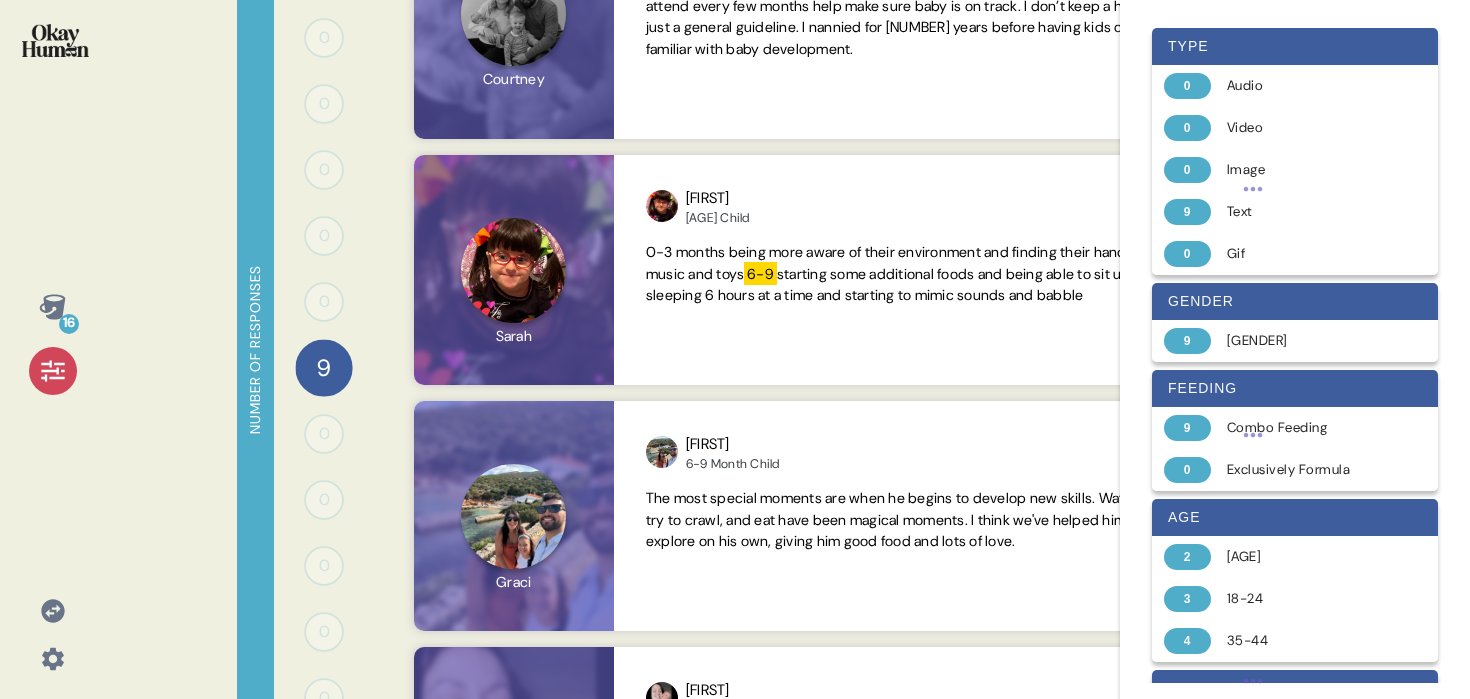 scroll, scrollTop: 10344, scrollLeft: 0, axis: vertical 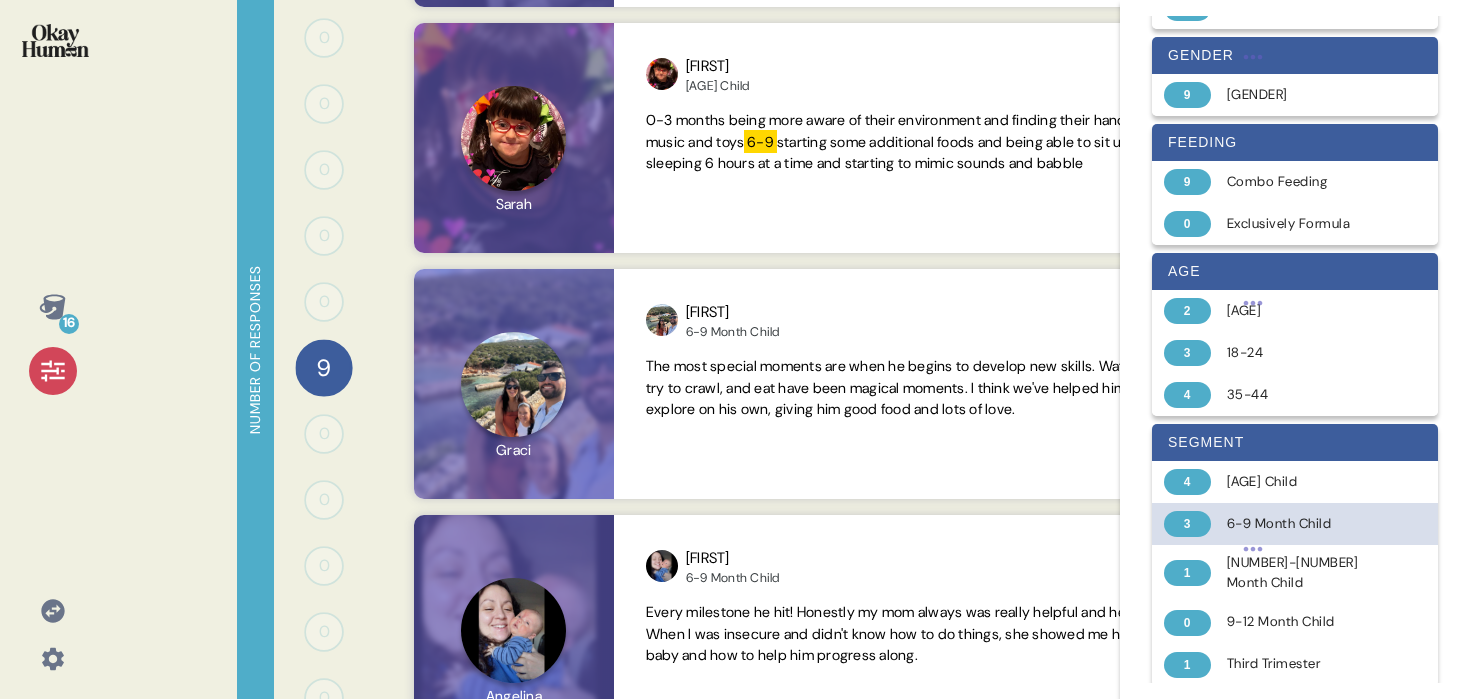 click on "3 6-9 Month Child" at bounding box center [1295, 524] 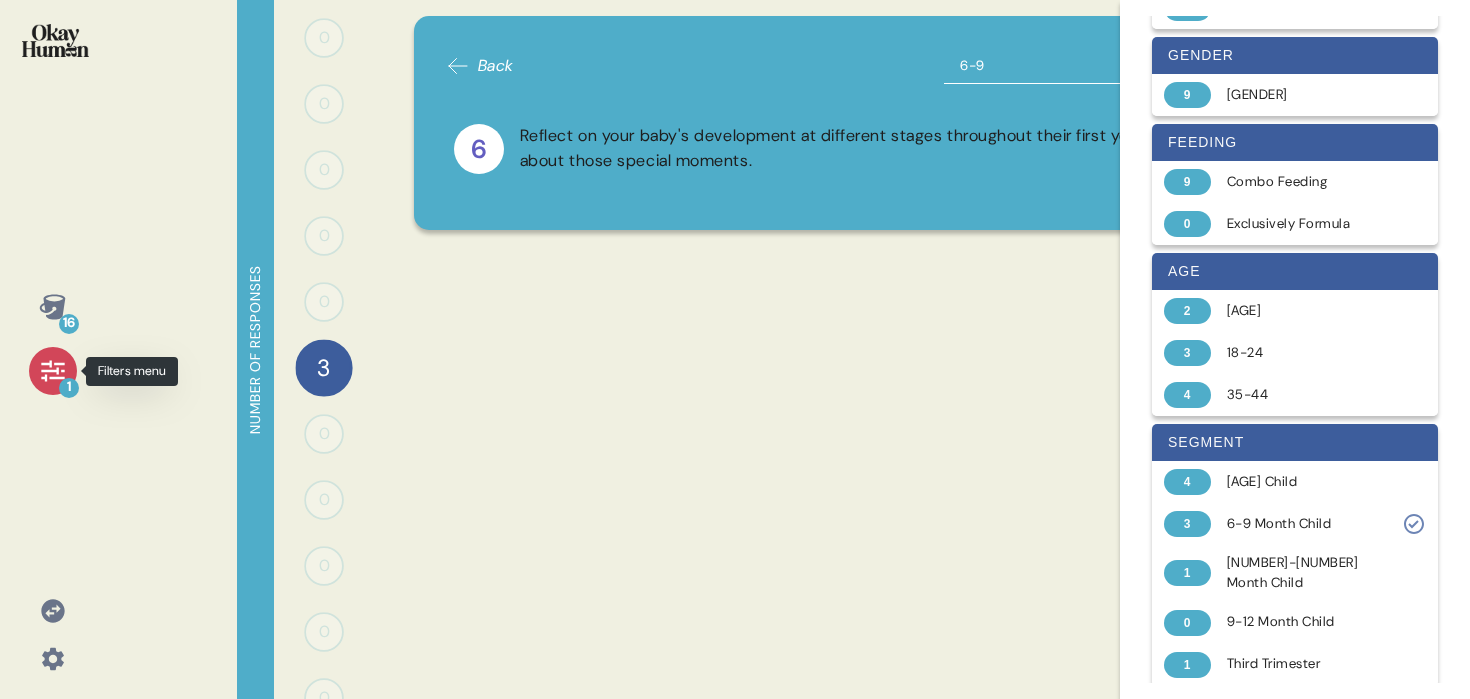 click 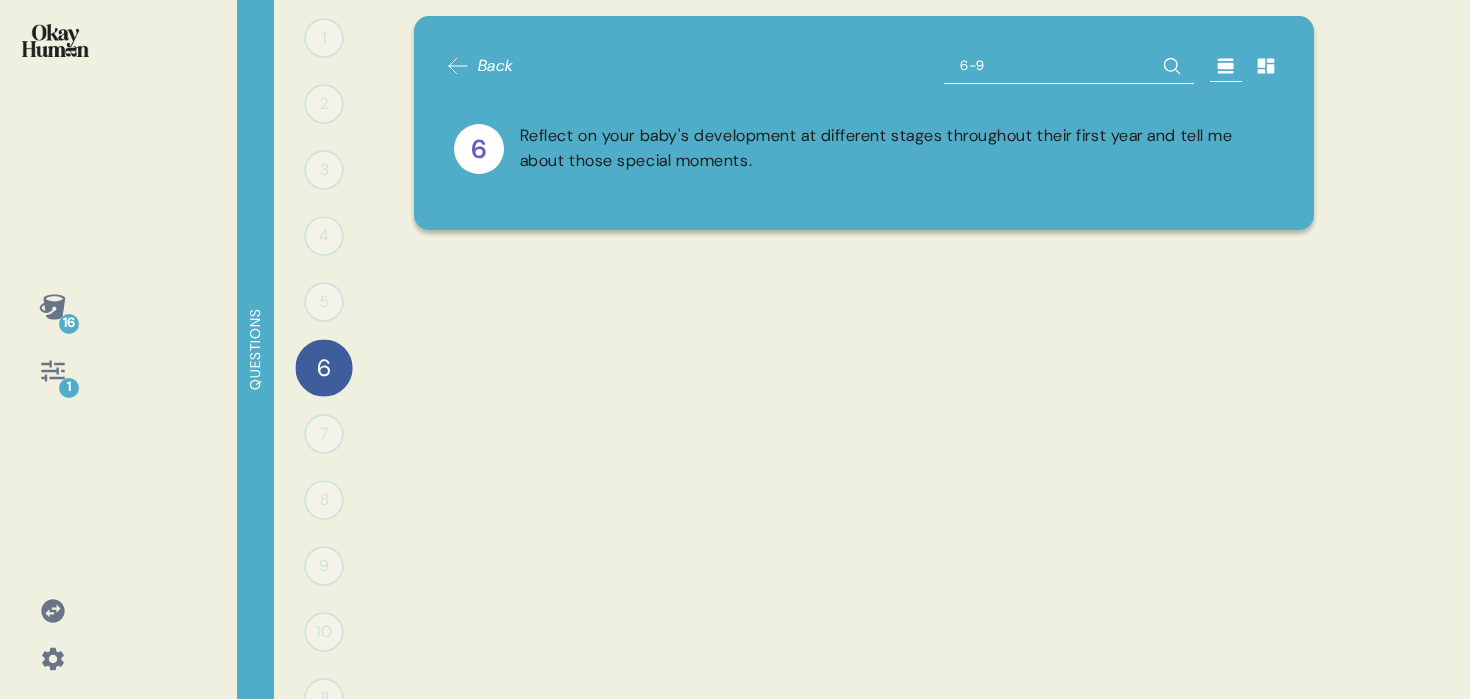 click on "6-9" at bounding box center (1069, 66) 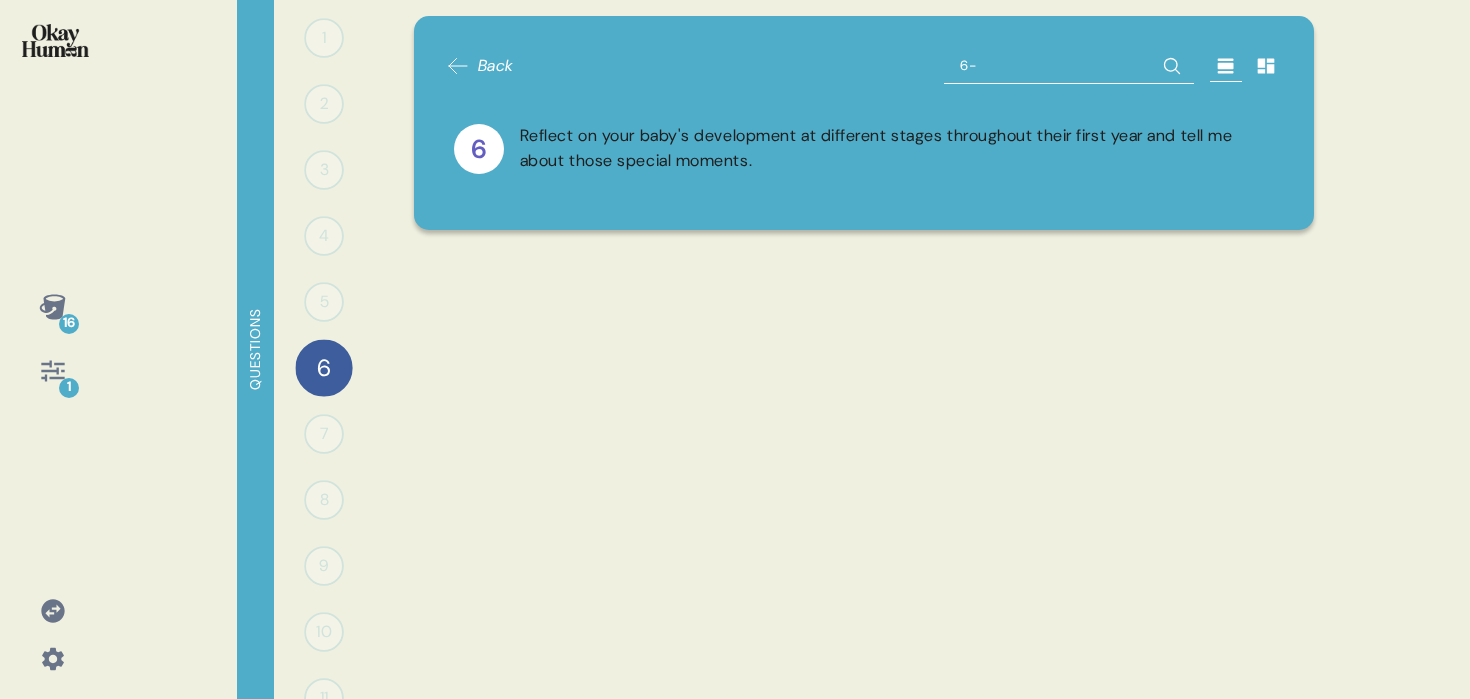 type on "6" 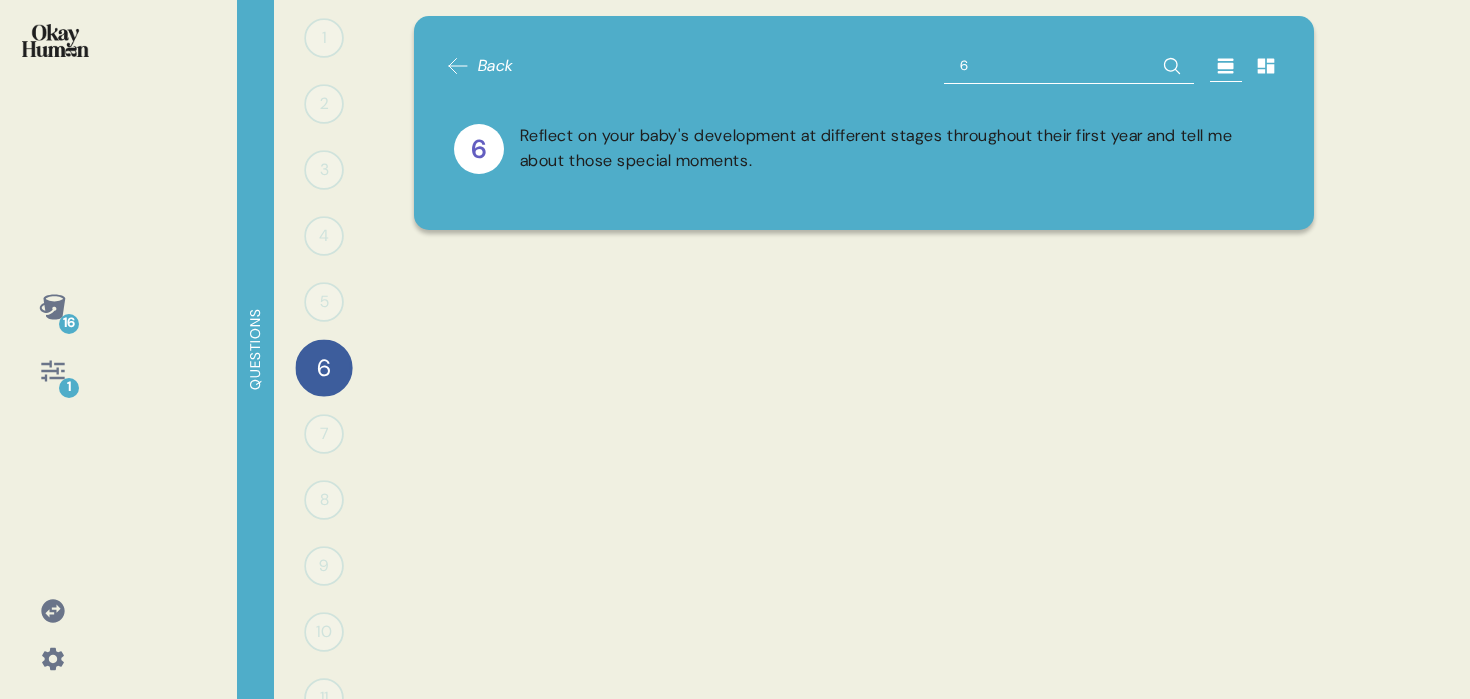 type 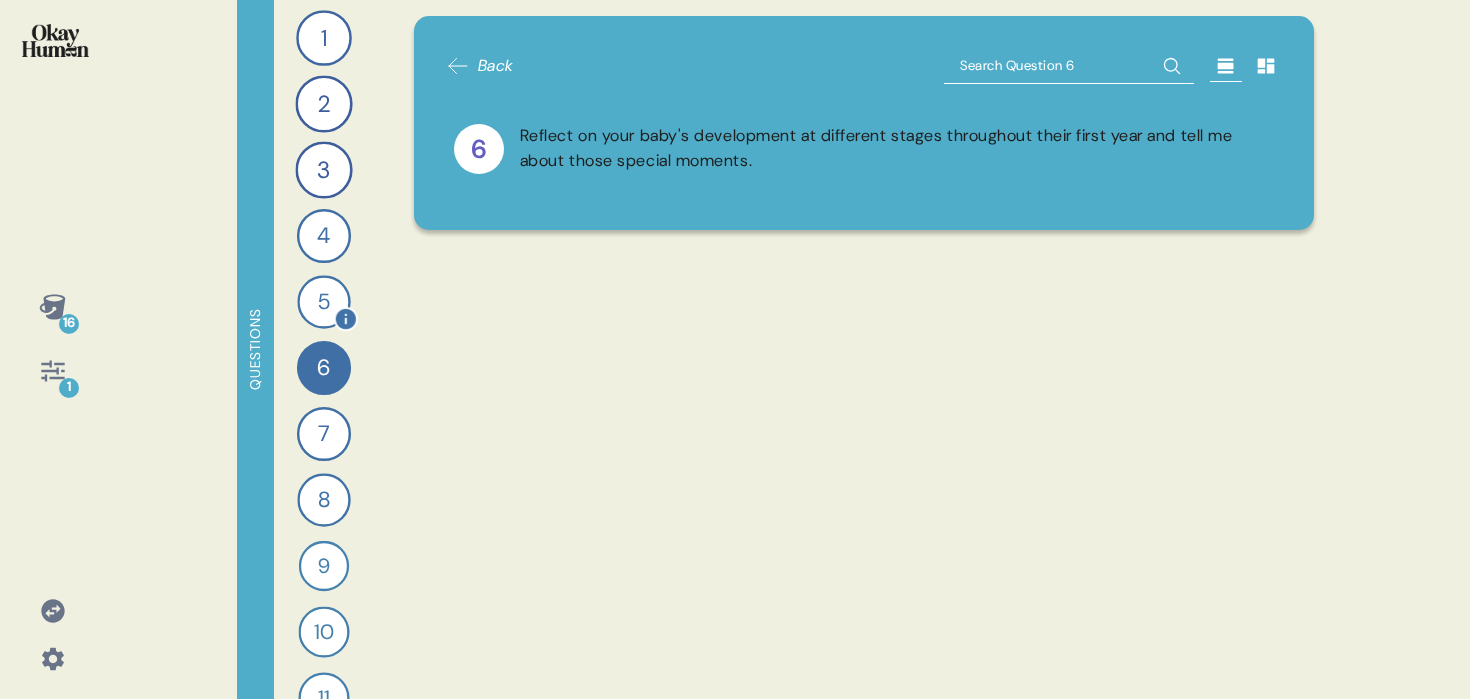 click on "5" at bounding box center (323, 301) 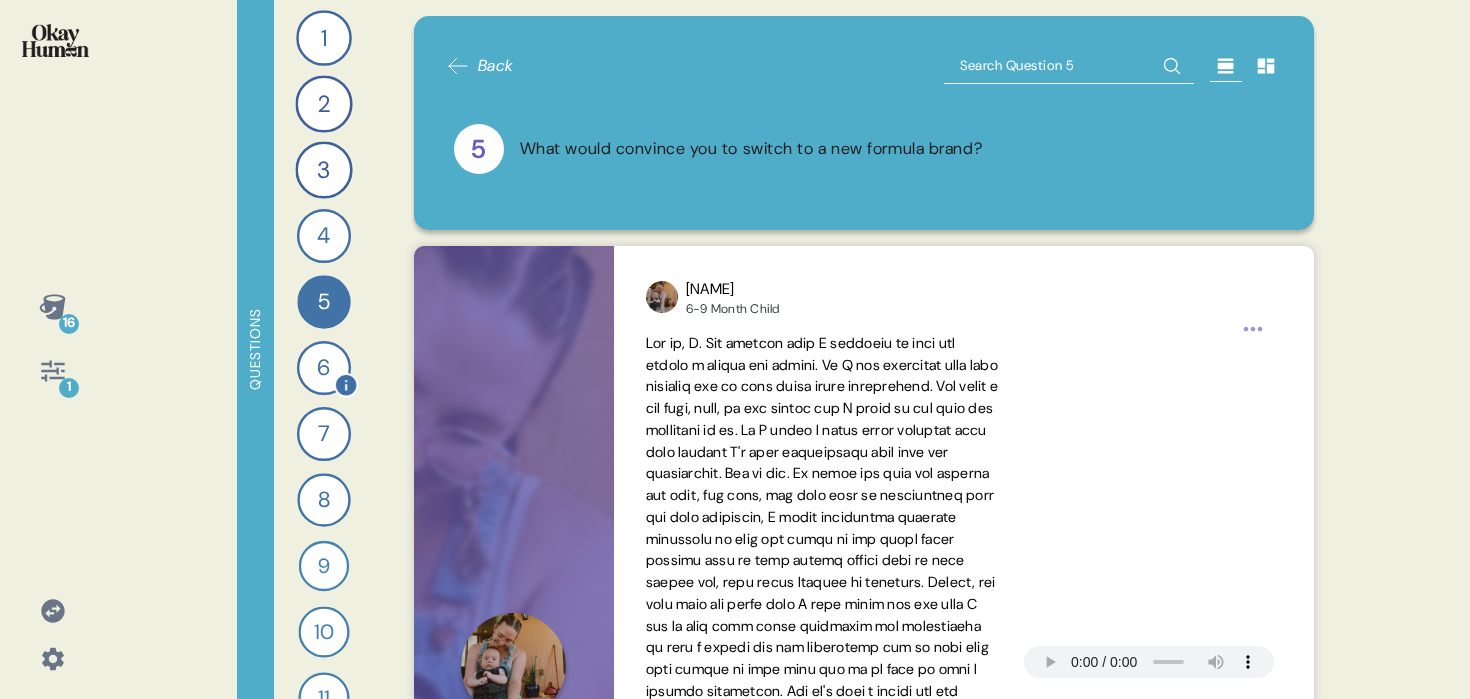 click on "6" at bounding box center [324, 368] 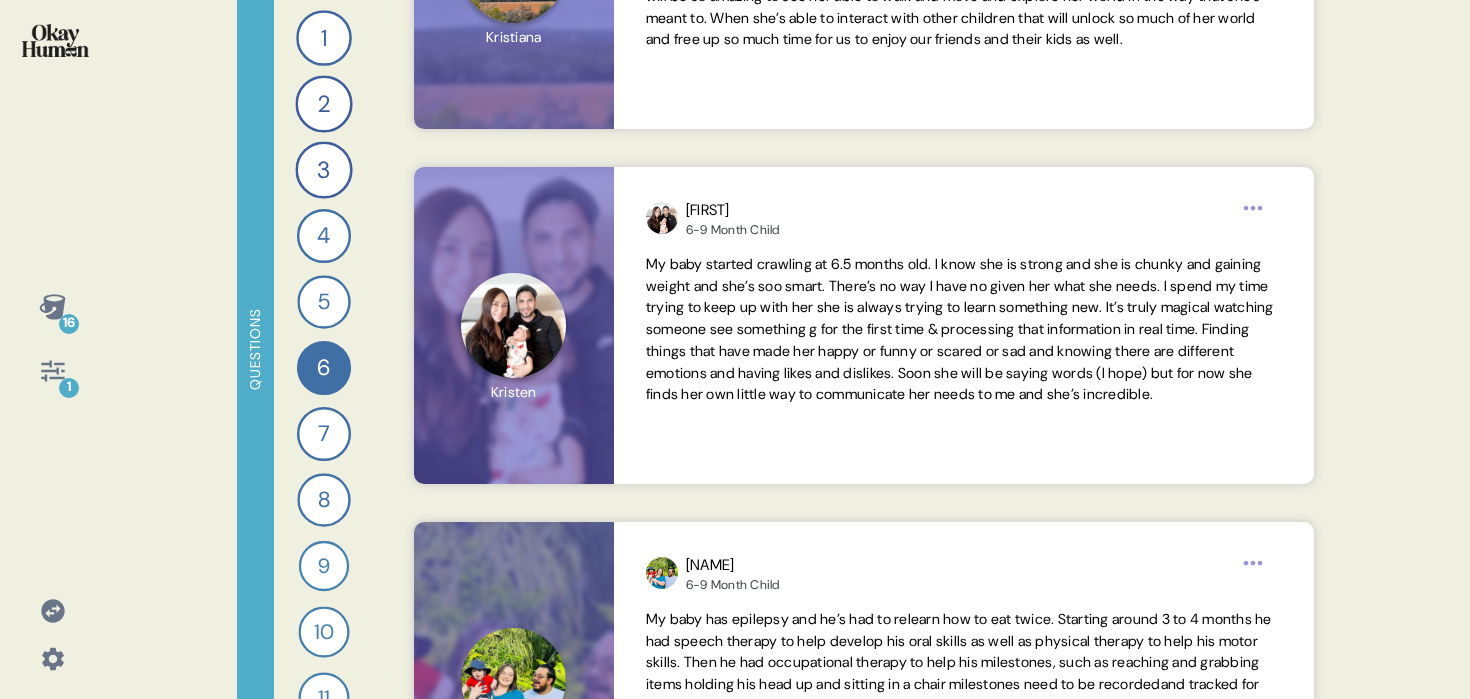 scroll, scrollTop: 5430, scrollLeft: 0, axis: vertical 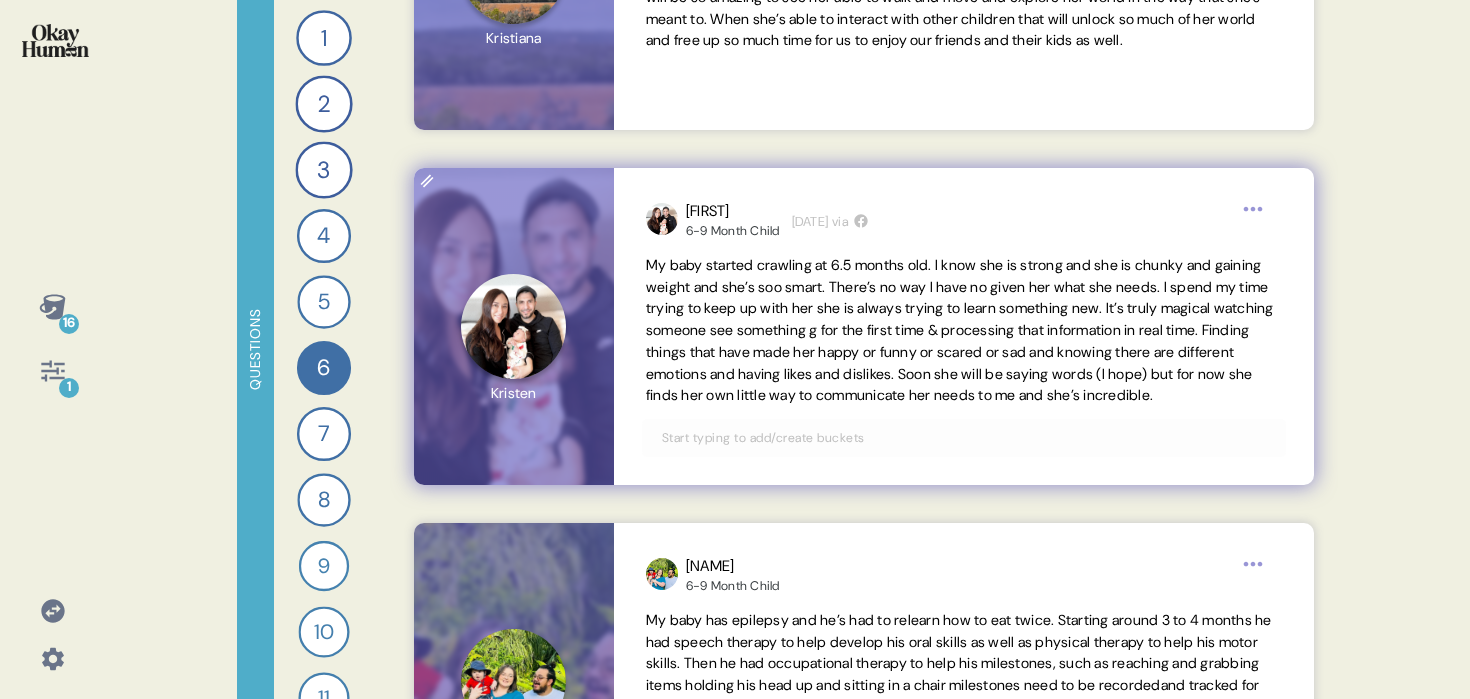 click on "[FIRST] 6-9 Month Child 2 weeks ago via My baby started crawling at 6.5 months old. I know she is strong and she is chunky and gaining weight and she’s soo smart. There’s no way I have no given her what she needs. I spend my time trying to keep up with her she is always trying to learn something new. It’s truly magical watching someone see something g for the first time & processing that information in real time. Finding things that have made her happy or funny or scared or sad and knowing there are different emotions and having likes and dislikes. Soon she will be saying words (I hope) but for now she finds her own little way to communicate her needs to me and she’s incredible." at bounding box center (964, 326) 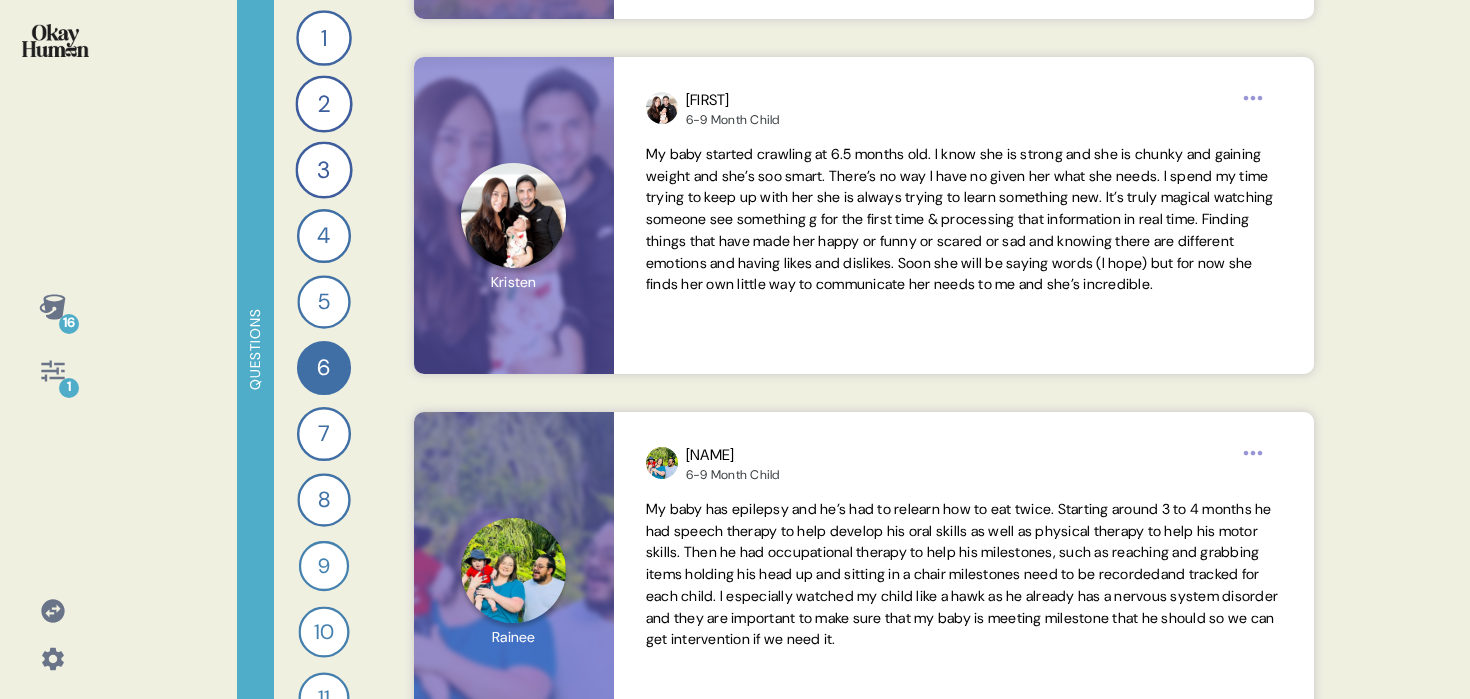 scroll, scrollTop: 5675, scrollLeft: 0, axis: vertical 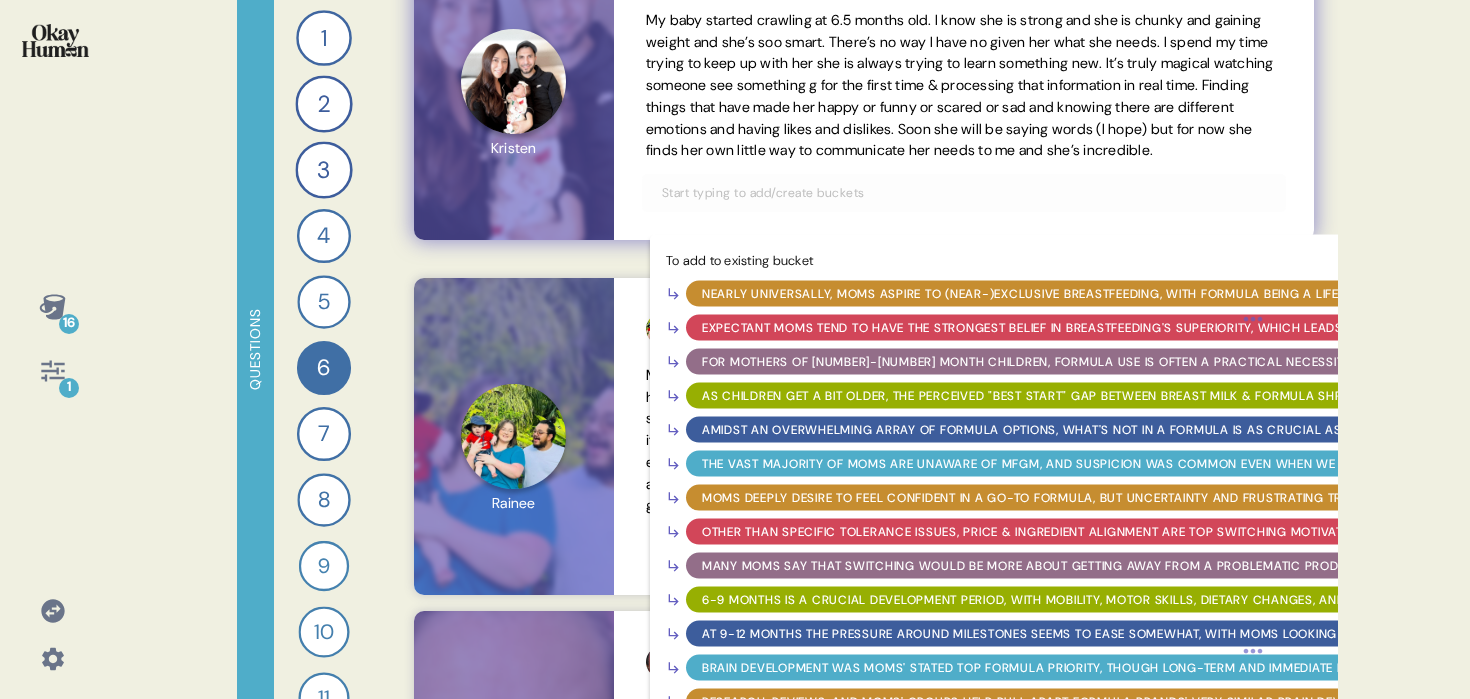 click on "6-9 months is a crucial development period, with mobility, motor skills, dietary changes, and social development all in view." at bounding box center (1133, 600) 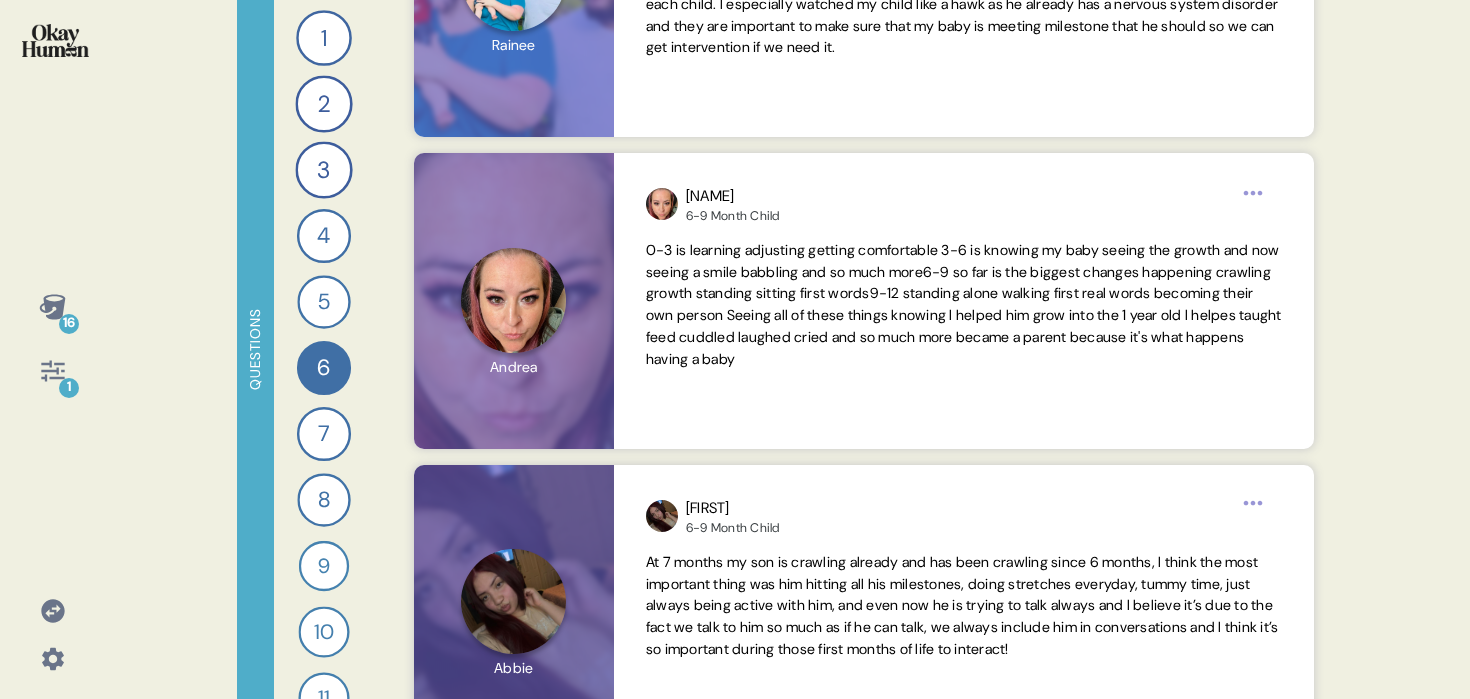 scroll, scrollTop: 6144, scrollLeft: 0, axis: vertical 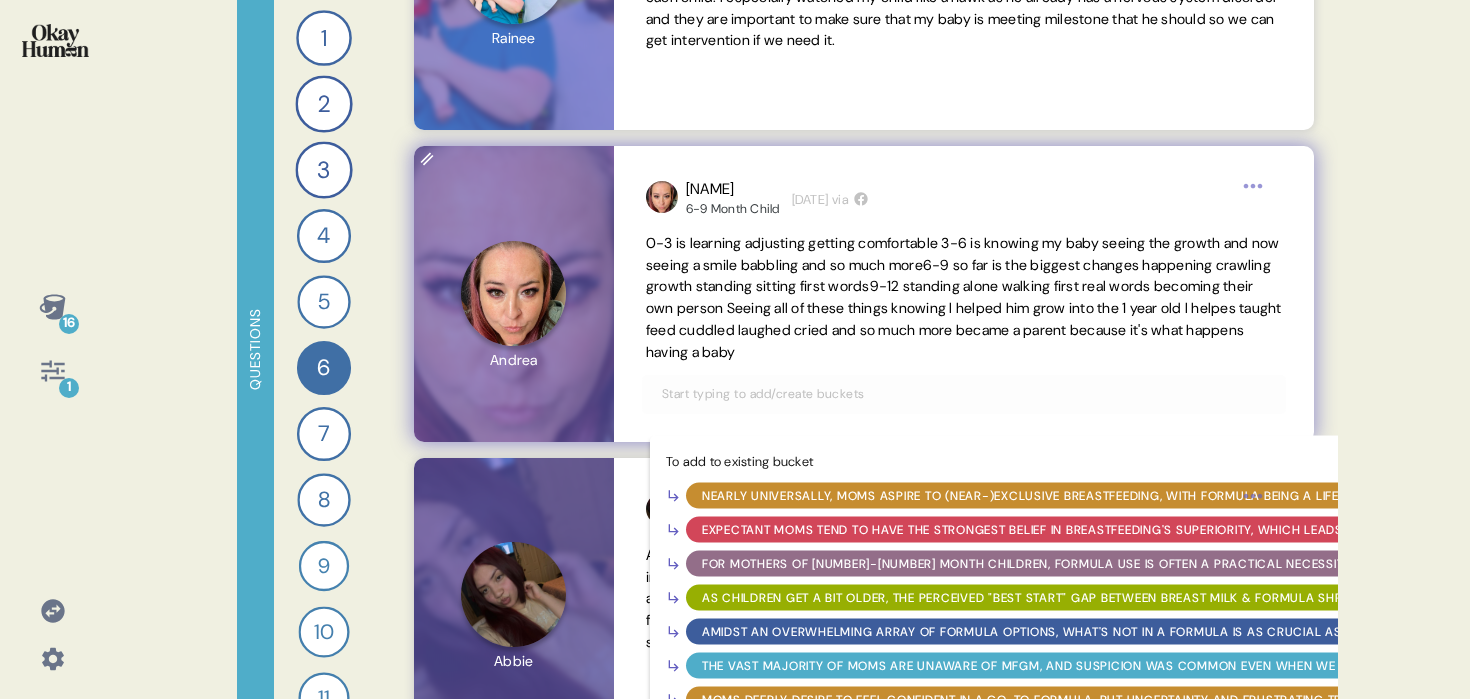 click at bounding box center (964, 394) 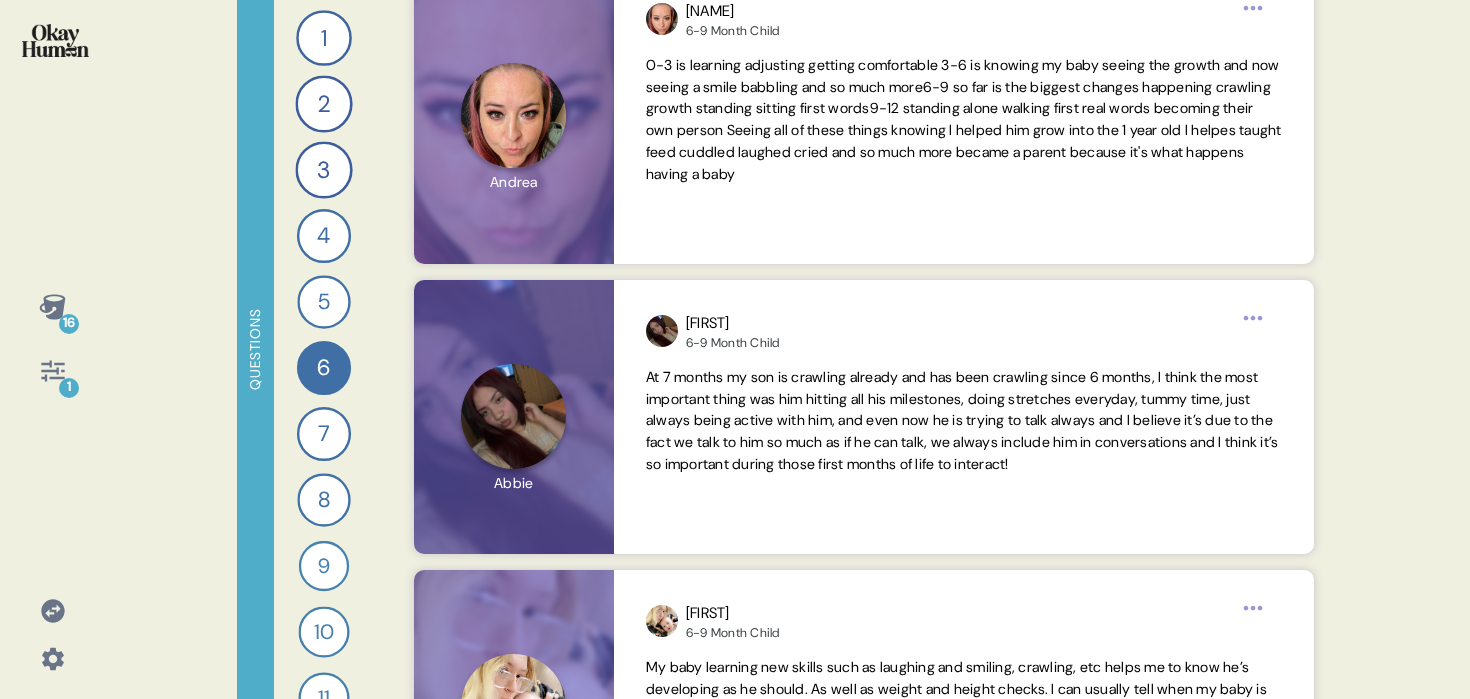 scroll, scrollTop: 6351, scrollLeft: 0, axis: vertical 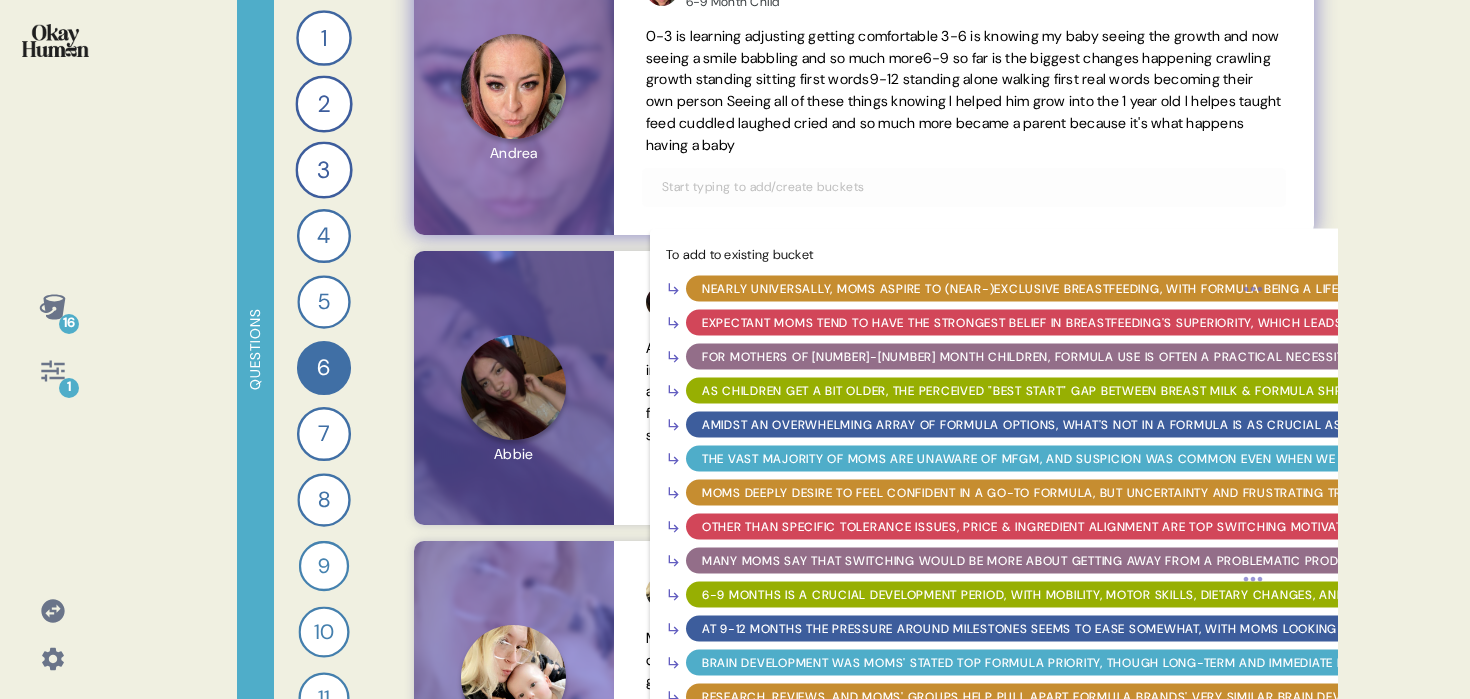 click on "6-9 months is a crucial development period, with mobility, motor skills, dietary changes, and social development all in view." at bounding box center (1133, 594) 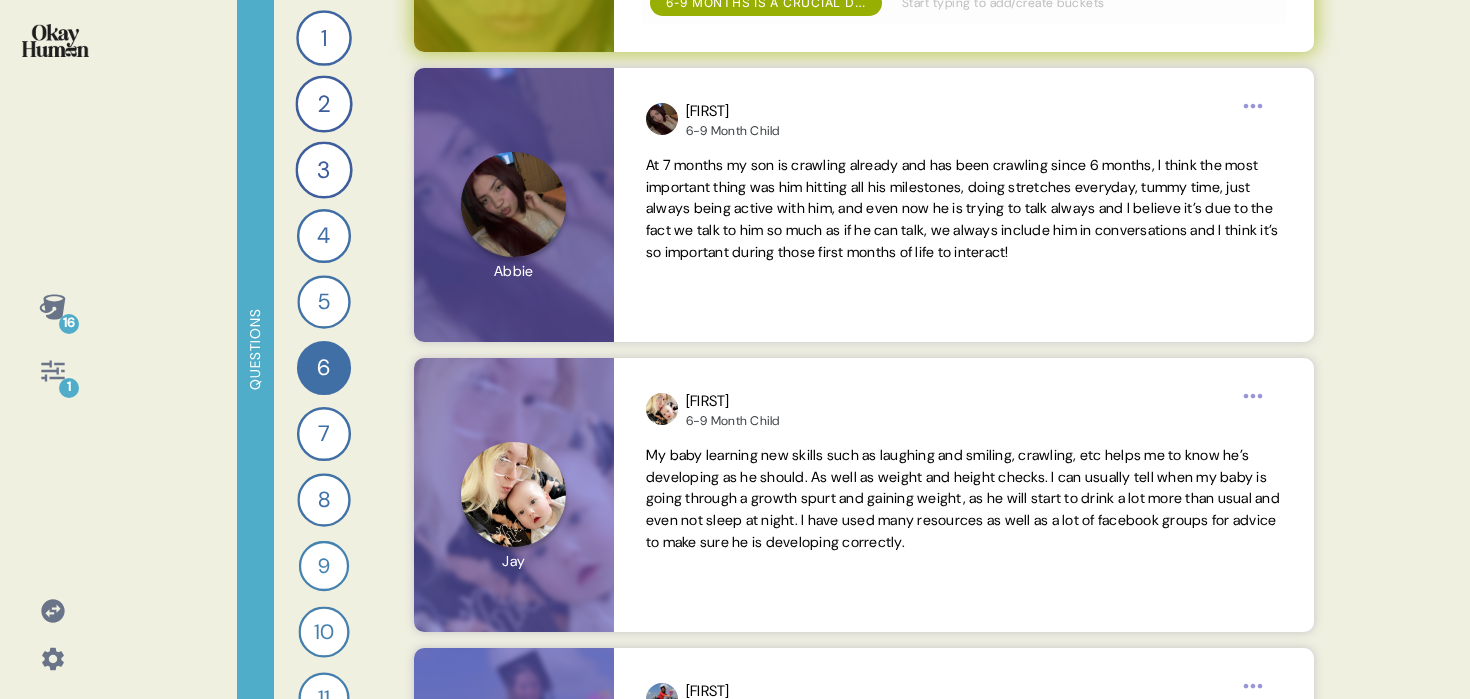 scroll, scrollTop: 6593, scrollLeft: 0, axis: vertical 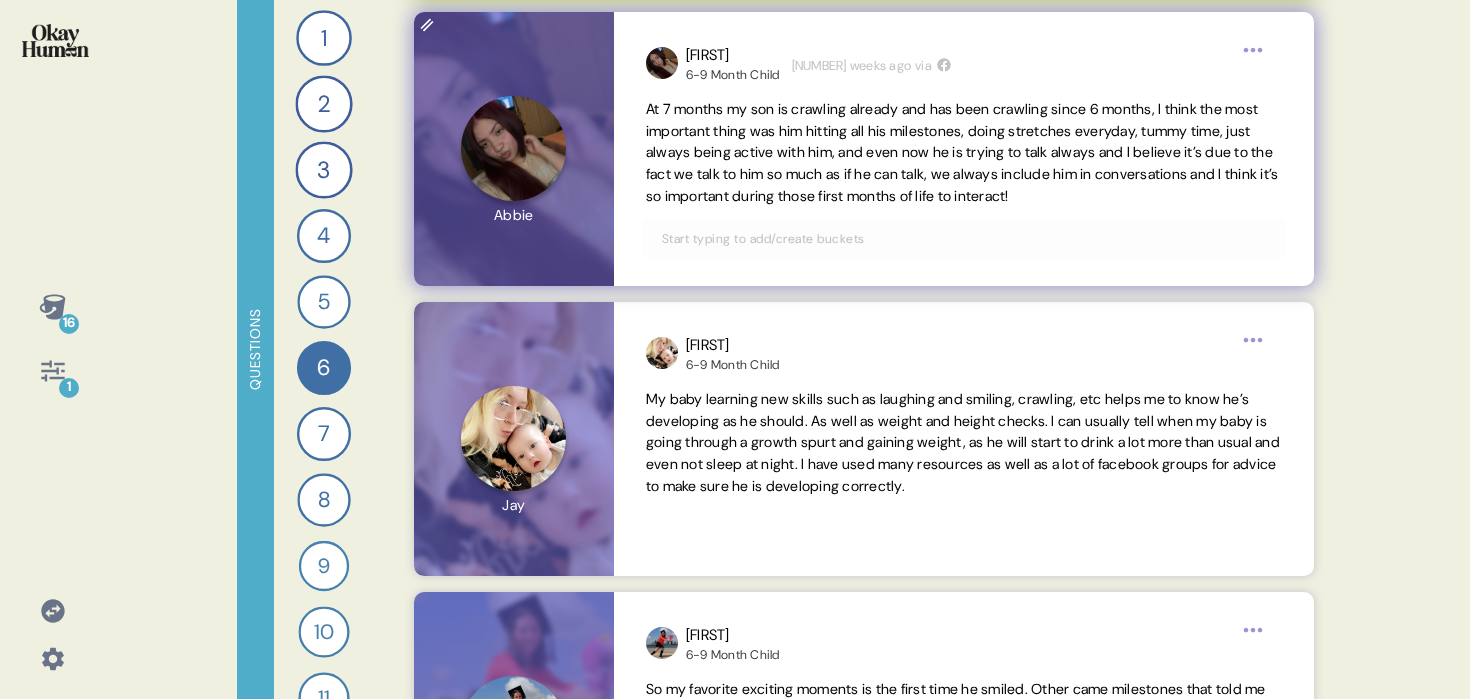click at bounding box center [964, 239] 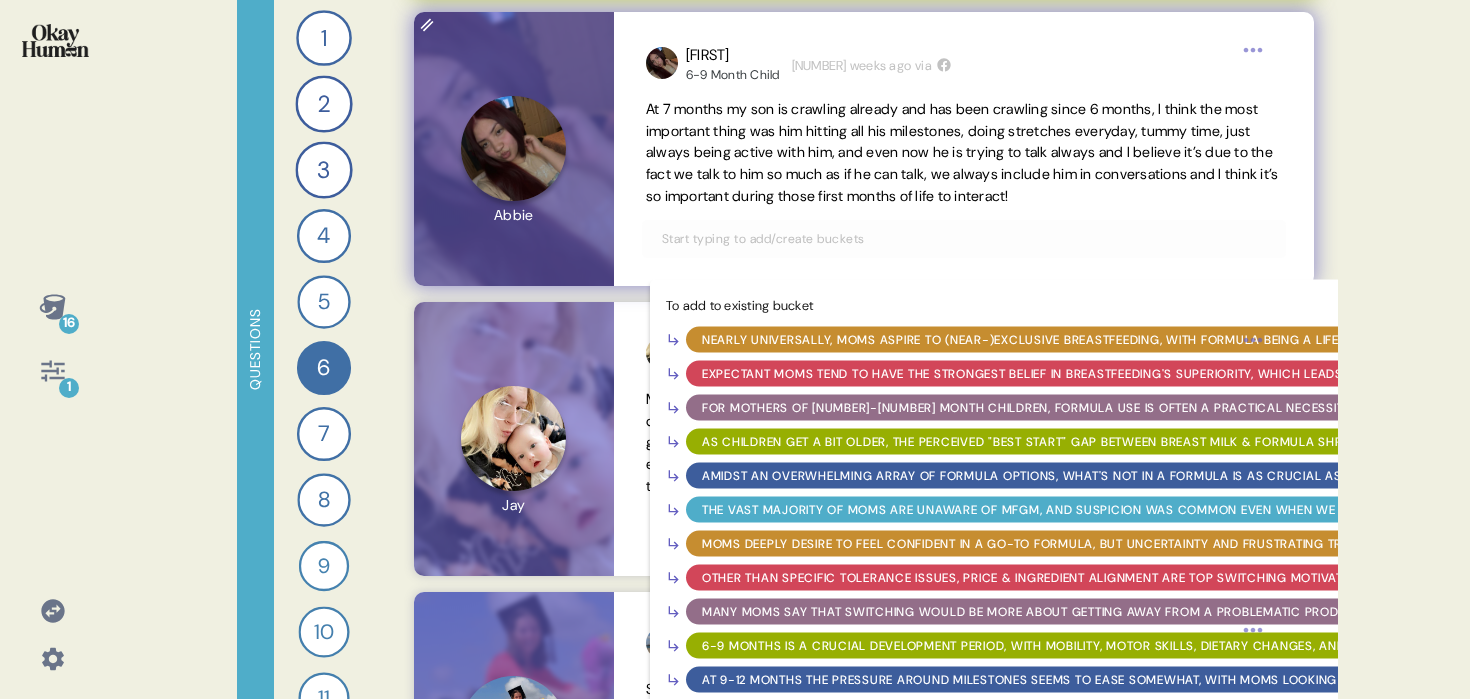 click on "6-9 months is a crucial development period, with mobility, motor skills, dietary changes, and social development all in view." at bounding box center (1133, 645) 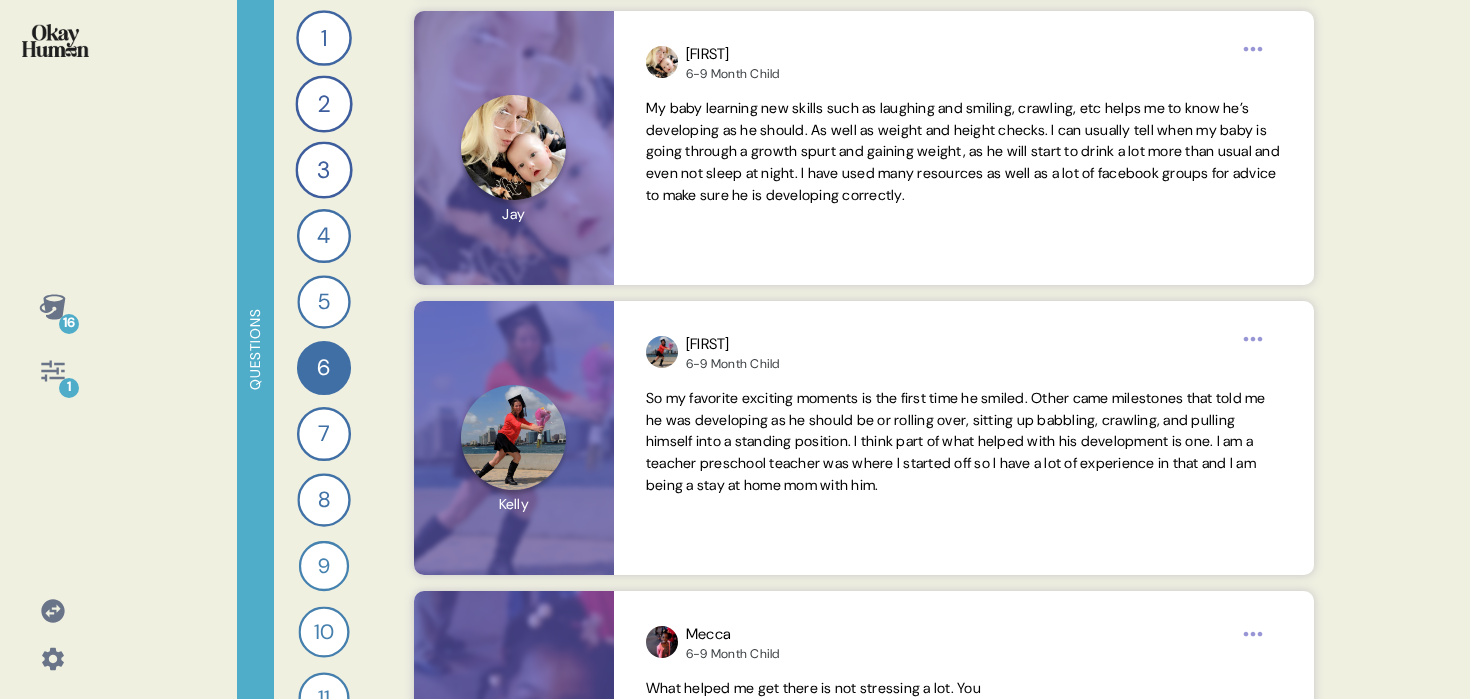 scroll, scrollTop: 6892, scrollLeft: 0, axis: vertical 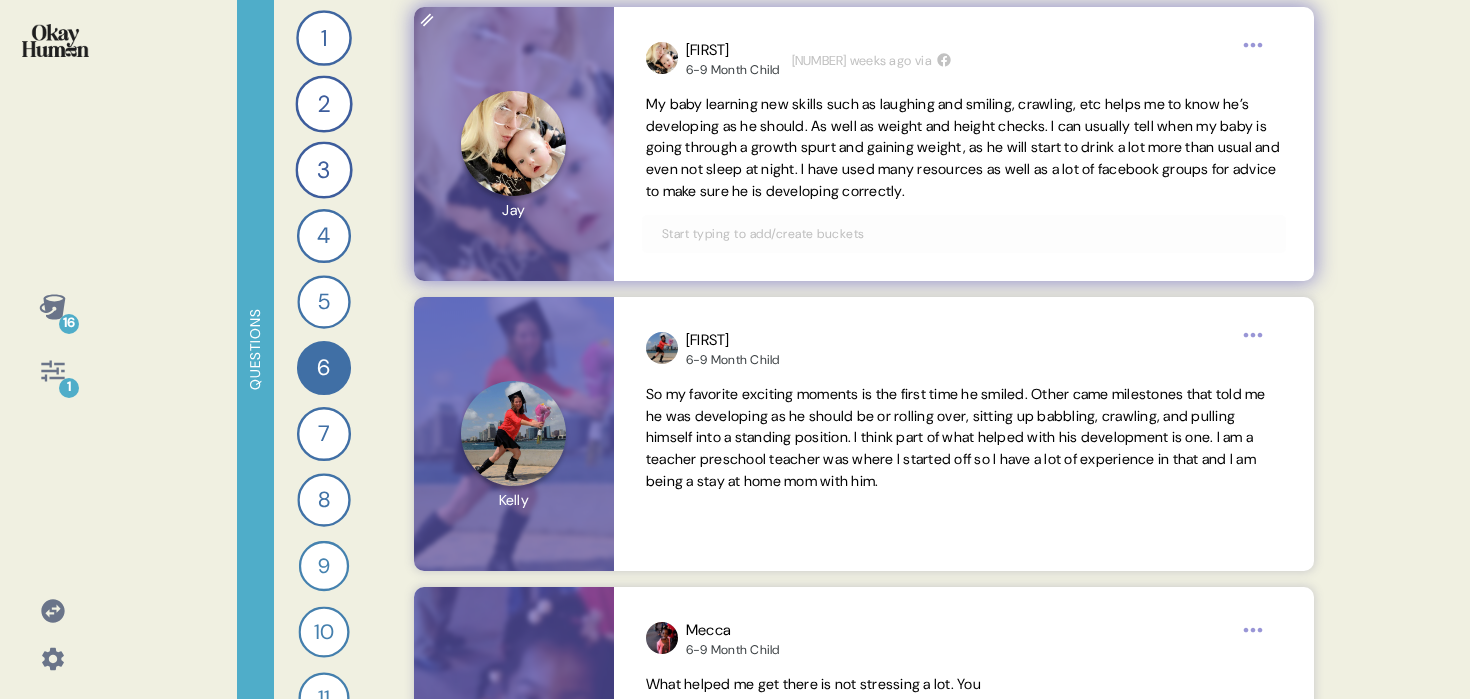 click at bounding box center (964, 234) 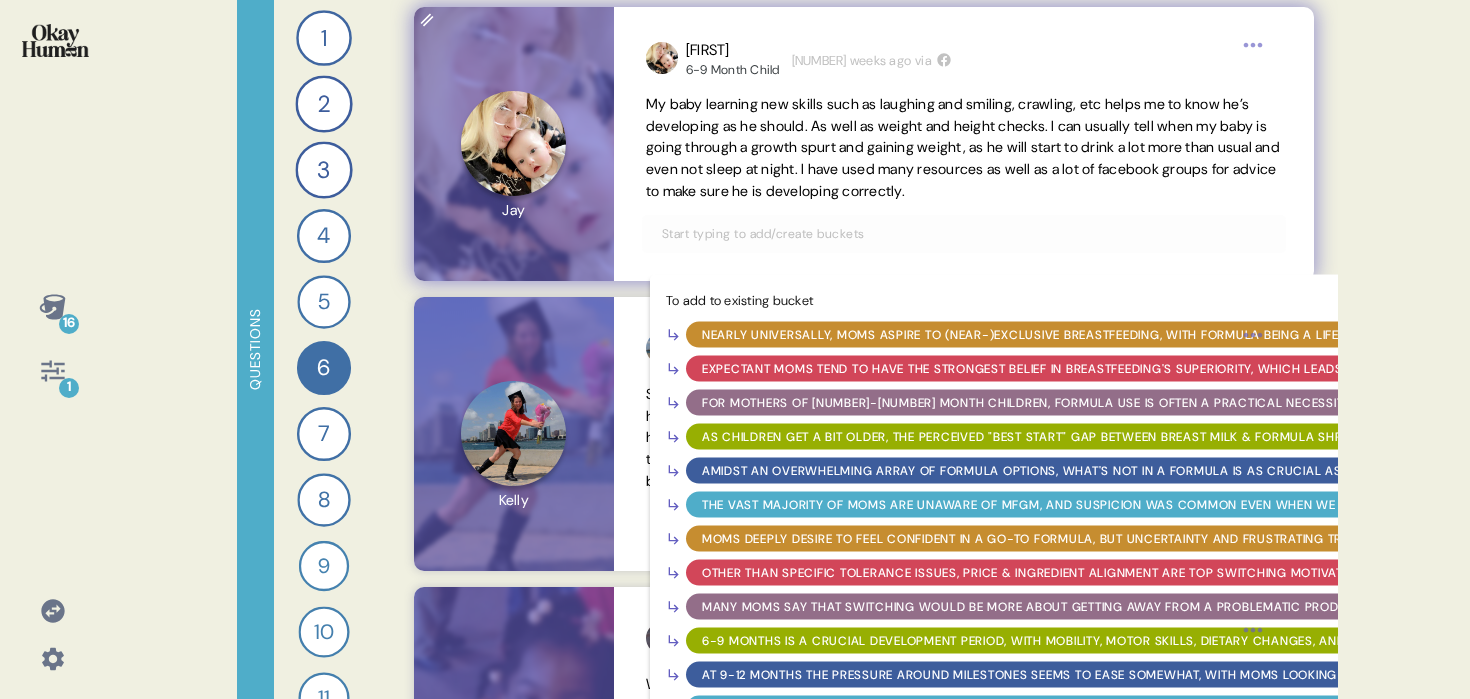 click on "6-9 months is a crucial development period, with mobility, motor skills, dietary changes, and social development all in view." at bounding box center [1133, 640] 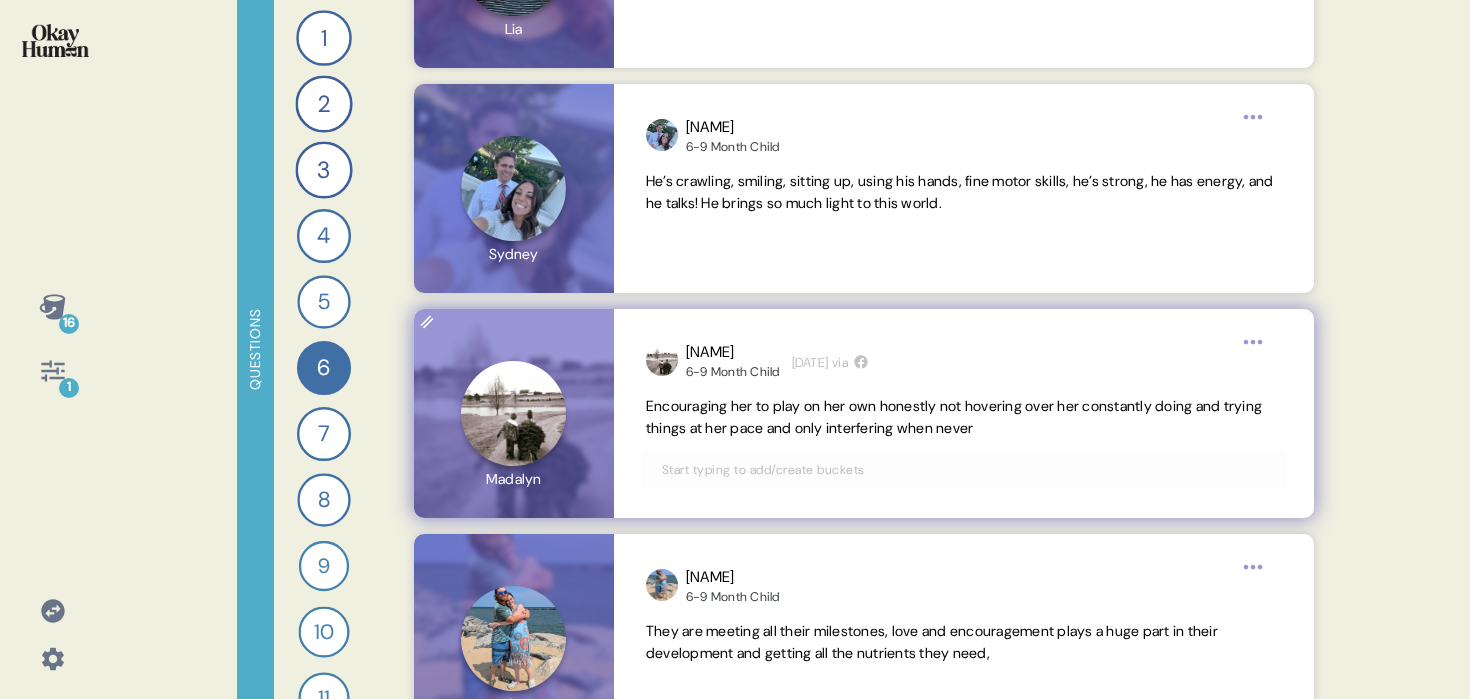 scroll, scrollTop: 9295, scrollLeft: 0, axis: vertical 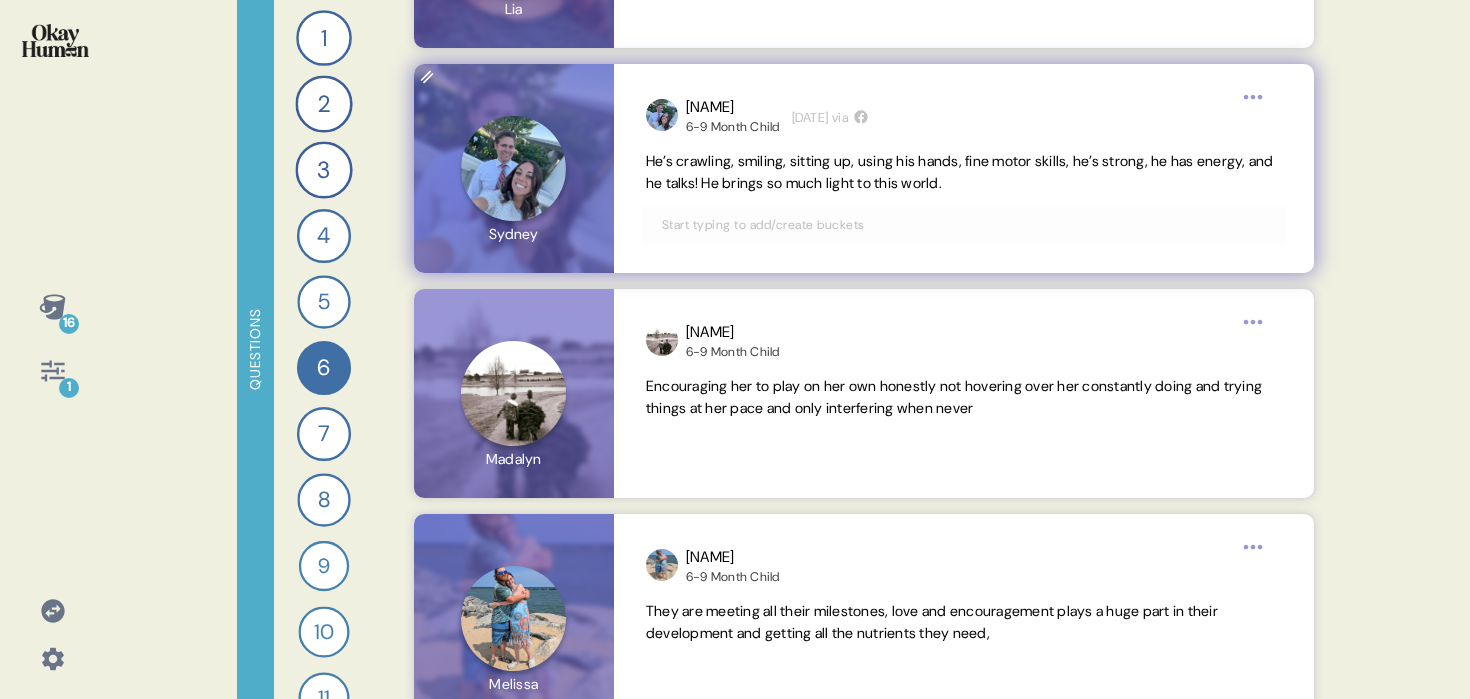 click at bounding box center (964, 225) 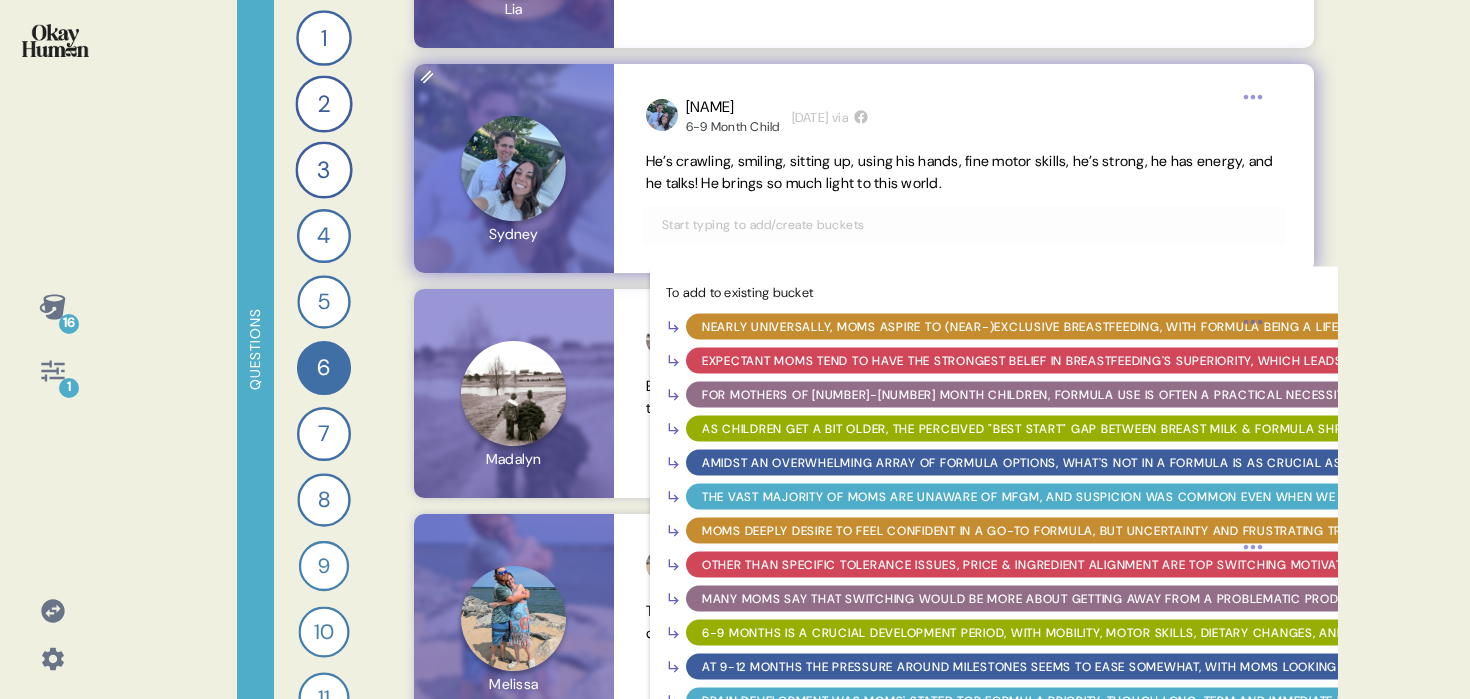 click on "6-9 months is a crucial development period, with mobility, motor skills, dietary changes, and social development all in view." at bounding box center (1133, 632) 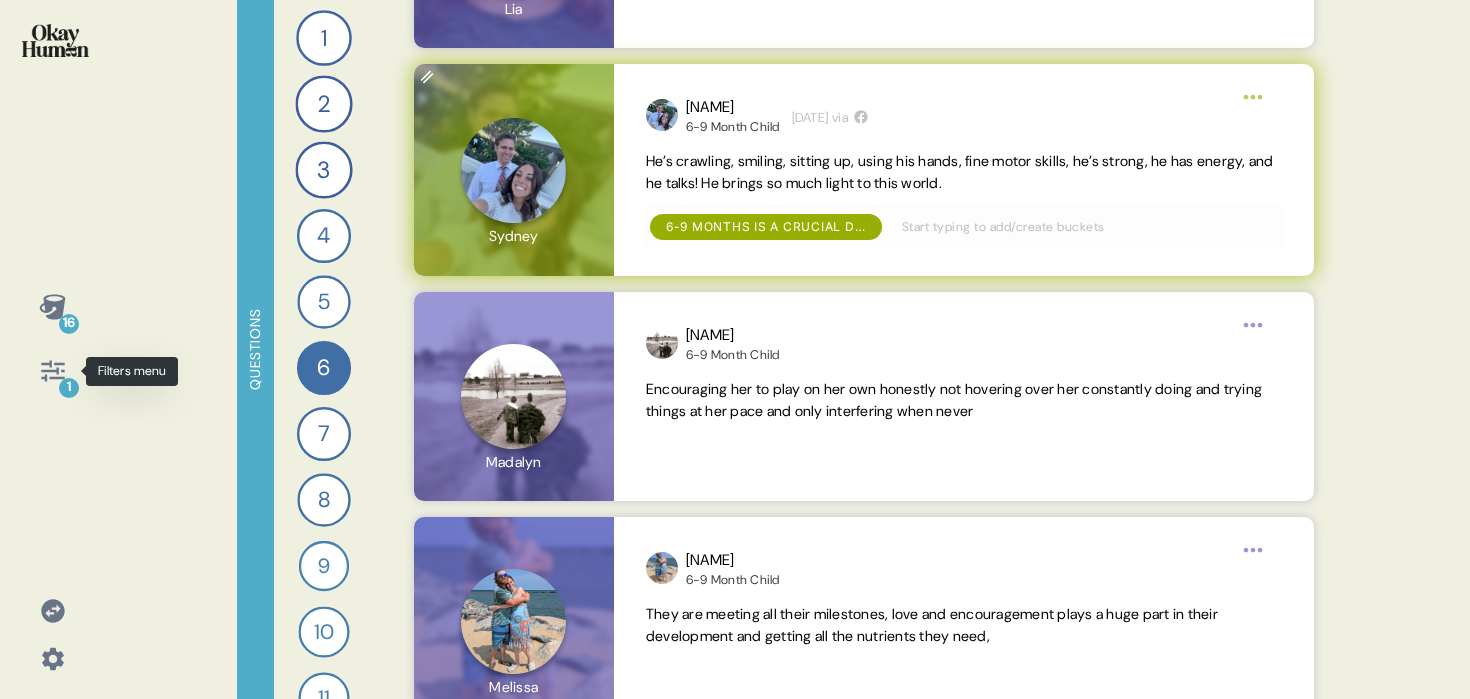 click 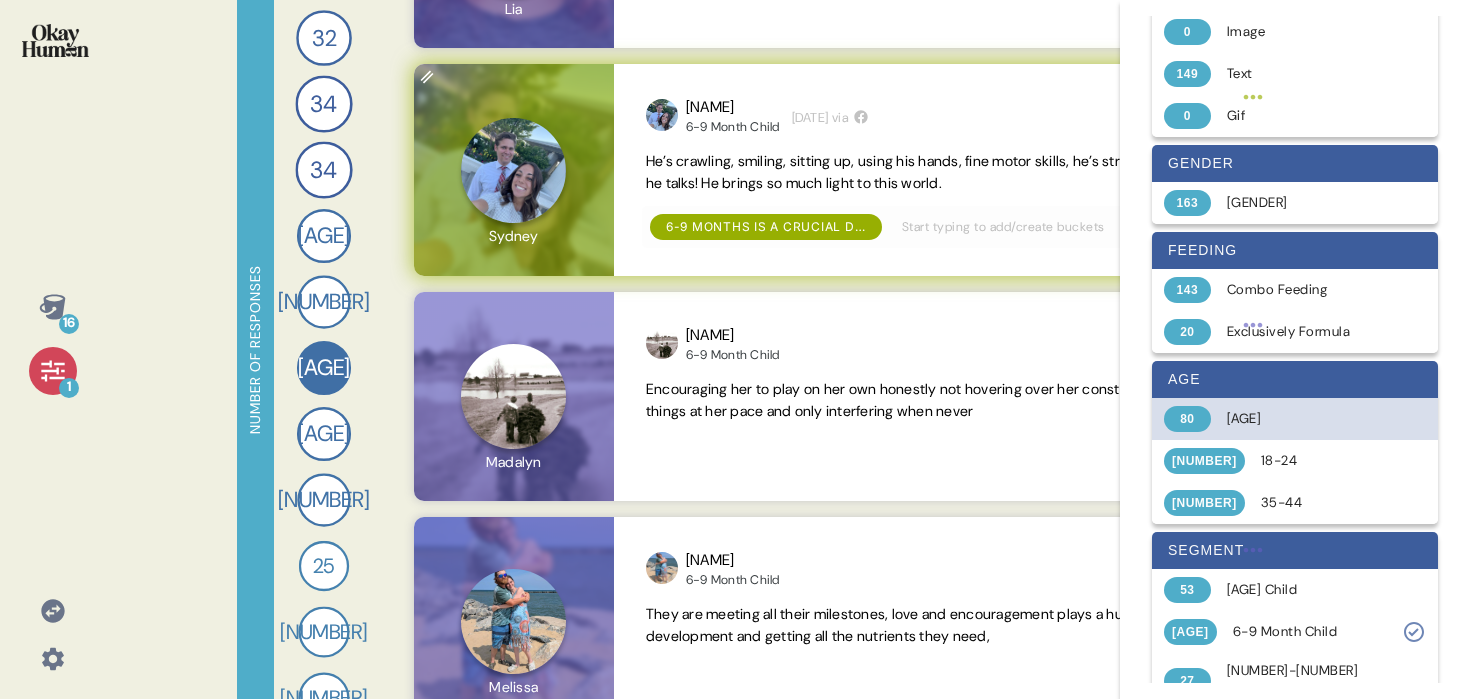 scroll, scrollTop: 246, scrollLeft: 0, axis: vertical 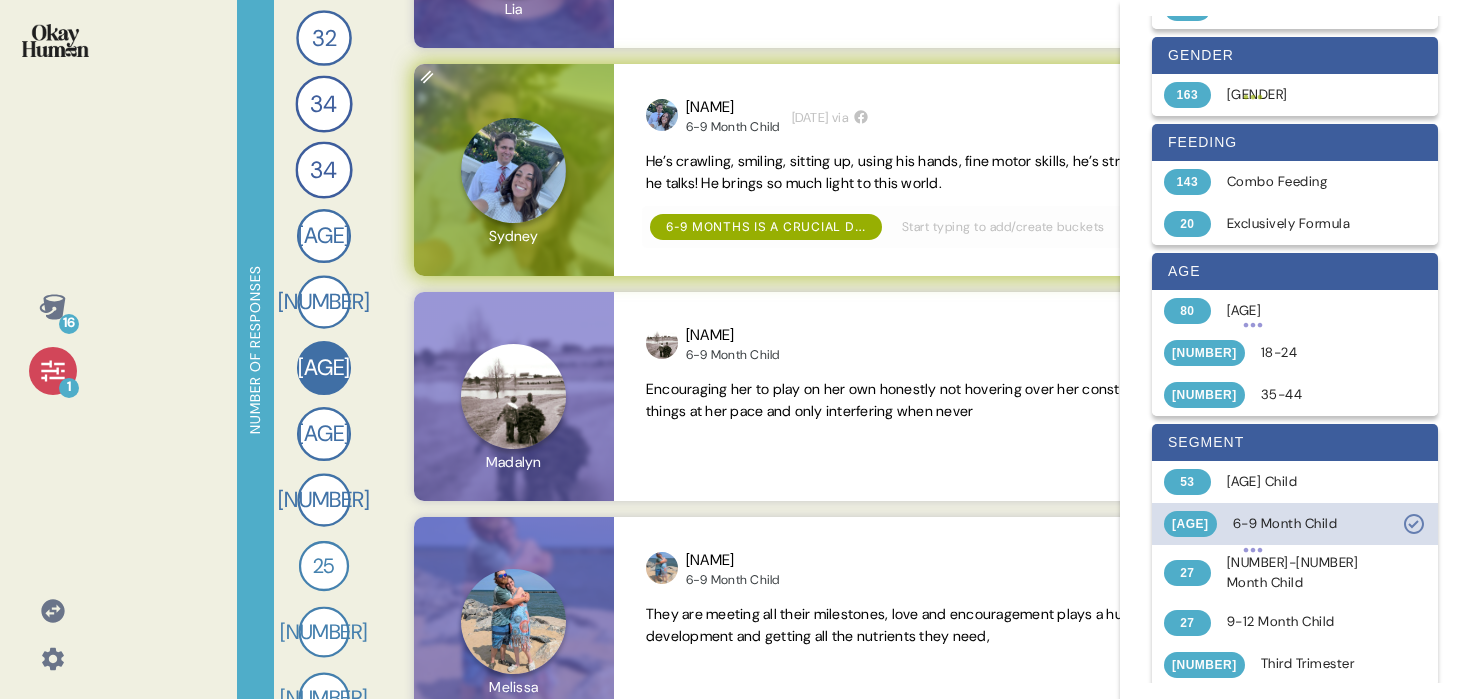click on "6-9 Month Child" at bounding box center (1310, 524) 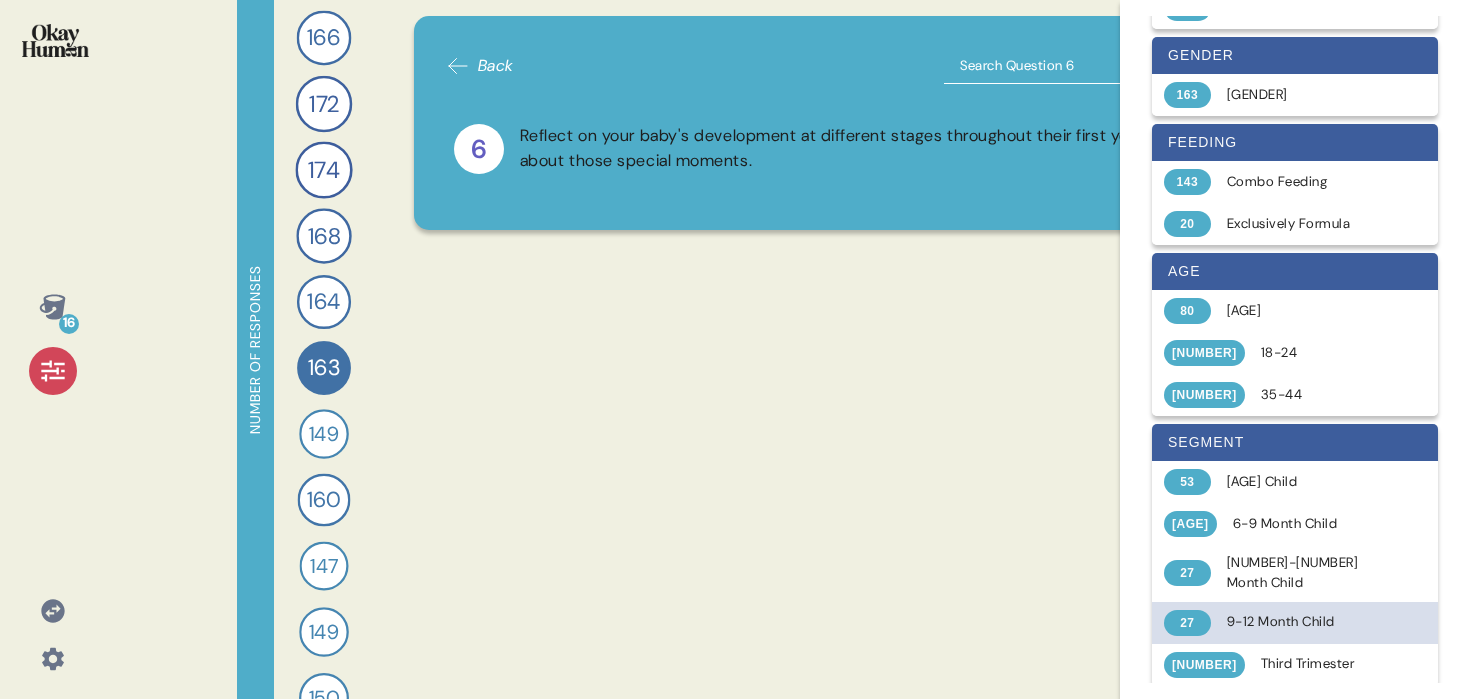 click on "9-12 Month Child" at bounding box center (1306, 622) 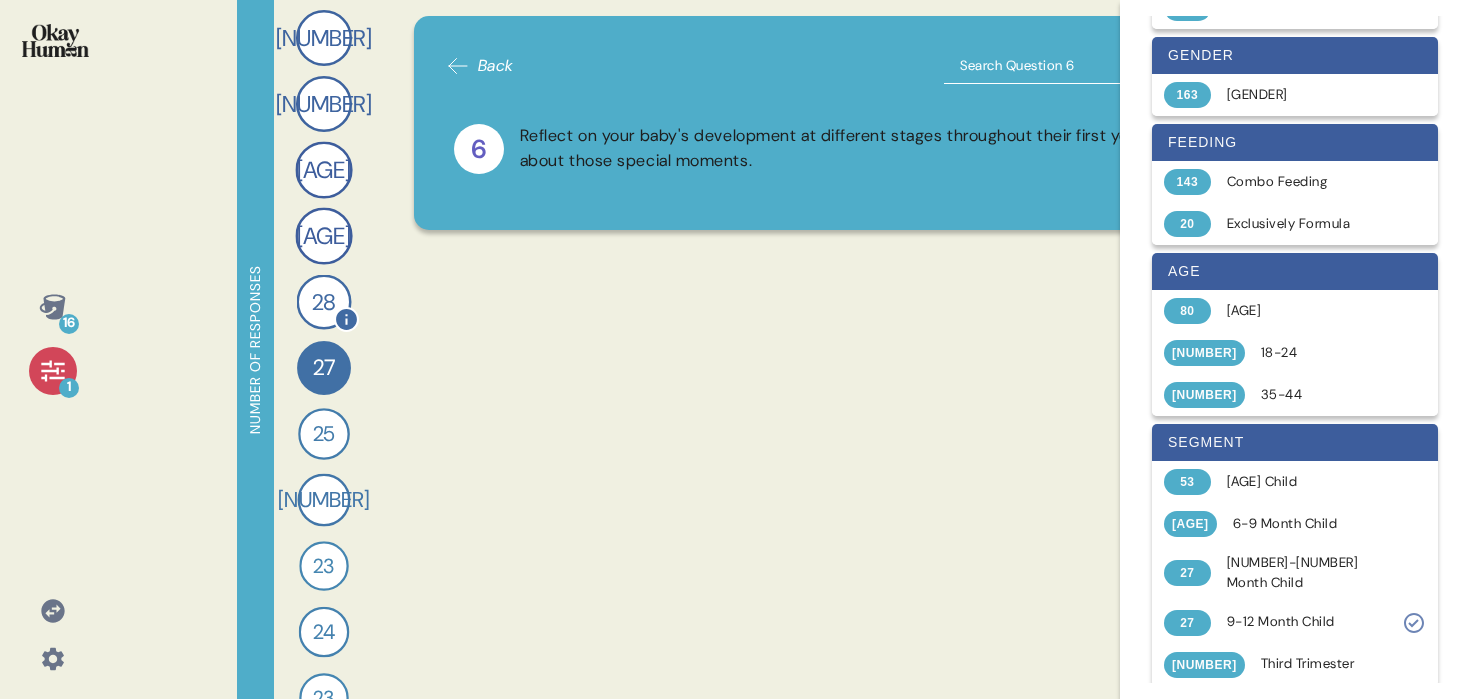 click on "28" at bounding box center [324, 302] 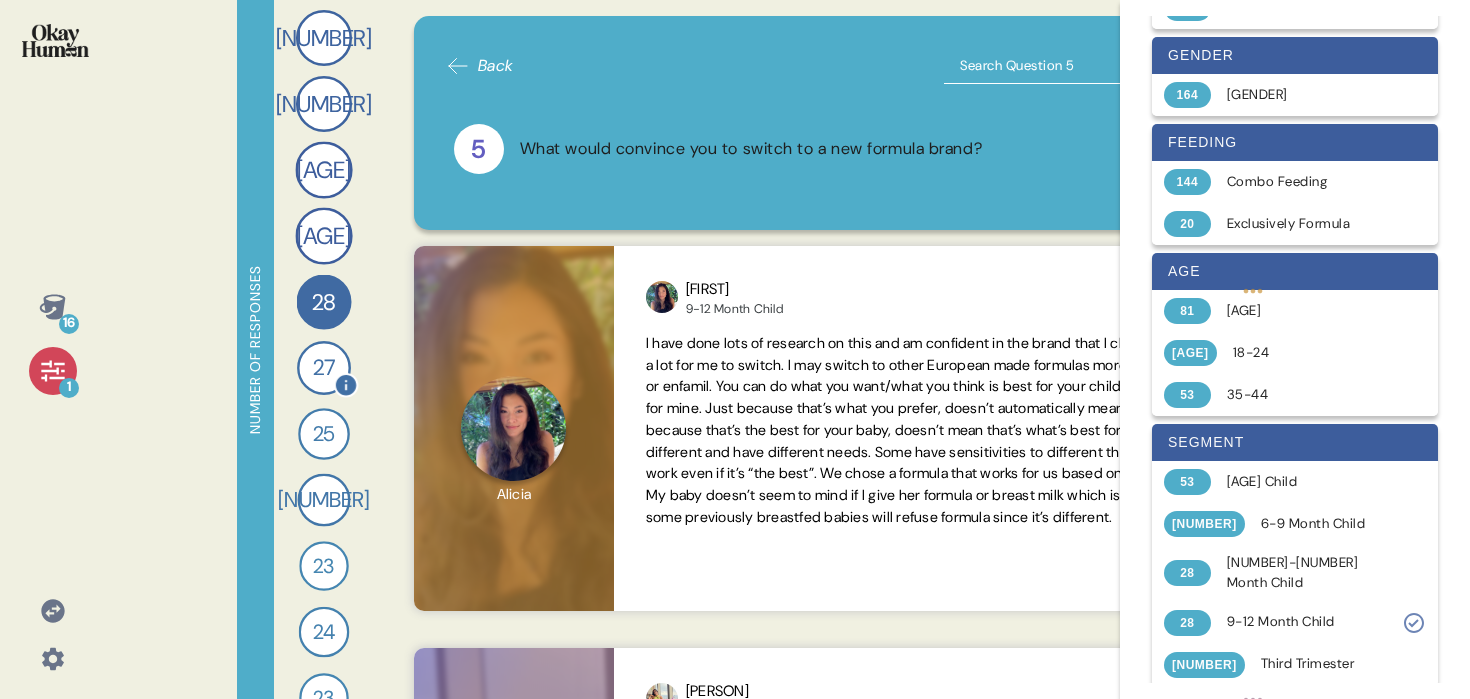 click on "27" at bounding box center (324, 367) 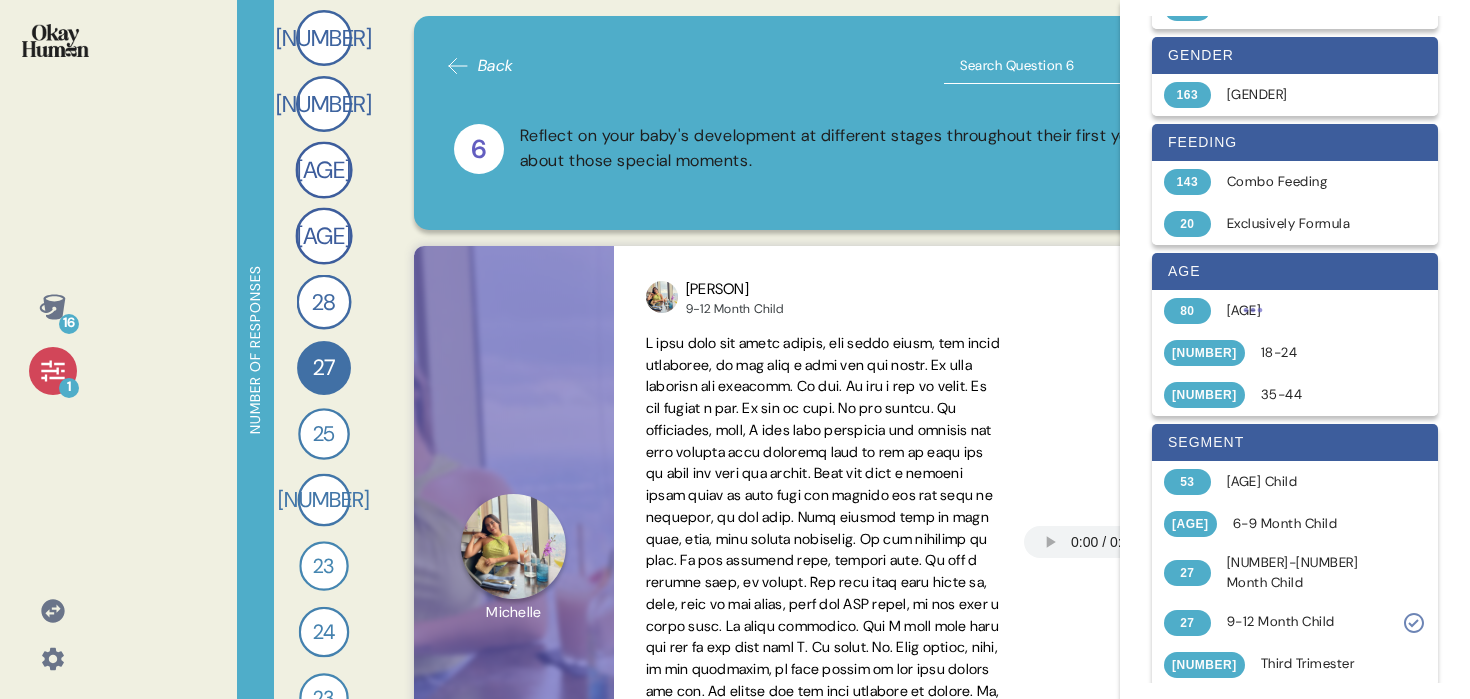 click on "1" at bounding box center (53, 371) 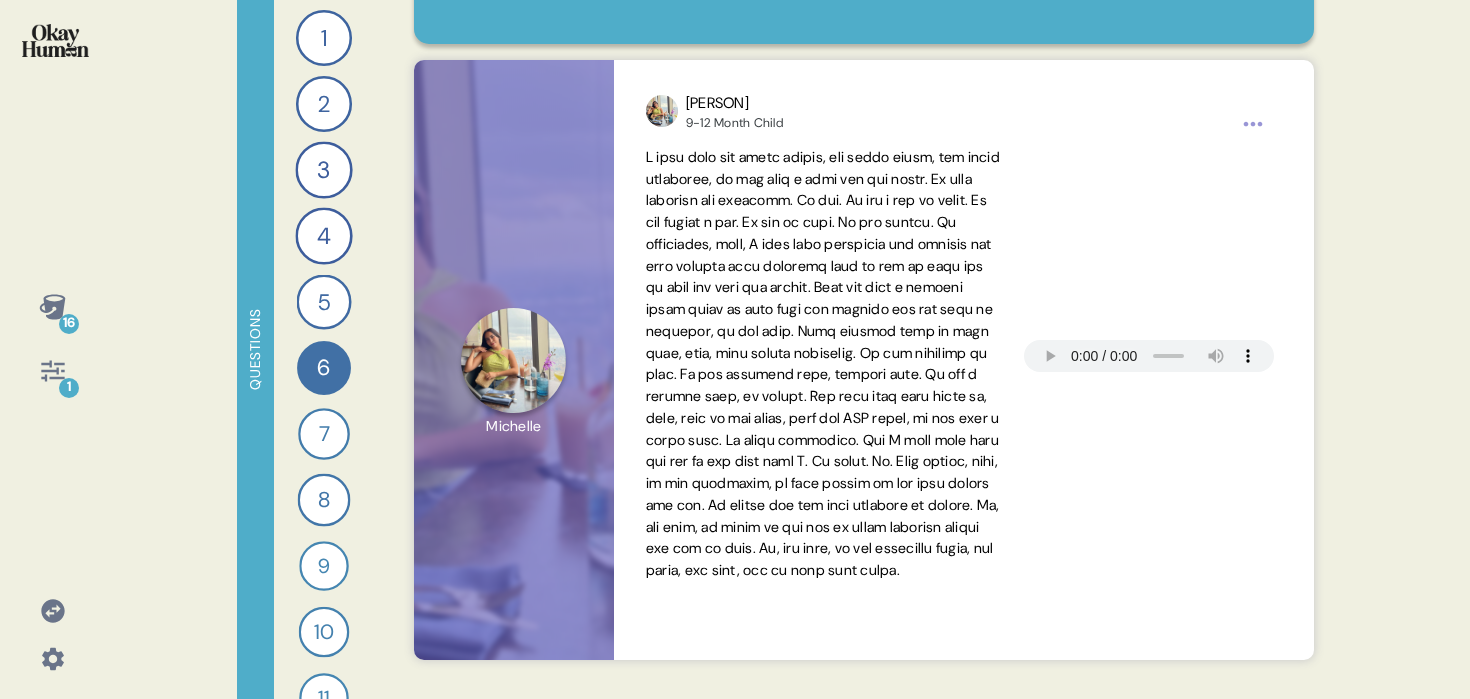 scroll, scrollTop: 300, scrollLeft: 0, axis: vertical 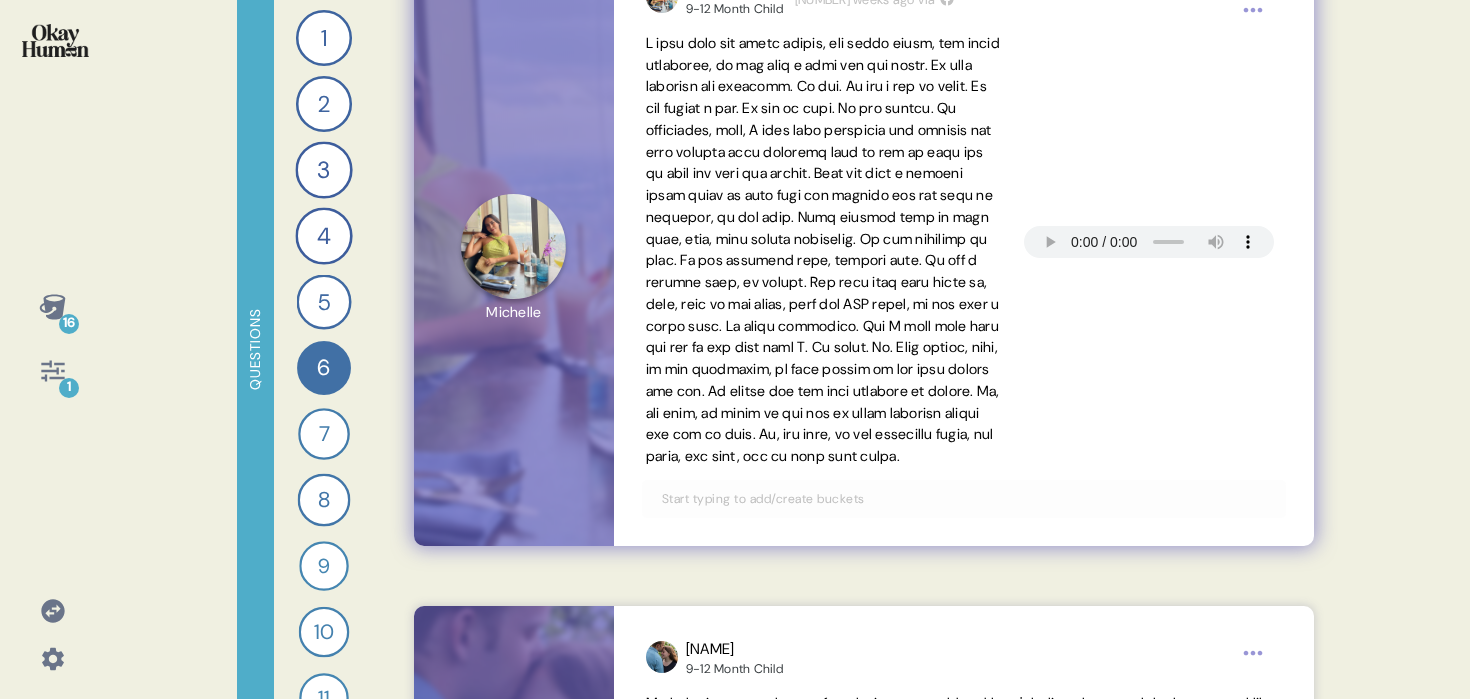 type 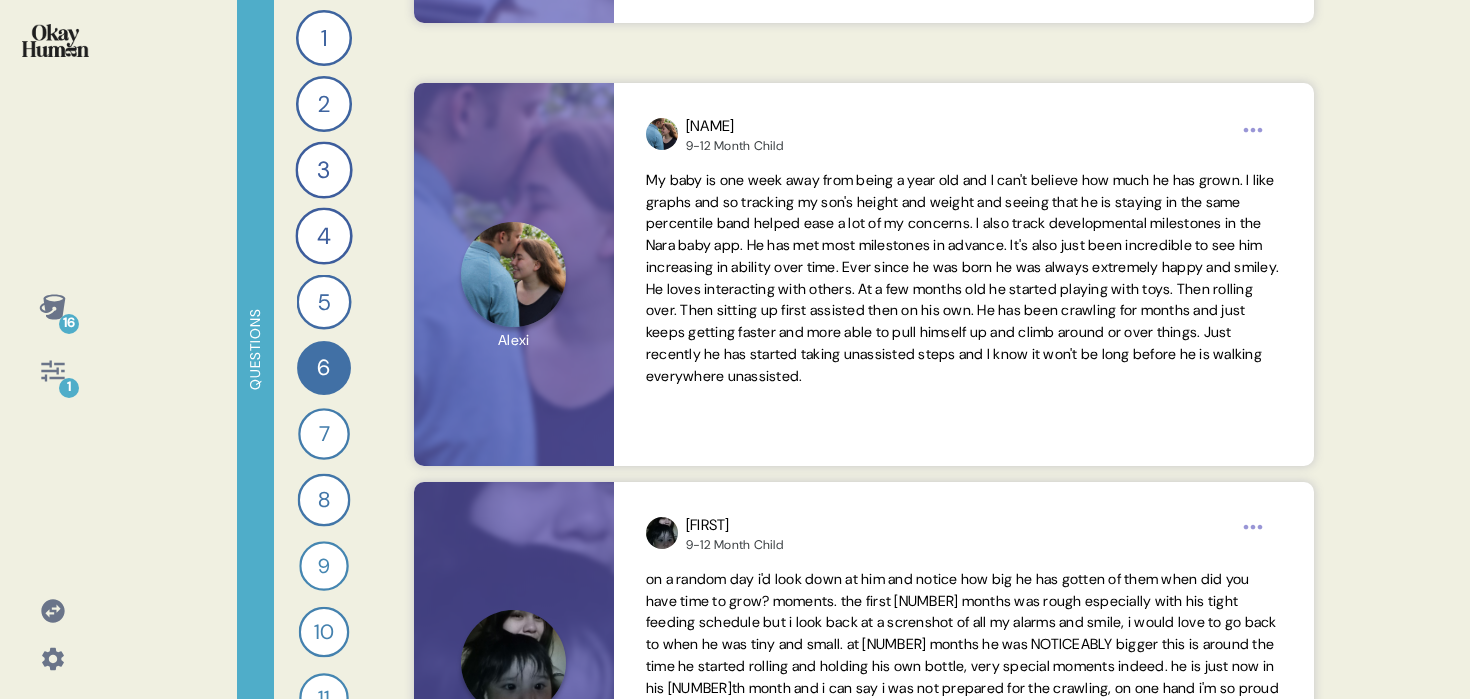 scroll, scrollTop: 909, scrollLeft: 0, axis: vertical 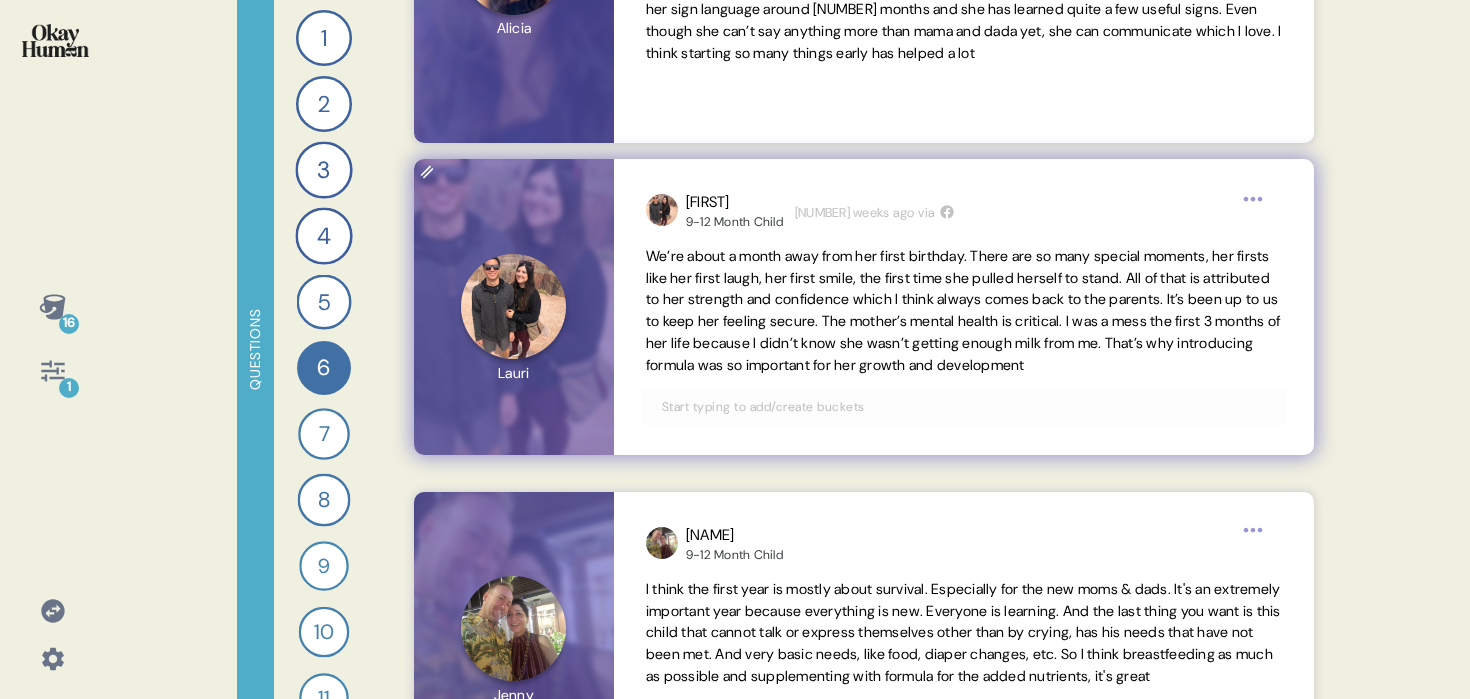 click at bounding box center [964, 407] 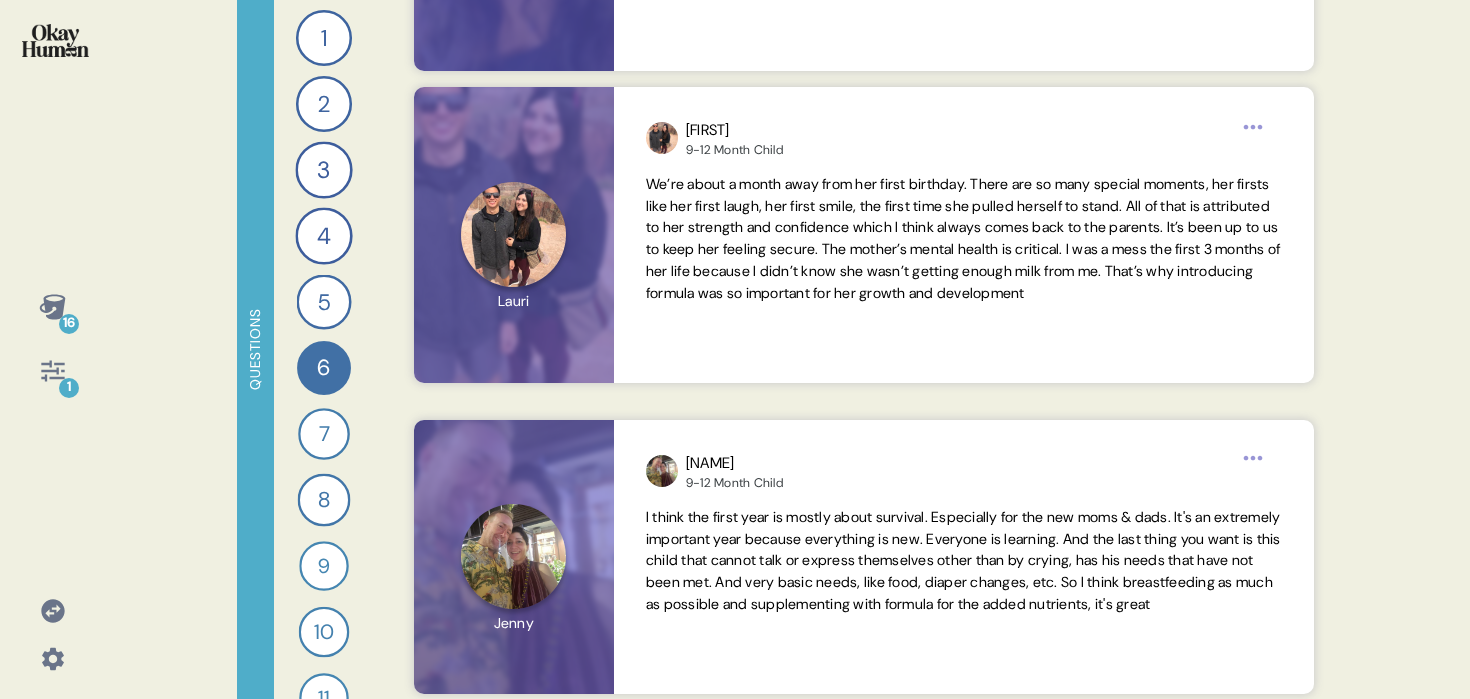 scroll, scrollTop: 2135, scrollLeft: 0, axis: vertical 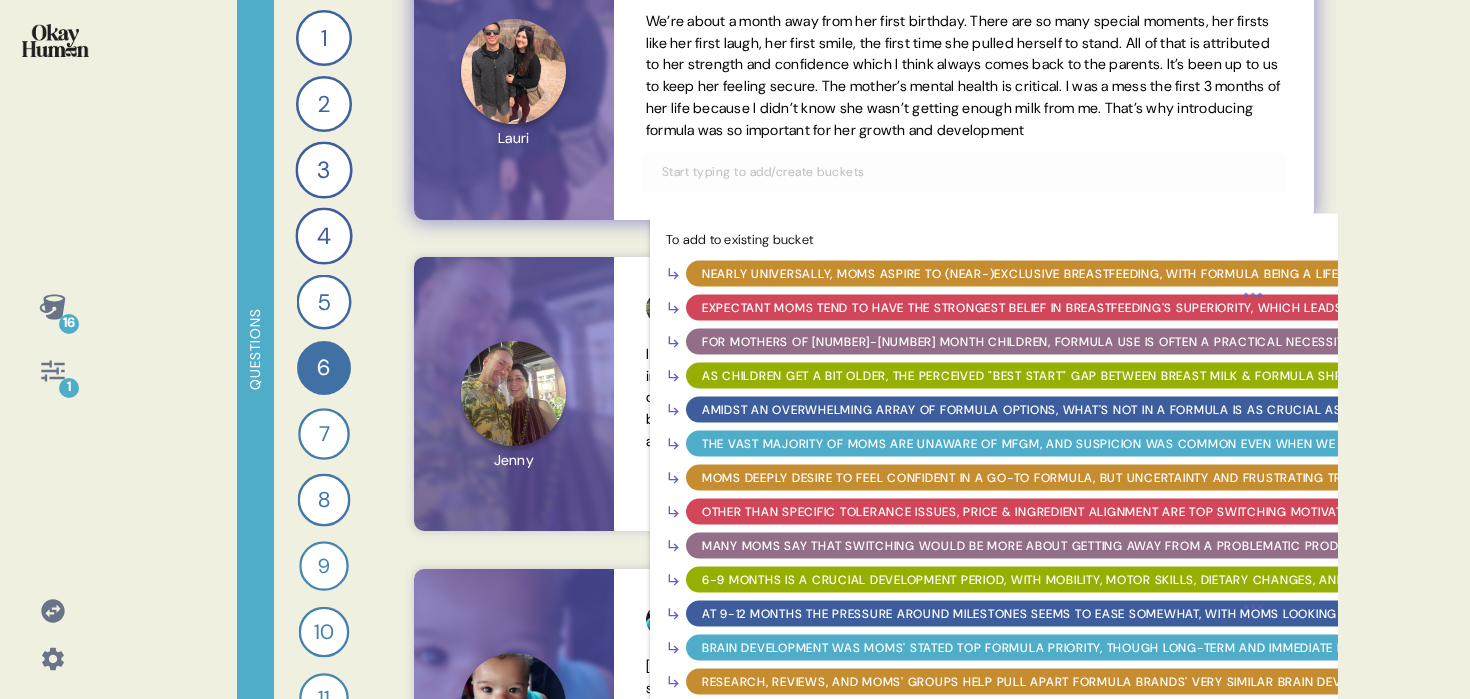 click on "At 9-12 months the pressure around milestones seems to ease somewhat, with moms looking for first steps, first words, and further social development." at bounding box center [1232, 613] 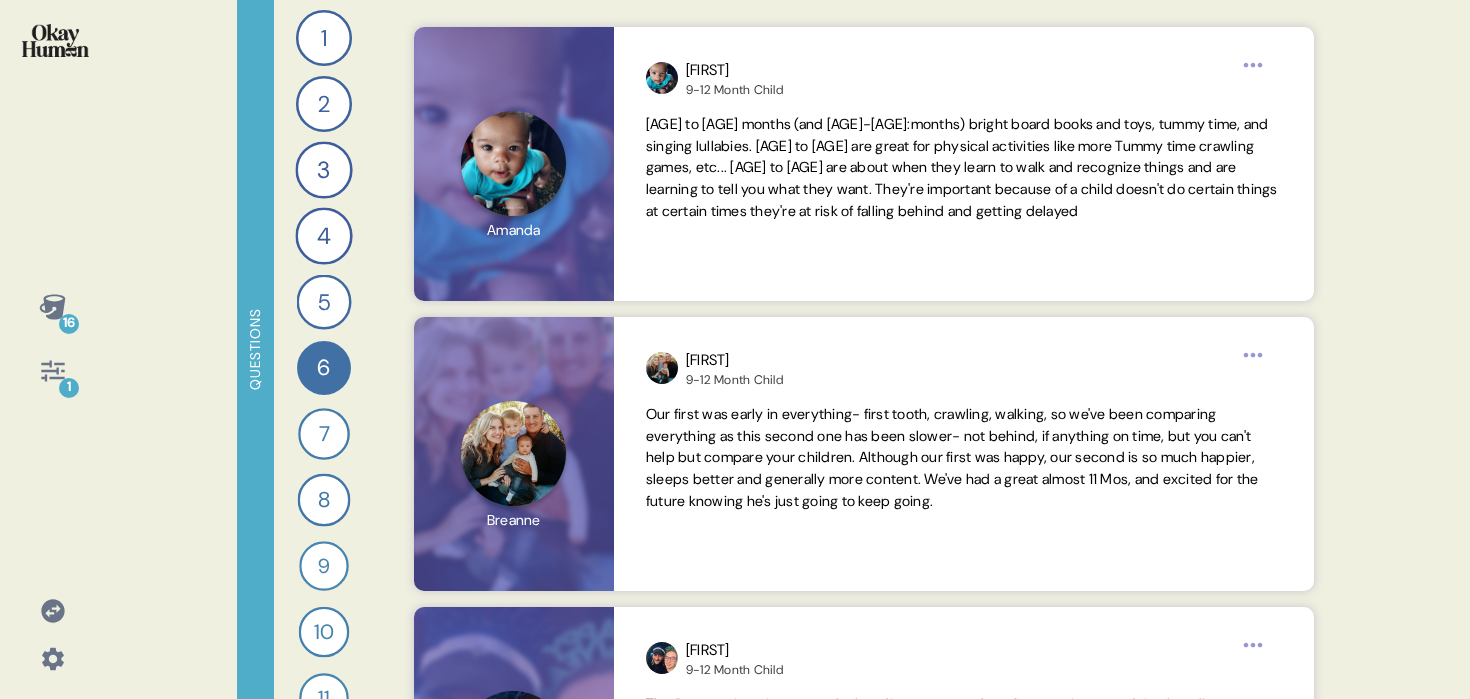 scroll, scrollTop: 2692, scrollLeft: 0, axis: vertical 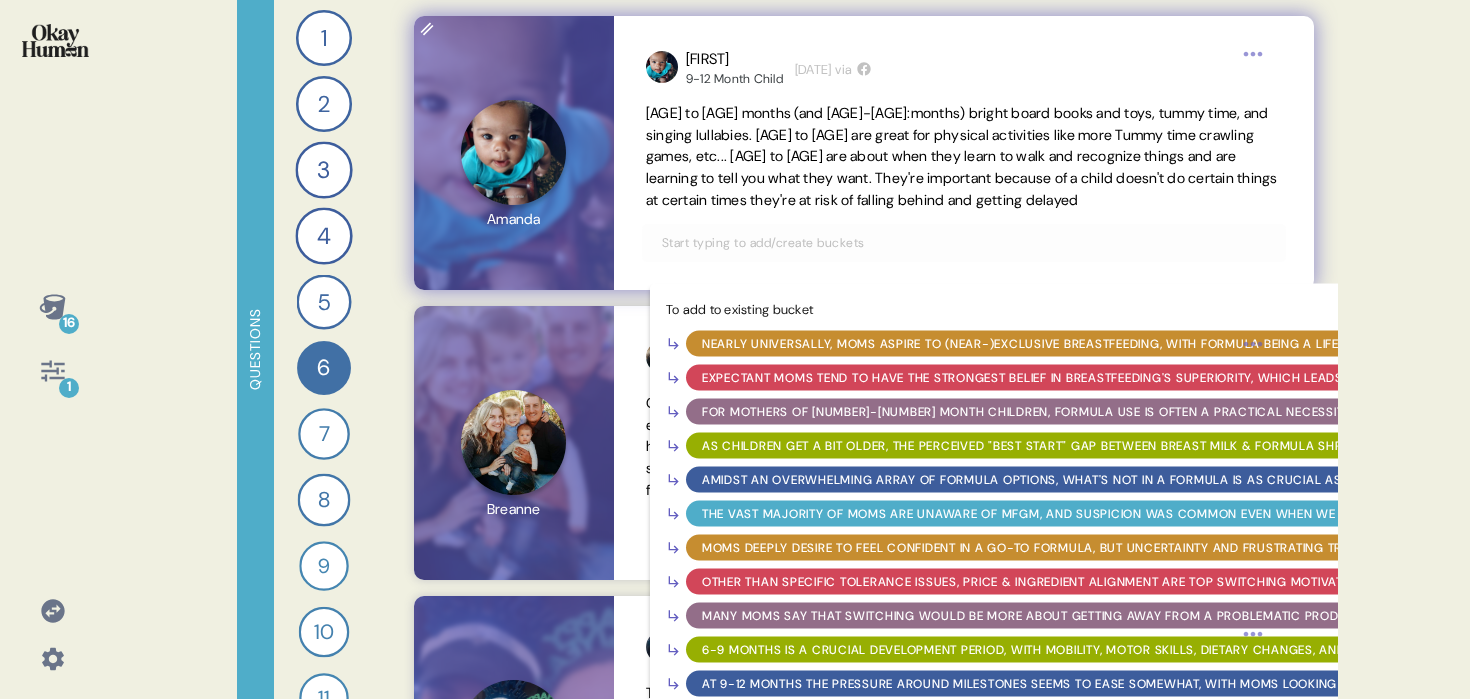 click at bounding box center (964, 243) 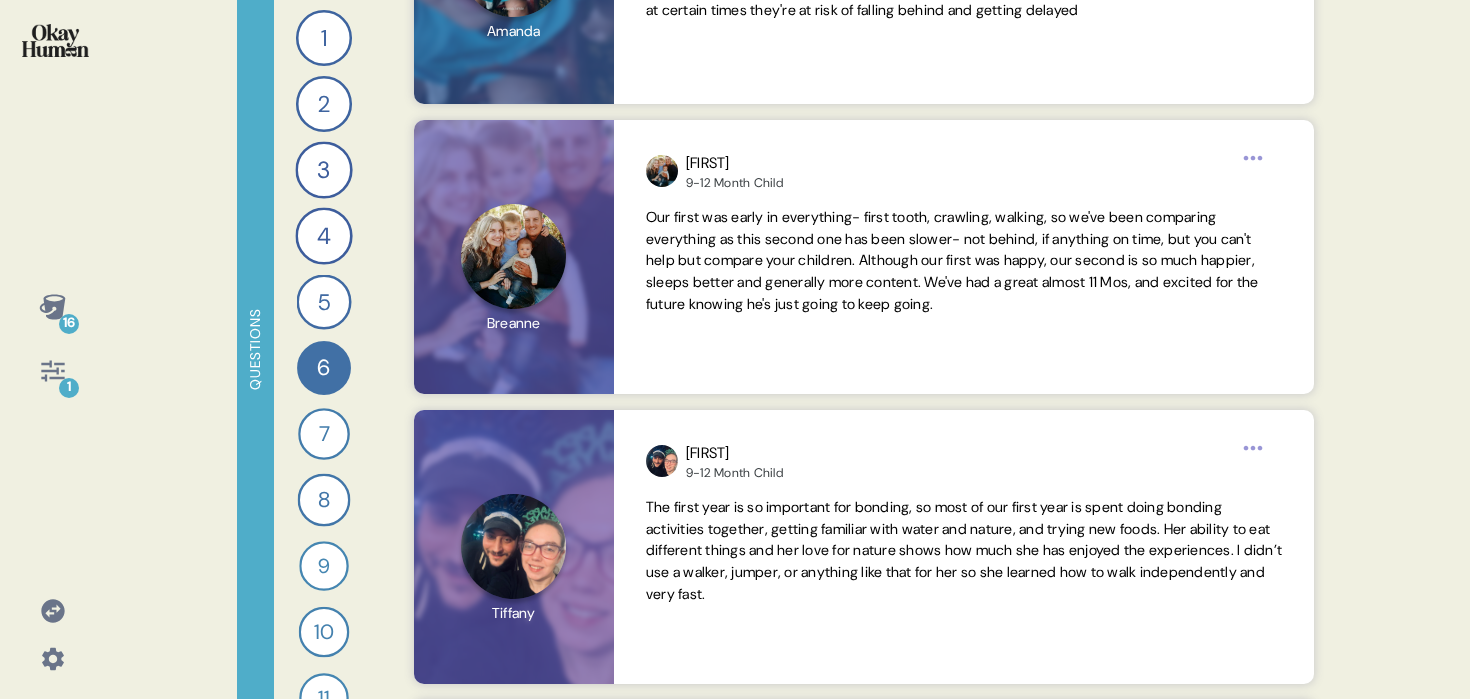 scroll, scrollTop: 2884, scrollLeft: 0, axis: vertical 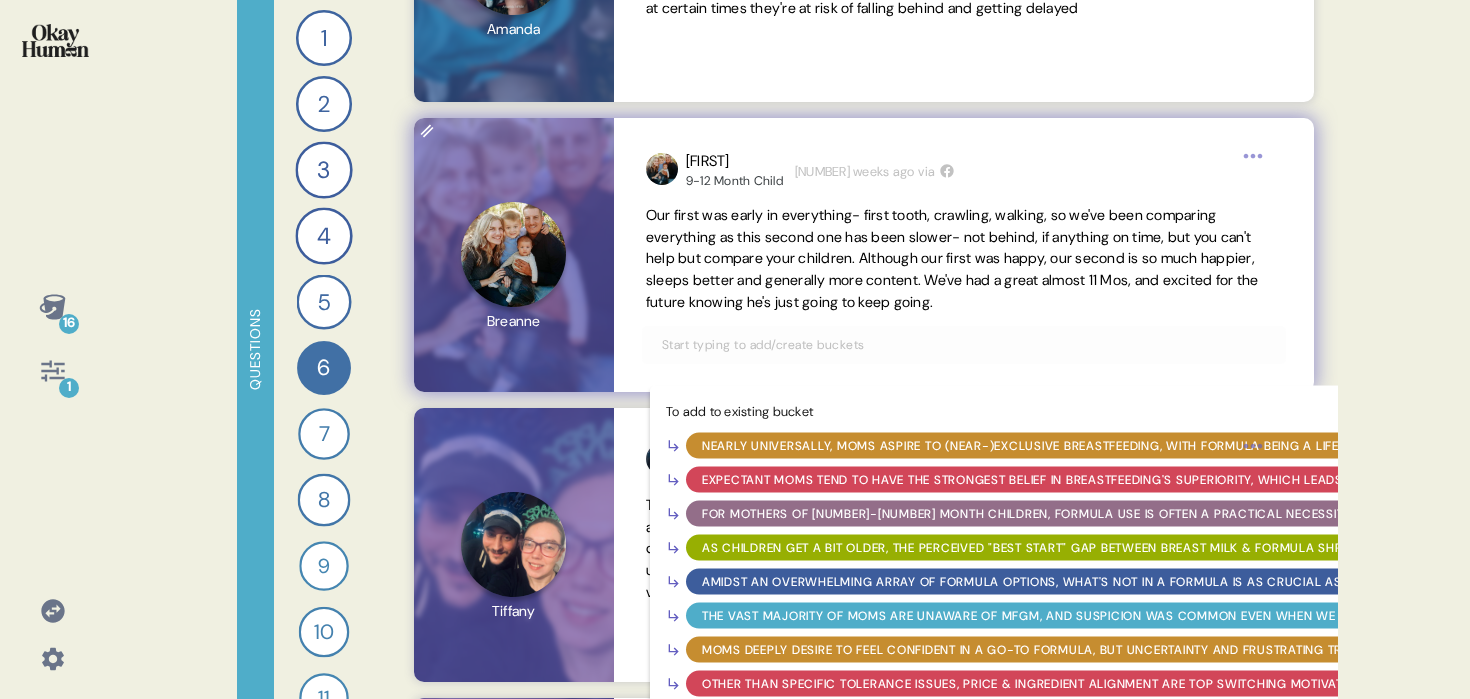 click at bounding box center [964, 345] 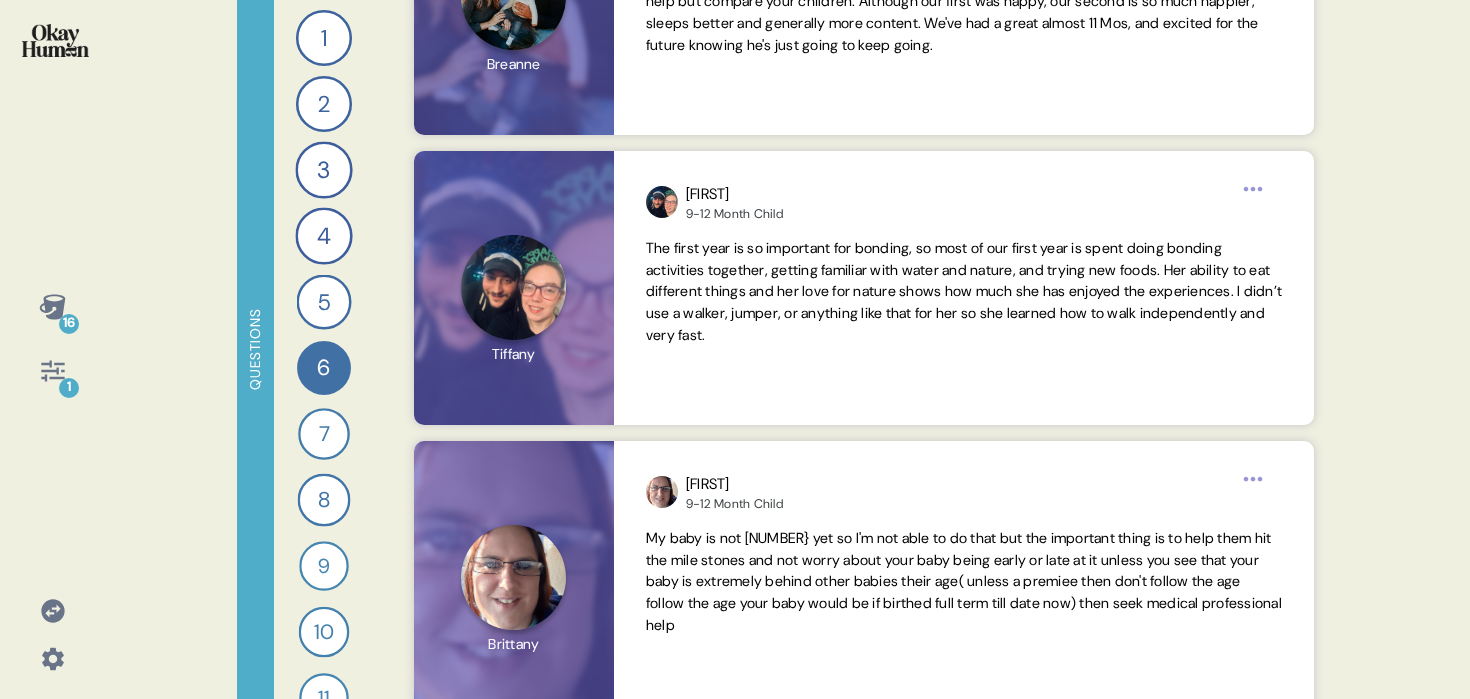 scroll, scrollTop: 3219, scrollLeft: 0, axis: vertical 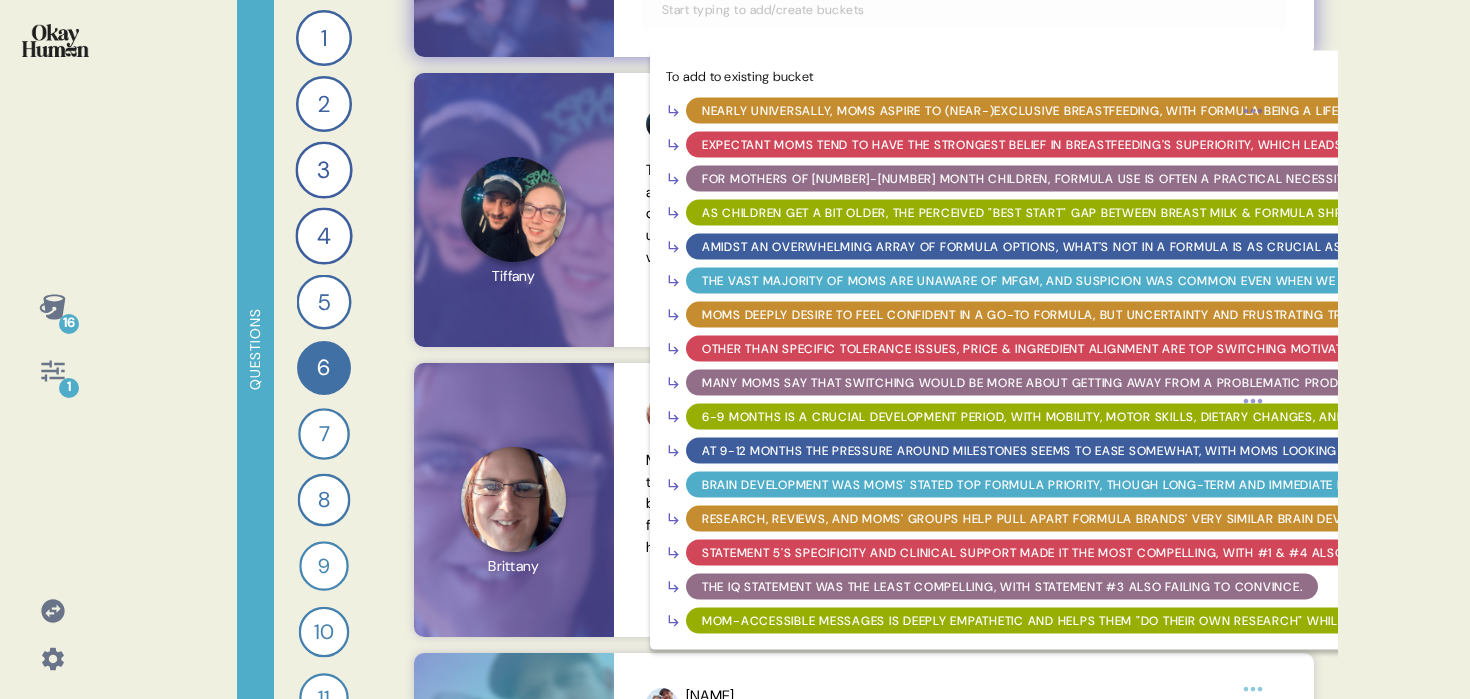 click on "At 9-12 months the pressure around milestones seems to ease somewhat, with moms looking for first steps, first words, and further social development." at bounding box center [1232, 450] 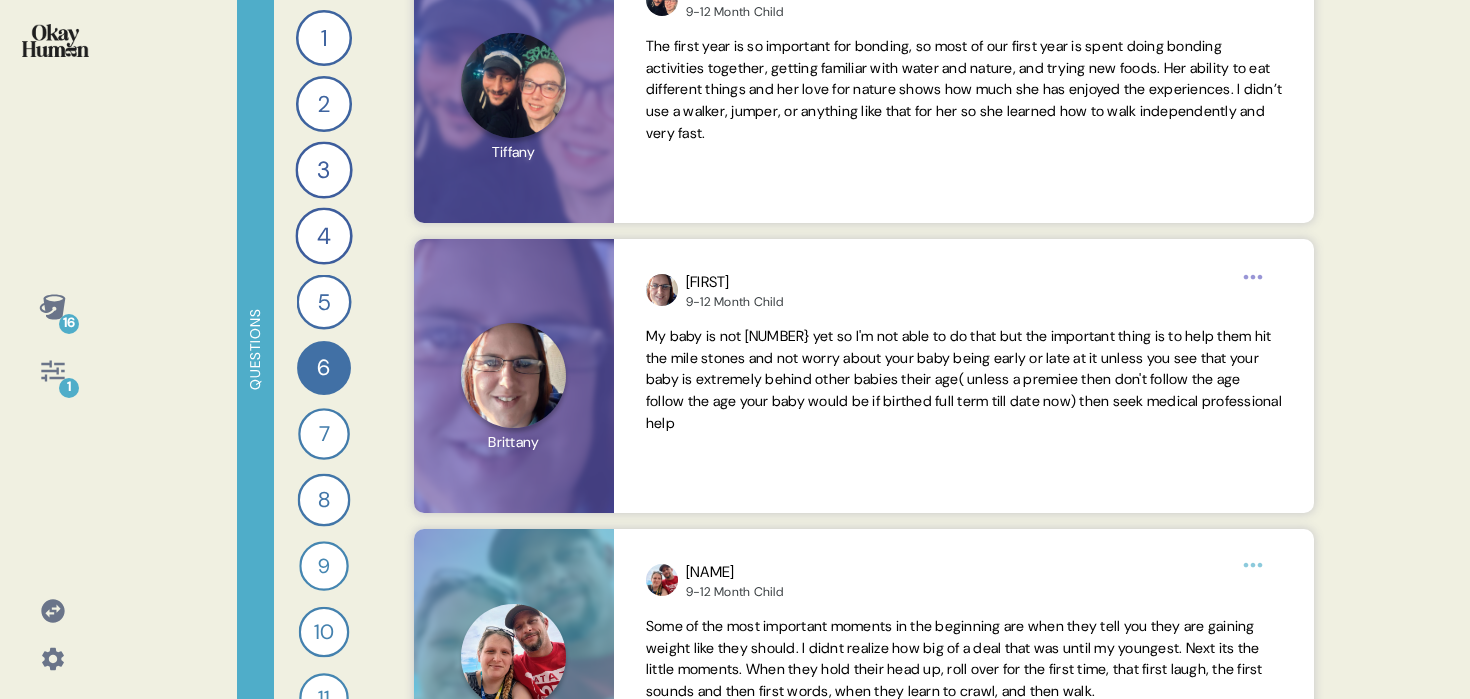 scroll, scrollTop: 3352, scrollLeft: 0, axis: vertical 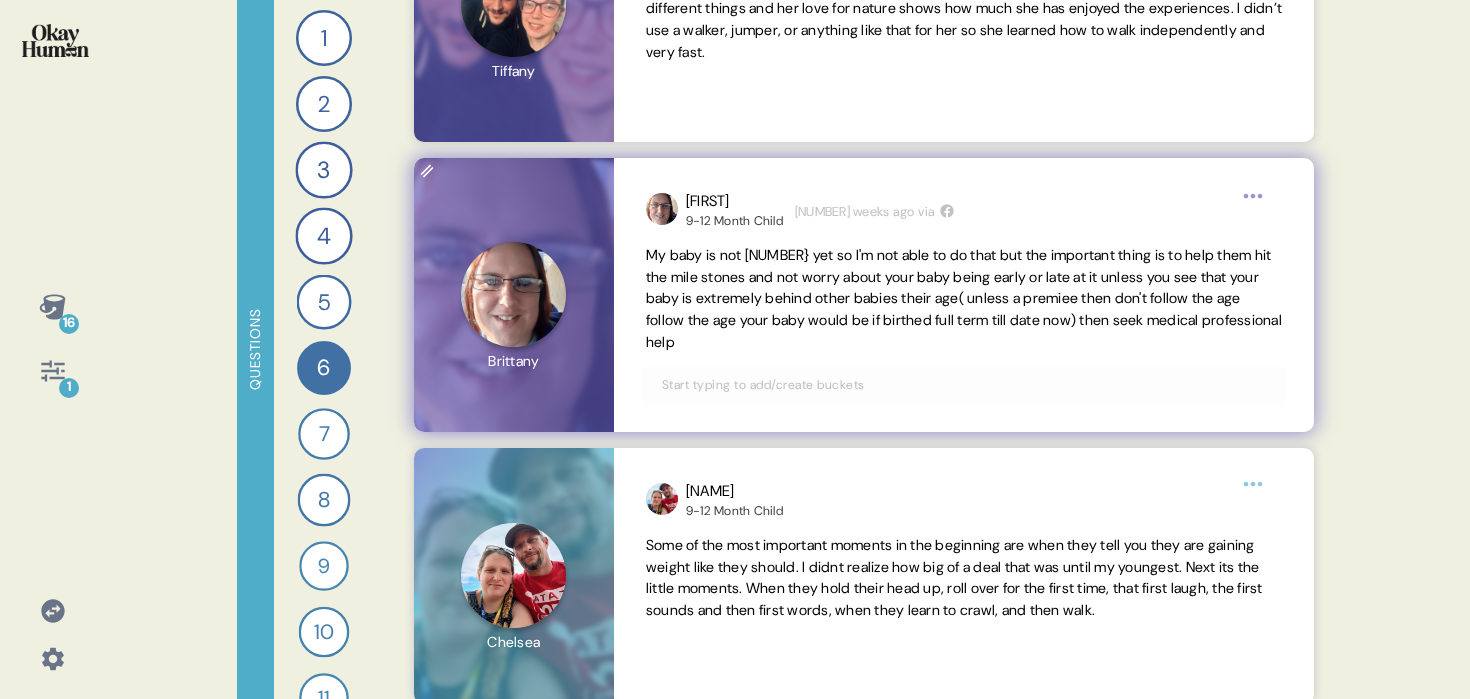 click at bounding box center [964, 385] 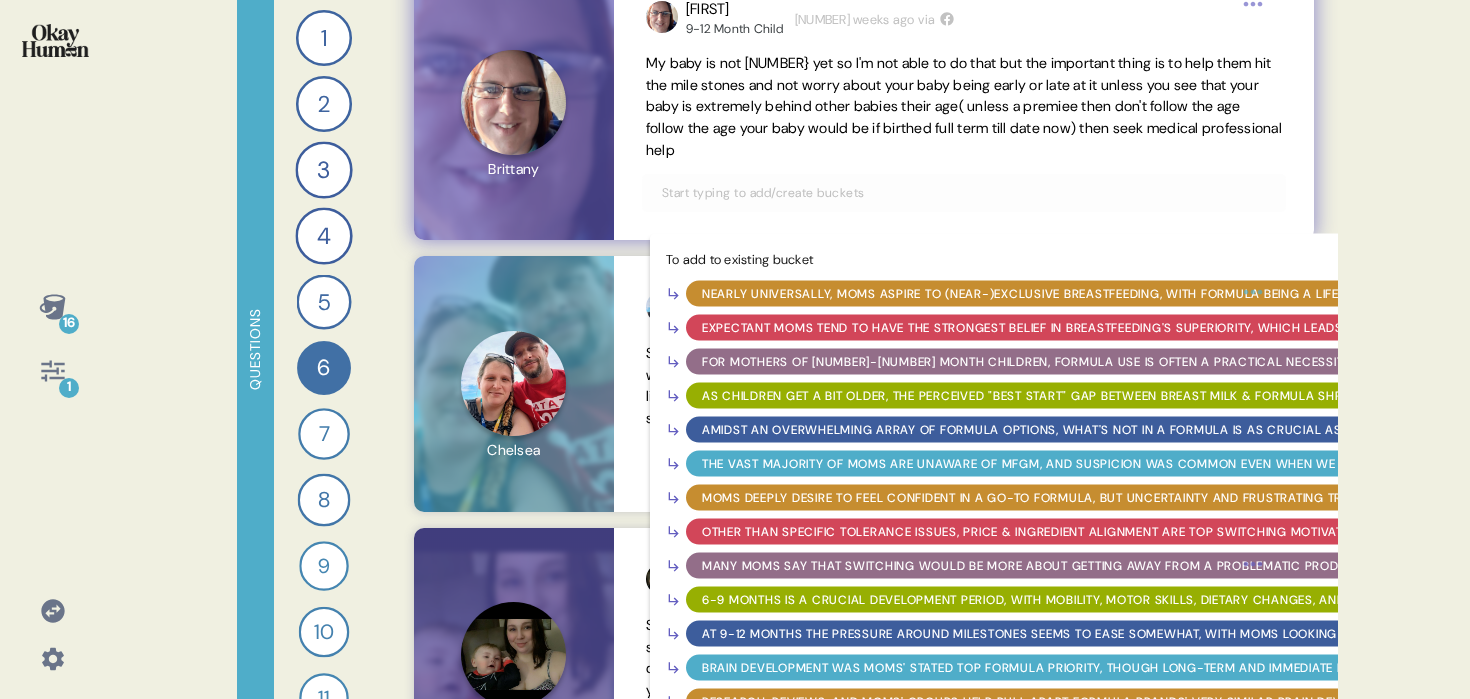 scroll, scrollTop: 3663, scrollLeft: 0, axis: vertical 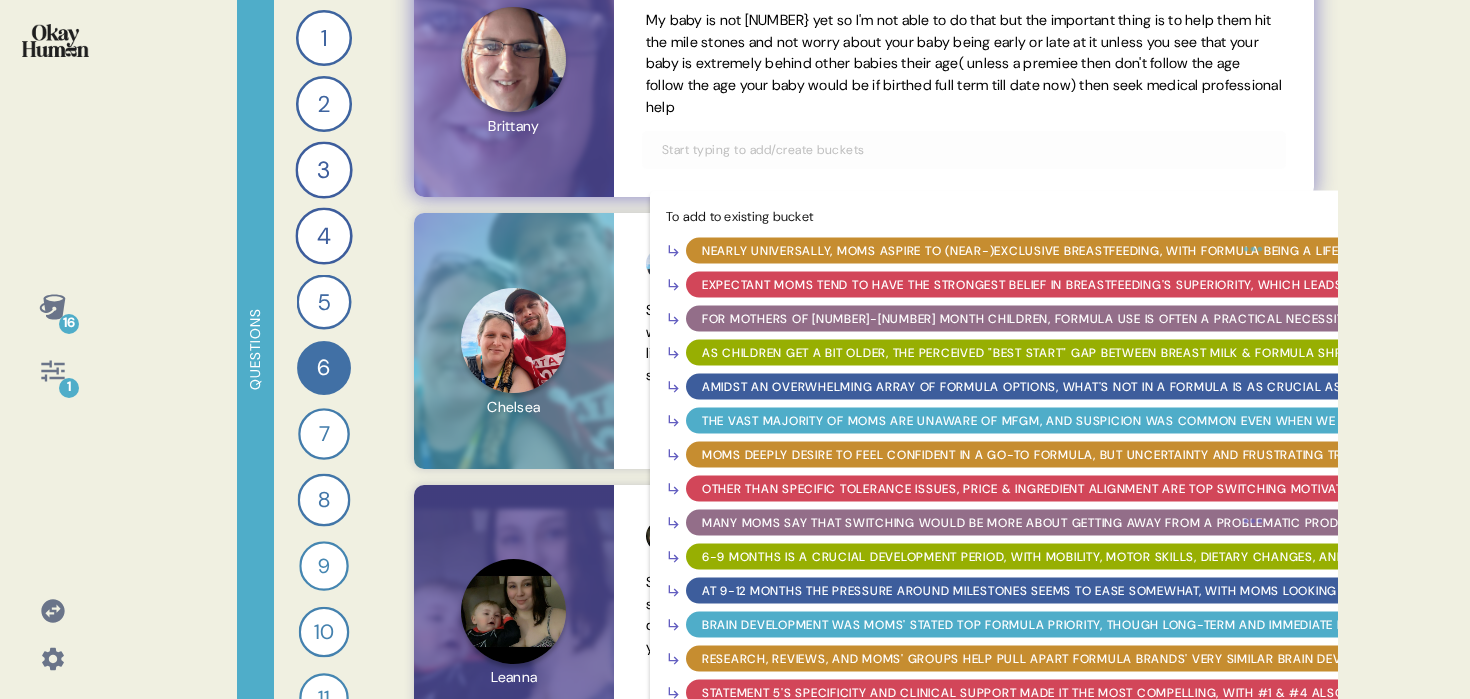 click on "At 9-12 months the pressure around milestones seems to ease somewhat, with moms looking for first steps, first words, and further social development." at bounding box center (1232, 590) 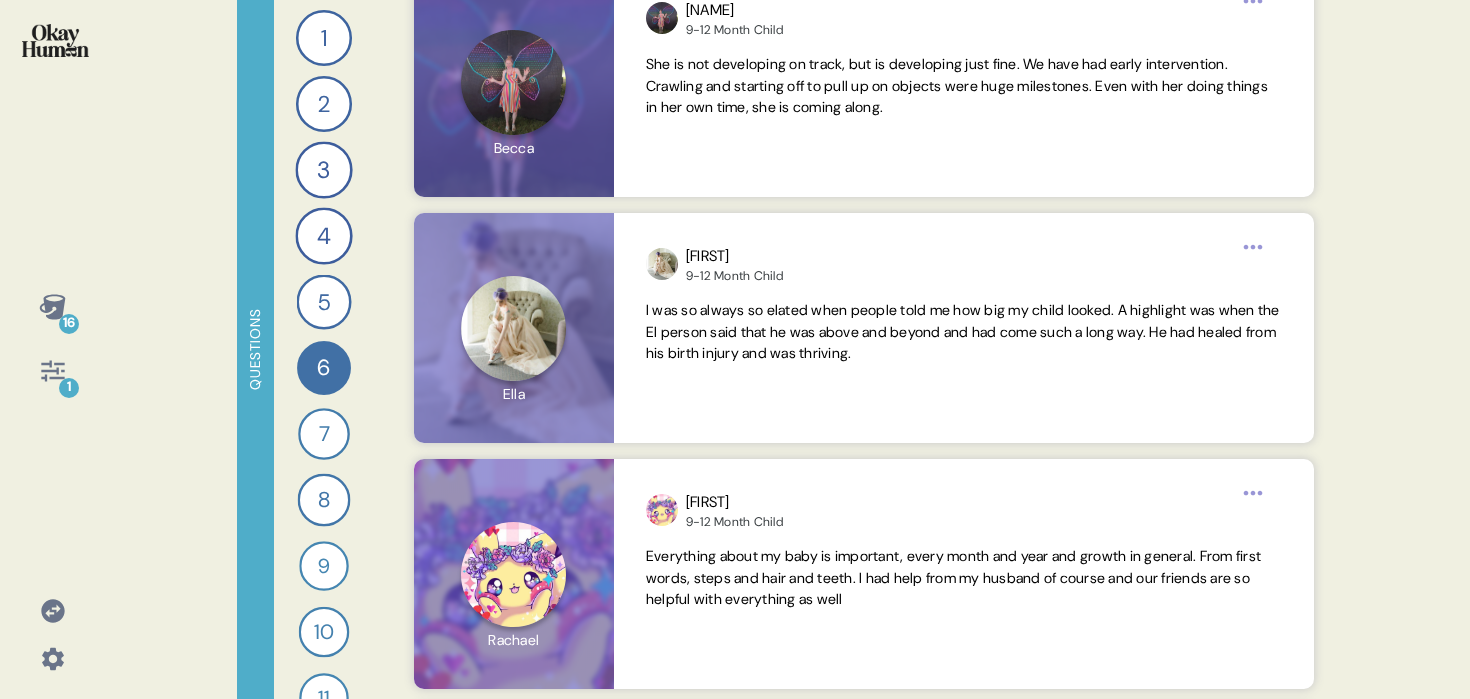 scroll, scrollTop: 5467, scrollLeft: 0, axis: vertical 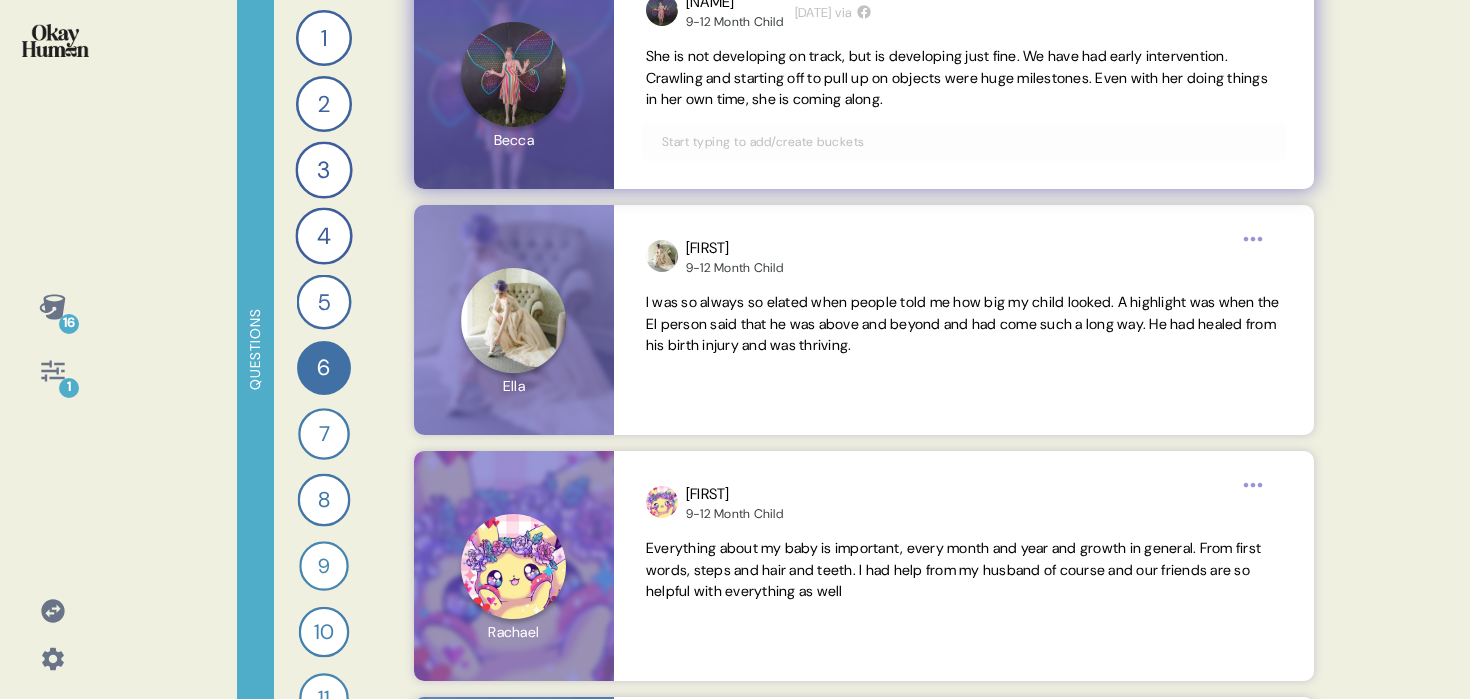 click at bounding box center [964, 142] 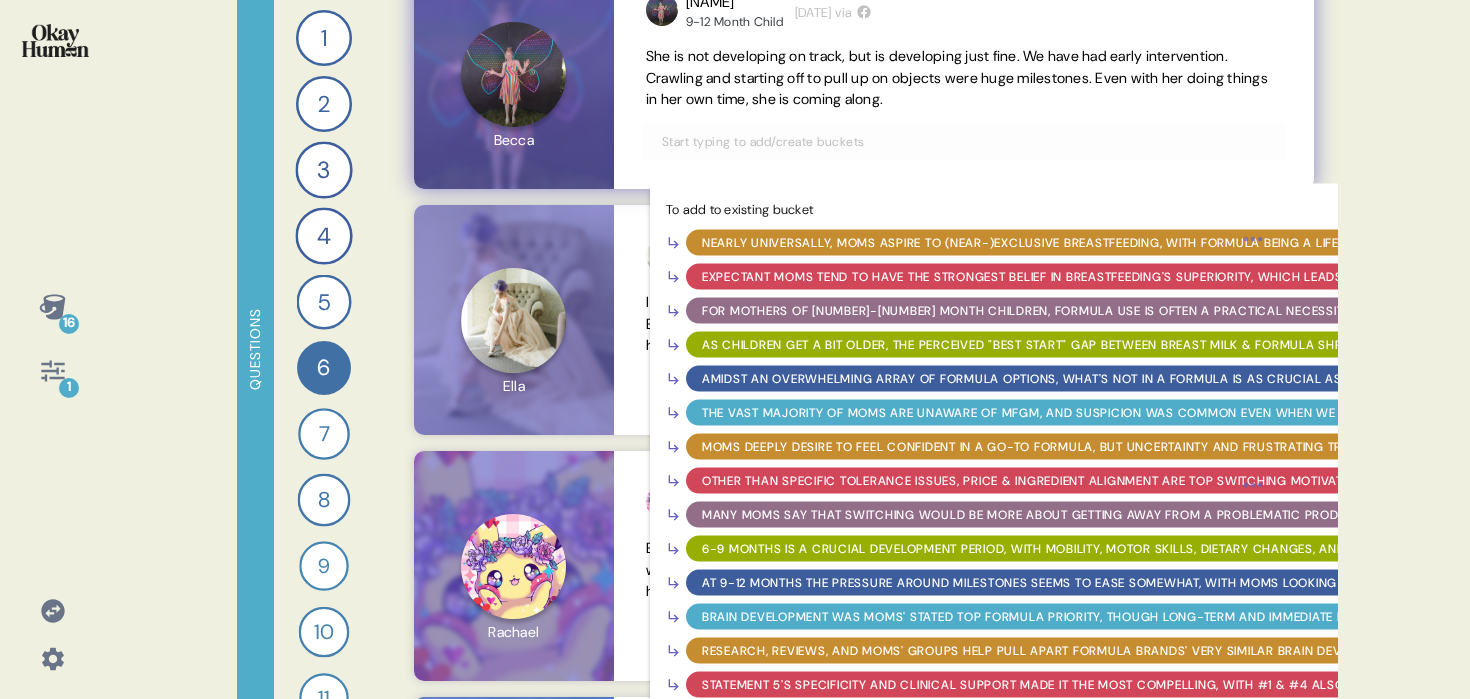 click on "At 9-12 months the pressure around milestones seems to ease somewhat, with moms looking for first steps, first words, and further social development." at bounding box center (1232, 583) 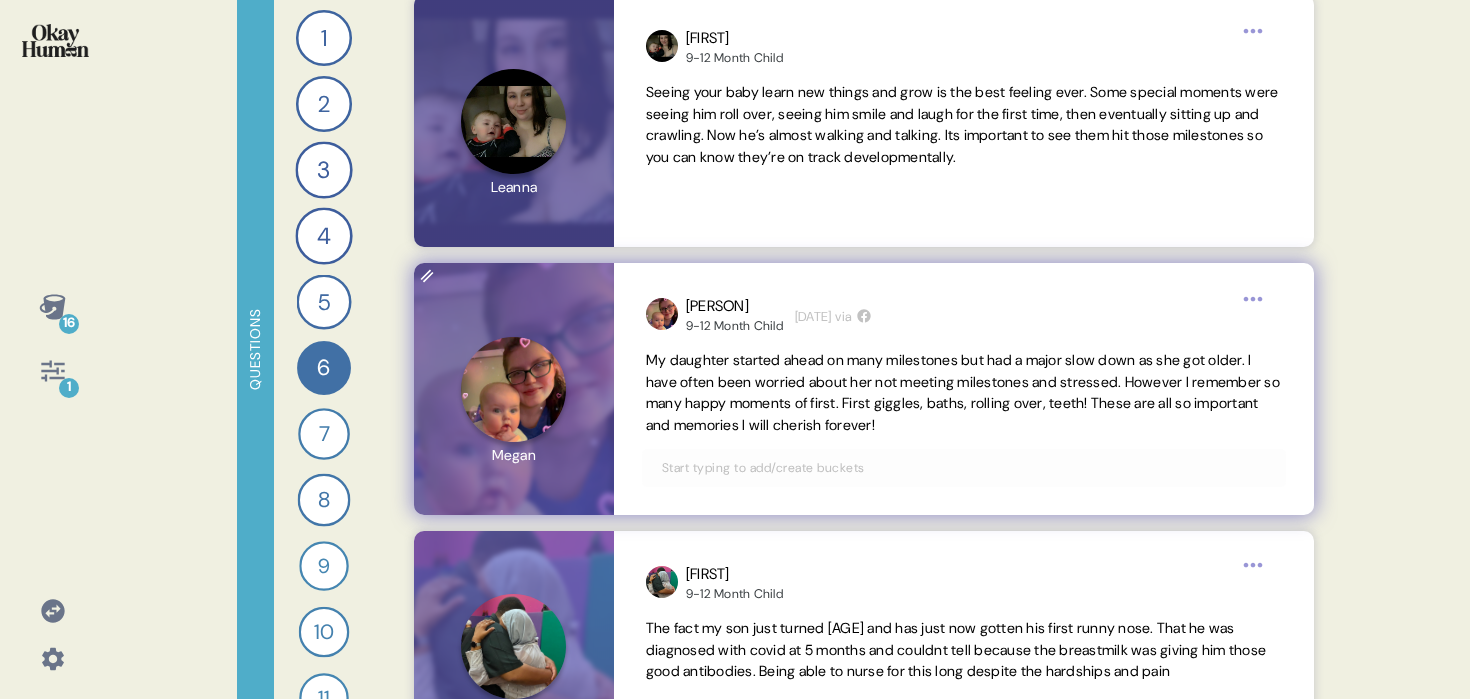 scroll, scrollTop: 4203, scrollLeft: 0, axis: vertical 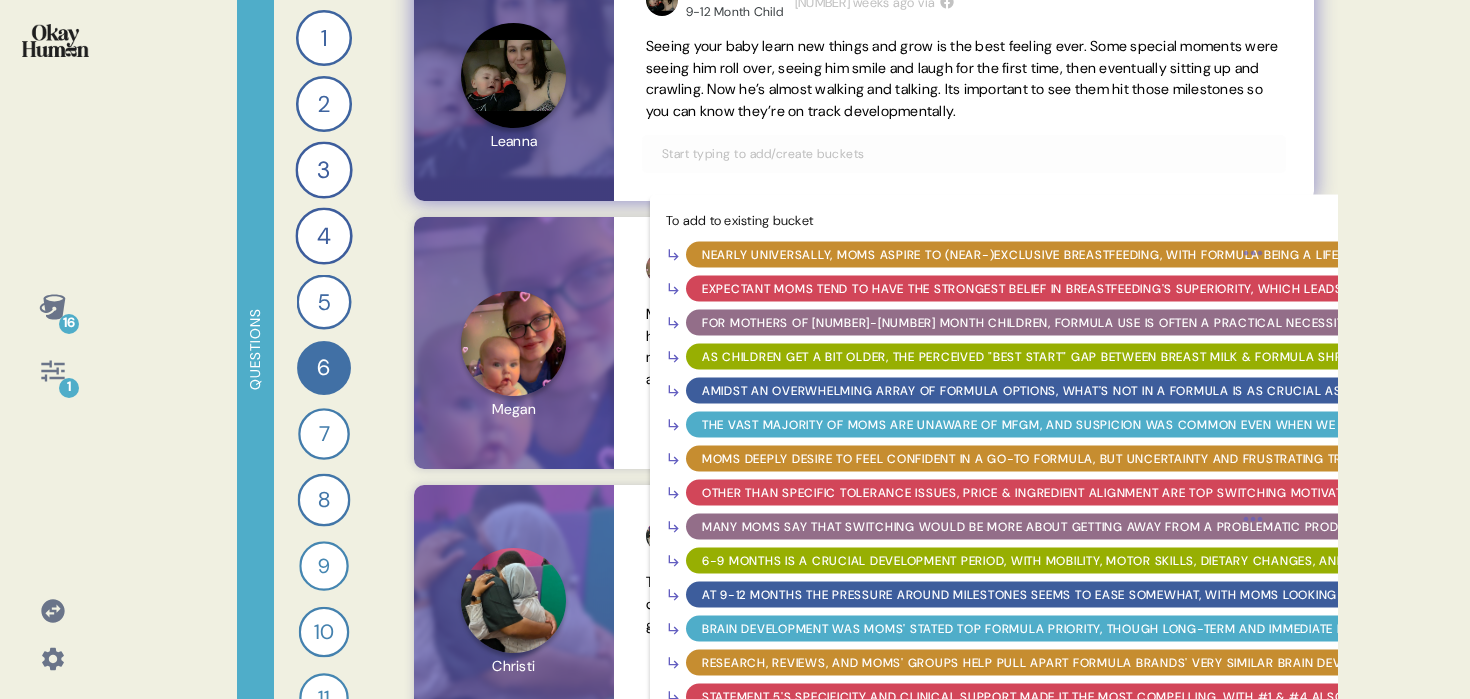 click at bounding box center [964, 154] 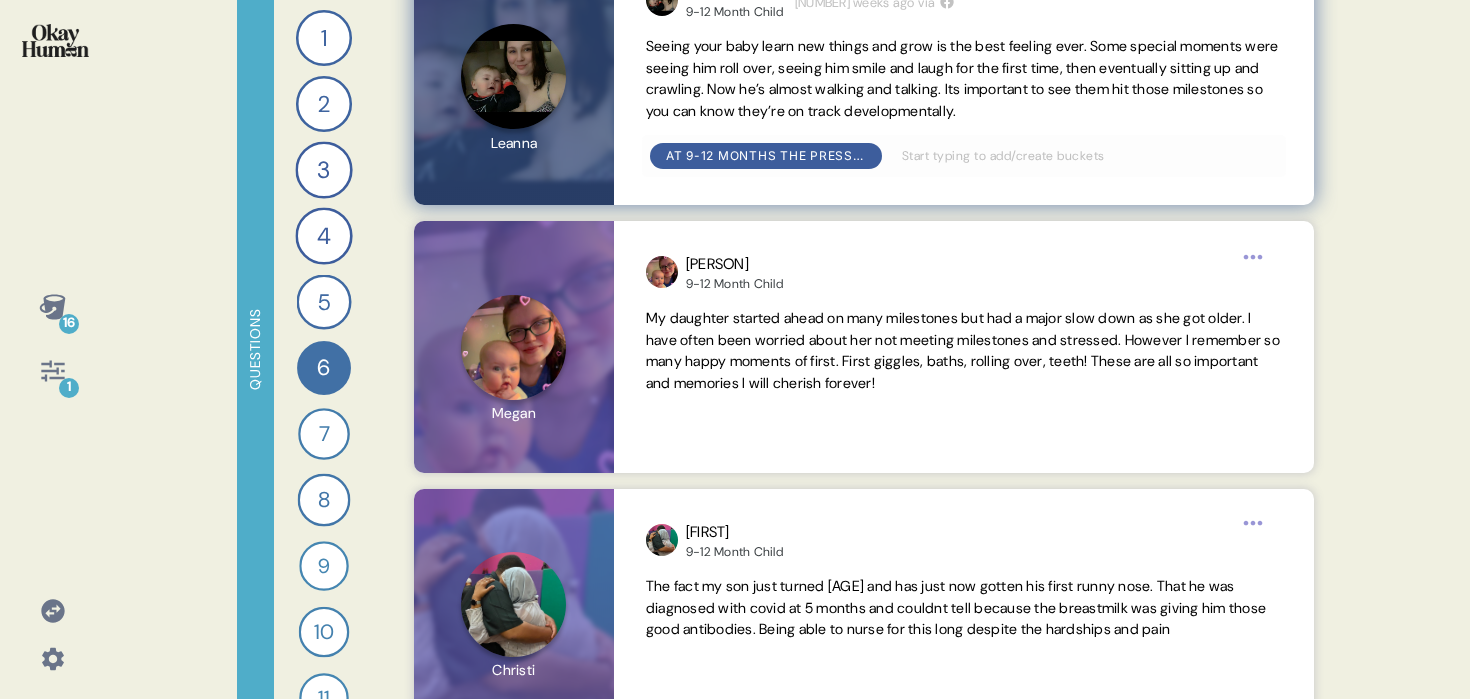 click on "16" at bounding box center [69, 324] 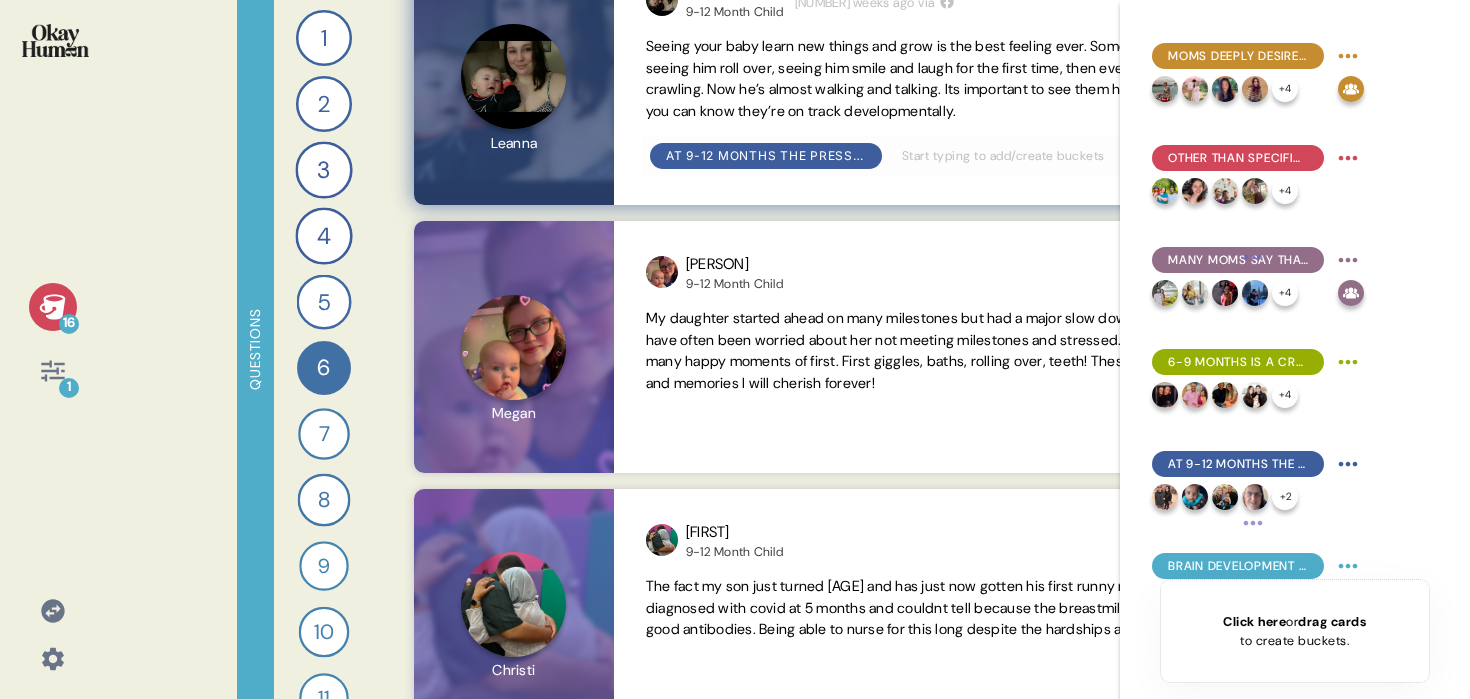 scroll, scrollTop: 830, scrollLeft: 0, axis: vertical 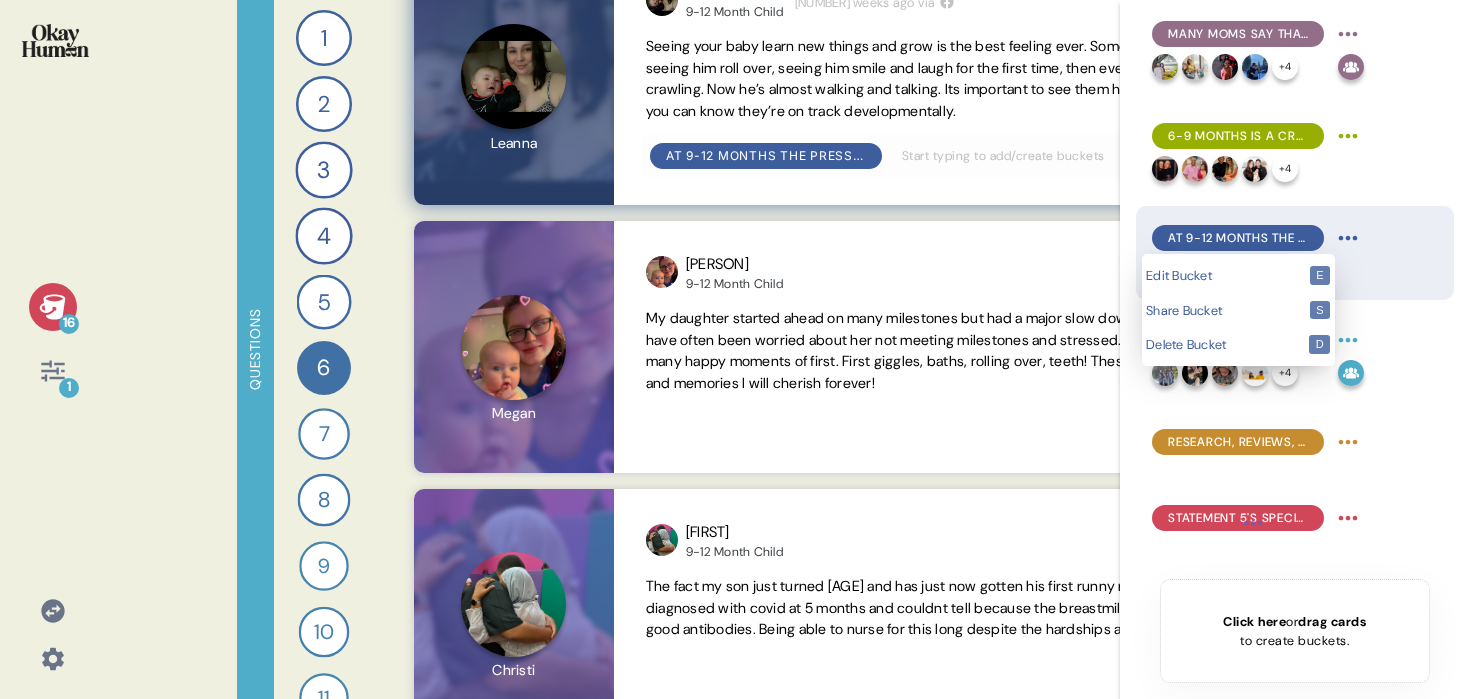 click on "16 1 Questions 1 Send me a gif or meme that reflects how it feels to carry around an invisible backpack of emotions, tasks, challenges, etc. as a parent. 29 Responses gif Responses 2 Can you talk to me about why you feed your baby formula vs a combo of formula and breastmilk, and what are the benefits of formula? 29 Responses text Responses 3 What does giving your baby "the best start" mean to you? 30 Responses text Responses 4 Give your friend advice on how to choose the best formula. 30 Responses text Responses 5 What would convince you to switch to a new formula brand? 28 Responses text Responses 6 Reflect on your baby's development at different stages throughout their first year and tell me about those special moments. 27 Responses text Responses 7 Rank the benefits of formula for healthy development: a) immune support, b) digestive health, c) brain development, d) physical growth, e) sleep 25 Responses text Responses 8 Explain why you ranked the benefits the way you did. 26 Responses text Responses 9 23" at bounding box center (735, 349) 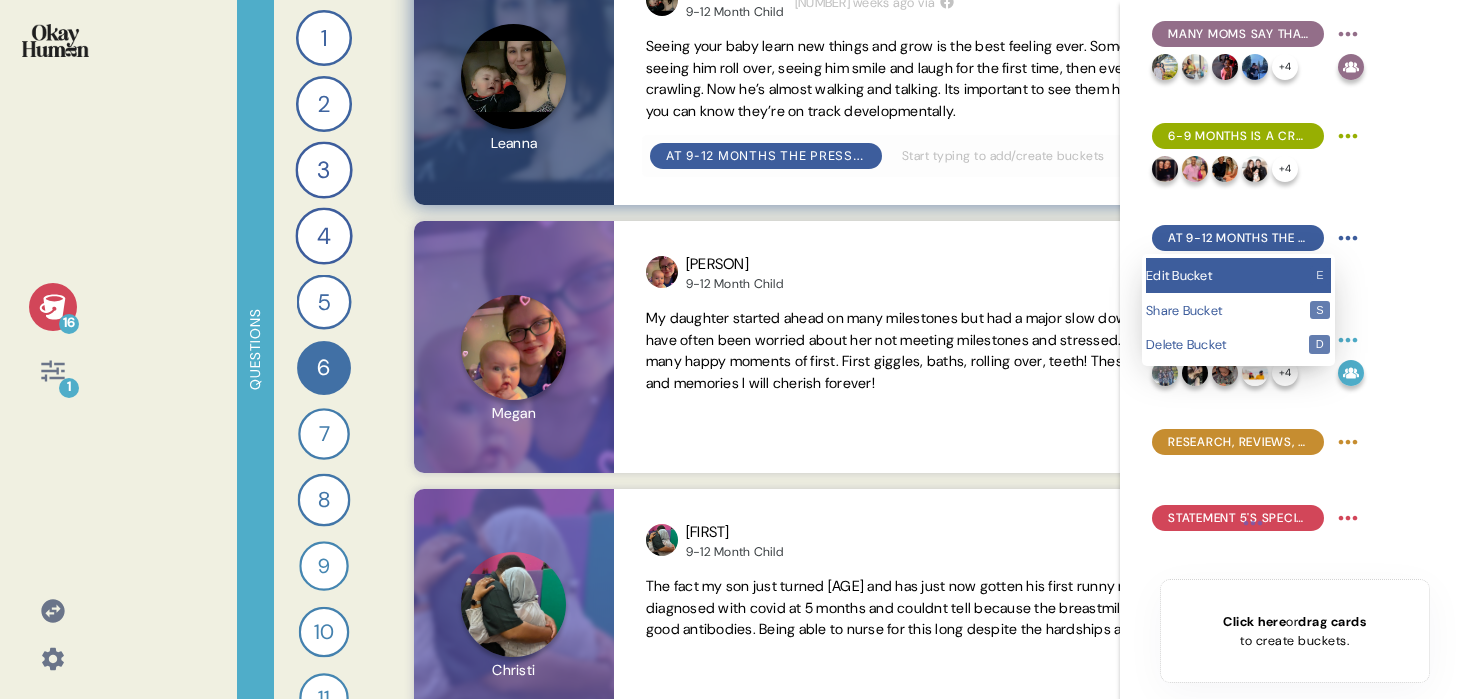 click on "Edit Bucket" at bounding box center (1227, 275) 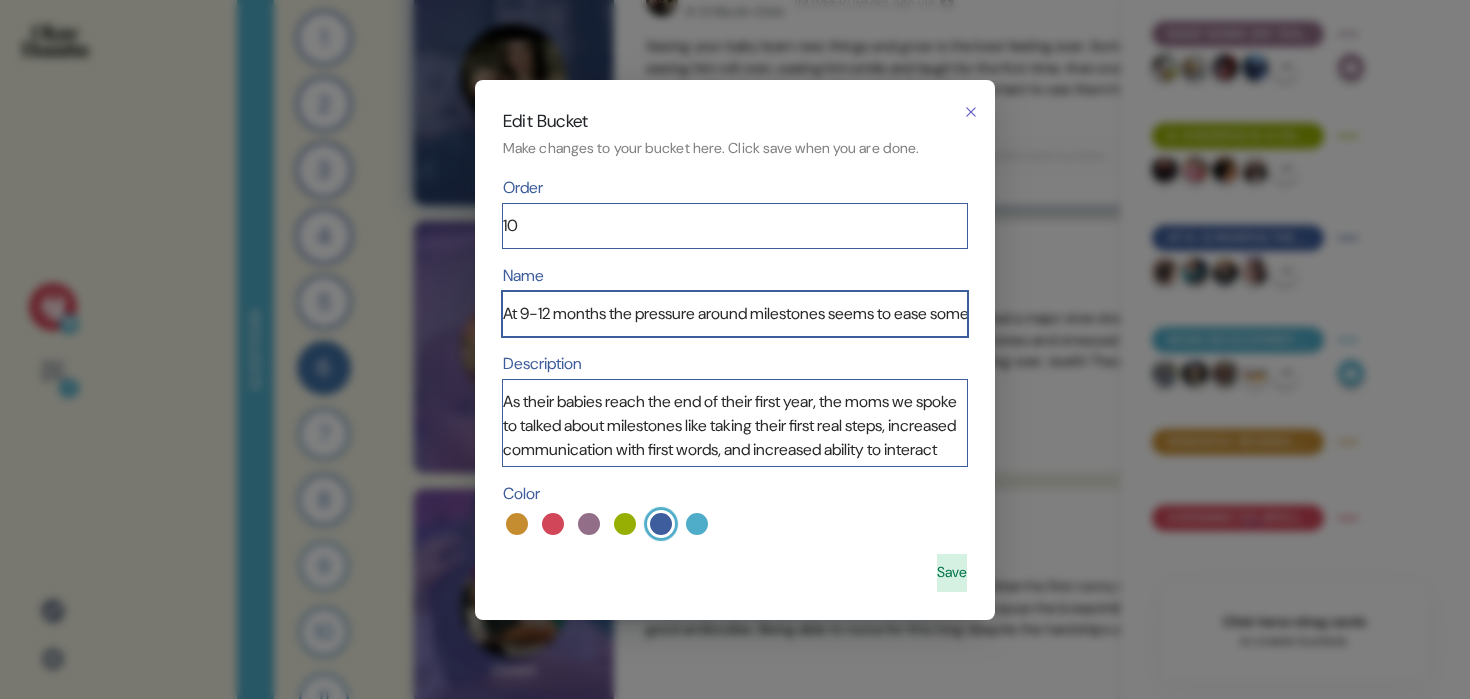 click on "At 9-12 months the pressure around milestones seems to ease somewhat, with moms looking for first steps, first words, and further social development." at bounding box center (735, 314) 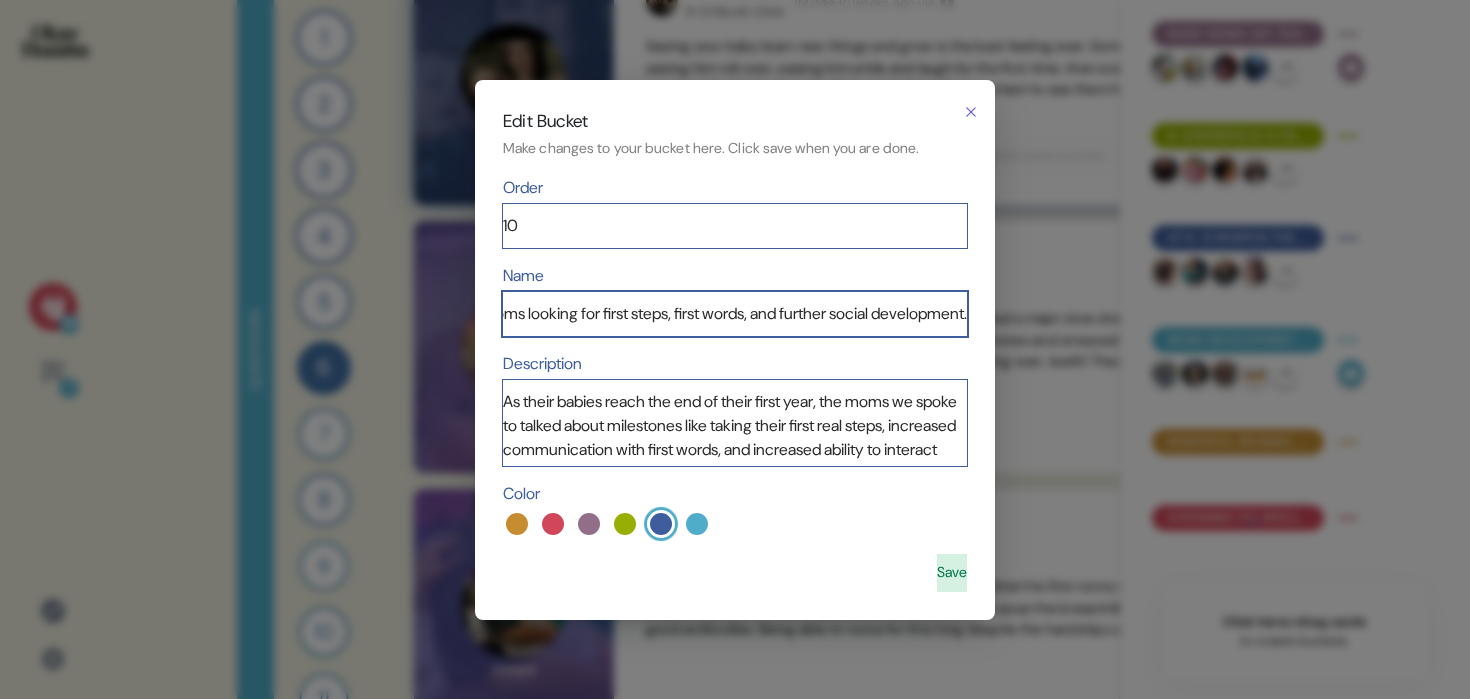 click on "At 9-12 months the pressure around milestones seems to ease somewhat, with moms looking for first steps, first words, and further social development." at bounding box center [735, 314] 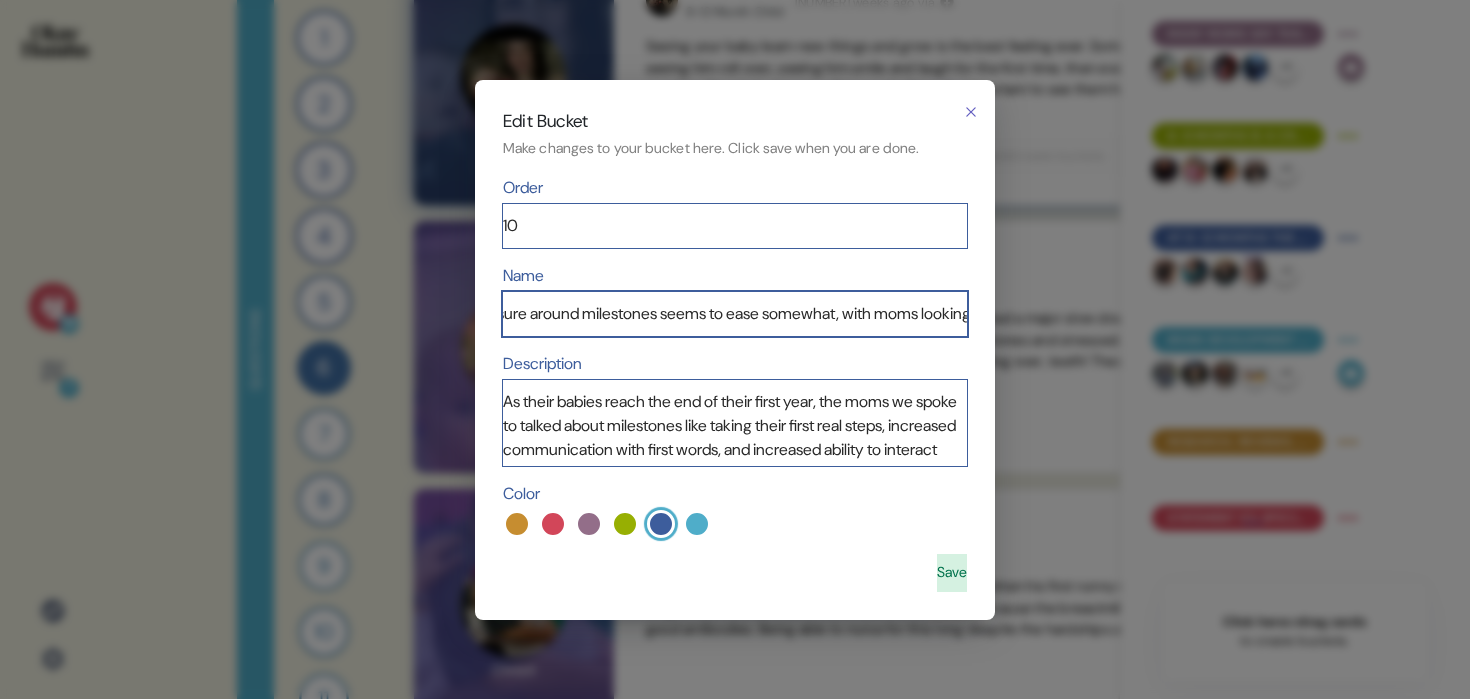 scroll, scrollTop: 0, scrollLeft: 452, axis: horizontal 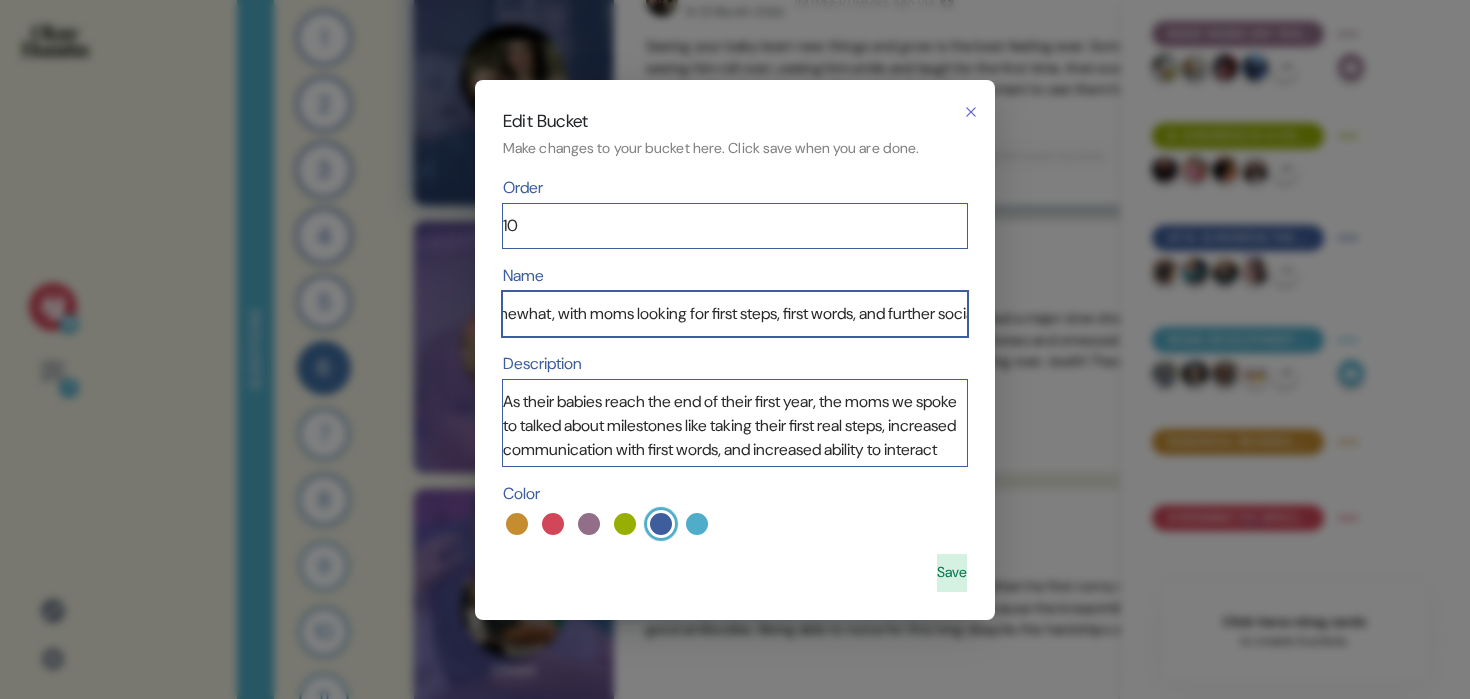 drag, startPoint x: 631, startPoint y: 317, endPoint x: 644, endPoint y: 321, distance: 13.601471 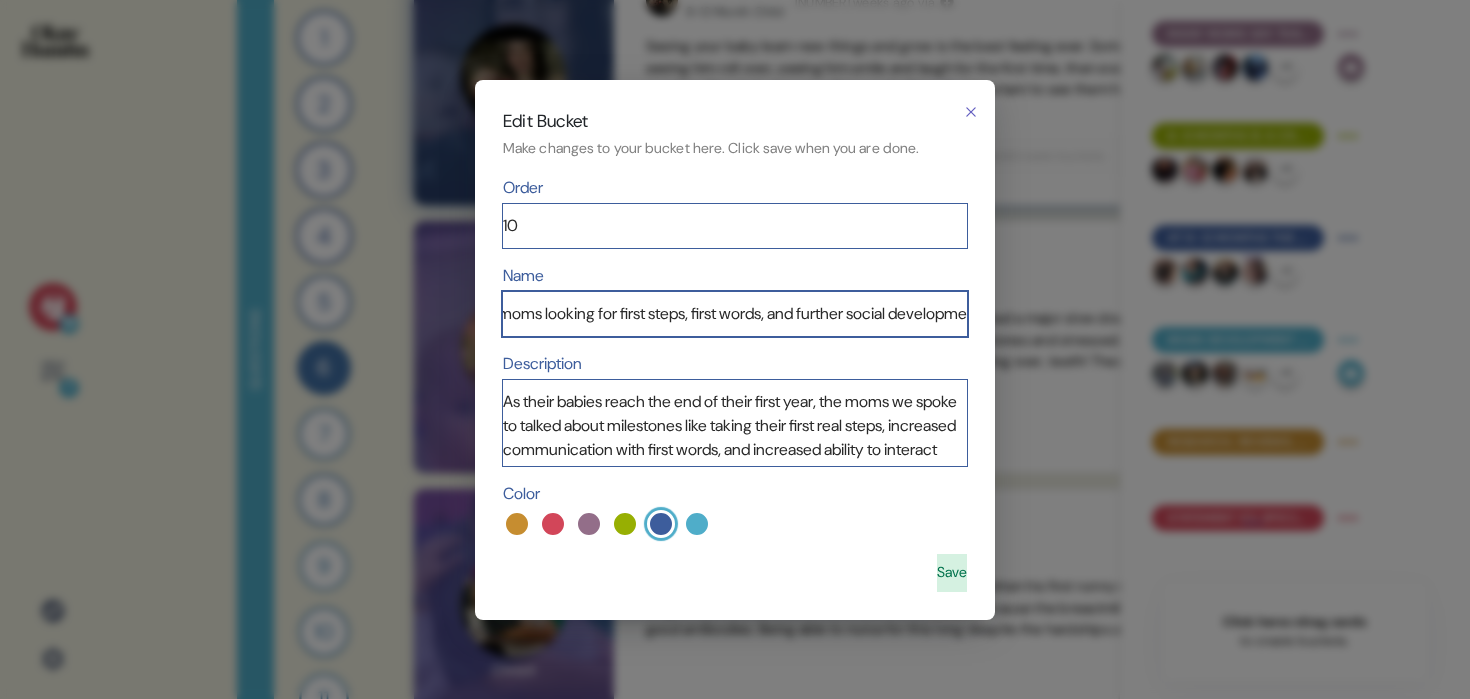 scroll, scrollTop: 0, scrollLeft: 0, axis: both 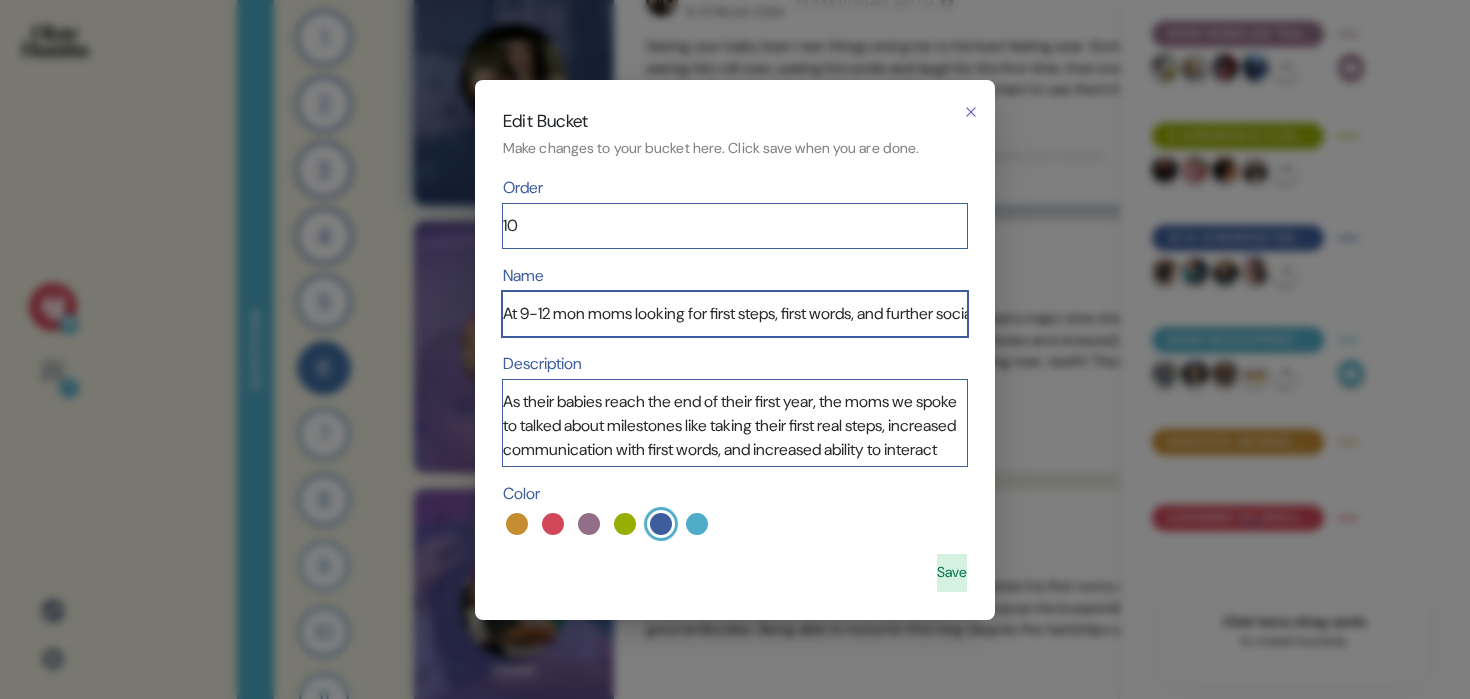 click on "At 9-12 mon moms looking for first steps, first words, and further social development." at bounding box center [735, 314] 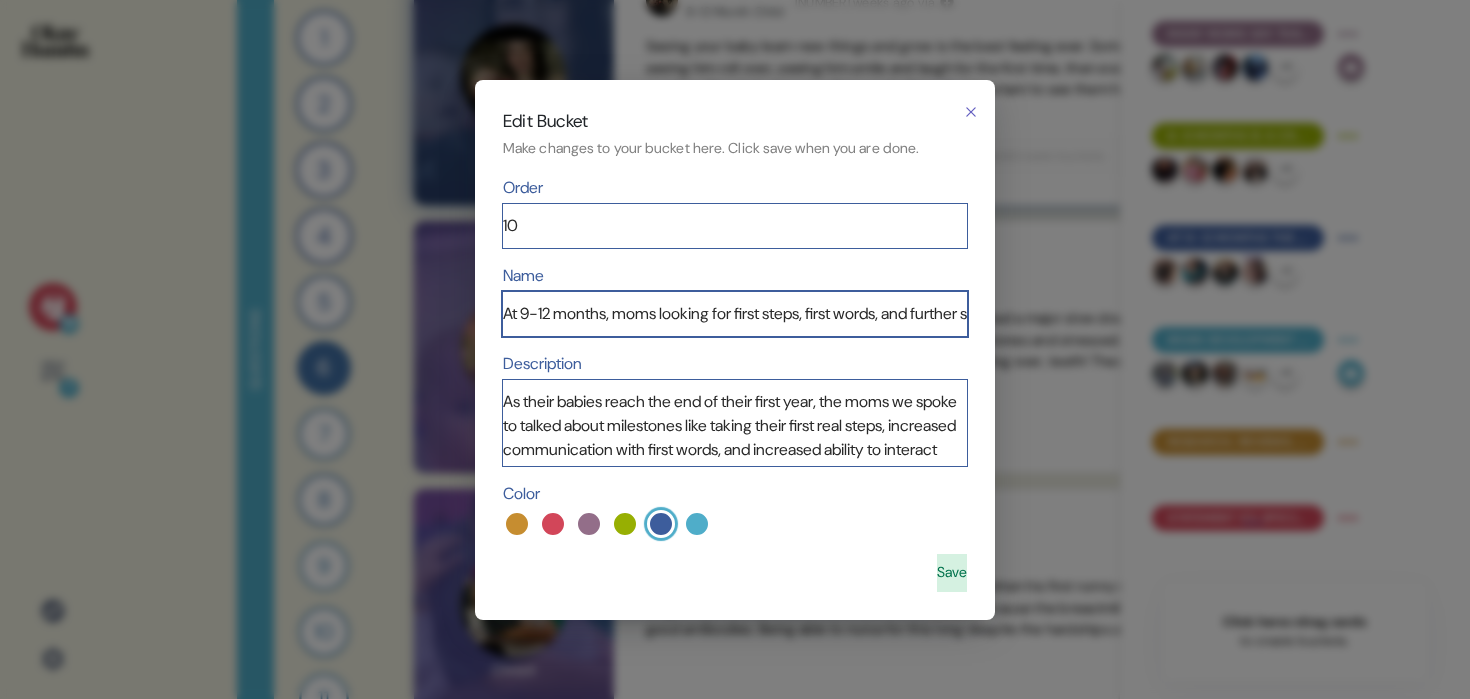 click on "At 9-12 months, moms looking for first steps, first words, and further social development." at bounding box center (735, 314) 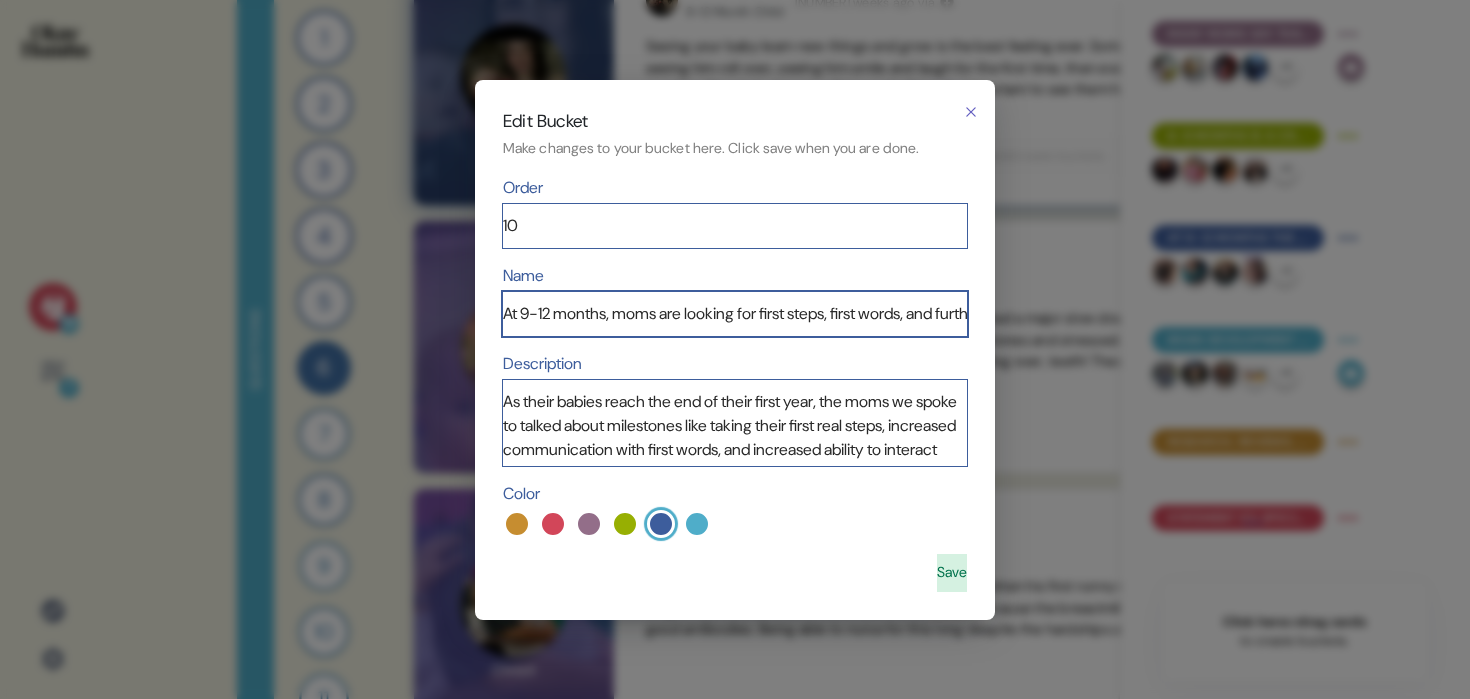 scroll, scrollTop: 0, scrollLeft: 238, axis: horizontal 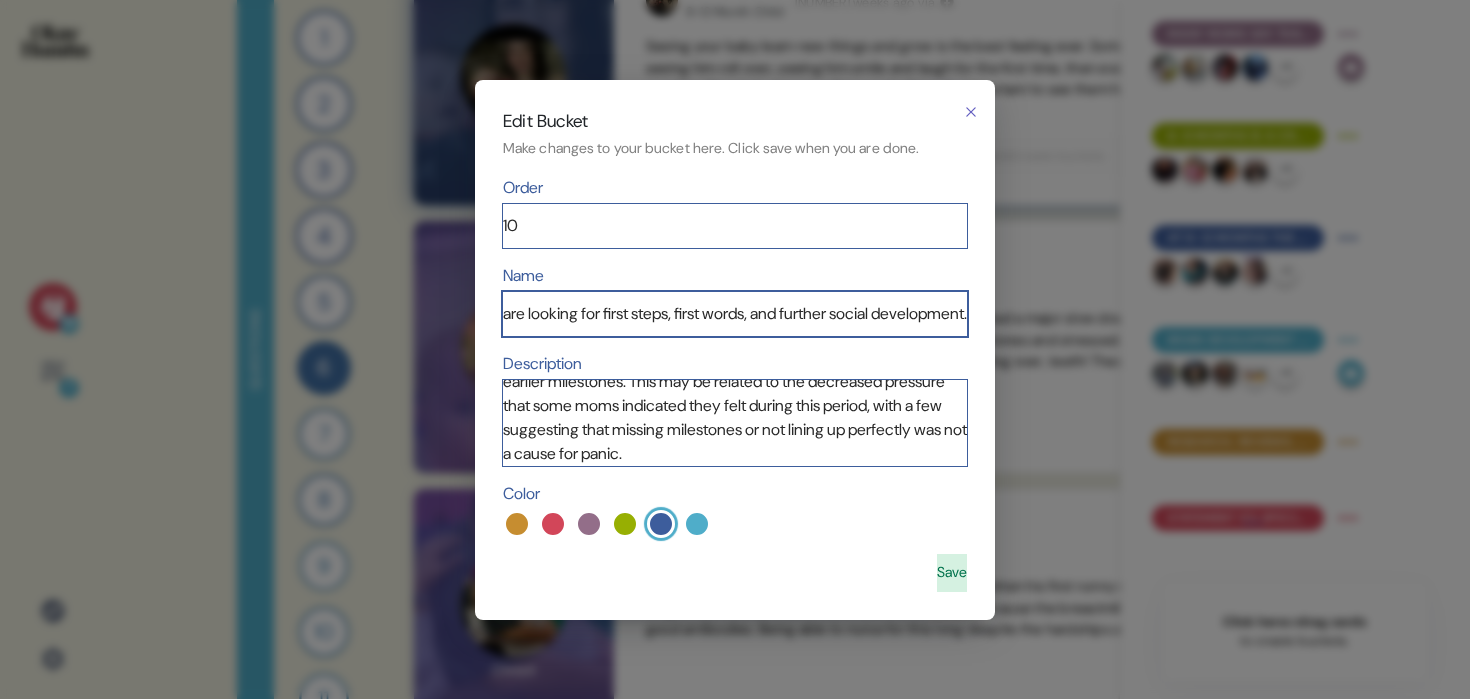 type on "At 9-12 months, moms are looking for first steps, first words, and further social development." 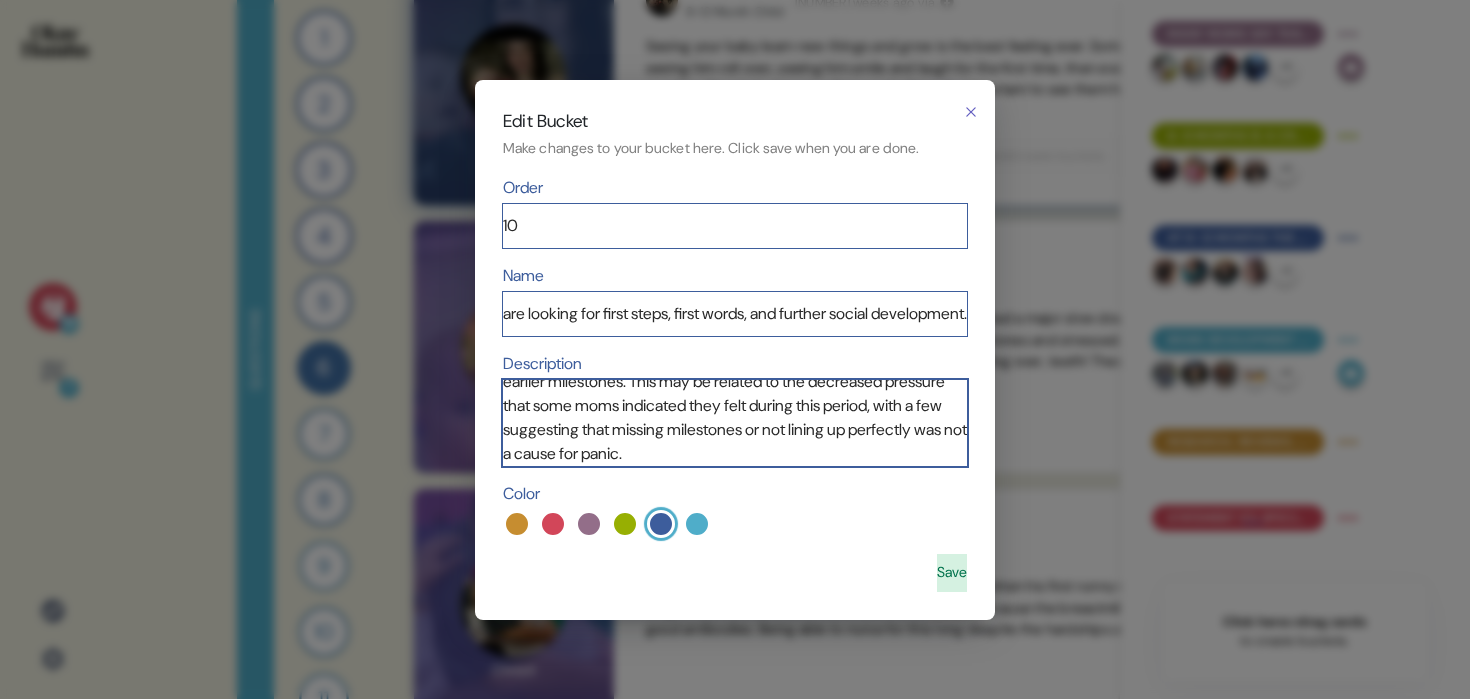 click on "As their babies reach the end of their first year, the moms we spoke to talked about milestones like taking their first real steps, increased communication with first words, and increased ability to interact with others socially. These milestones point towards increased independence and seem to be a real tone shift compared to the earlier milestones. This may be related to the decreased pressure that some moms indicated they felt during this period, with a few suggesting that missing milestones or not lining up perfectly was not a cause for panic." at bounding box center (735, 423) 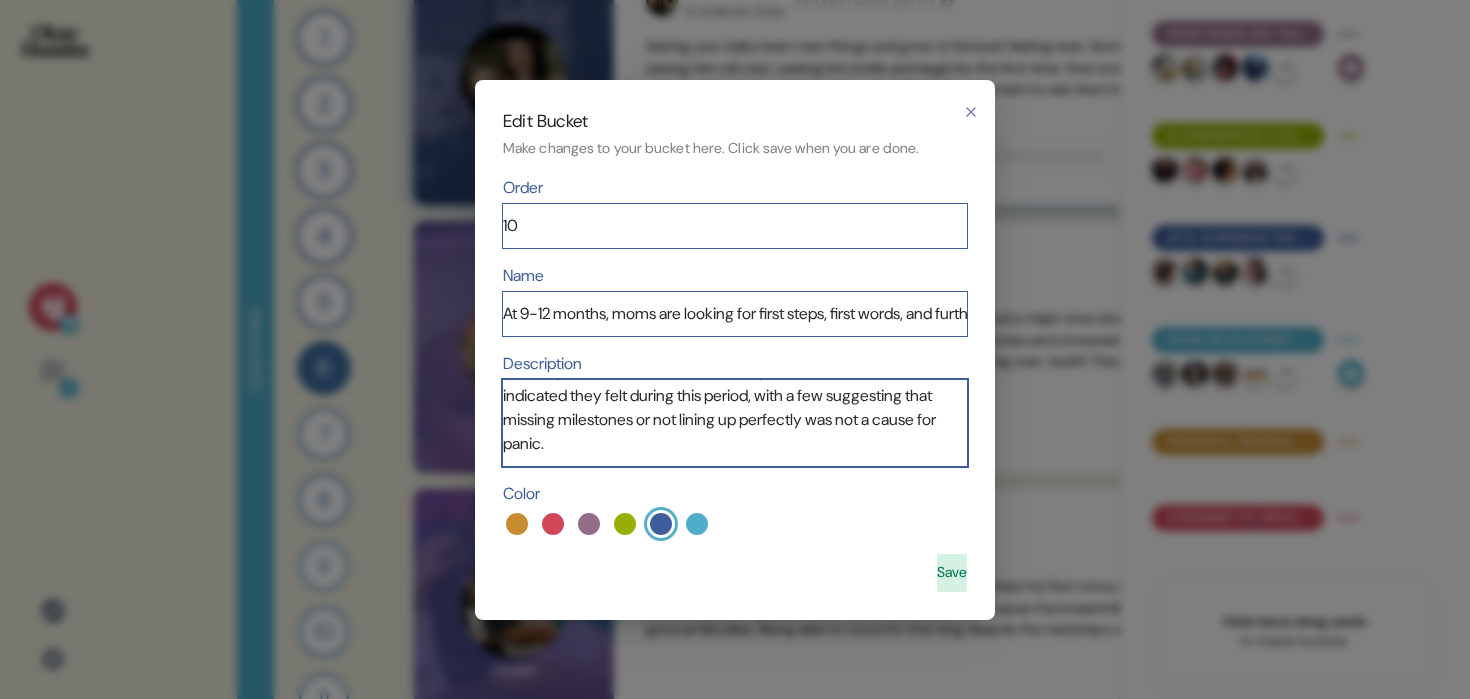 scroll, scrollTop: 197, scrollLeft: 0, axis: vertical 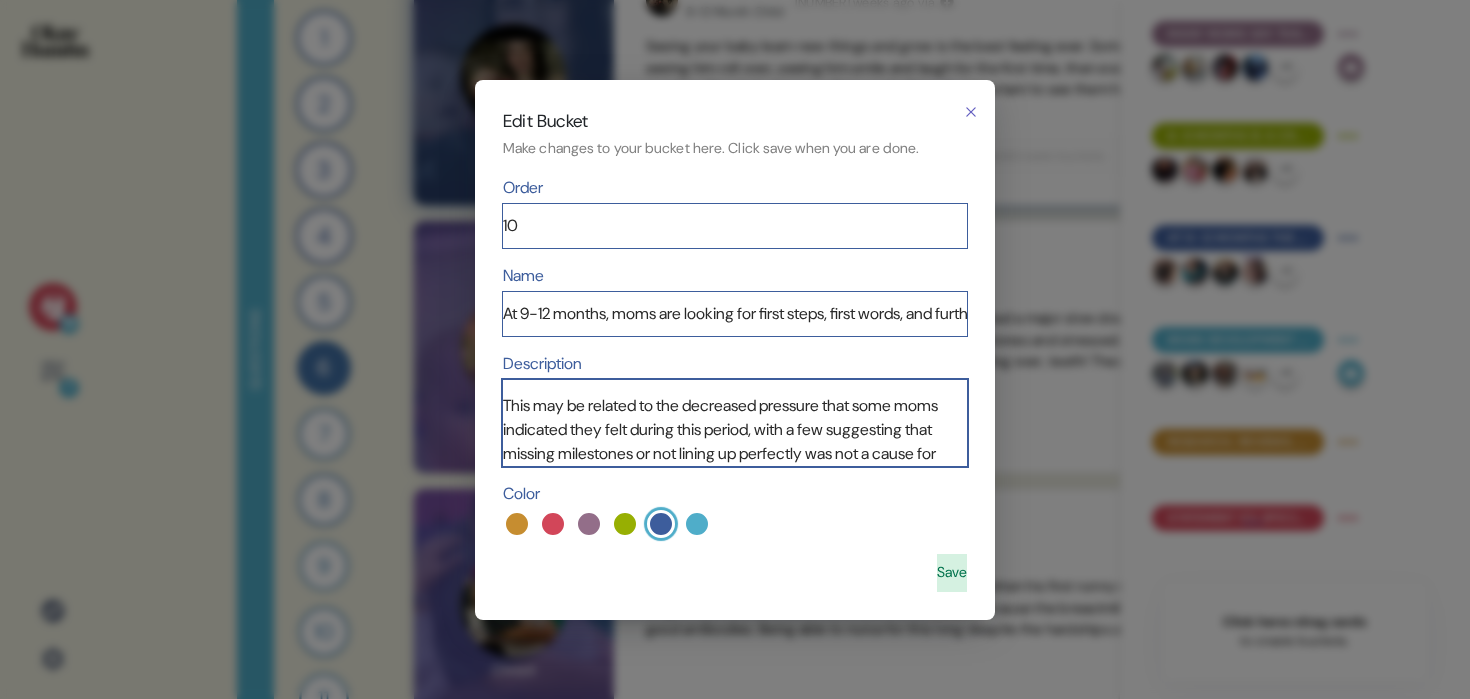 drag, startPoint x: 794, startPoint y: 458, endPoint x: 506, endPoint y: 428, distance: 289.5583 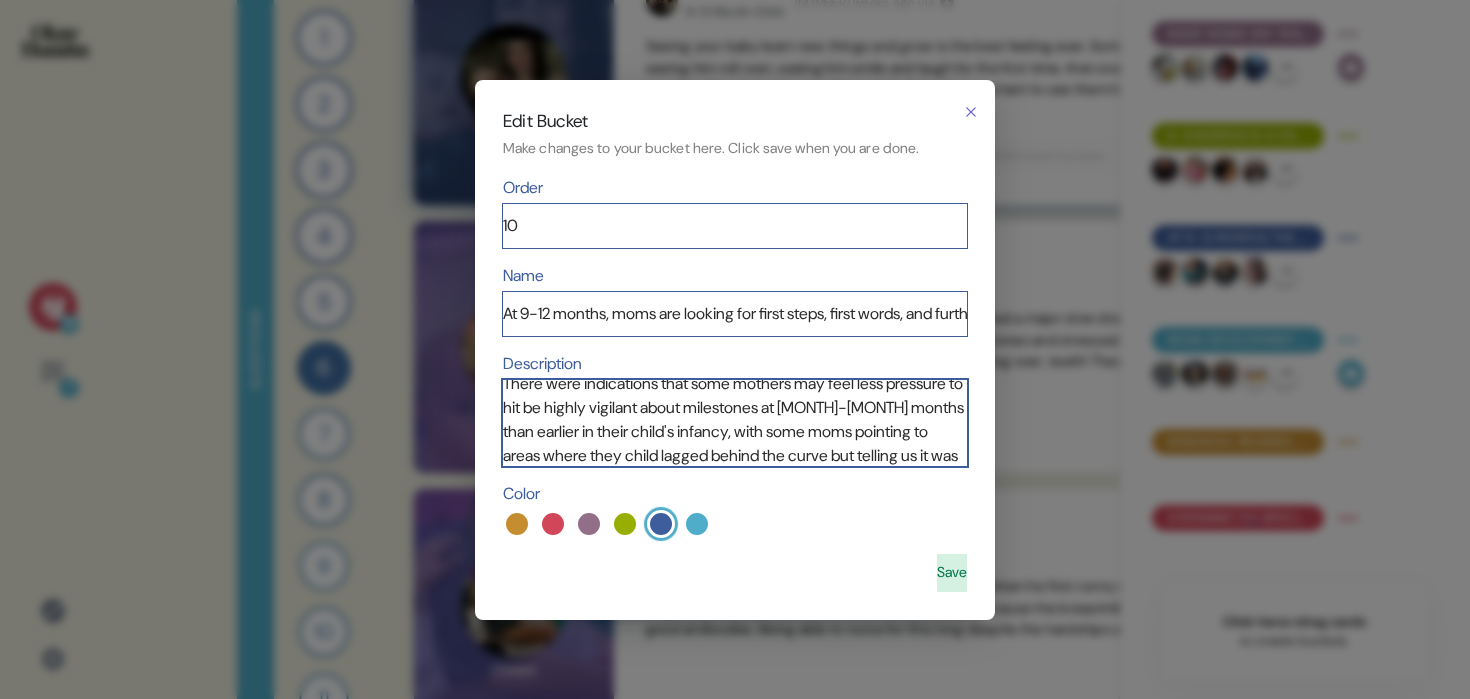 scroll, scrollTop: 210, scrollLeft: 0, axis: vertical 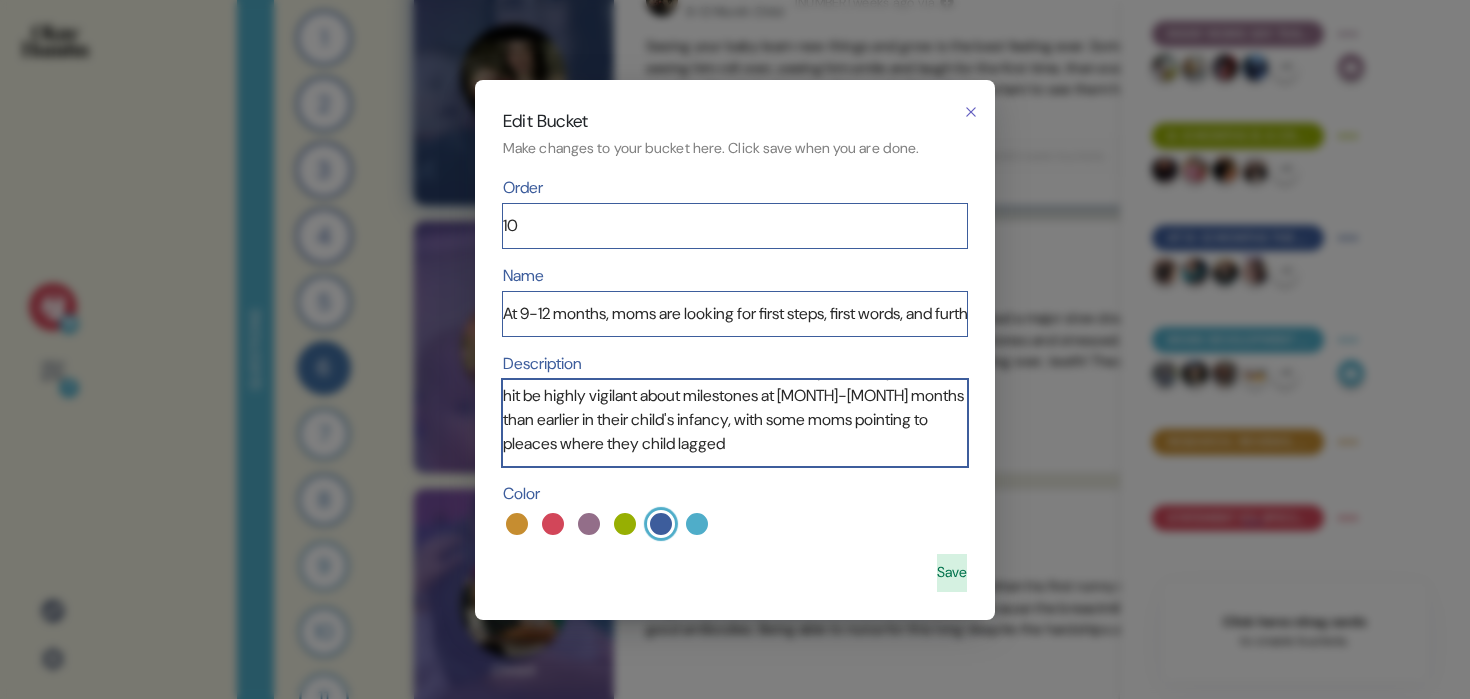 click on "As their babies reach the end of their first year, the moms we spoke to talked about milestones like taking their first real steps, increased communication with first words, and increased ability to interact with others socially. These milestones point towards increased independence and seem to be a real tone shift compared to the earlier milestones.
There were indications that some mothers may feel less pressure to hit be highly vigilant about milestones at [MONTH]-[MONTH] months than earlier in their child's infancy, with some moms pointing to pleaces where they child lagged" at bounding box center [735, 423] 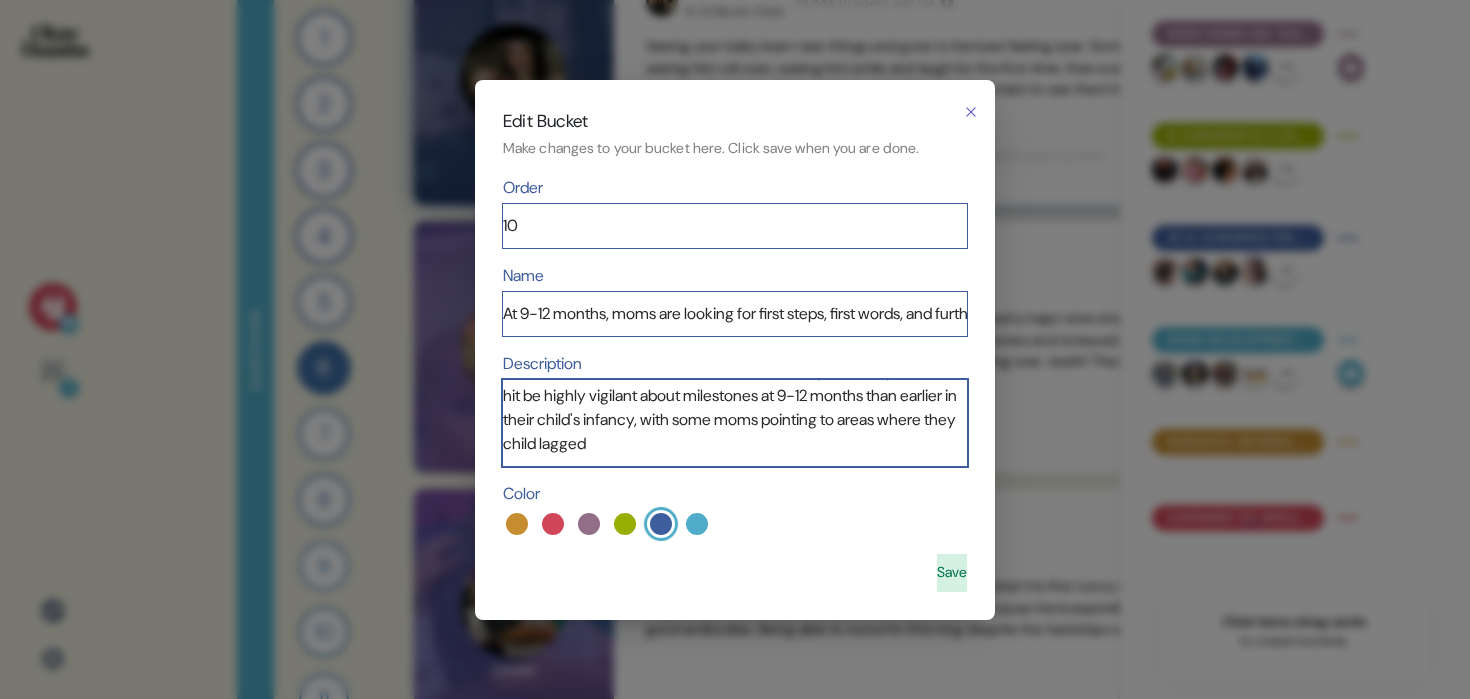 click on "As their babies reach the end of their first year, the moms we spoke to talked about milestones like taking their first real steps, increased communication with first words, and increased ability to interact with others socially. These milestones point towards increased independence and seem to be a real tone shift compared to the earlier milestones.
There were indications that some mothers may feel less pressure to hit be highly vigilant about milestones at 9-12 months than earlier in their child's infancy, with some moms pointing to areas where they child lagged" at bounding box center [735, 423] 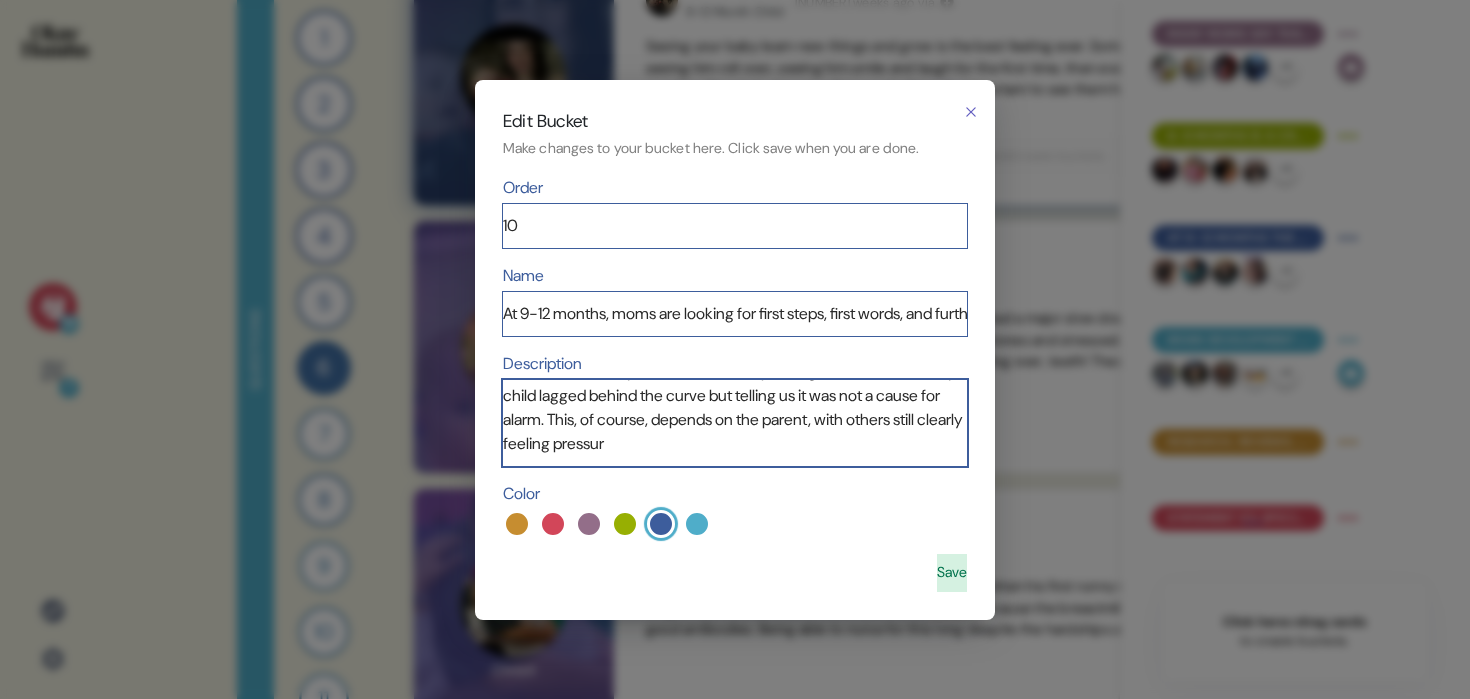 scroll, scrollTop: 282, scrollLeft: 0, axis: vertical 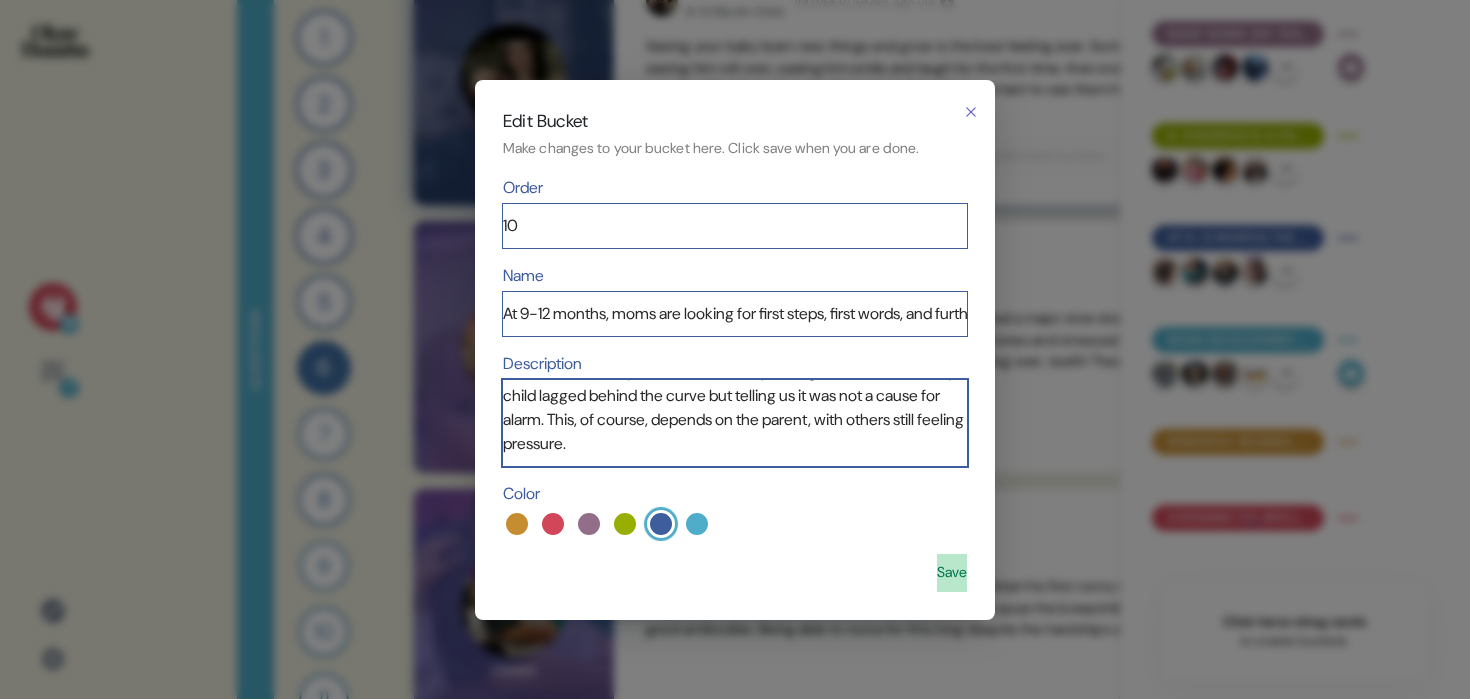 type on "As their babies reach the end of their first year, the moms we spoke to talked about milestones like taking their first real steps, increased communication with first words, and increased ability to interact with others socially. These milestones point towards increased independence and seem to be a real tone shift compared to the earlier milestones.
There were indications that some mothers may feel less pressure to hit be highly vigilant about milestones at 9-12 months than earlier in their child's infancy, with some moms pointing to areas where they child lagged behind the curve but telling us it was not a cause for alarm. This, of course, depends on the parent, with others still feeling pressure." 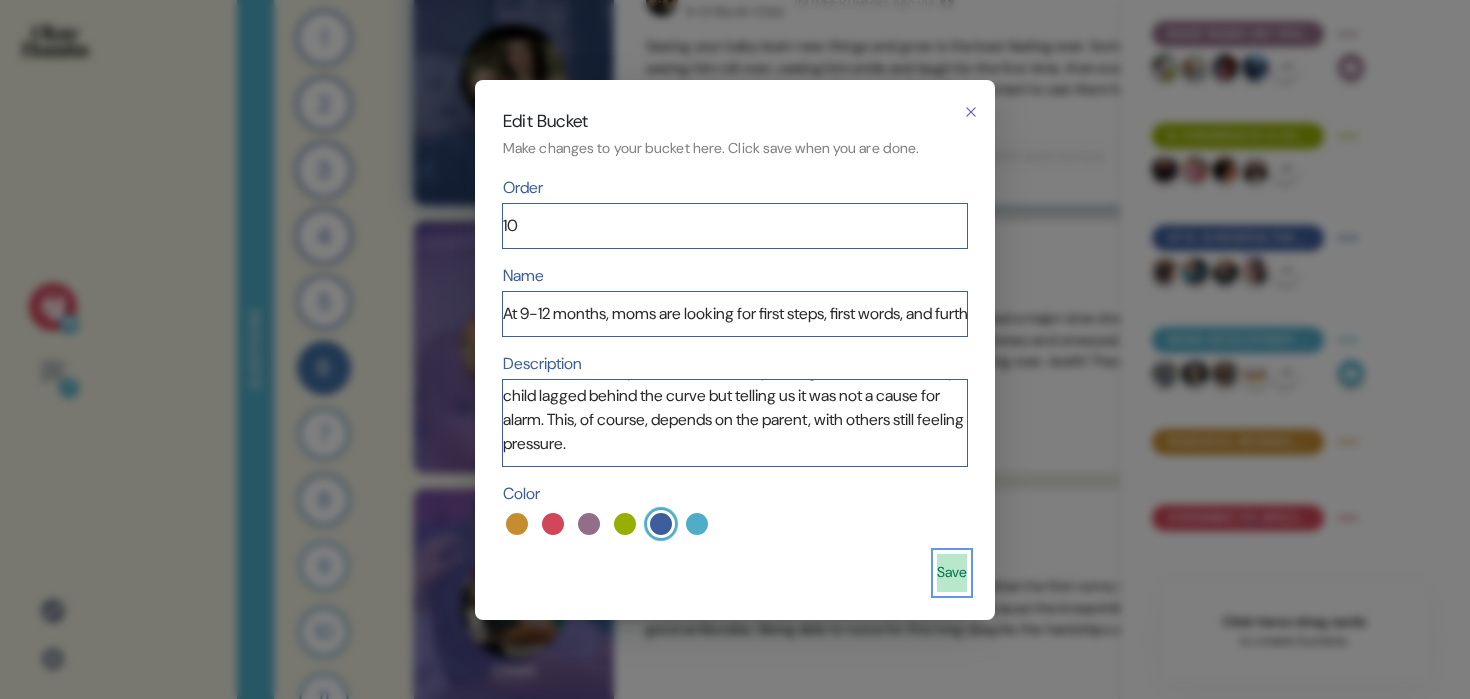 click on "Save" at bounding box center [952, 573] 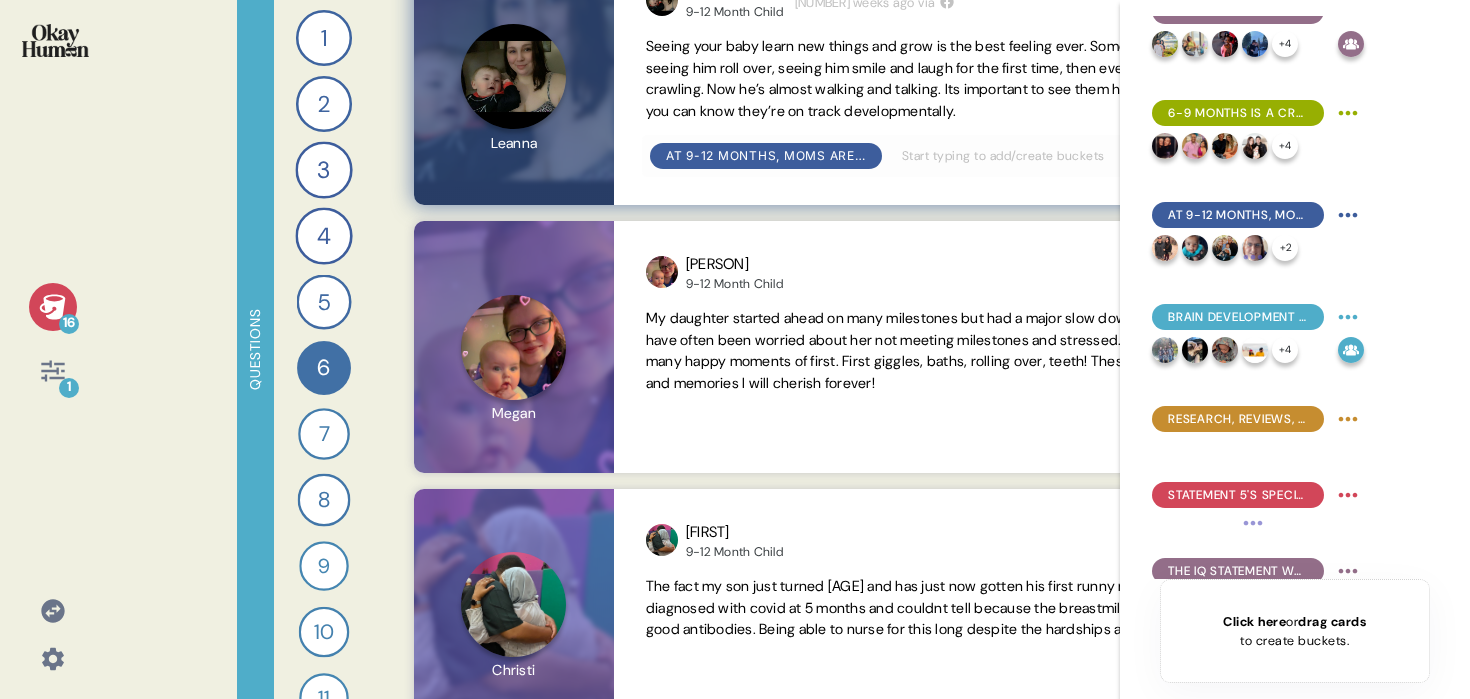scroll, scrollTop: 983, scrollLeft: 0, axis: vertical 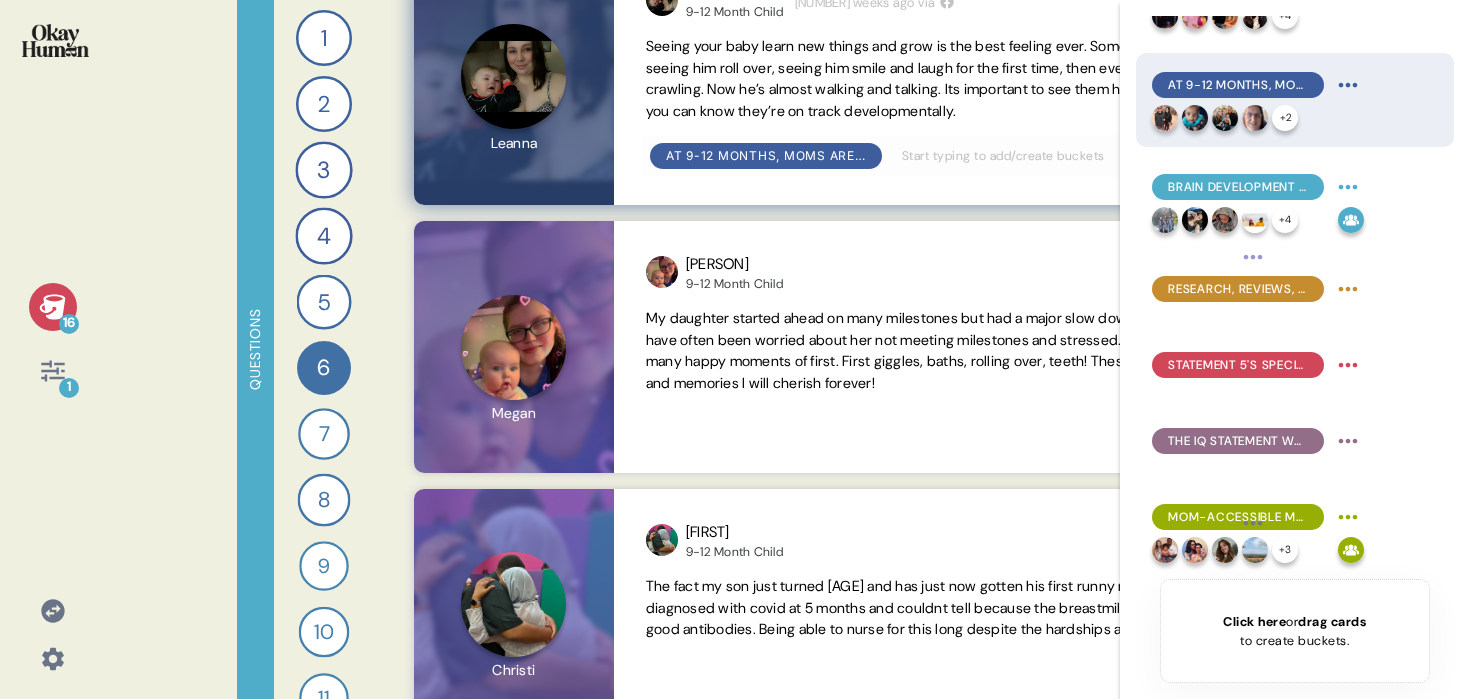 click on "+ 2" at bounding box center [1258, 118] 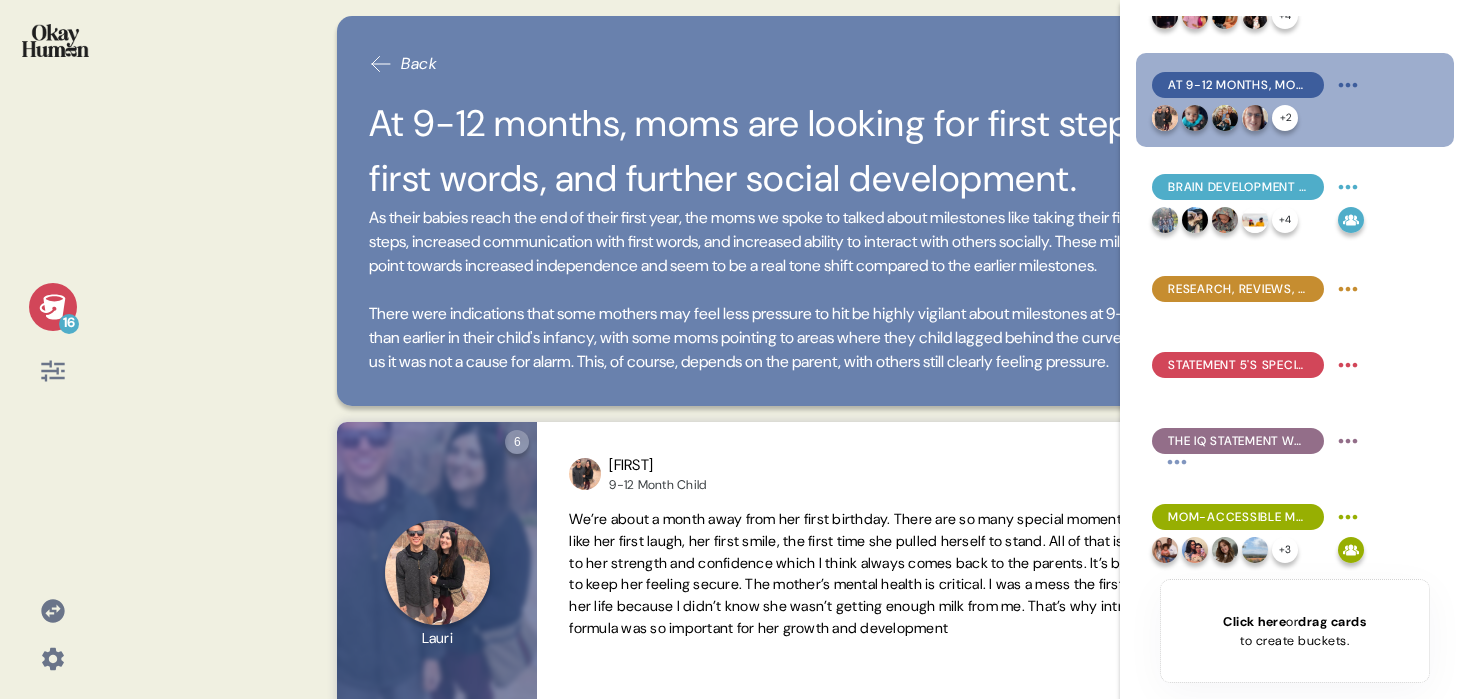 click at bounding box center [52, 53] 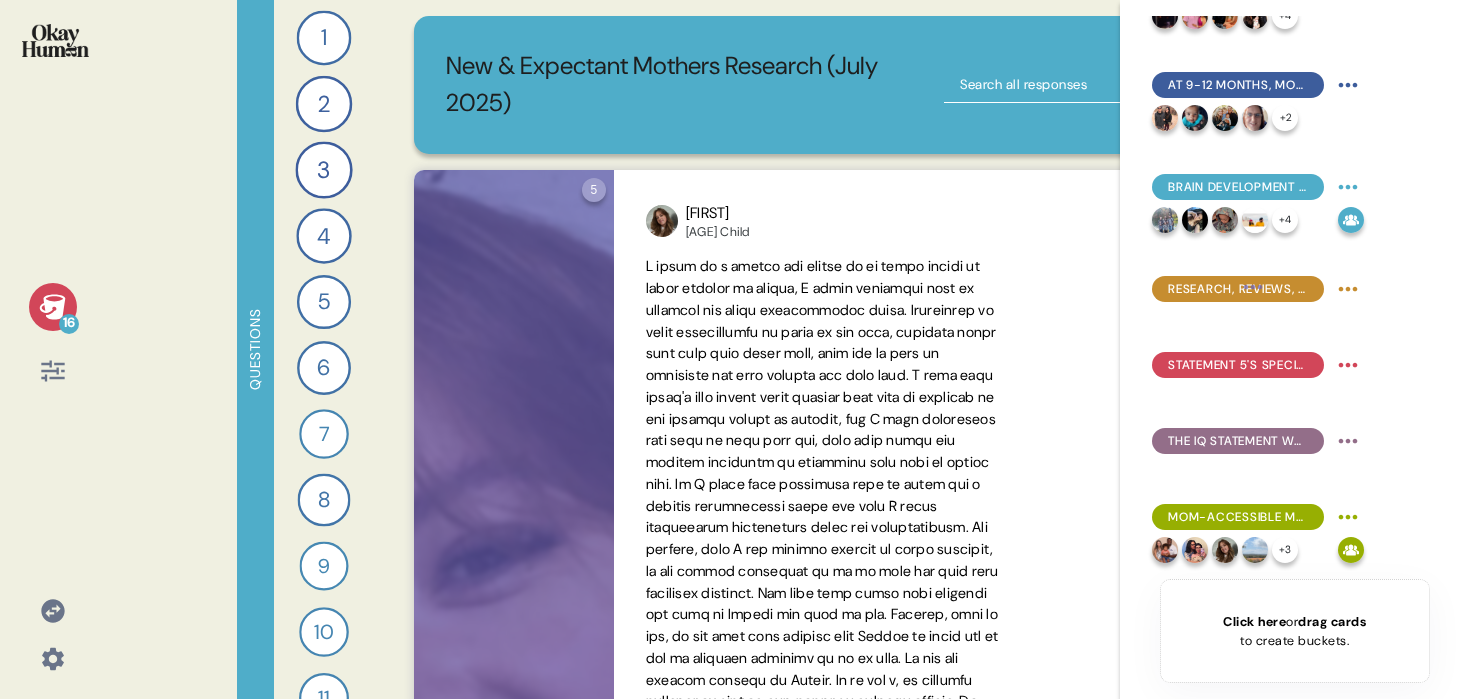click at bounding box center [1069, 85] 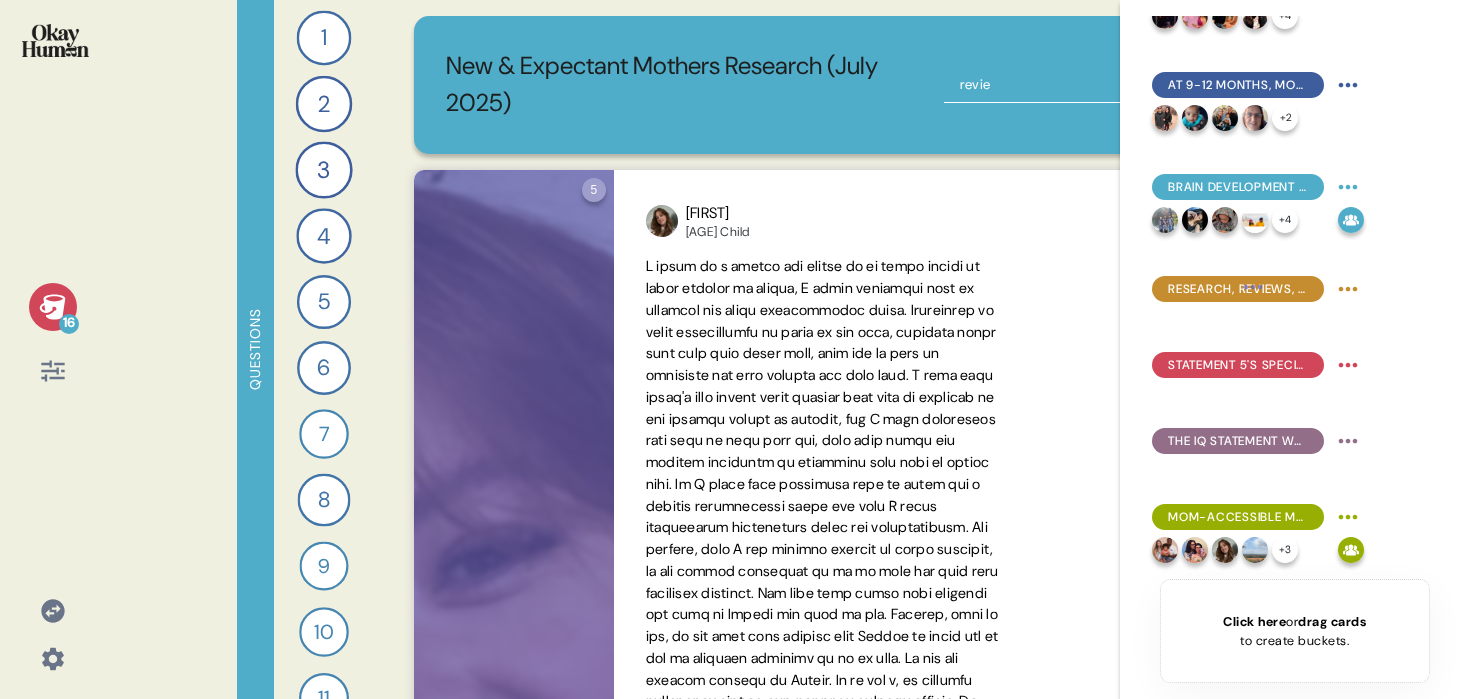 type on "review" 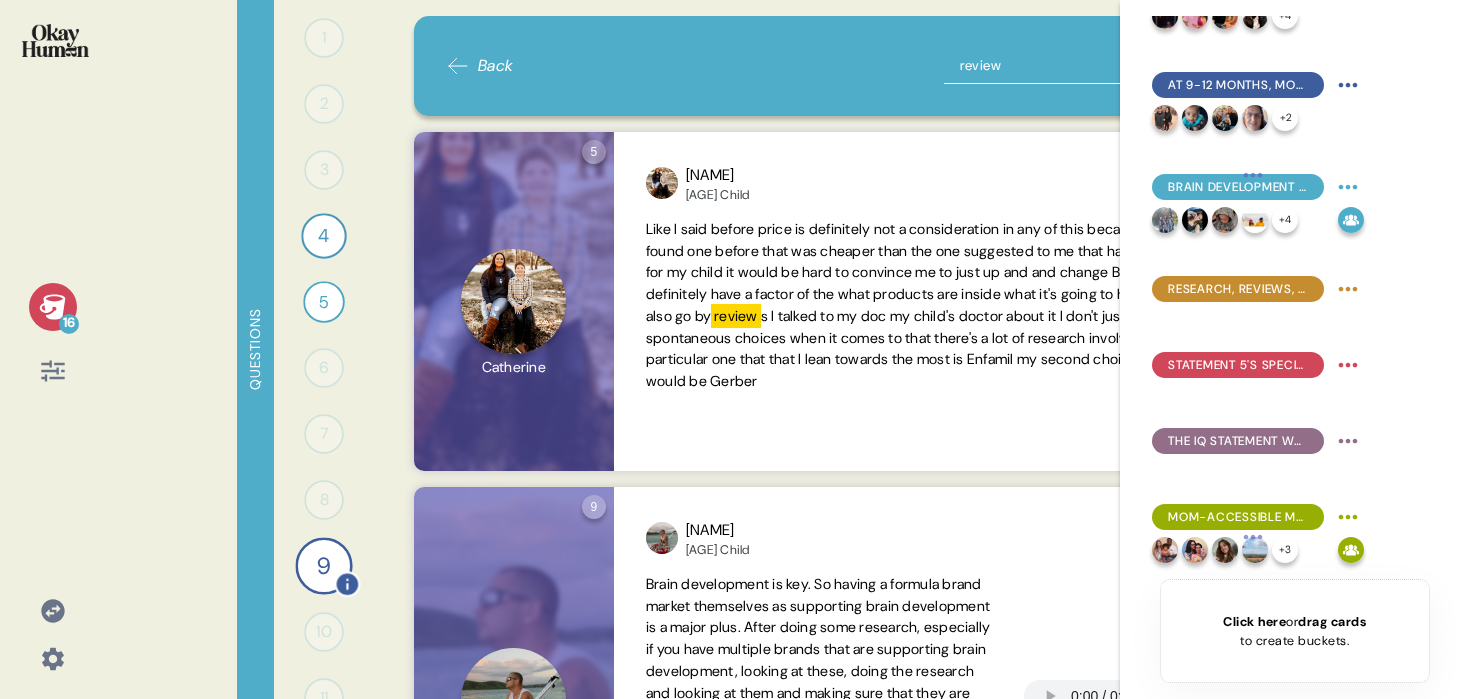 click on "9" at bounding box center [323, 565] 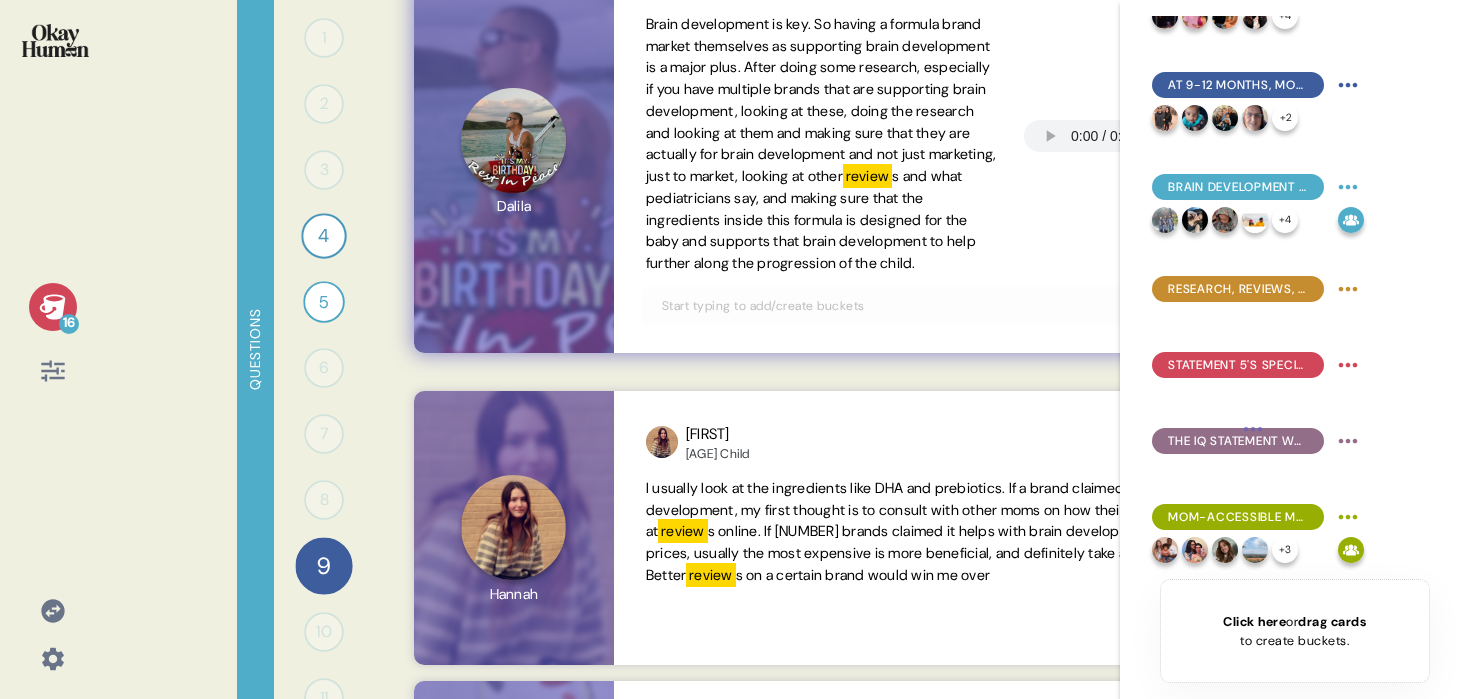 scroll, scrollTop: 358, scrollLeft: 0, axis: vertical 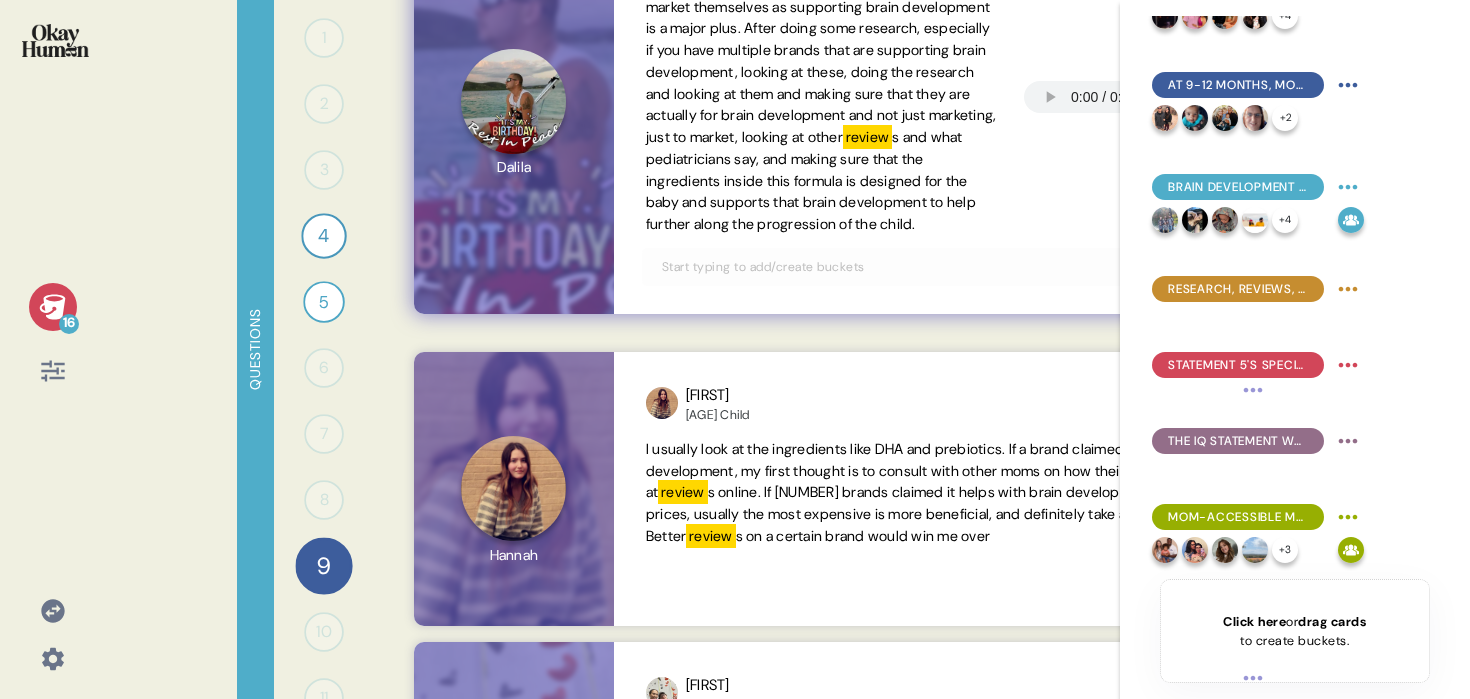 click at bounding box center [964, 267] 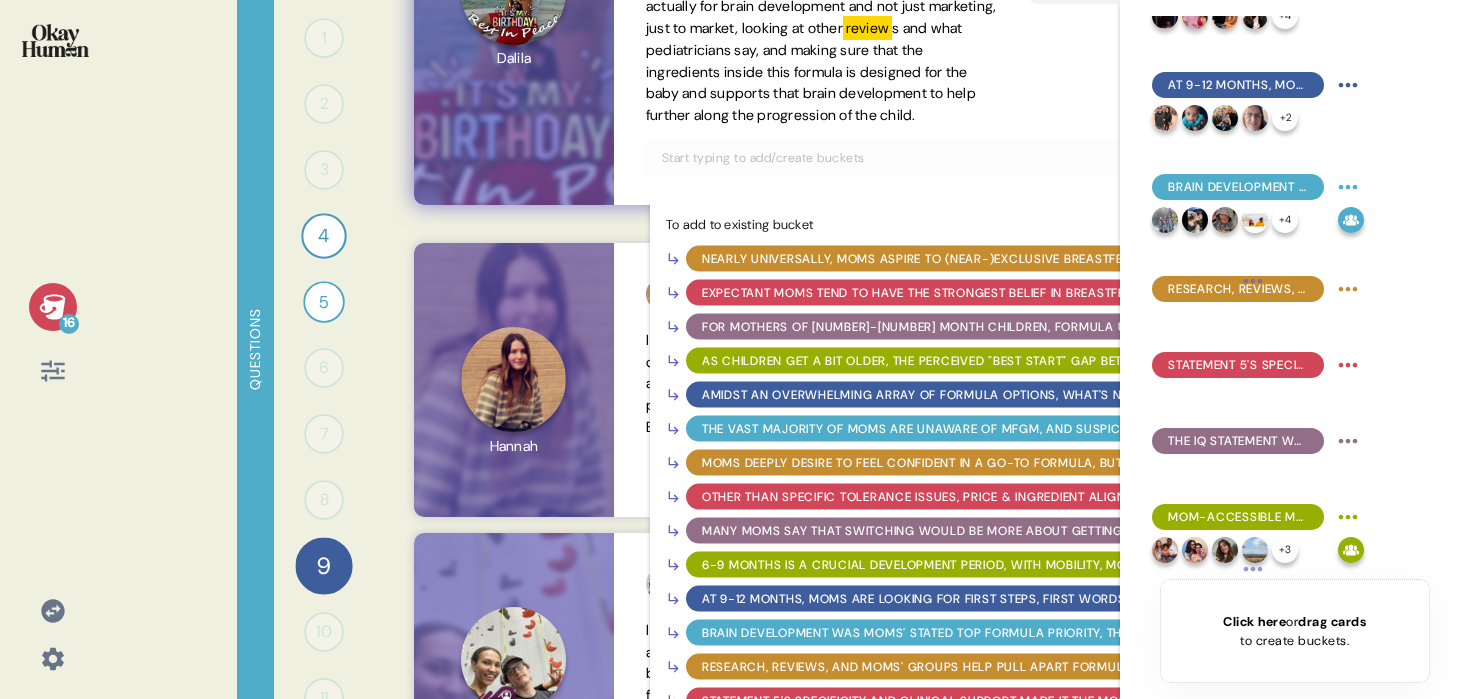 scroll, scrollTop: 474, scrollLeft: 0, axis: vertical 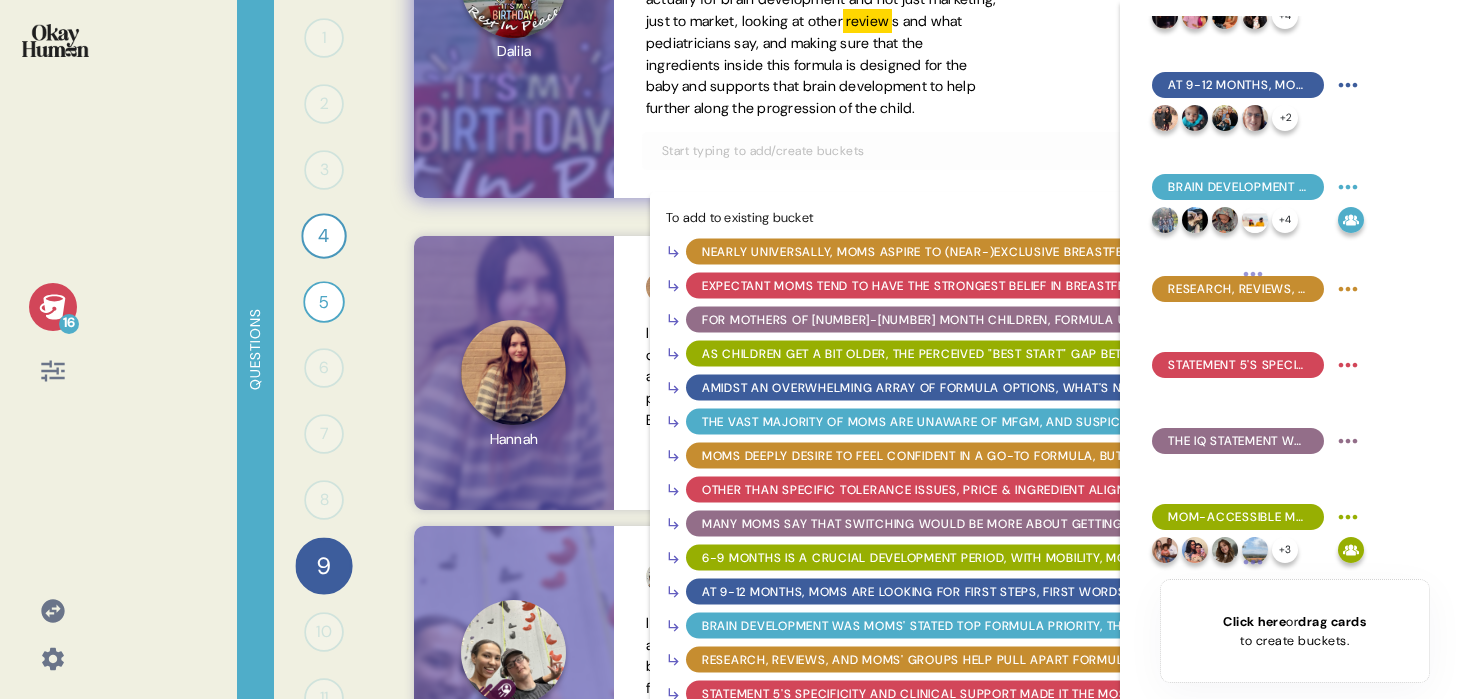click on "Research, reviews, and moms' groups help pull apart formula brands' very similar brain development claims." at bounding box center (1080, 660) 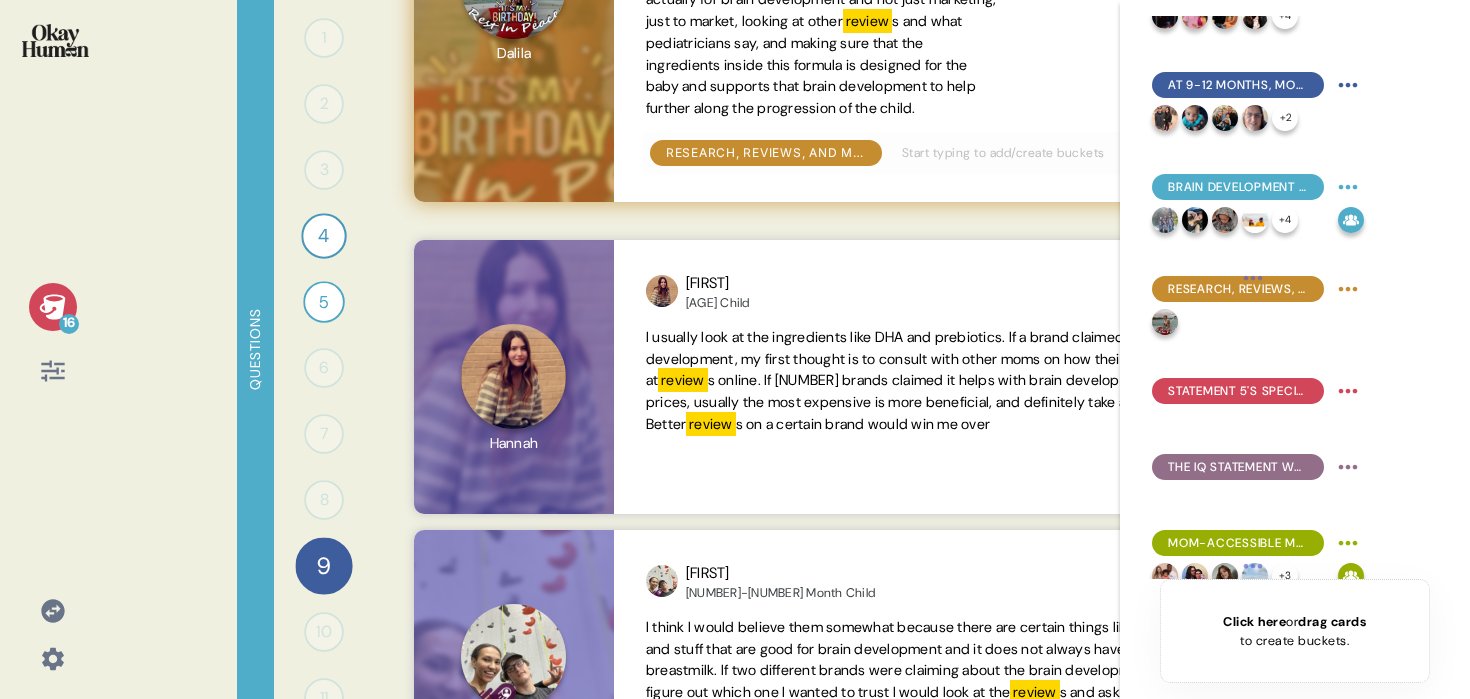 click on "16" at bounding box center (53, 307) 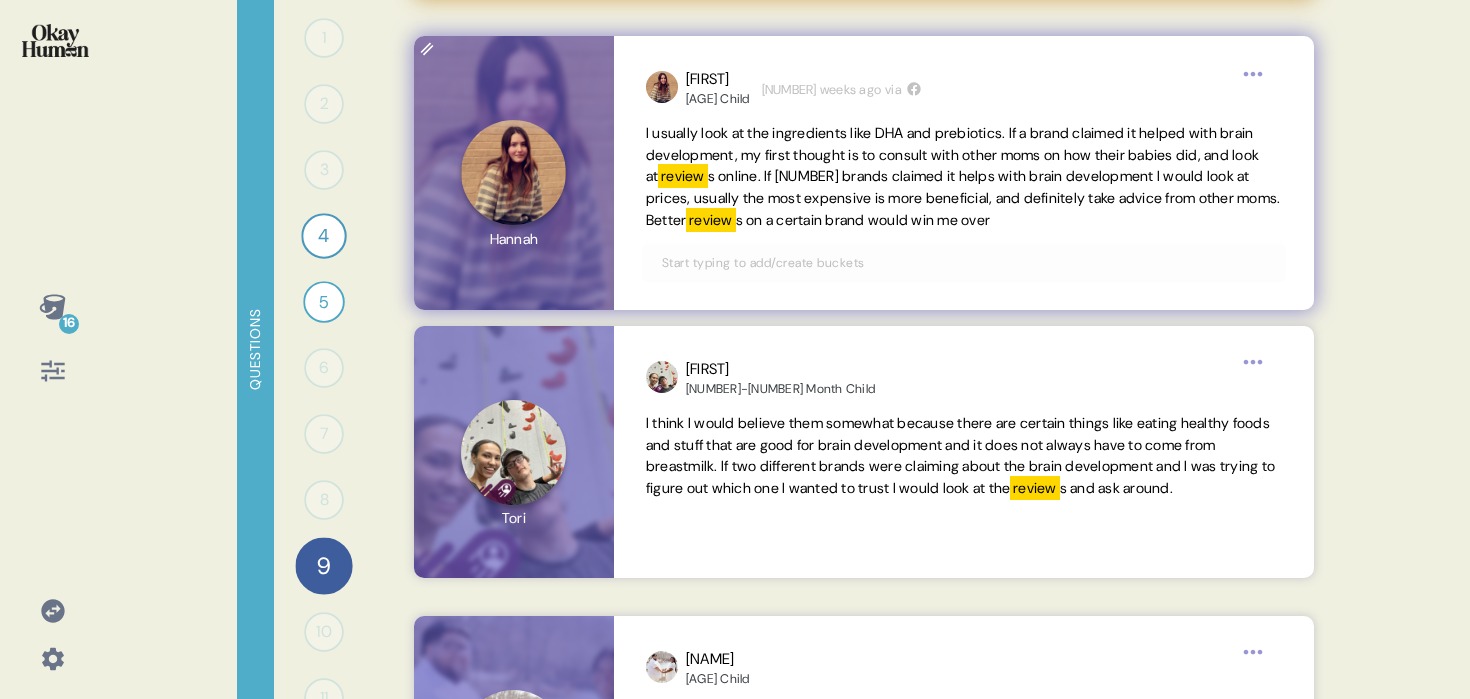scroll, scrollTop: 772, scrollLeft: 0, axis: vertical 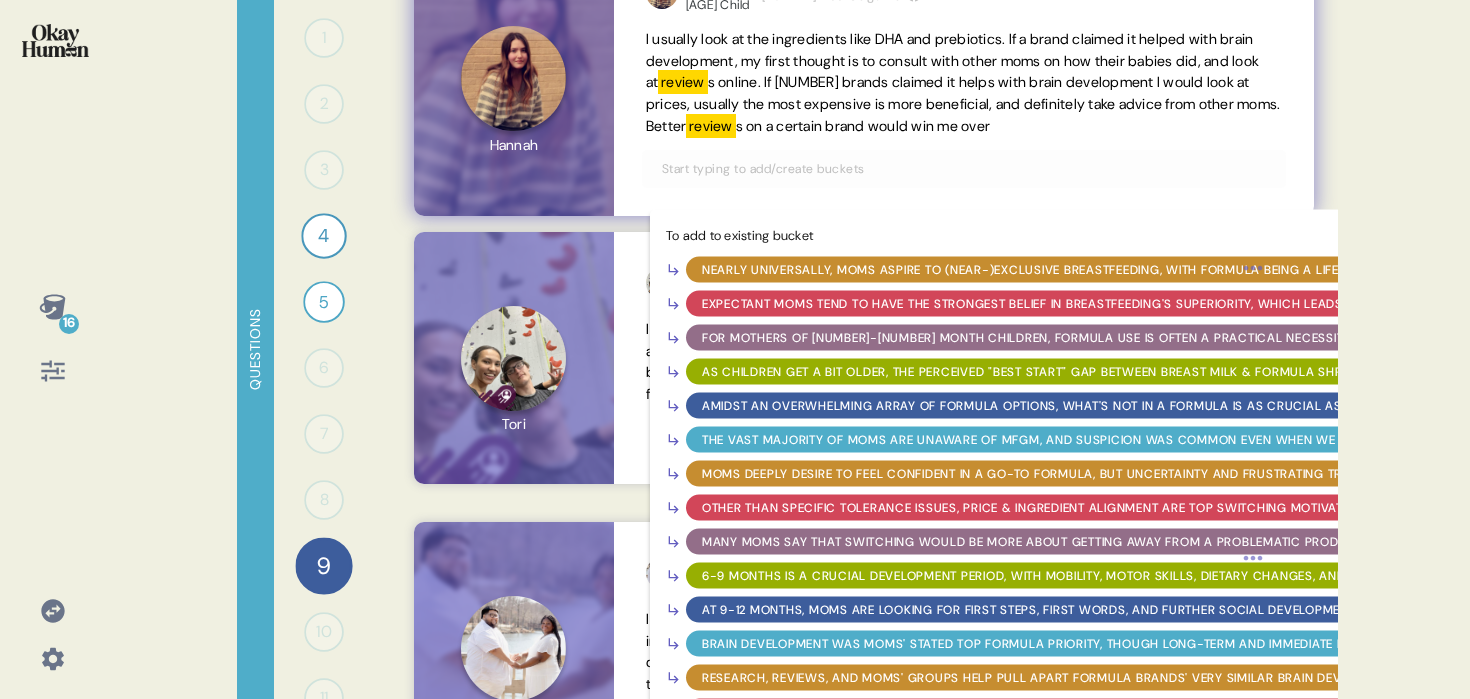 click at bounding box center (964, 169) 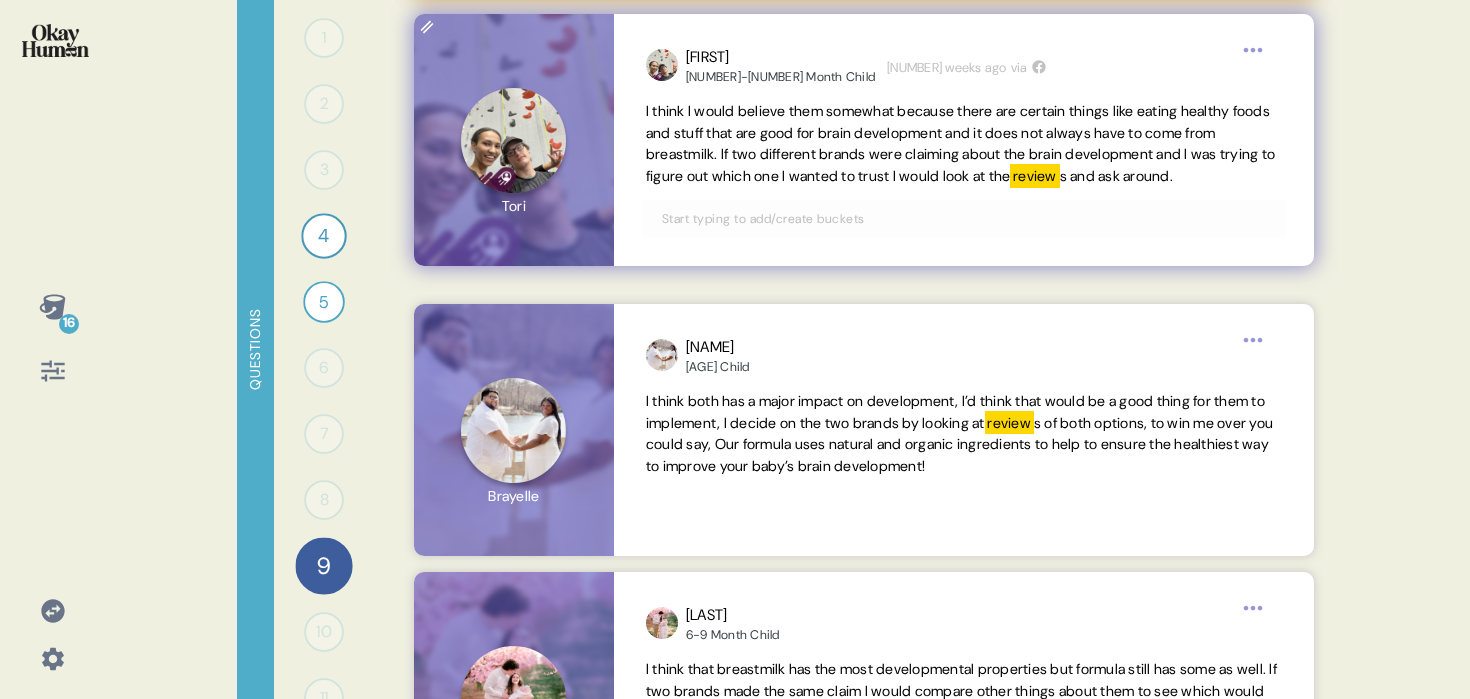 scroll, scrollTop: 1001, scrollLeft: 0, axis: vertical 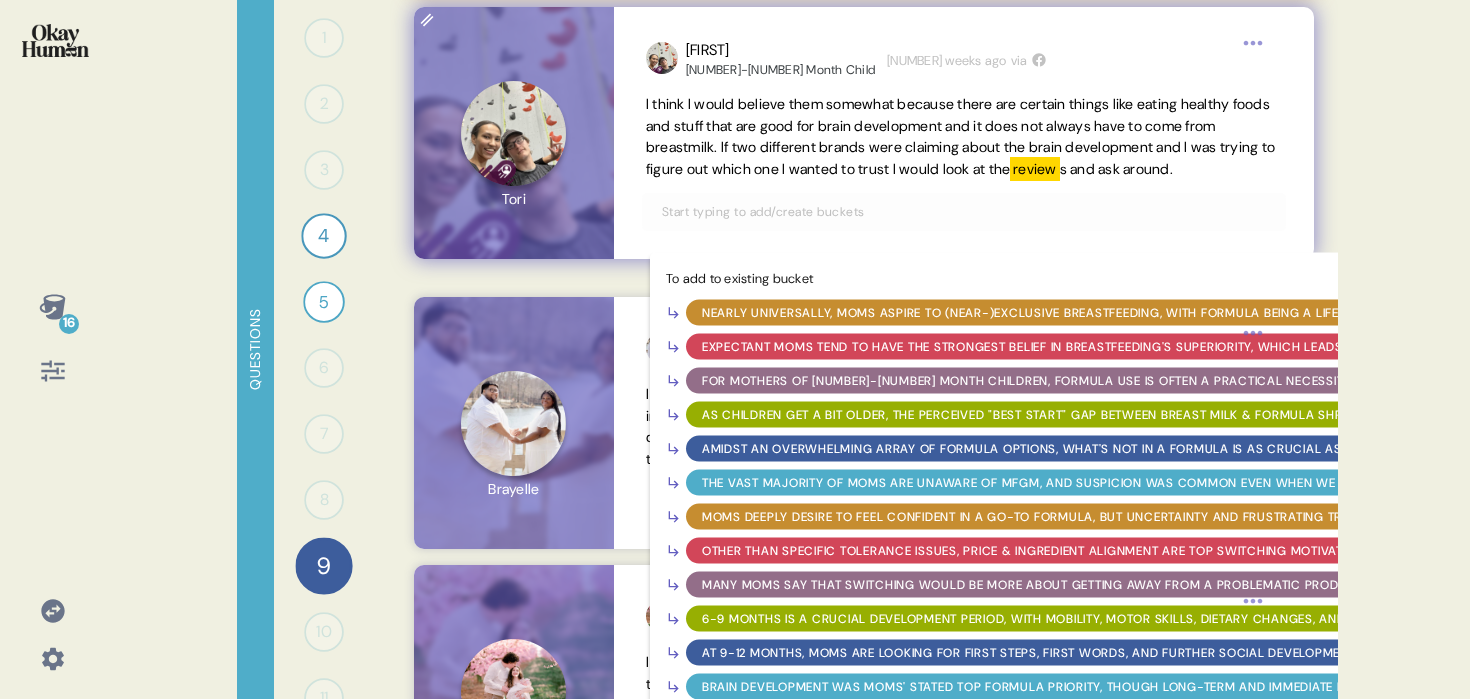 click at bounding box center [964, 212] 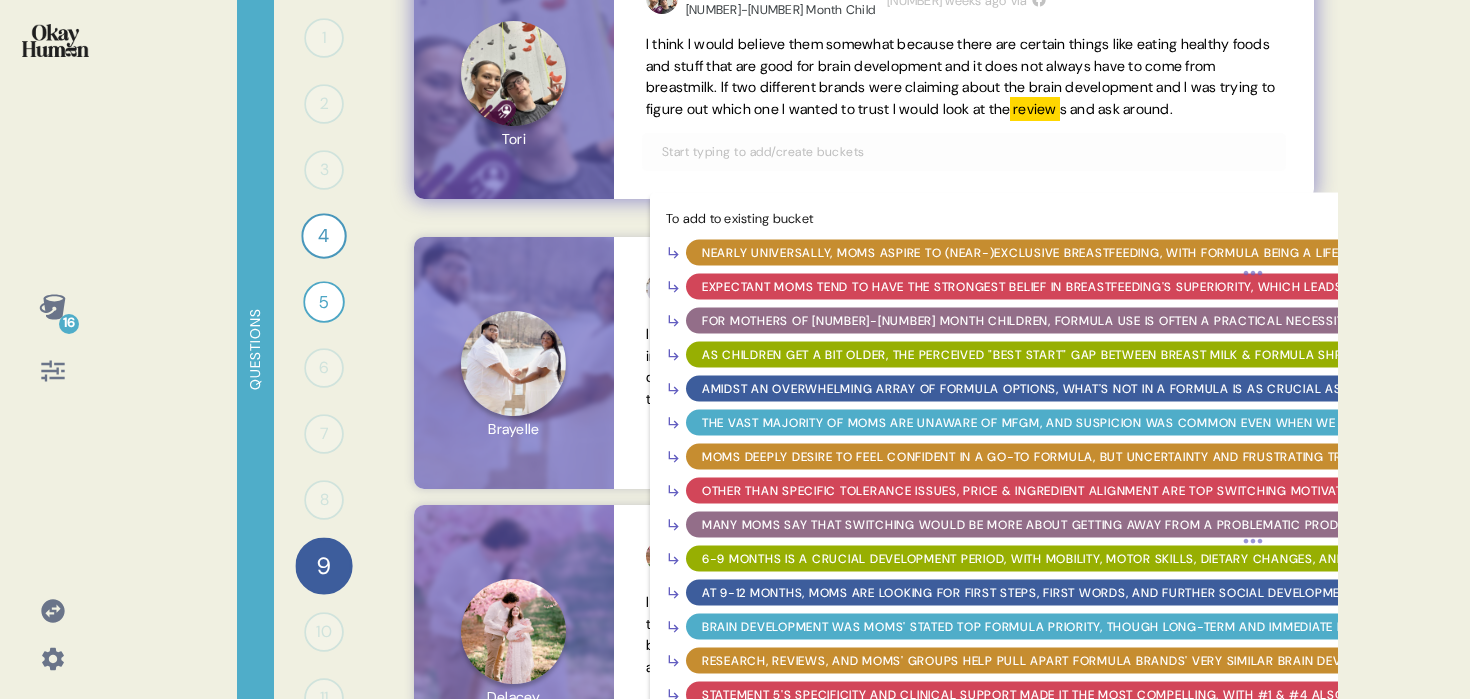 scroll, scrollTop: 1057, scrollLeft: 0, axis: vertical 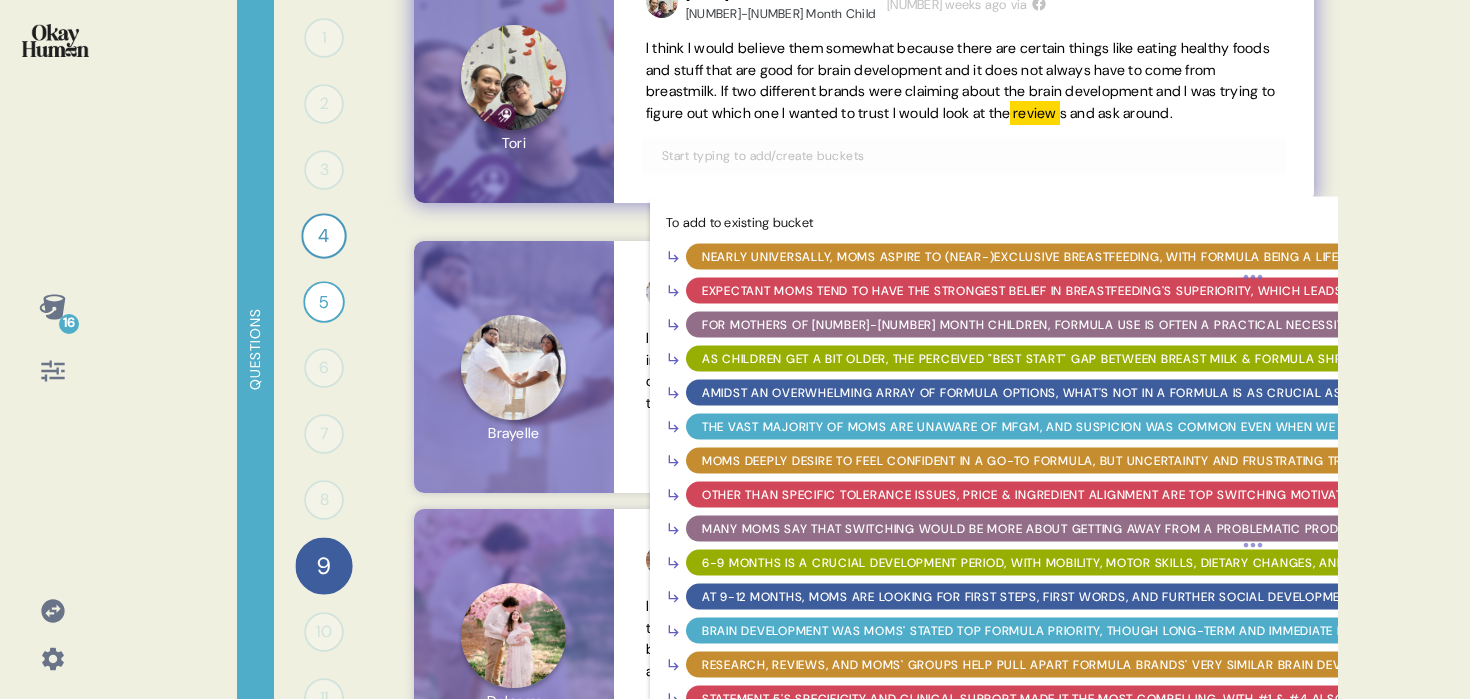 click on "Research, reviews, and moms' groups help pull apart formula brands' very similar brain development claims." at bounding box center (1080, 665) 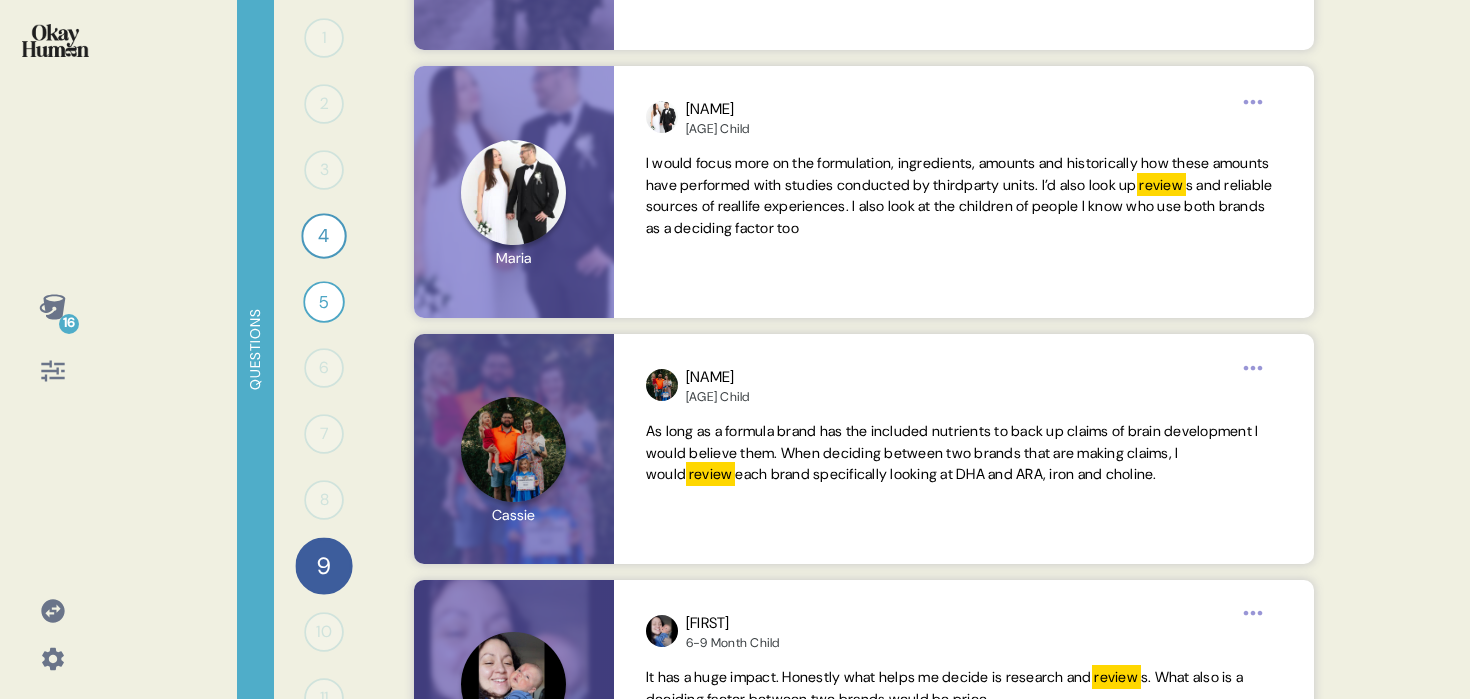 scroll, scrollTop: 2146, scrollLeft: 0, axis: vertical 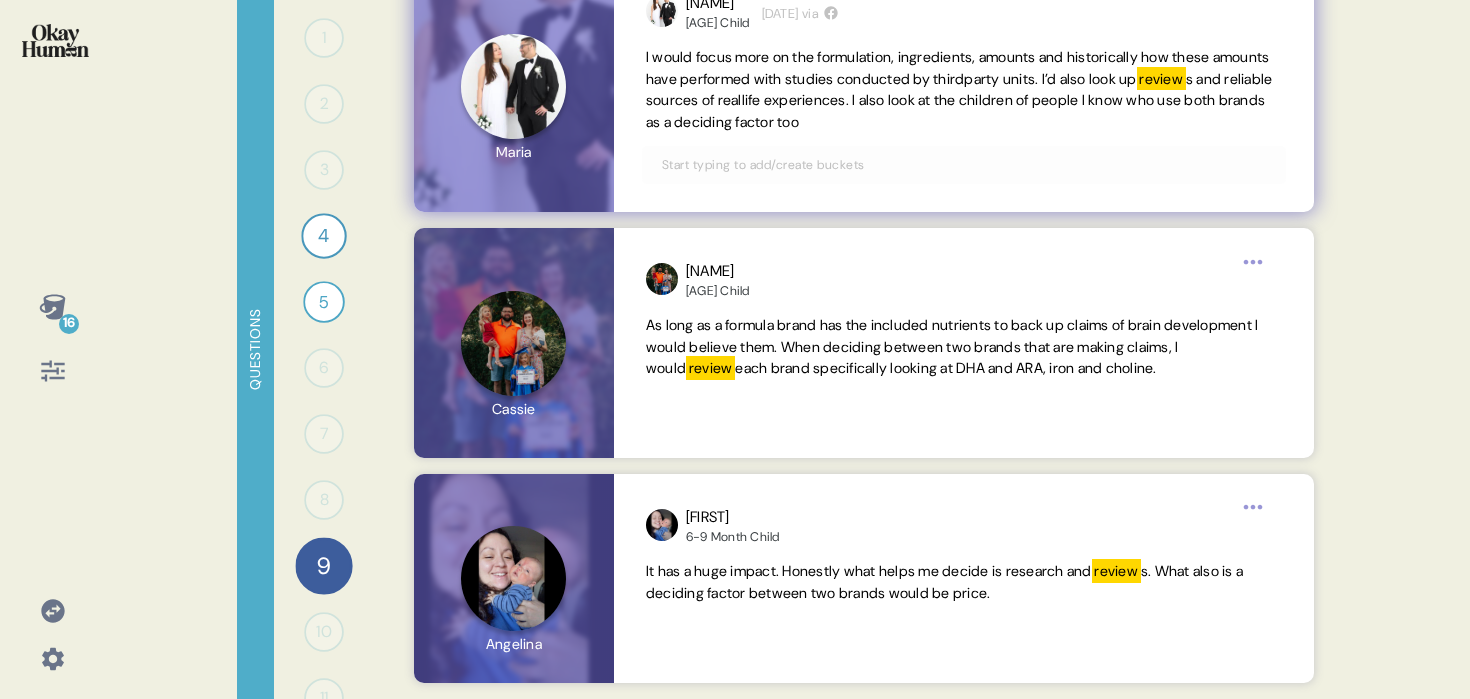 click at bounding box center [964, 165] 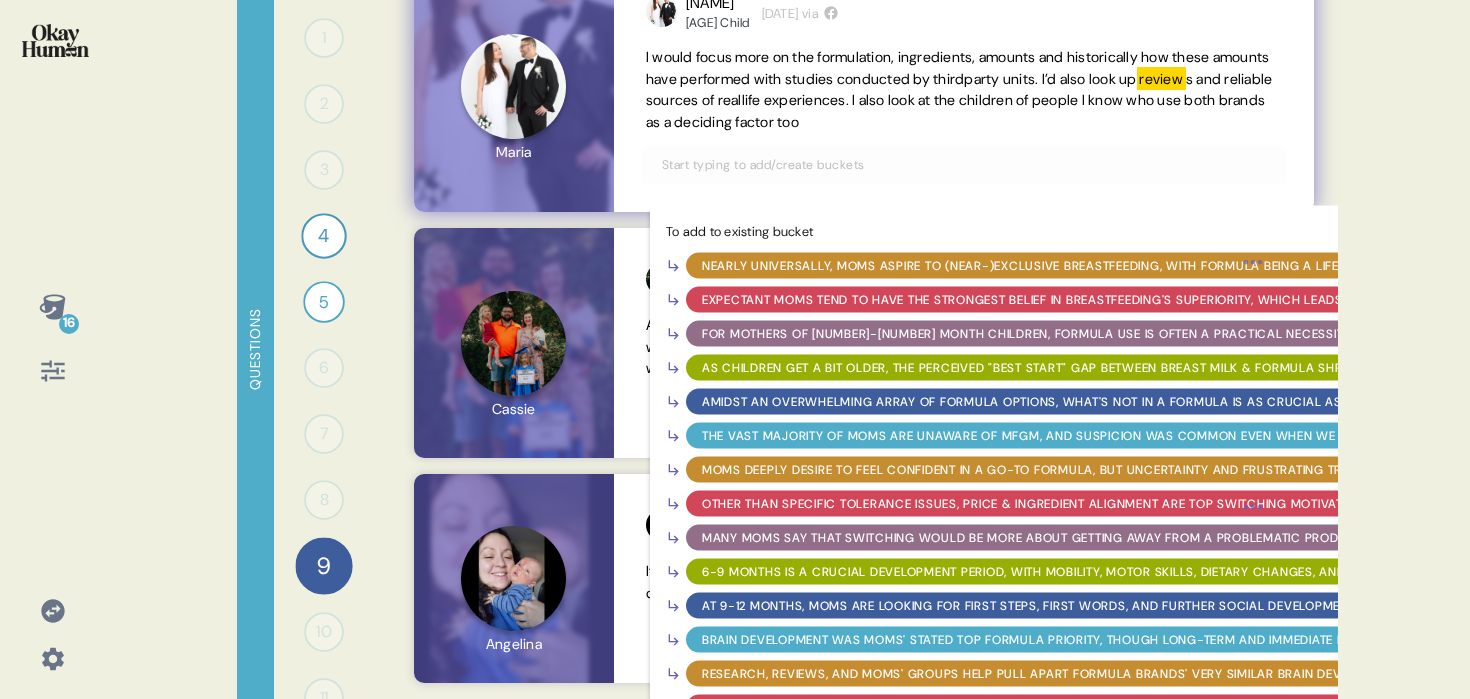 click at bounding box center (964, 165) 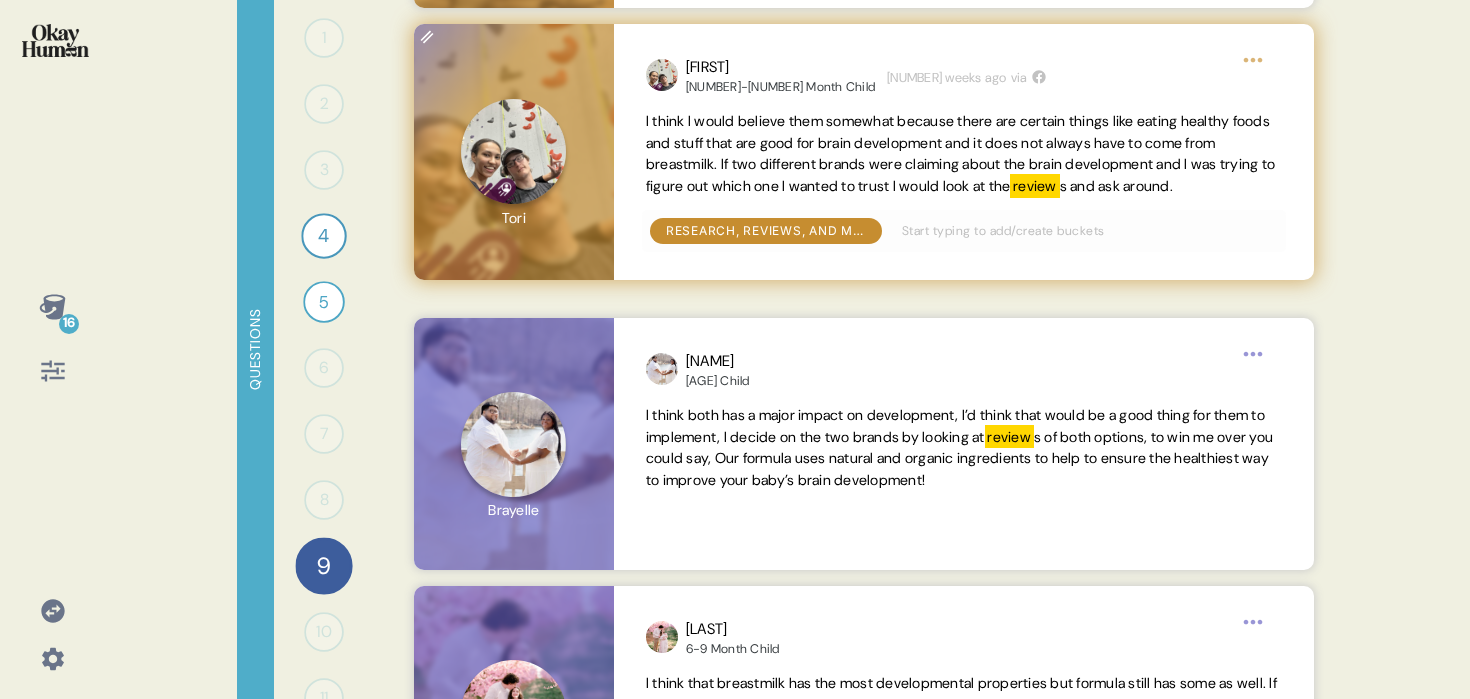 scroll, scrollTop: 0, scrollLeft: 0, axis: both 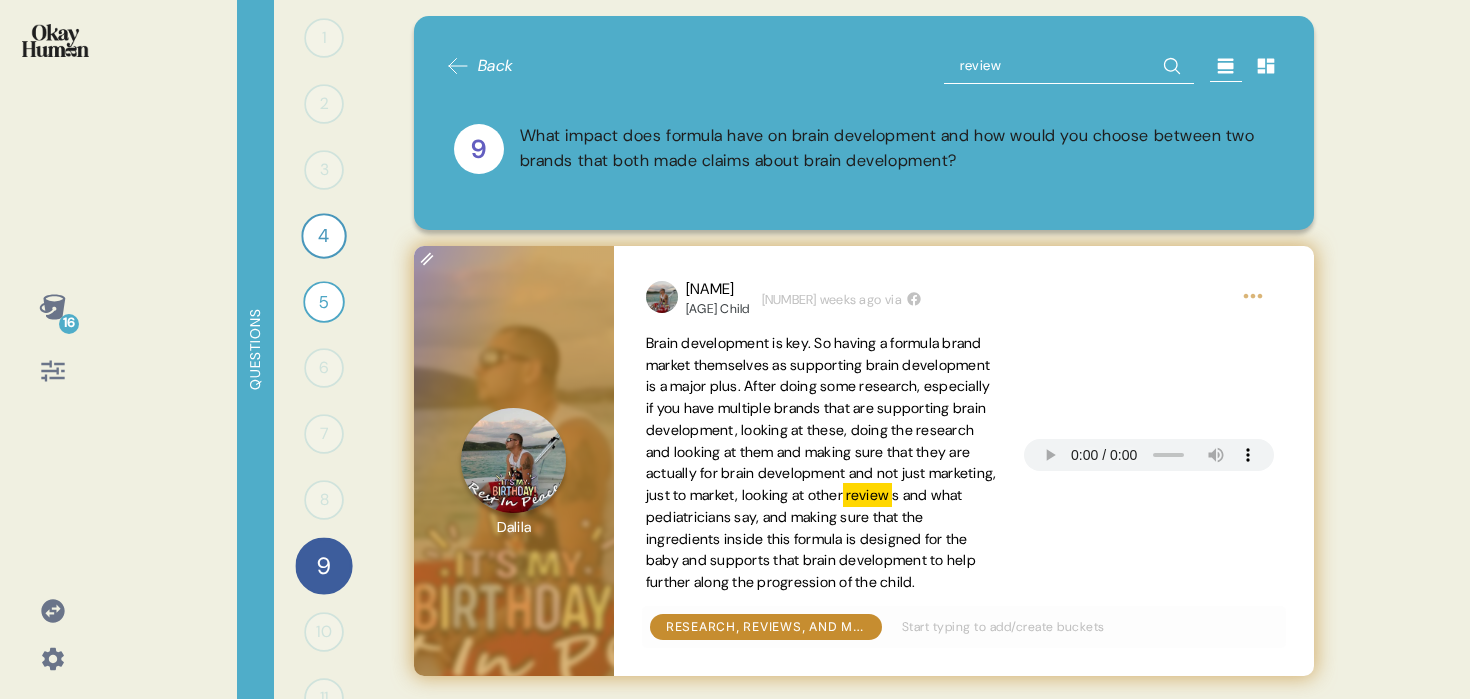 click on "review" at bounding box center [1069, 66] 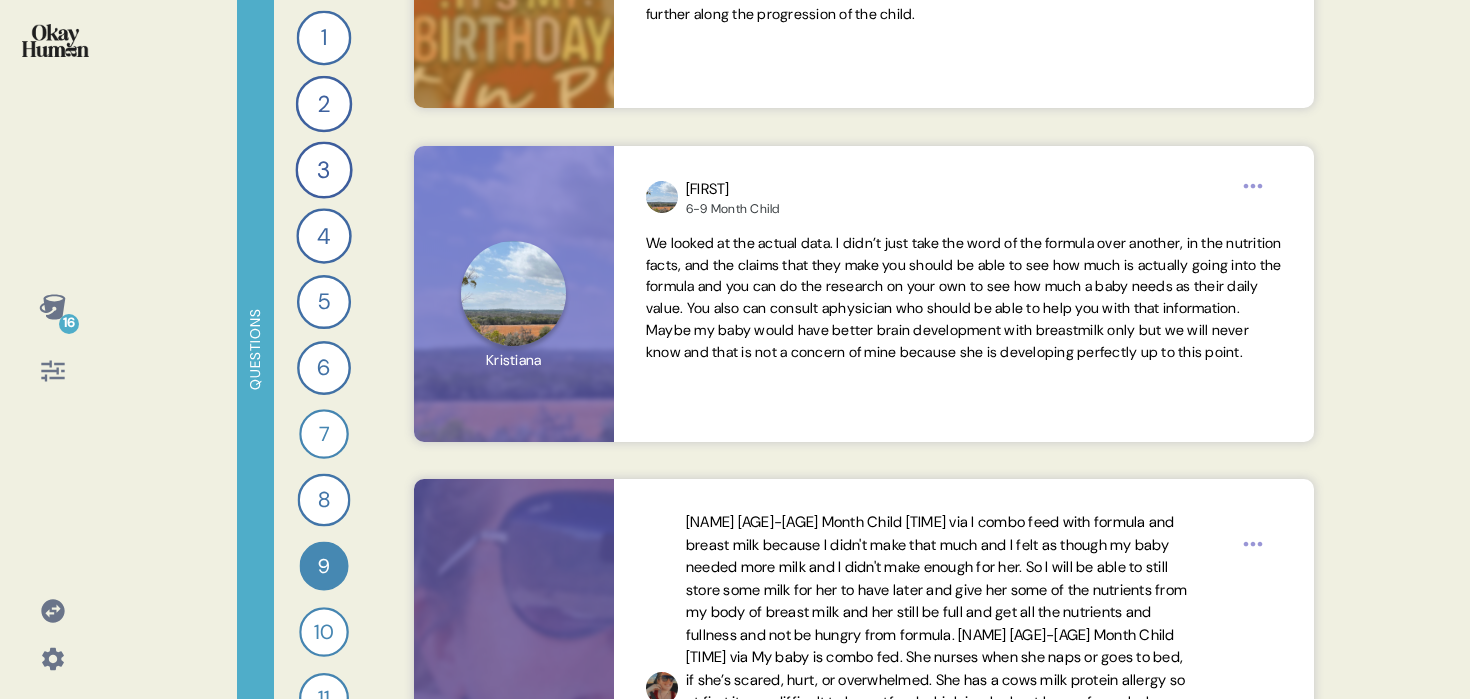 scroll, scrollTop: 4962, scrollLeft: 0, axis: vertical 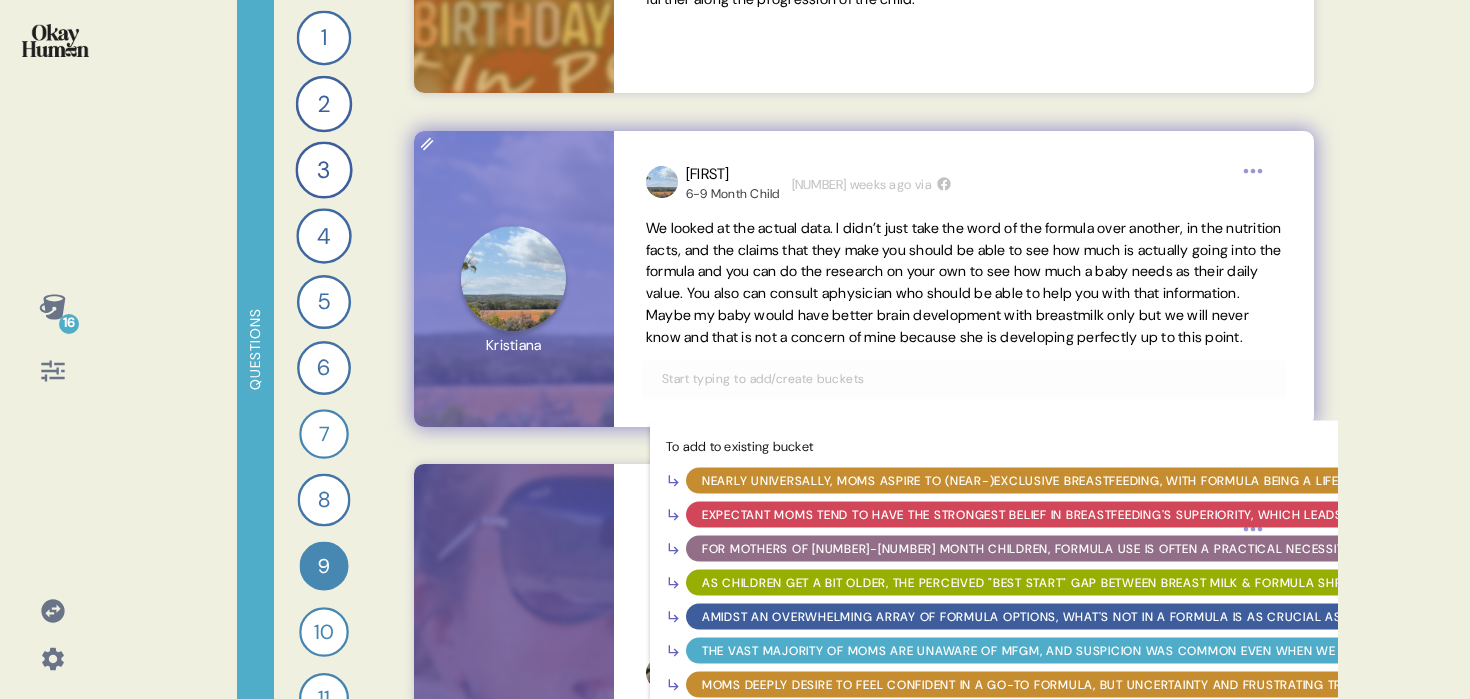 click at bounding box center (964, 379) 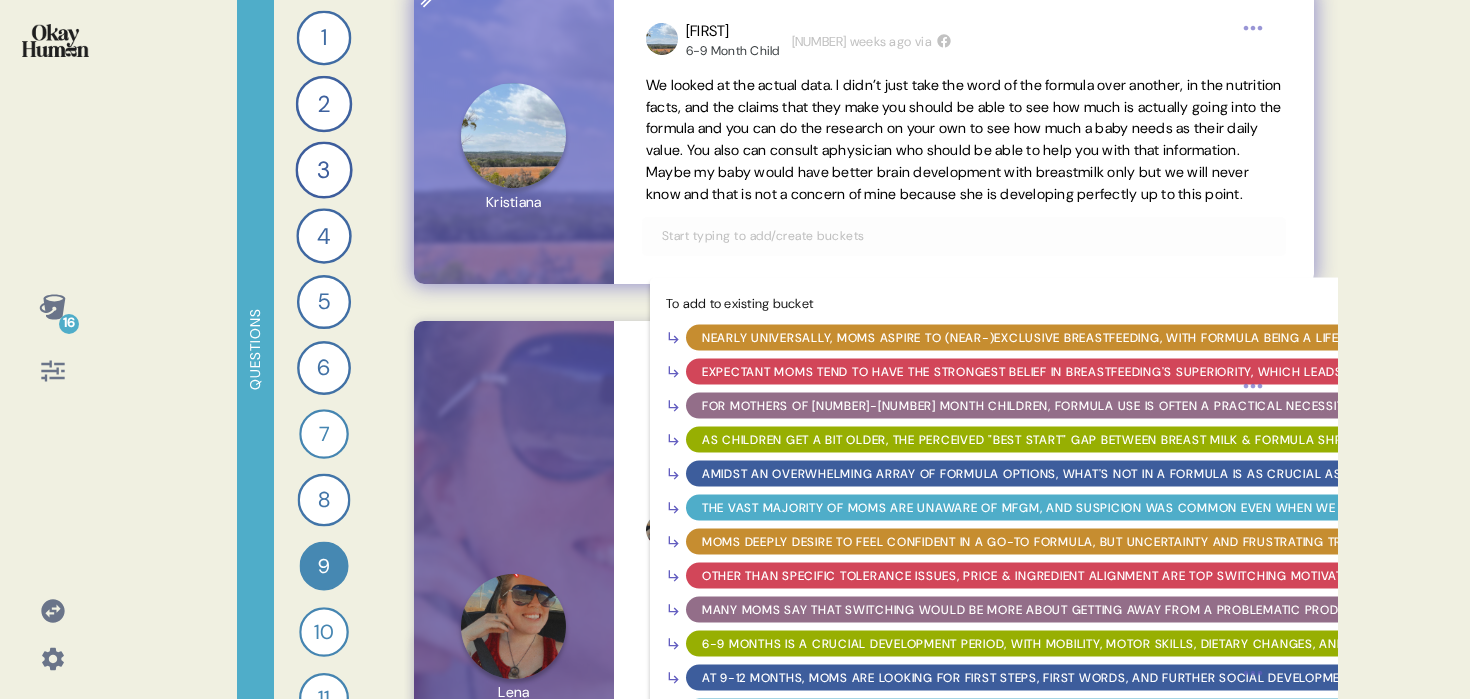 scroll, scrollTop: 5179, scrollLeft: 0, axis: vertical 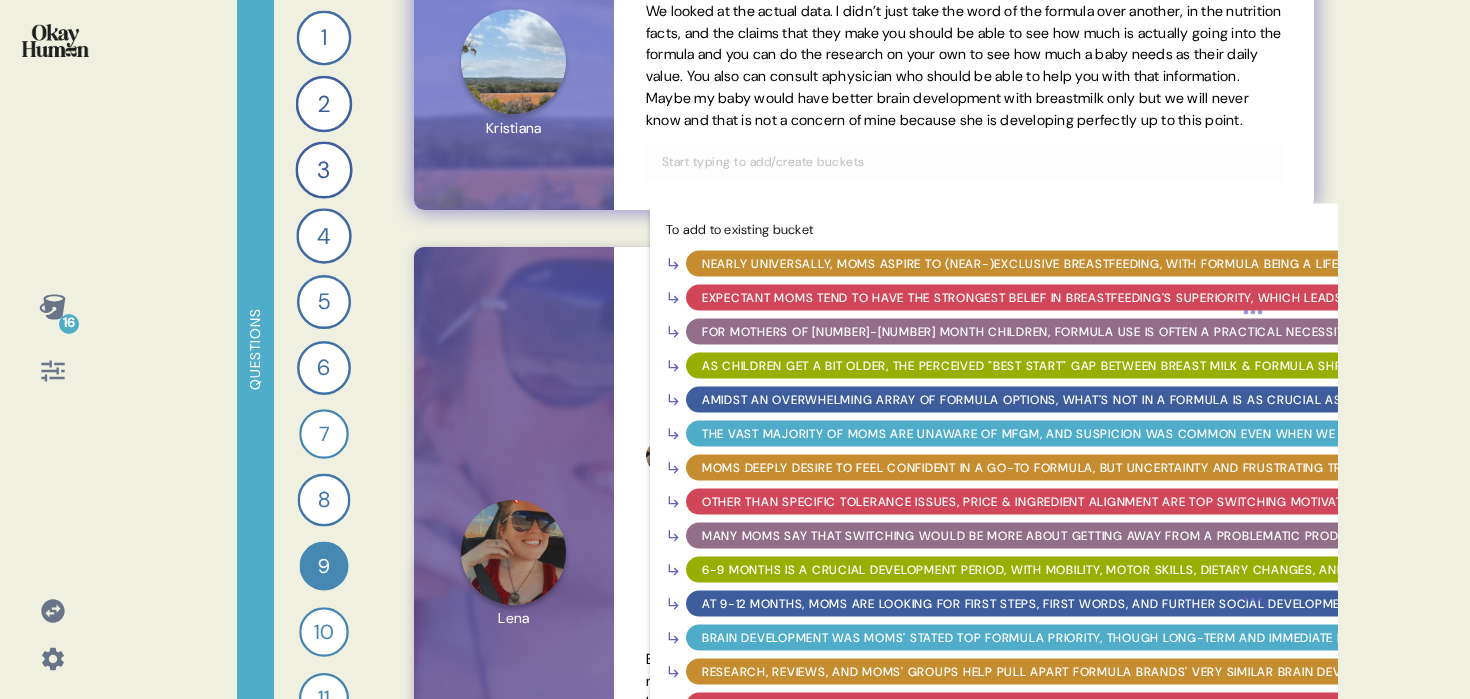 click on "Research, reviews, and moms' groups help pull apart formula brands' very similar brain development claims." at bounding box center (1080, 671) 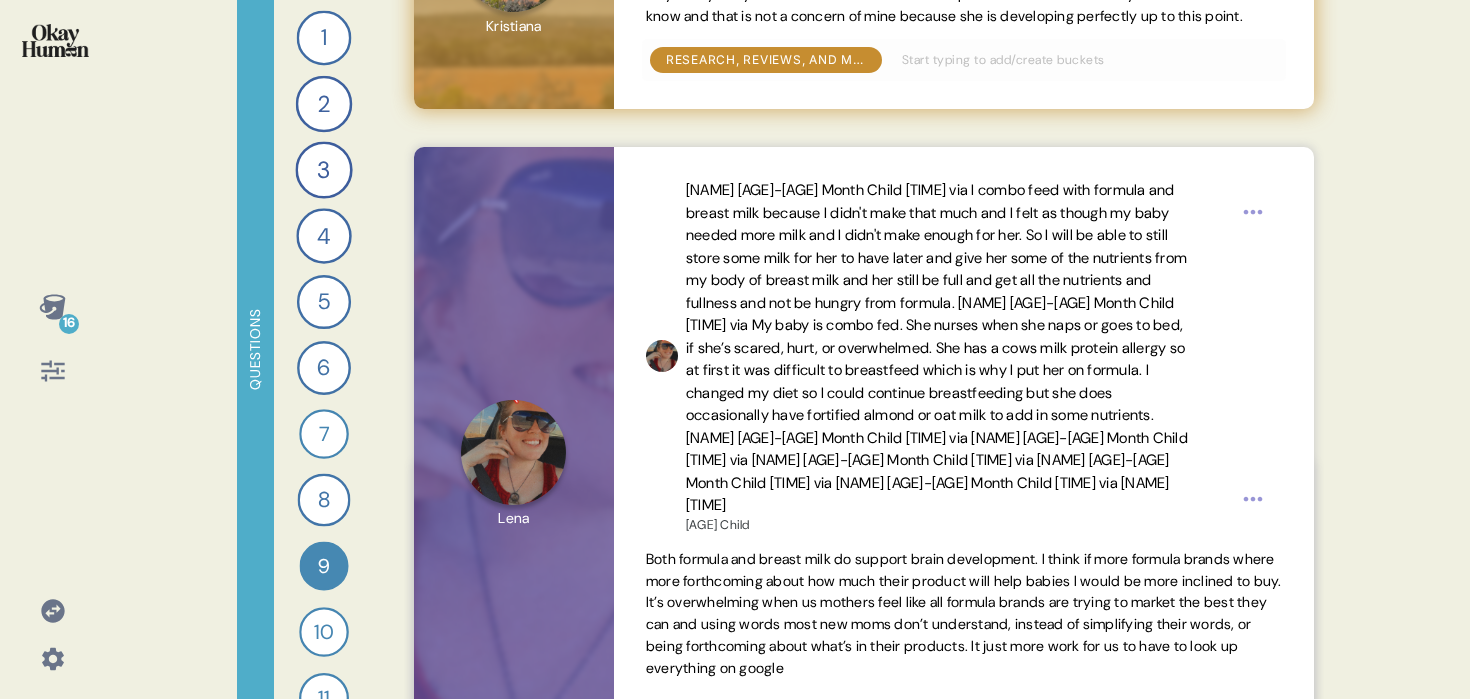scroll, scrollTop: 5289, scrollLeft: 0, axis: vertical 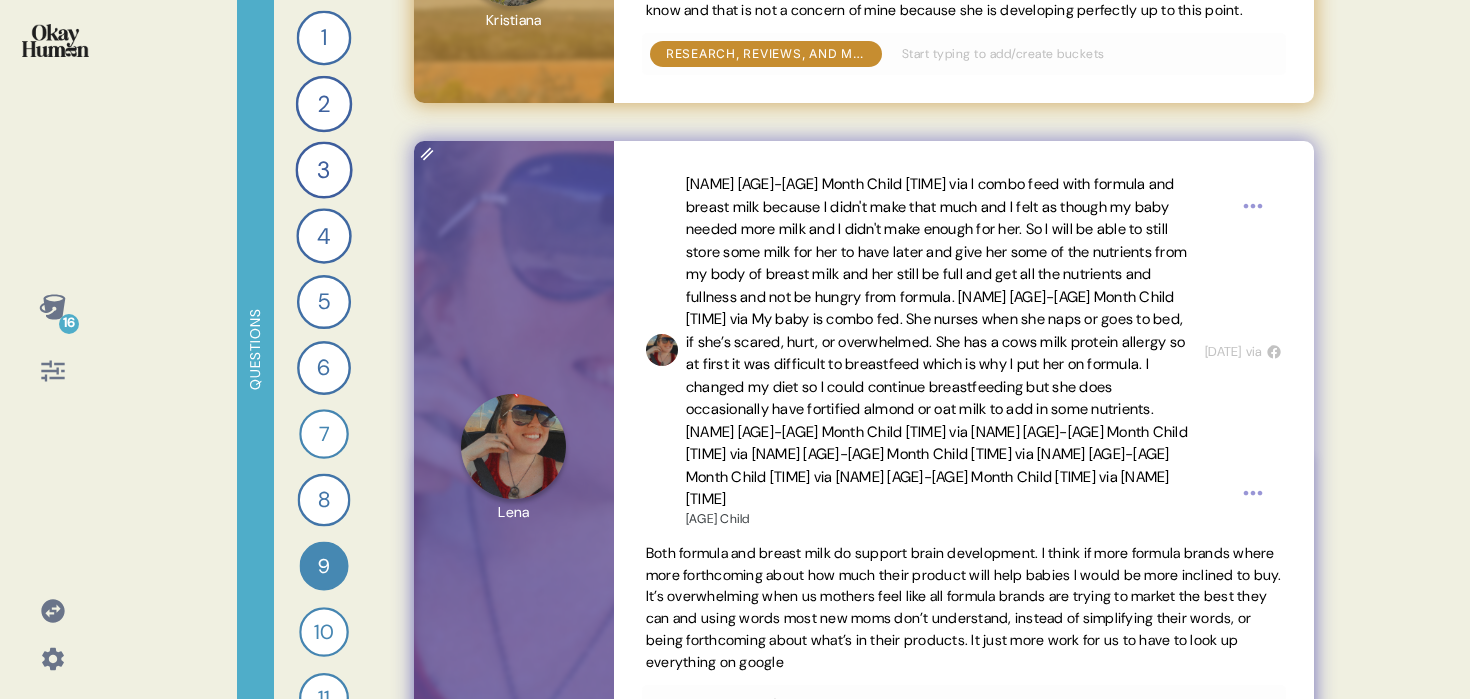 click at bounding box center (964, 704) 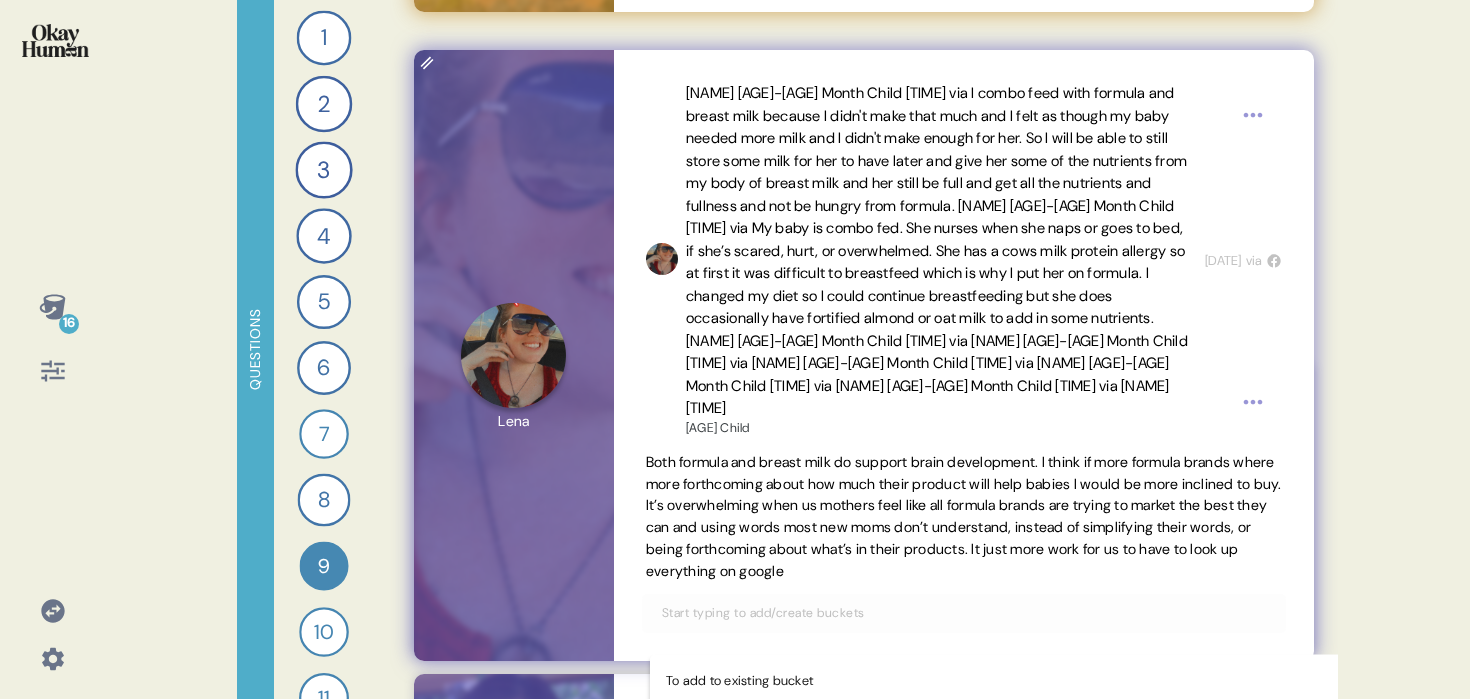 scroll, scrollTop: 5521, scrollLeft: 0, axis: vertical 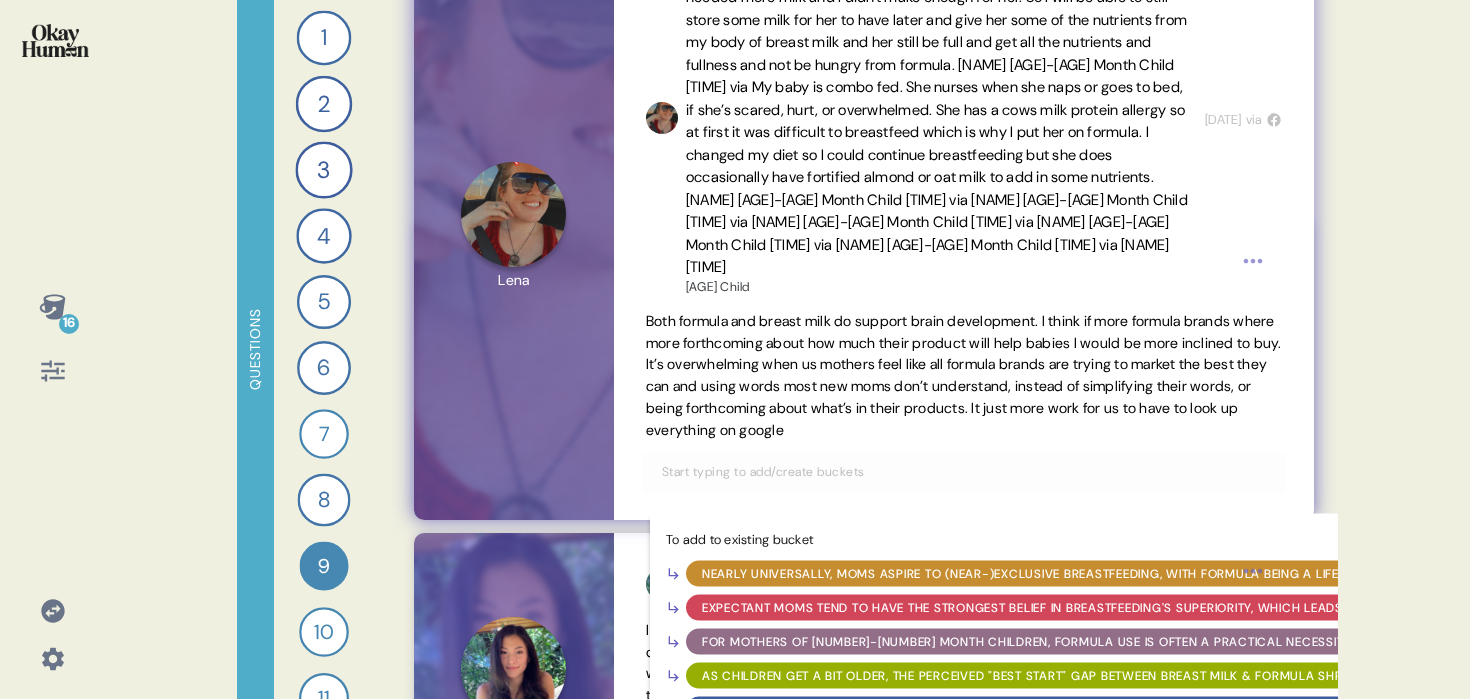 click on "Research, reviews, and moms' groups help pull apart formula brands' very similar brain development claims." at bounding box center [1080, 981] 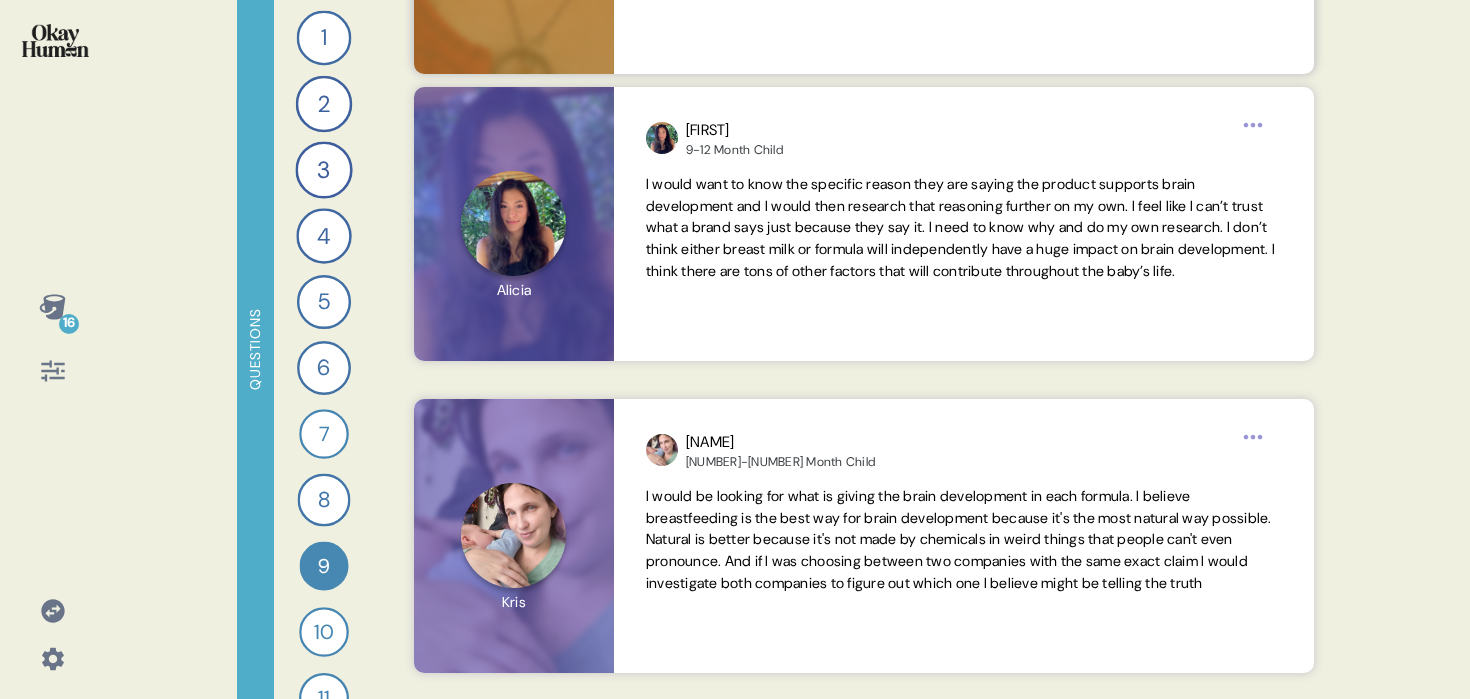 scroll, scrollTop: 5976, scrollLeft: 0, axis: vertical 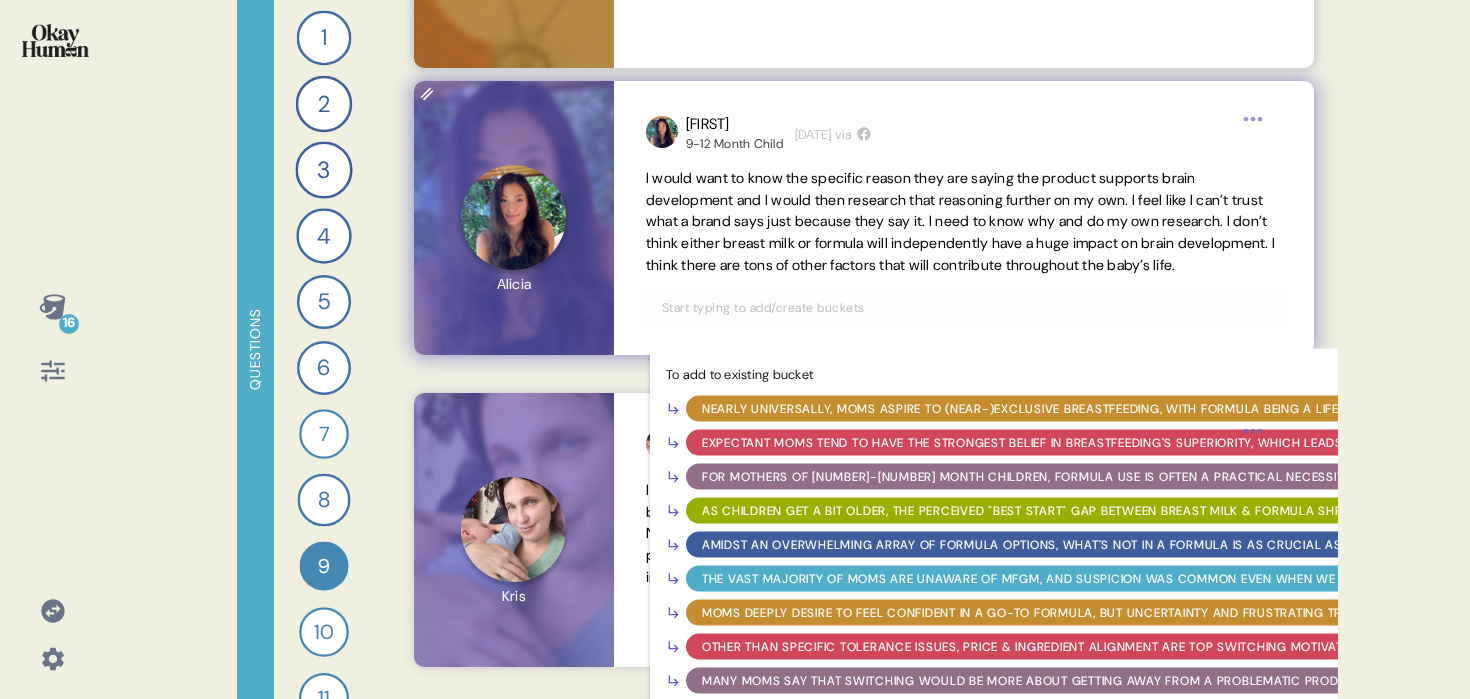 click at bounding box center [964, 308] 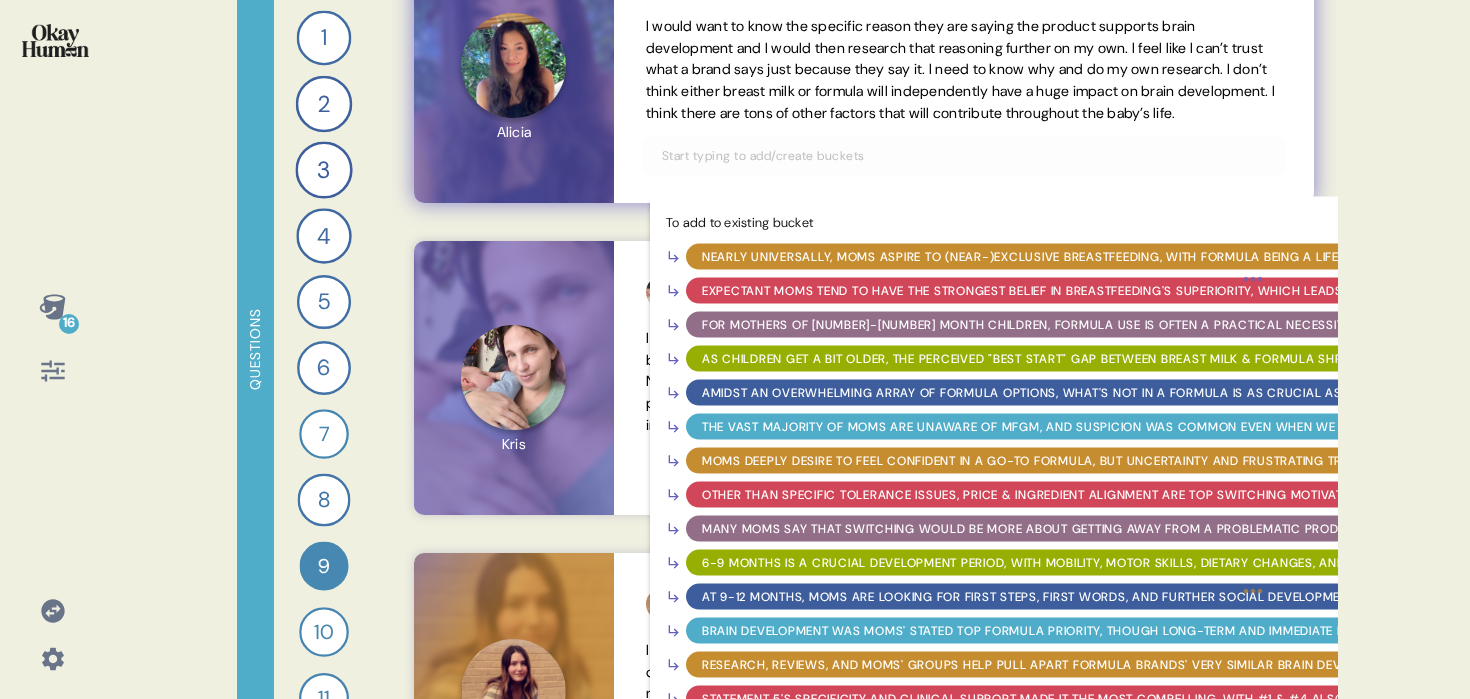 scroll, scrollTop: 6138, scrollLeft: 0, axis: vertical 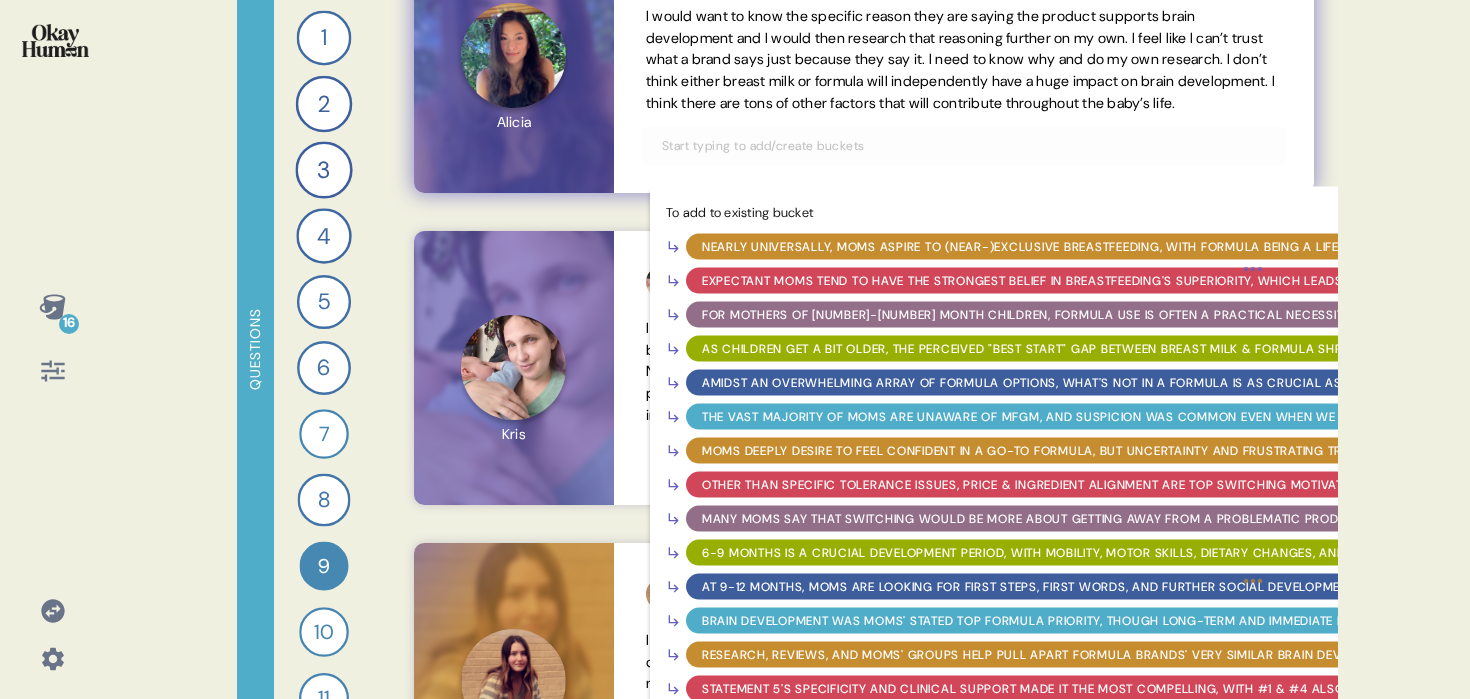 click on "Research, reviews, and moms' groups help pull apart formula brands' very similar brain development claims." at bounding box center (1080, 654) 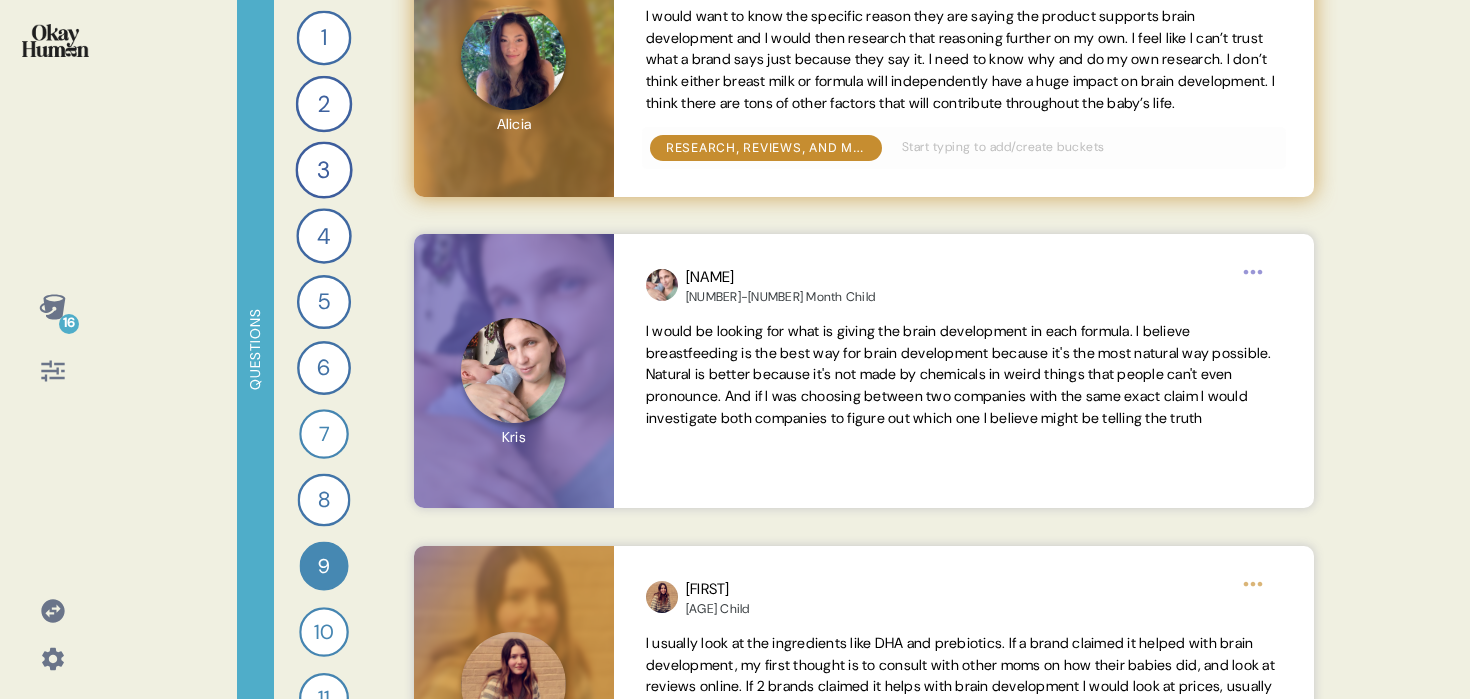 click 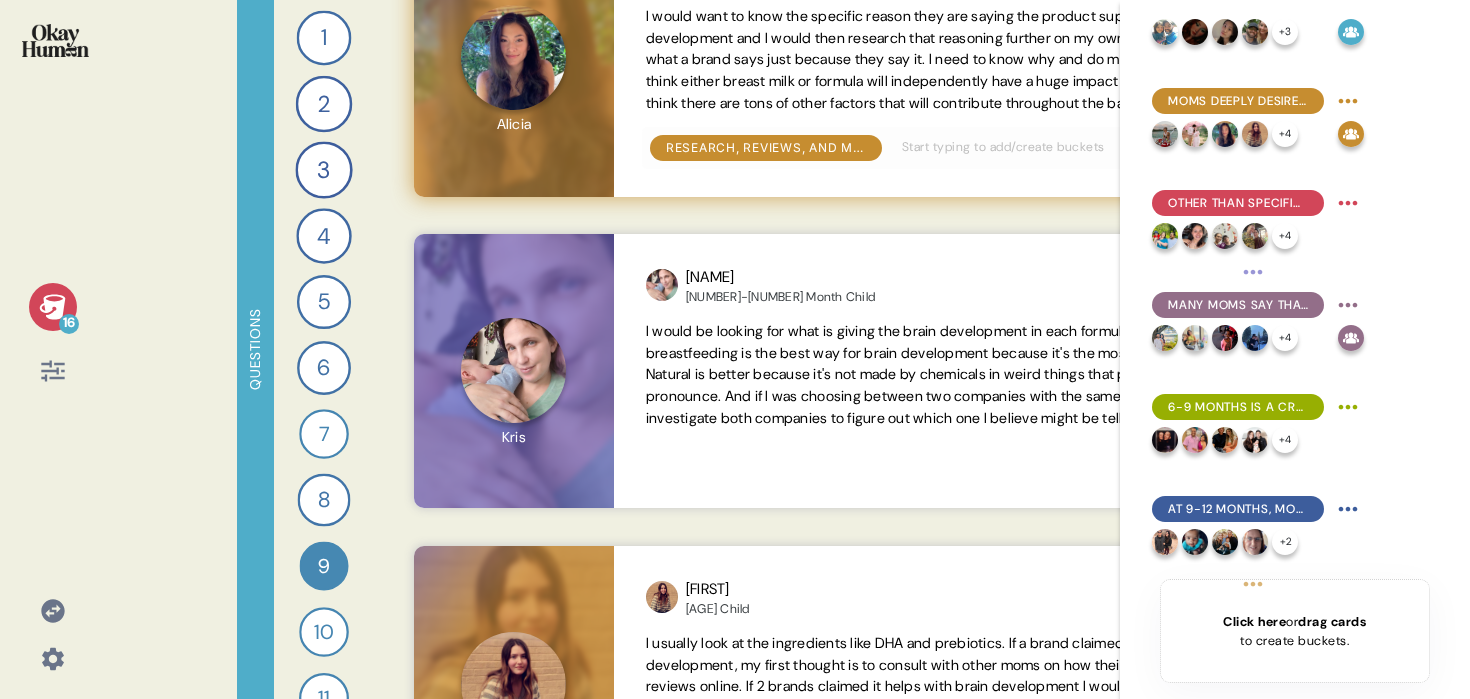 scroll, scrollTop: 1009, scrollLeft: 0, axis: vertical 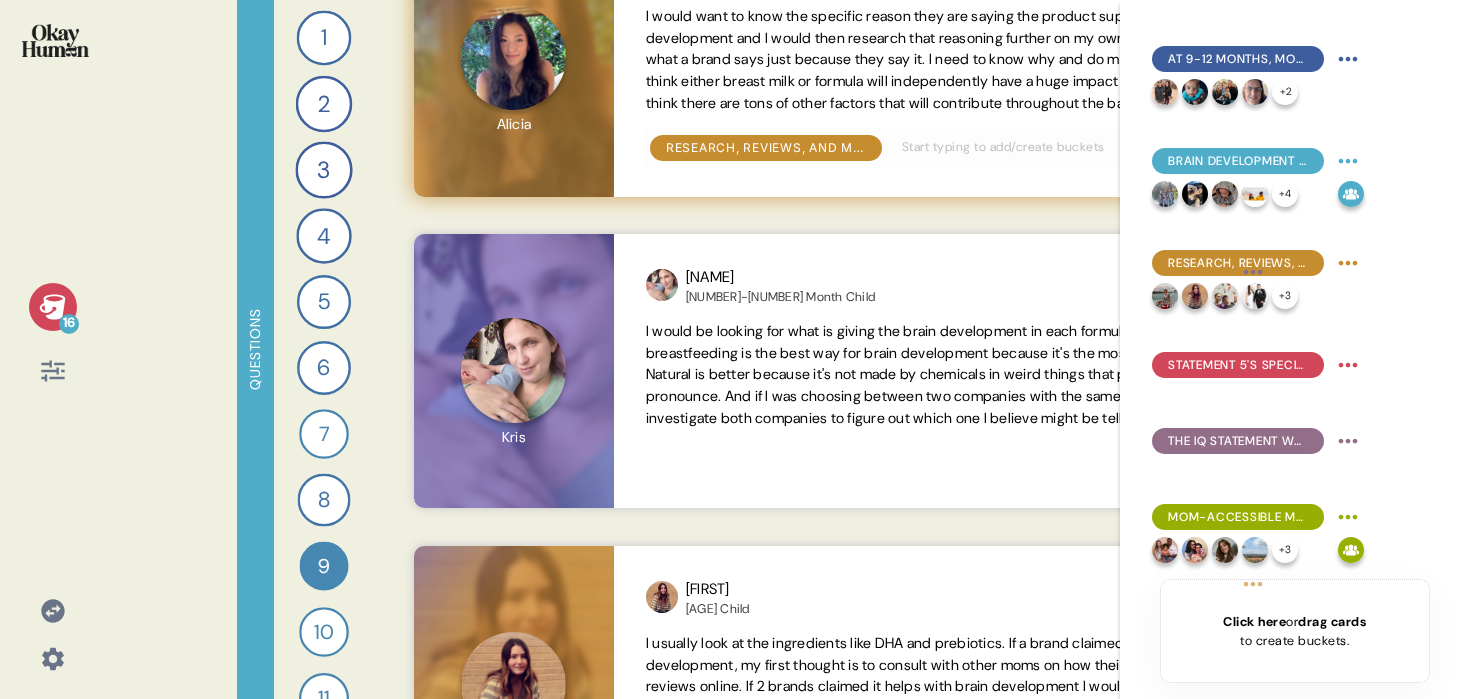 click on "16" at bounding box center [53, 307] 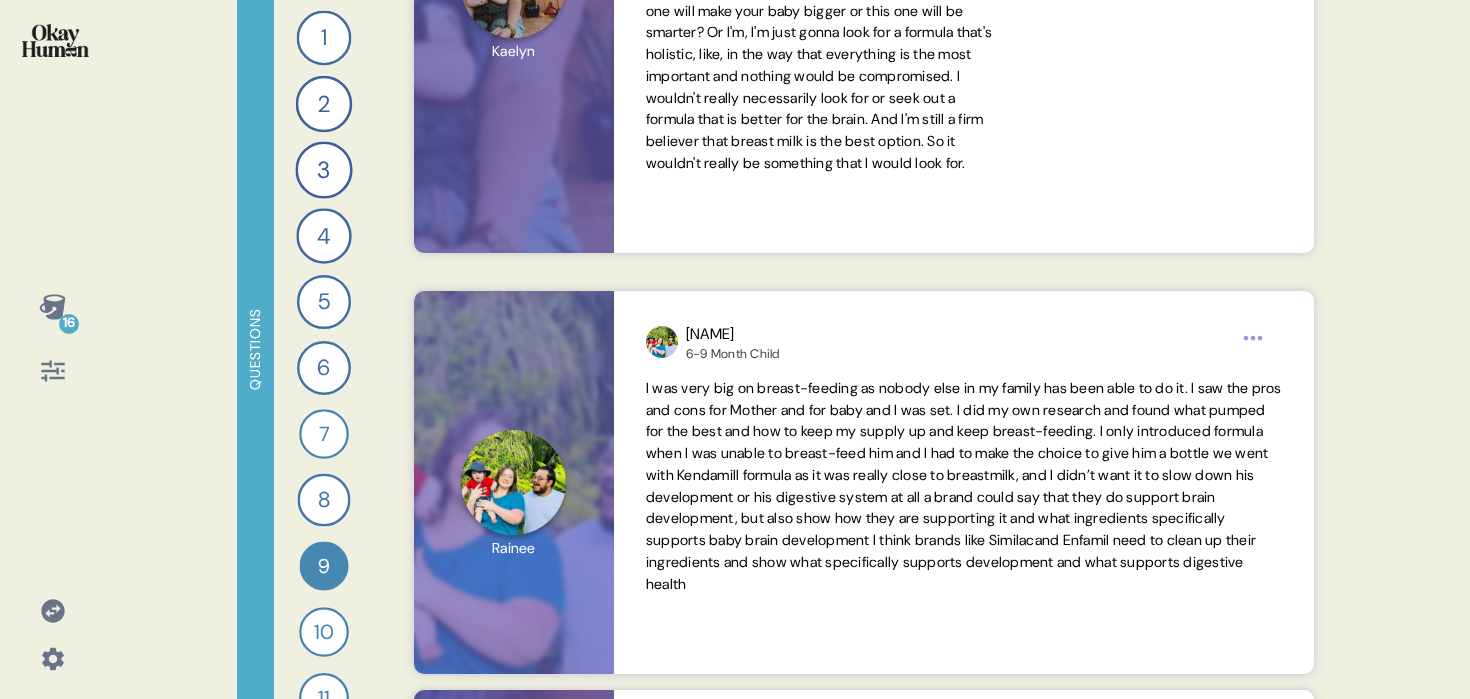 scroll, scrollTop: 0, scrollLeft: 0, axis: both 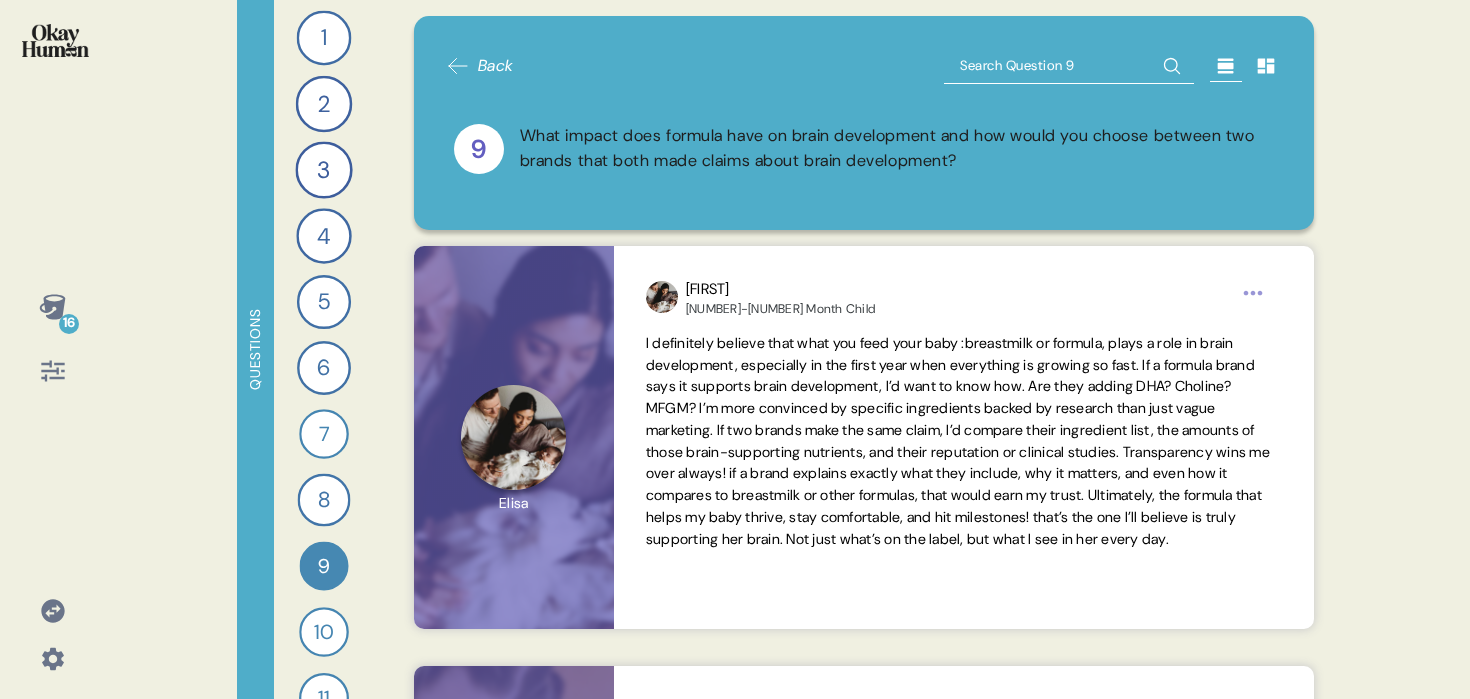 click at bounding box center [1069, 66] 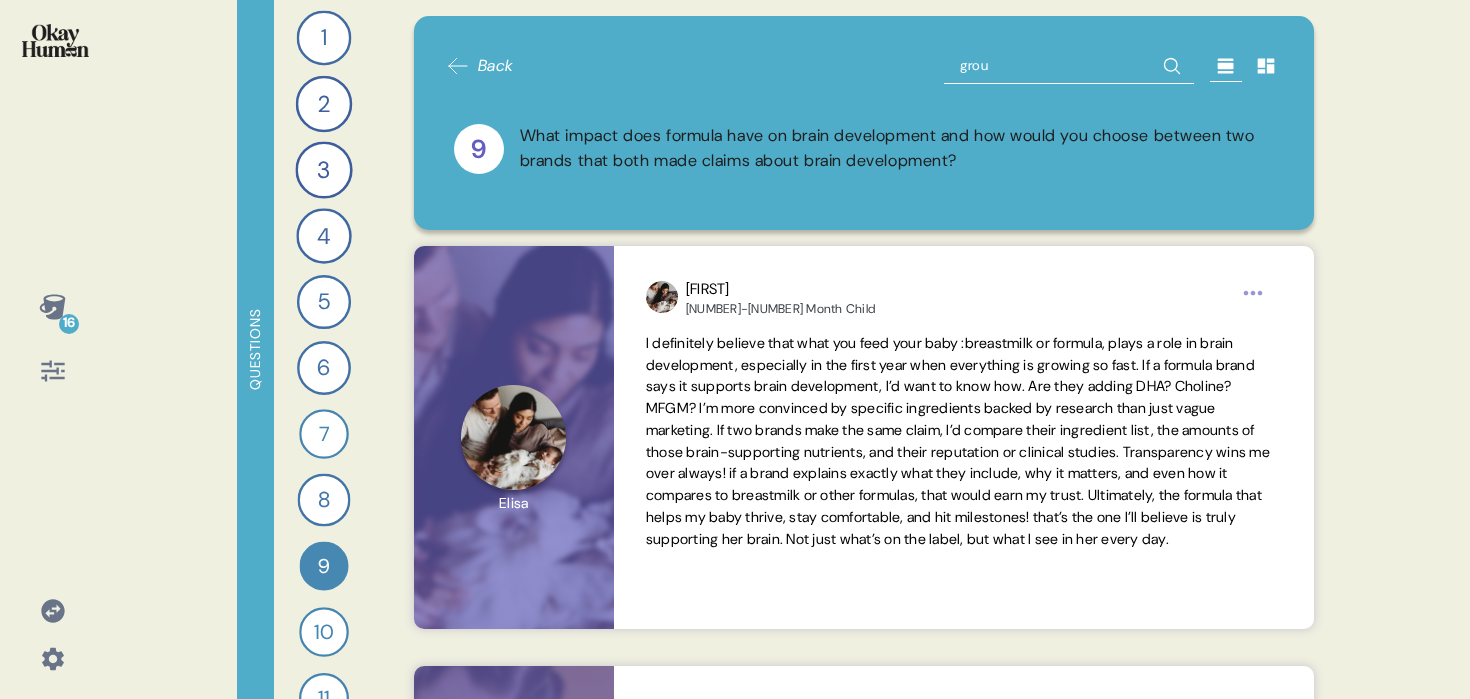 type on "group" 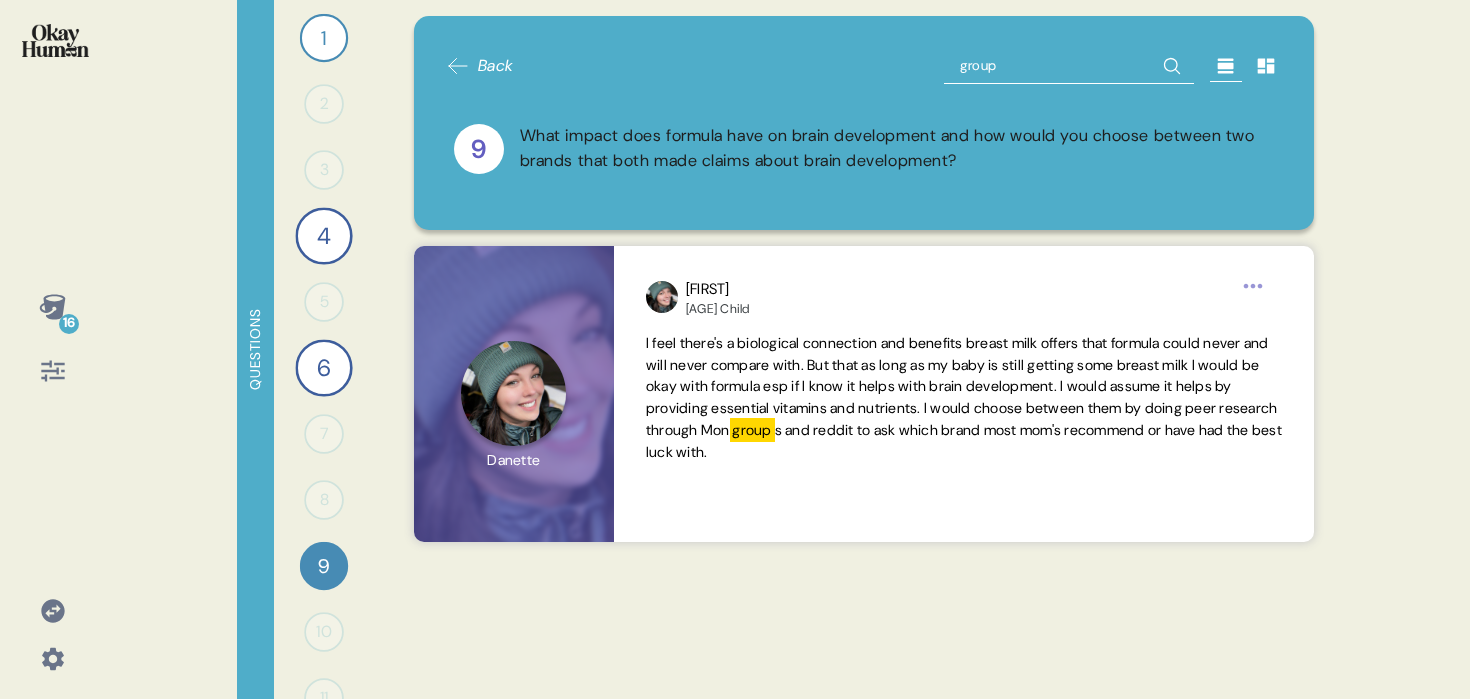 click on "group" at bounding box center (1069, 66) 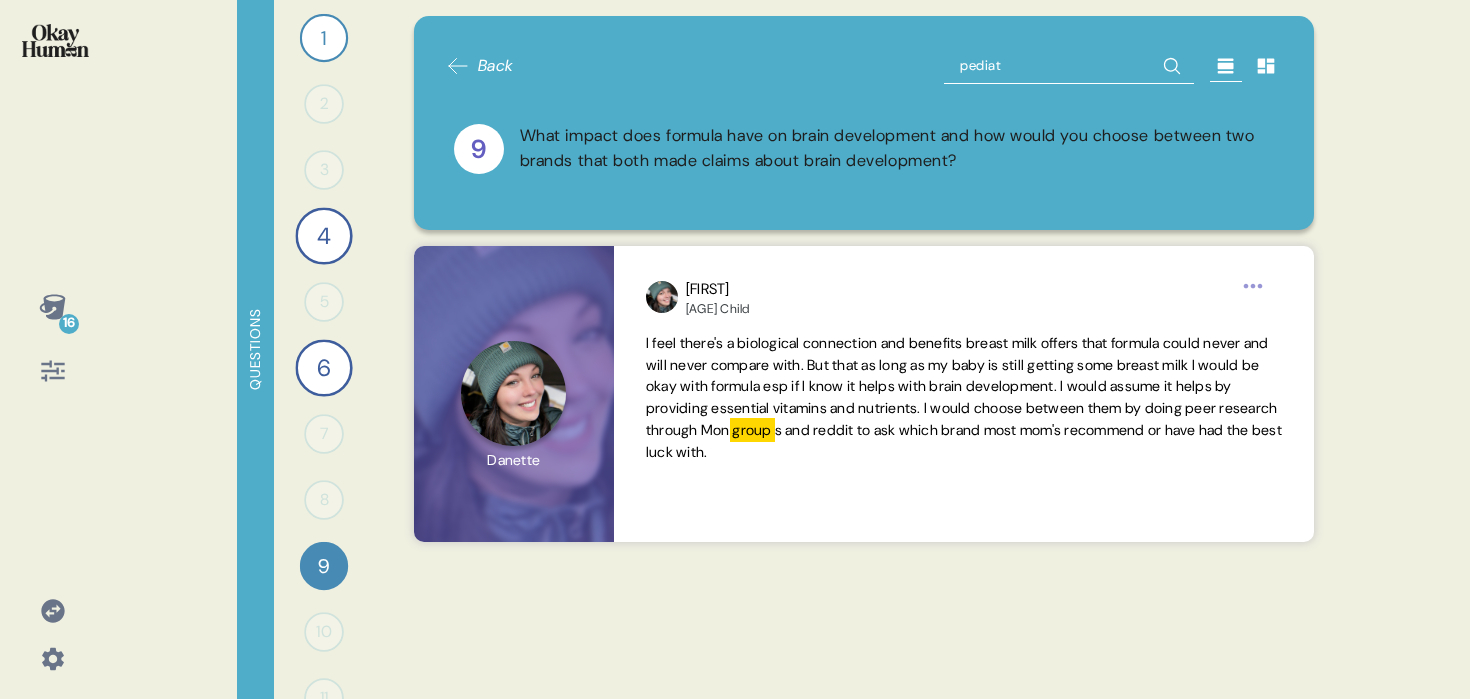 type on "pediatr" 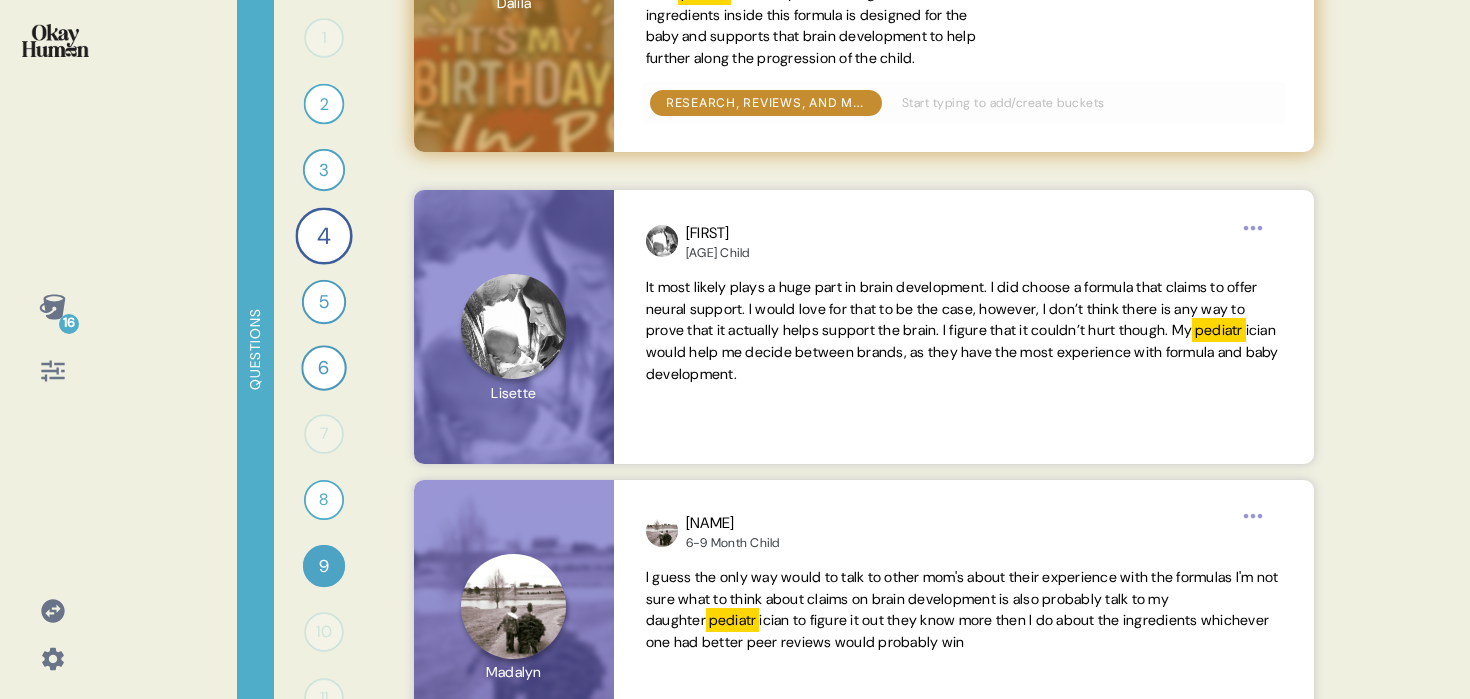 scroll, scrollTop: 715, scrollLeft: 0, axis: vertical 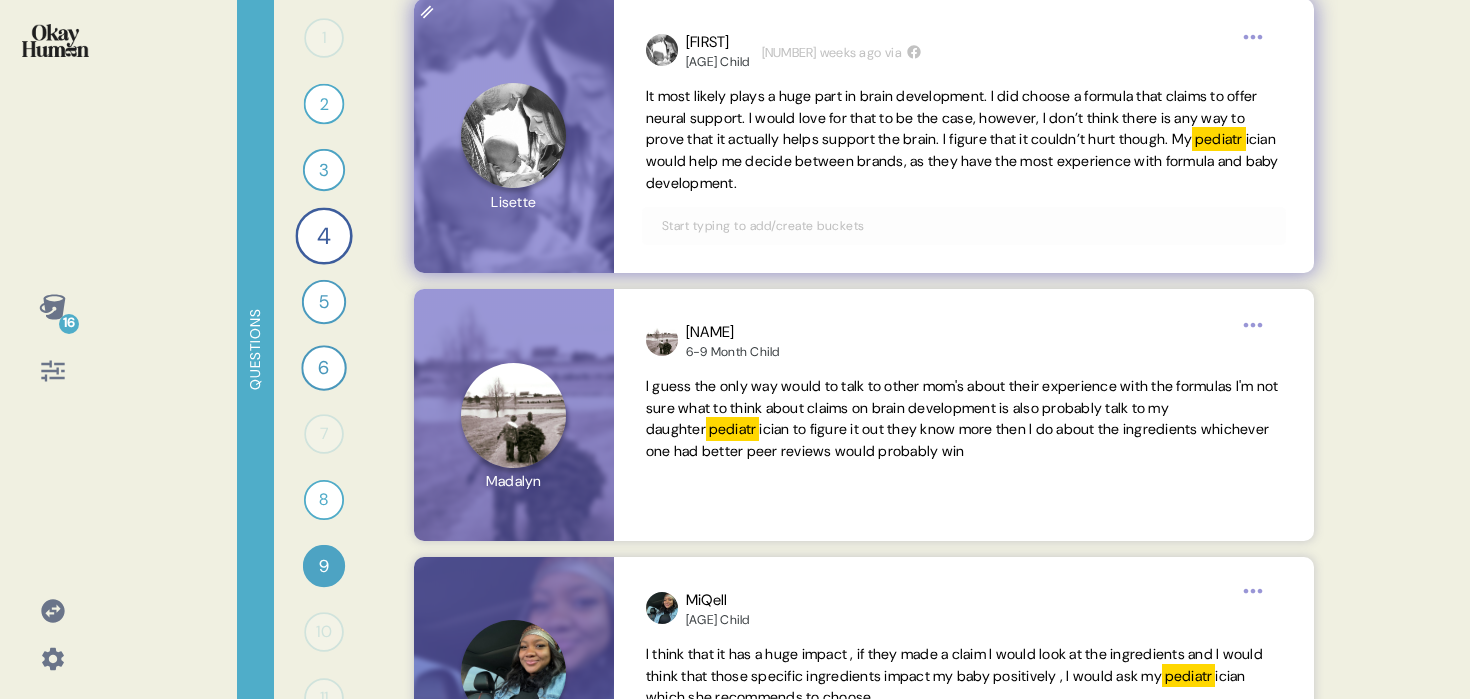 click at bounding box center (964, 226) 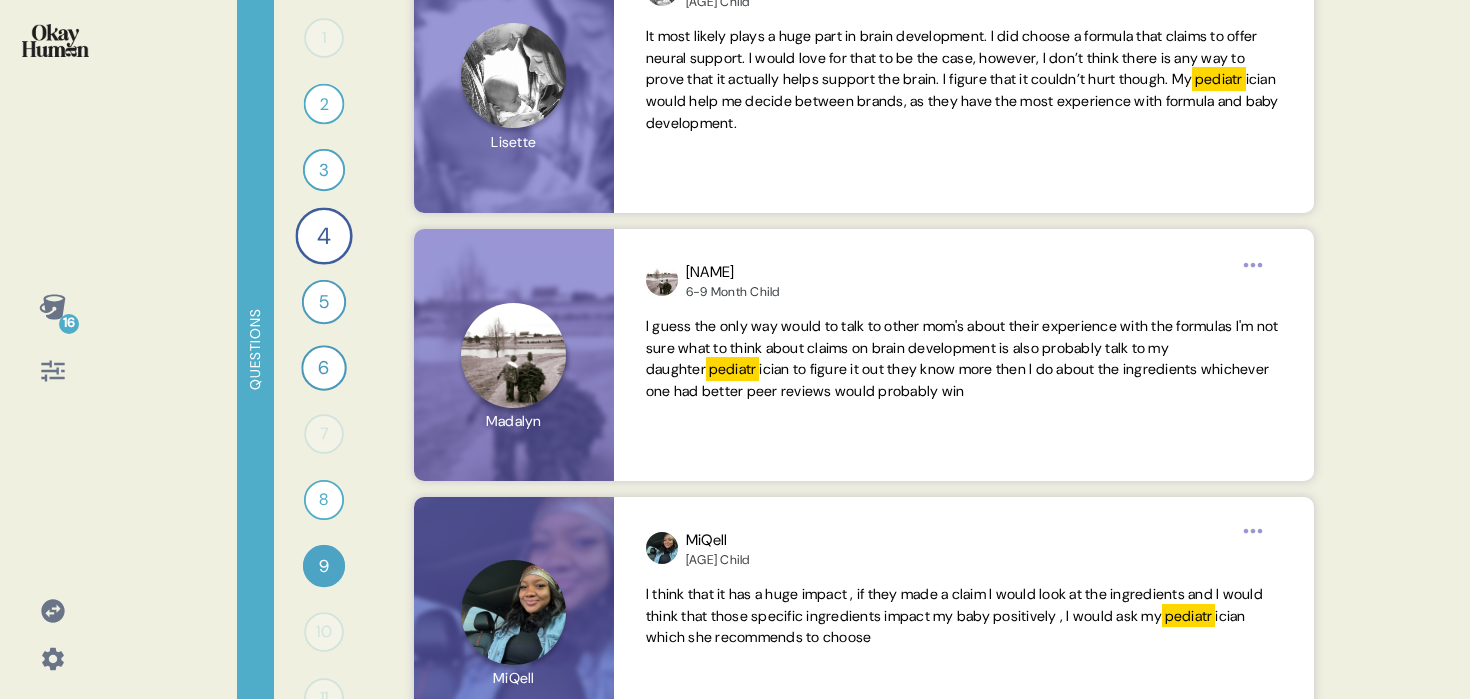 scroll, scrollTop: 816, scrollLeft: 0, axis: vertical 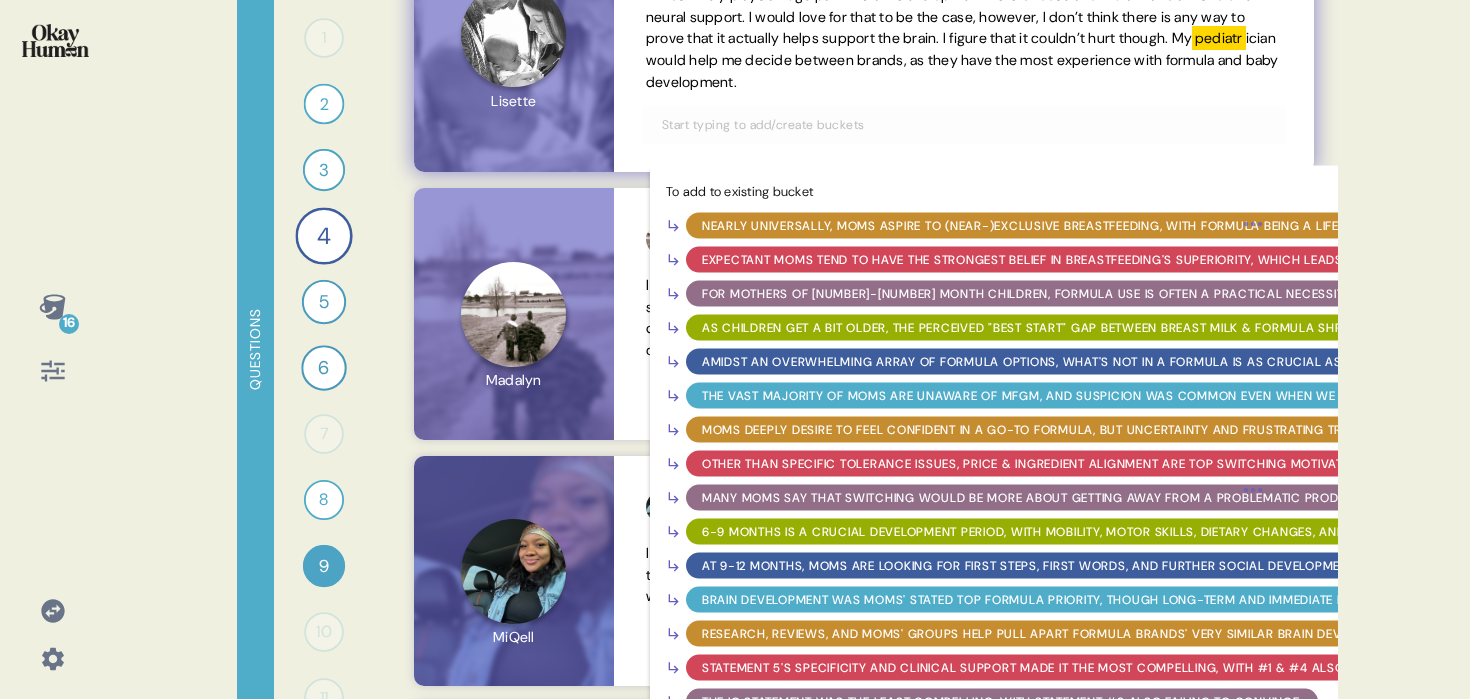 click on "Research, reviews, and moms' groups help pull apart formula brands' very similar brain development claims." at bounding box center [1080, 633] 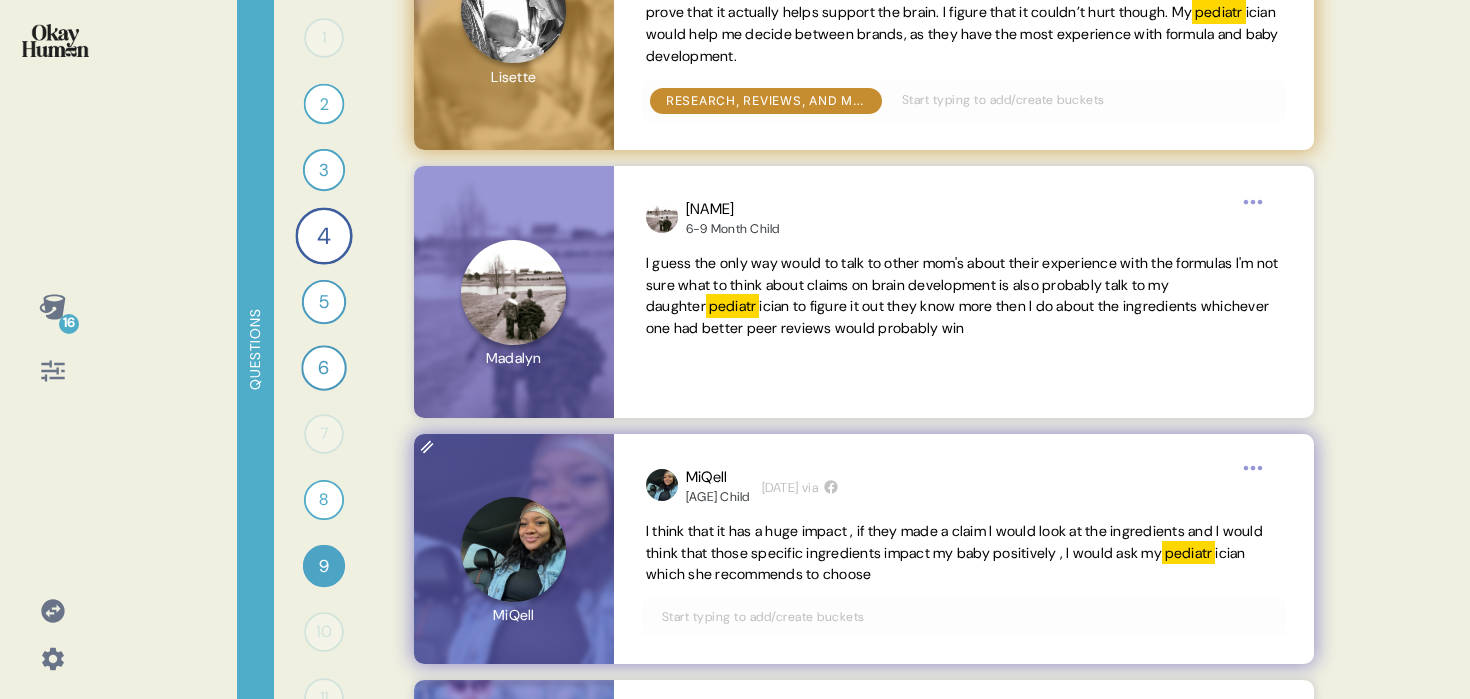 scroll, scrollTop: 1048, scrollLeft: 0, axis: vertical 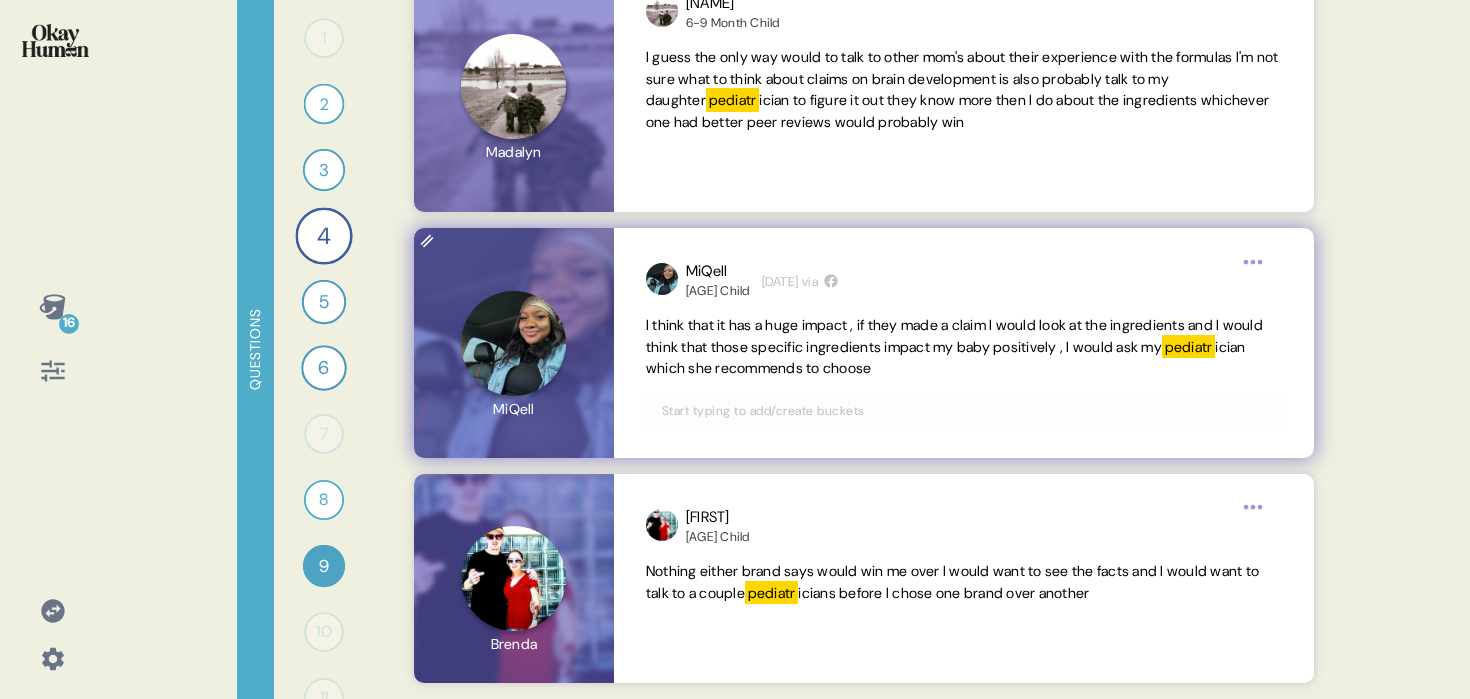 click at bounding box center (964, 411) 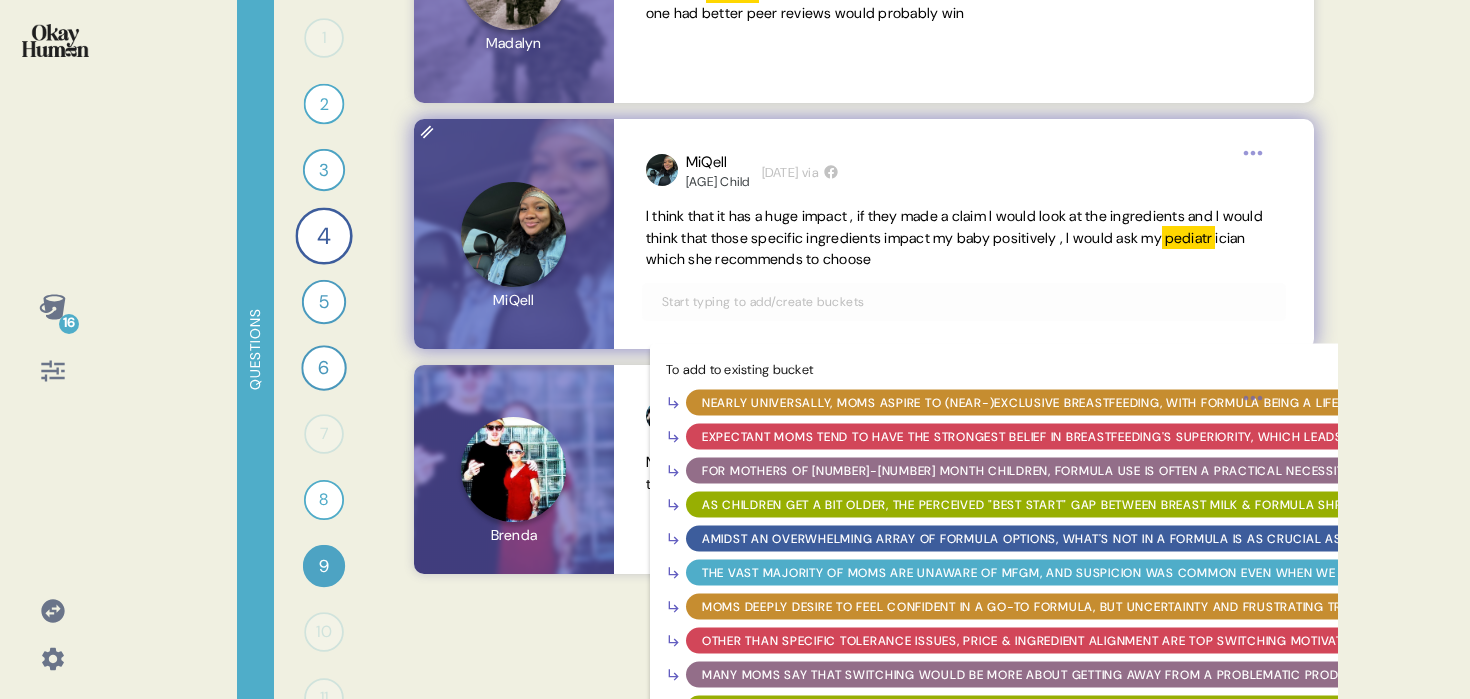 scroll, scrollTop: 1273, scrollLeft: 0, axis: vertical 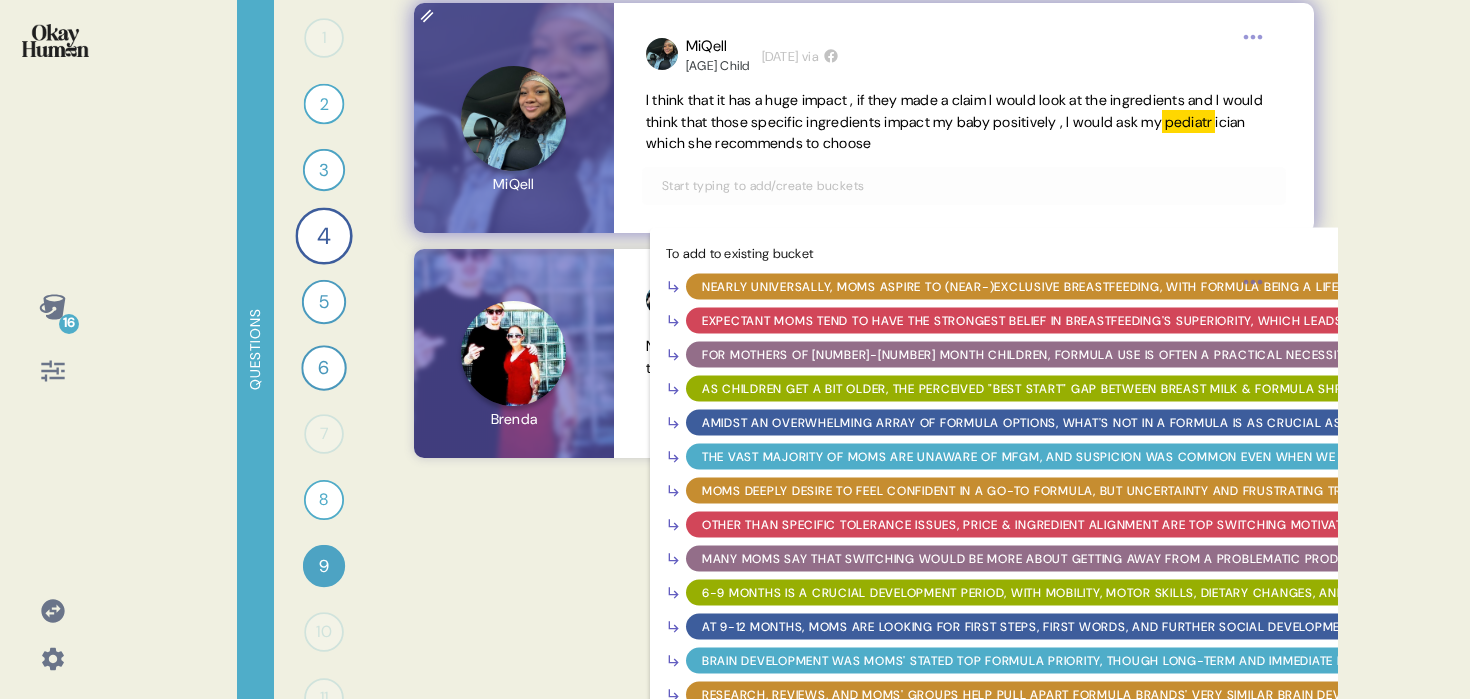 click on "Research, reviews, and moms' groups help pull apart formula brands' very similar brain development claims." at bounding box center (1080, 695) 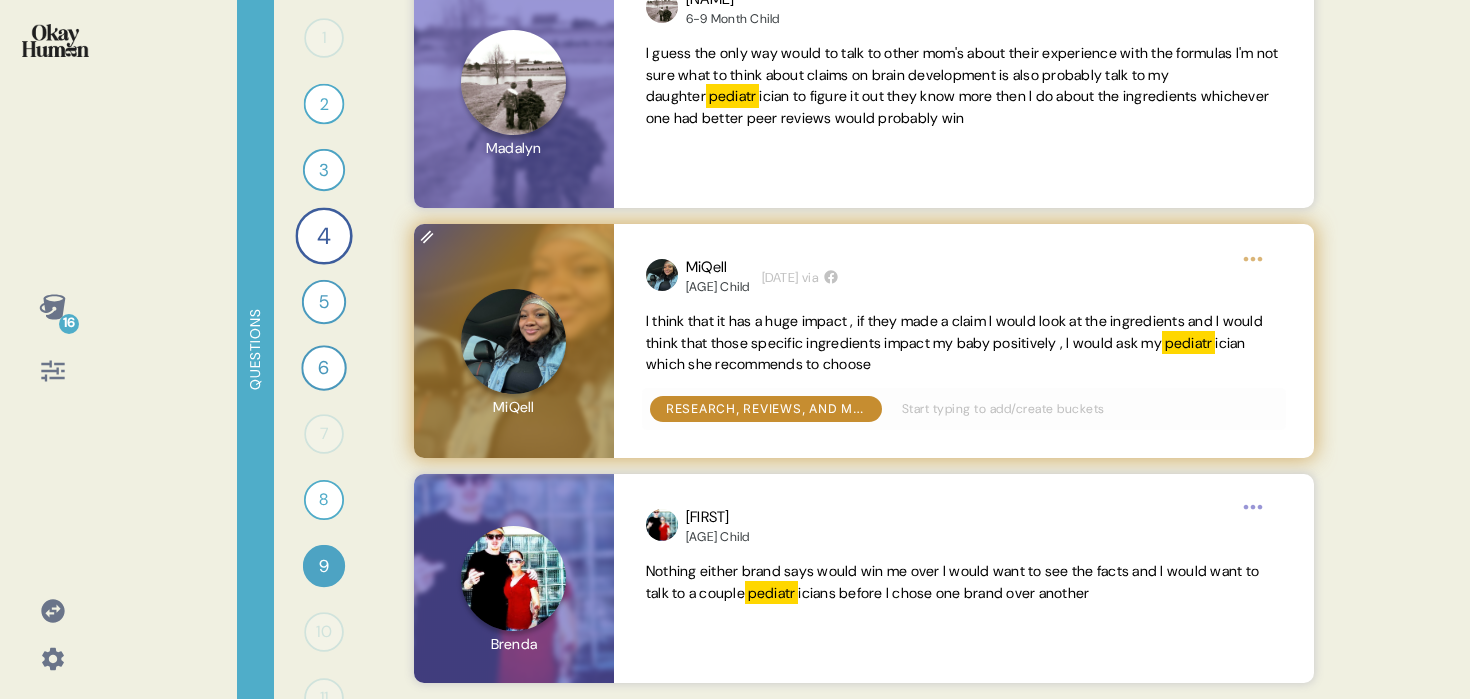 scroll, scrollTop: 1048, scrollLeft: 0, axis: vertical 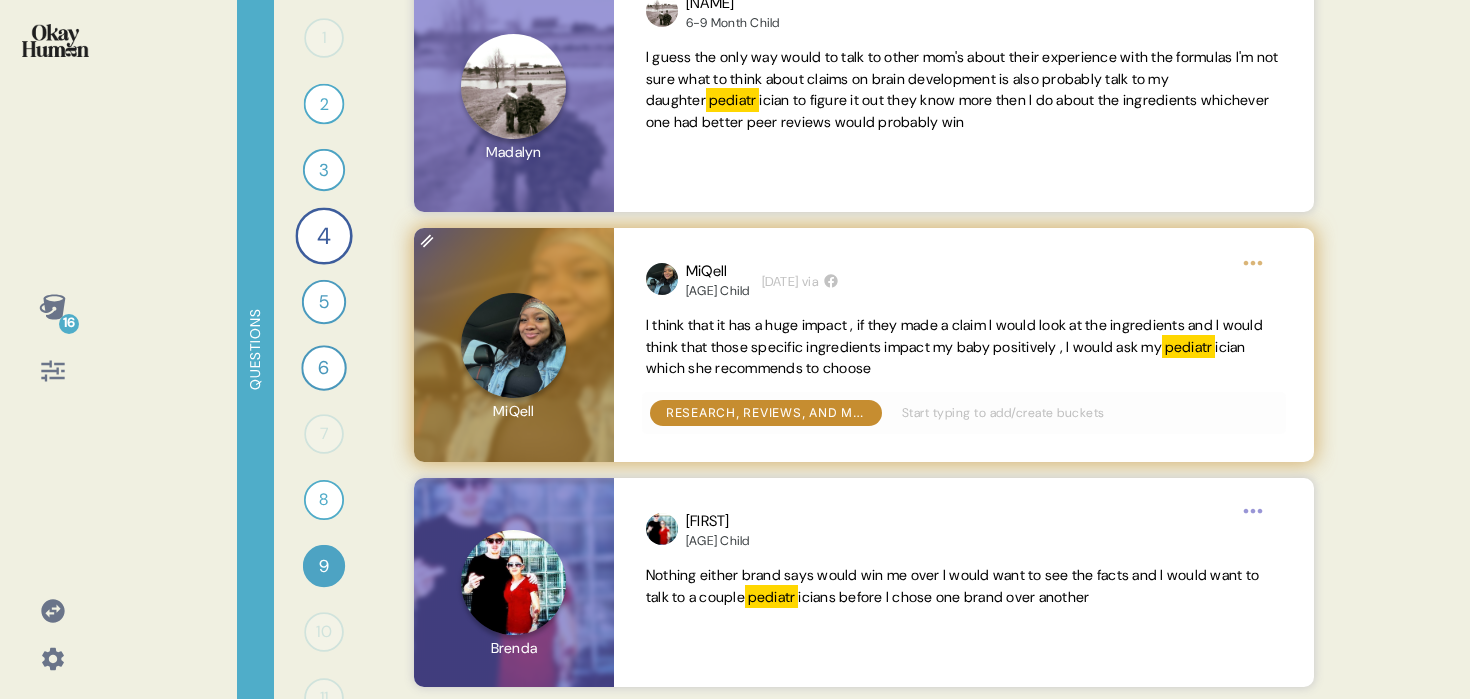 click 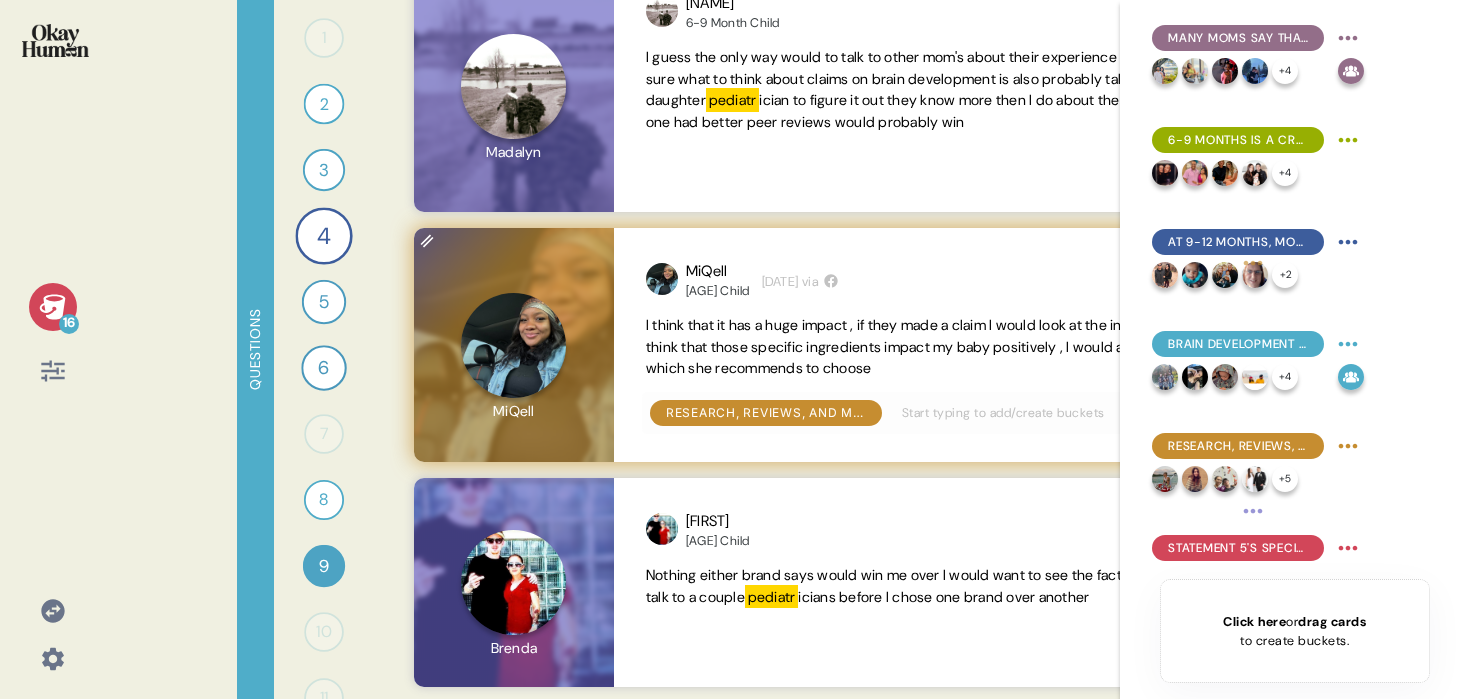 scroll, scrollTop: 1009, scrollLeft: 0, axis: vertical 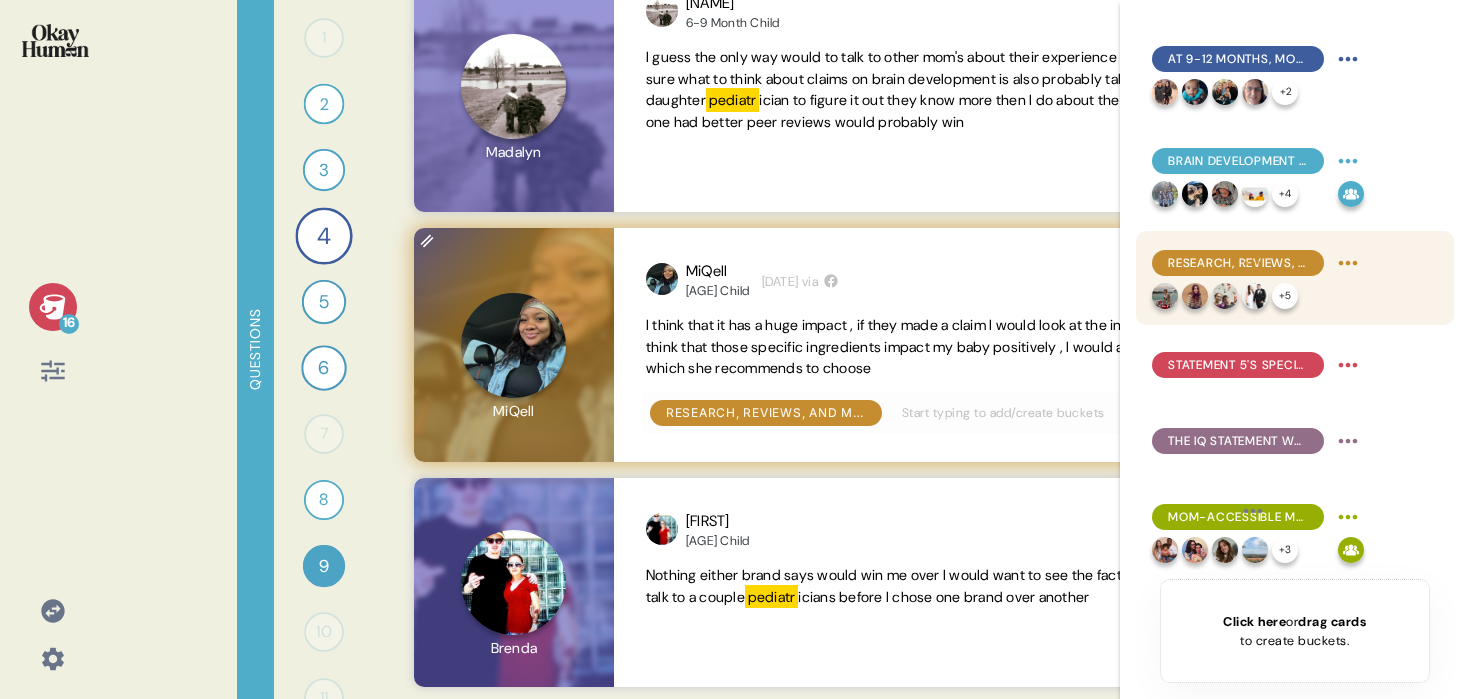 click on "16 Questions 1 0 Responses Responses 2 Can you talk to me about why you feed your baby formula vs a combo of formula and breastmilk, and what are the benefits of formula? 2 Responses text Responses 3 What does giving your baby "the best start" mean to you? 5 Responses text Responses 4 Give your friend advice on how to choose the best formula. 33 Responses text Responses 5 What would convince you to switch to a new formula brand? 9 Responses text Responses 6 Reflect on your baby's development at different stages throughout their first year and tell me about those special moments. 11 Responses text Responses 7 0 Responses Responses 8 Explain why you ranked the benefits the way you did. 1 Response text Response 9 What impact does formula have on brain development and how would you choose between two brands that both made claims about brain development? 5 Responses text Responses 10 0 Responses Responses 11 0 Responses Responses 12 0 Responses Responses 13 0 Responses Responses 14 1 Response video Response   Back" at bounding box center (735, 349) 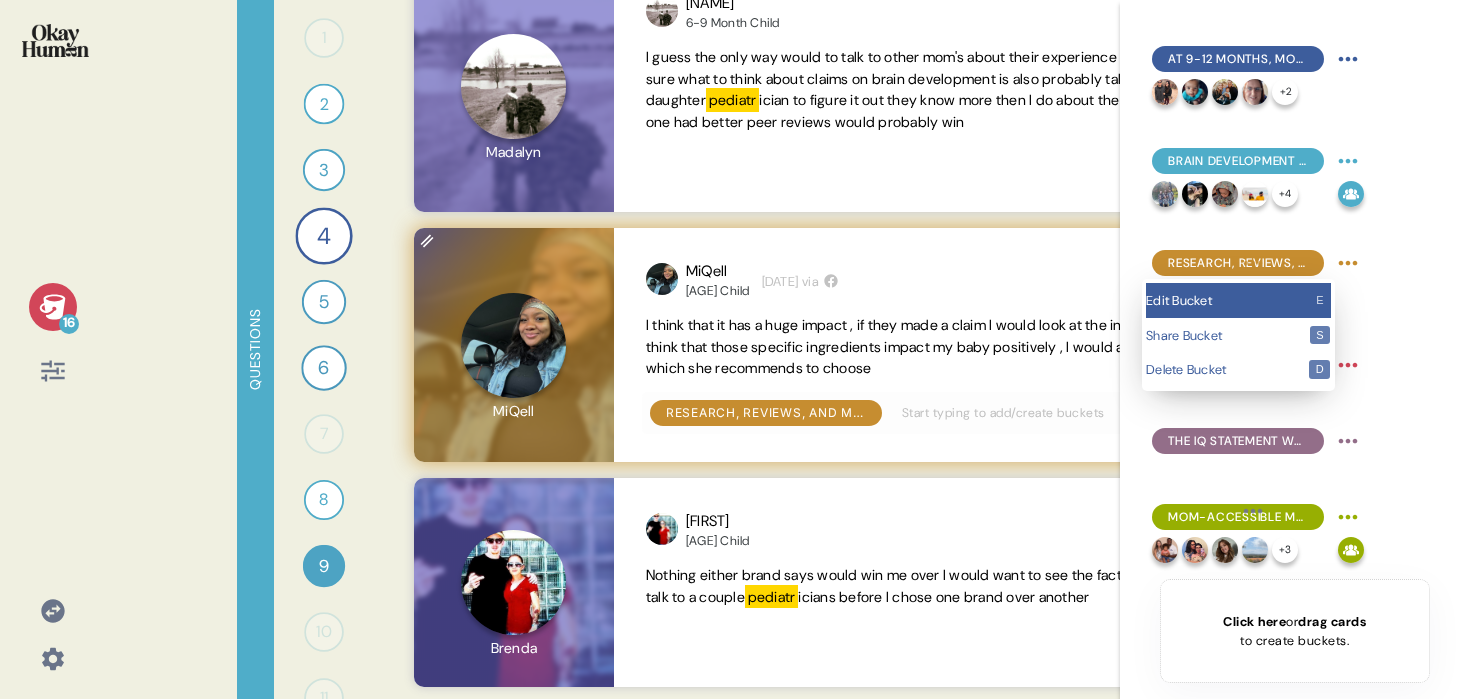 click on "Edit Bucket e" at bounding box center (1238, 300) 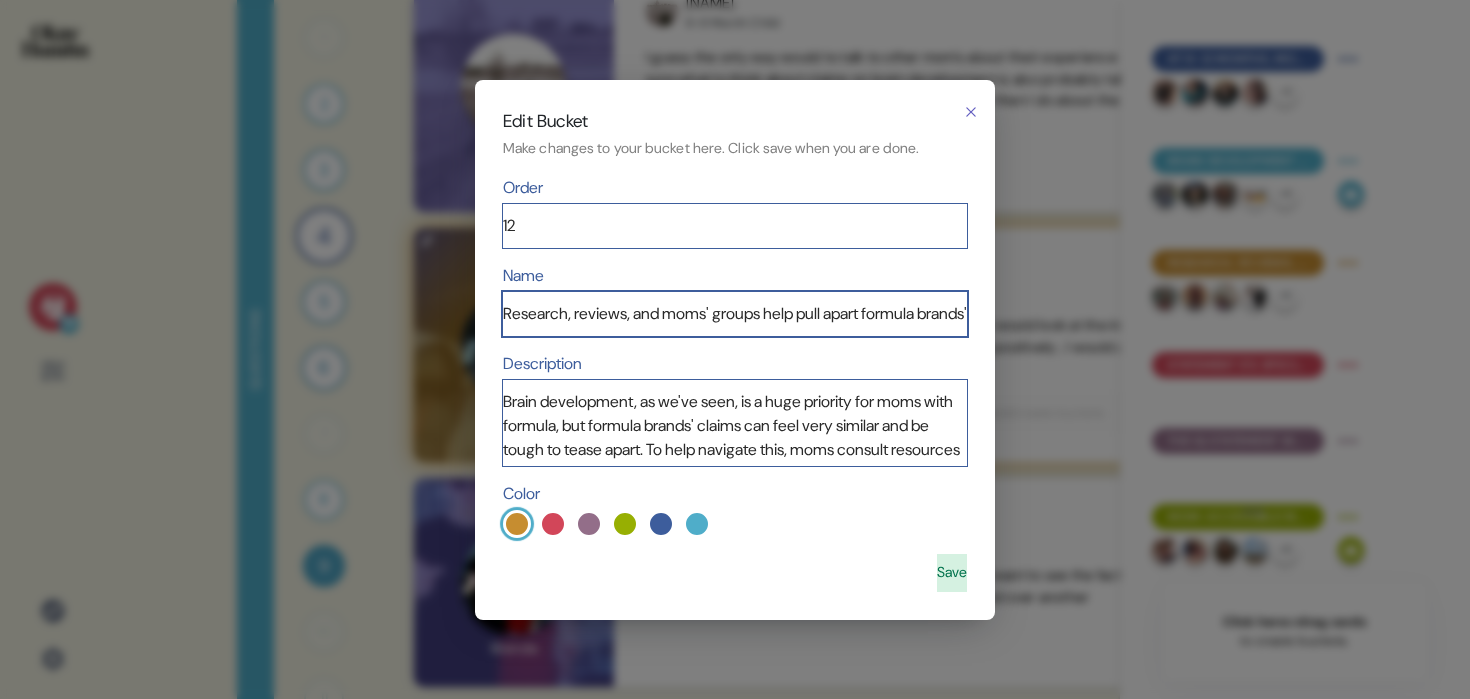 click on "Research, reviews, and moms' groups help pull apart formula brands' very similar brain development claims." at bounding box center [735, 314] 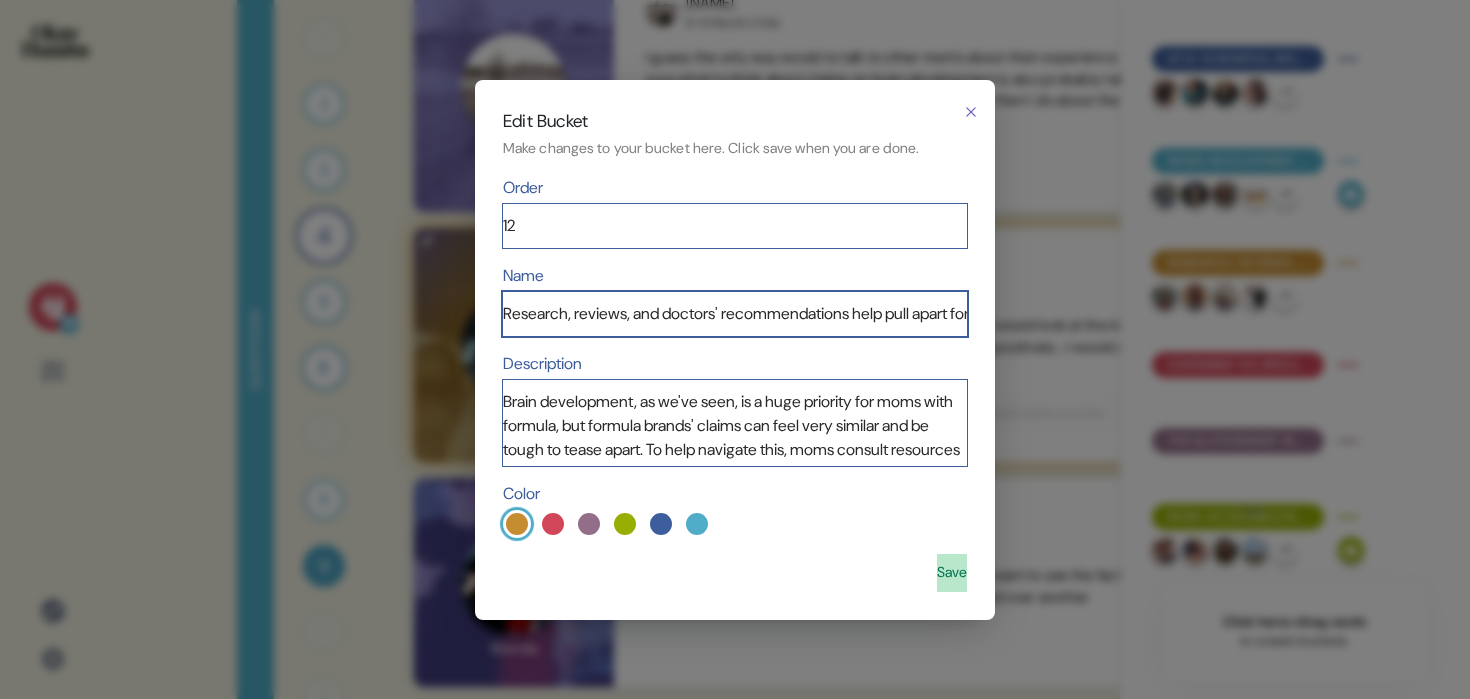 type on "Research, reviews, and doctors' recommendations help pull apart formula brands' very similar brain development claims." 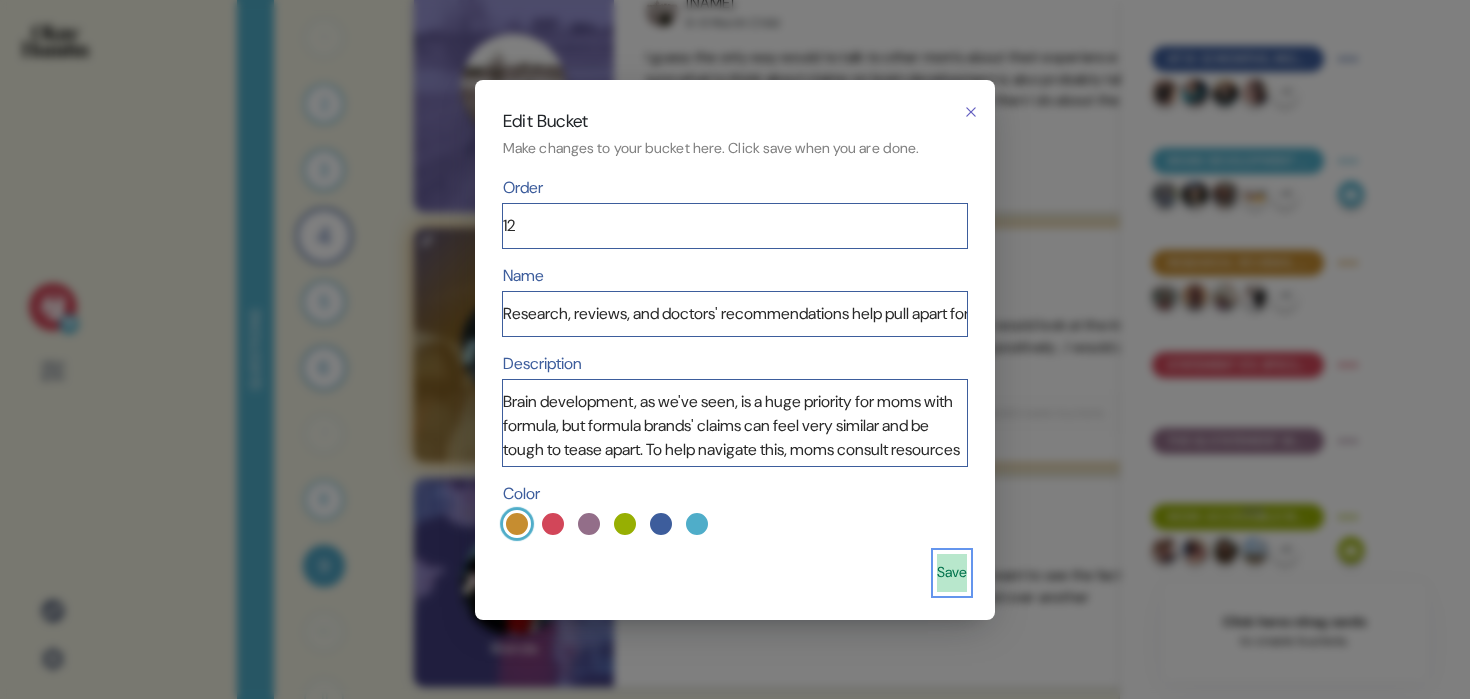 click on "Save" at bounding box center (952, 573) 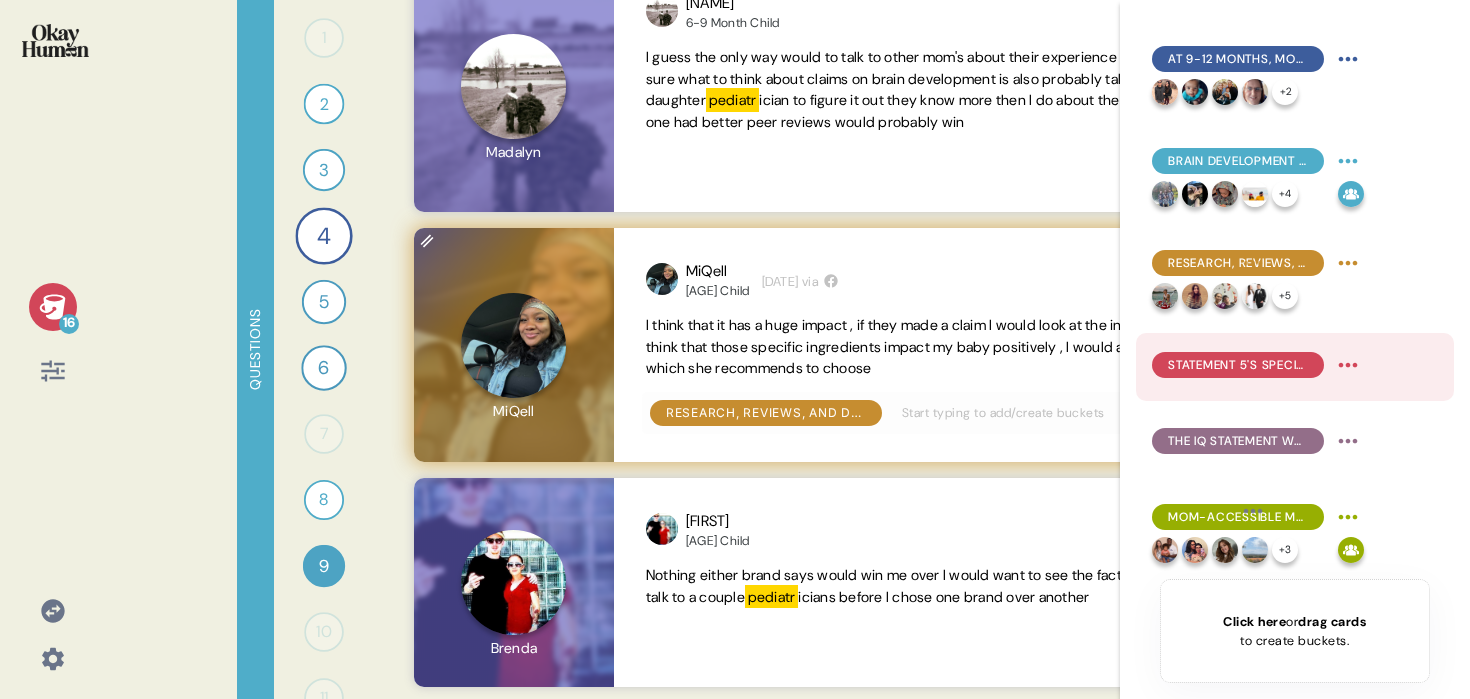 scroll, scrollTop: 1052, scrollLeft: 0, axis: vertical 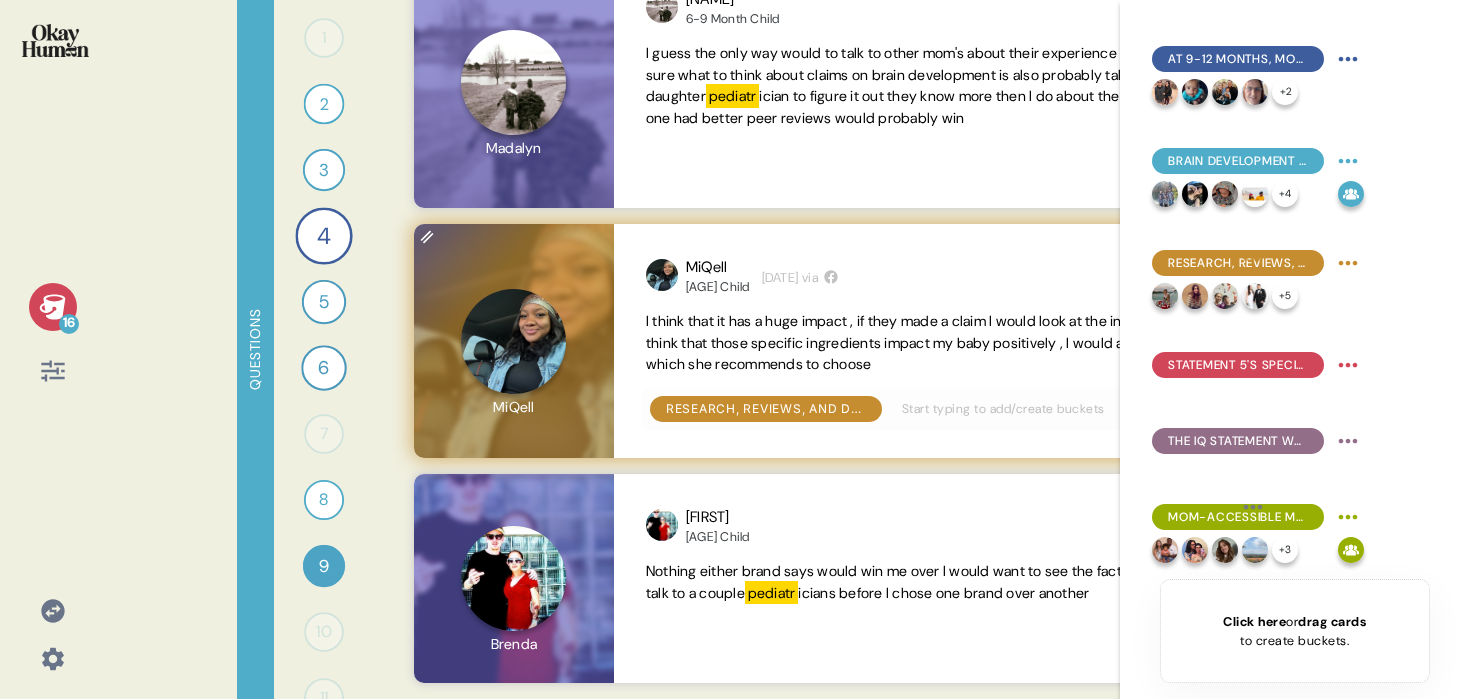 click on "16 Questions 1 0 Responses Responses 2 Can you talk to me about why you feed your baby formula vs a combo of formula and breastmilk, and what are the benefits of formula? 2 Responses text Responses 3 What does giving your baby "the best start" mean to you? 5 Responses text Responses 4 Give your friend advice on how to choose the best formula. 33 Responses text Responses 5 What would convince you to switch to a new formula brand? 9 Responses text Responses 6 Reflect on your baby's development at different stages throughout their first year and tell me about those special moments. 11 Responses text Responses 7 0 Responses Responses 8 Explain why you ranked the benefits the way you did. 1 Response text Response 9 What impact does formula have on brain development and how would you choose between two brands that both made claims about brain development? 5 Responses text Responses 10 0 Responses Responses 11 0 Responses Responses 12 0 Responses Responses 13 0 Responses Responses 14 1 Response video Response   Back" at bounding box center (735, 349) 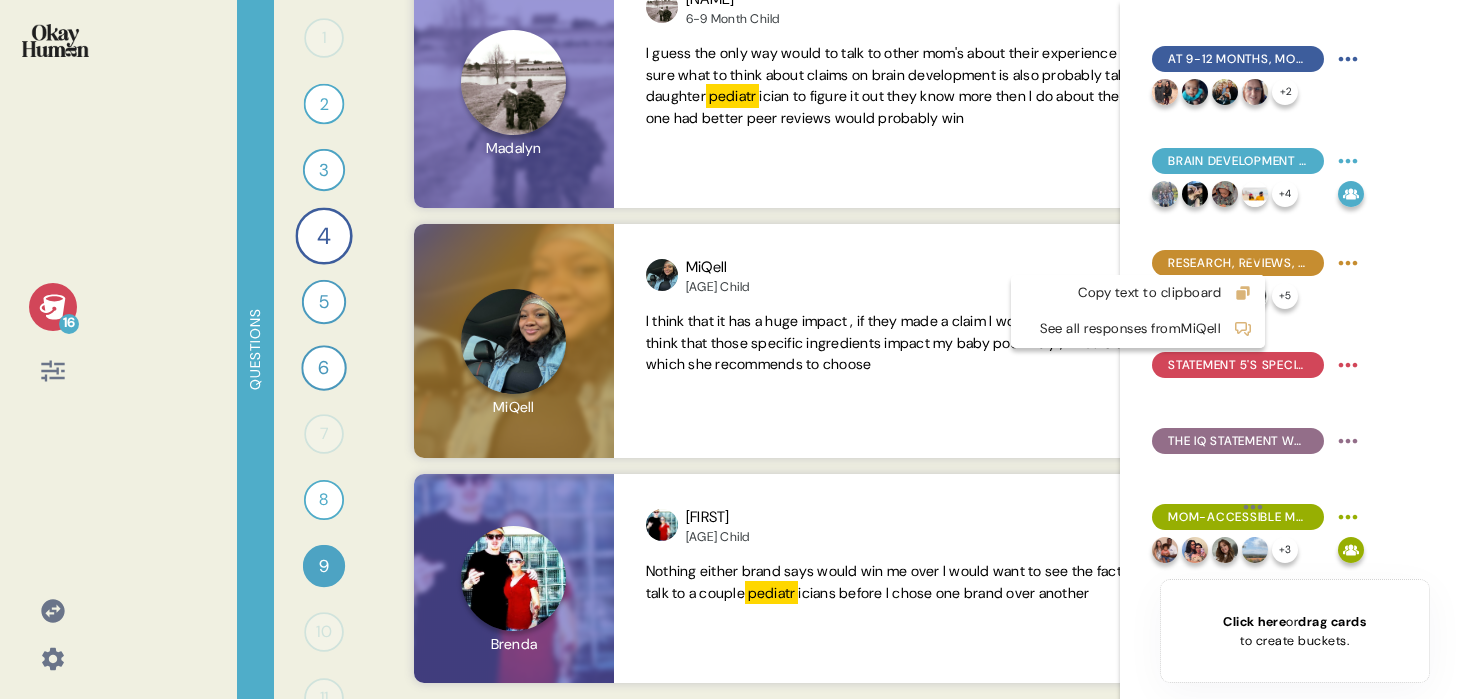 click on "16 Questions 1 0 Responses Responses 2 Can you talk to me about why you feed your baby formula vs a combo of formula and breastmilk, and what are the benefits of formula? 2 Responses text Responses 3 What does giving your baby "the best start" mean to you? 5 Responses text Responses 4 Give your friend advice on how to choose the best formula. 33 Responses text Responses 5 What would convince you to switch to a new formula brand? 9 Responses text Responses 6 Reflect on your baby's development at different stages throughout their first year and tell me about those special moments. 11 Responses text Responses 7 0 Responses Responses 8 Explain why you ranked the benefits the way you did. 1 Response text Response 9 What impact does formula have on brain development and how would you choose between two brands that both made claims about brain development? 5 Responses text Responses 10 0 Responses Responses 11 0 Responses Responses 12 0 Responses Responses 13 0 Responses Responses 14 1 Response video Response   Back" at bounding box center (735, 349) 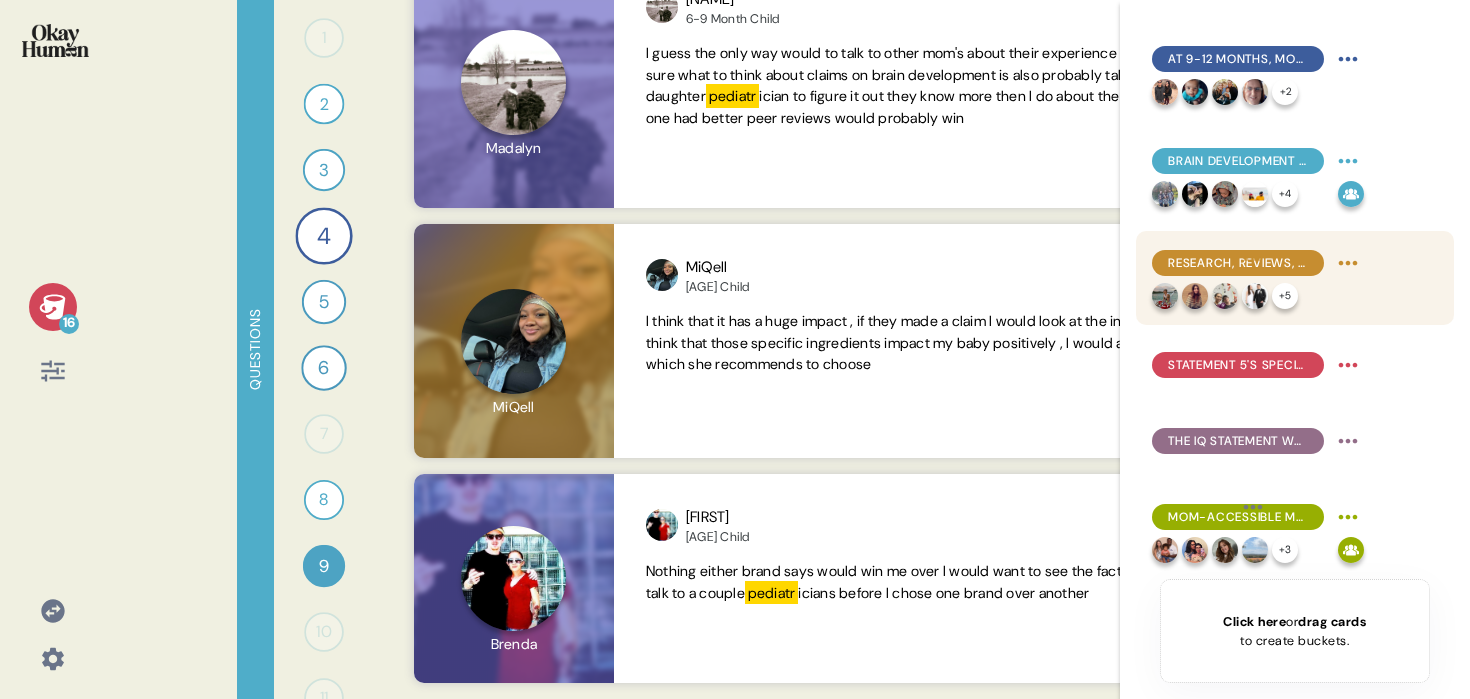 click on "+ 5" at bounding box center [1258, 296] 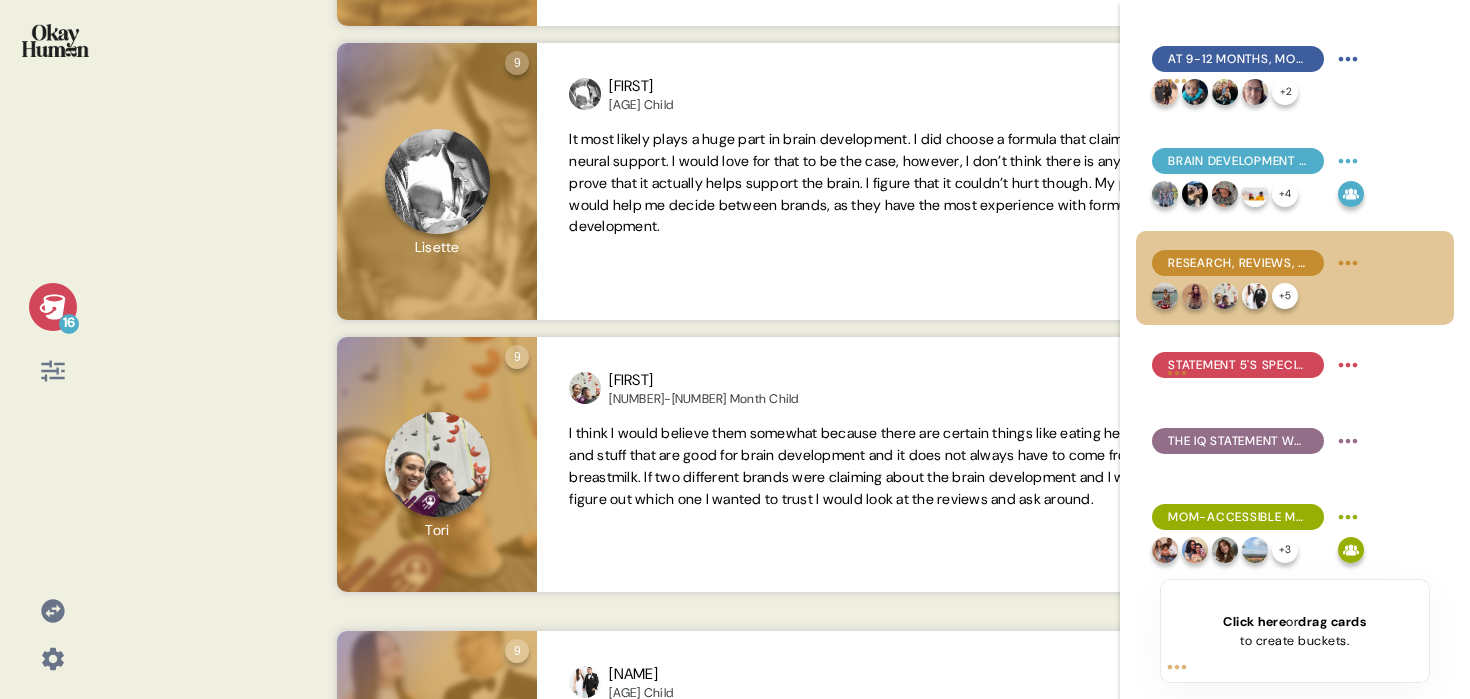 scroll, scrollTop: 2545, scrollLeft: 0, axis: vertical 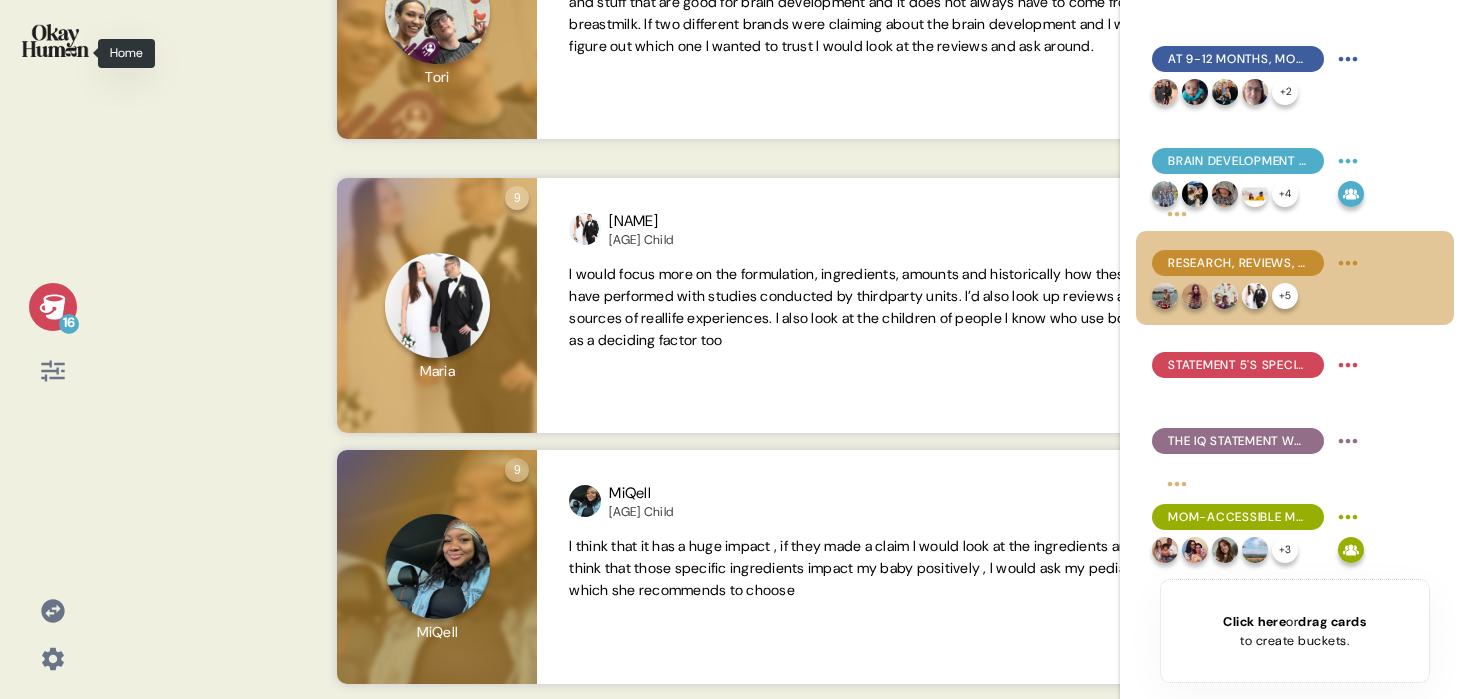 click at bounding box center (52, 53) 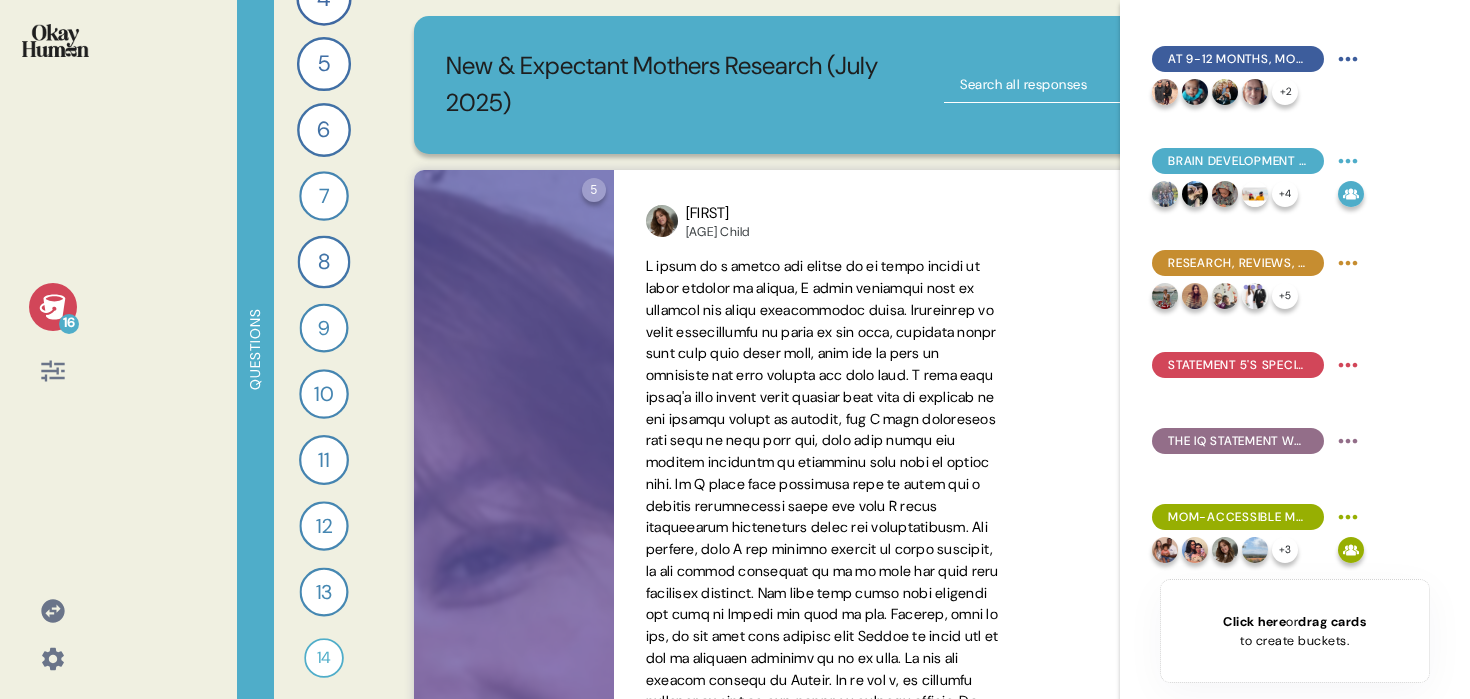 scroll, scrollTop: 241, scrollLeft: 0, axis: vertical 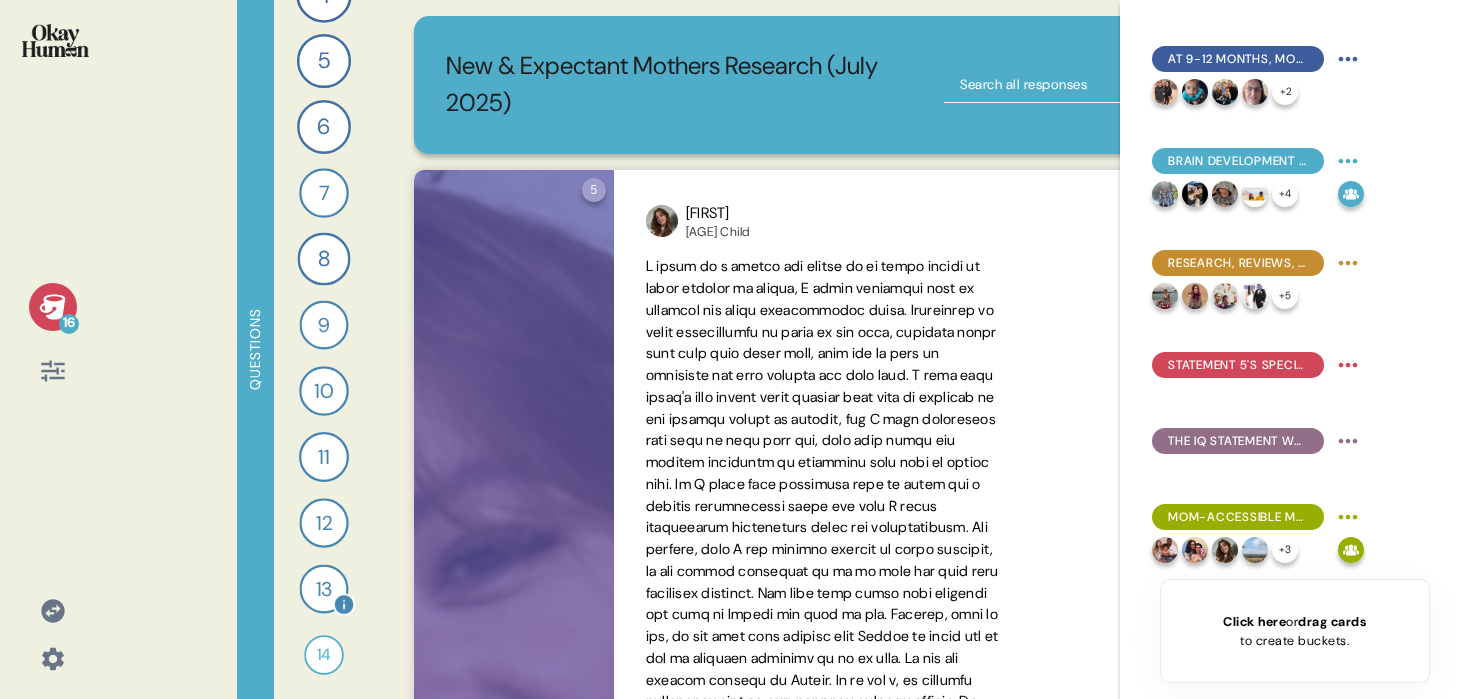click on "13" at bounding box center [323, 588] 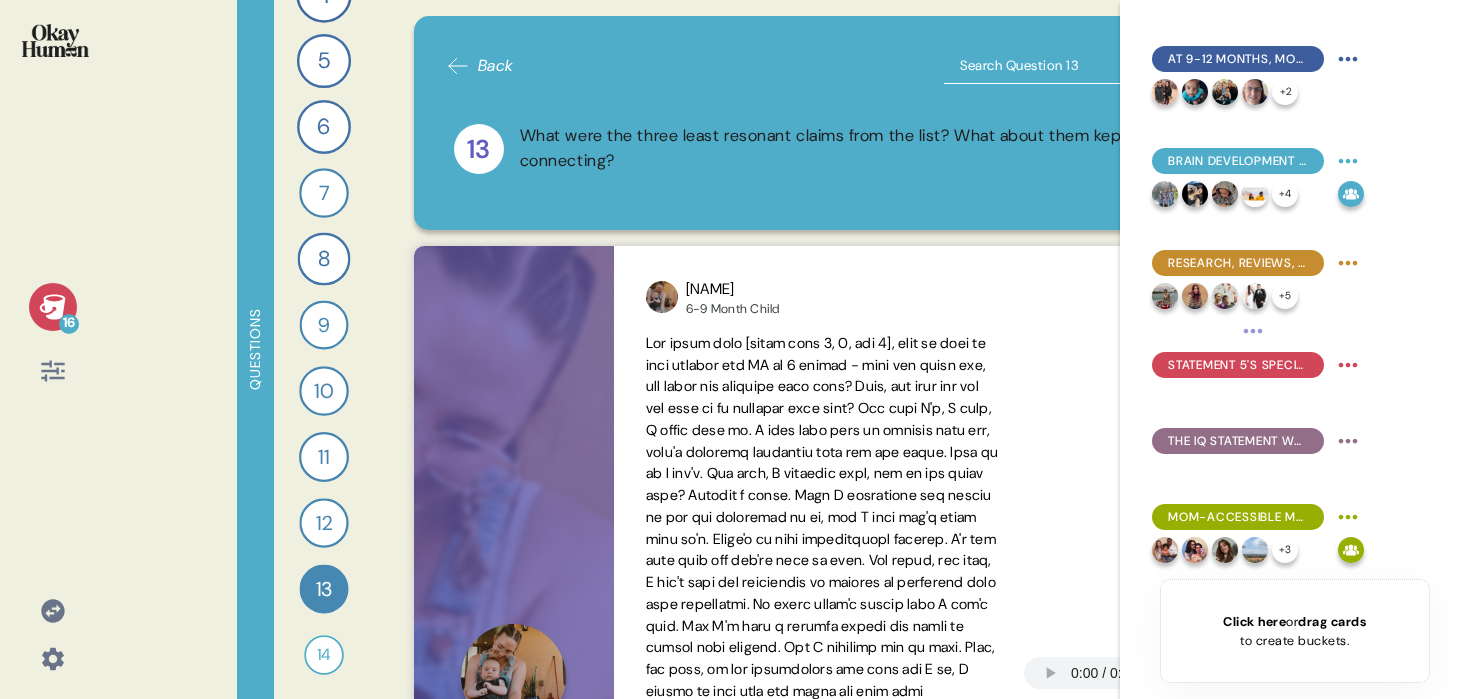 click on "16" at bounding box center (53, 307) 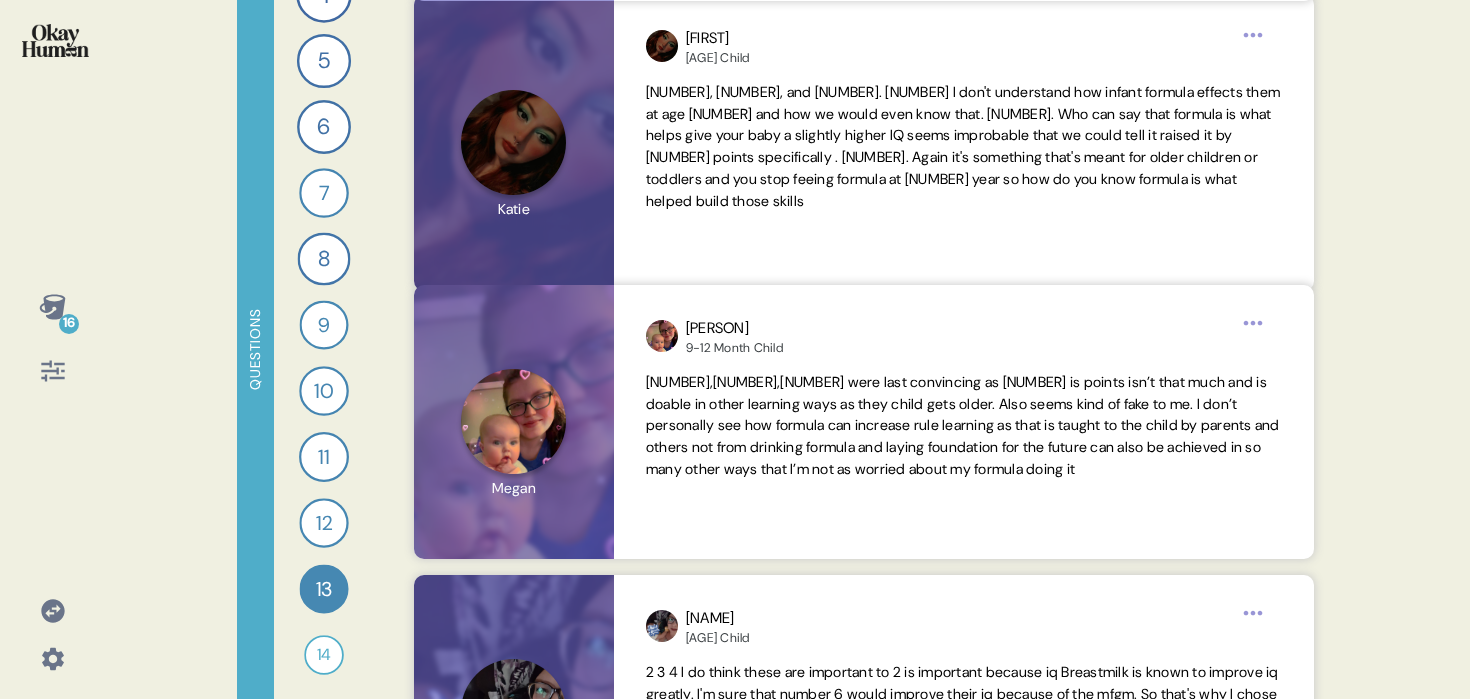 scroll, scrollTop: 7949, scrollLeft: 0, axis: vertical 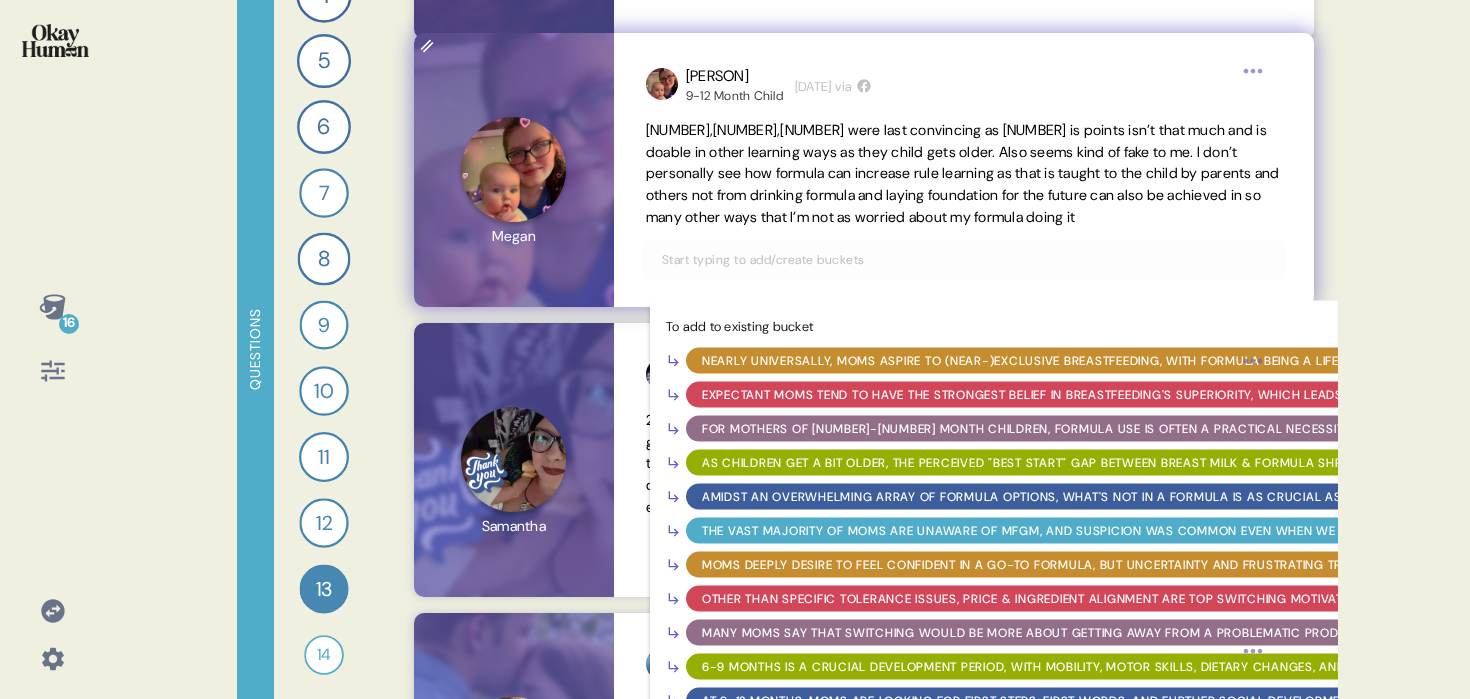 click at bounding box center (964, 260) 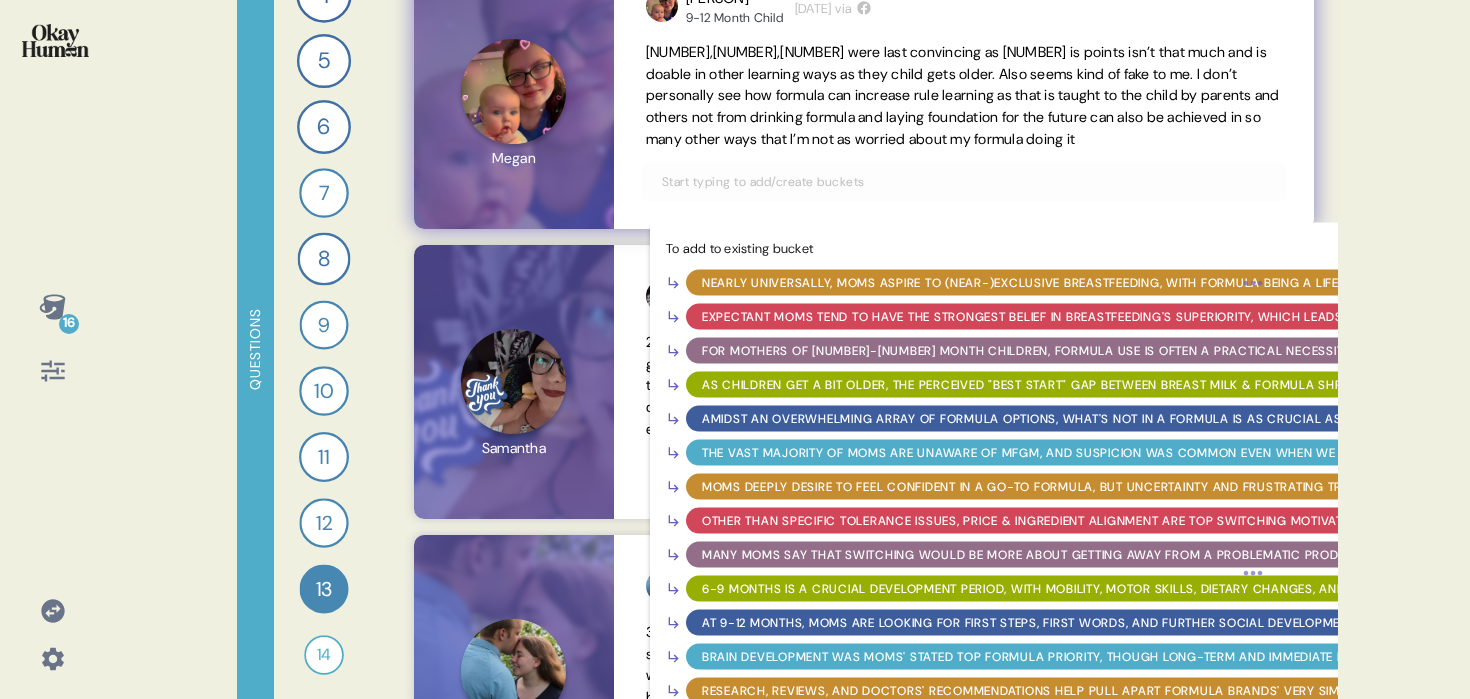 scroll, scrollTop: 8095, scrollLeft: 0, axis: vertical 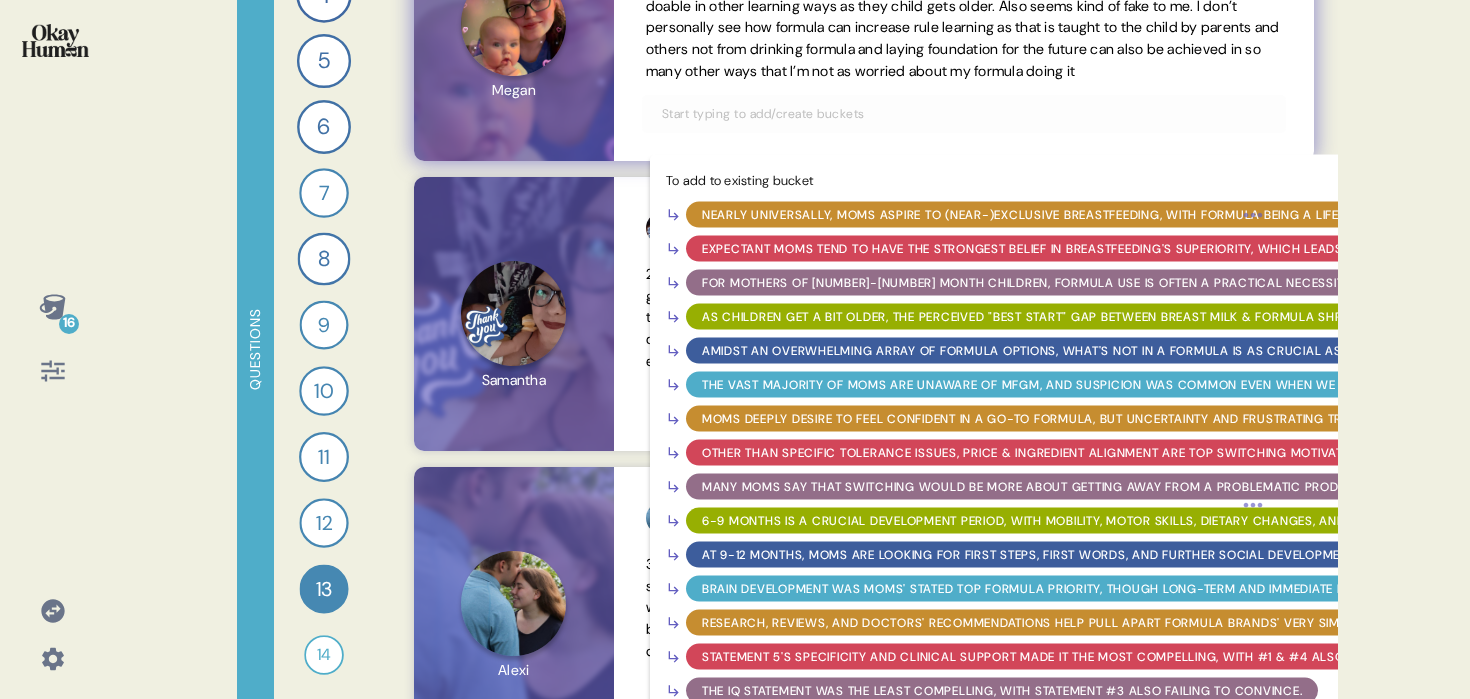 click on "The IQ statement was the least compelling, with statement #3 also failing to convince." at bounding box center (1002, 690) 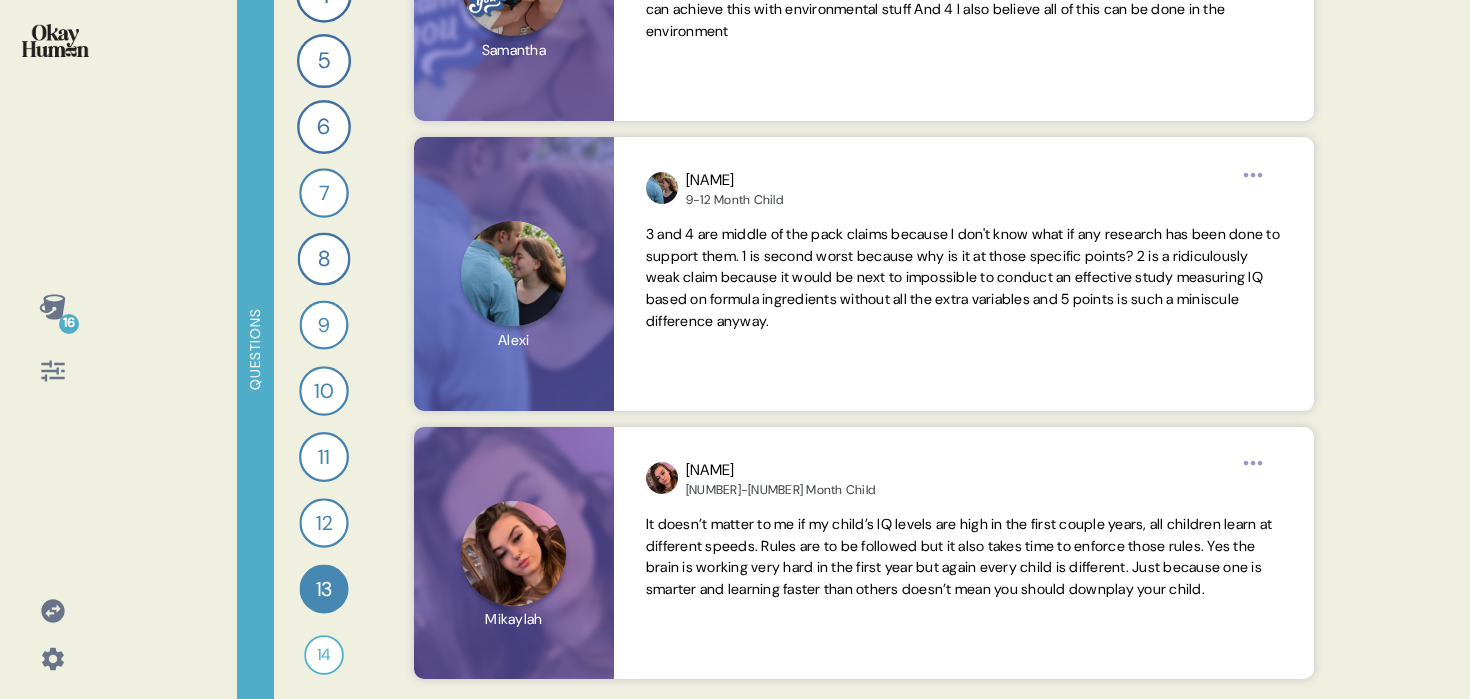 scroll, scrollTop: 8462, scrollLeft: 0, axis: vertical 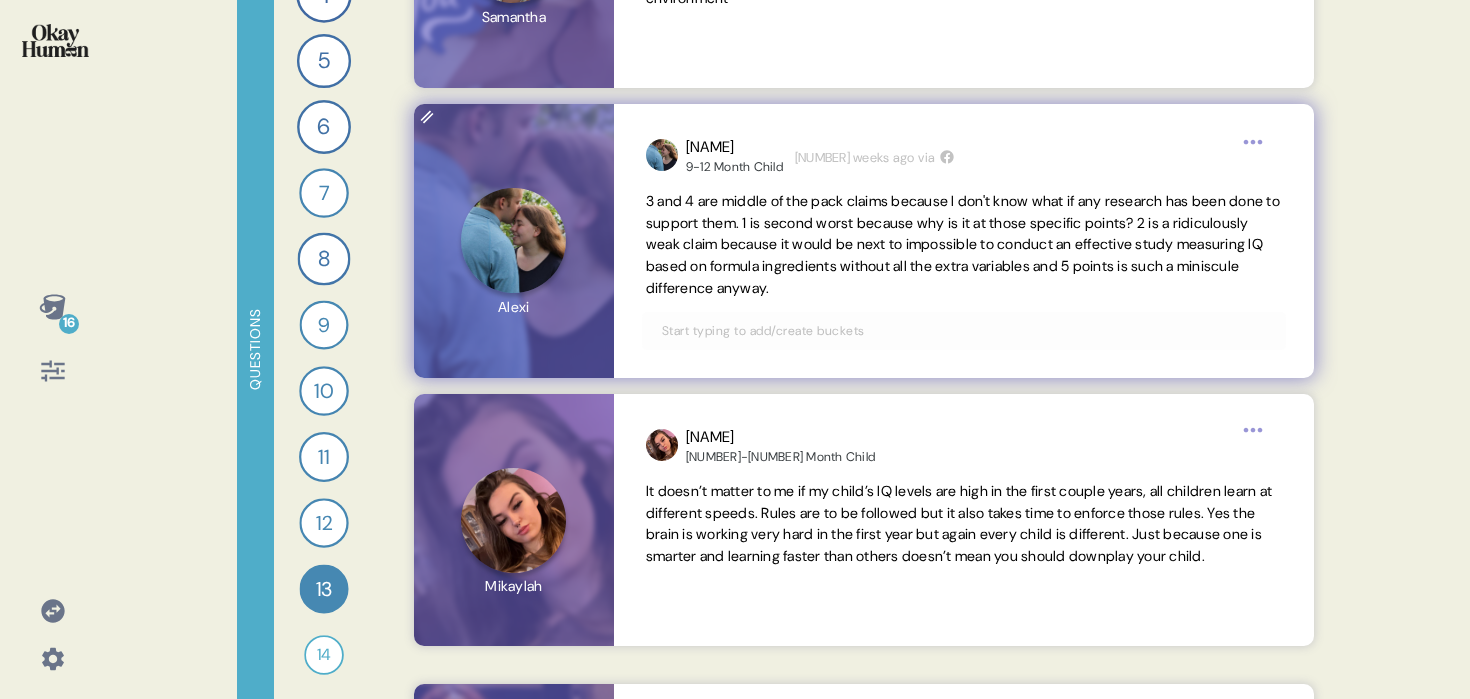 click at bounding box center [964, 331] 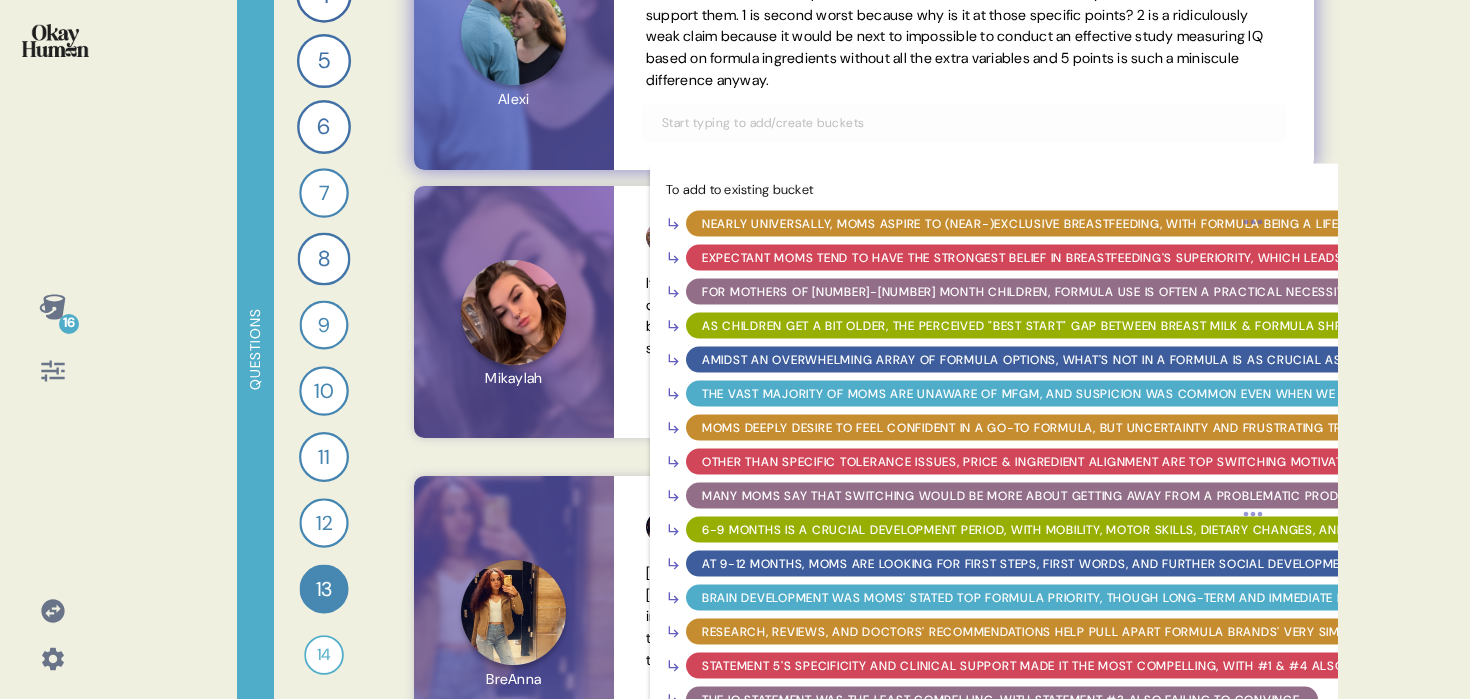 scroll, scrollTop: 8704, scrollLeft: 0, axis: vertical 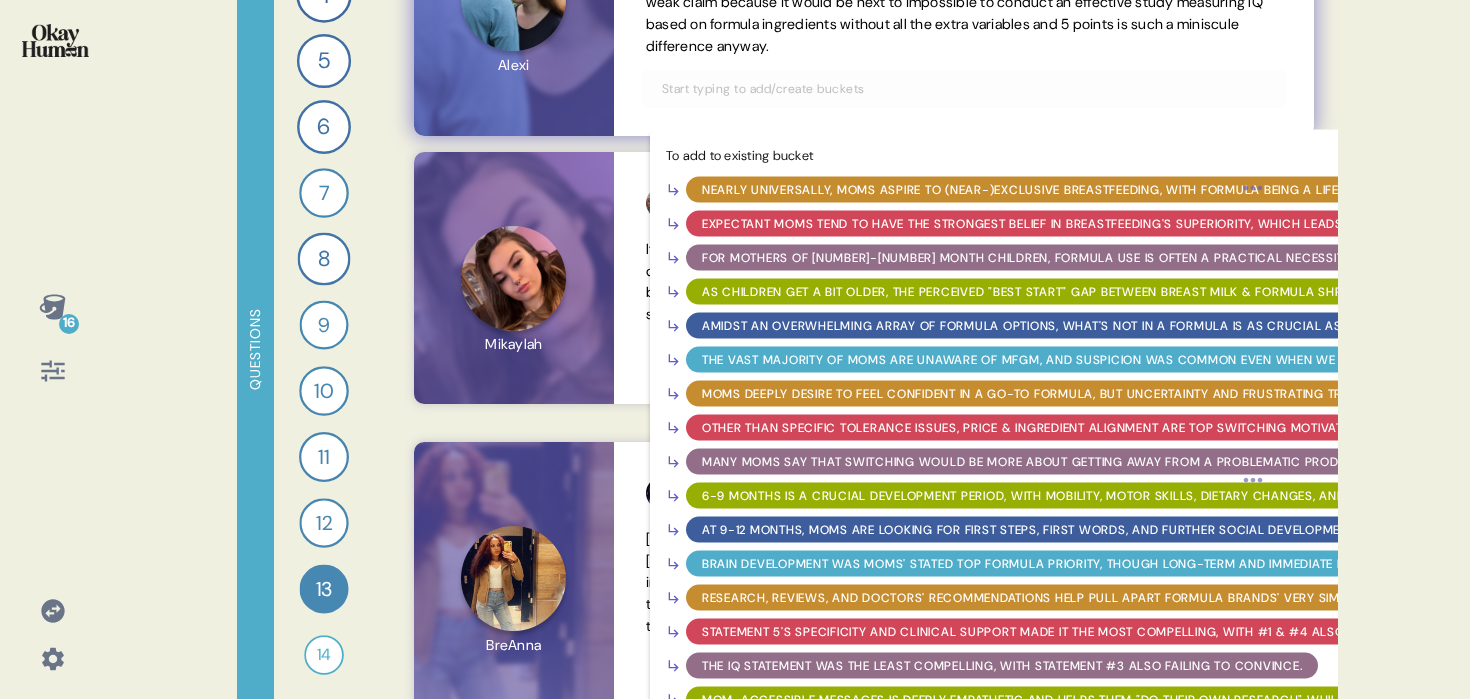 click on "The IQ statement was the least compelling, with statement #3 also failing to convince." at bounding box center (1002, 665) 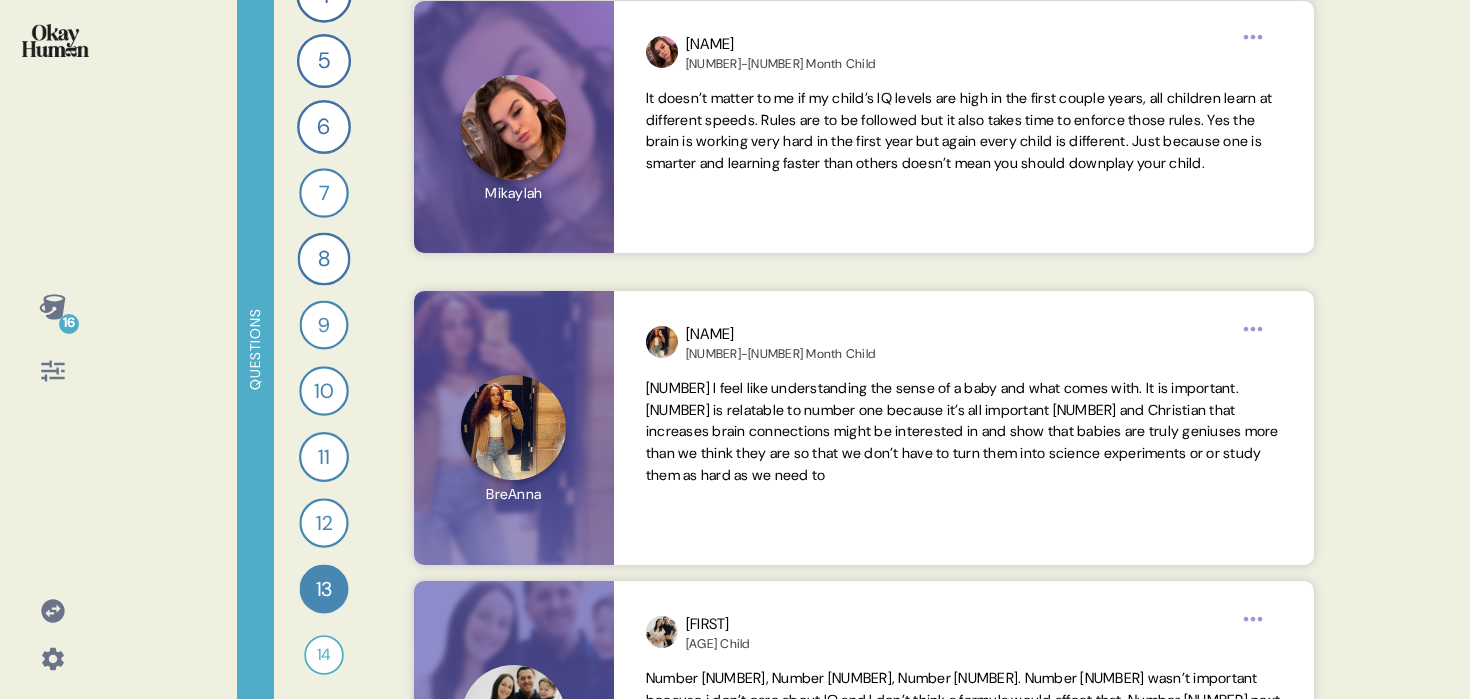 scroll, scrollTop: 8948, scrollLeft: 0, axis: vertical 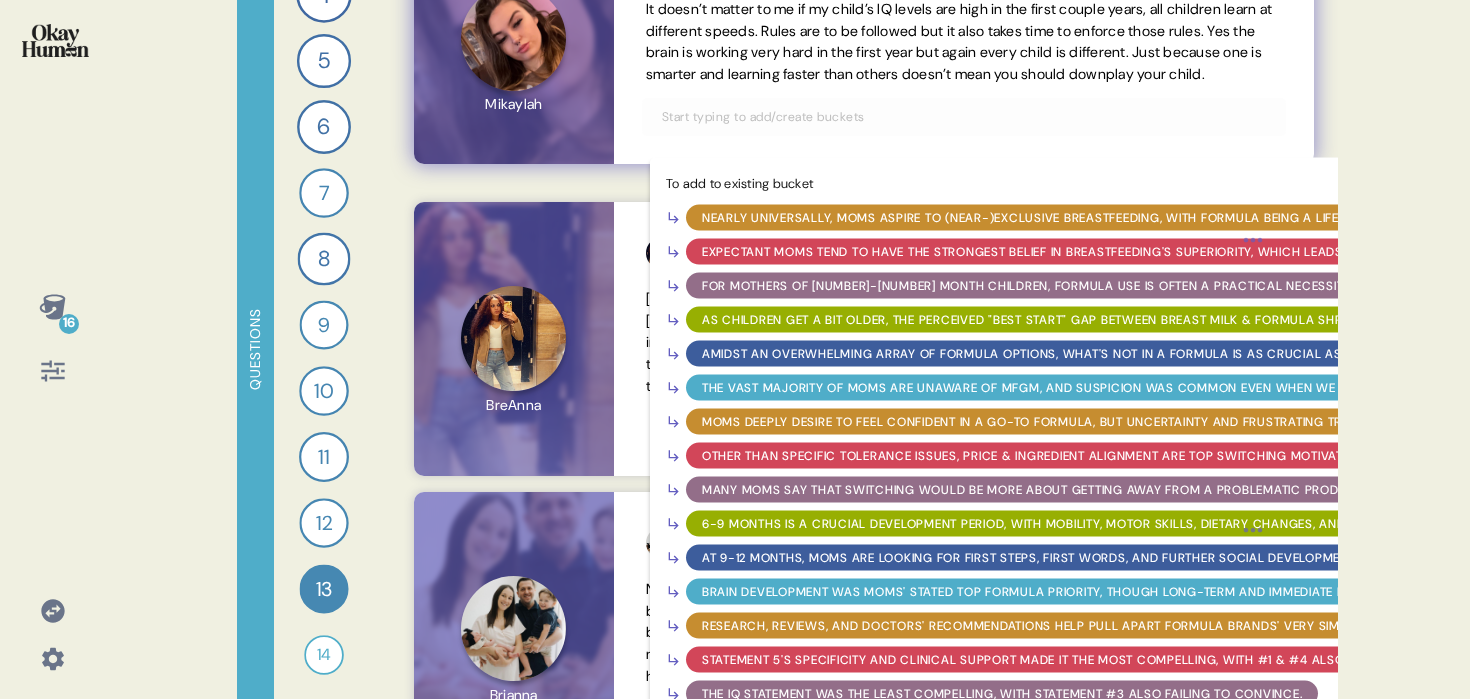 click at bounding box center [964, 117] 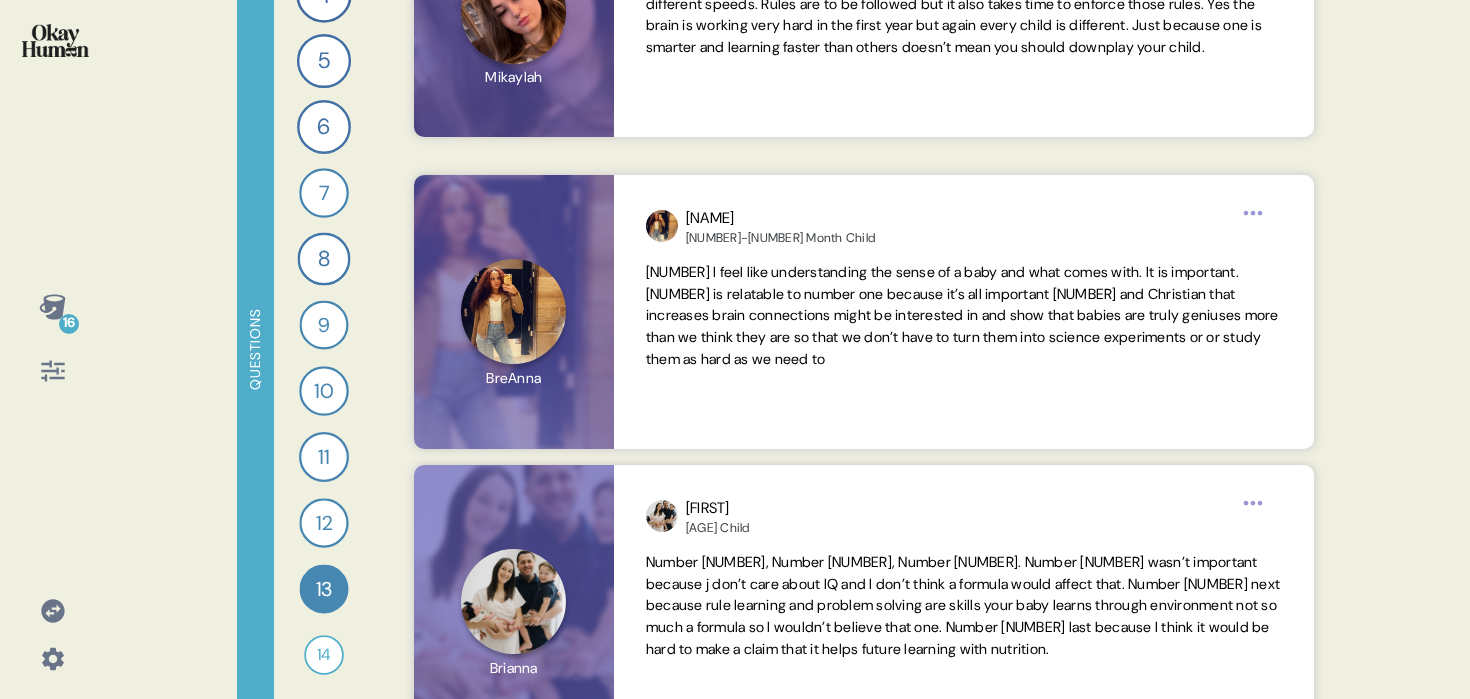 scroll, scrollTop: 8974, scrollLeft: 0, axis: vertical 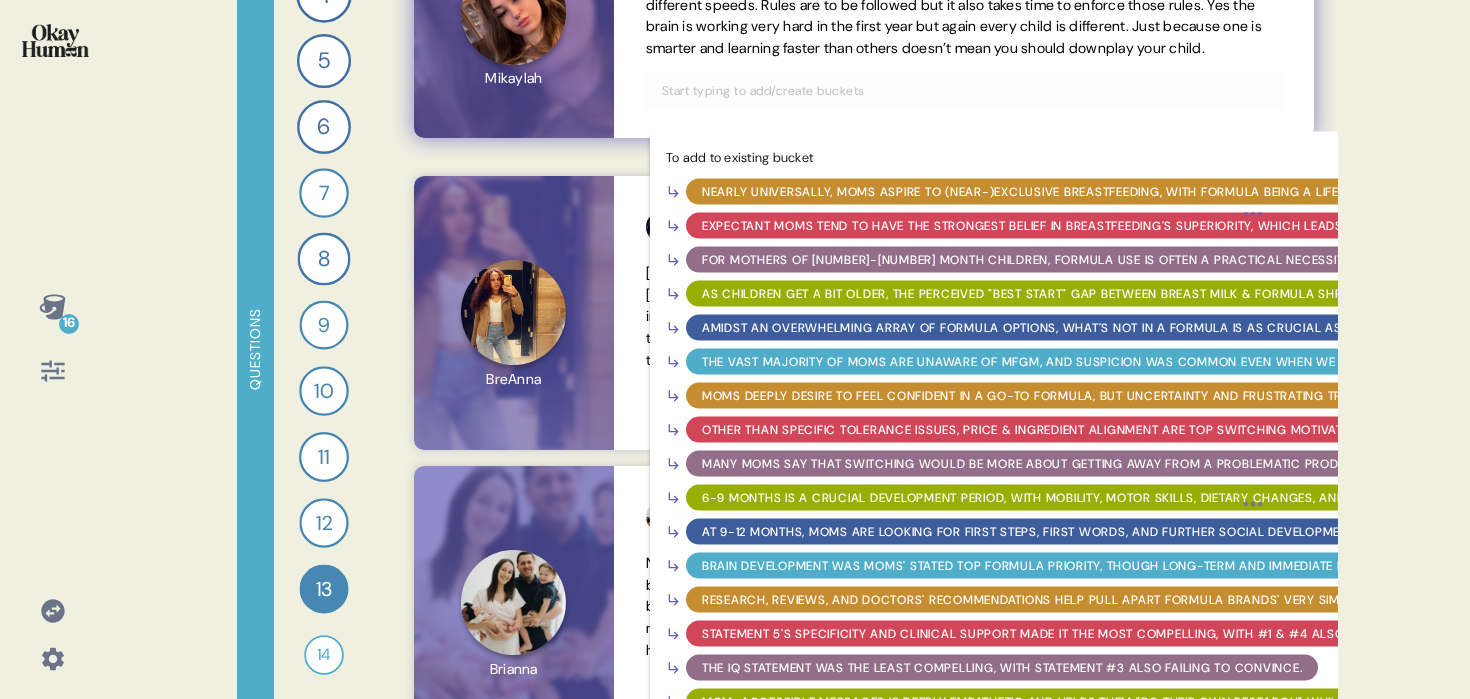click at bounding box center [964, 91] 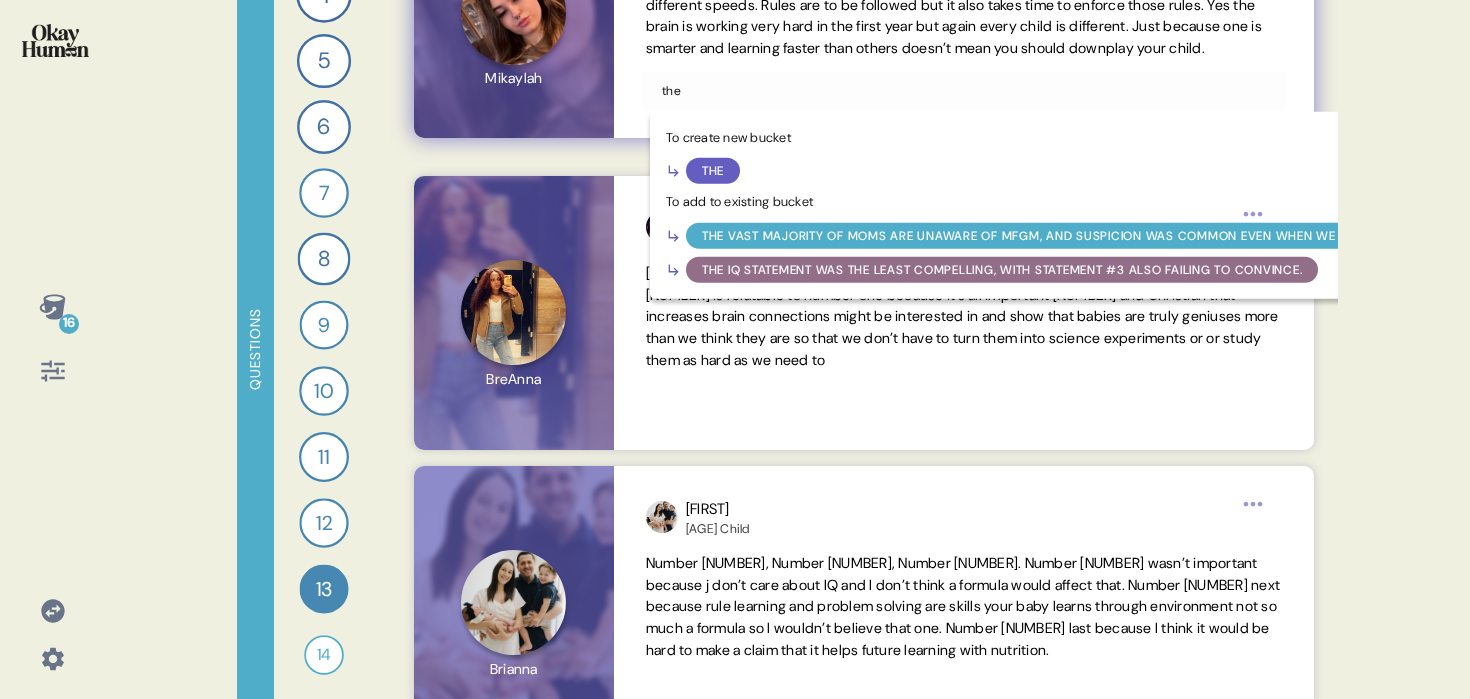 type on "the" 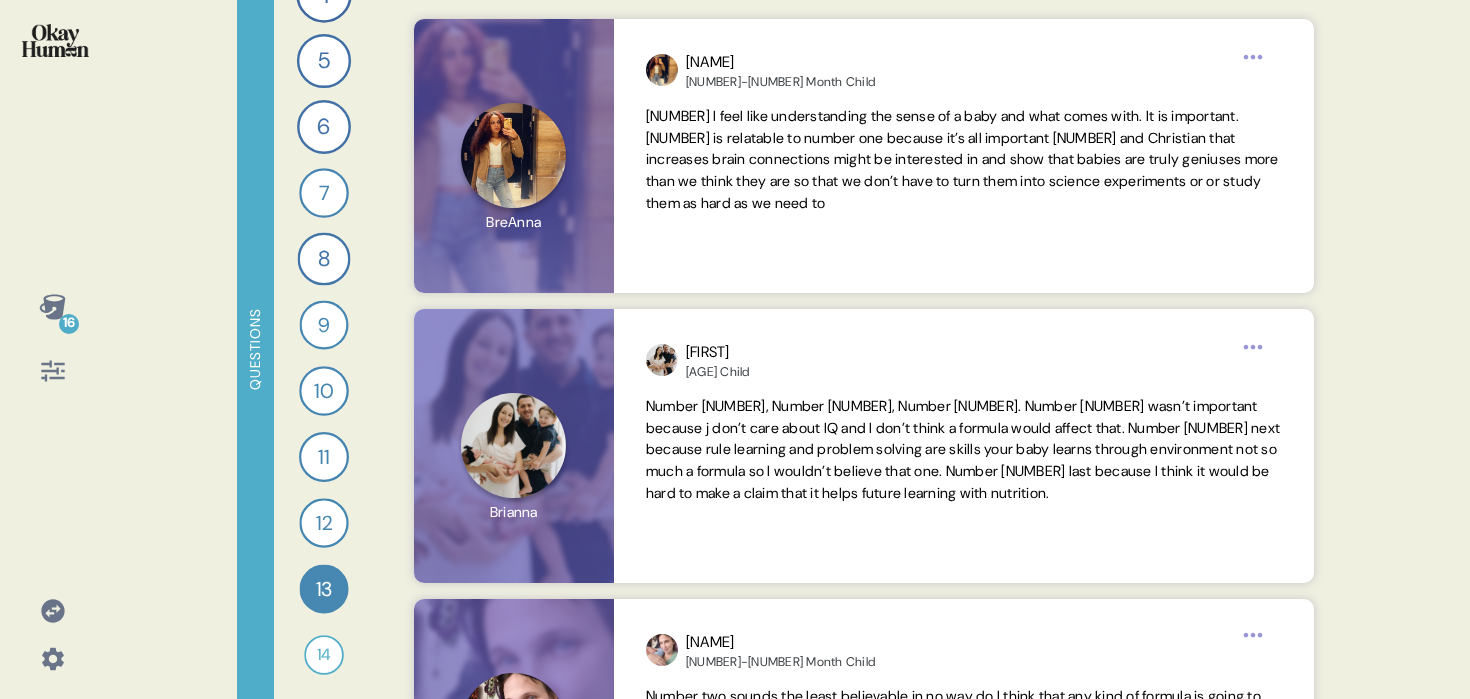 scroll, scrollTop: 9289, scrollLeft: 0, axis: vertical 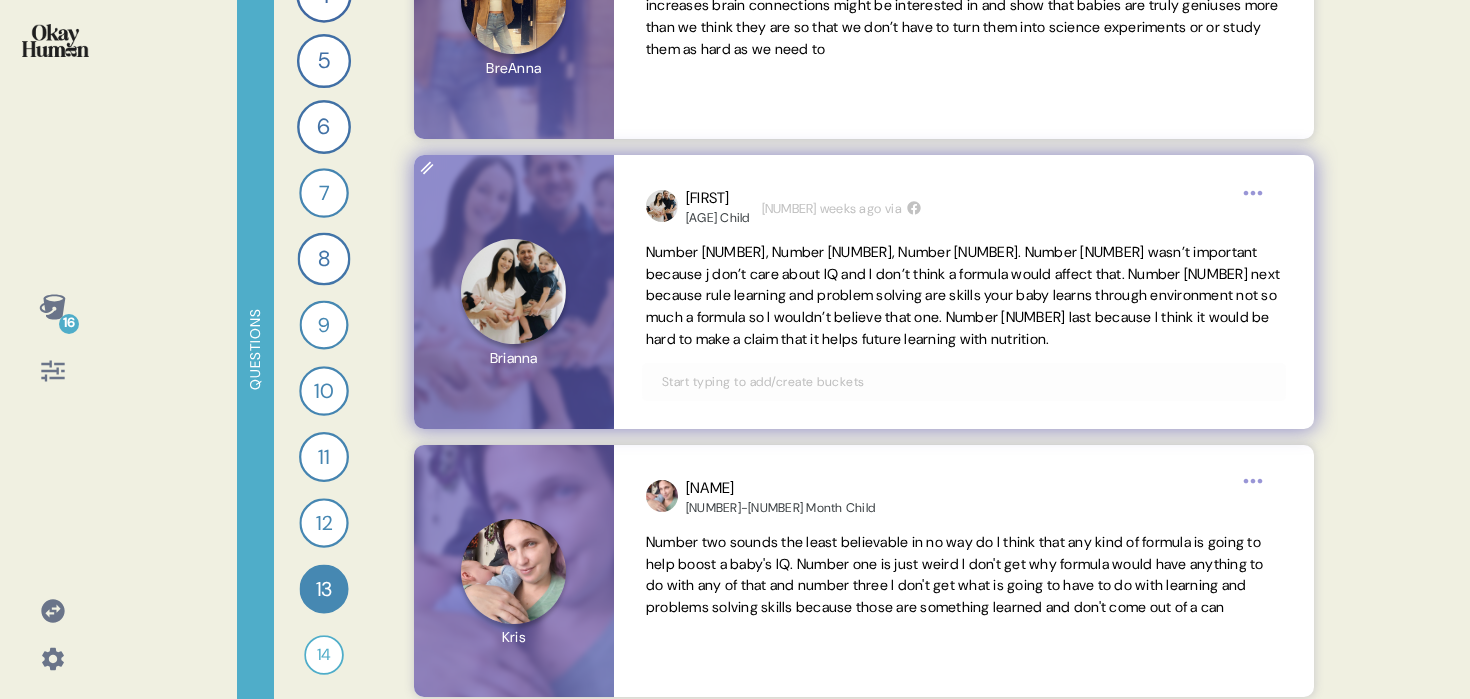 click at bounding box center (964, 382) 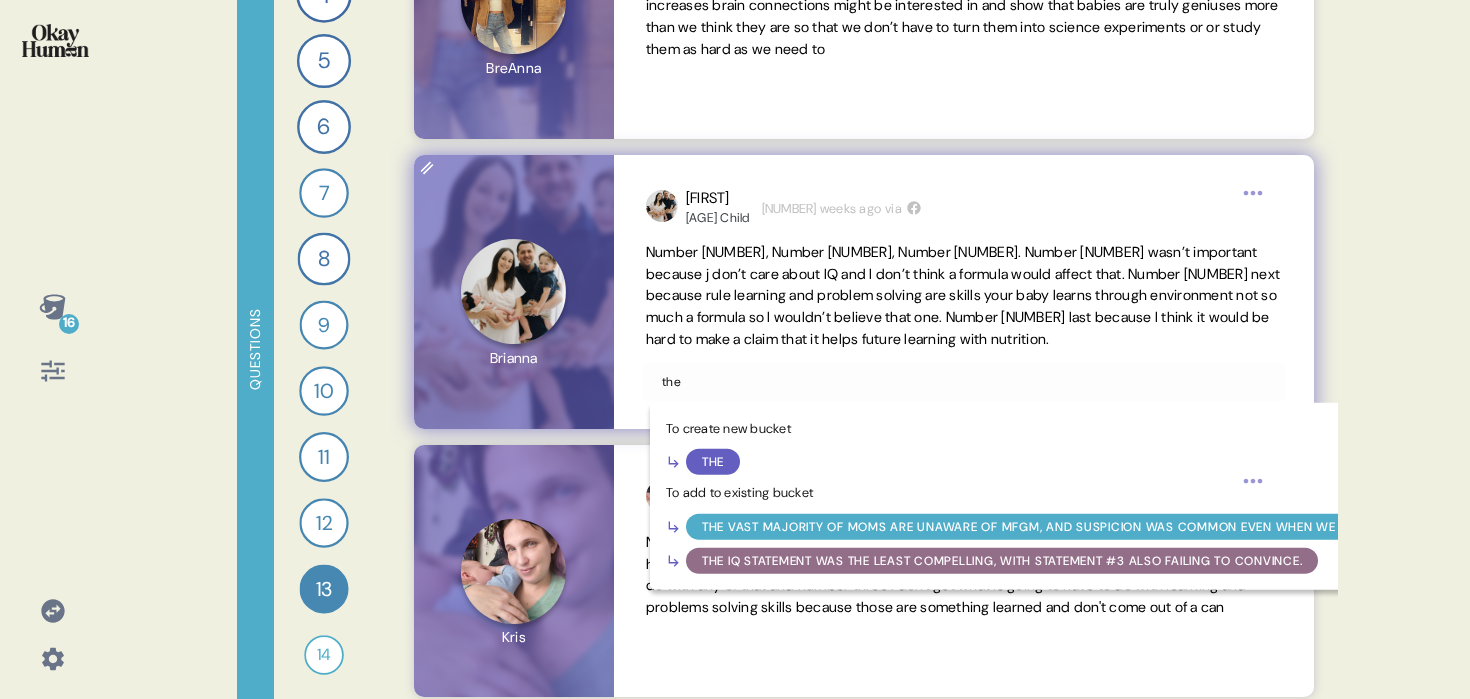 type on "the" 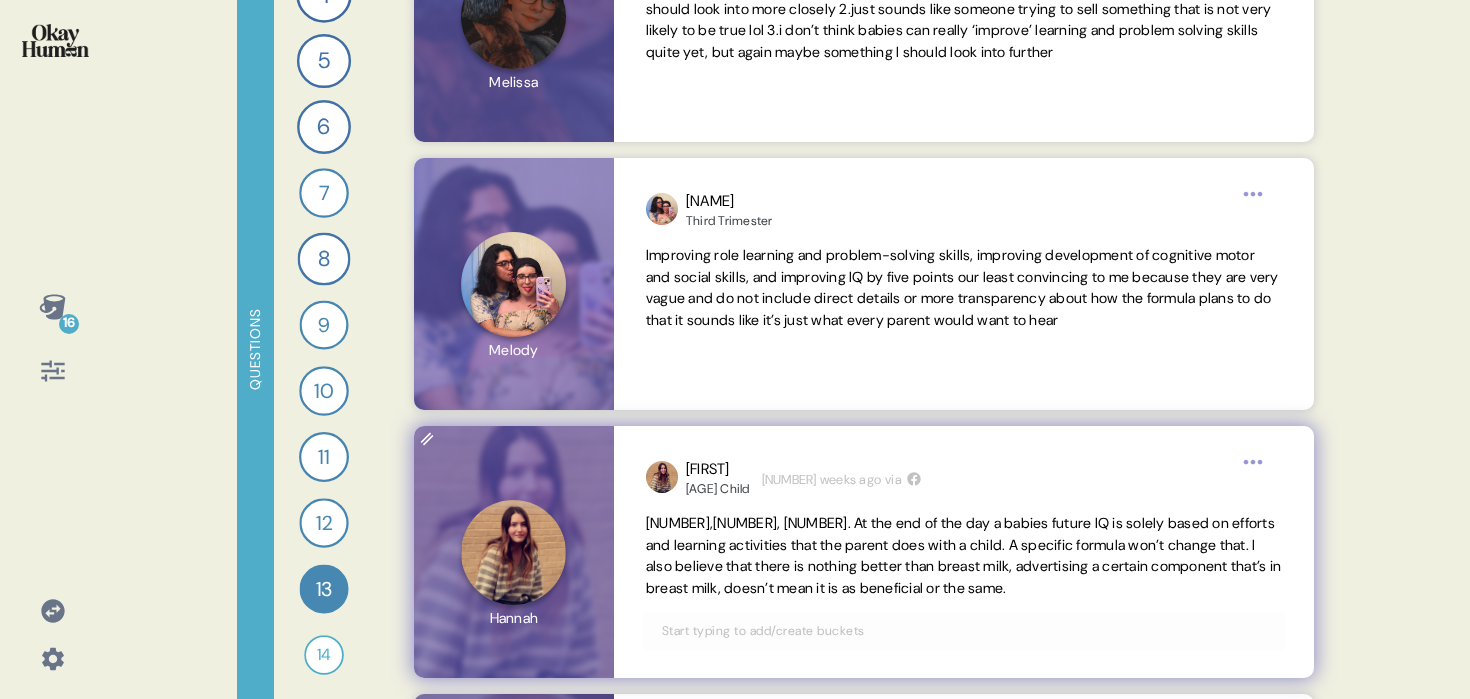 scroll, scrollTop: 11027, scrollLeft: 0, axis: vertical 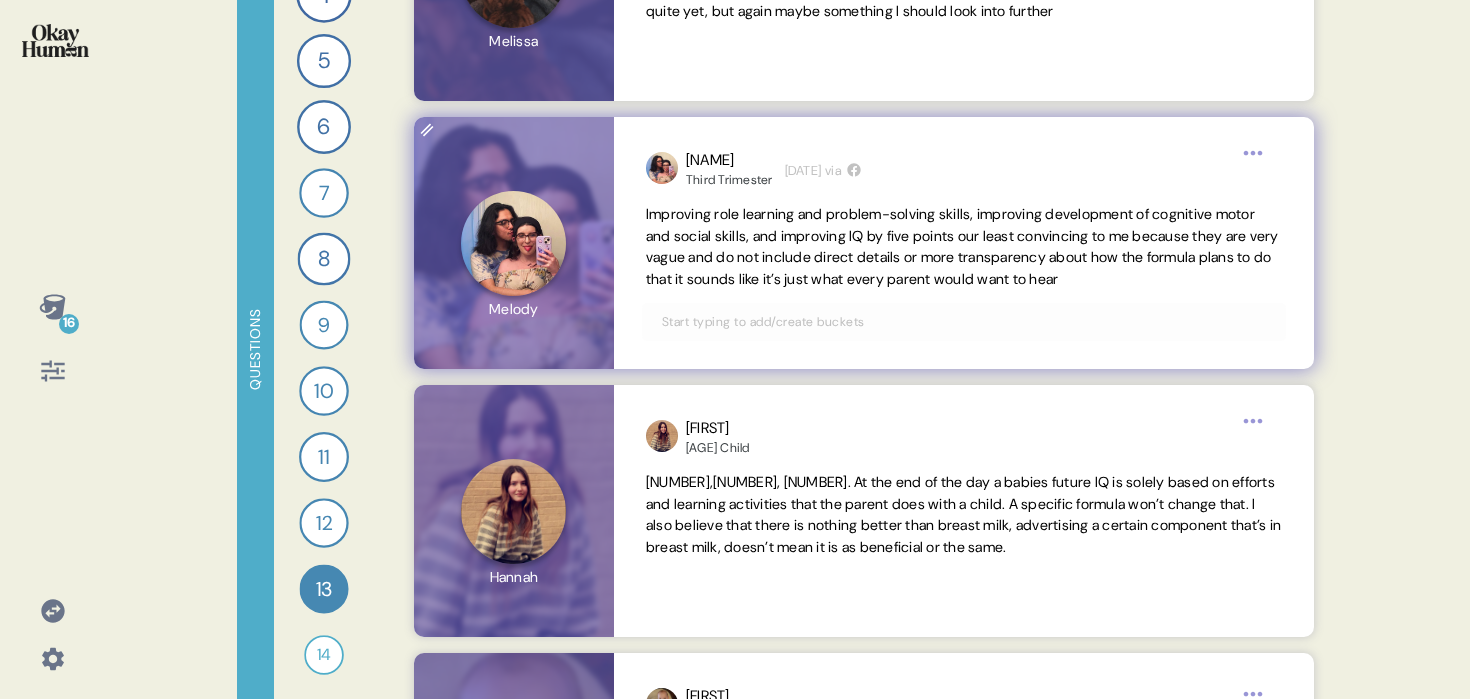 click at bounding box center (964, 322) 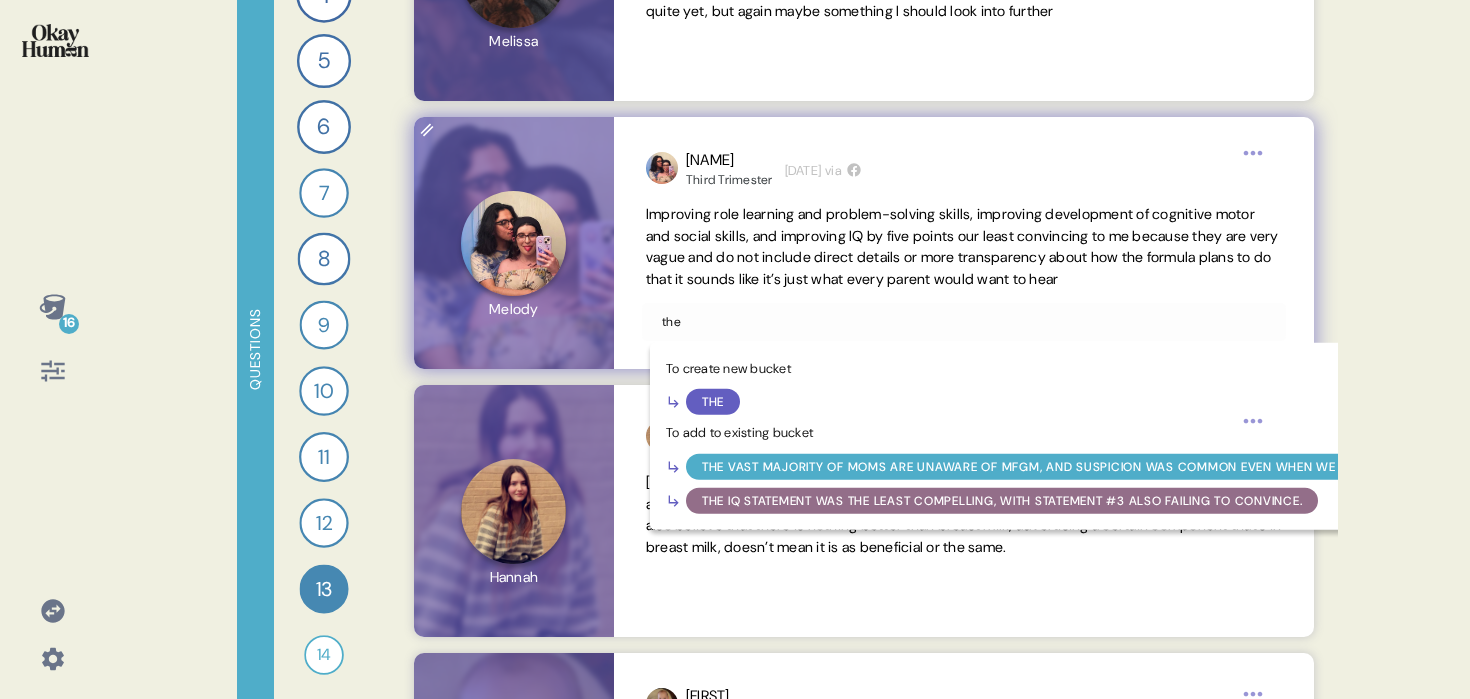 type on "the" 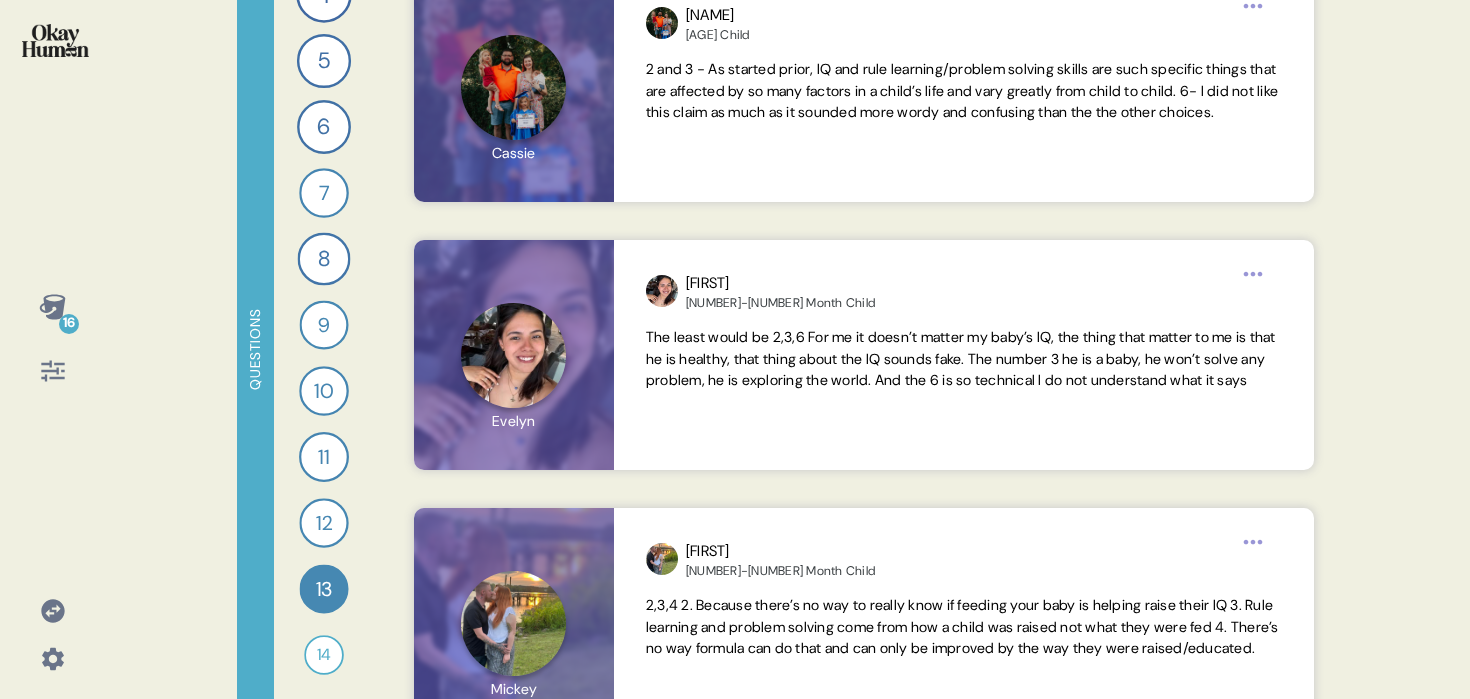 scroll, scrollTop: 12851, scrollLeft: 0, axis: vertical 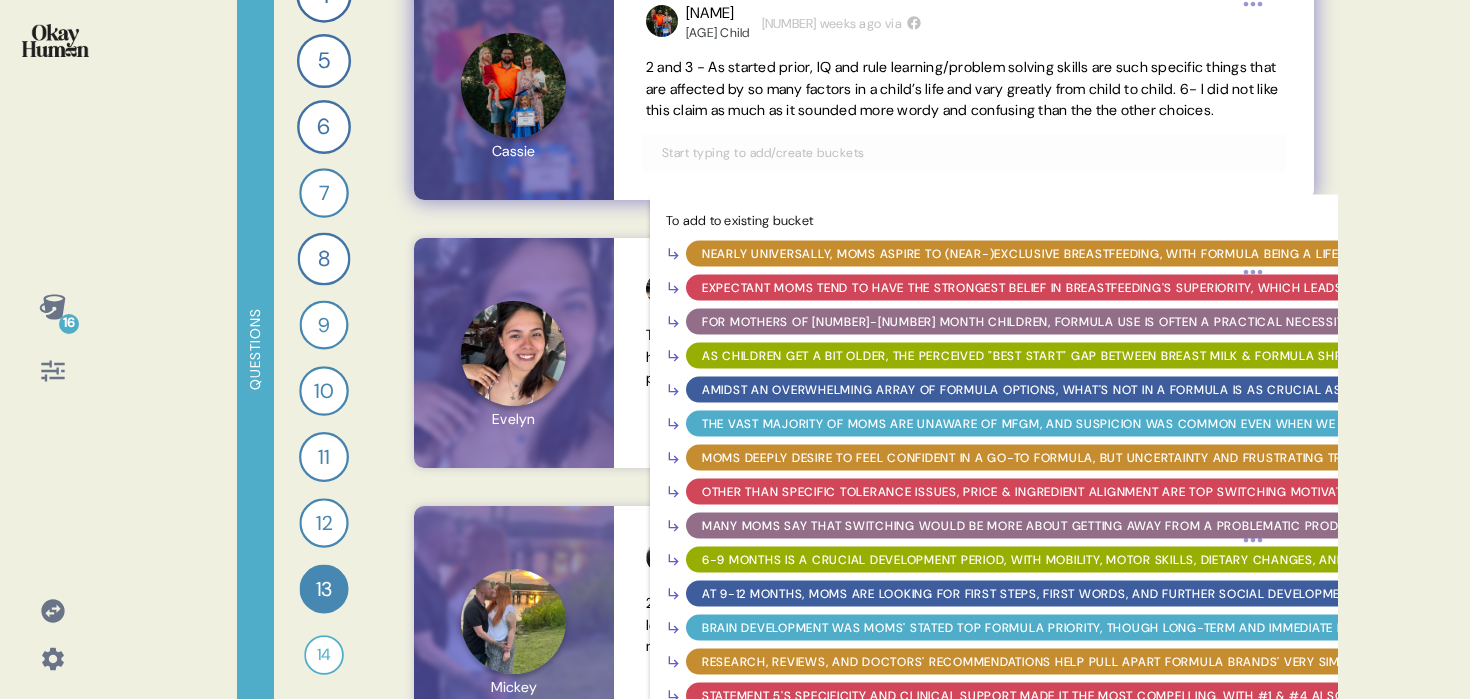 click at bounding box center (964, 153) 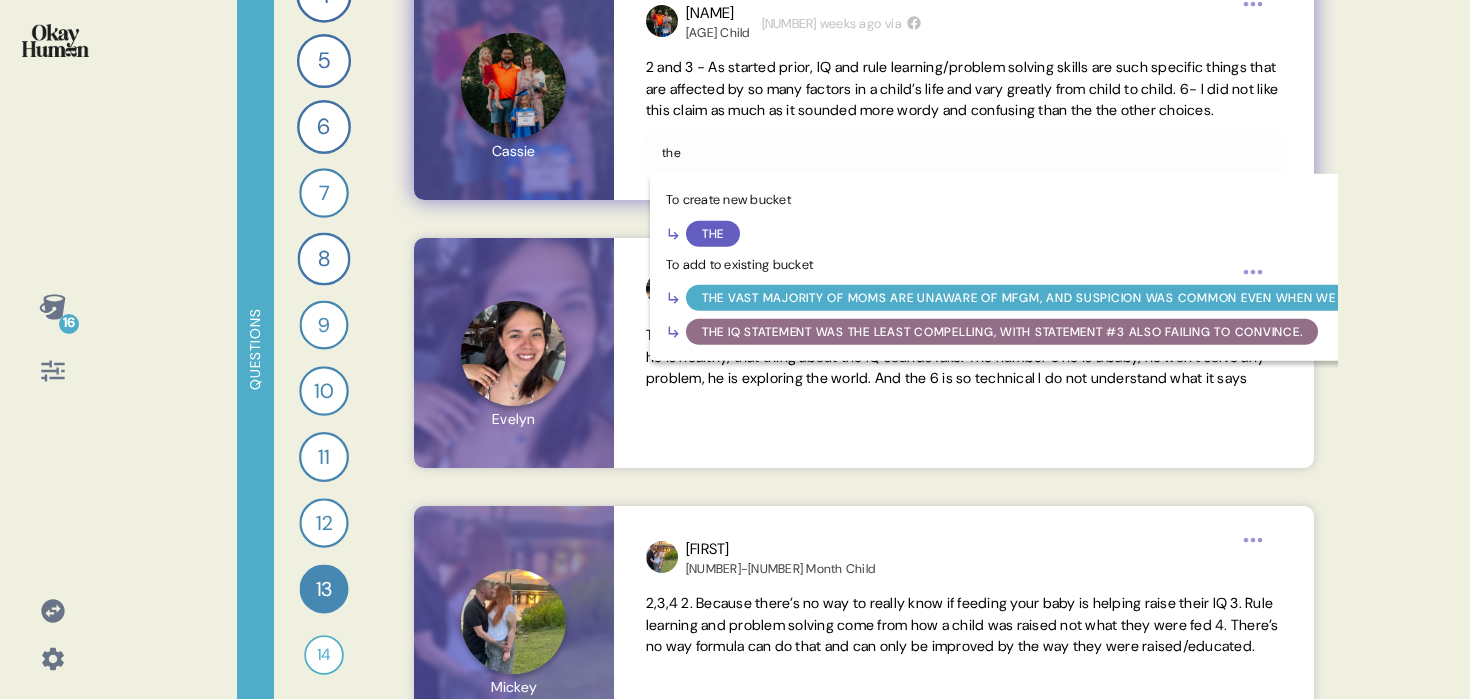 type on "the" 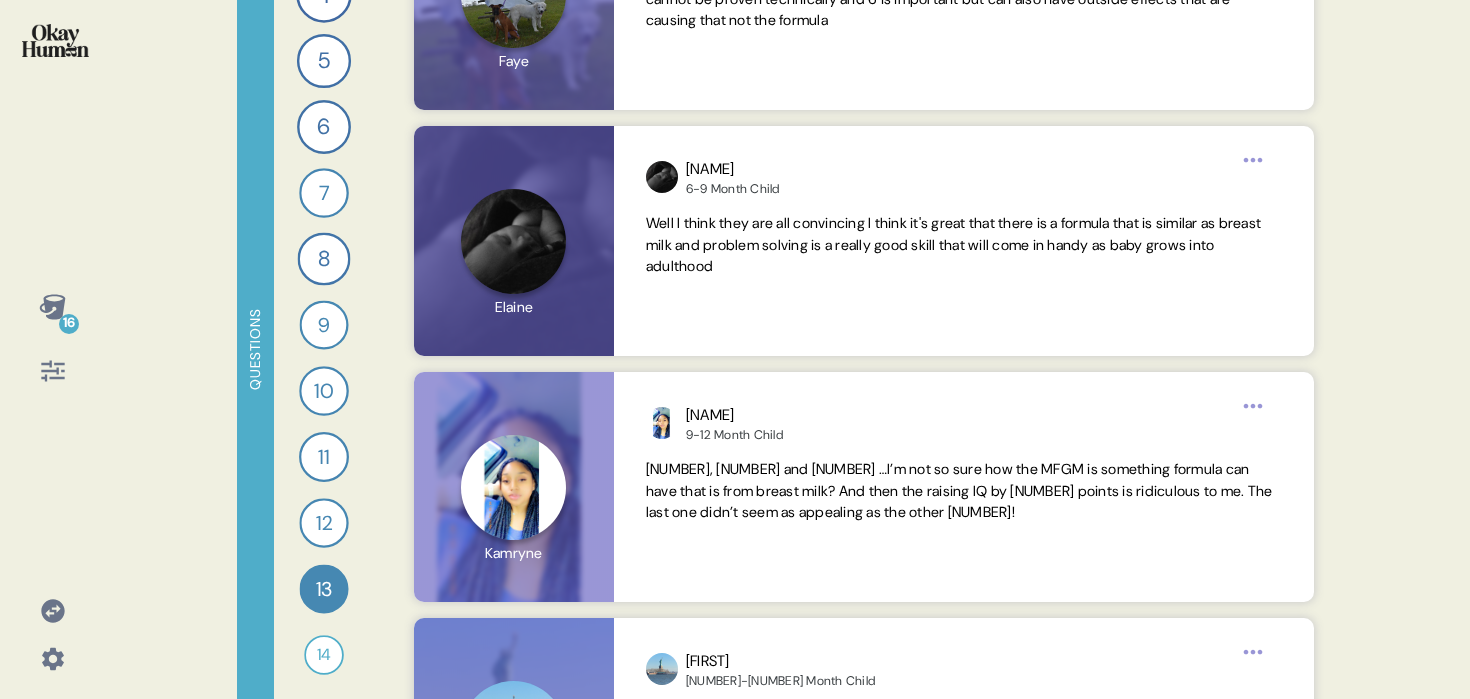 scroll, scrollTop: 16932, scrollLeft: 0, axis: vertical 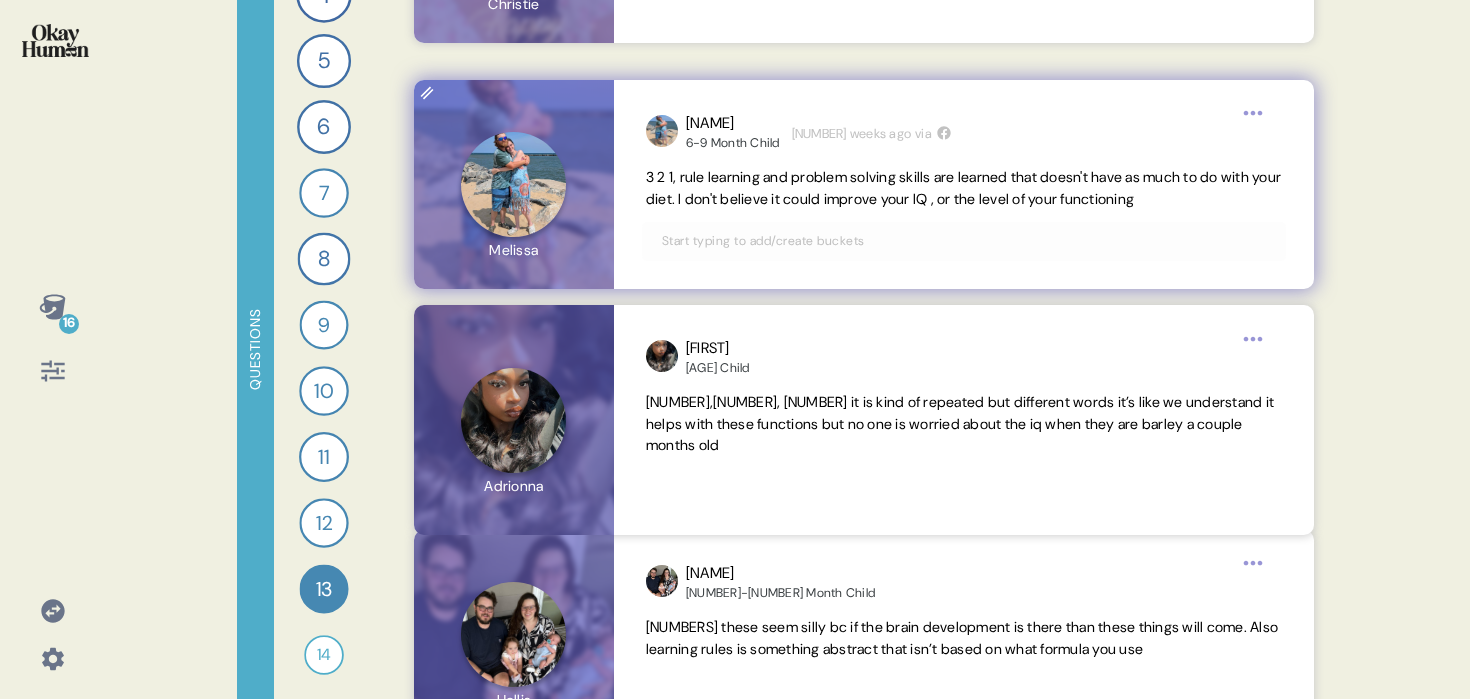 click at bounding box center [964, 241] 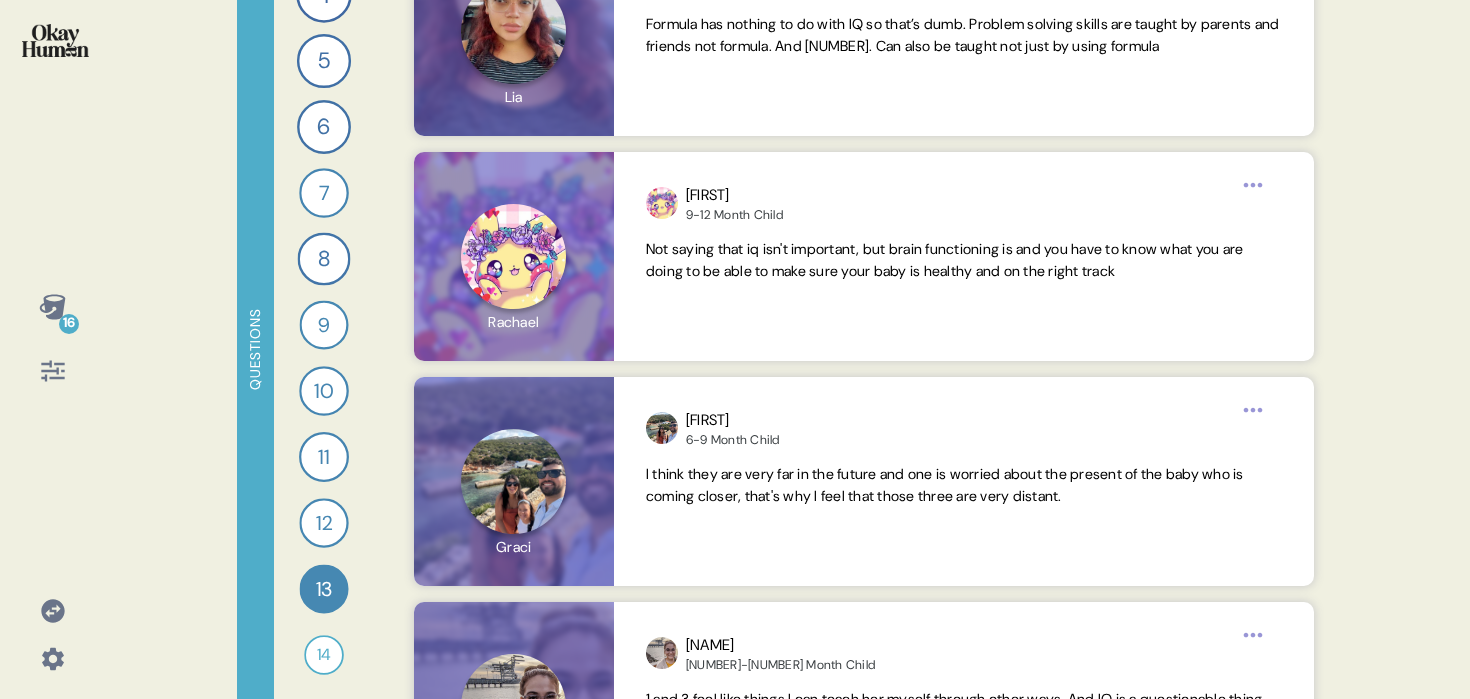 scroll, scrollTop: 19733, scrollLeft: 0, axis: vertical 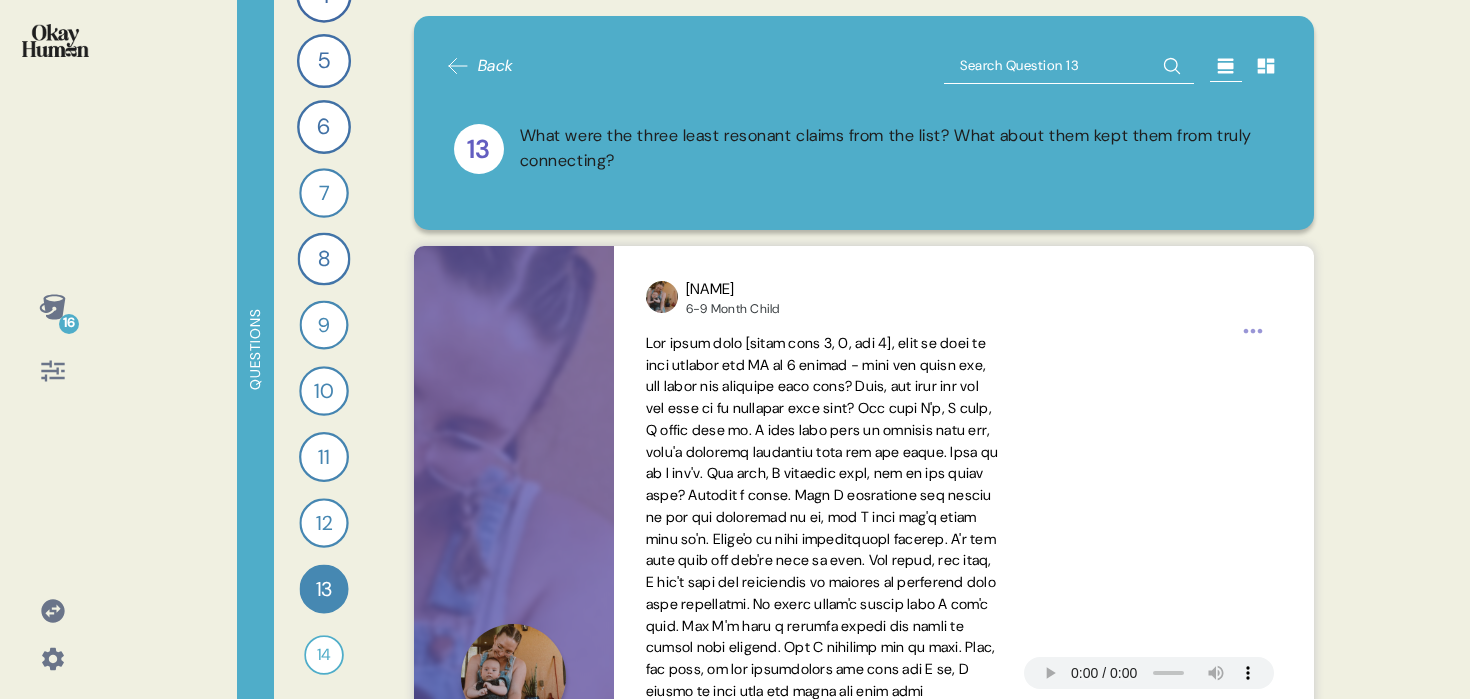 click at bounding box center [1069, 66] 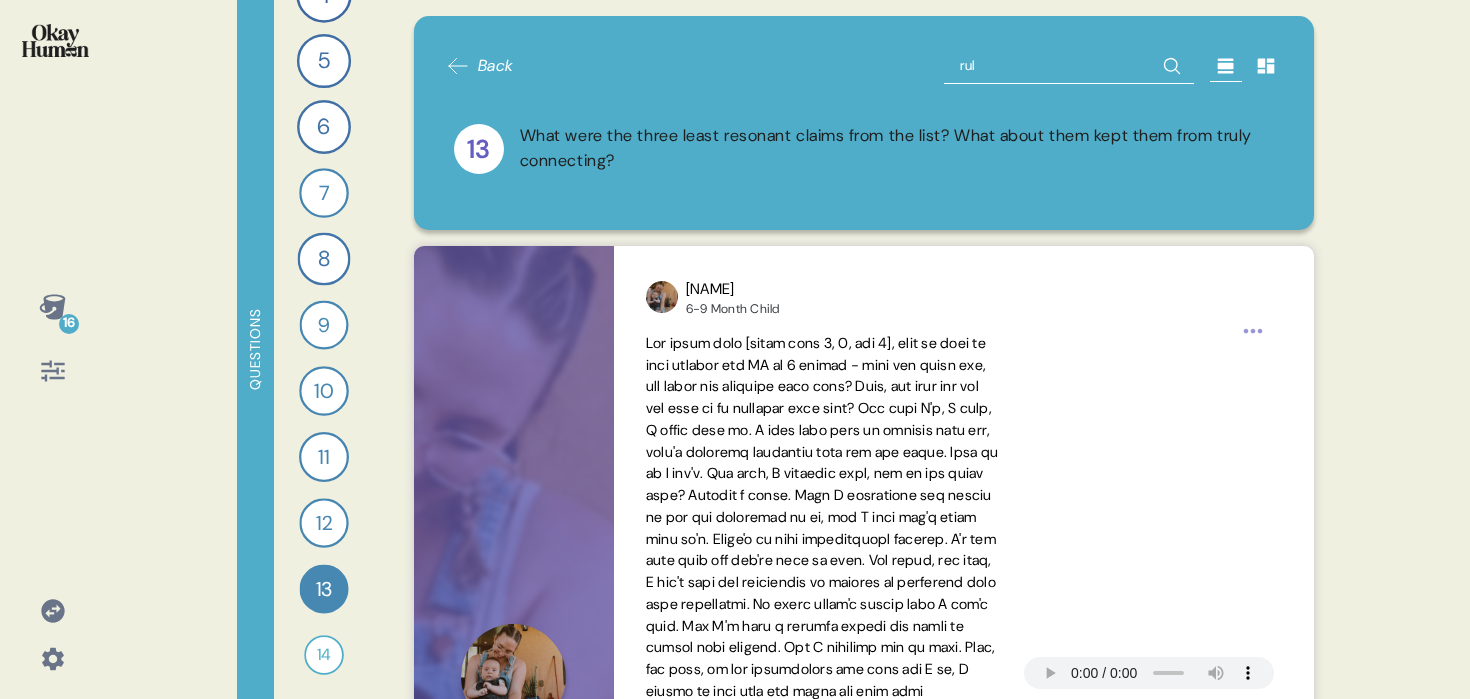 type on "rule" 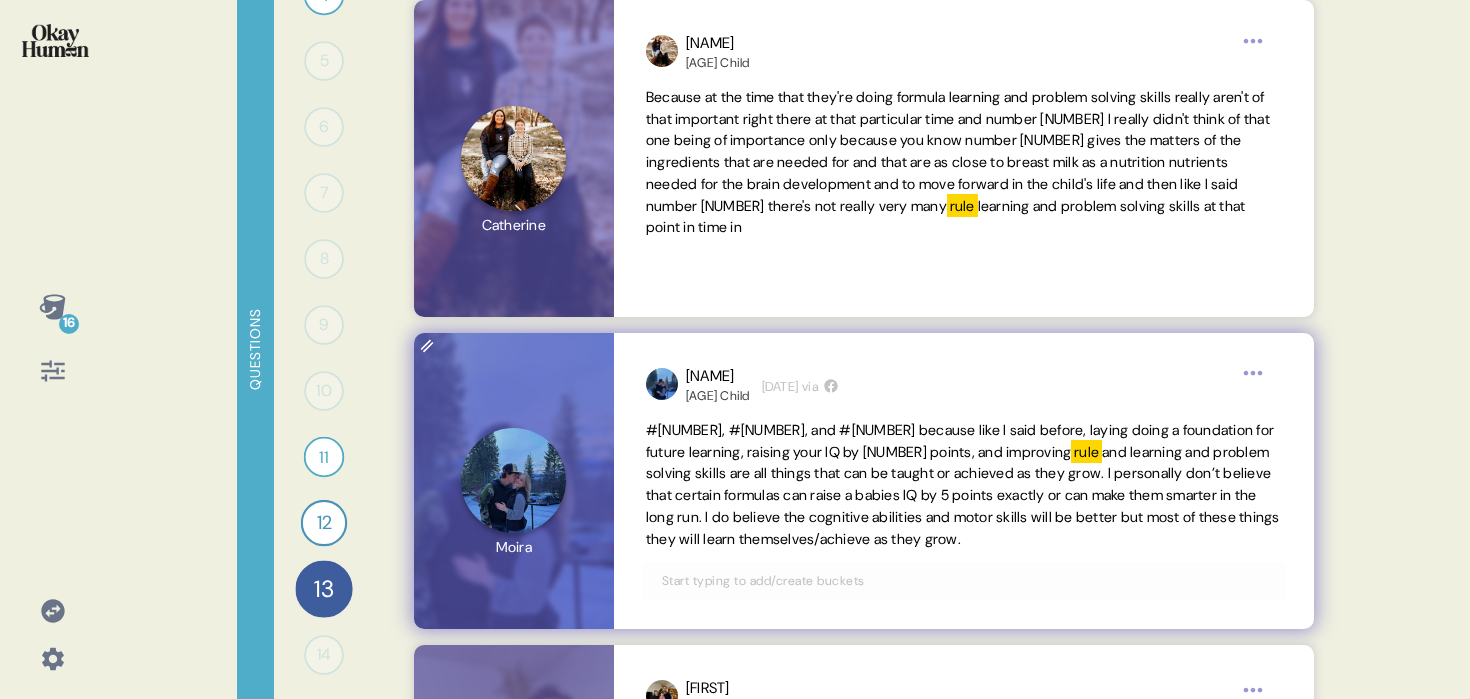 scroll, scrollTop: 1116, scrollLeft: 0, axis: vertical 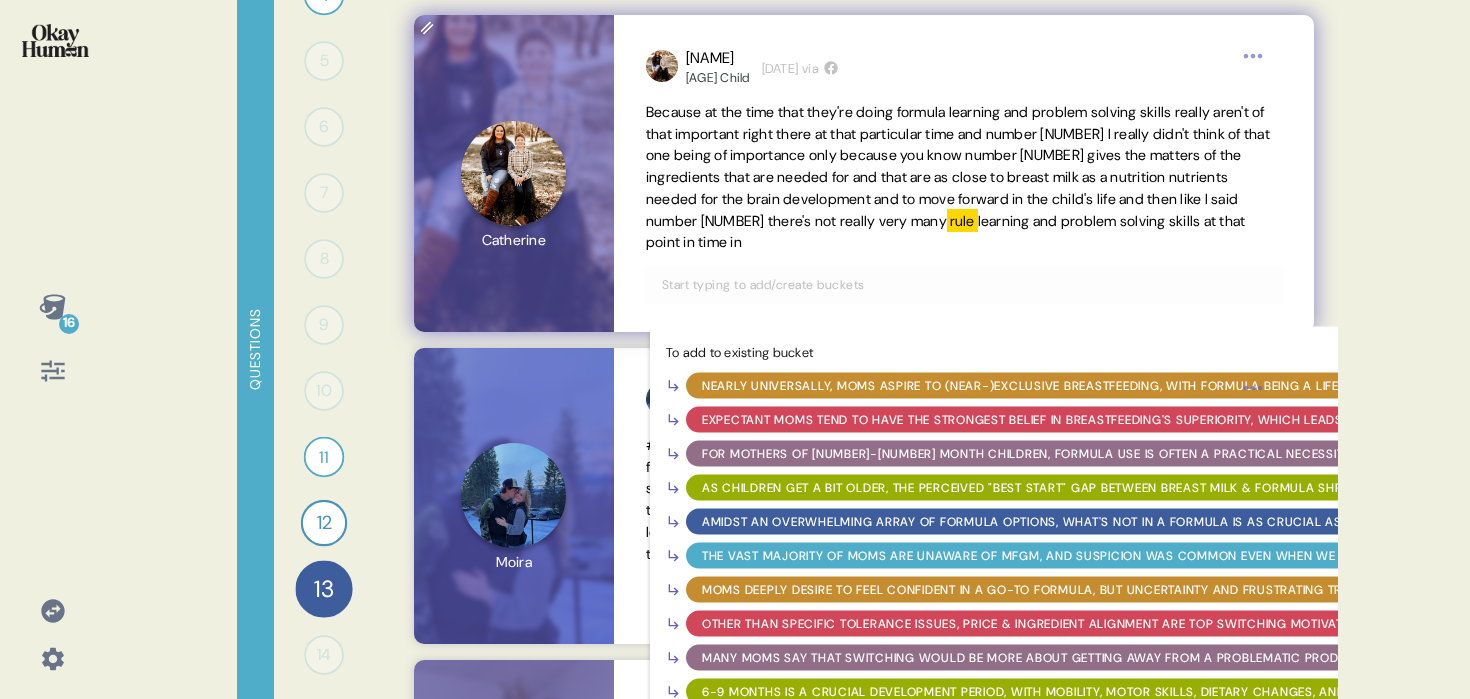 click at bounding box center [964, 285] 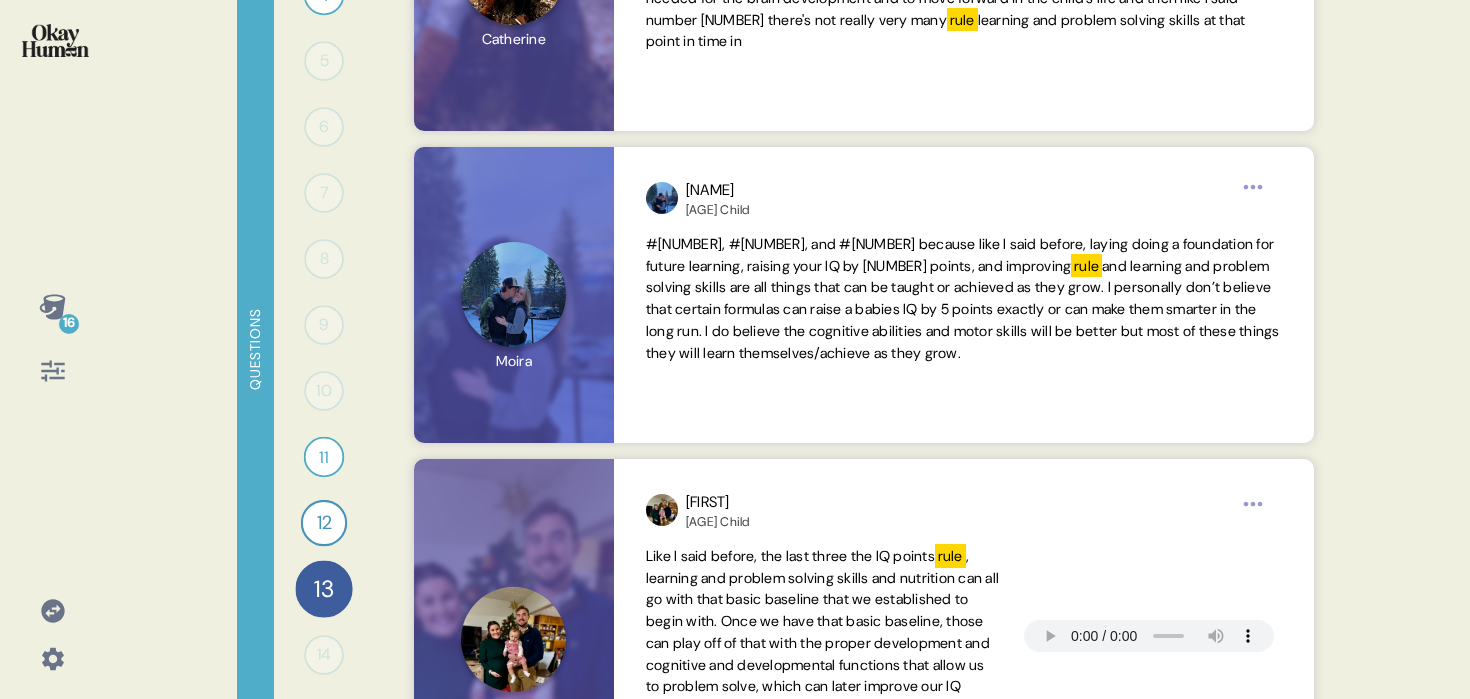 scroll, scrollTop: 1350, scrollLeft: 0, axis: vertical 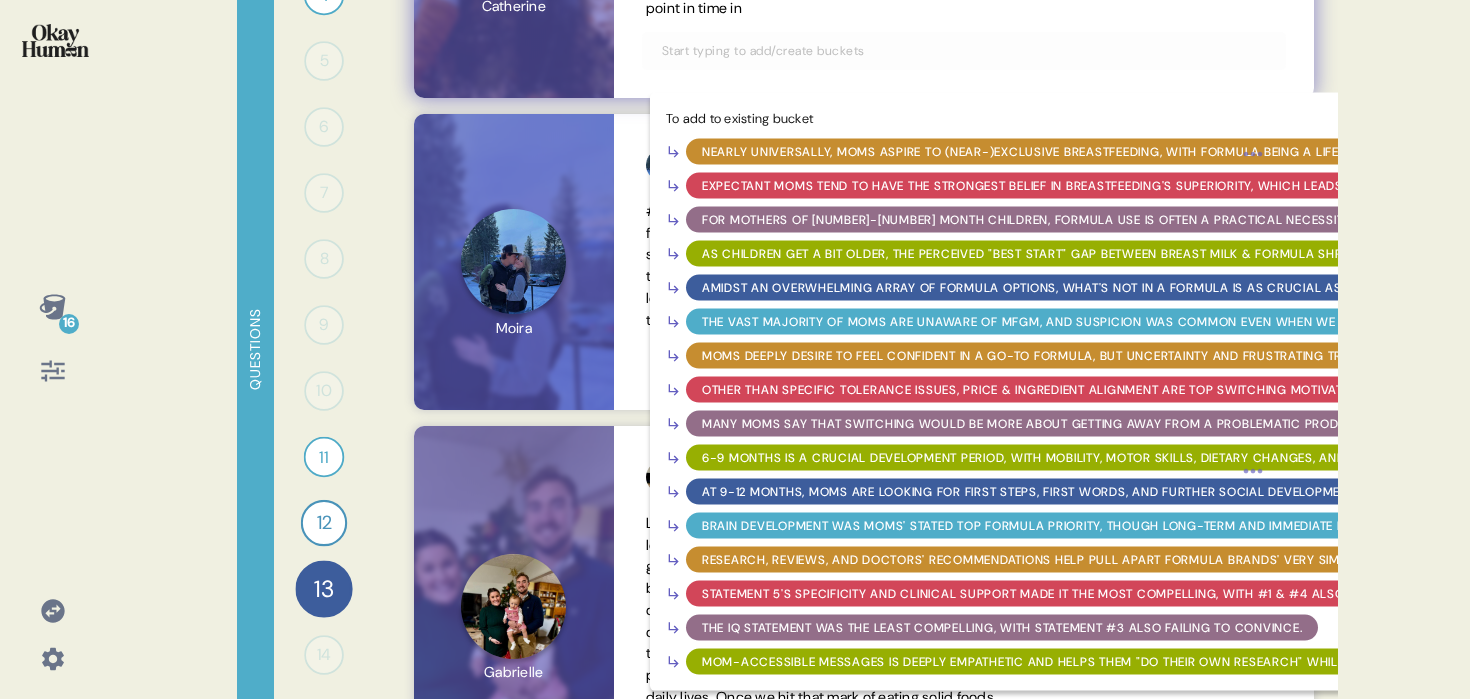 click on "The IQ statement was the least compelling, with statement #3 also failing to convince." at bounding box center [1002, 628] 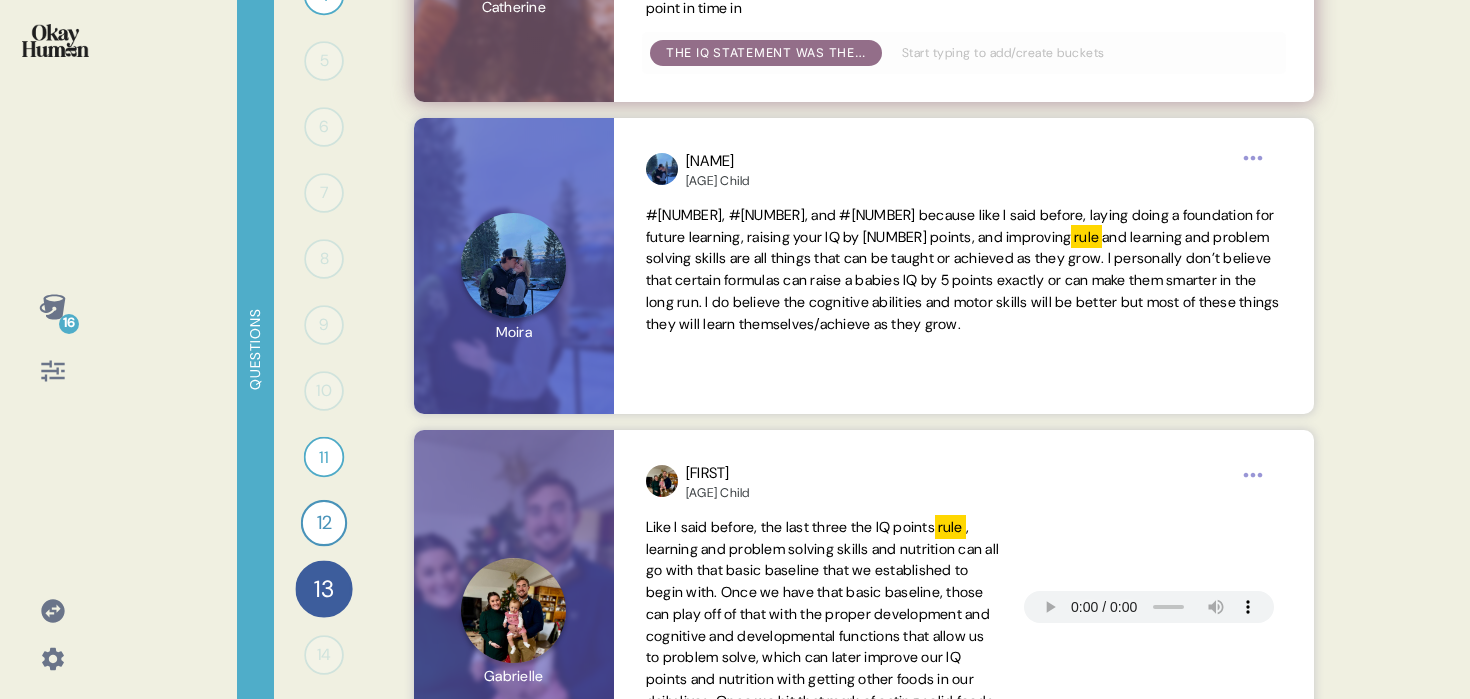 click at bounding box center [52, 53] 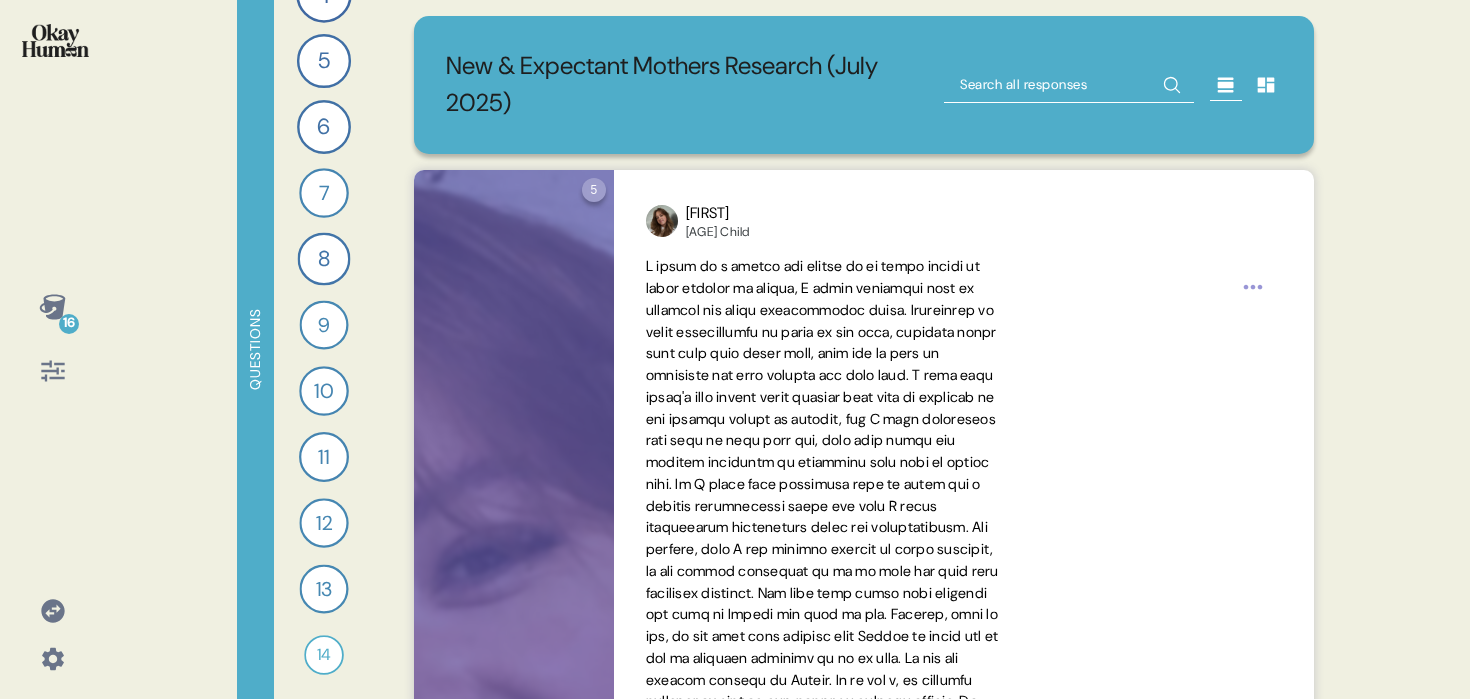 click on "16" at bounding box center (53, 307) 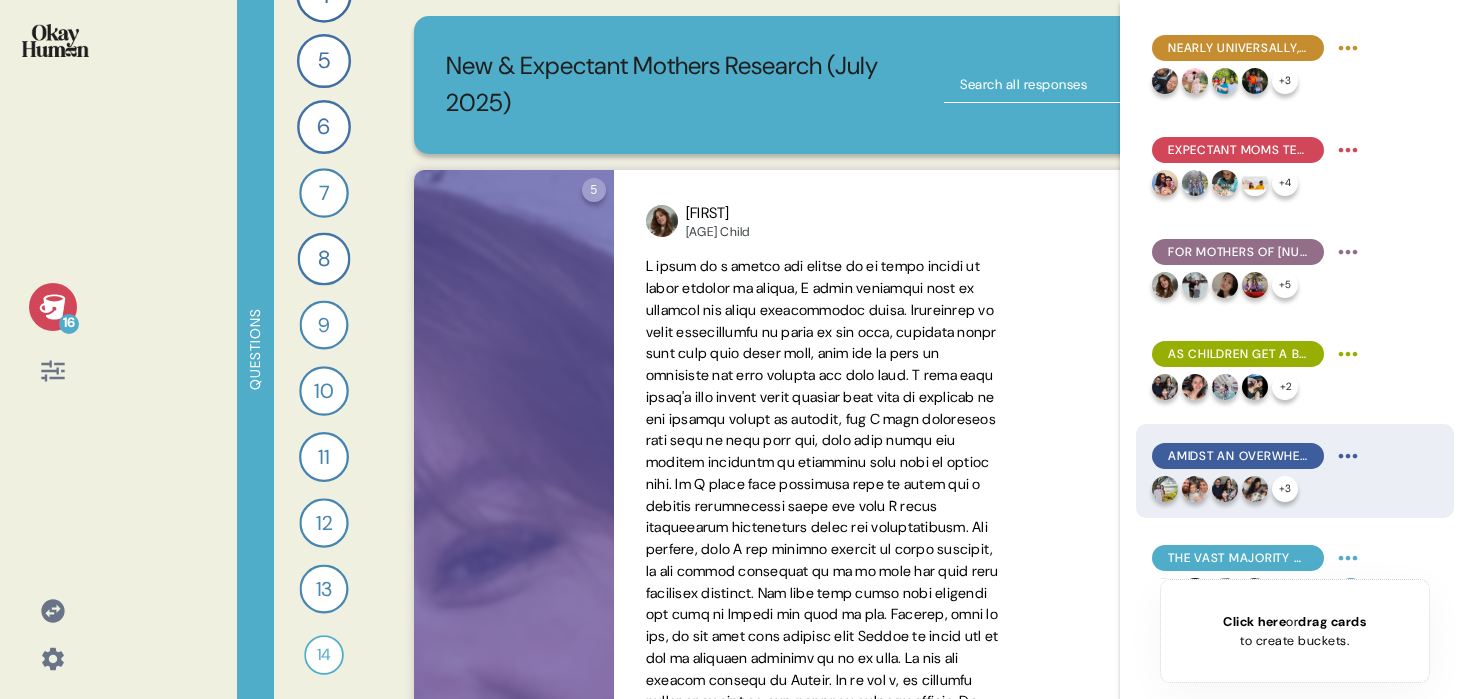 scroll, scrollTop: 1035, scrollLeft: 0, axis: vertical 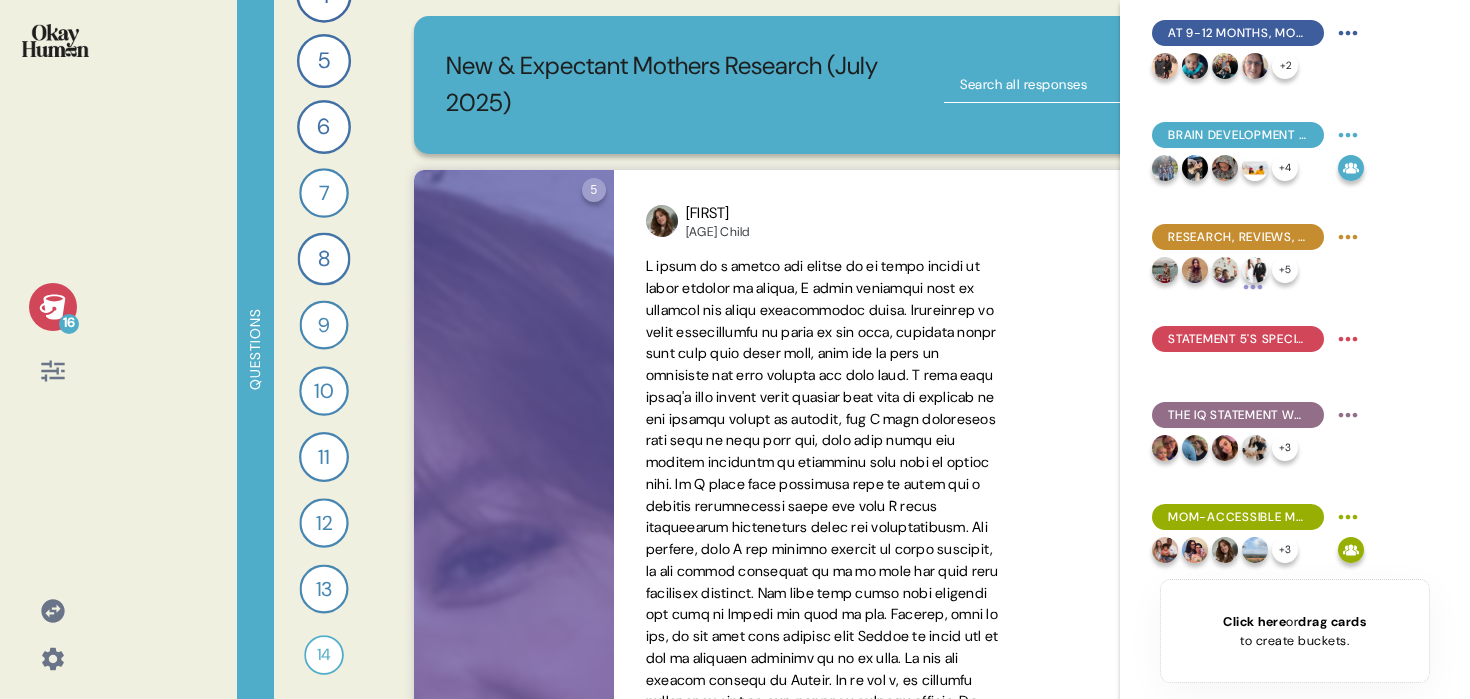 click at bounding box center [1113, 85] 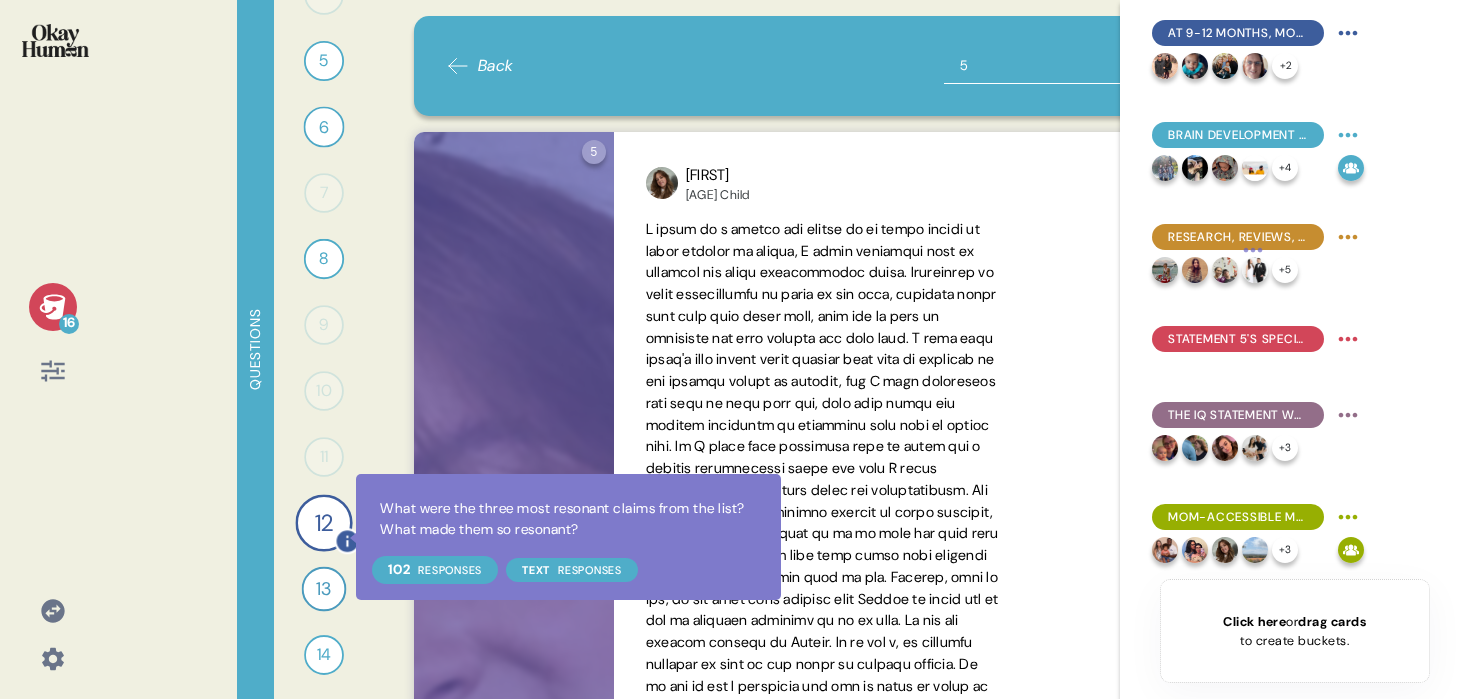 click on "12" at bounding box center [323, 522] 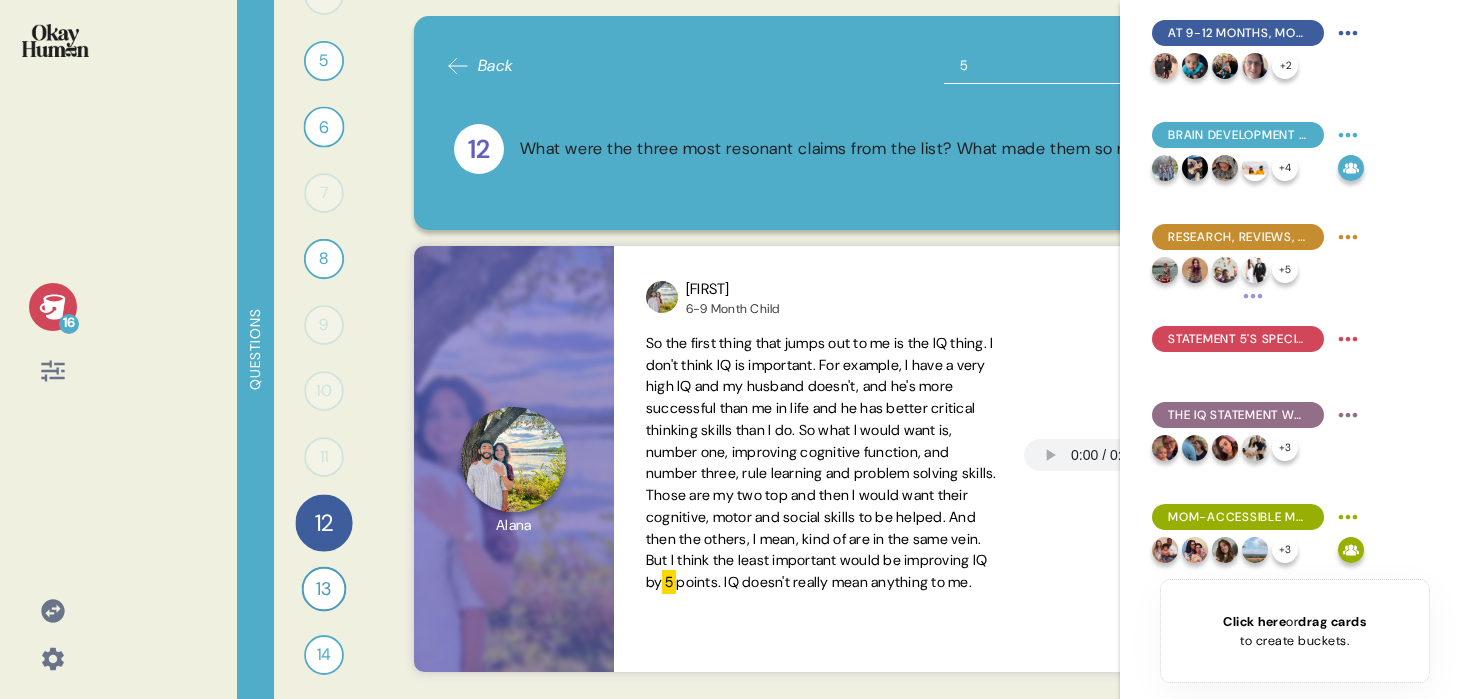 click 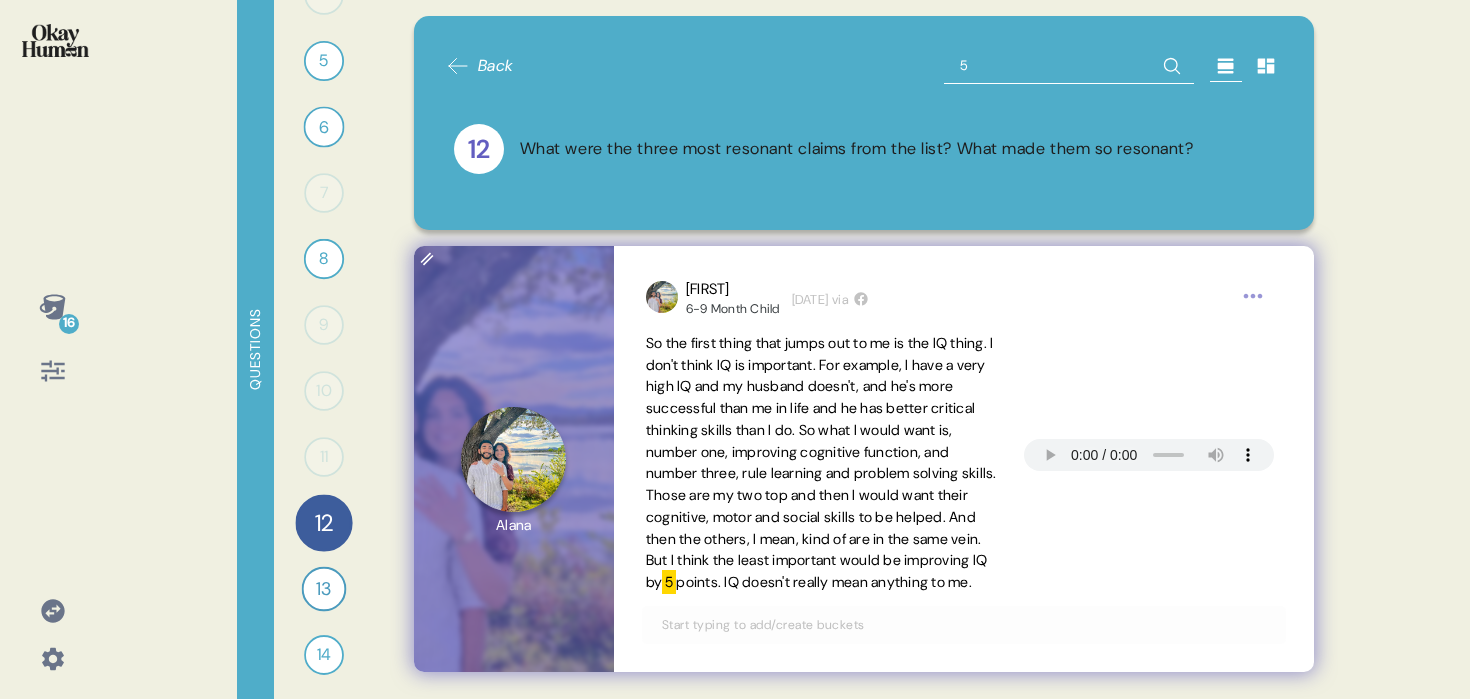 scroll, scrollTop: 9, scrollLeft: 0, axis: vertical 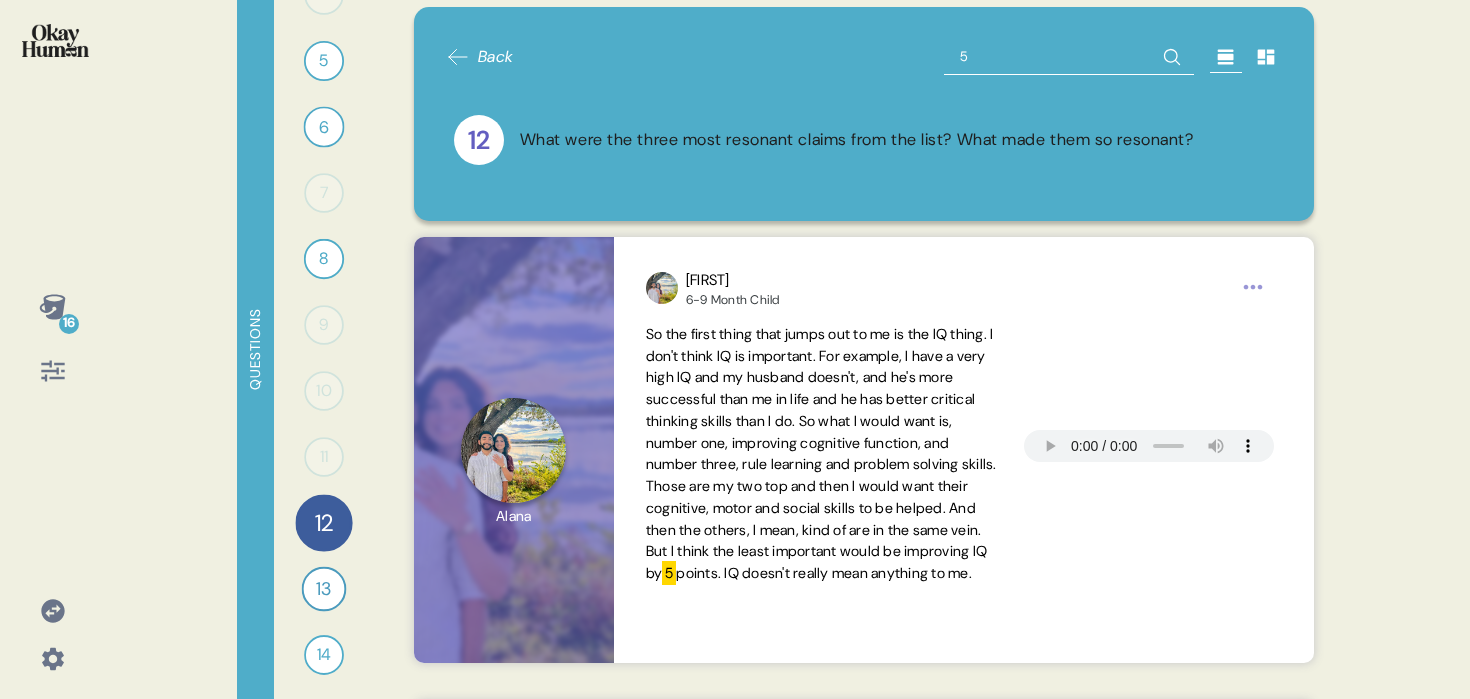 click on "5" at bounding box center (1069, 57) 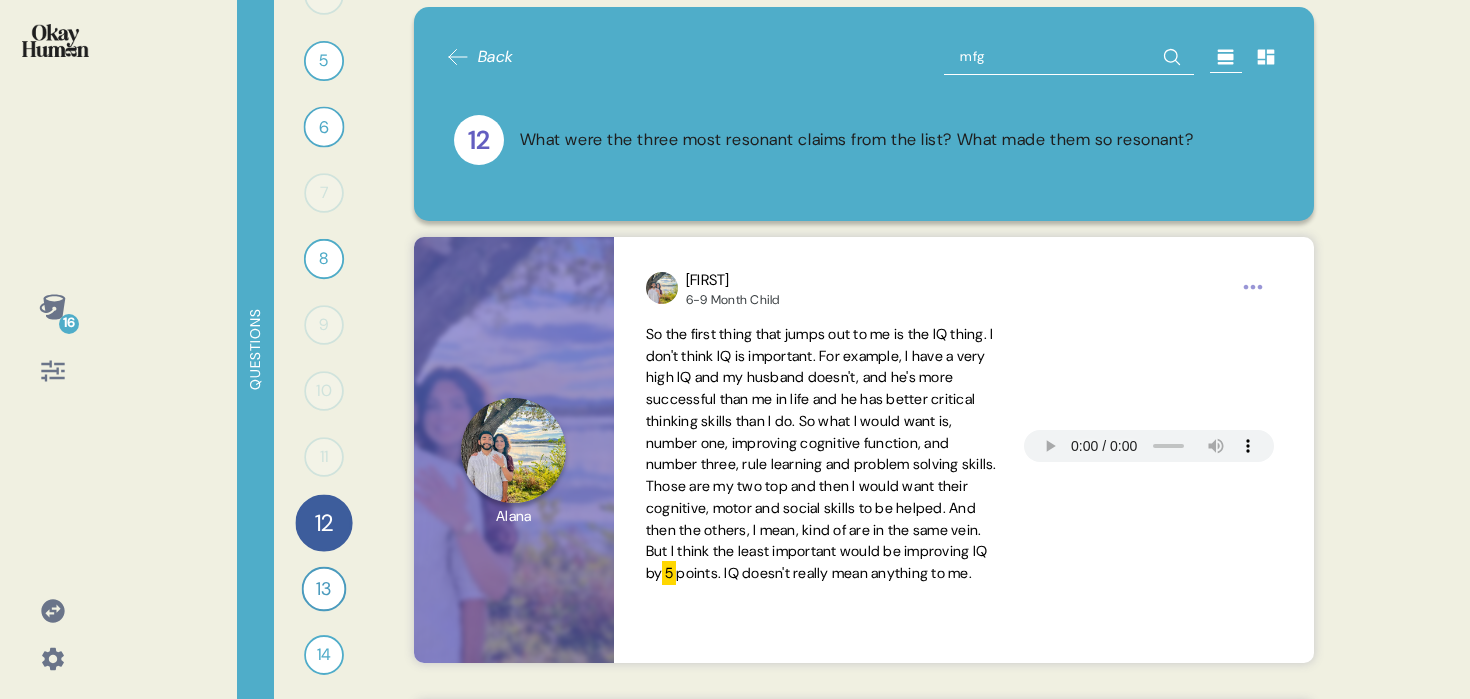 type on "mfgm" 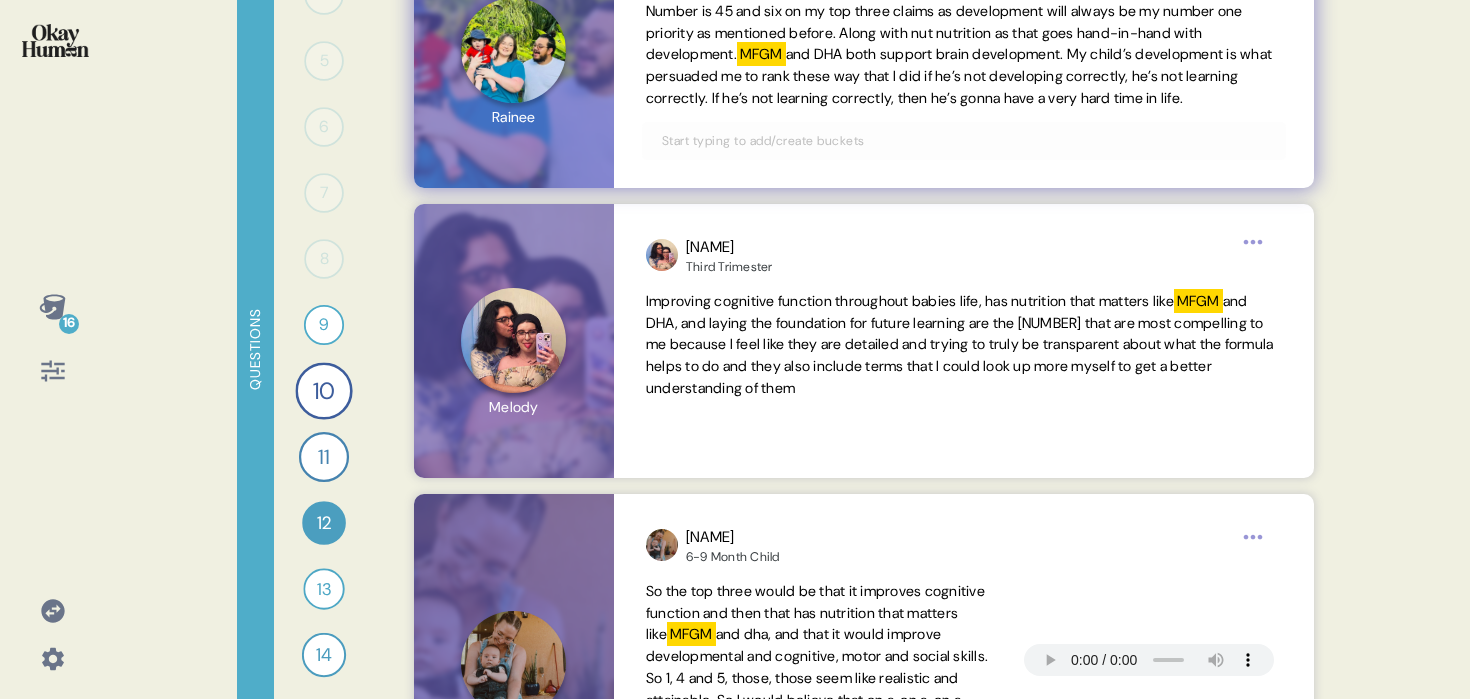 scroll, scrollTop: 335, scrollLeft: 0, axis: vertical 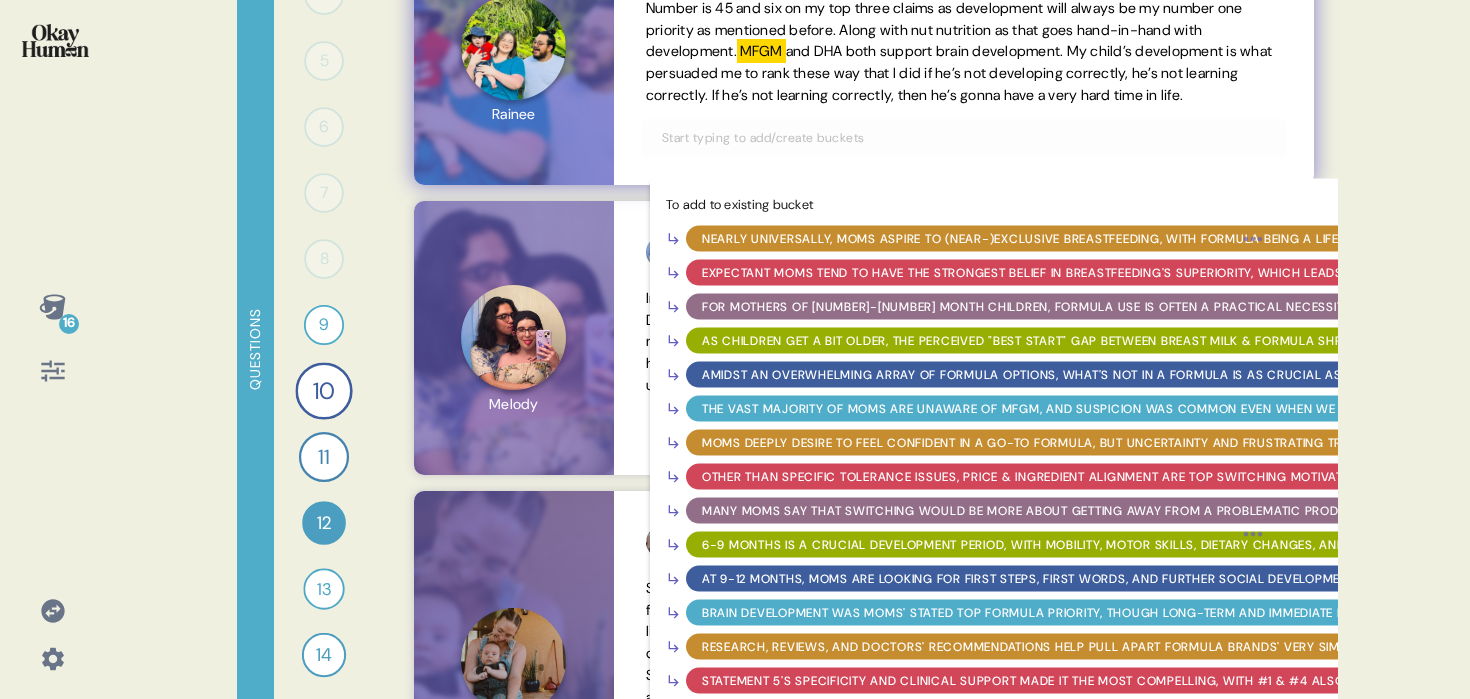 click at bounding box center (964, 138) 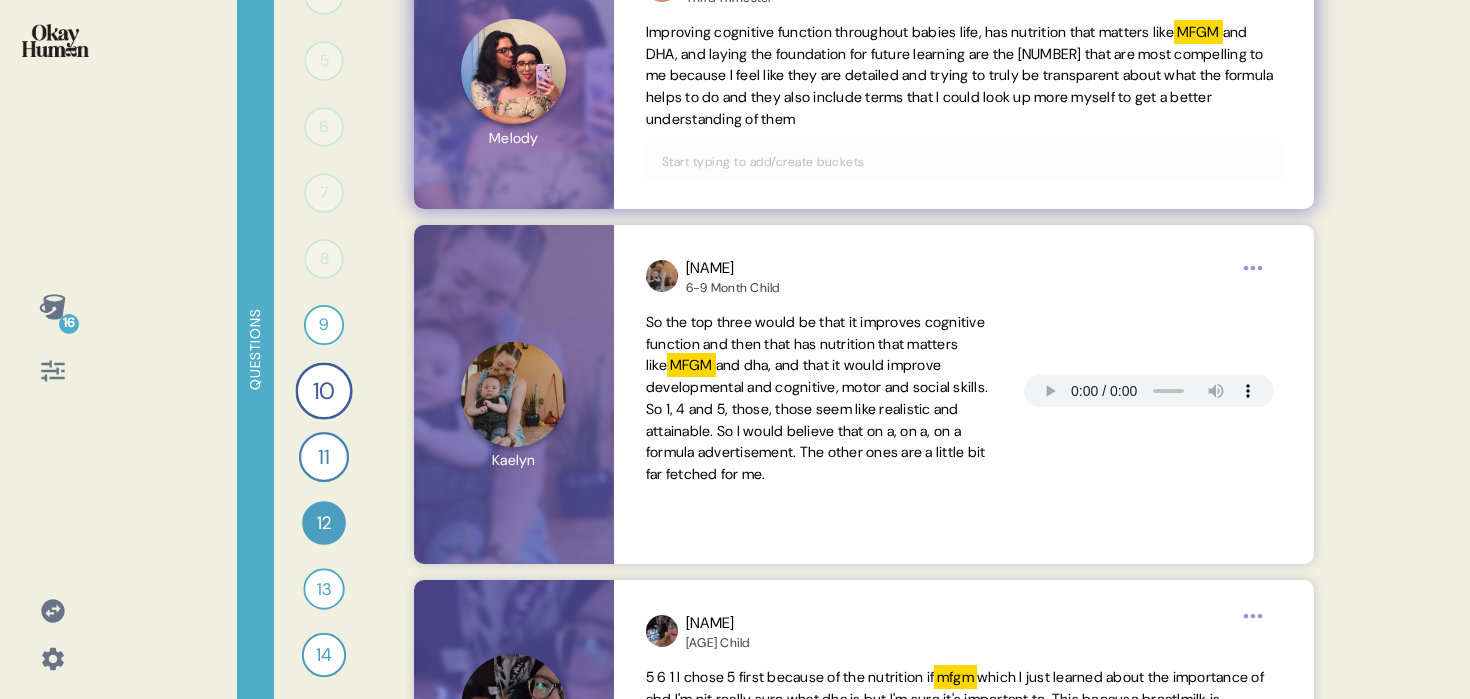 scroll, scrollTop: 699, scrollLeft: 0, axis: vertical 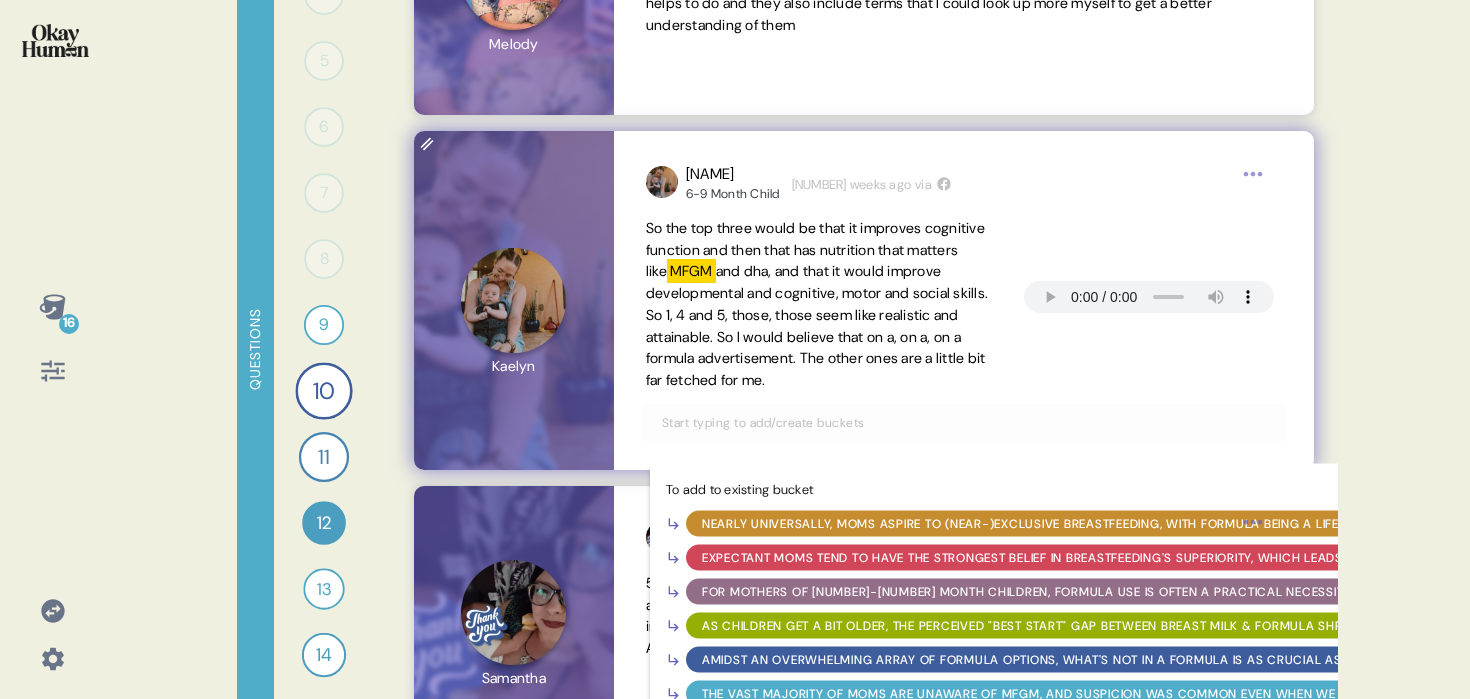 click at bounding box center [964, 423] 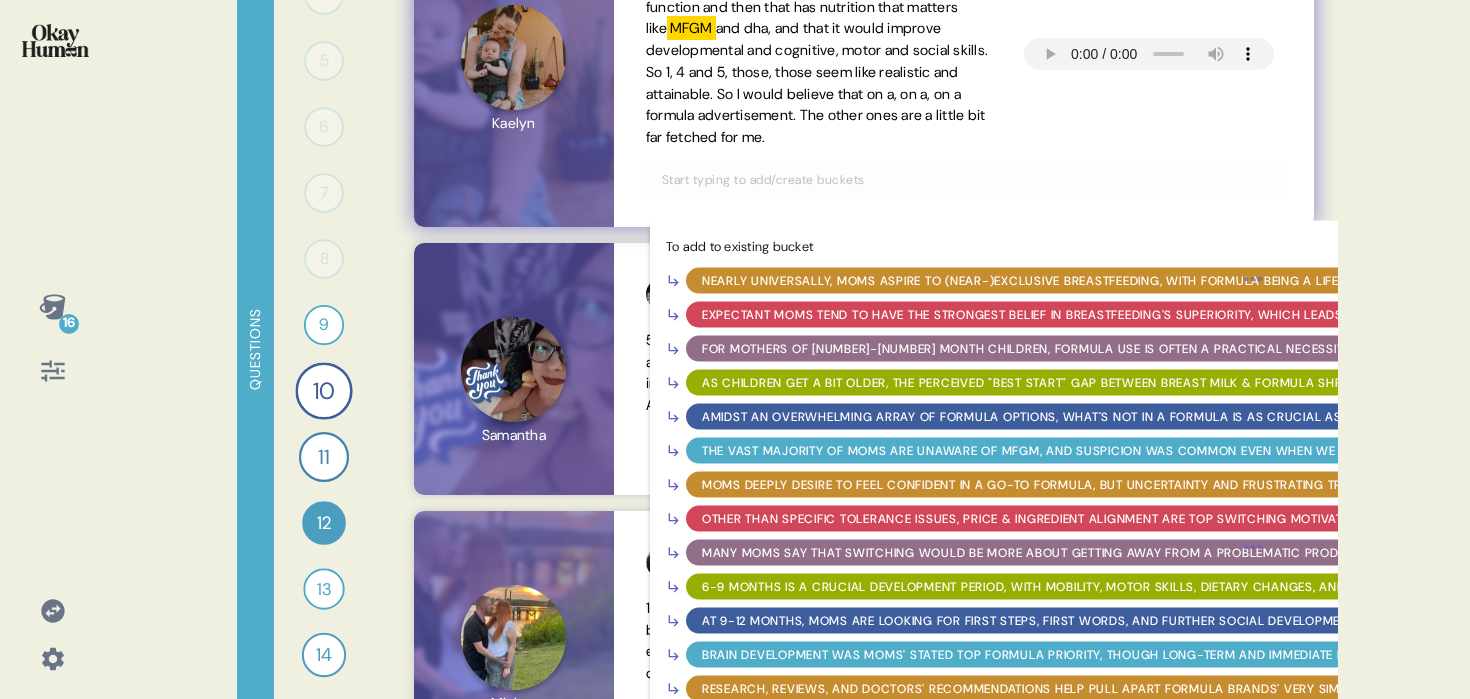 scroll, scrollTop: 1026, scrollLeft: 0, axis: vertical 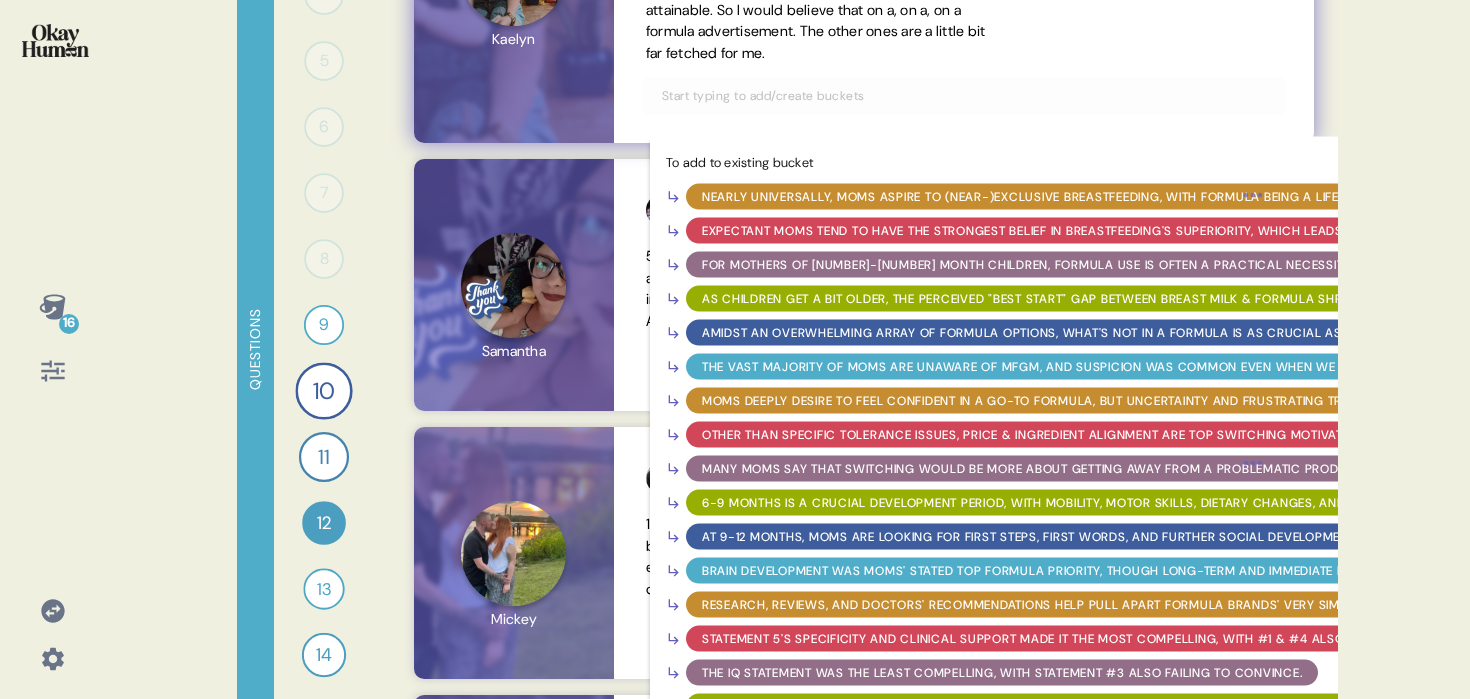 click on "Statement 5's specificity and clinical support made it the most compelling, with #1 & #4 also well-liked." at bounding box center (1063, 639) 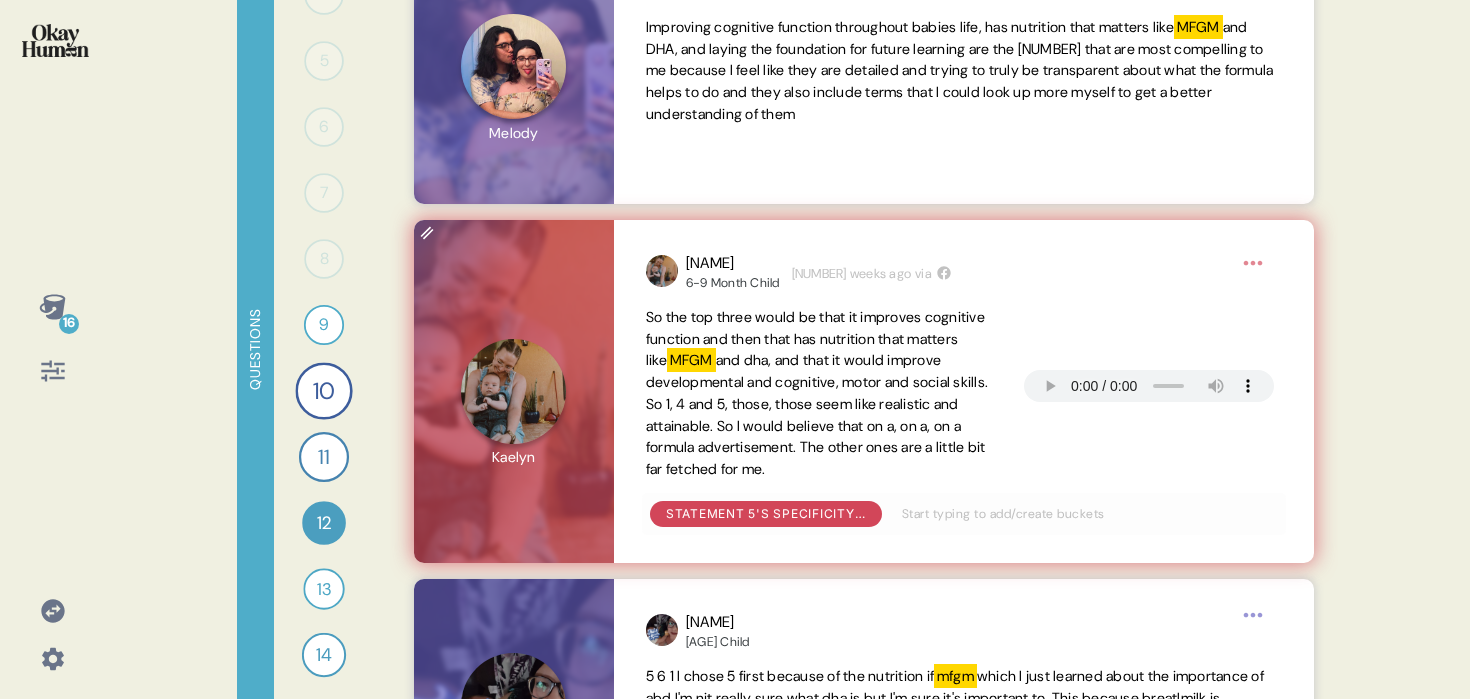 scroll, scrollTop: 0, scrollLeft: 0, axis: both 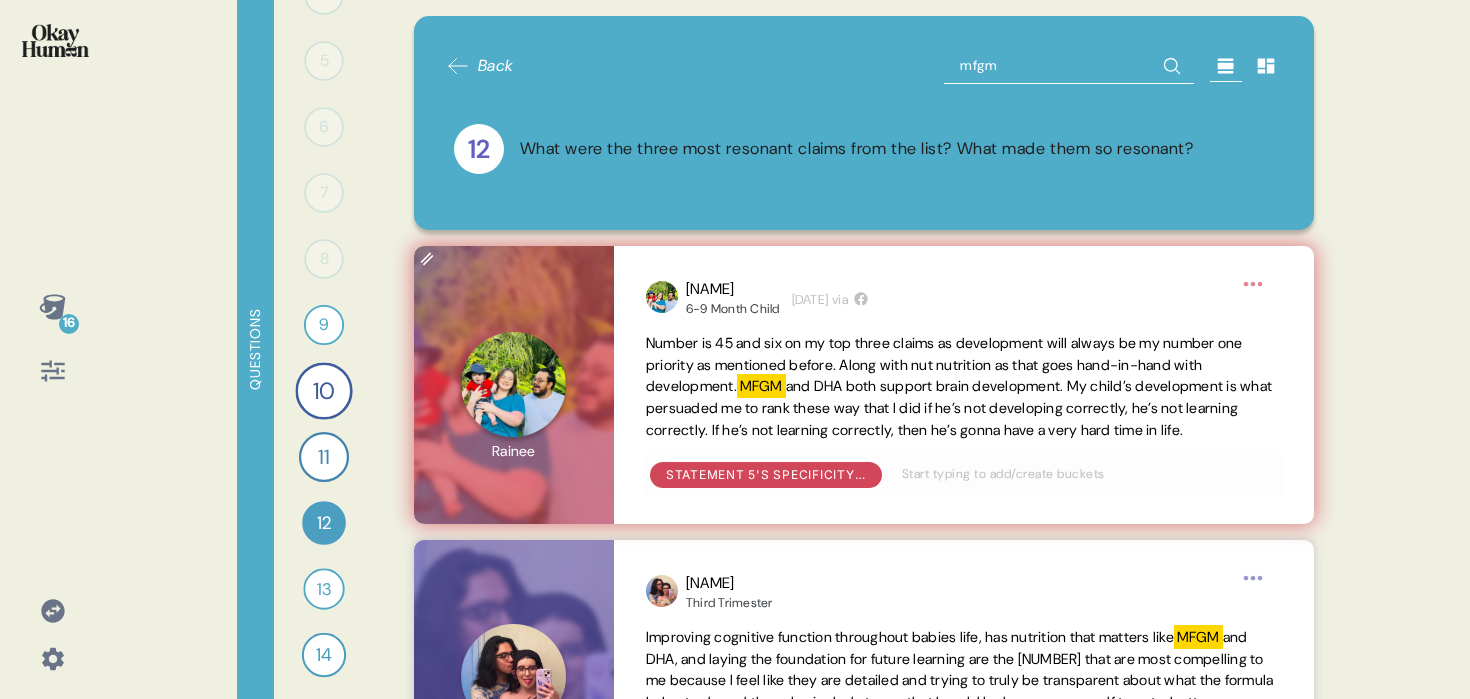 click on "mfgm" at bounding box center [1069, 66] 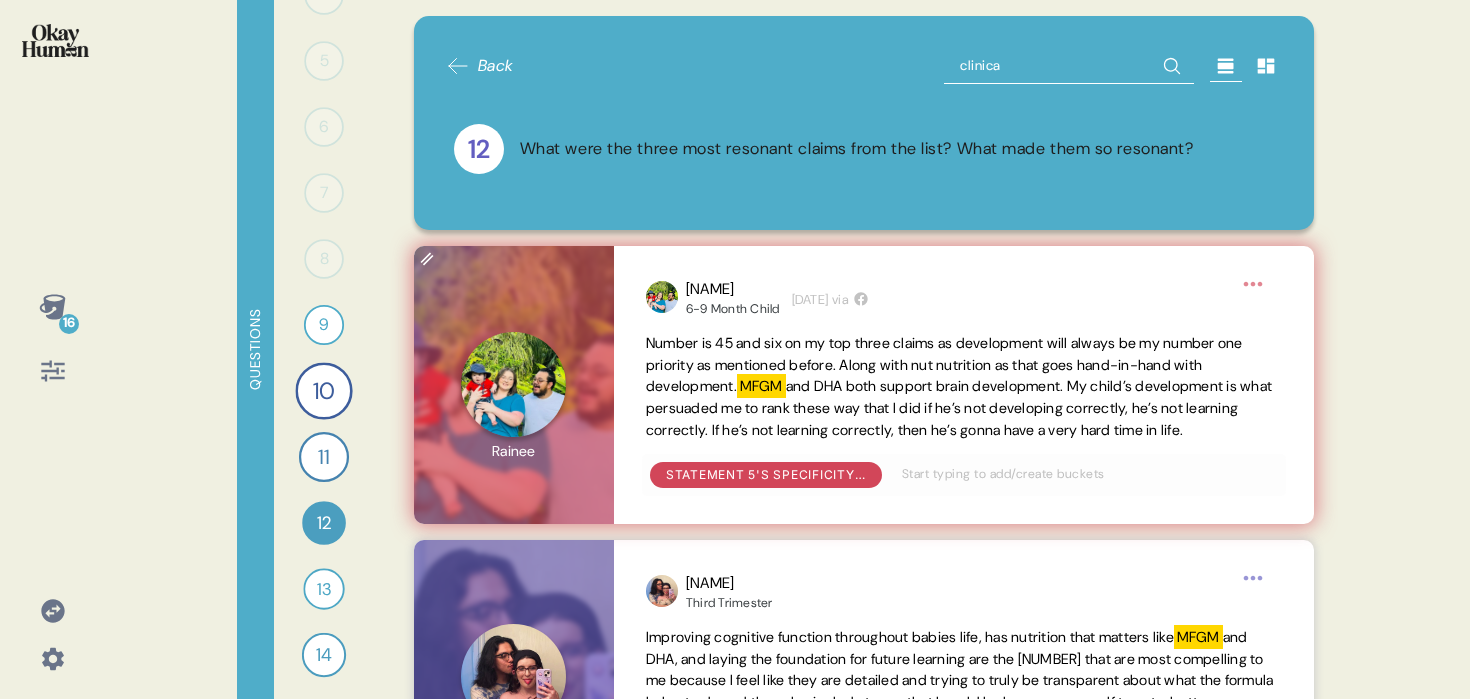 type on "clinical" 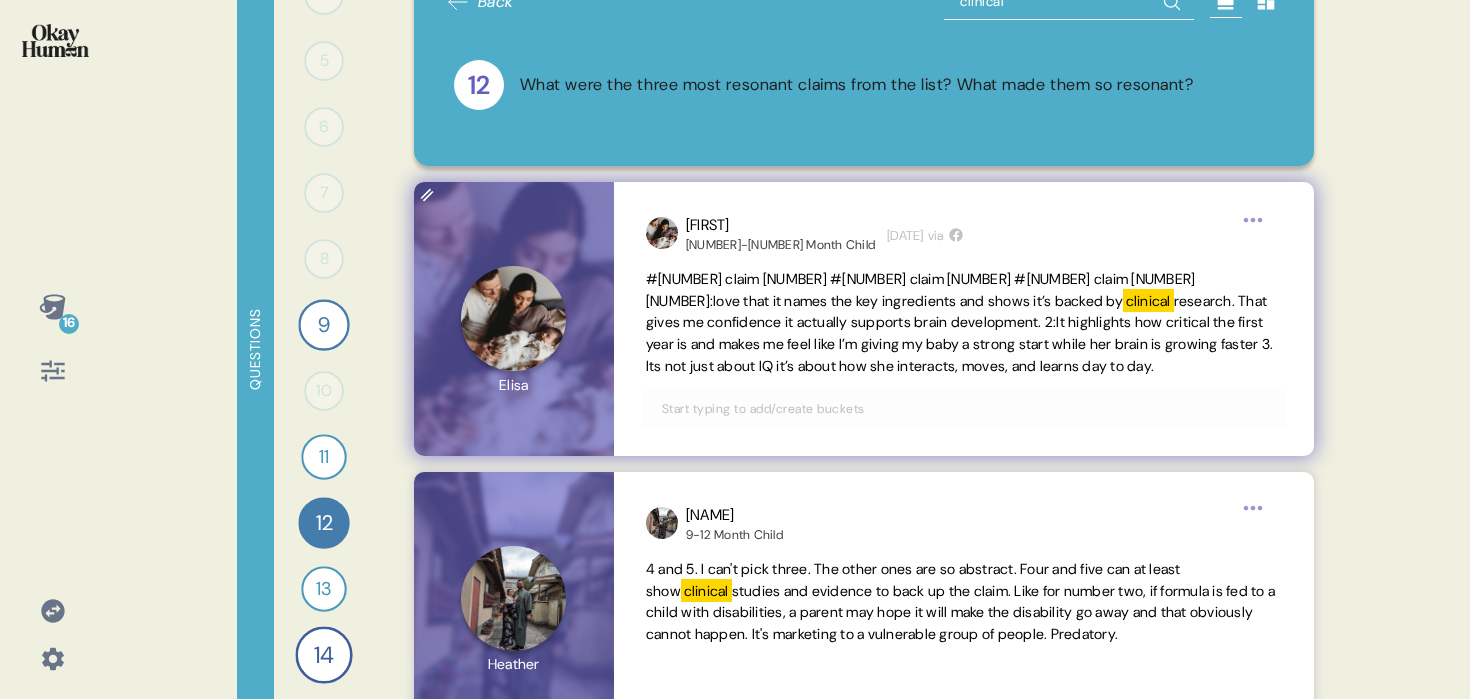 scroll, scrollTop: 105, scrollLeft: 0, axis: vertical 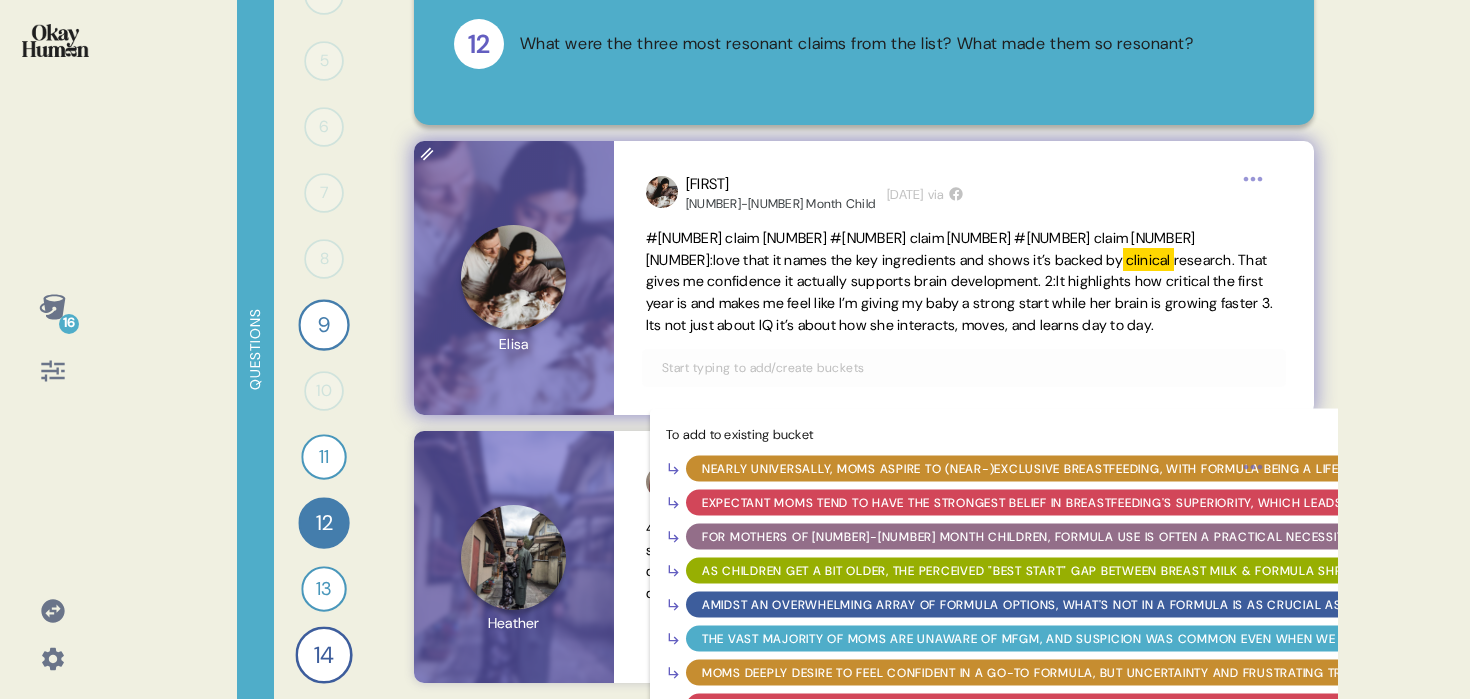 click at bounding box center (964, 368) 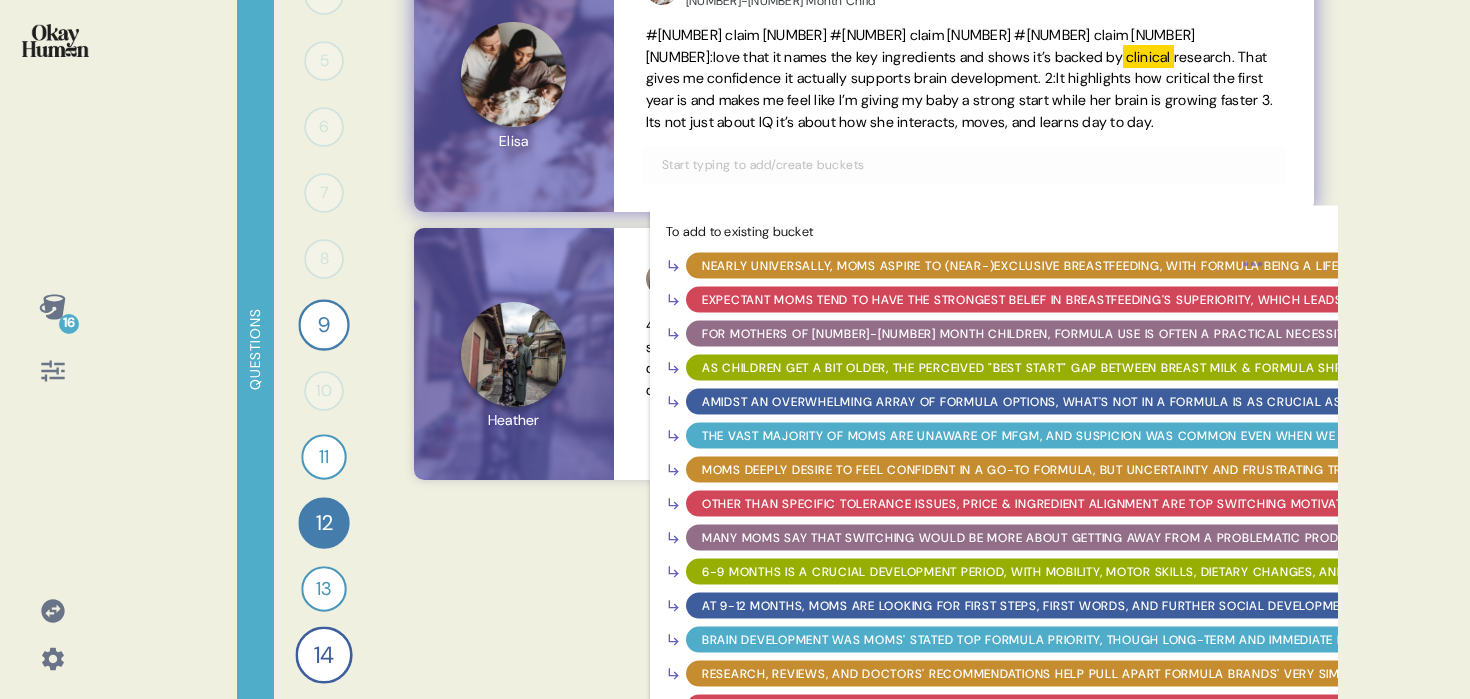 scroll, scrollTop: 311, scrollLeft: 0, axis: vertical 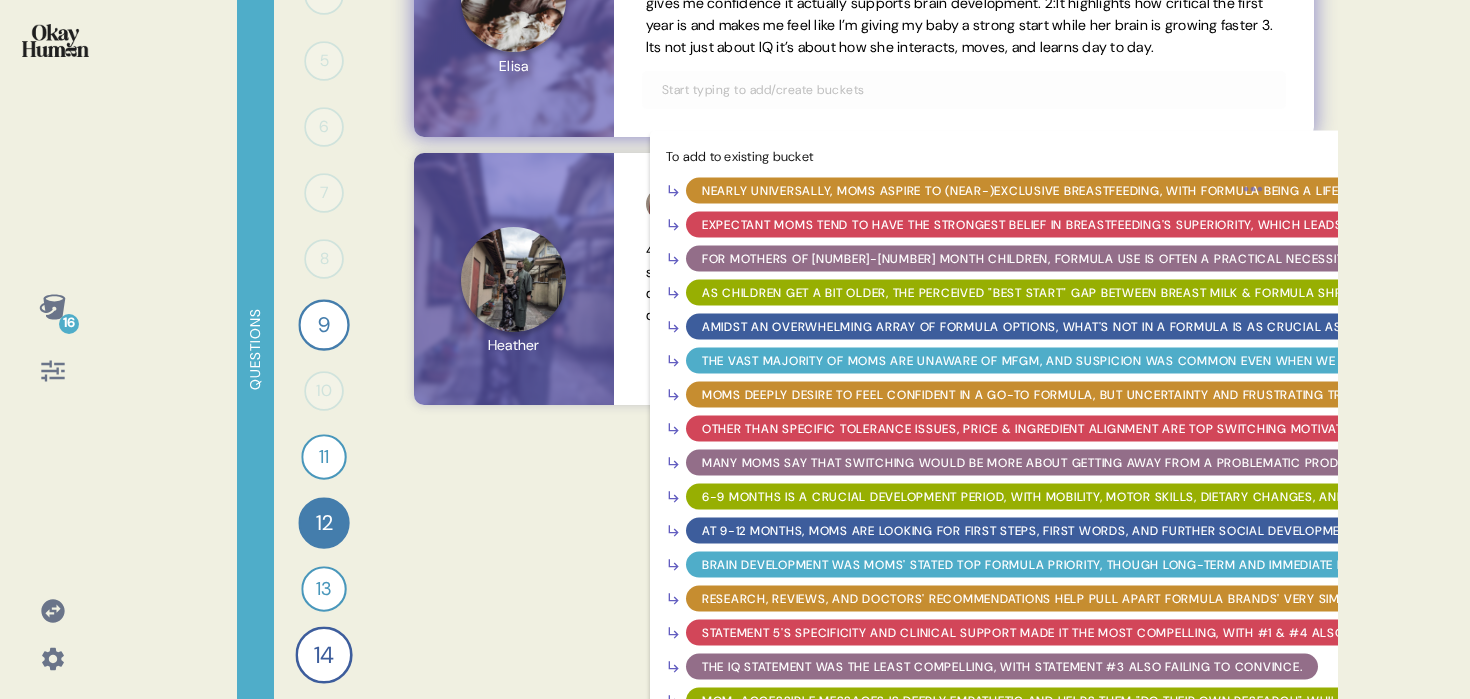 click on "Statement 5's specificity and clinical support made it the most compelling, with #1 & #4 also well-liked." at bounding box center [1063, 632] 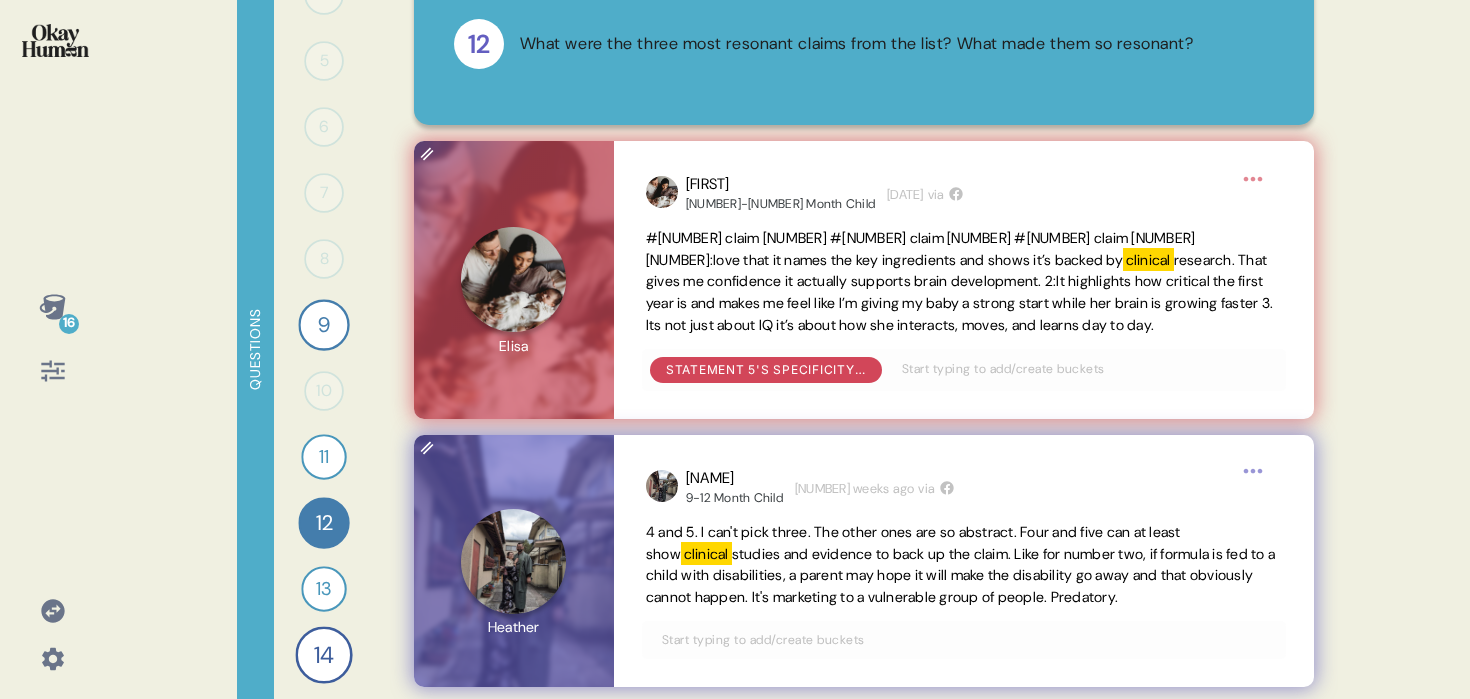 scroll, scrollTop: 0, scrollLeft: 0, axis: both 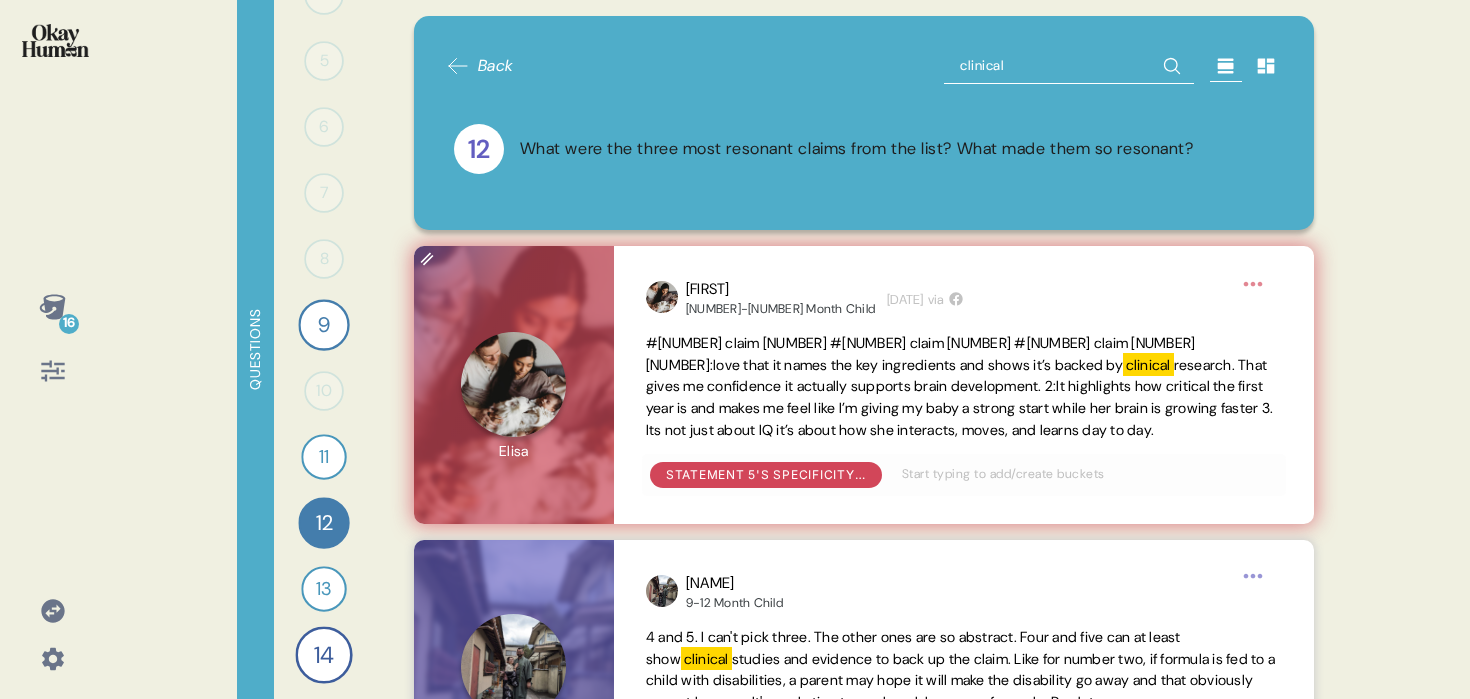 click on "clinical" at bounding box center [1069, 66] 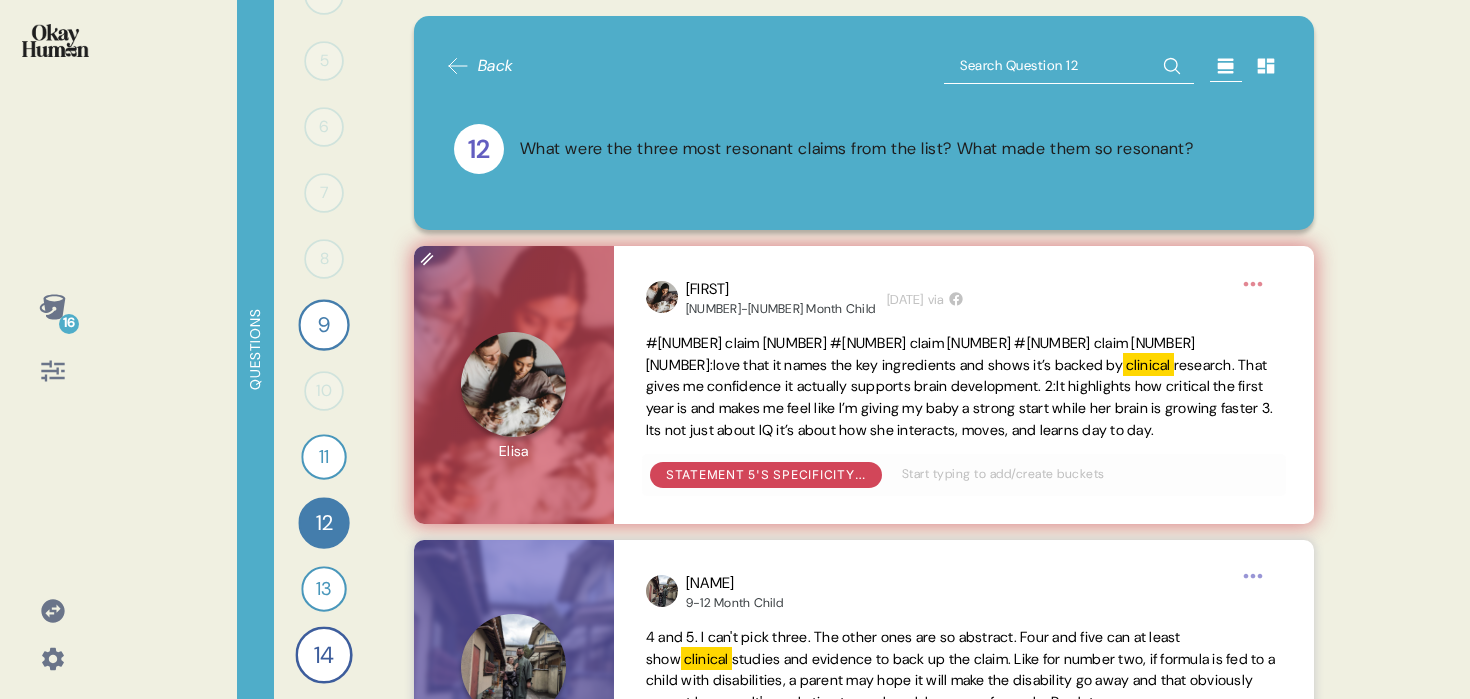 type on "t" 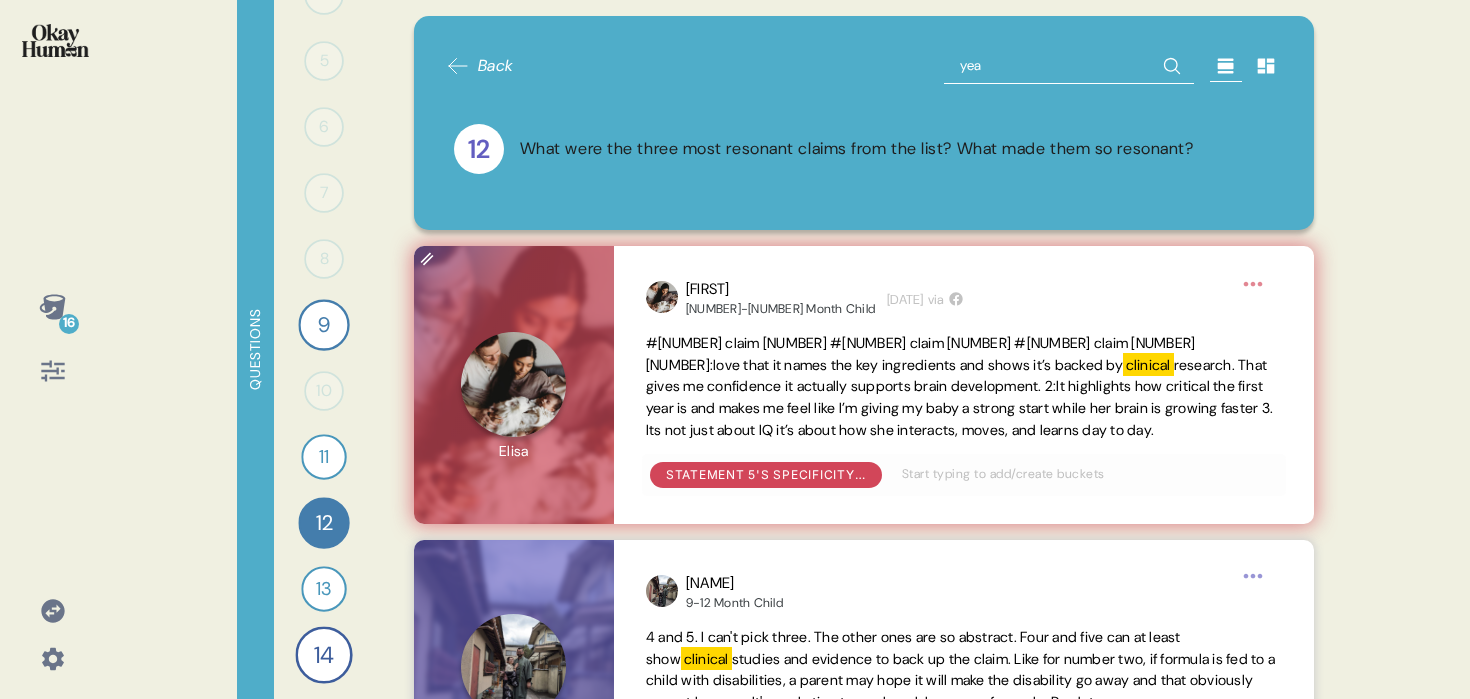 type on "[DATE]" 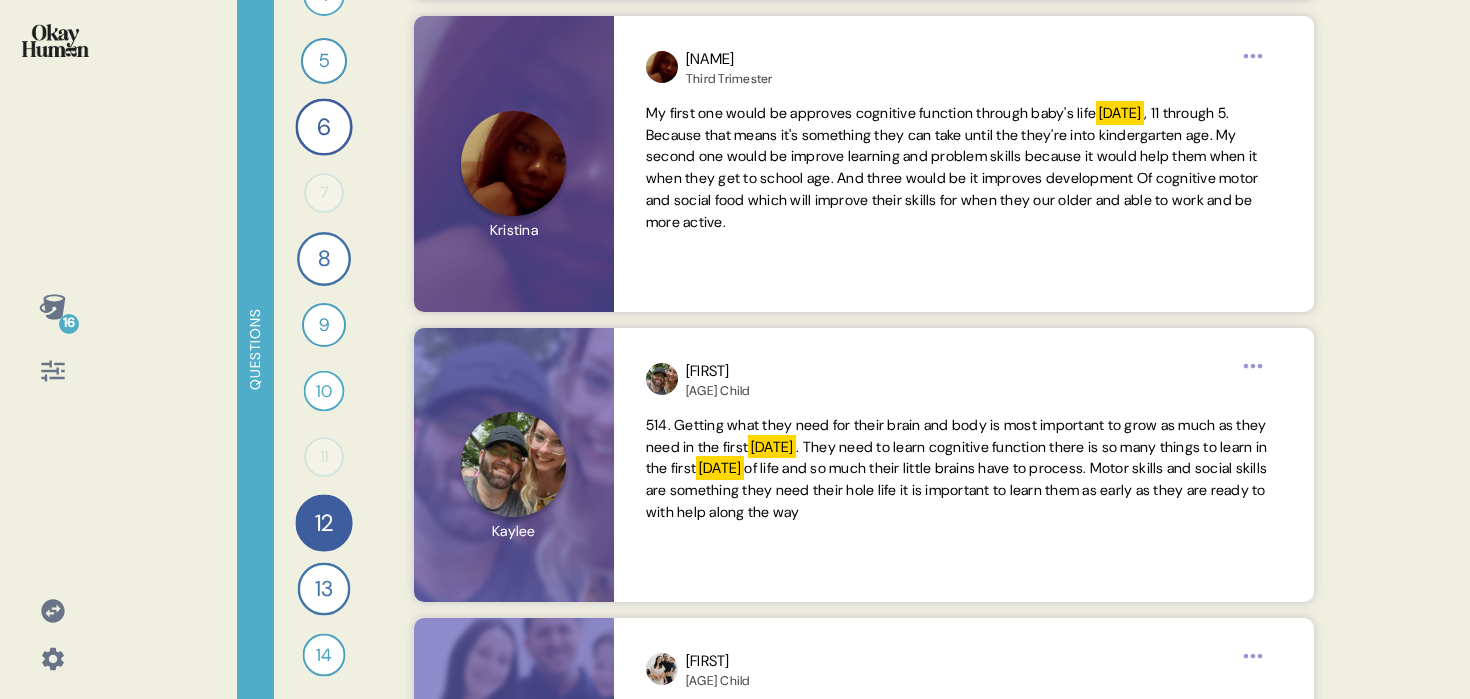 scroll, scrollTop: 1669, scrollLeft: 0, axis: vertical 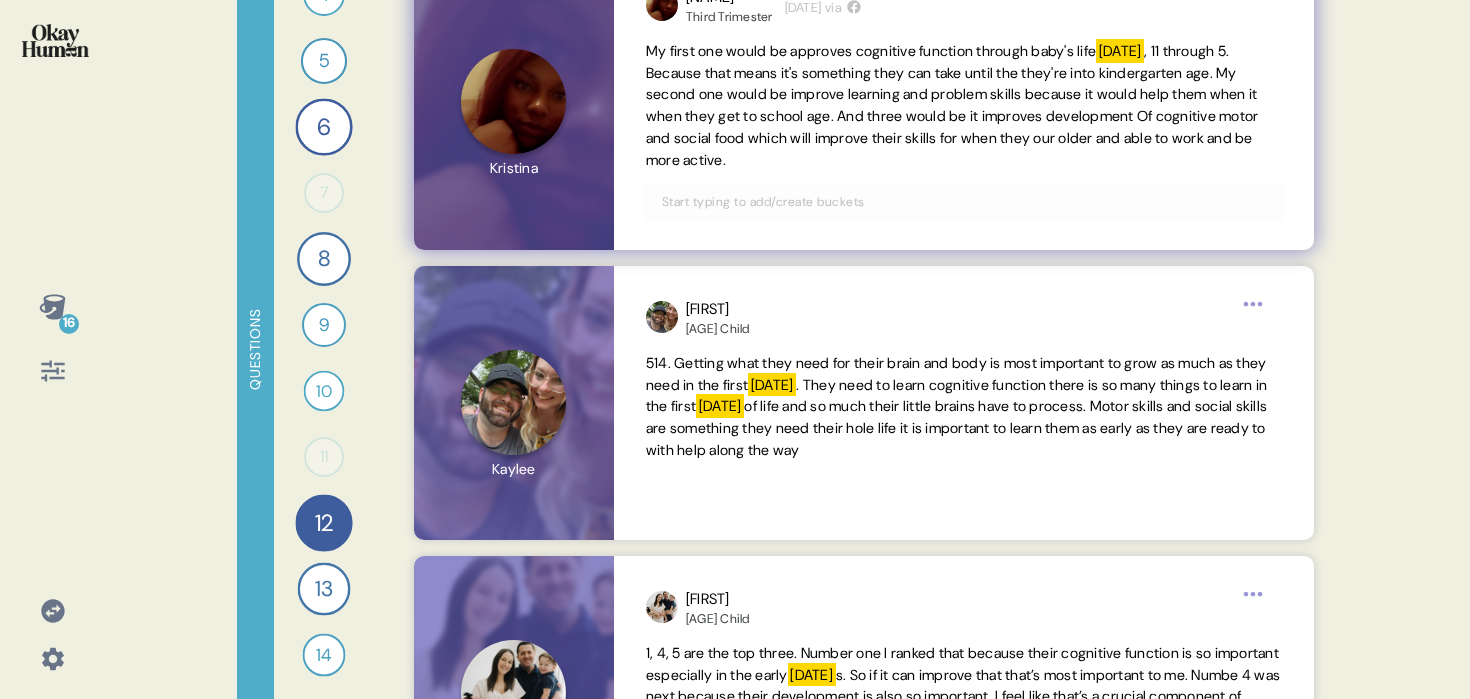 click at bounding box center (964, 202) 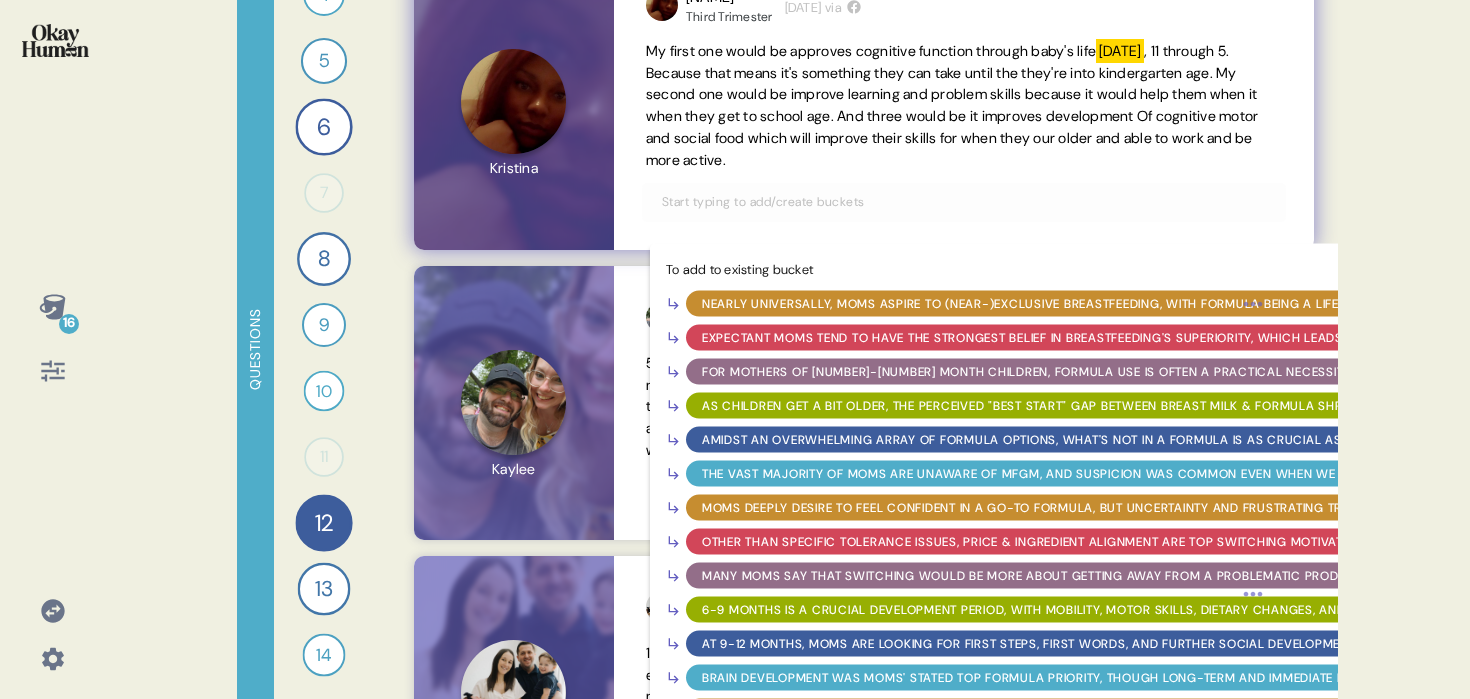 click at bounding box center (964, 202) 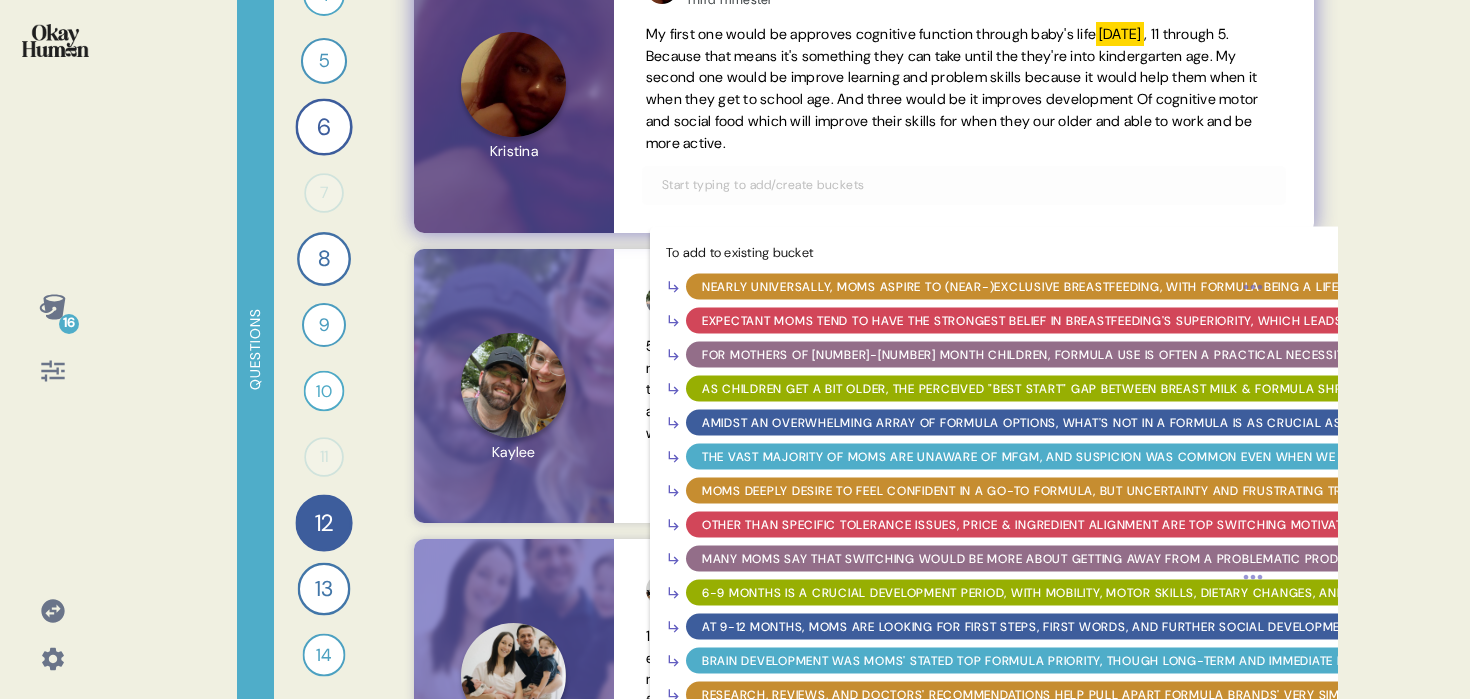 scroll, scrollTop: 1830, scrollLeft: 0, axis: vertical 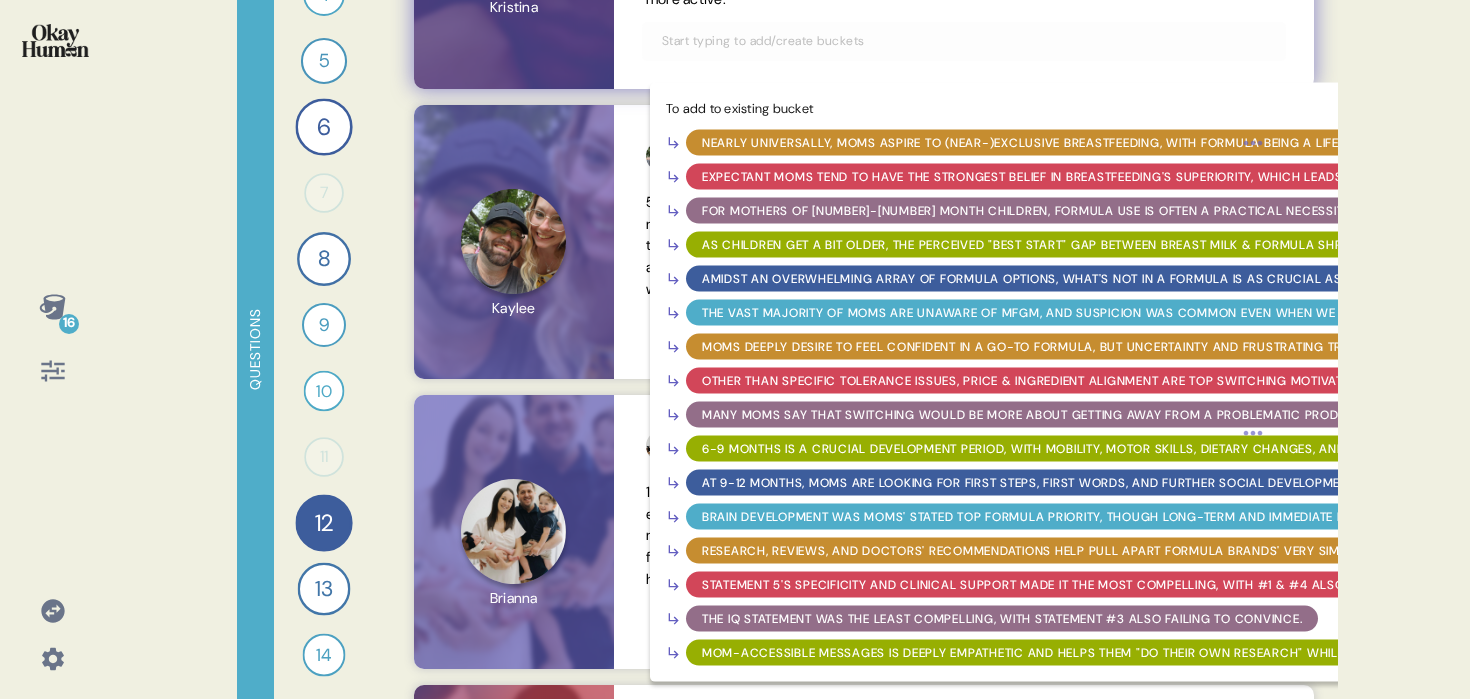 click on "Statement 5's specificity and clinical support made it the most compelling, with #1 & #4 also well-liked." at bounding box center (1063, 584) 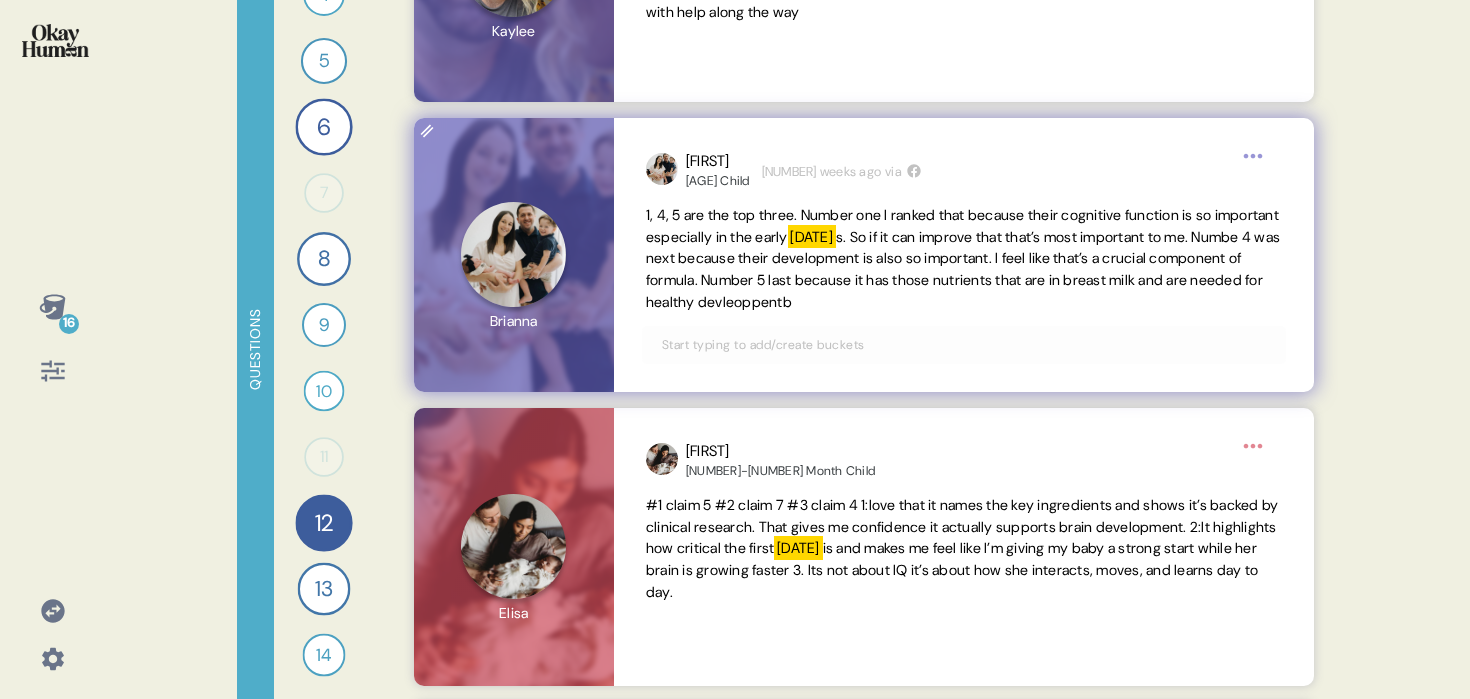 scroll, scrollTop: 2138, scrollLeft: 0, axis: vertical 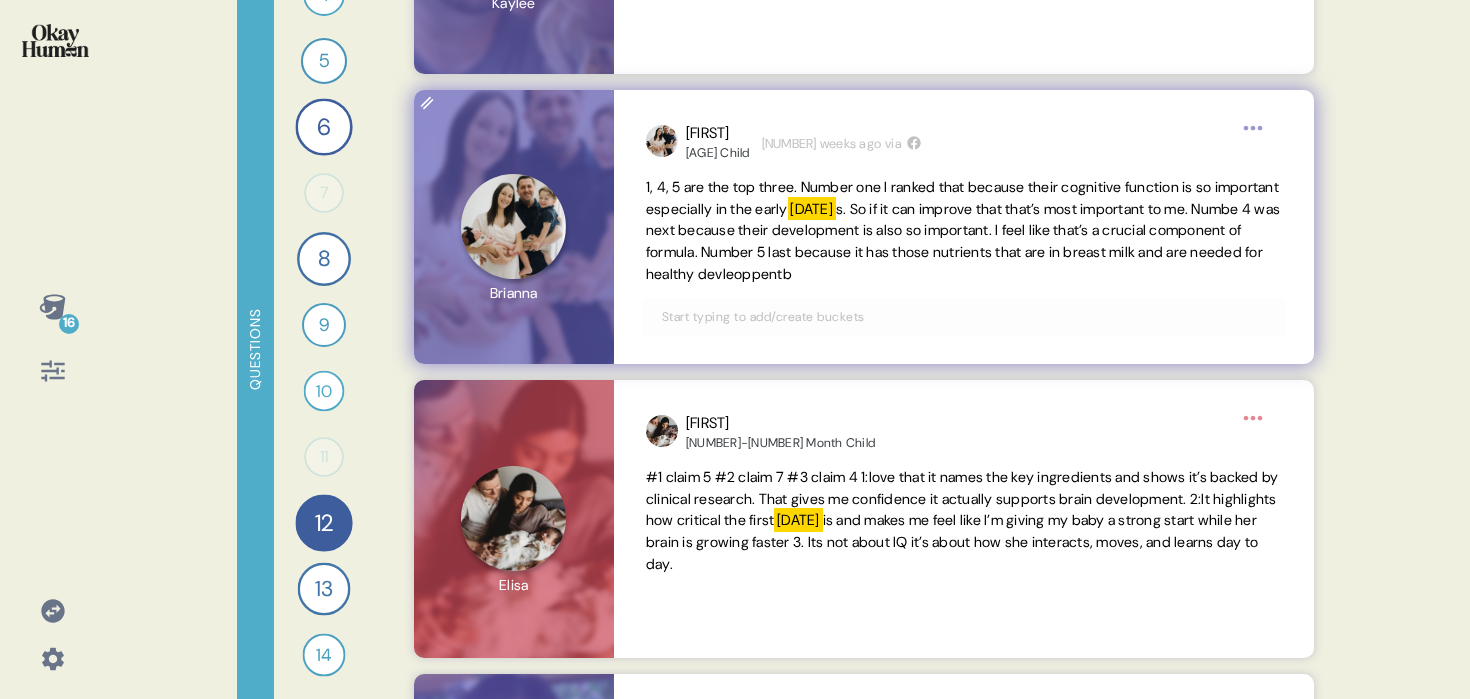 click at bounding box center [964, 317] 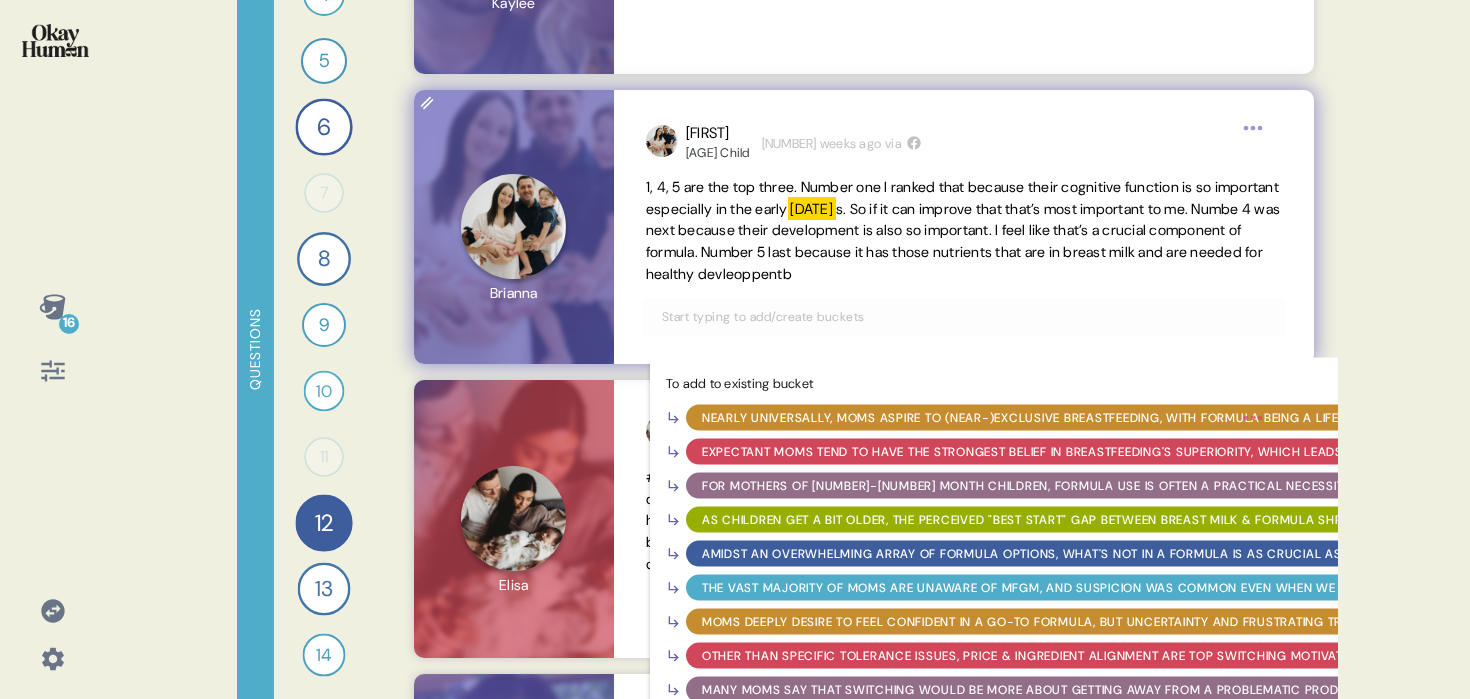 click at bounding box center (964, 317) 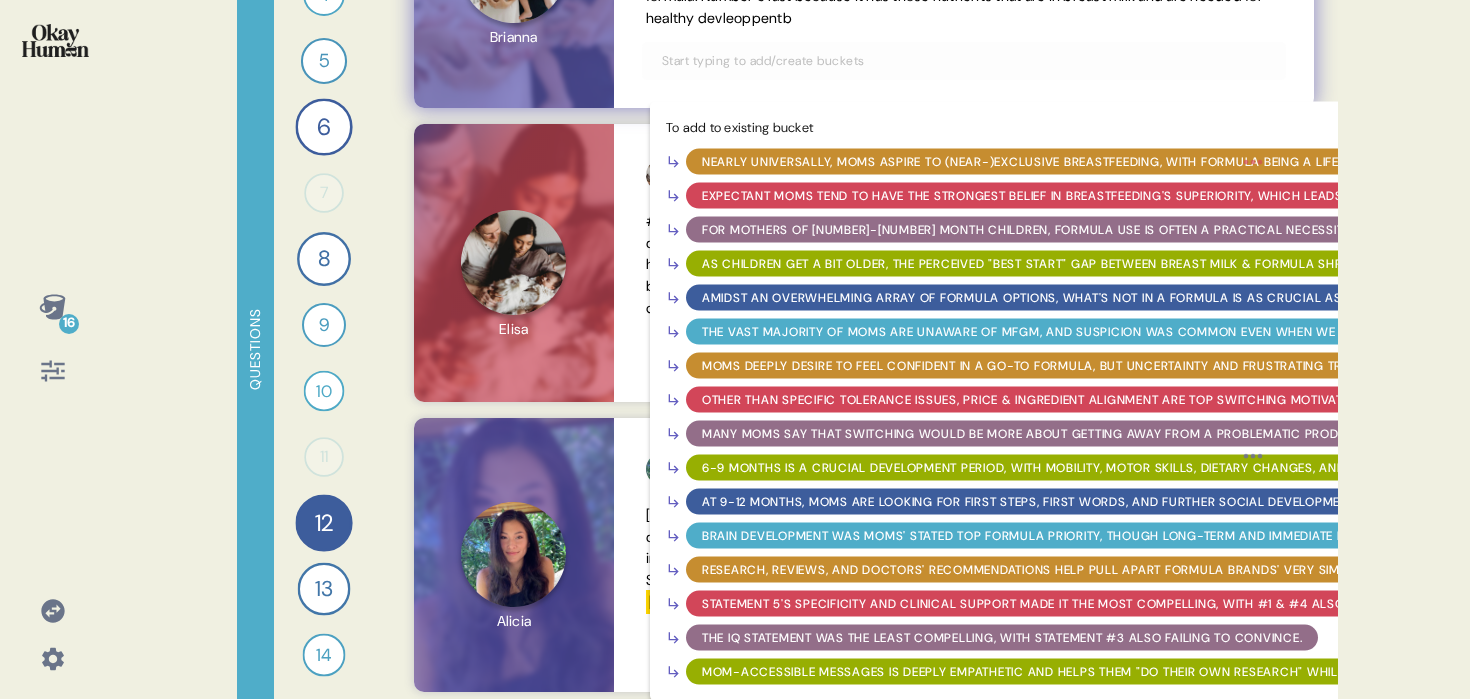 scroll, scrollTop: 2435, scrollLeft: 0, axis: vertical 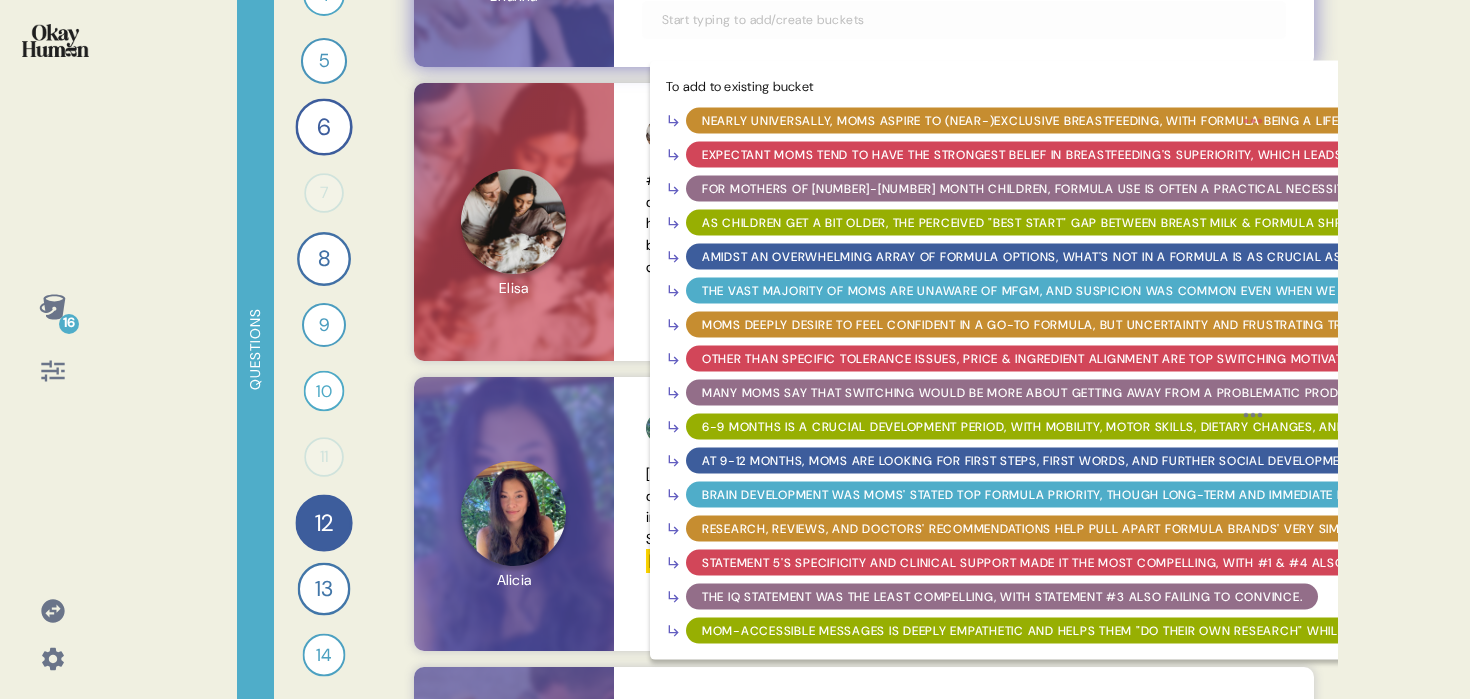 click on "Statement 5's specificity and clinical support made it the most compelling, with #1 & #4 also well-liked." at bounding box center (1063, 562) 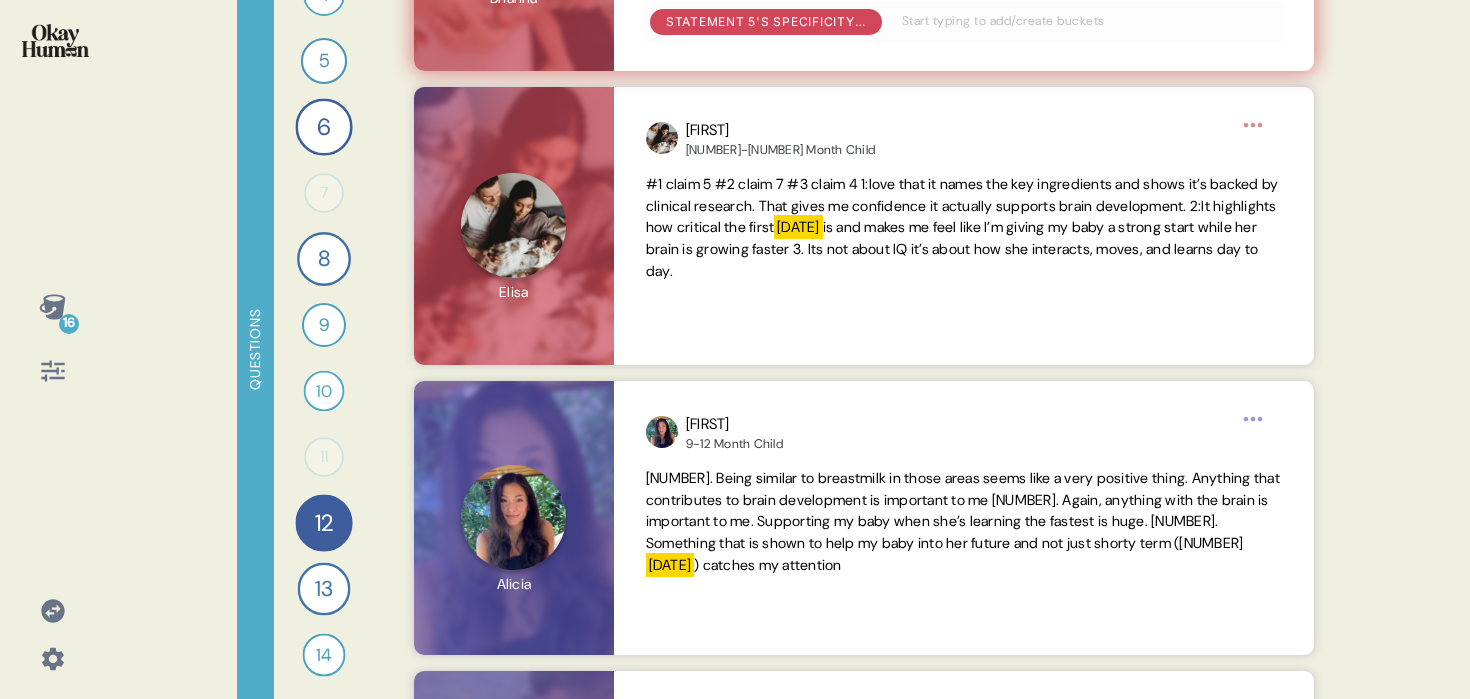 click at bounding box center (55, 40) 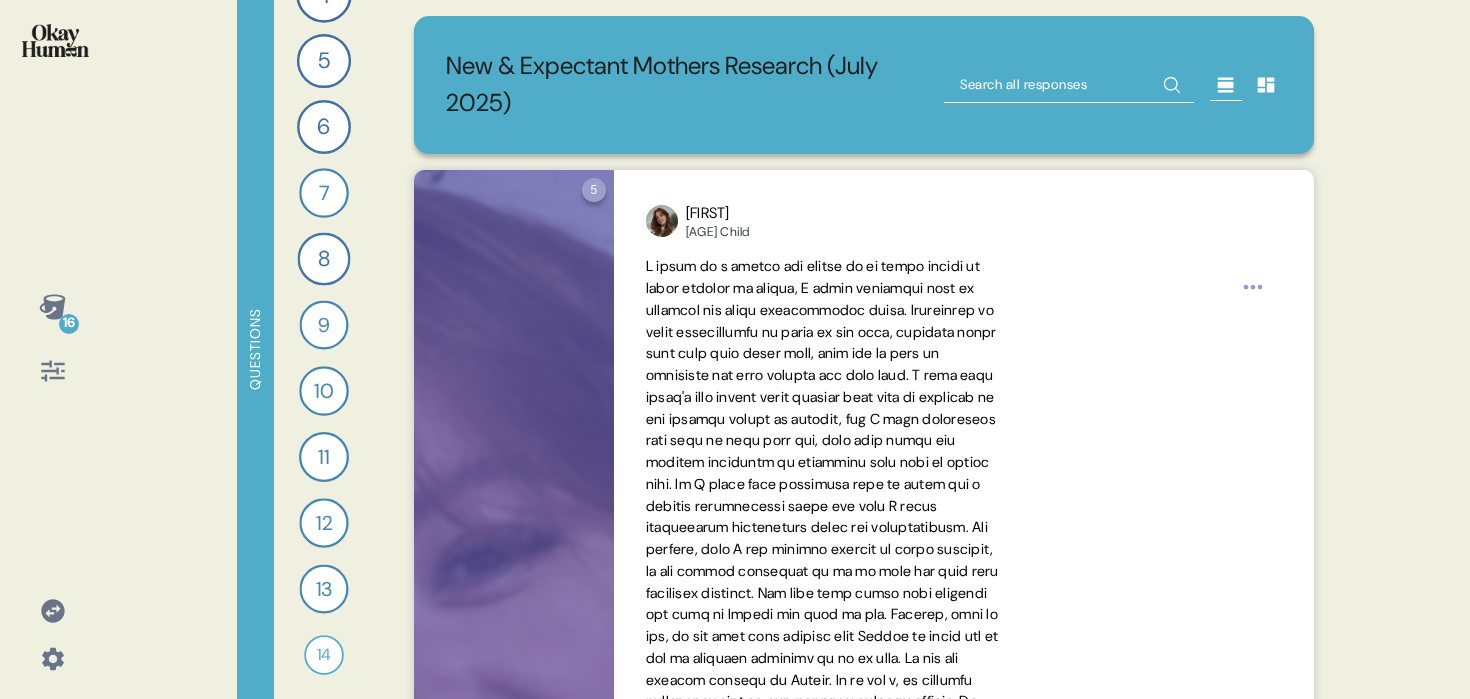 click on "16" at bounding box center (53, 307) 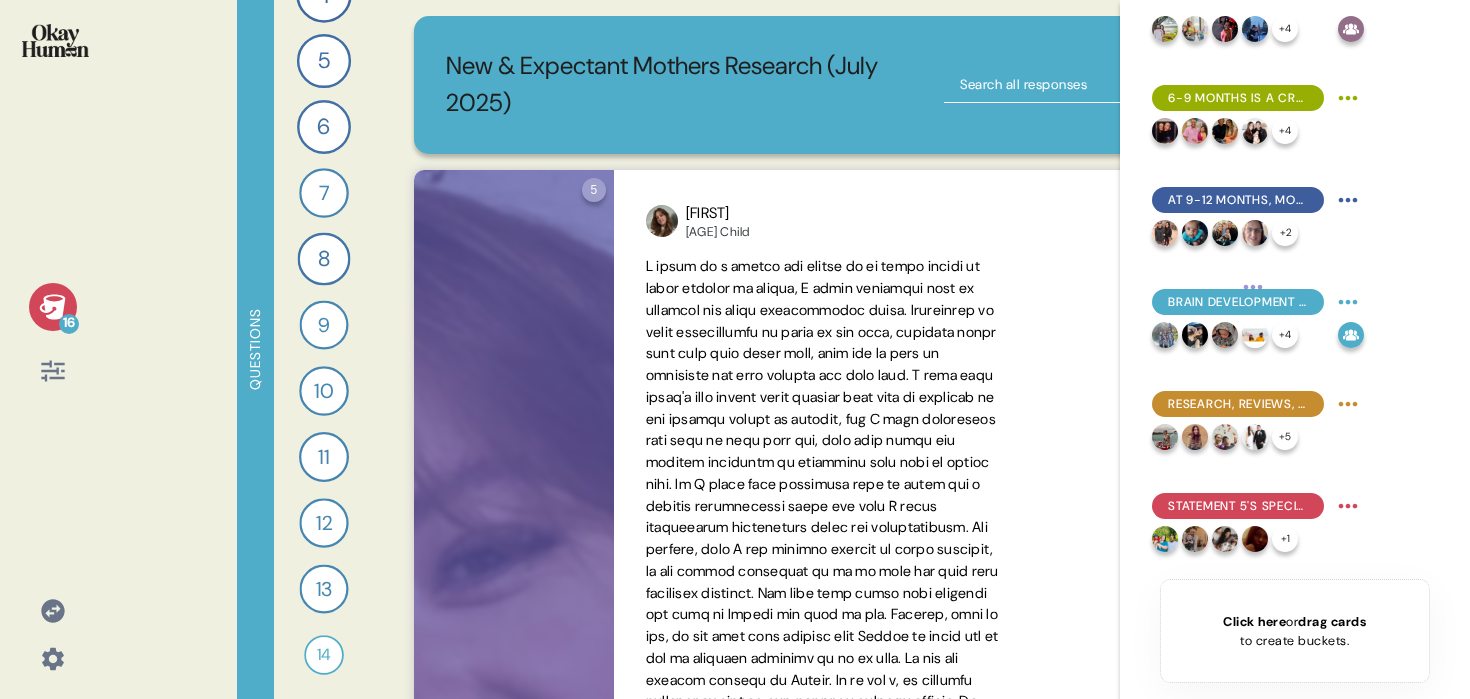 scroll, scrollTop: 1061, scrollLeft: 0, axis: vertical 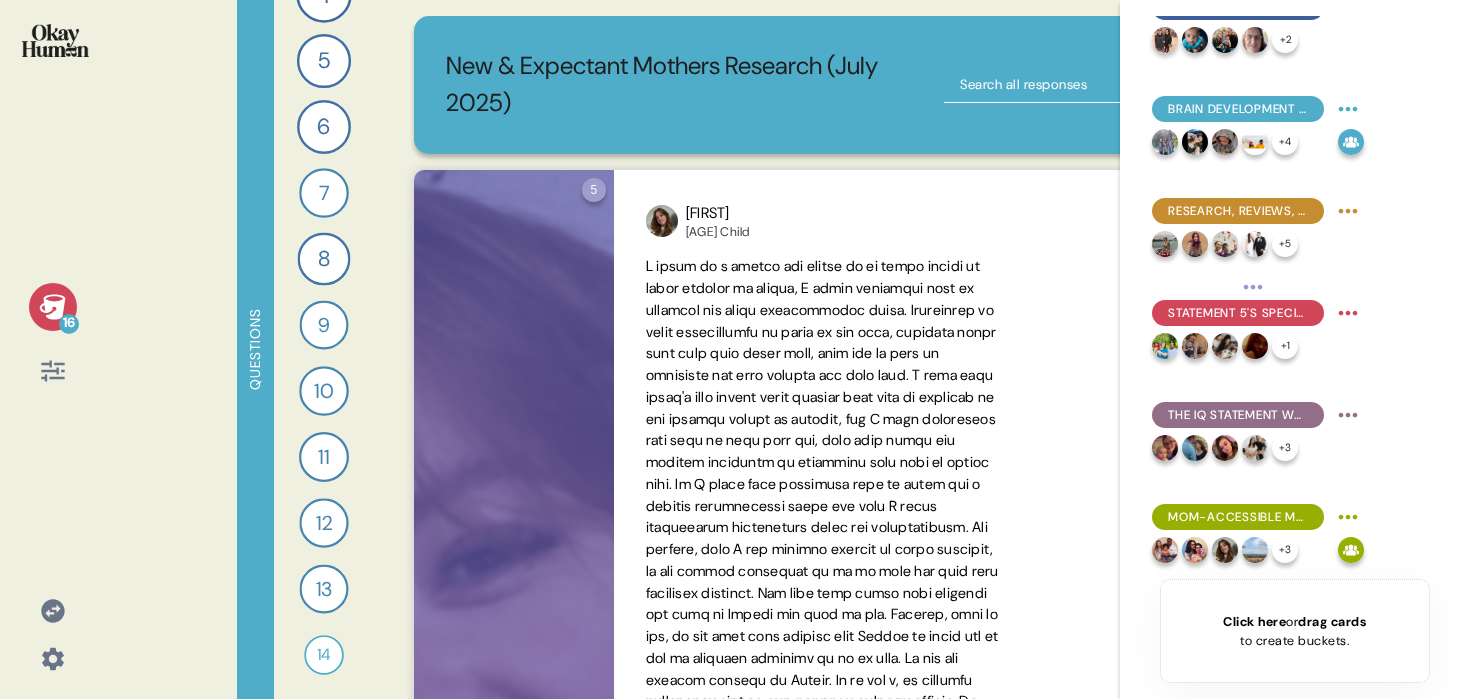 click at bounding box center [1069, 85] 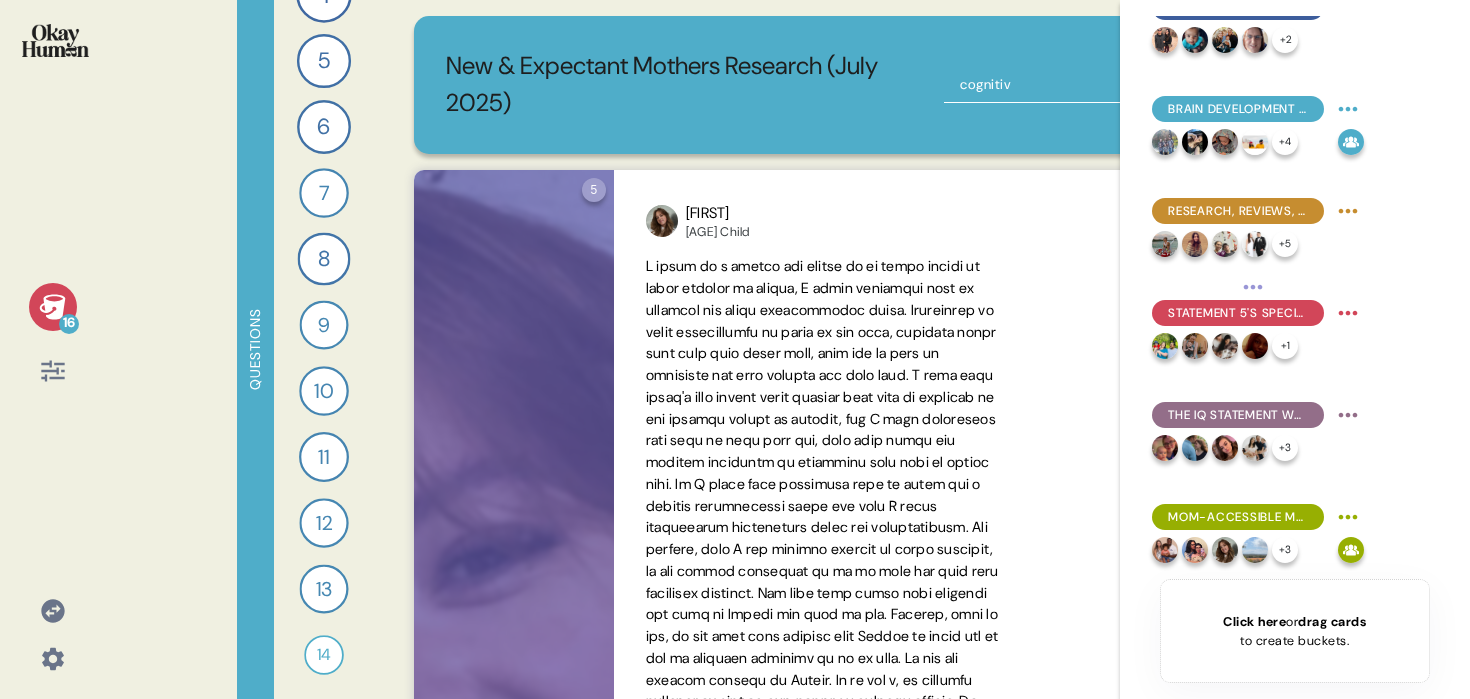 type on "cognitive" 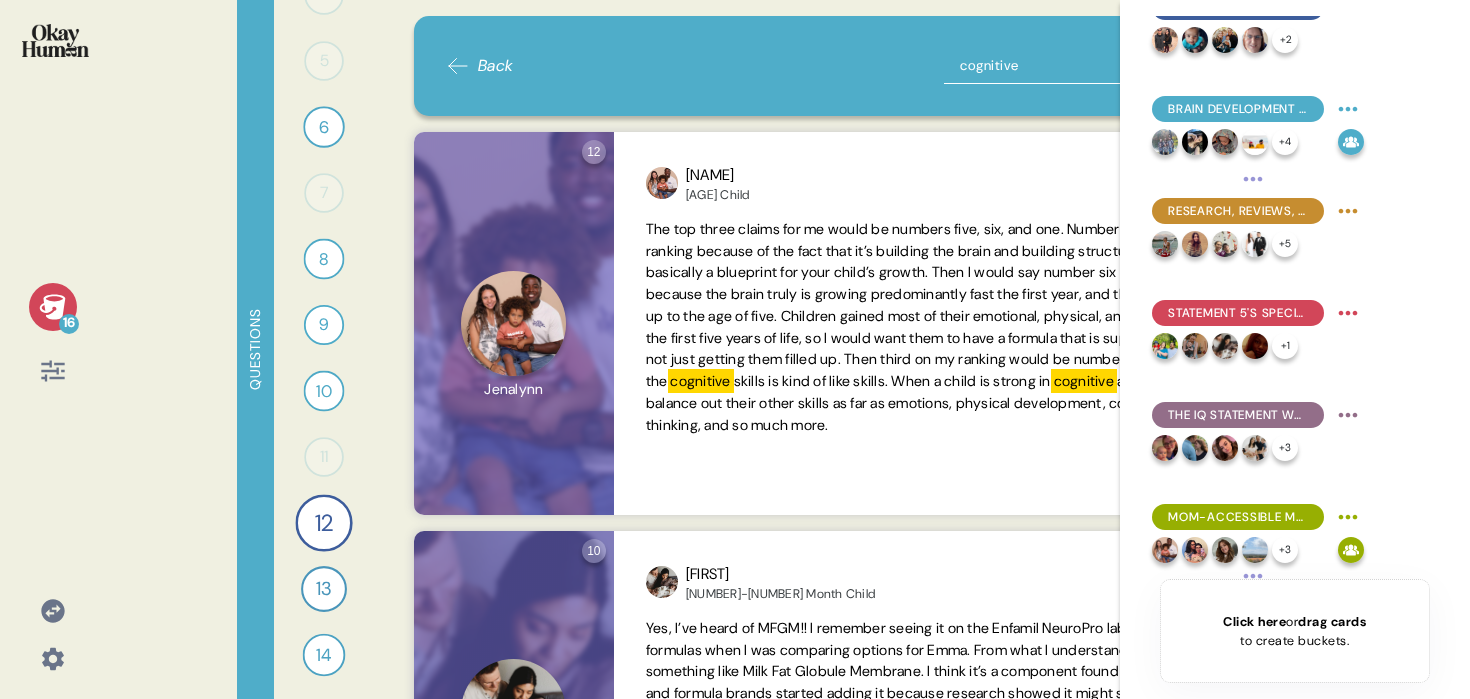 click 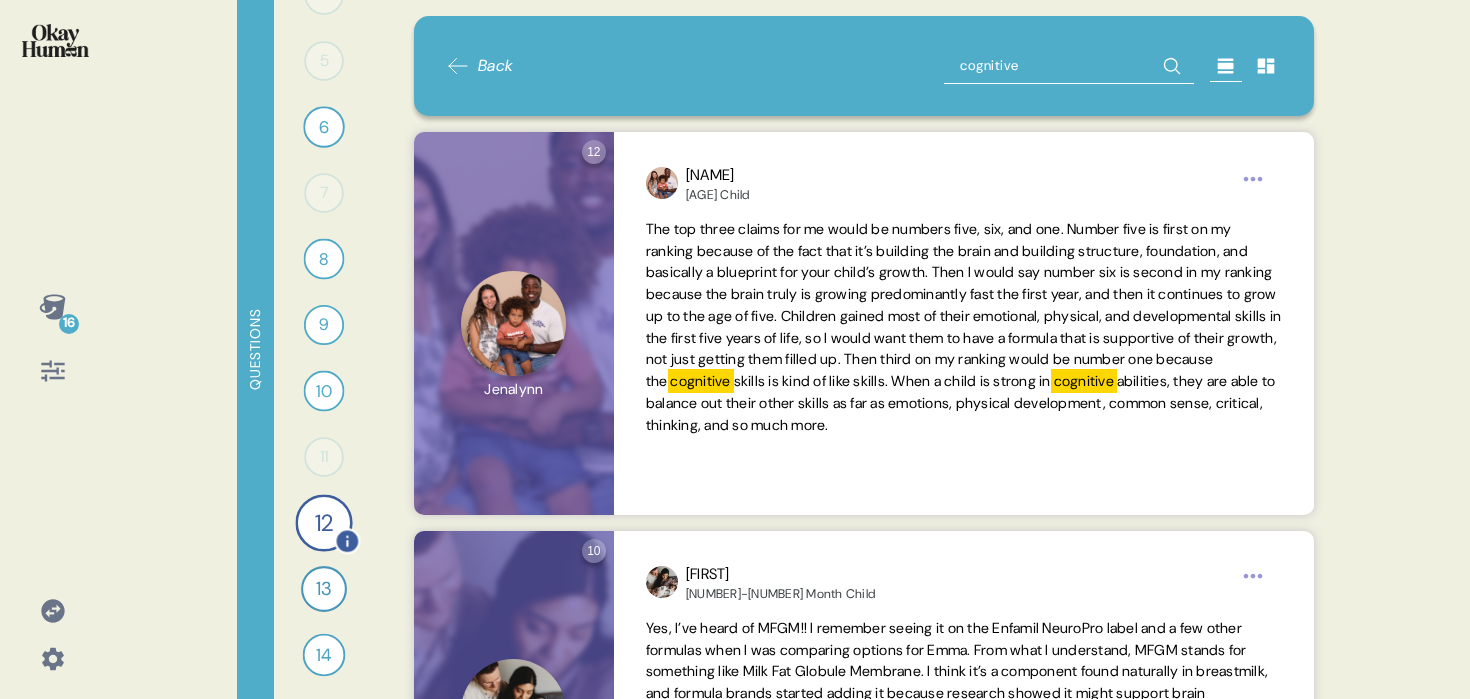 click on "12" at bounding box center (323, 522) 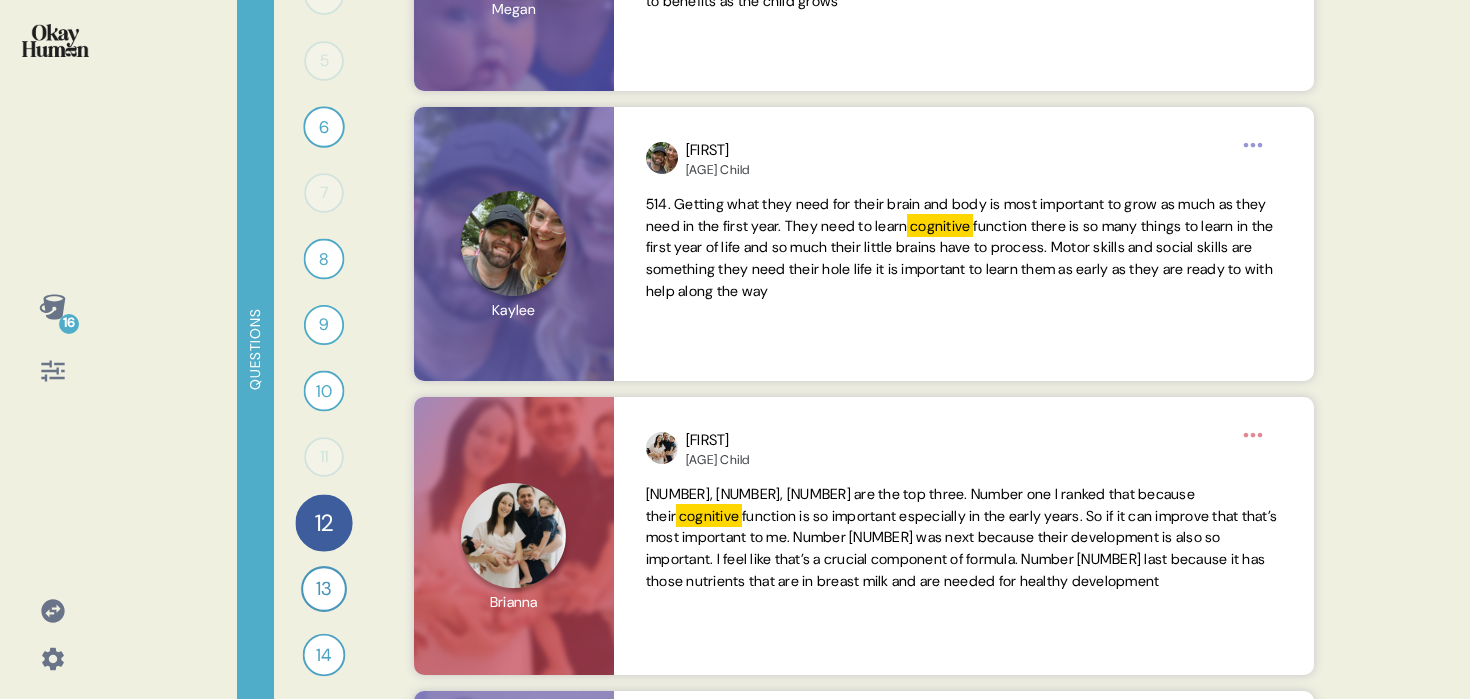 scroll, scrollTop: 3472, scrollLeft: 0, axis: vertical 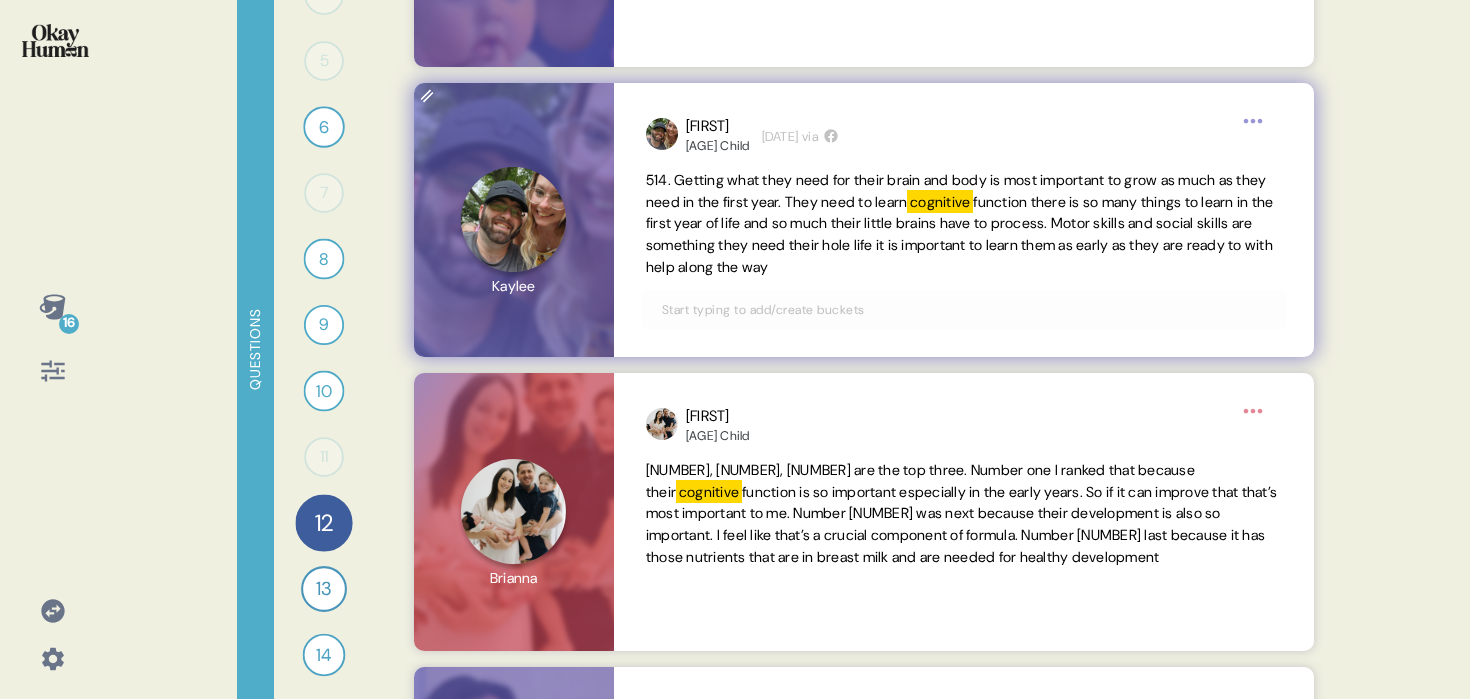 click at bounding box center [964, 310] 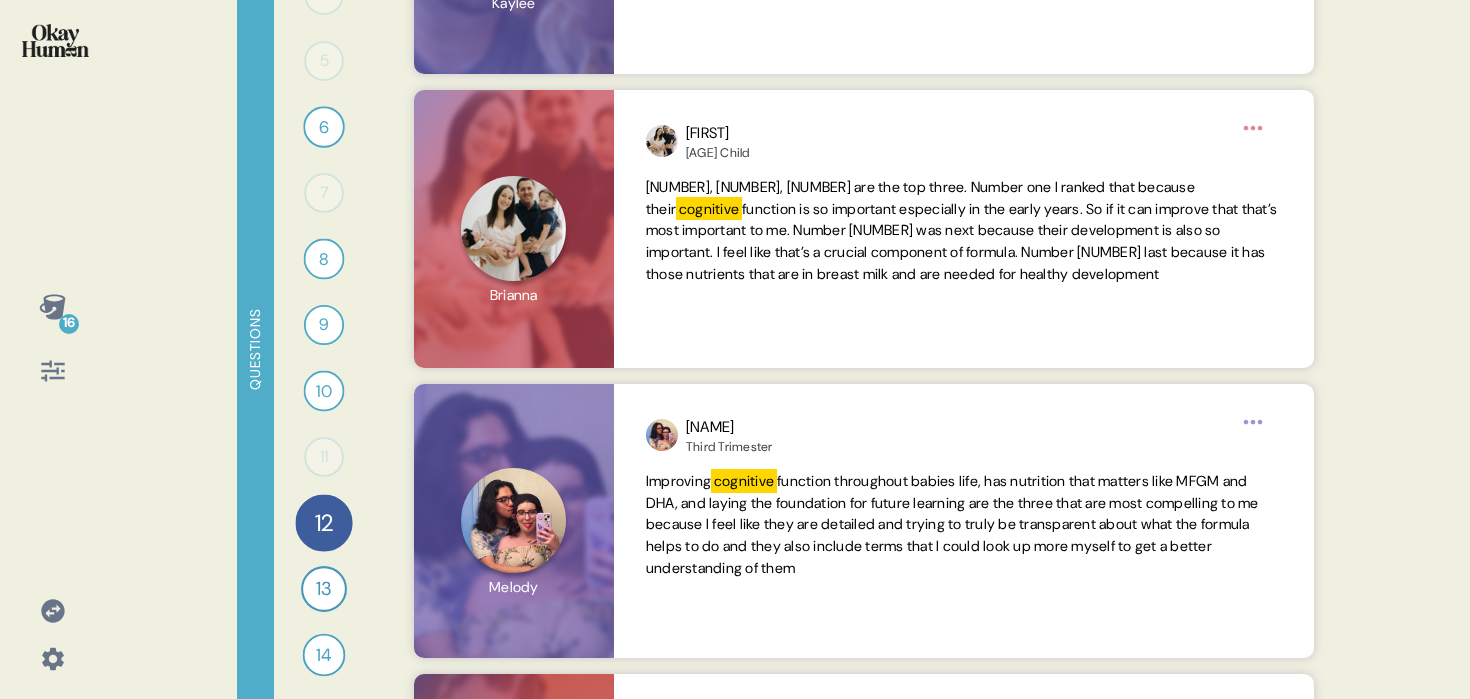 scroll, scrollTop: 3789, scrollLeft: 0, axis: vertical 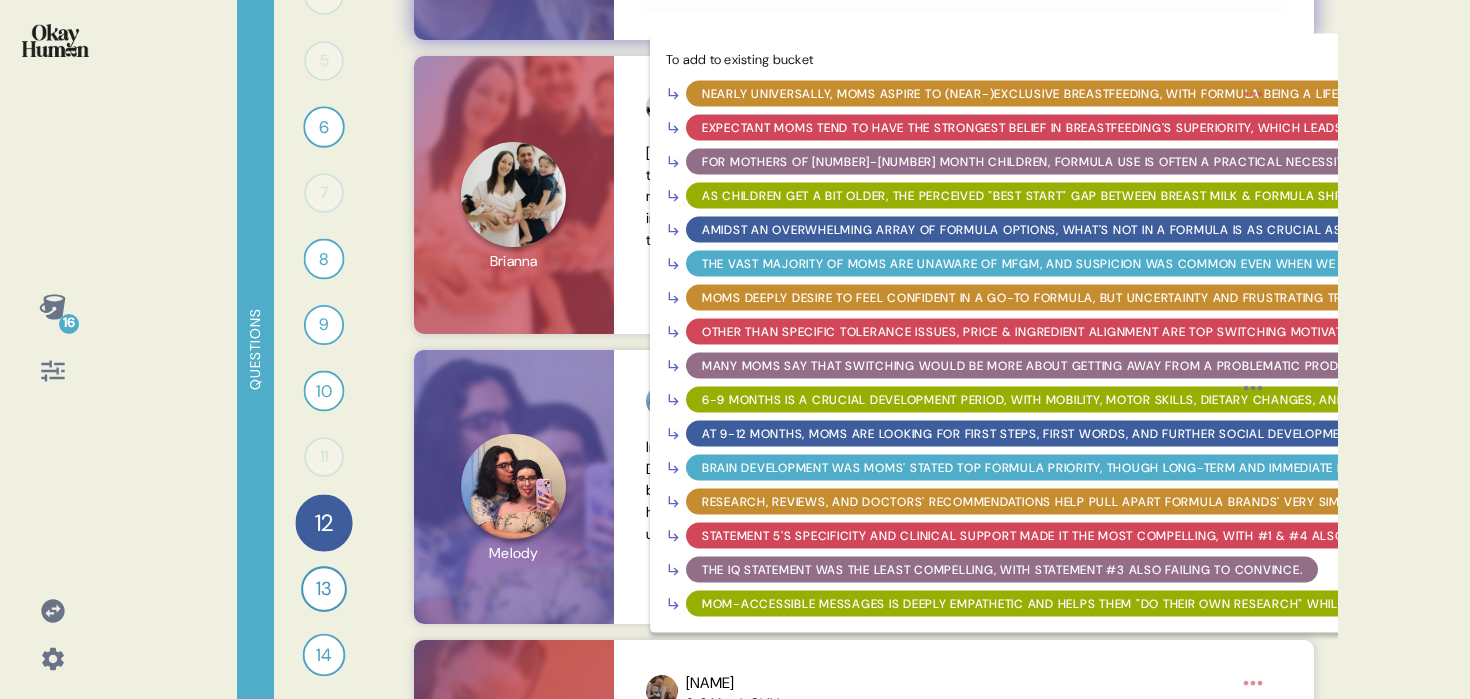 click on "Statement 5's specificity and clinical support made it the most compelling, with #1 & #4 also well-liked." at bounding box center [1063, 535] 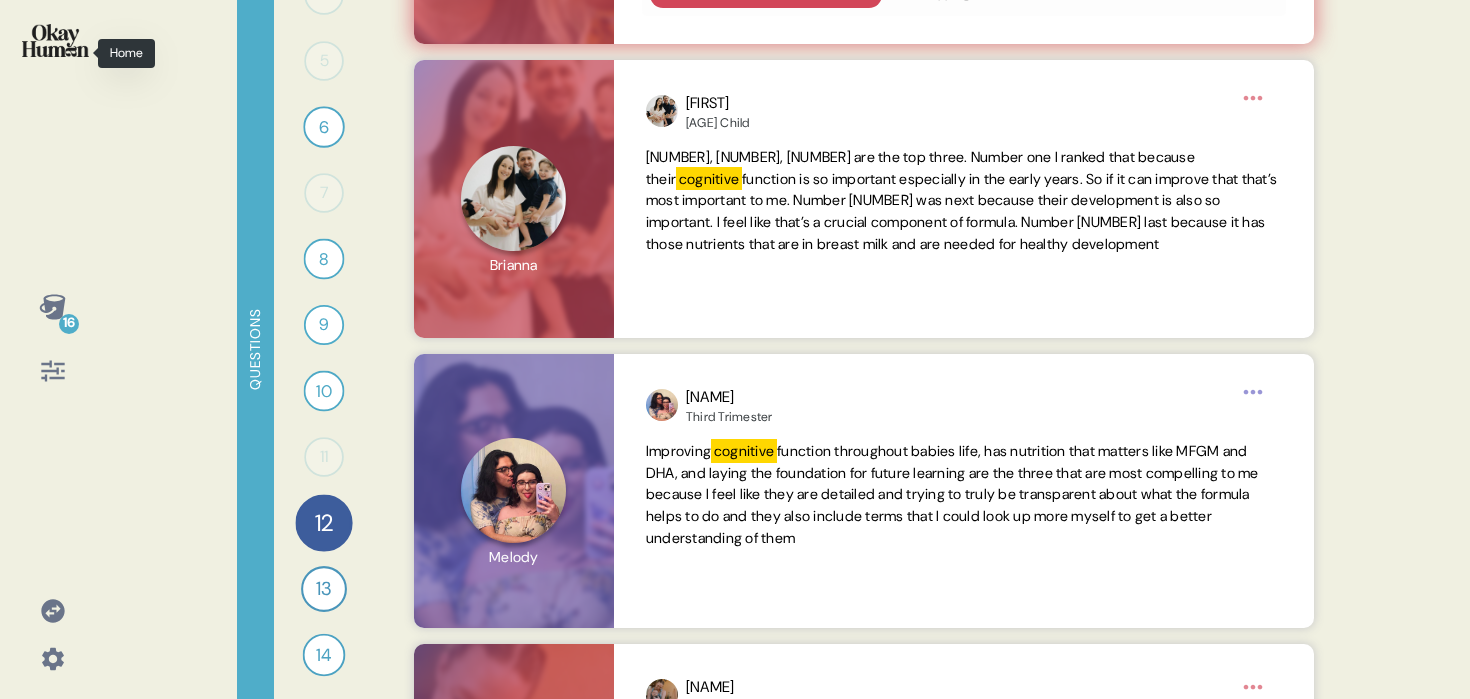 click at bounding box center [55, 40] 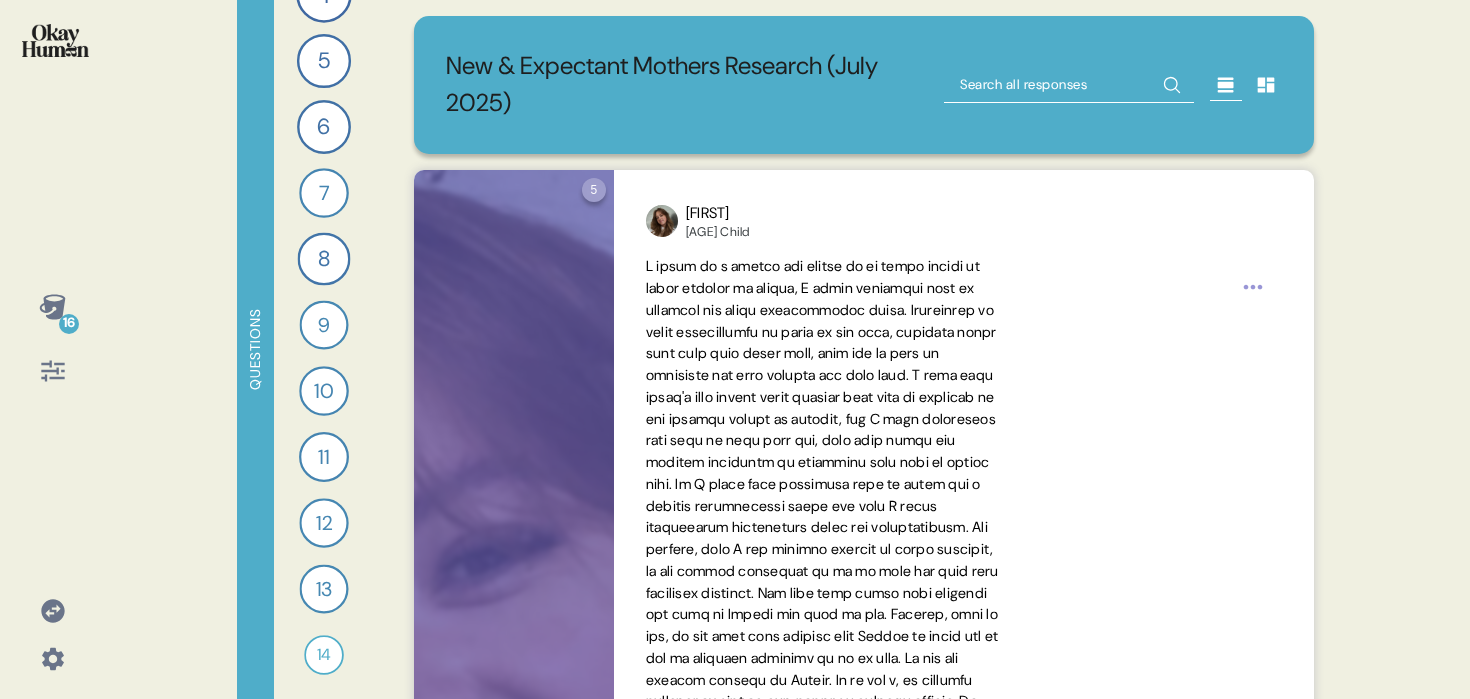 click 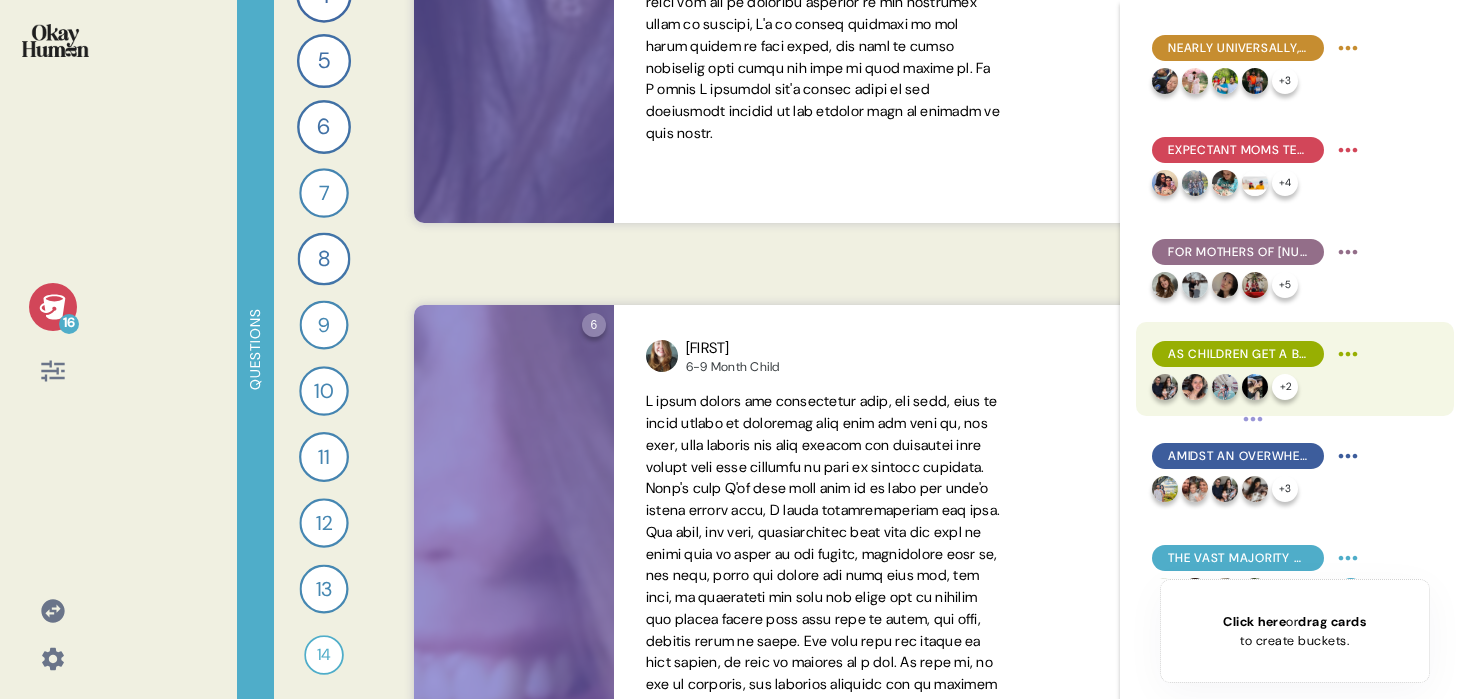 scroll, scrollTop: 1295, scrollLeft: 0, axis: vertical 